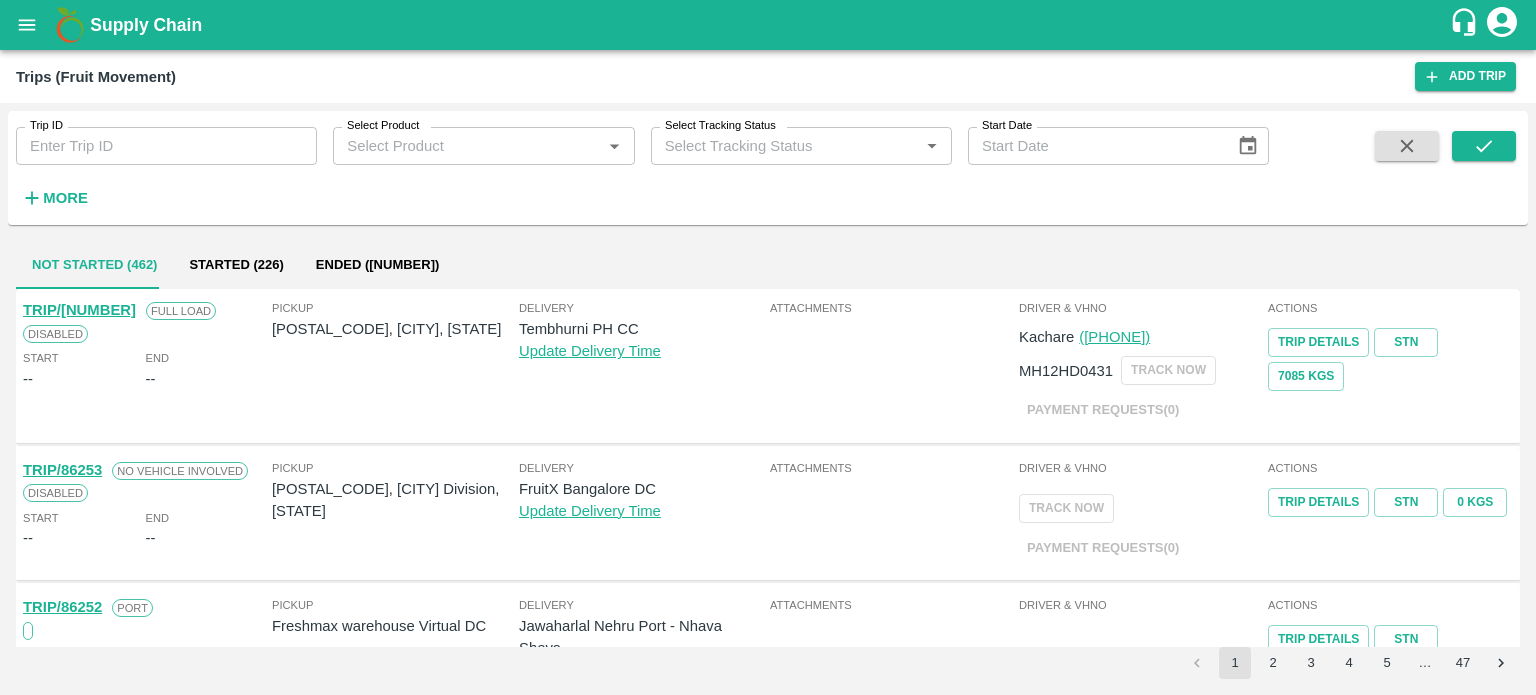scroll, scrollTop: 0, scrollLeft: 0, axis: both 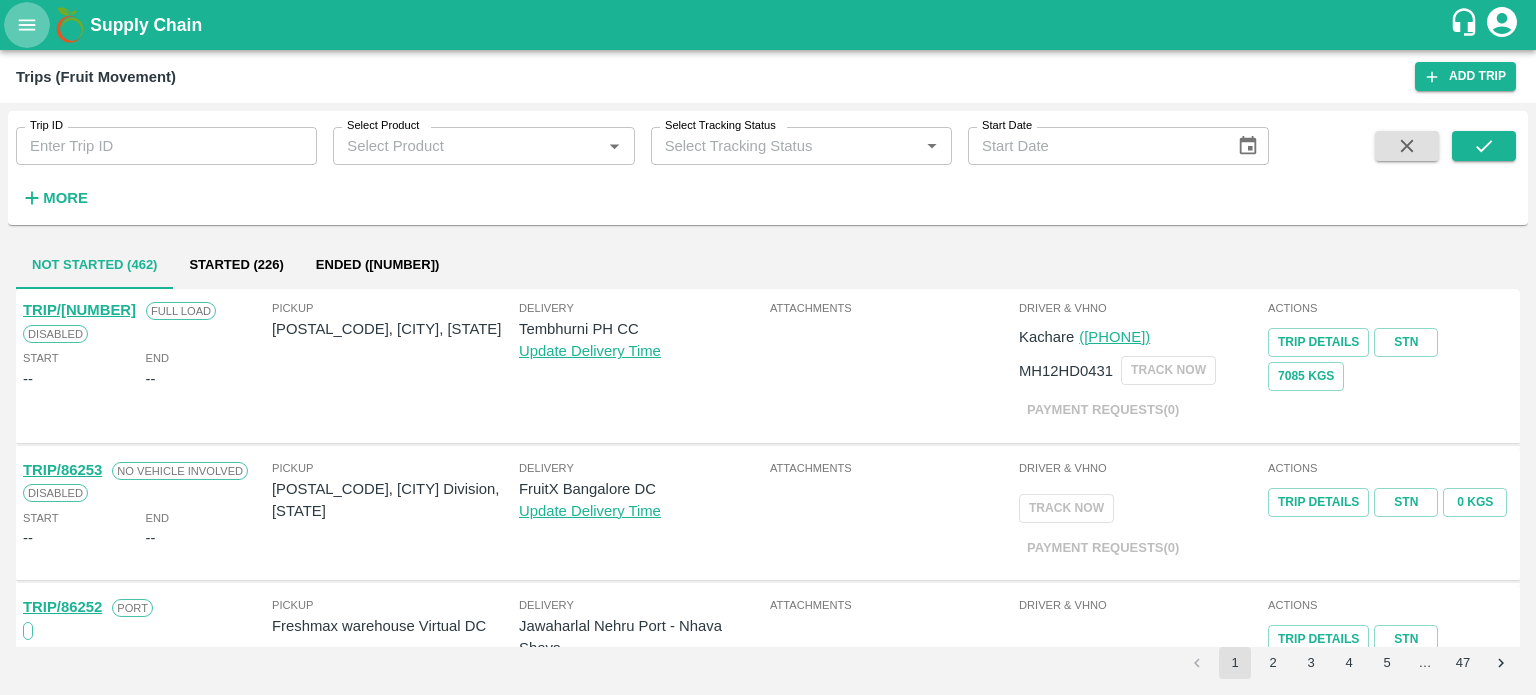 click 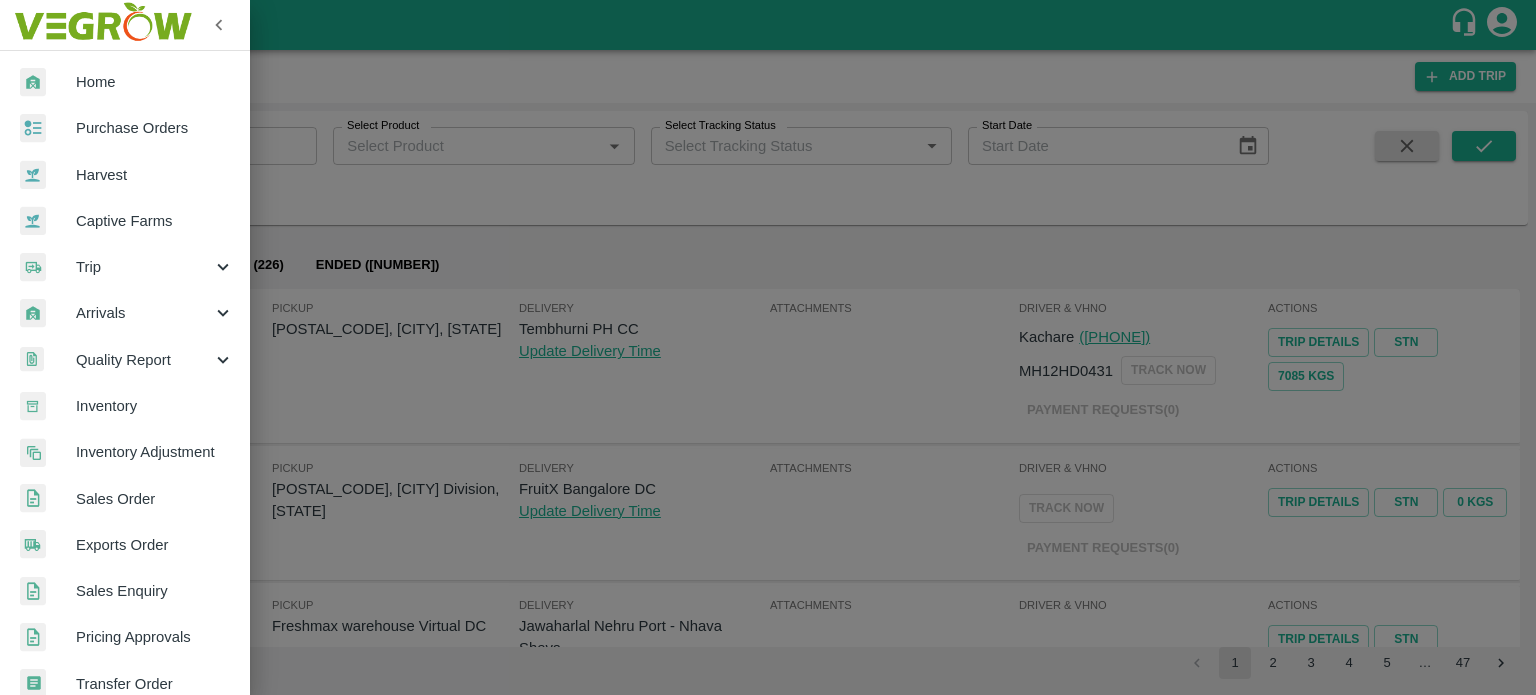 click on "Trip" at bounding box center [144, 267] 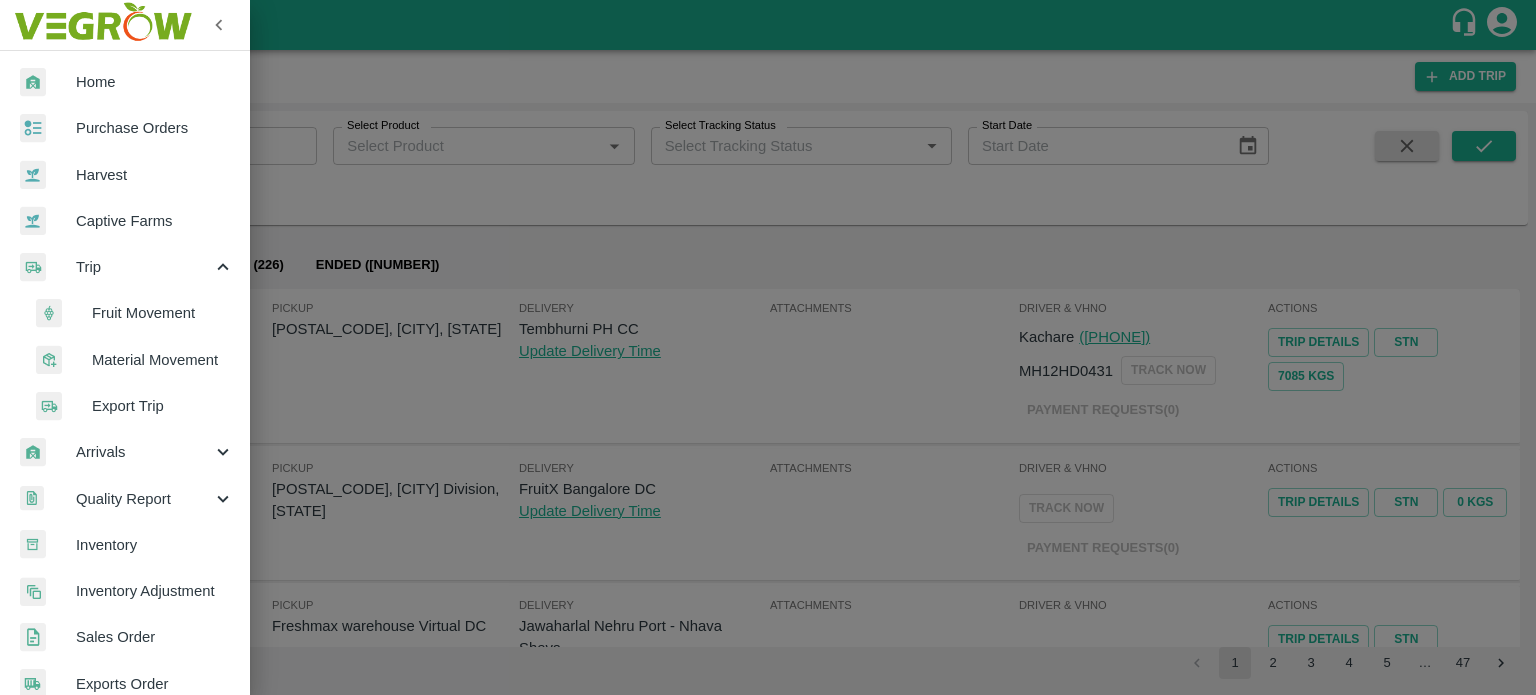 click on "Trip" at bounding box center (144, 267) 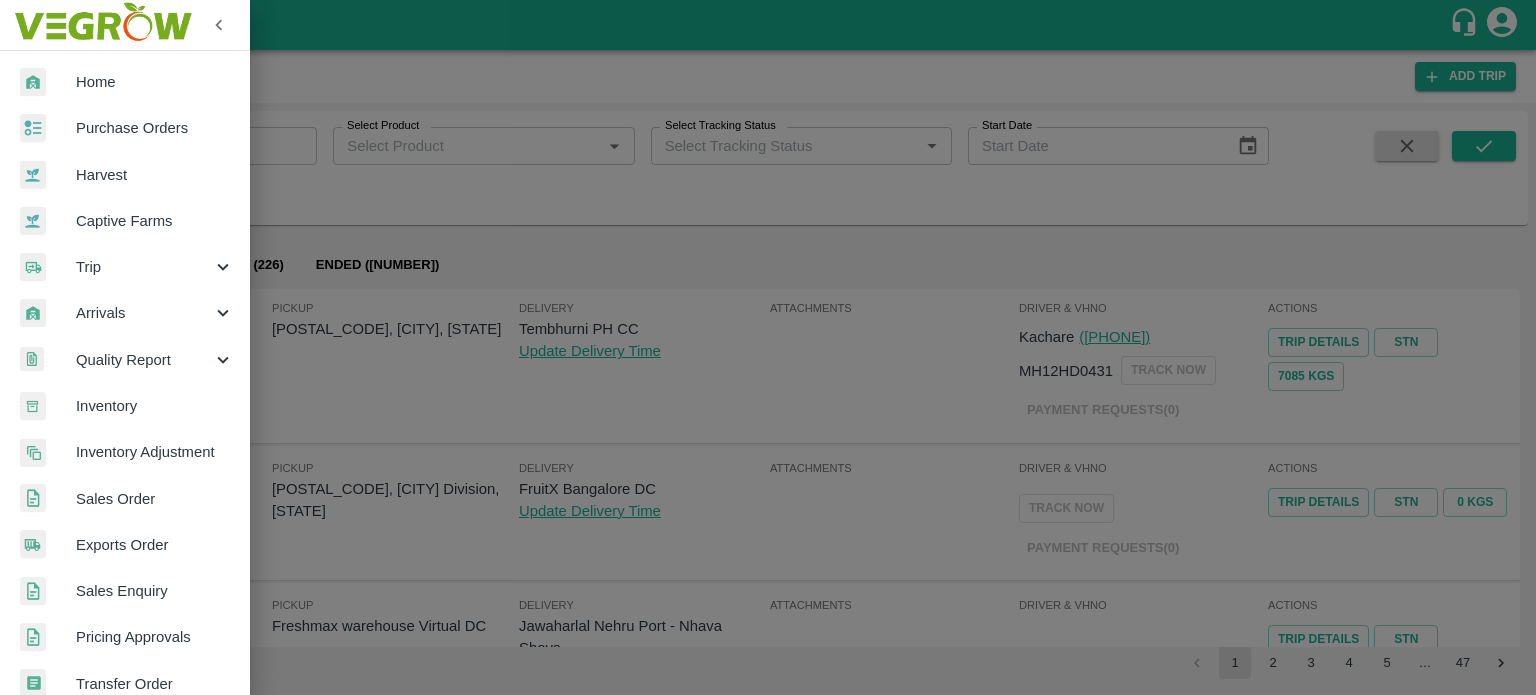 click on "Trip" at bounding box center (144, 267) 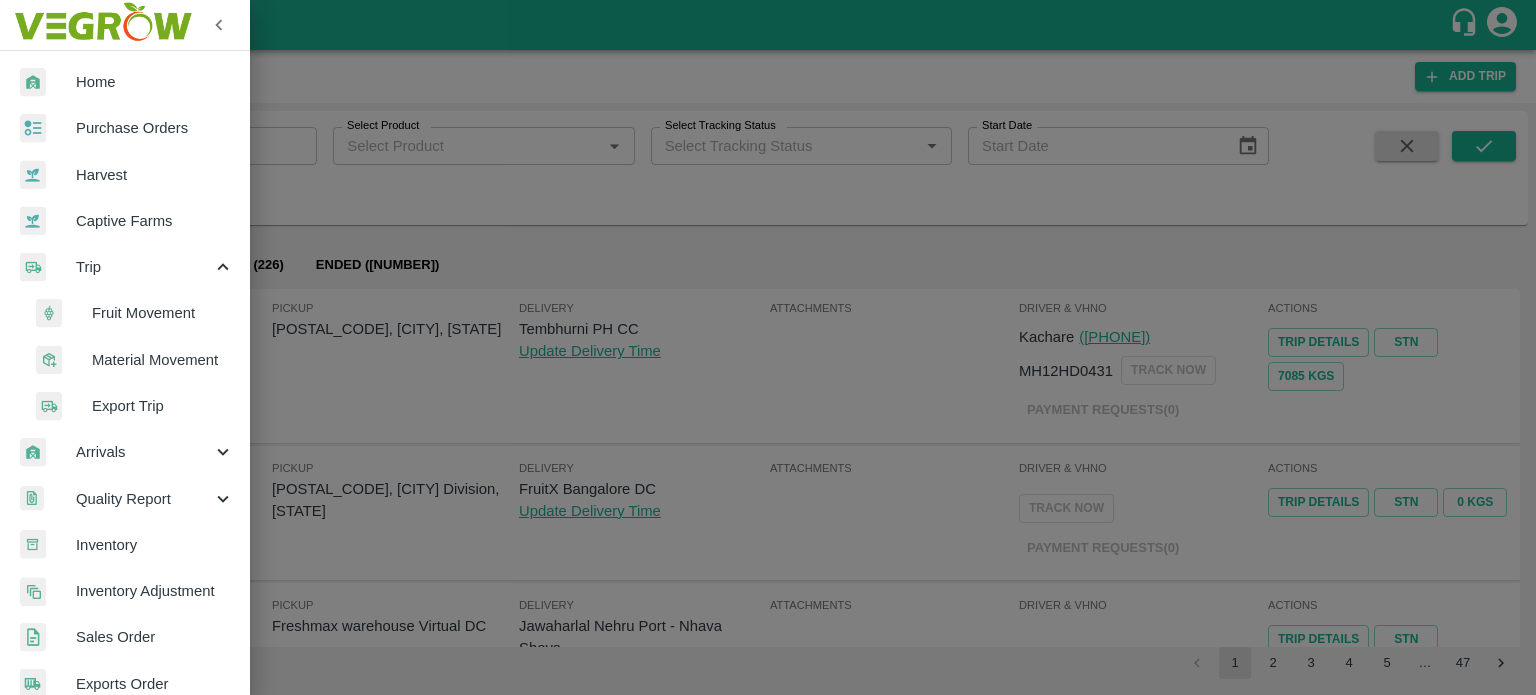 click on "Fruit Movement" at bounding box center [133, 313] 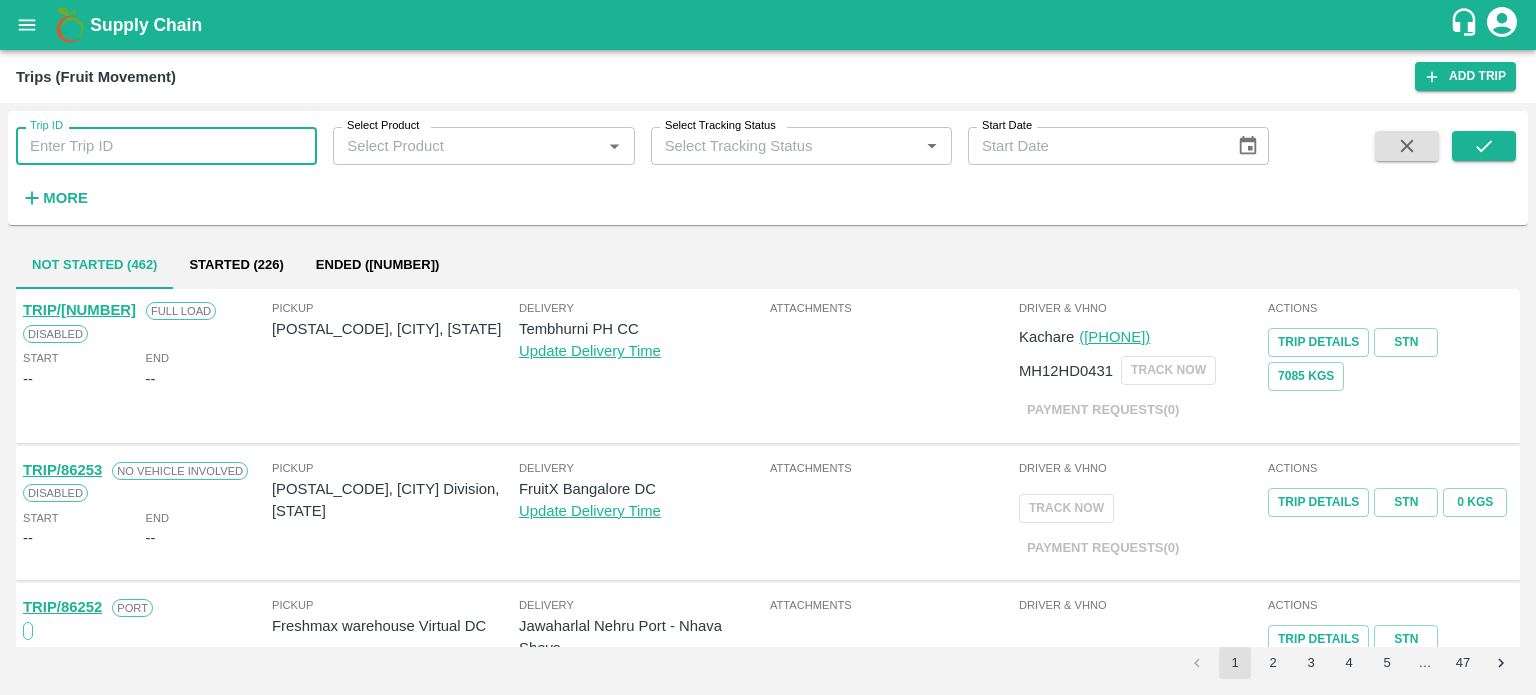click on "Trip ID" at bounding box center (166, 146) 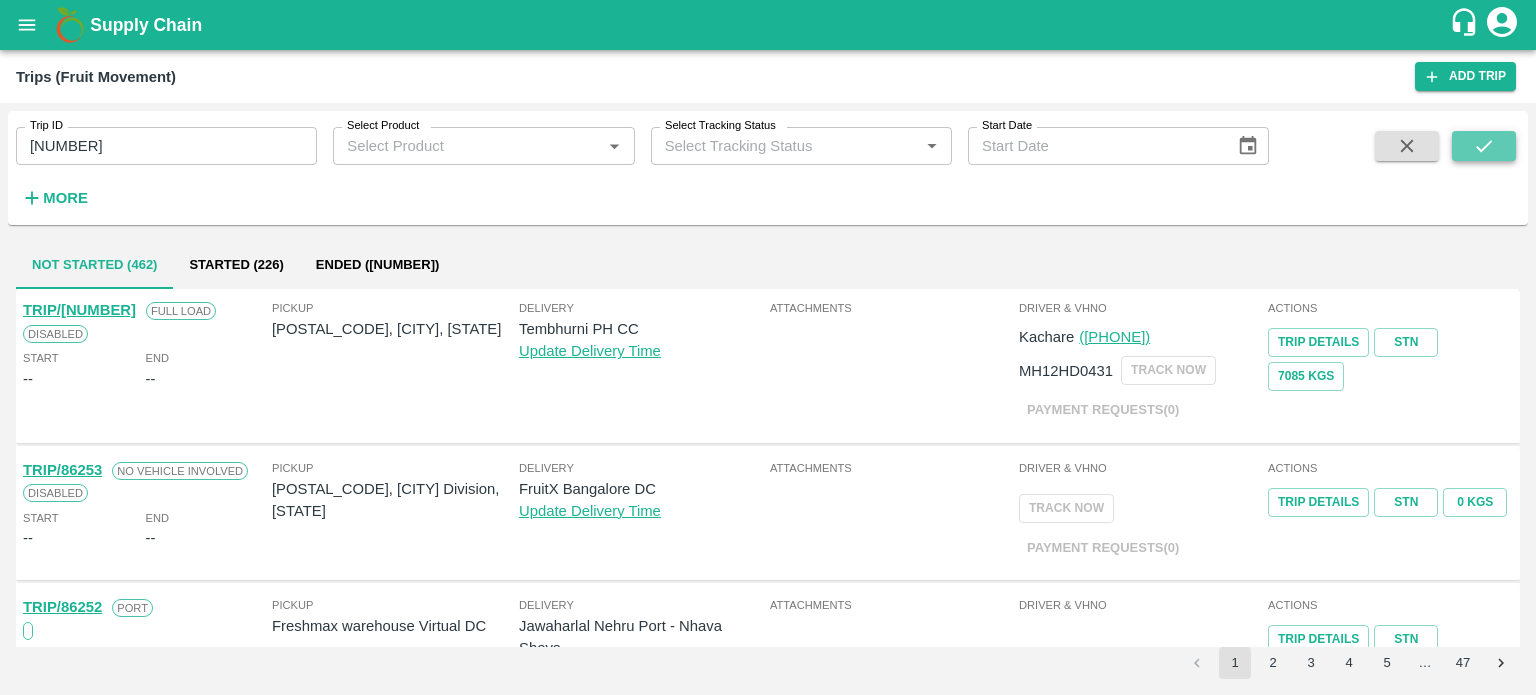 click at bounding box center [1484, 146] 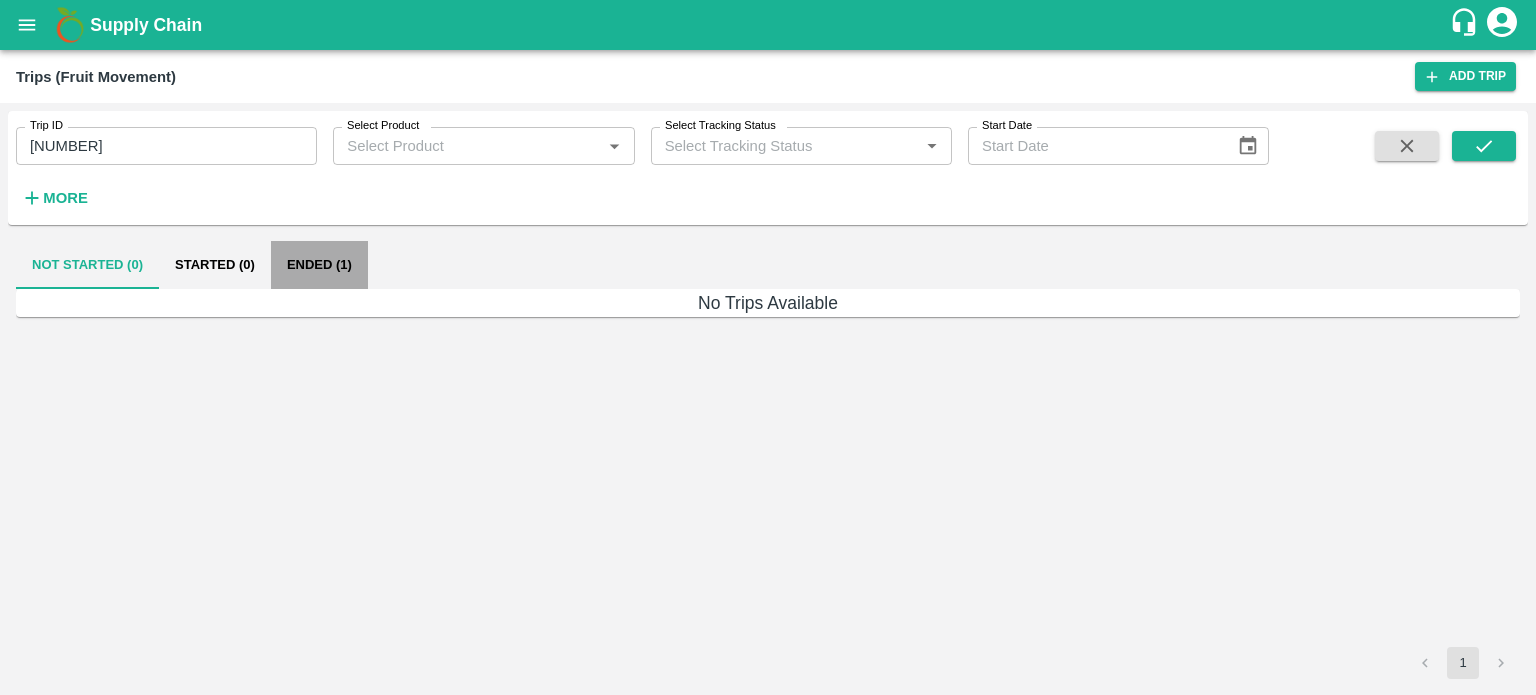 click on "Ended (1)" at bounding box center [319, 265] 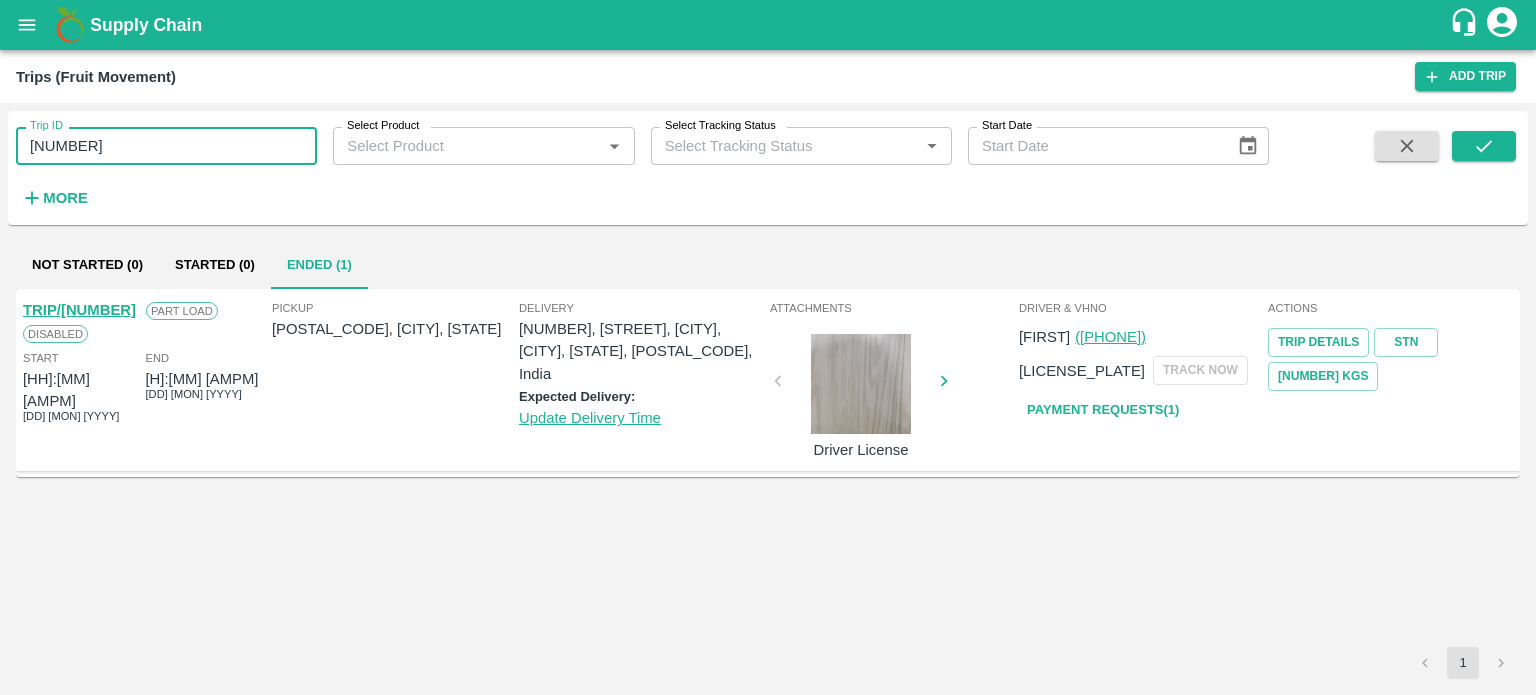 click on "75549" at bounding box center (166, 146) 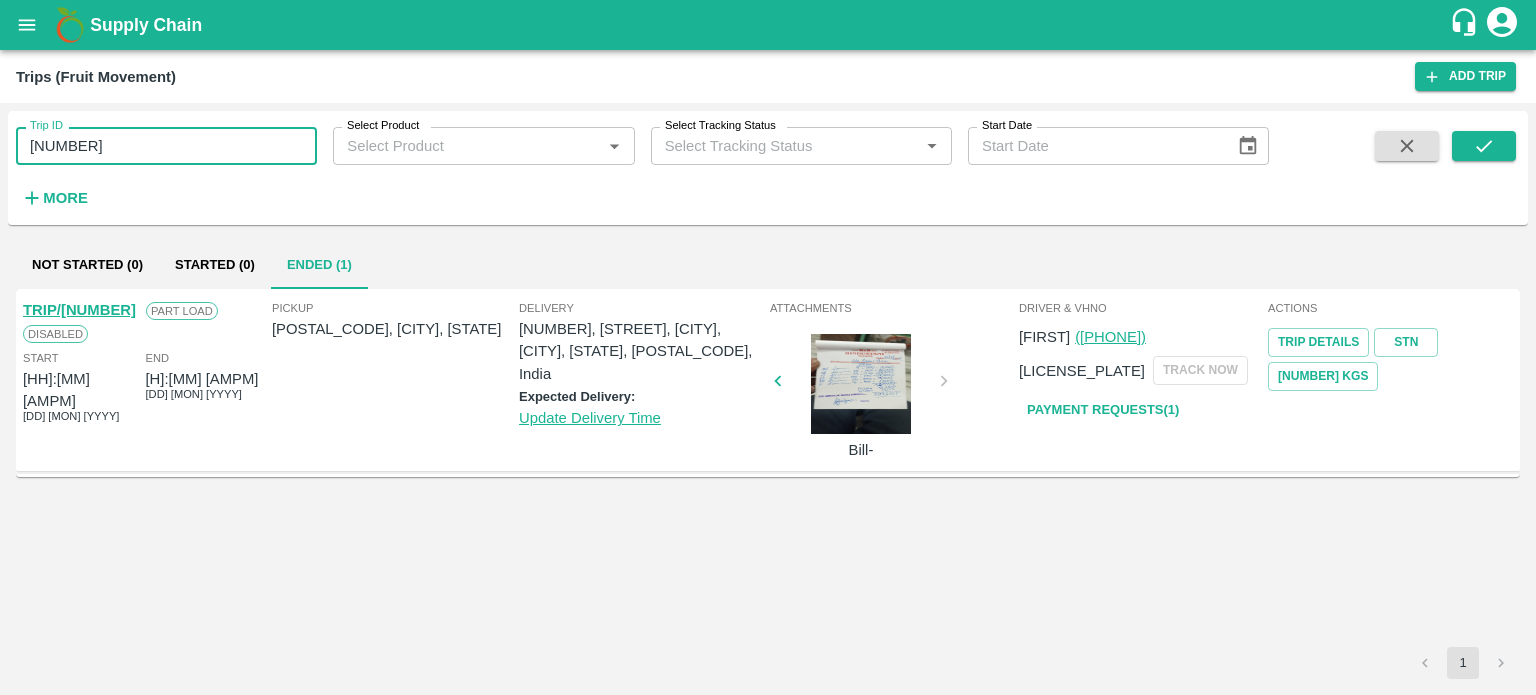 click on "75549" at bounding box center [166, 146] 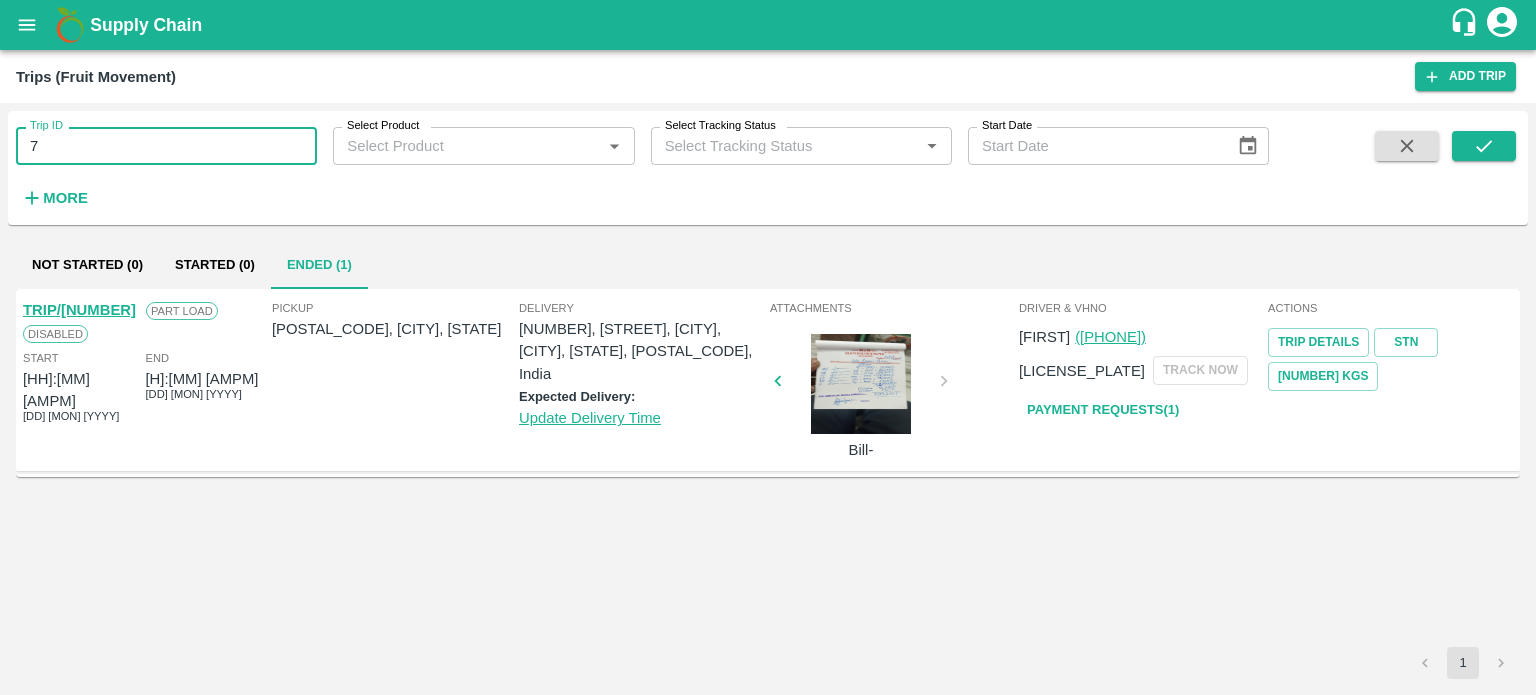 type on "7" 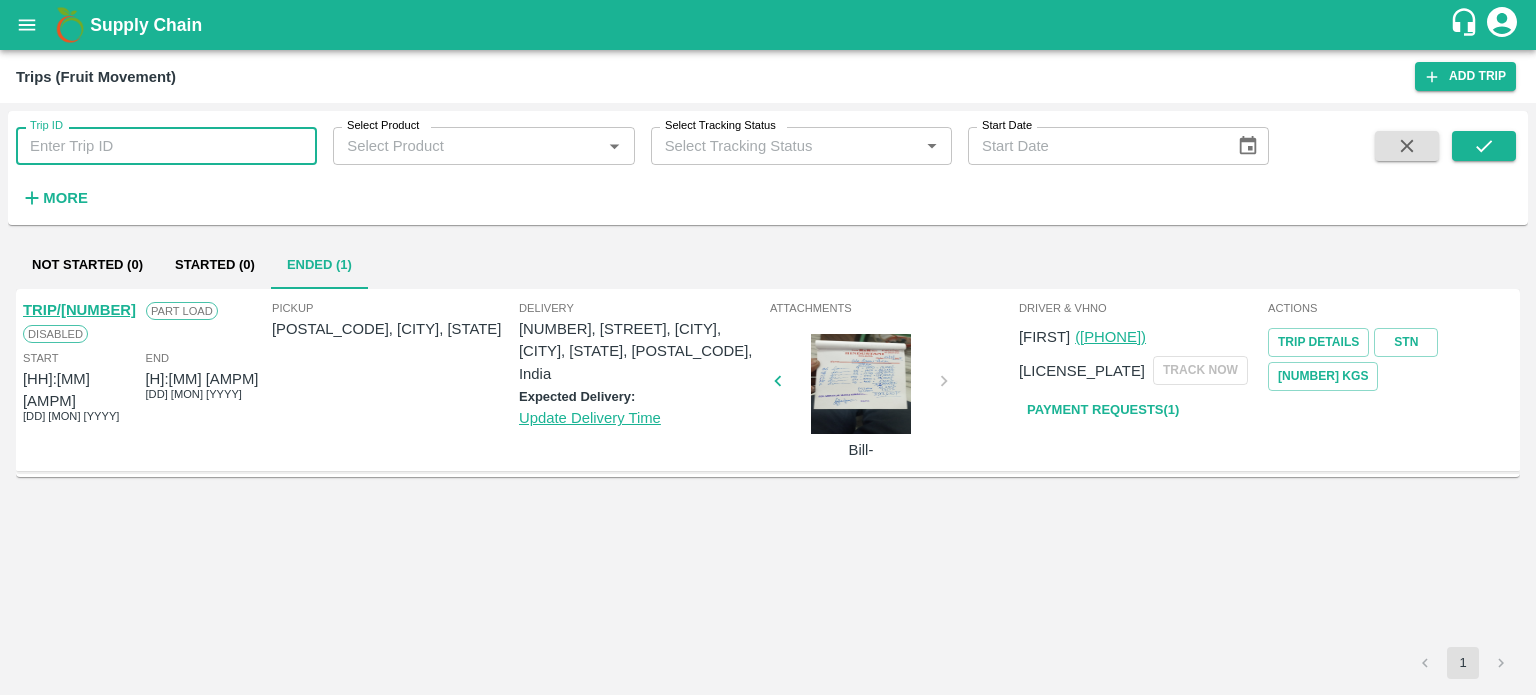type 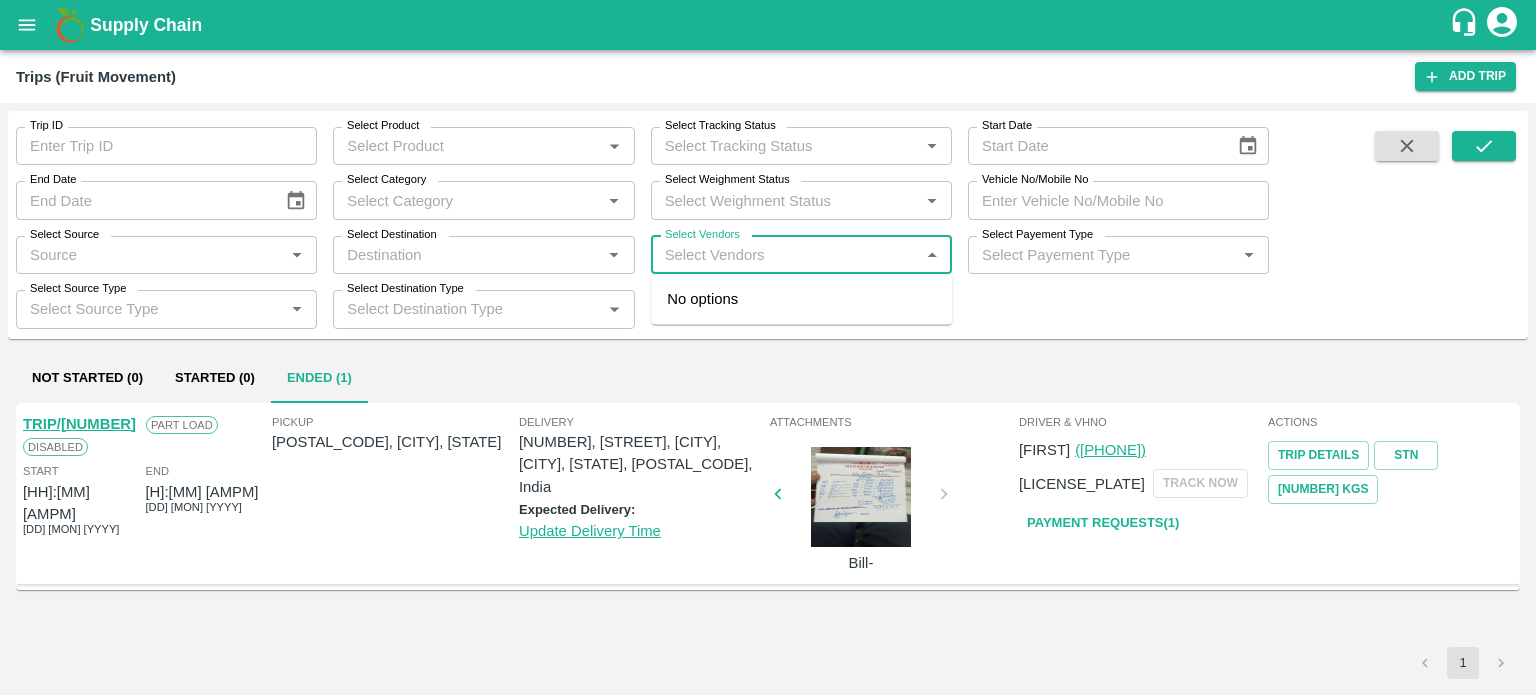 click on "Select Vendors" at bounding box center (785, 255) 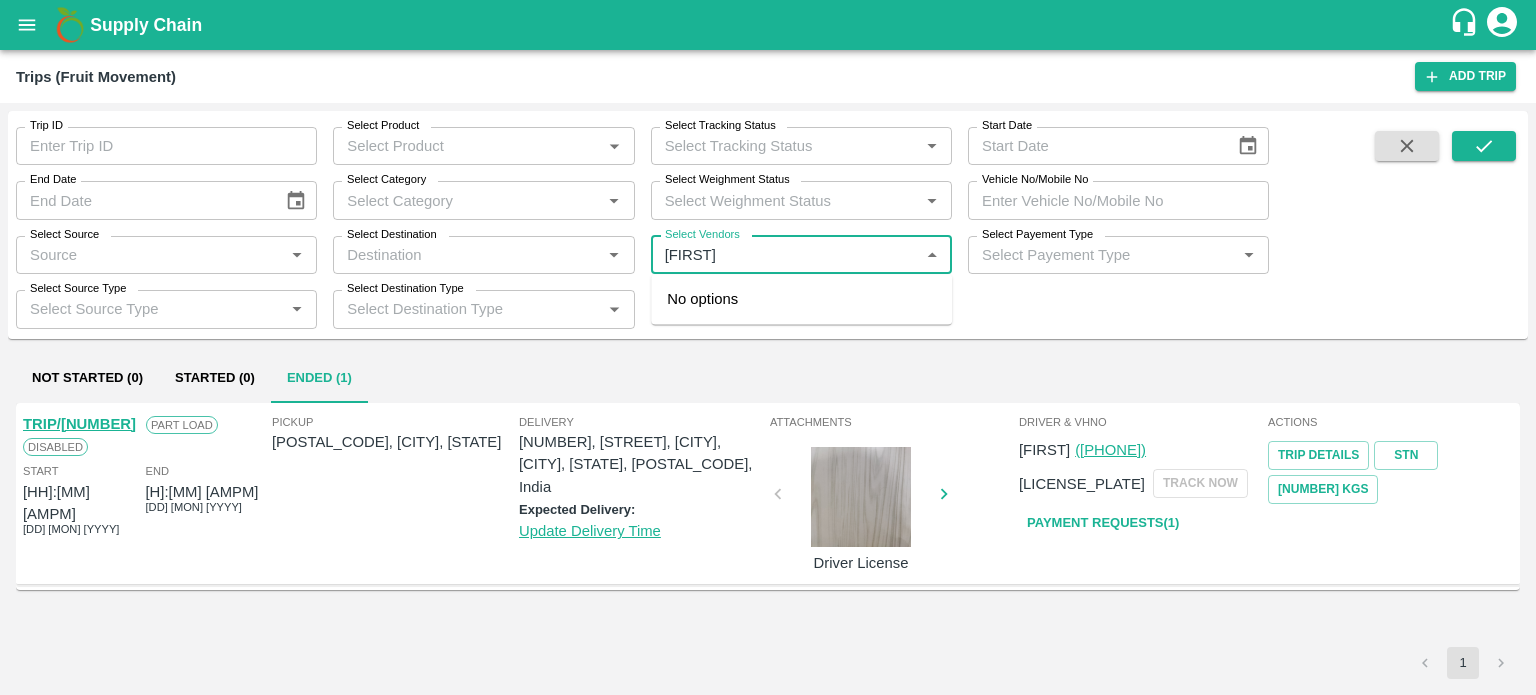 type on "rutvi" 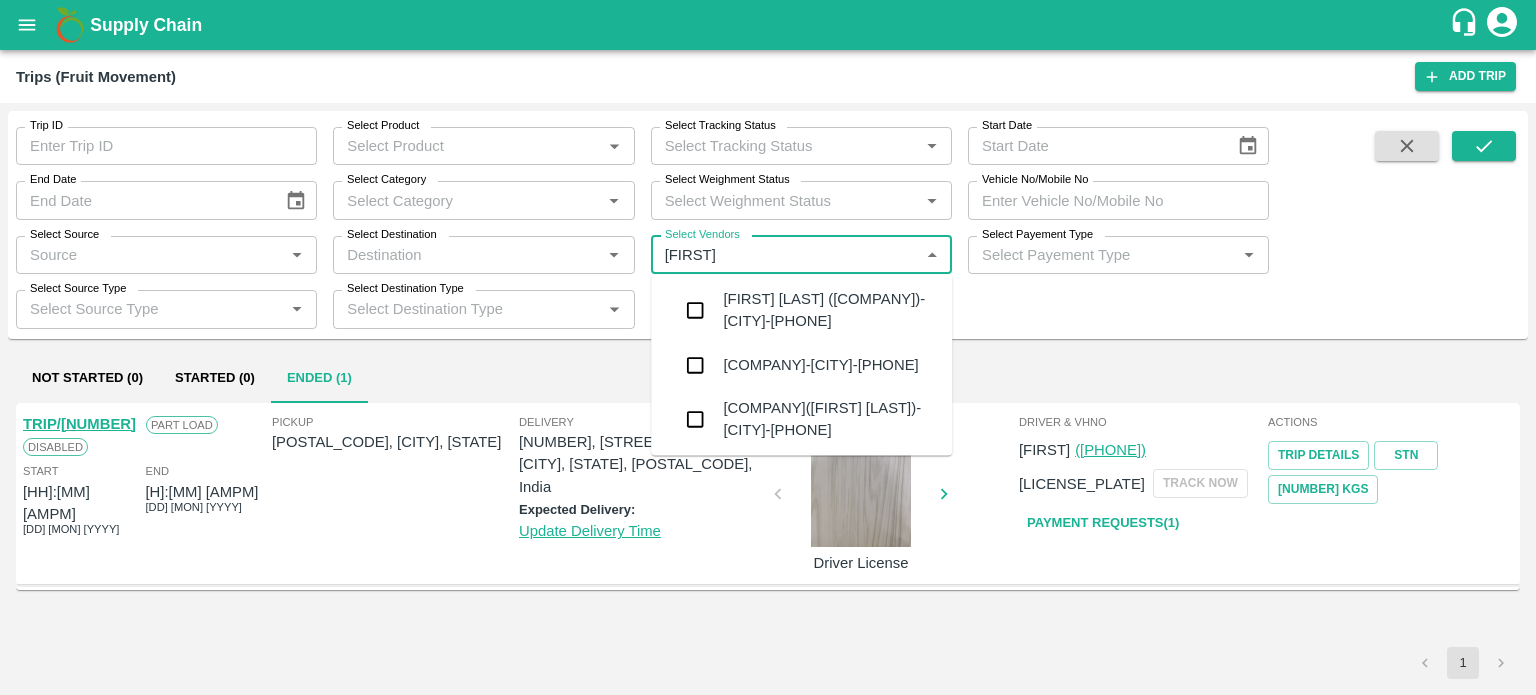 type on "75549" 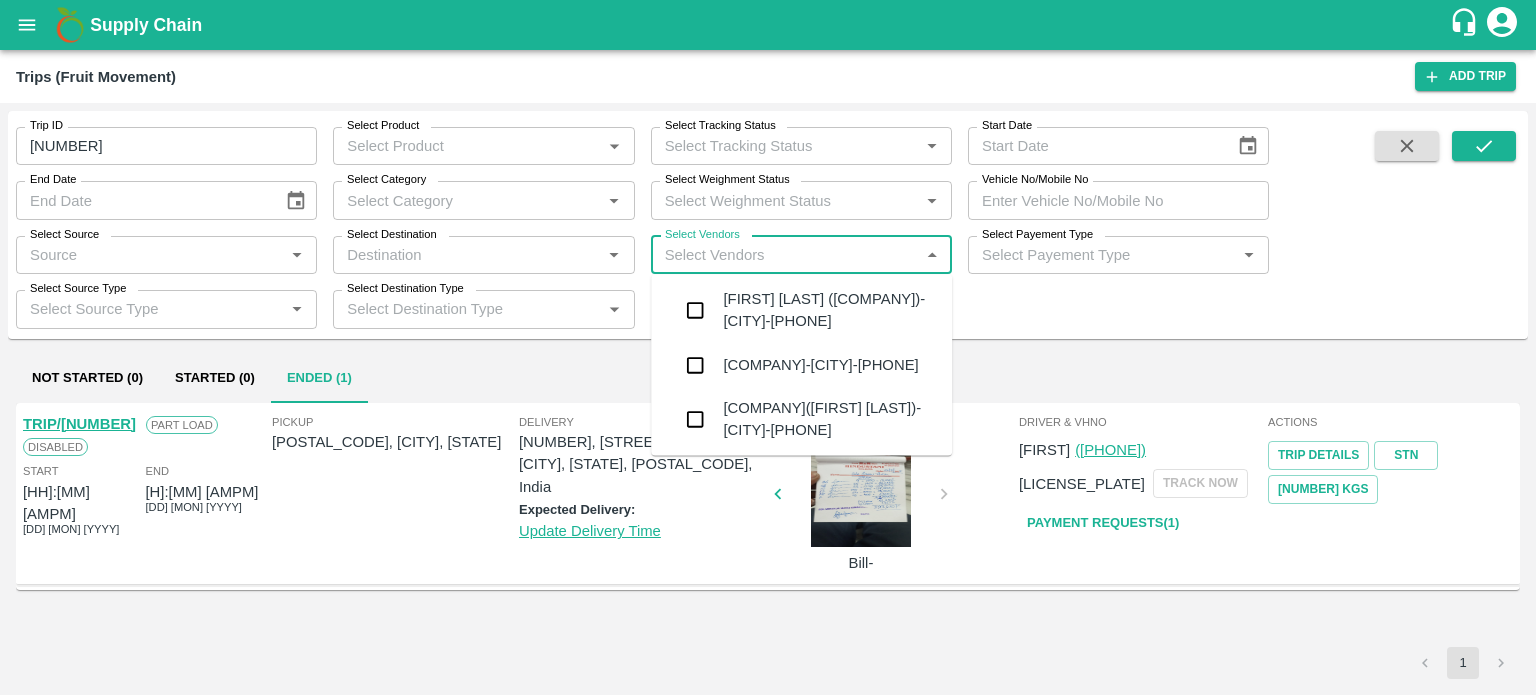 click on "Bhagat Dipak ( Rutvi Transport )-Kotda Ugamana, Kachchh-9638503352" at bounding box center [829, 310] 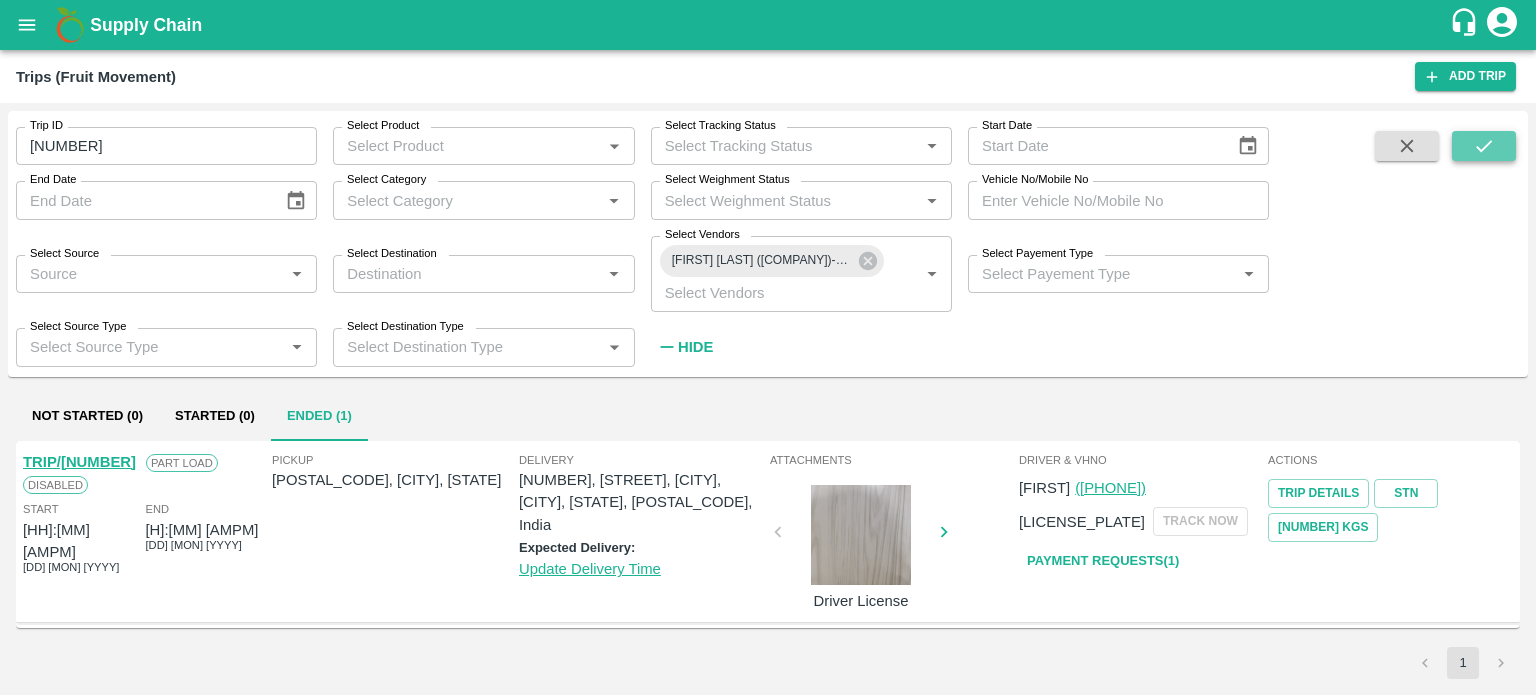 click at bounding box center [1484, 146] 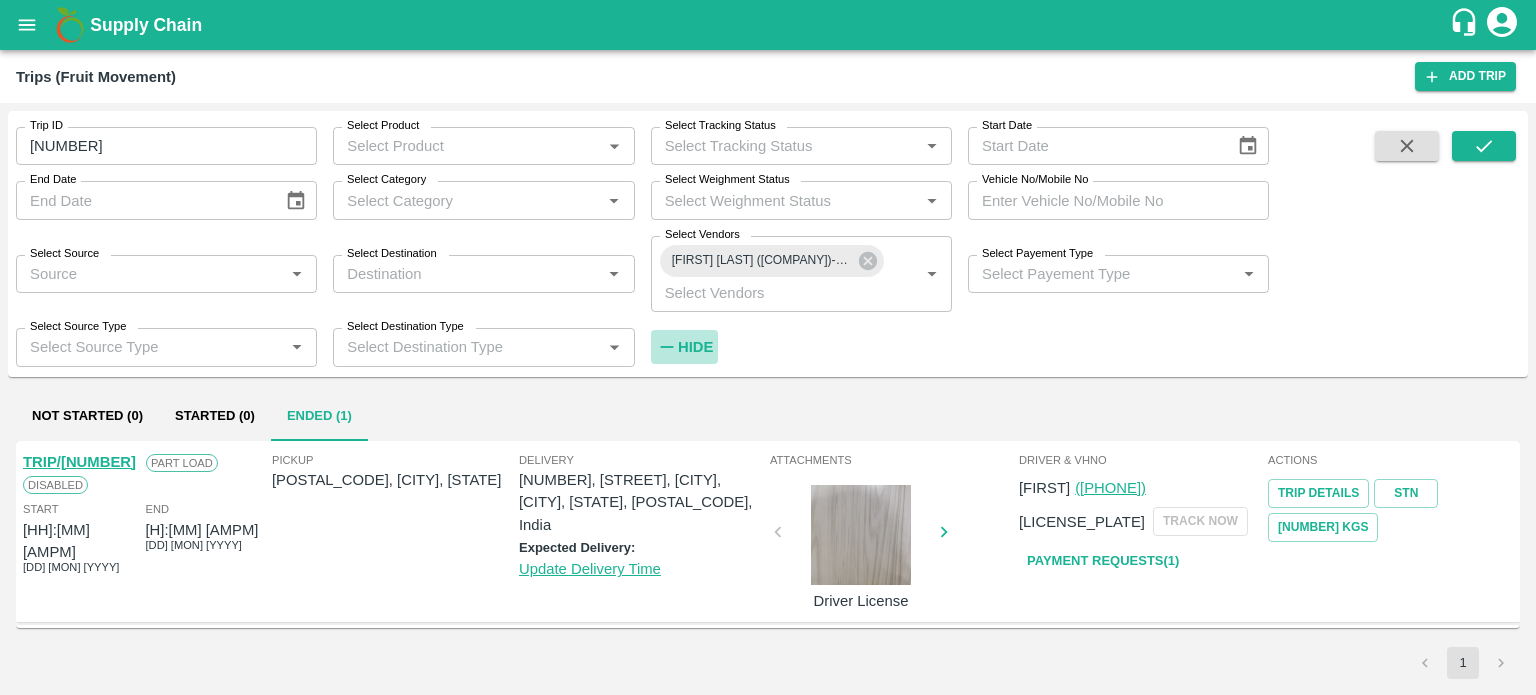 click on "Hide" at bounding box center (695, 347) 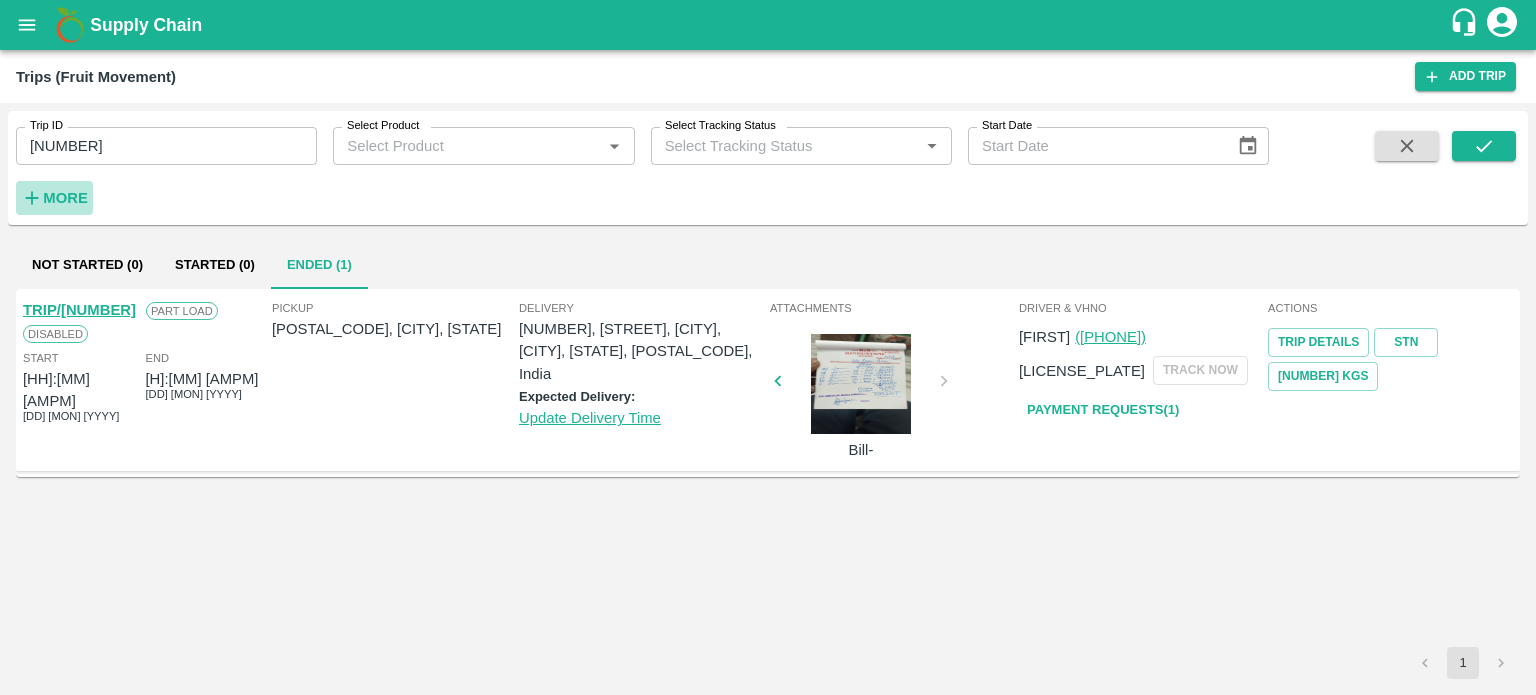 click on "More" at bounding box center (65, 198) 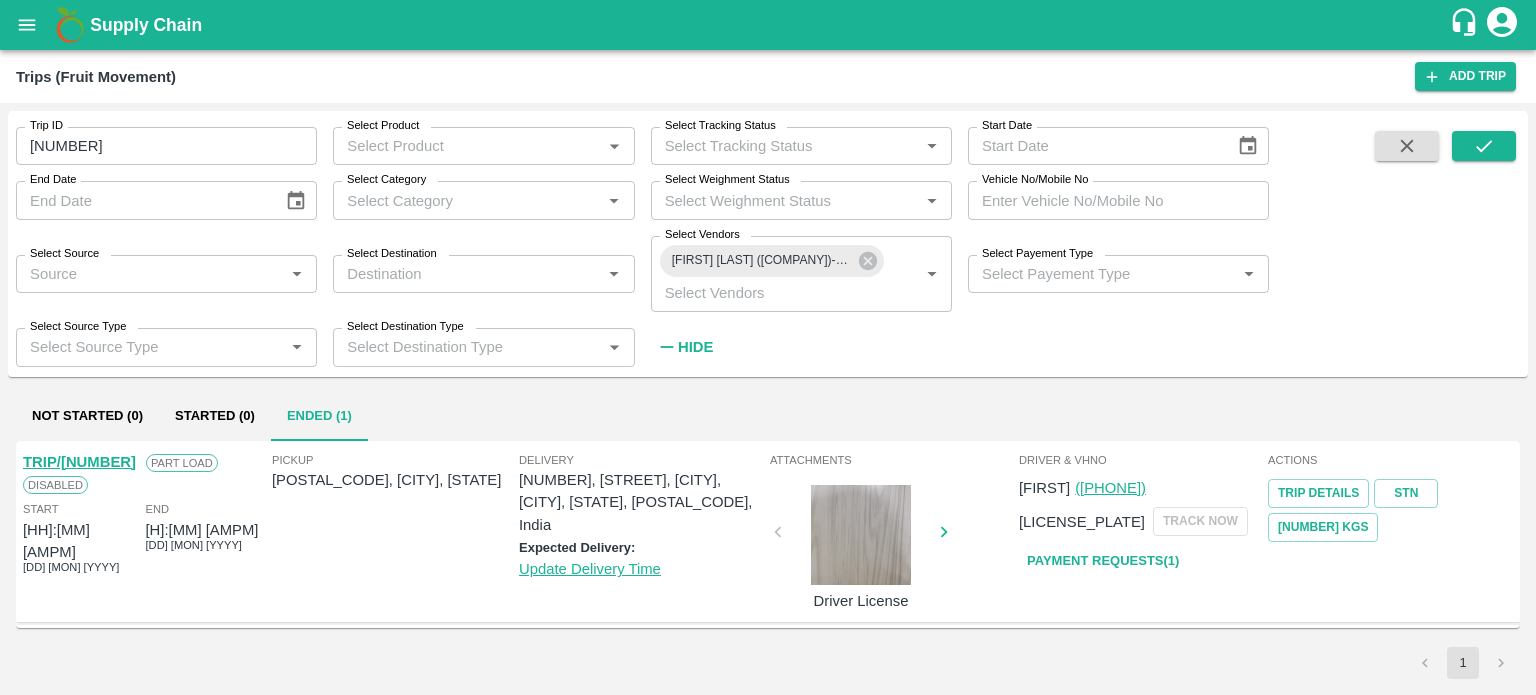 click on "75549" at bounding box center [166, 146] 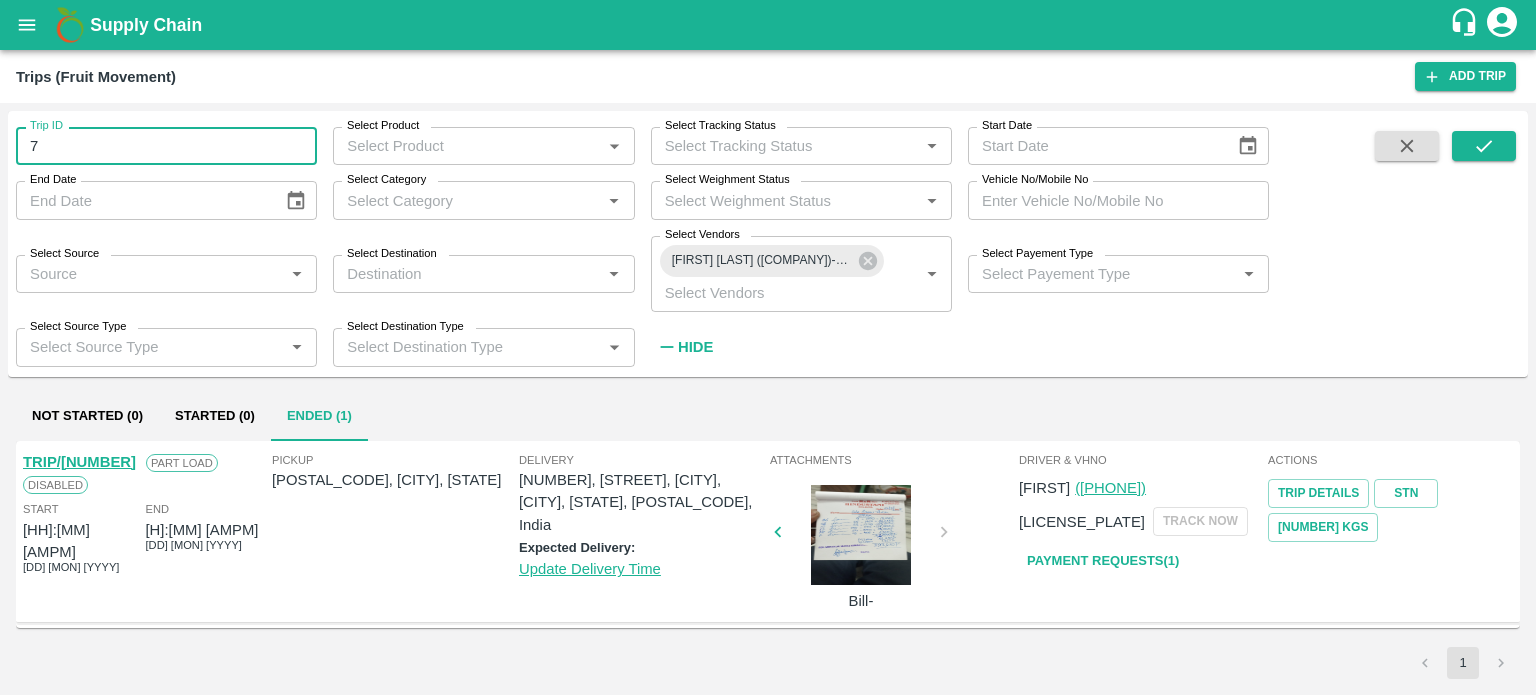 click on "7" at bounding box center [166, 146] 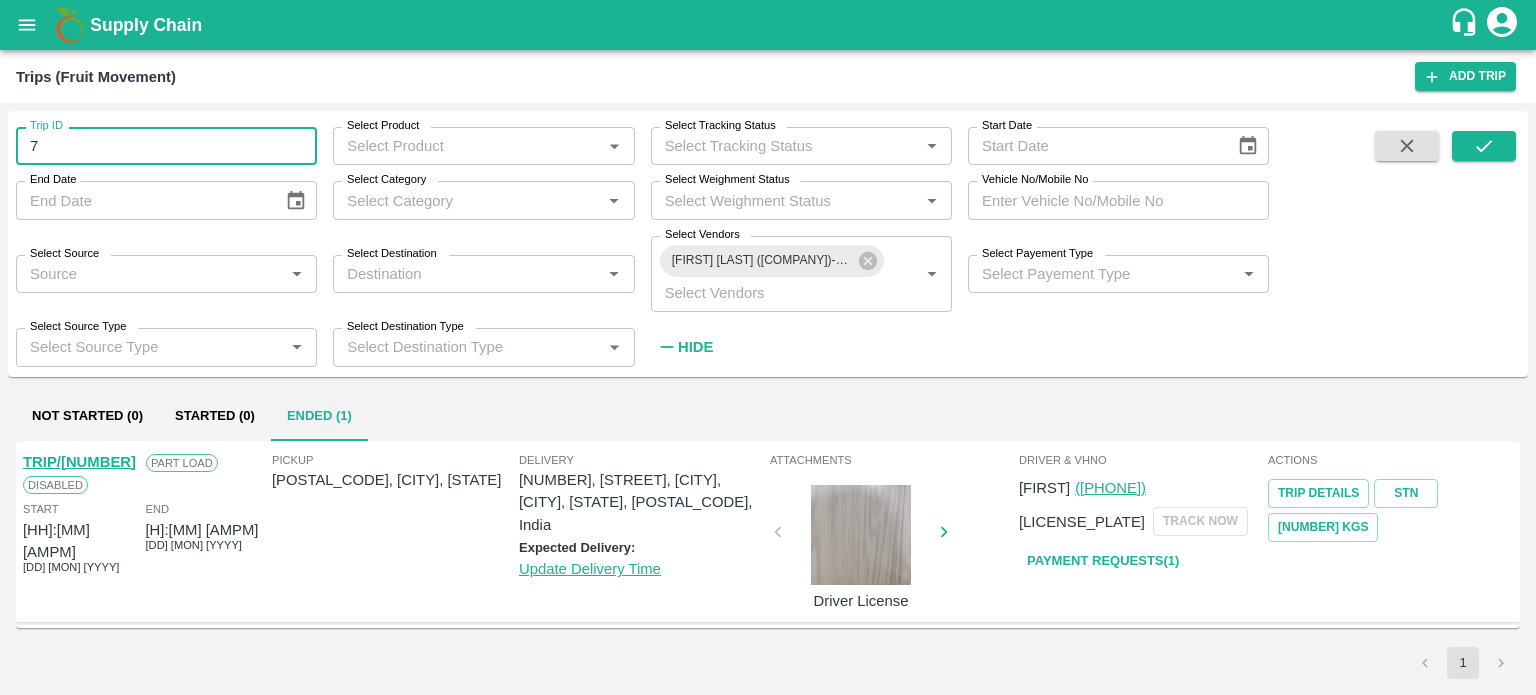 click on "7" at bounding box center (166, 146) 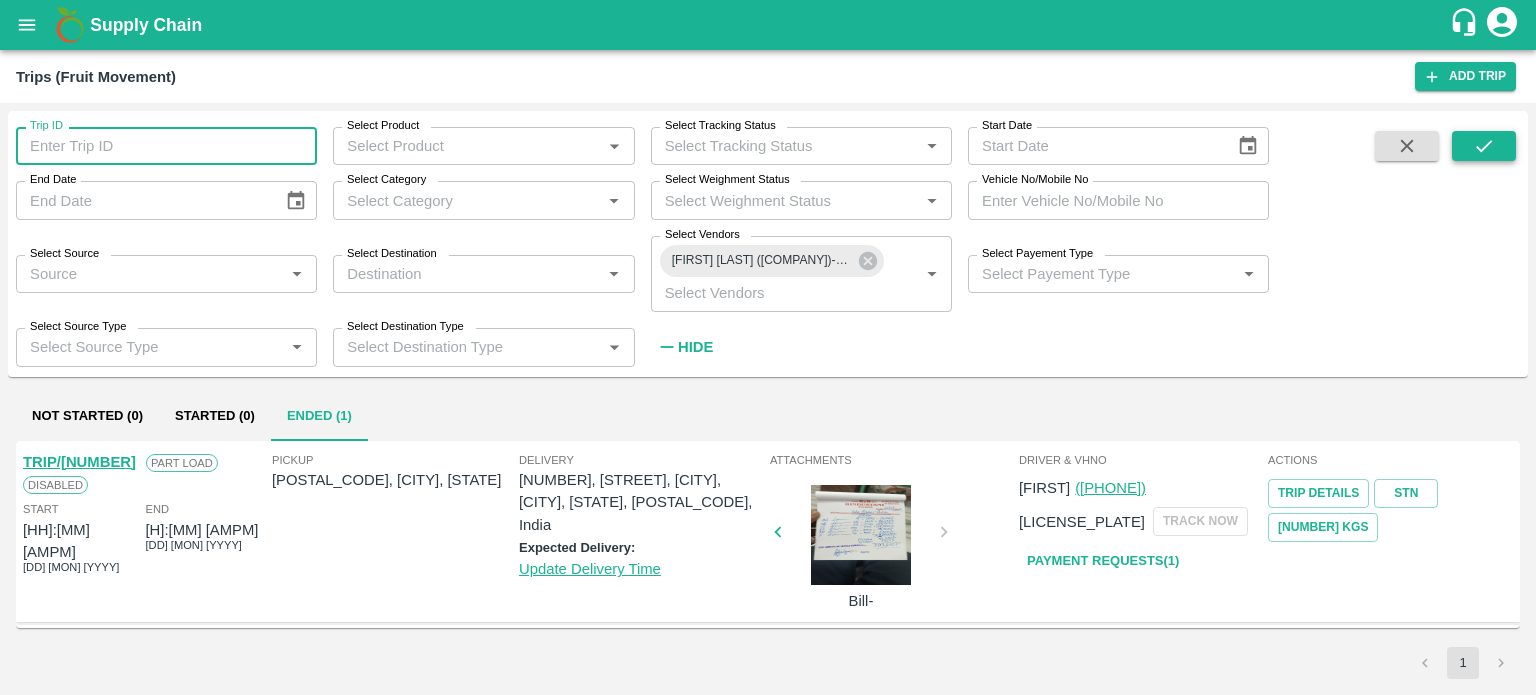 type 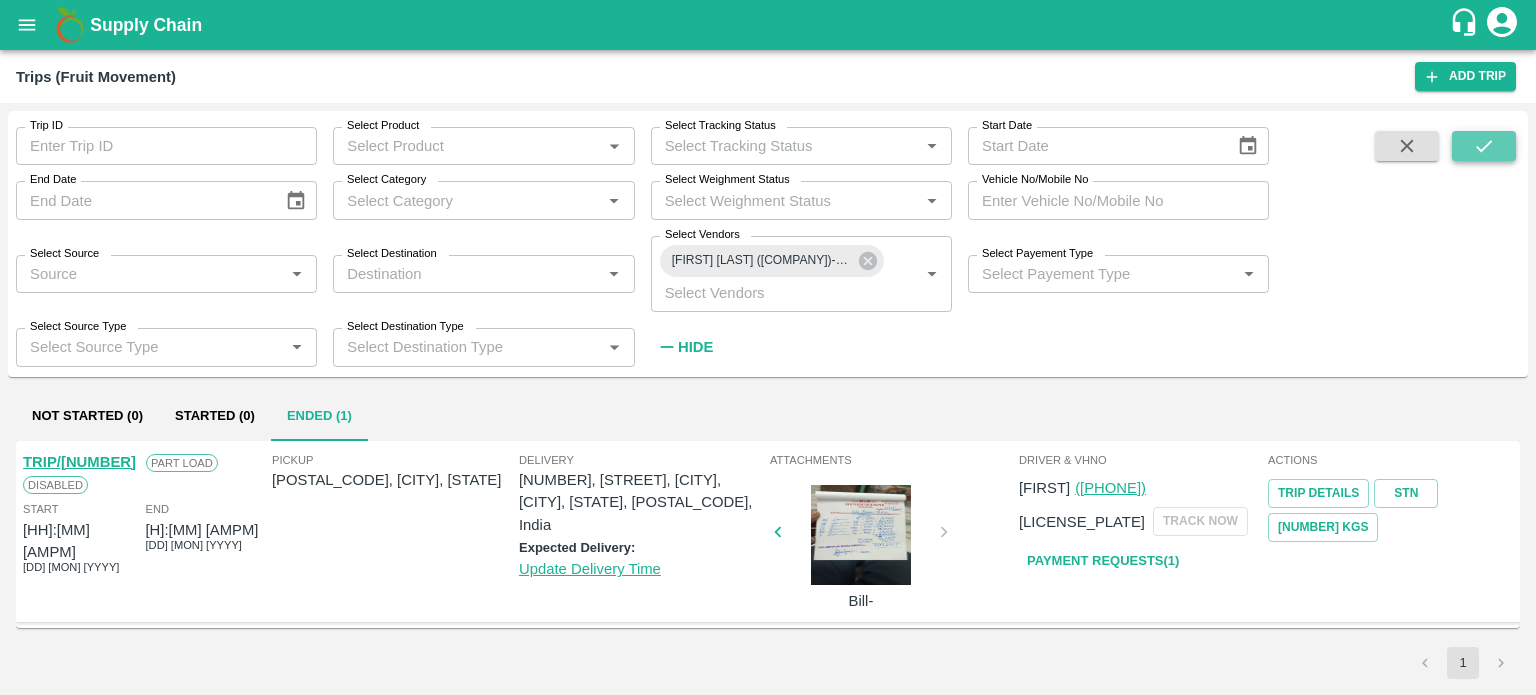click at bounding box center [1484, 146] 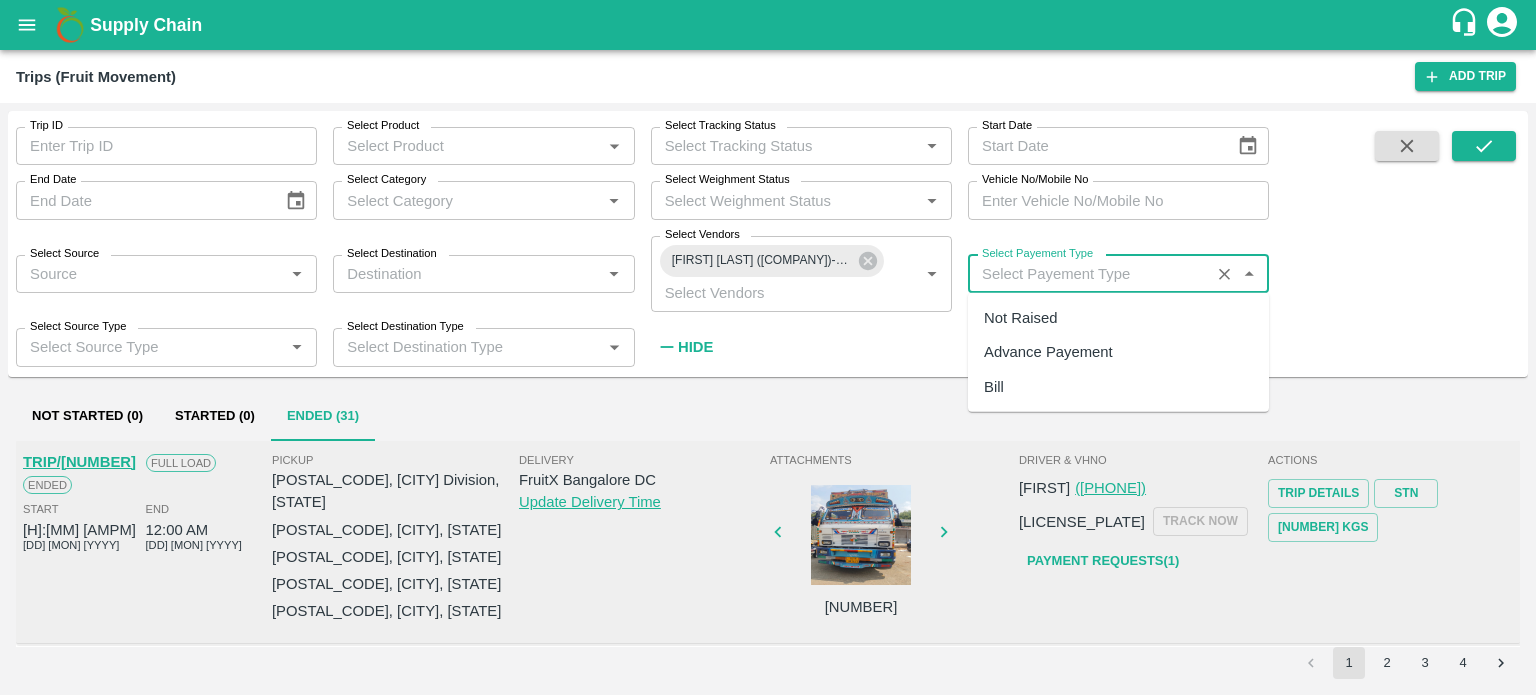 click on "Select Payement Type" at bounding box center [1089, 274] 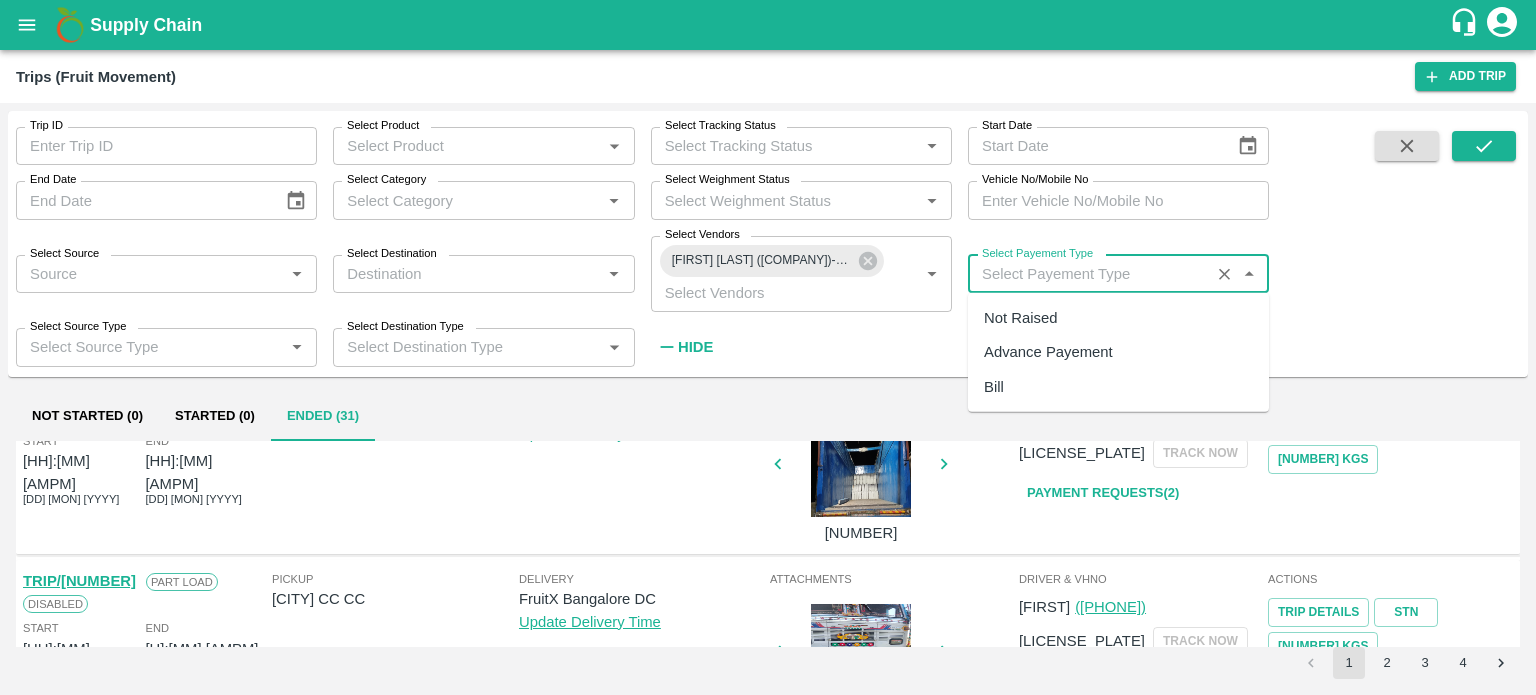 scroll, scrollTop: 464, scrollLeft: 0, axis: vertical 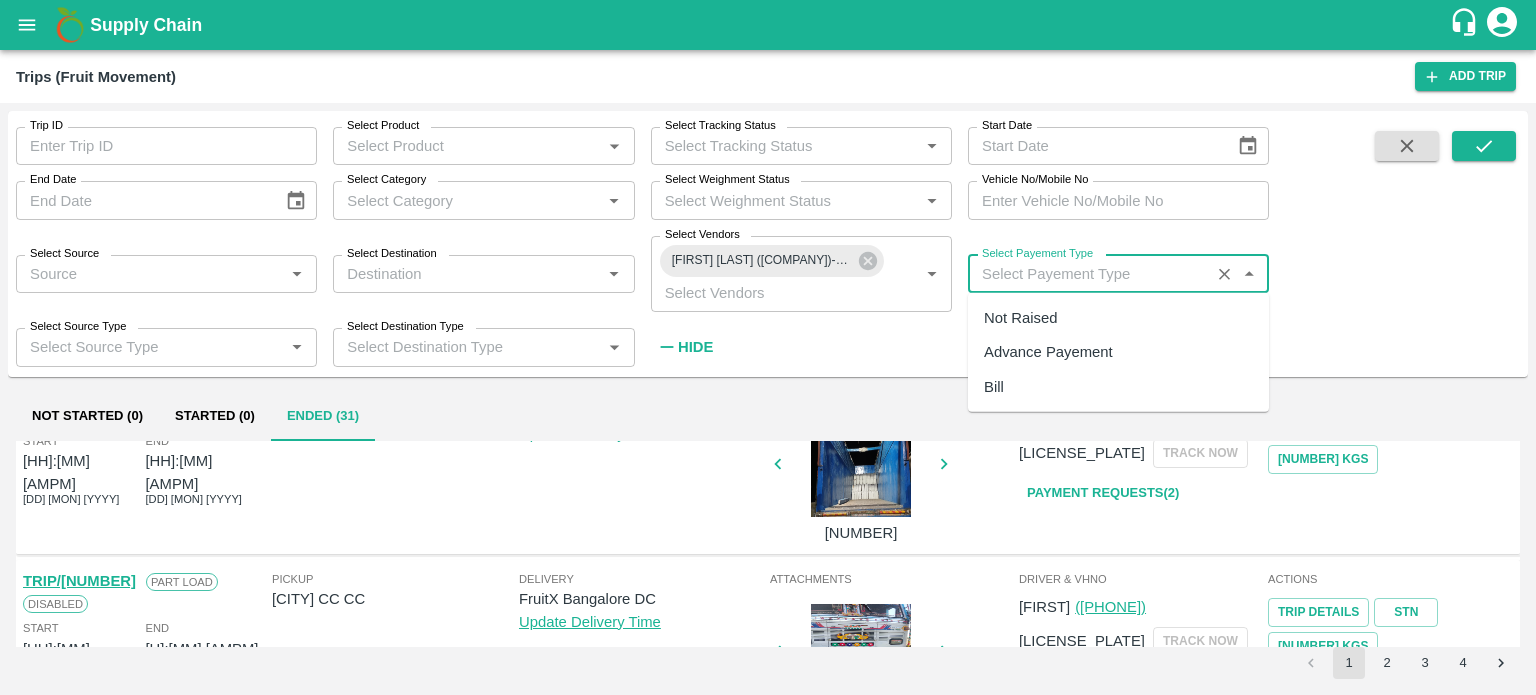 click at bounding box center (861, 467) 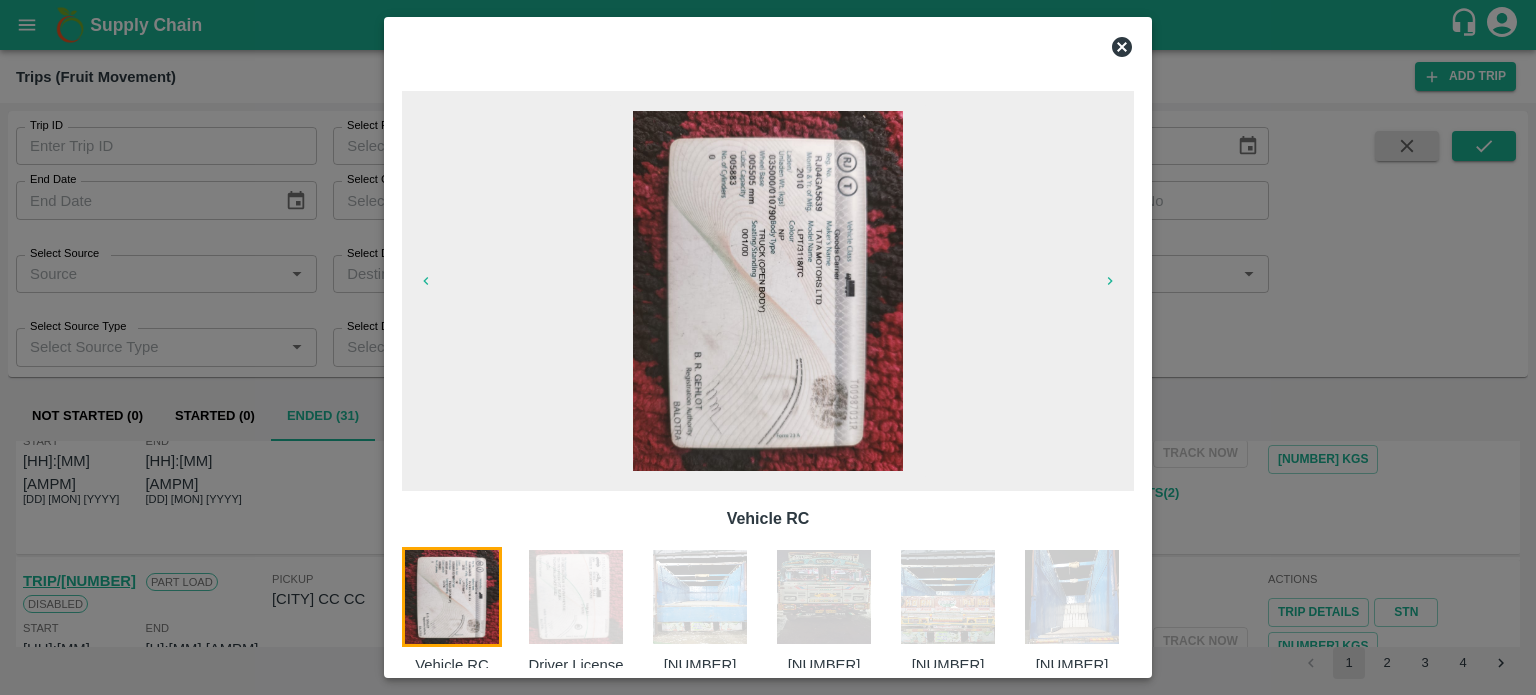 click on "2256481" at bounding box center (1072, 665) 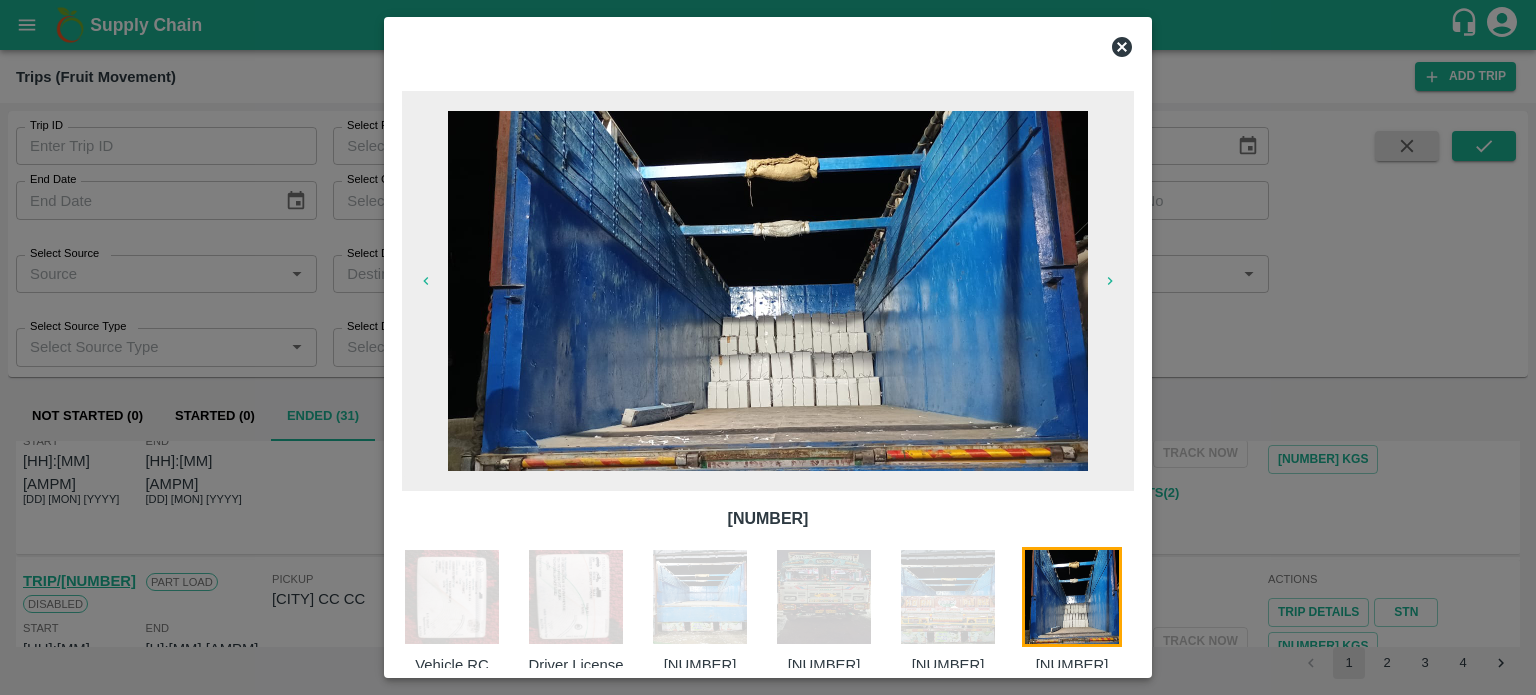scroll, scrollTop: 0, scrollLeft: 209, axis: horizontal 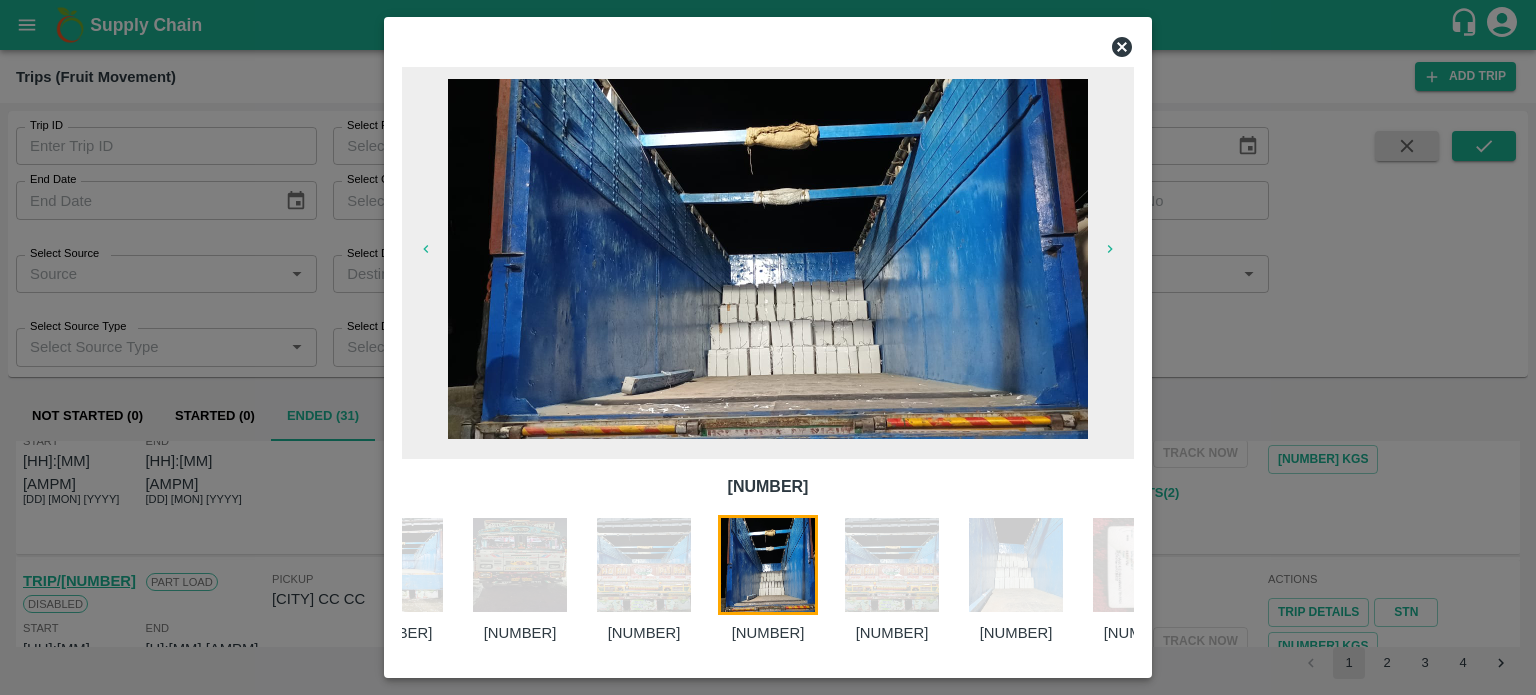 click at bounding box center (1016, 565) 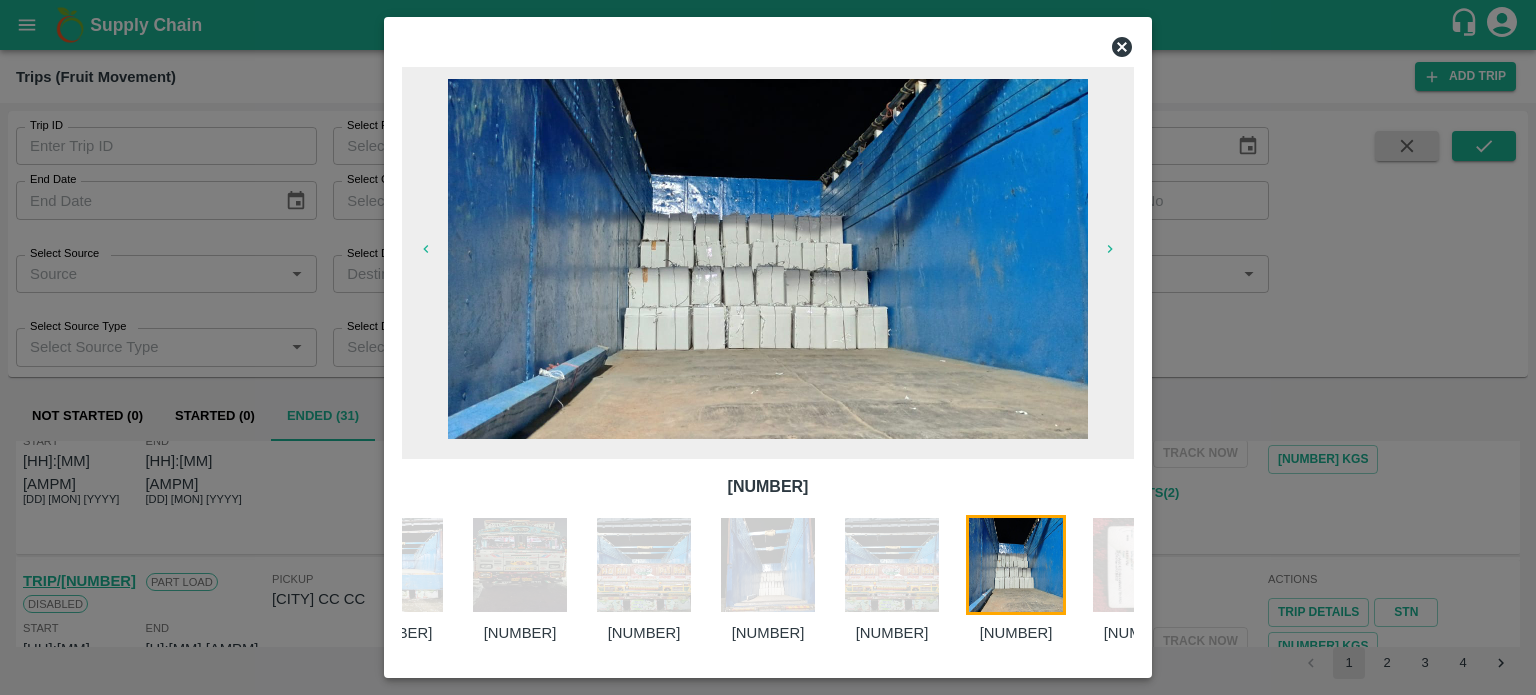 scroll, scrollTop: 0, scrollLeft: 552, axis: horizontal 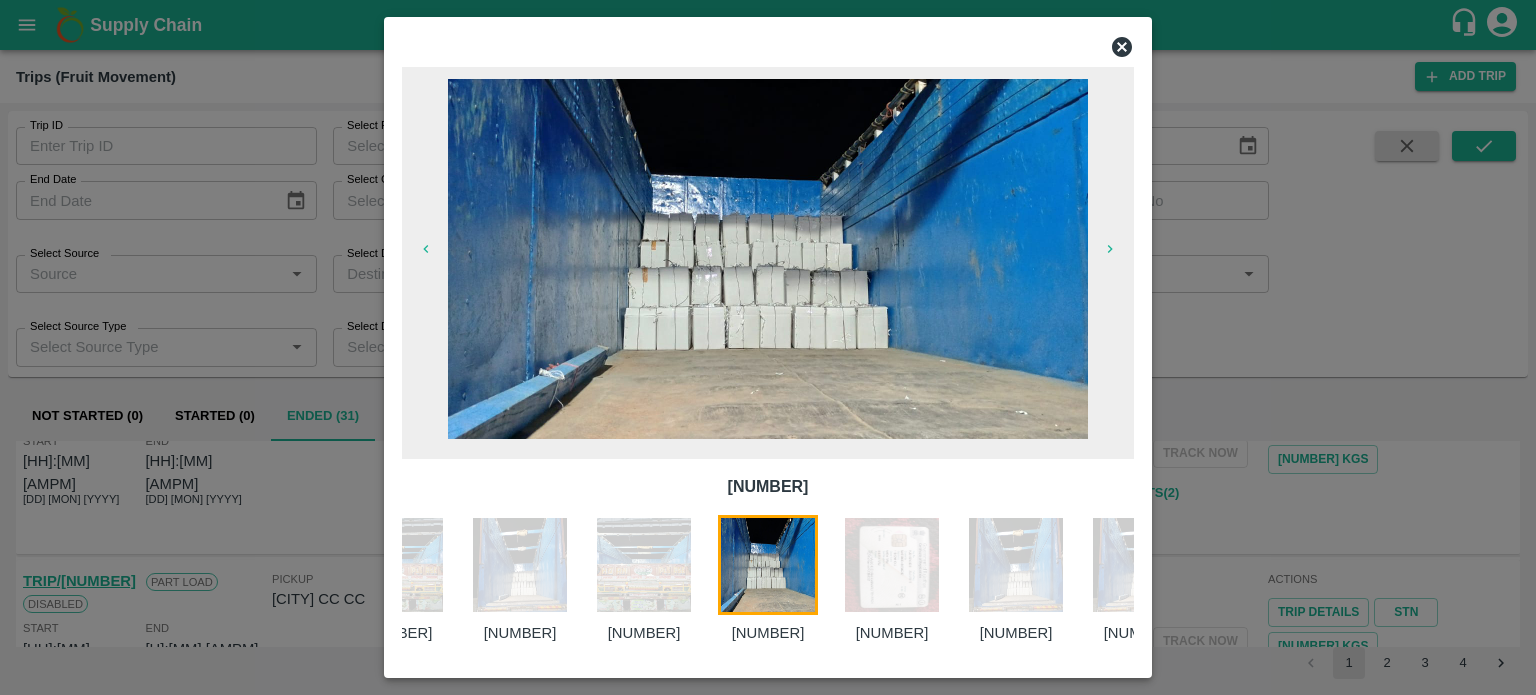 click at bounding box center [892, 565] 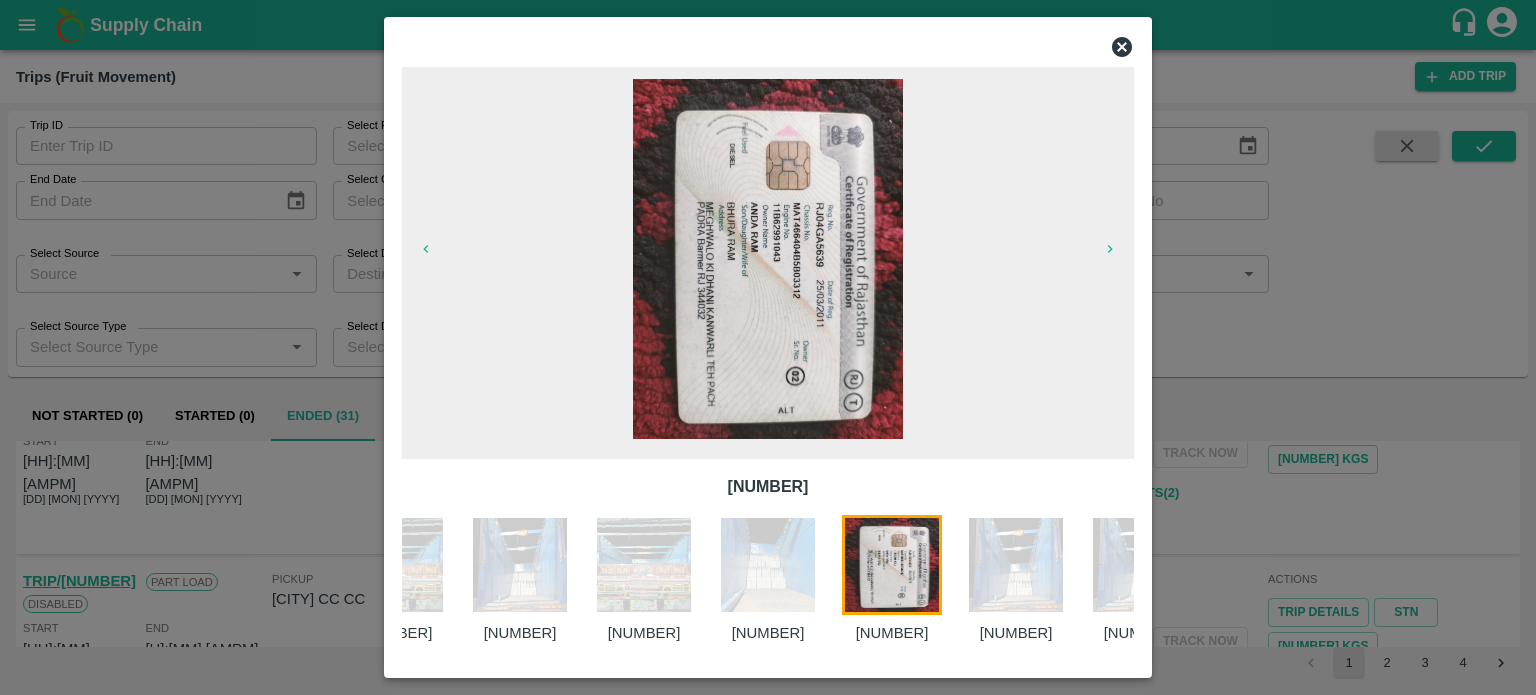 scroll, scrollTop: 0, scrollLeft: 676, axis: horizontal 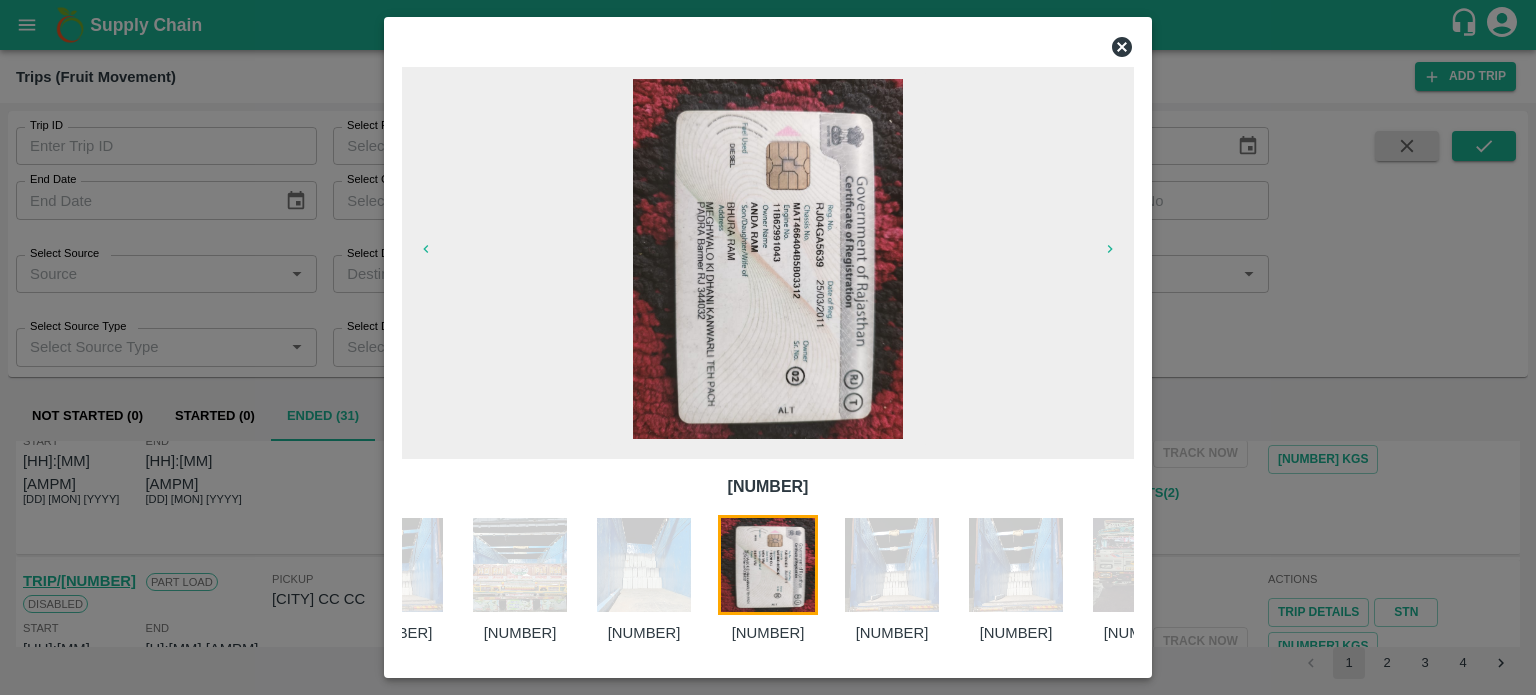 click at bounding box center [892, 565] 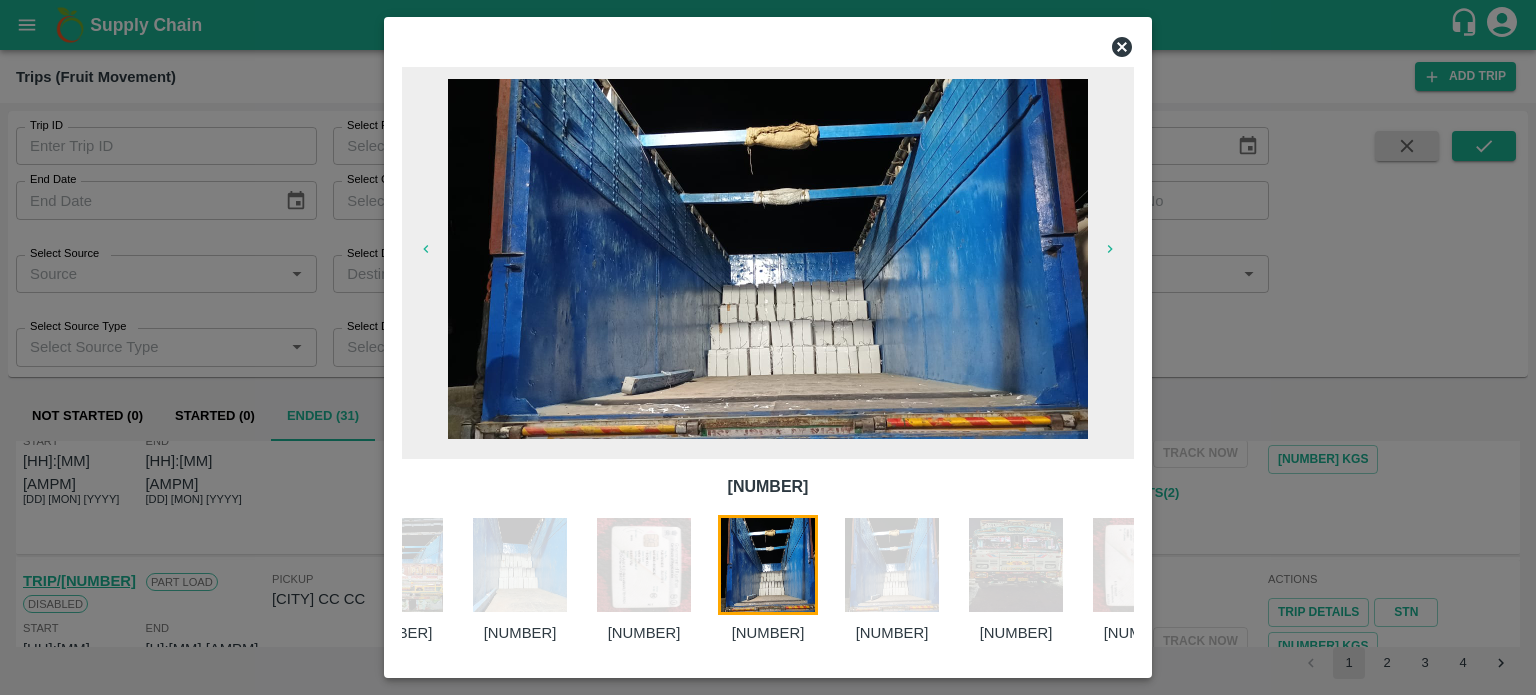 click at bounding box center (892, 565) 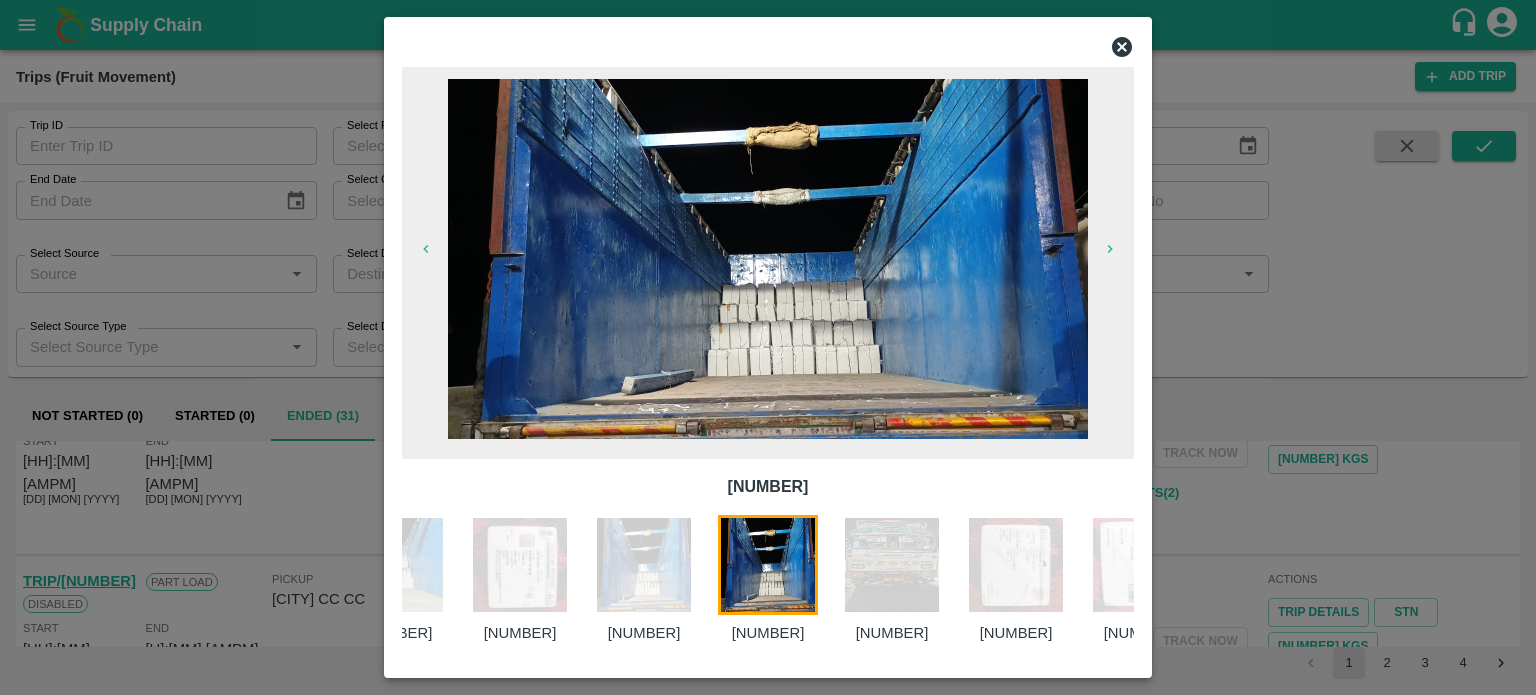 click at bounding box center (892, 565) 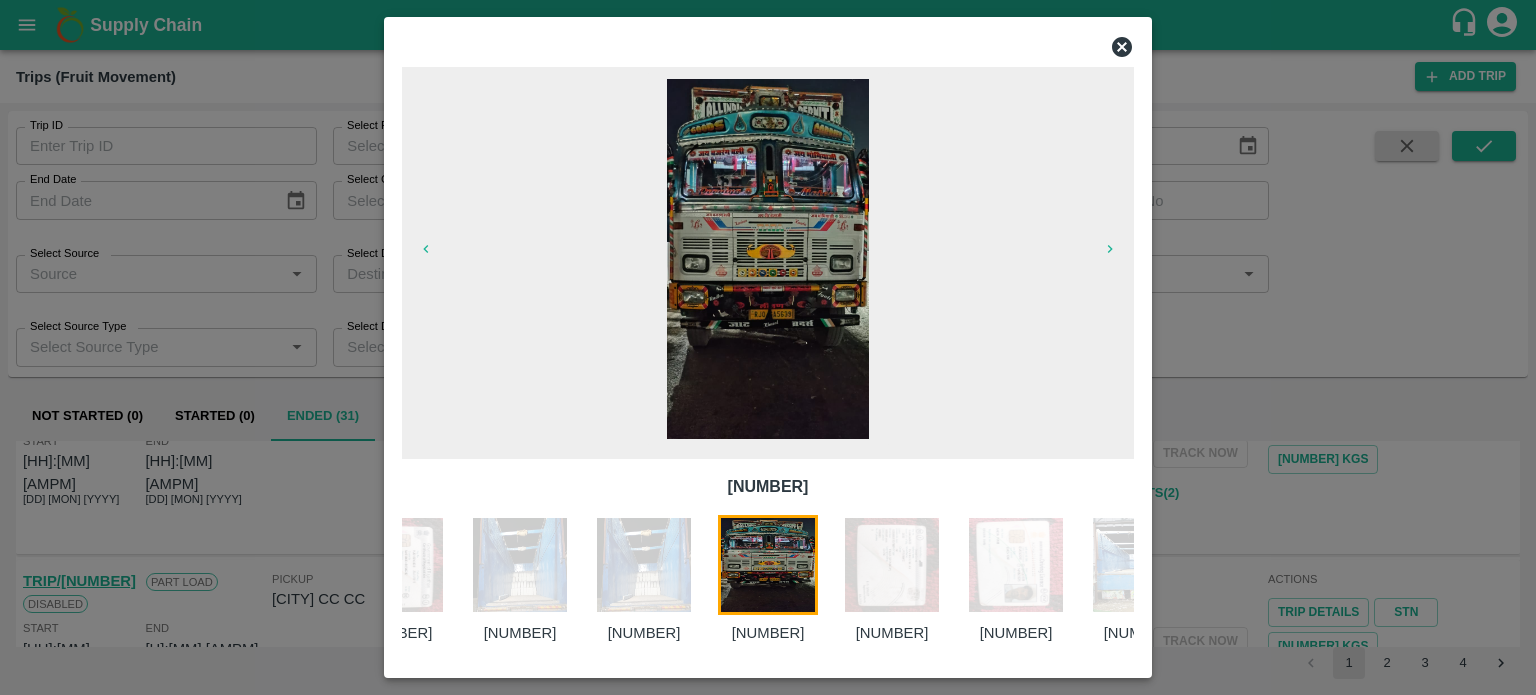 click at bounding box center (892, 565) 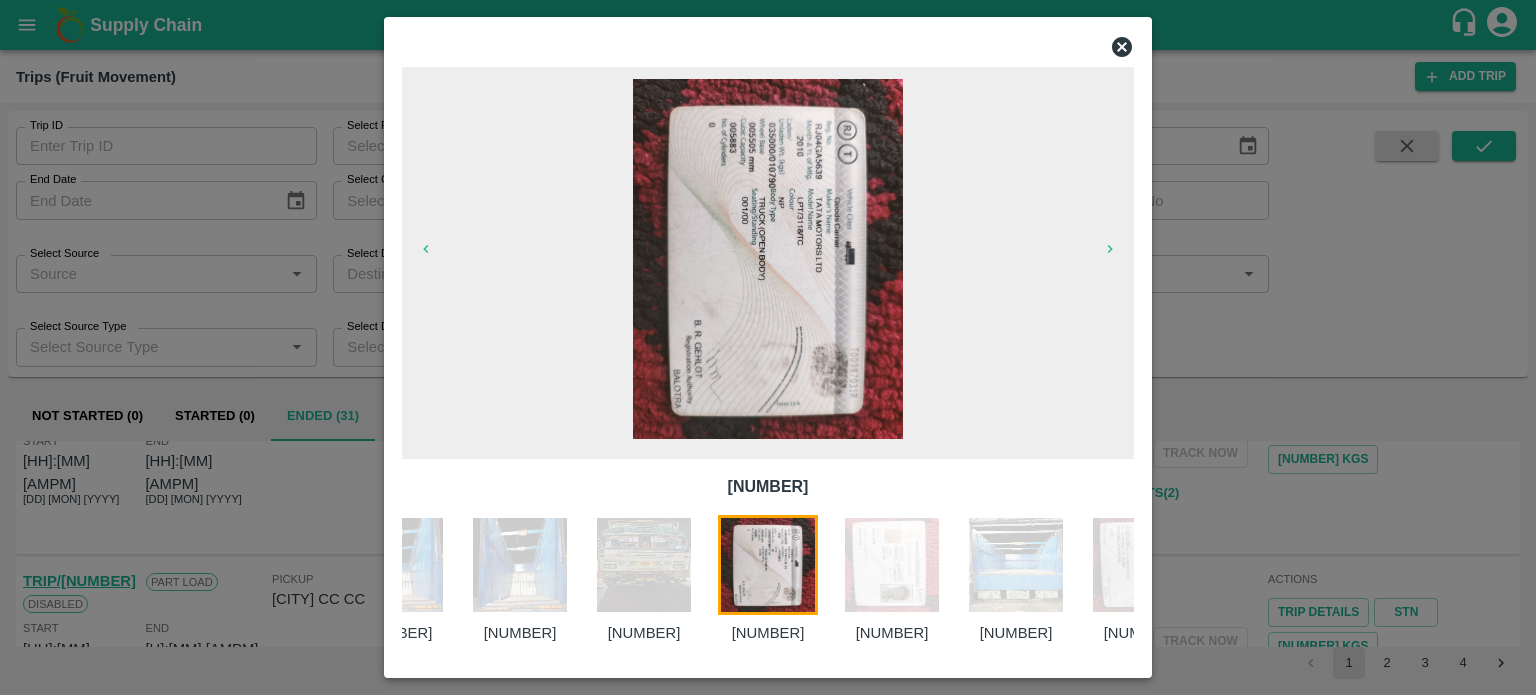 click at bounding box center [892, 565] 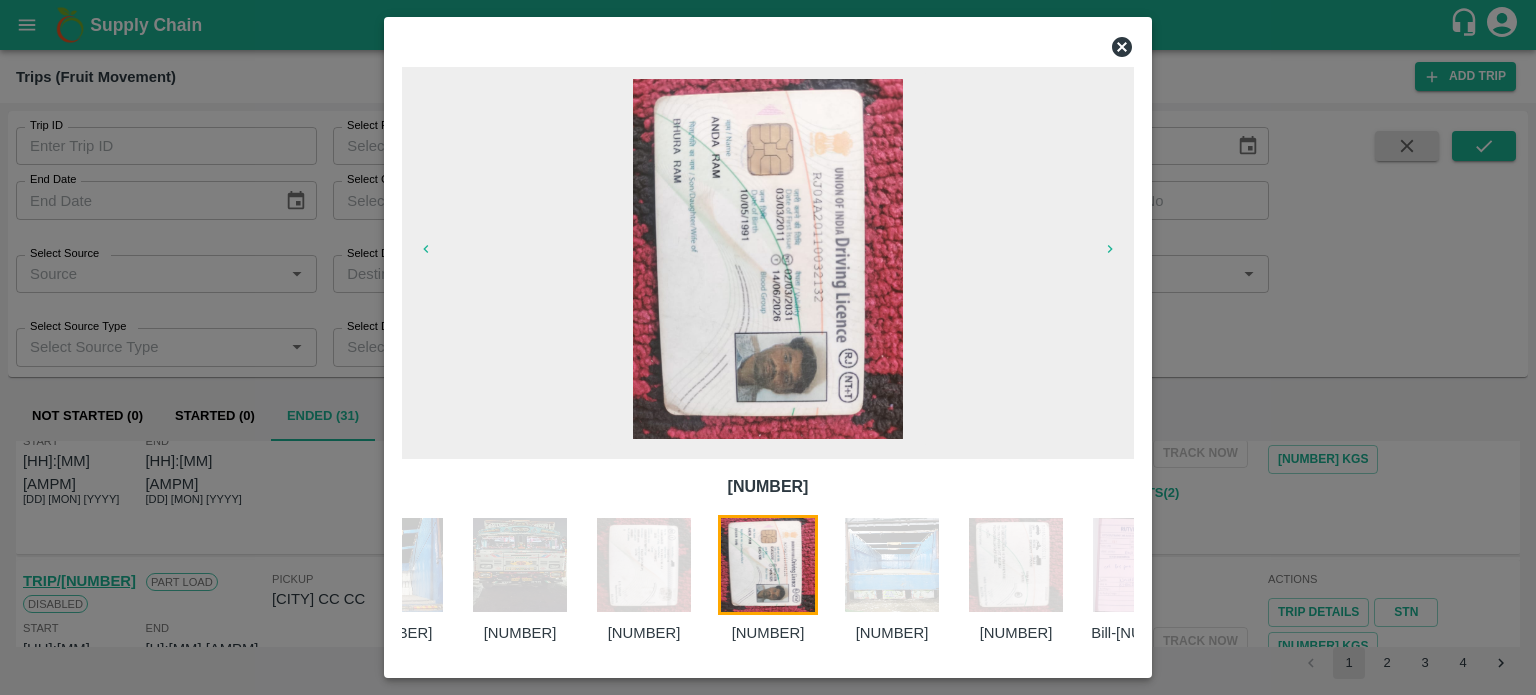 click at bounding box center [892, 565] 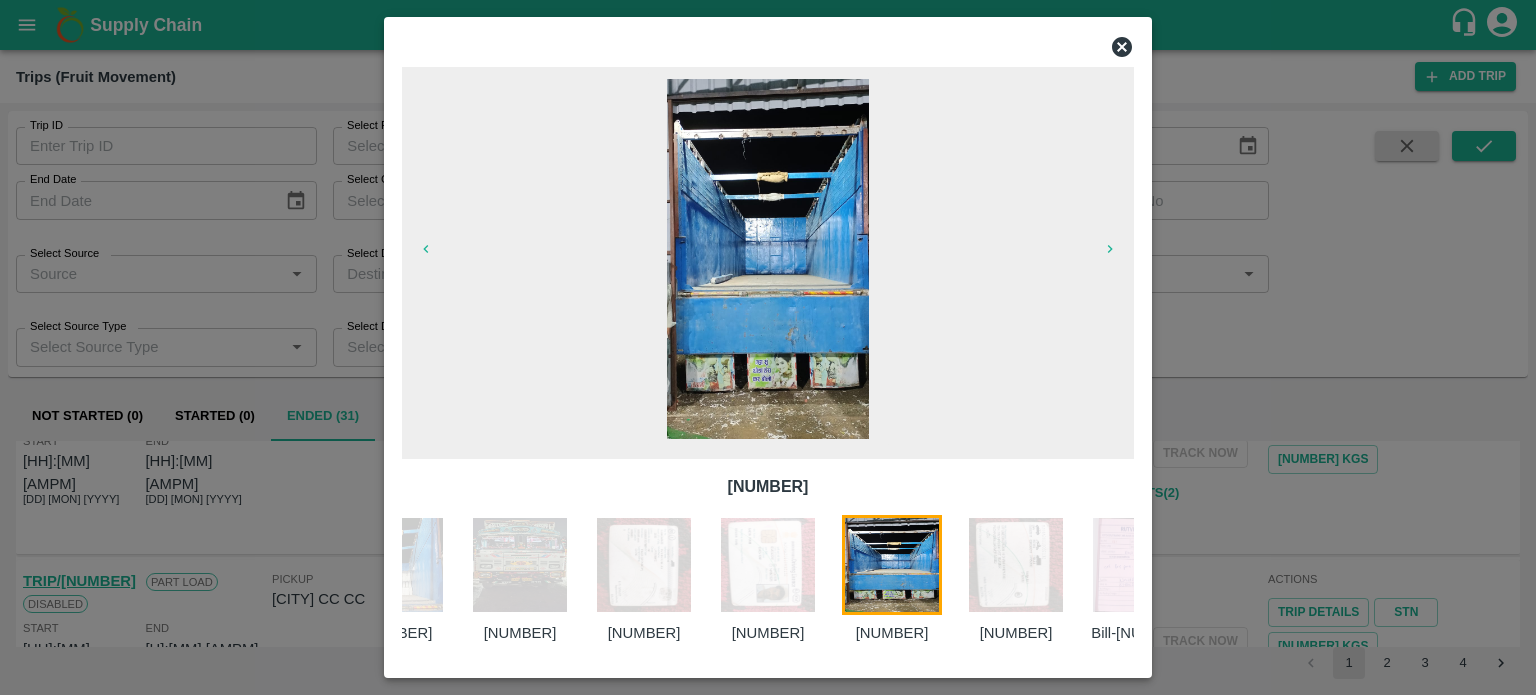 click on "Vehicle RC Driver License 2256472 2256473 2256479 2256481 2256478 2256483 2256485 2256480 2256482 2256489 2256484 2256487 2256488 2256486 Bill-412 Challan Bill-412 Challan" at bounding box center [768, 579] 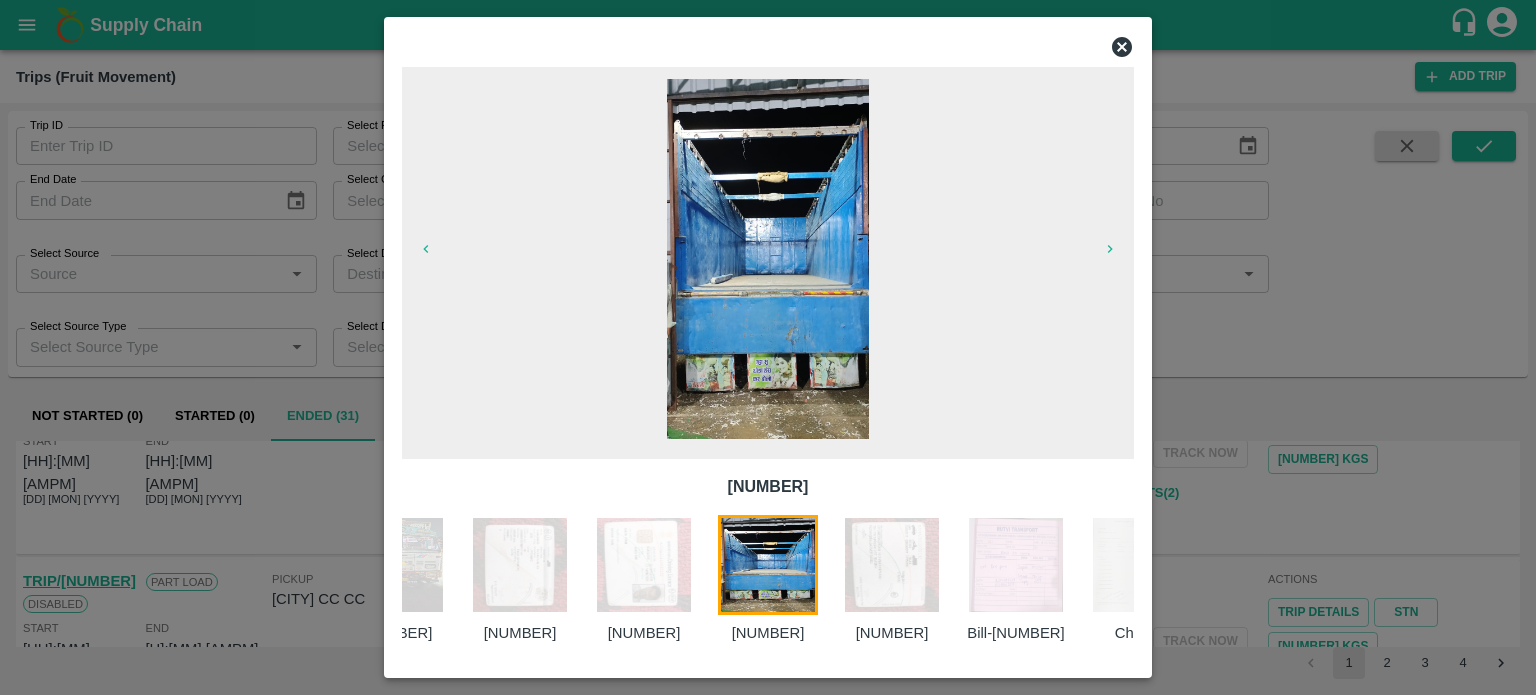 click at bounding box center [892, 565] 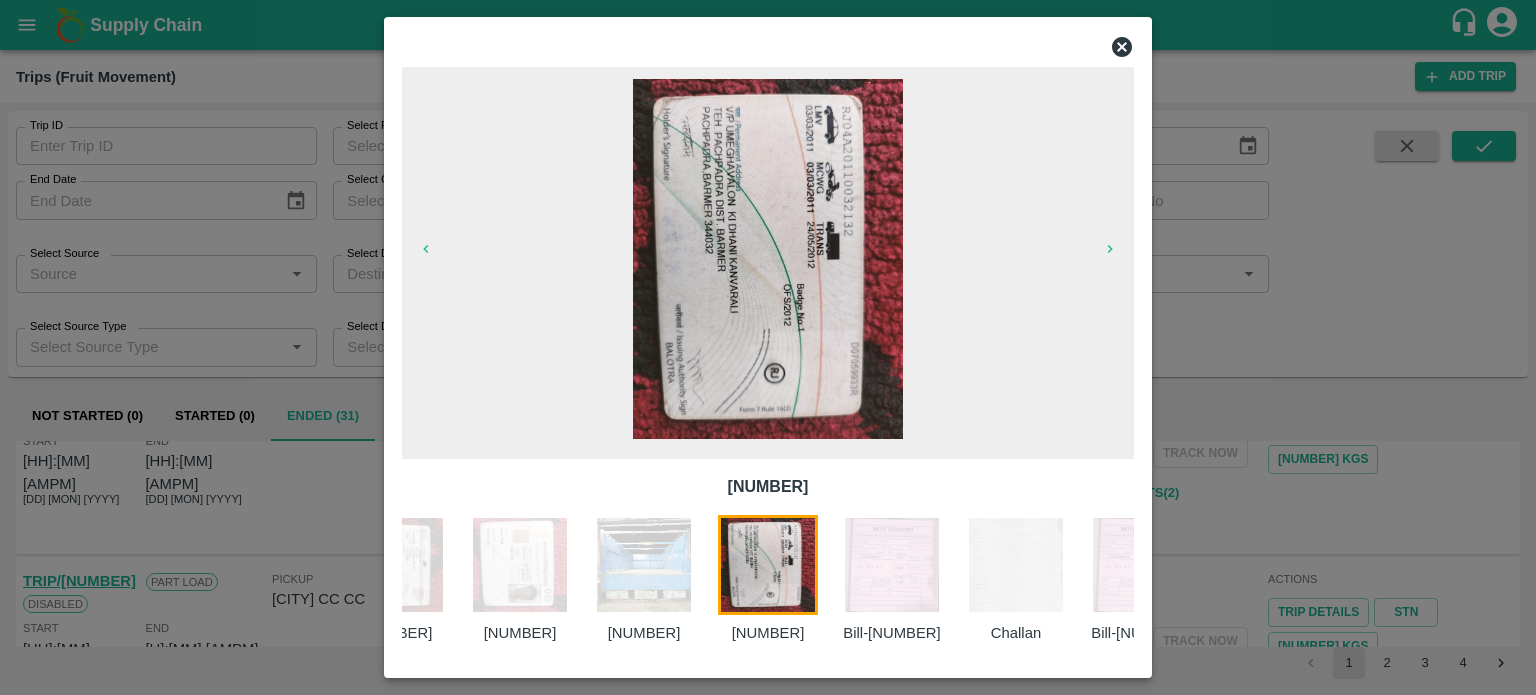 click at bounding box center (892, 565) 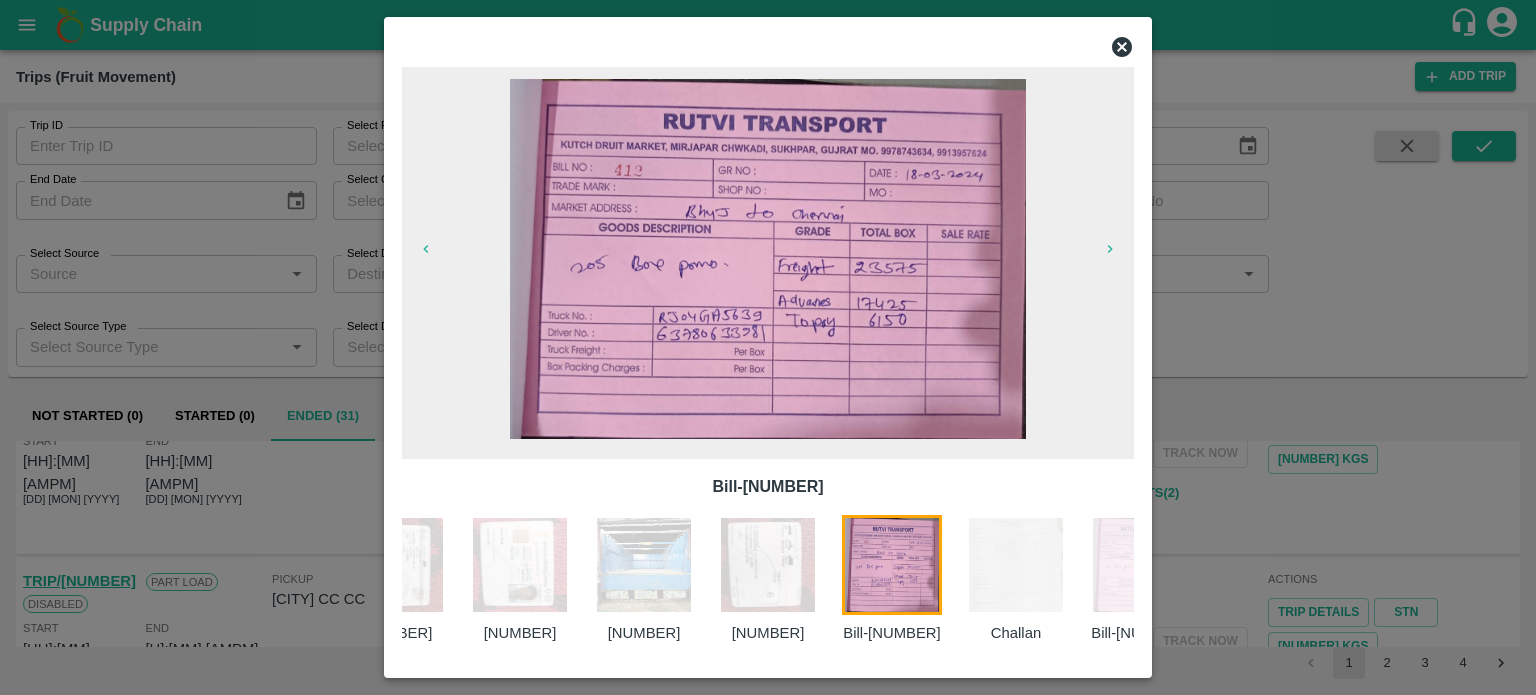 click on "Vehicle RC Driver License 2256472 2256473 2256479 2256481 2256478 2256483 2256485 2256480 2256482 2256489 2256484 2256487 2256488 2256486 Bill-412 Challan Bill-412 Challan" at bounding box center [768, 579] 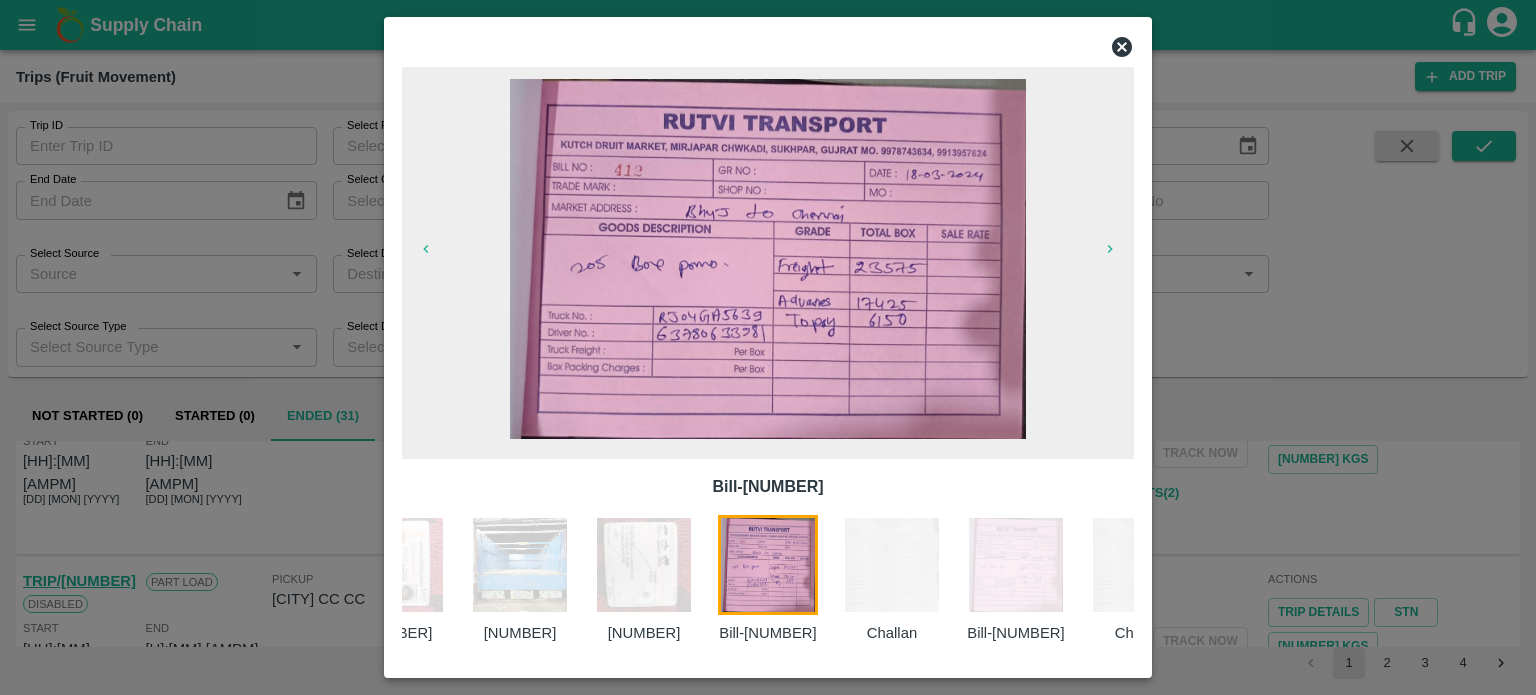 click at bounding box center (768, 565) 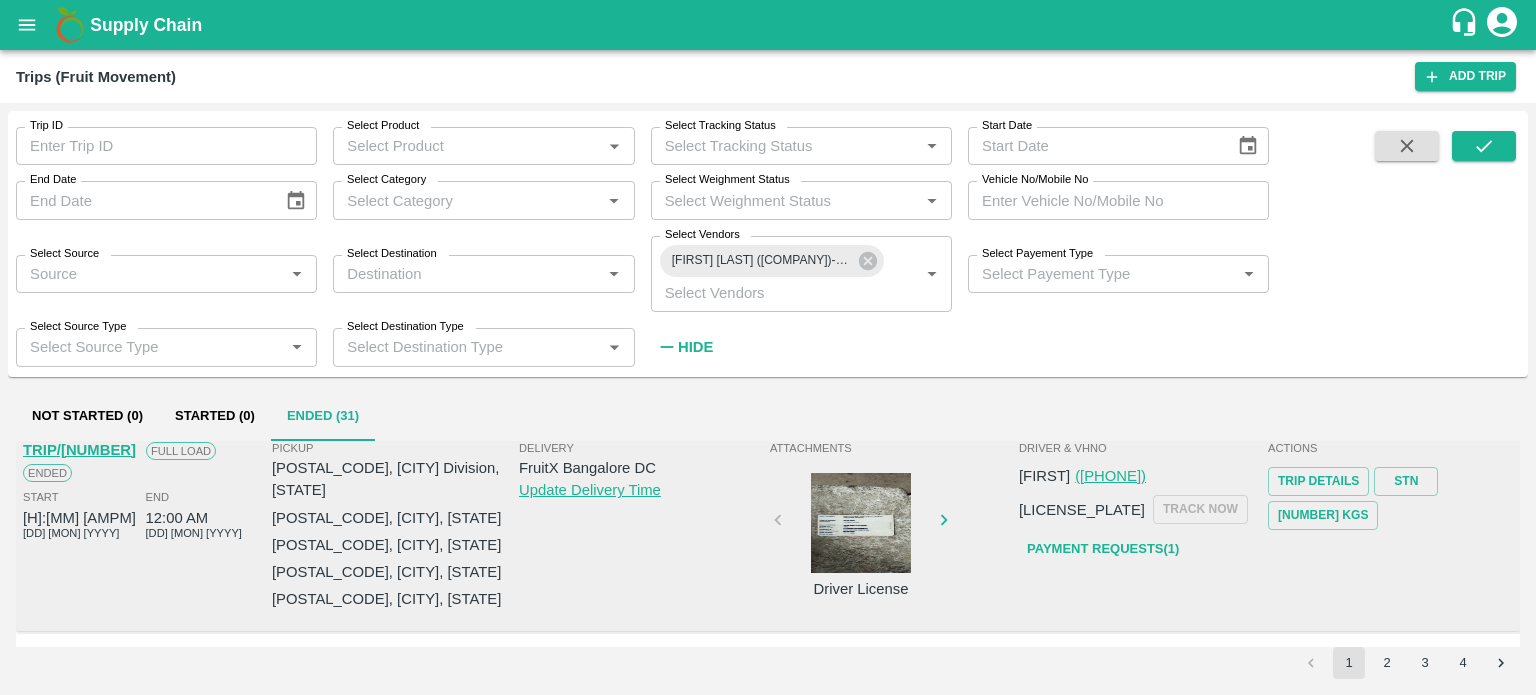 scroll, scrollTop: 0, scrollLeft: 0, axis: both 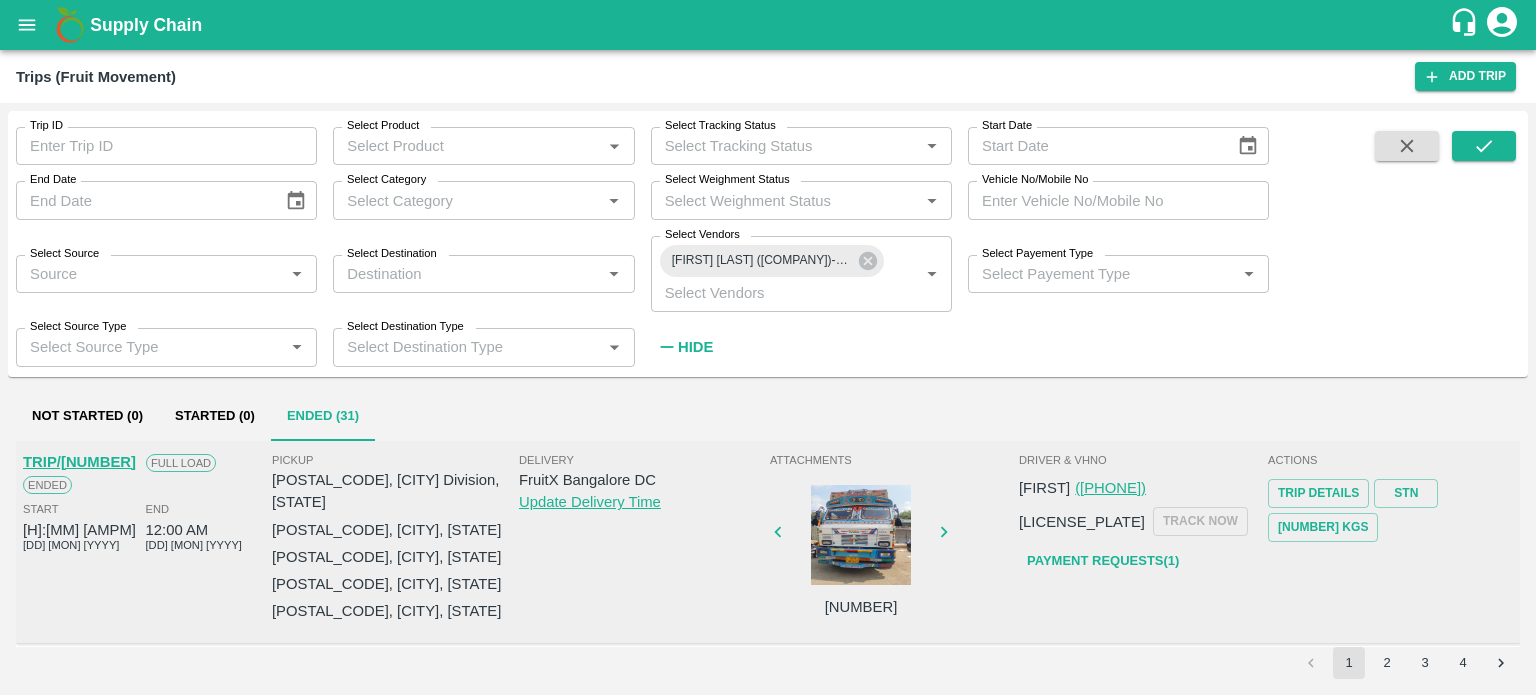 click on "Pickup PO/V/MAHESH/147848, Faridabad Division, Haryana PO/V/RANARI/147849, tharabada , Gujarat PO/V/RANARI/148157, tharabada , Gujarat PO/V/RANARI/148159, tharabada , Gujarat PO/V/RANARI/148162, tharabada , Gujarat" at bounding box center [395, 539] 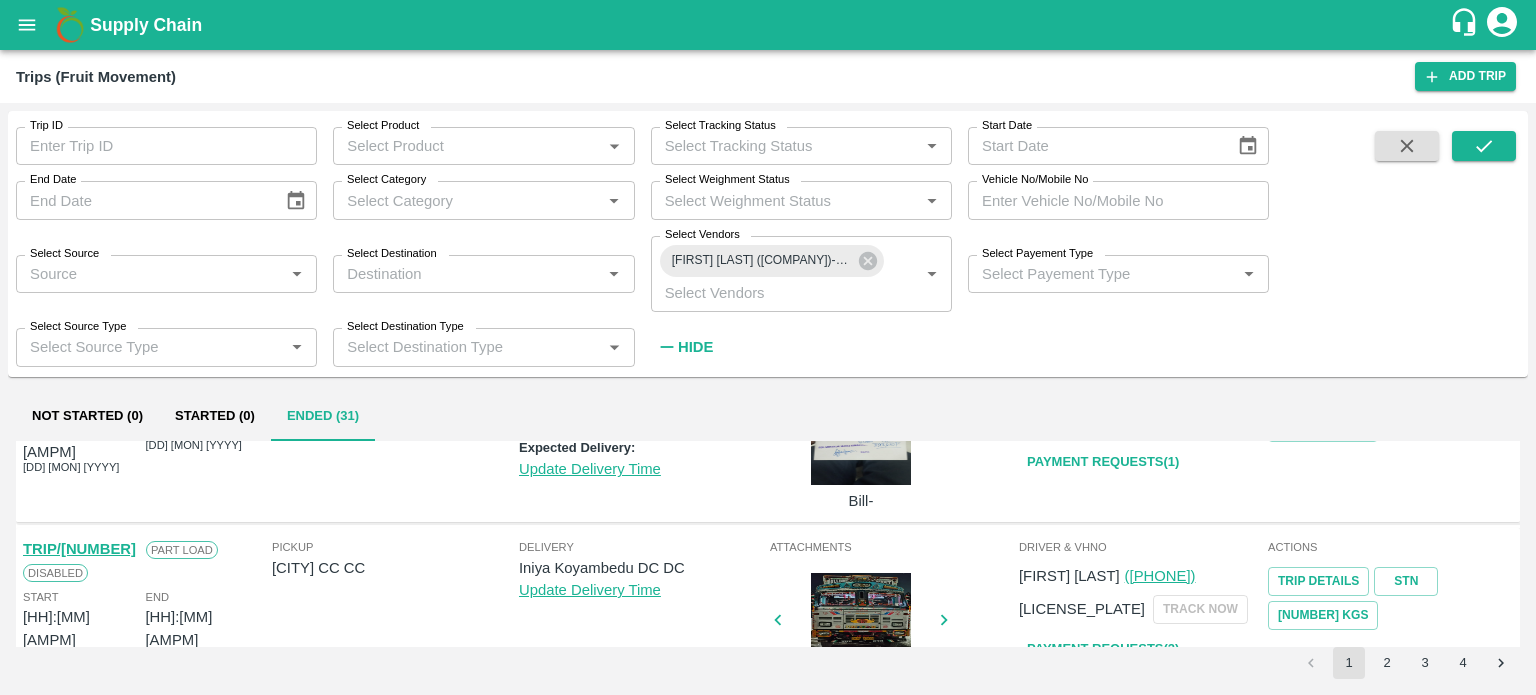 scroll, scrollTop: 472, scrollLeft: 0, axis: vertical 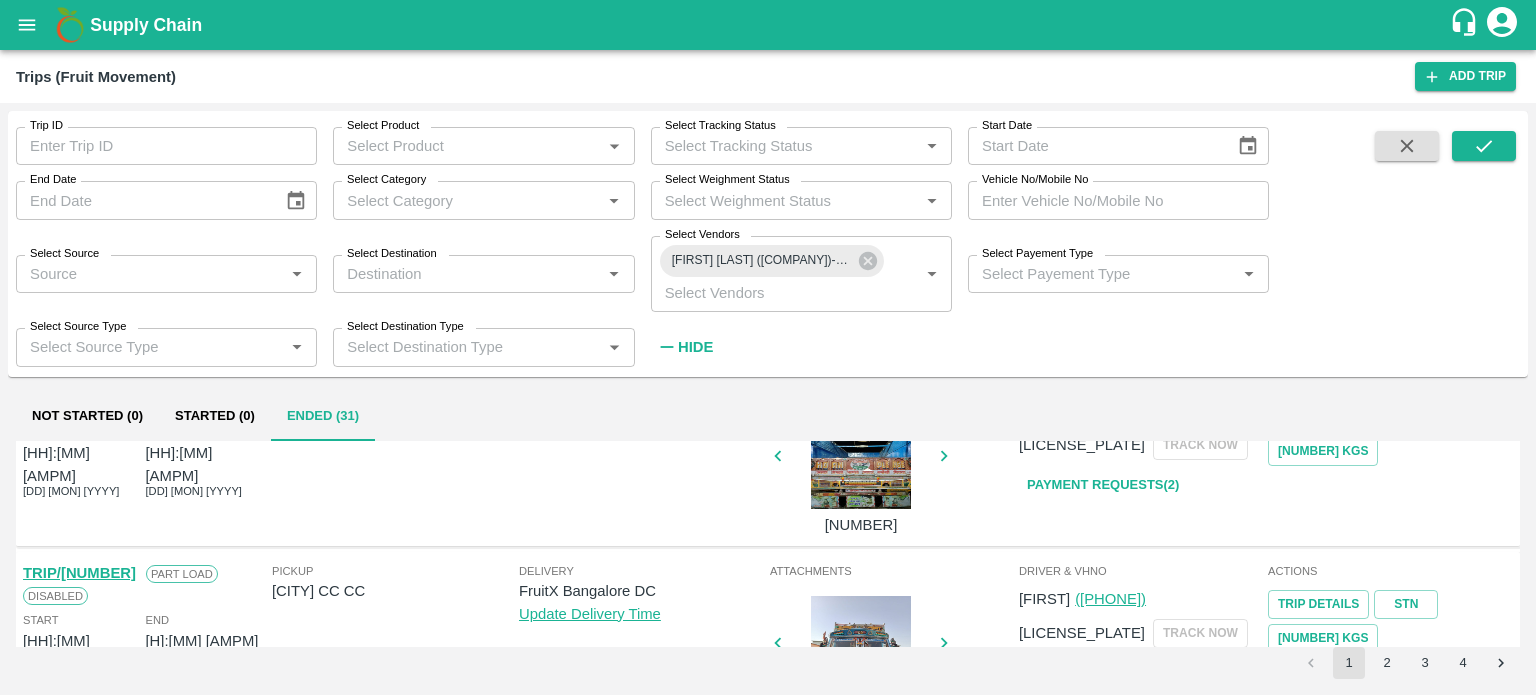 click at bounding box center [861, 459] 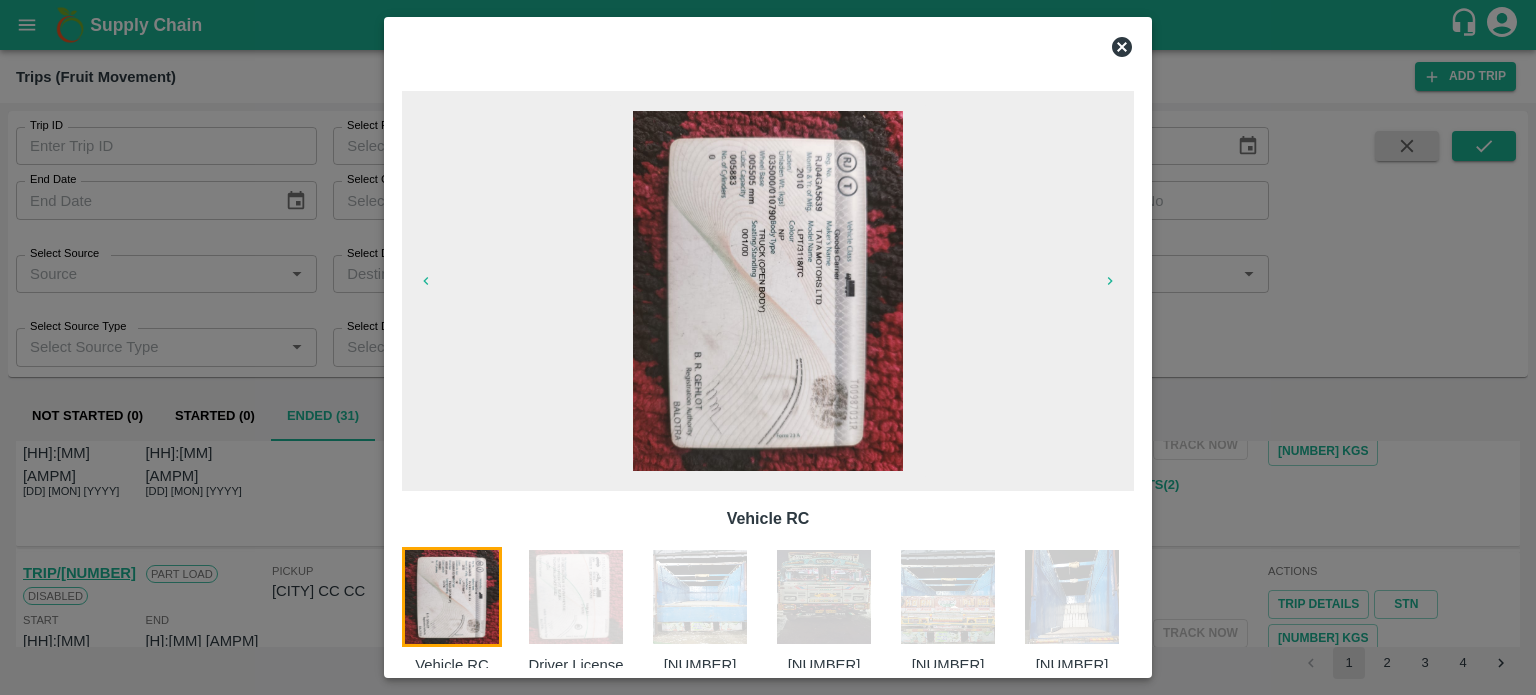 click at bounding box center [1072, 597] 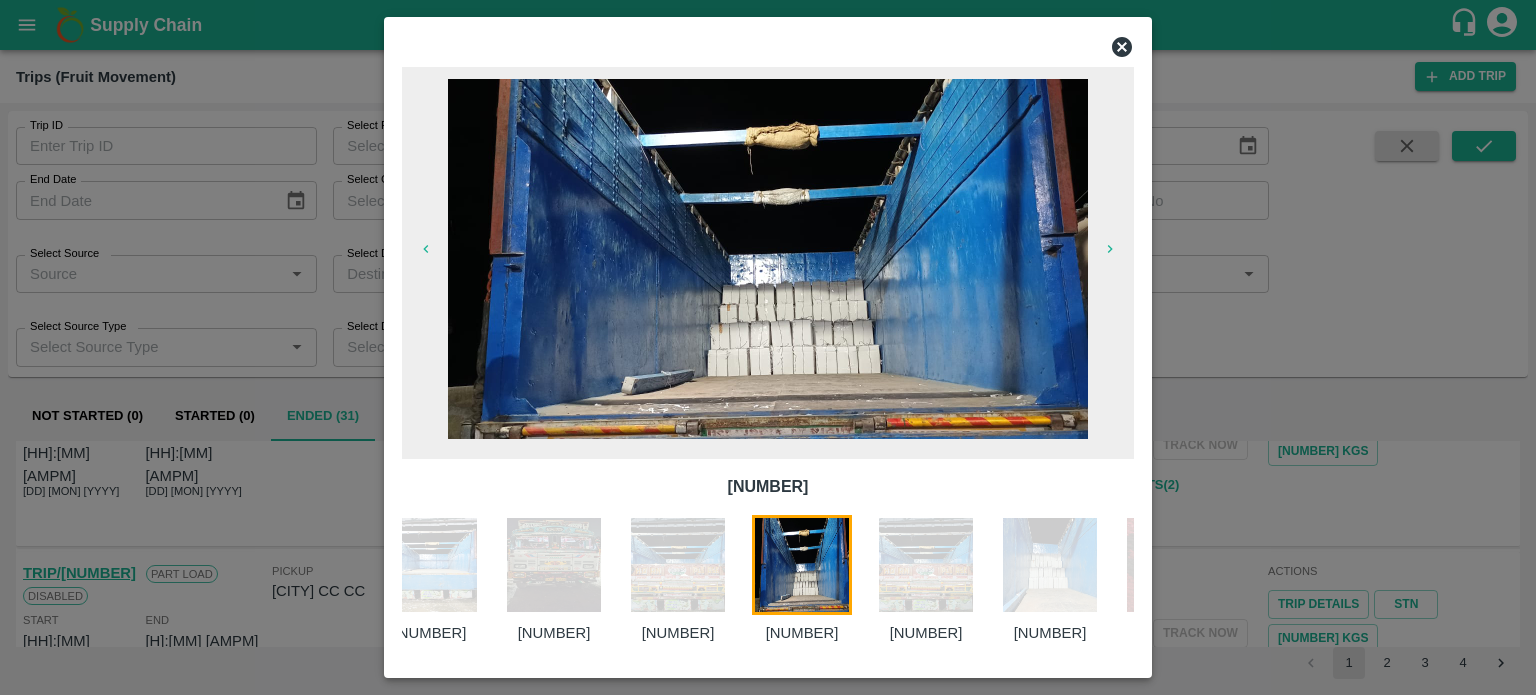 scroll, scrollTop: 0, scrollLeft: 304, axis: horizontal 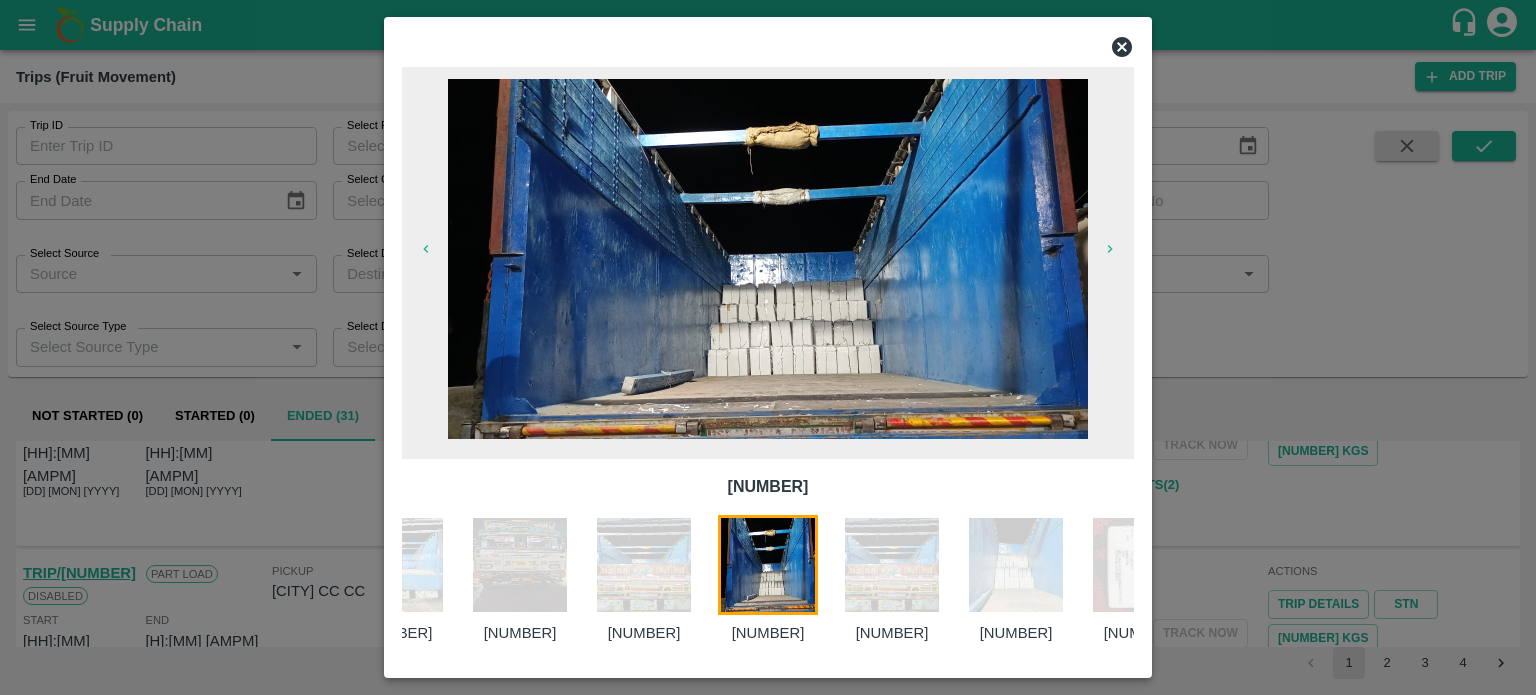 click at bounding box center [1140, 565] 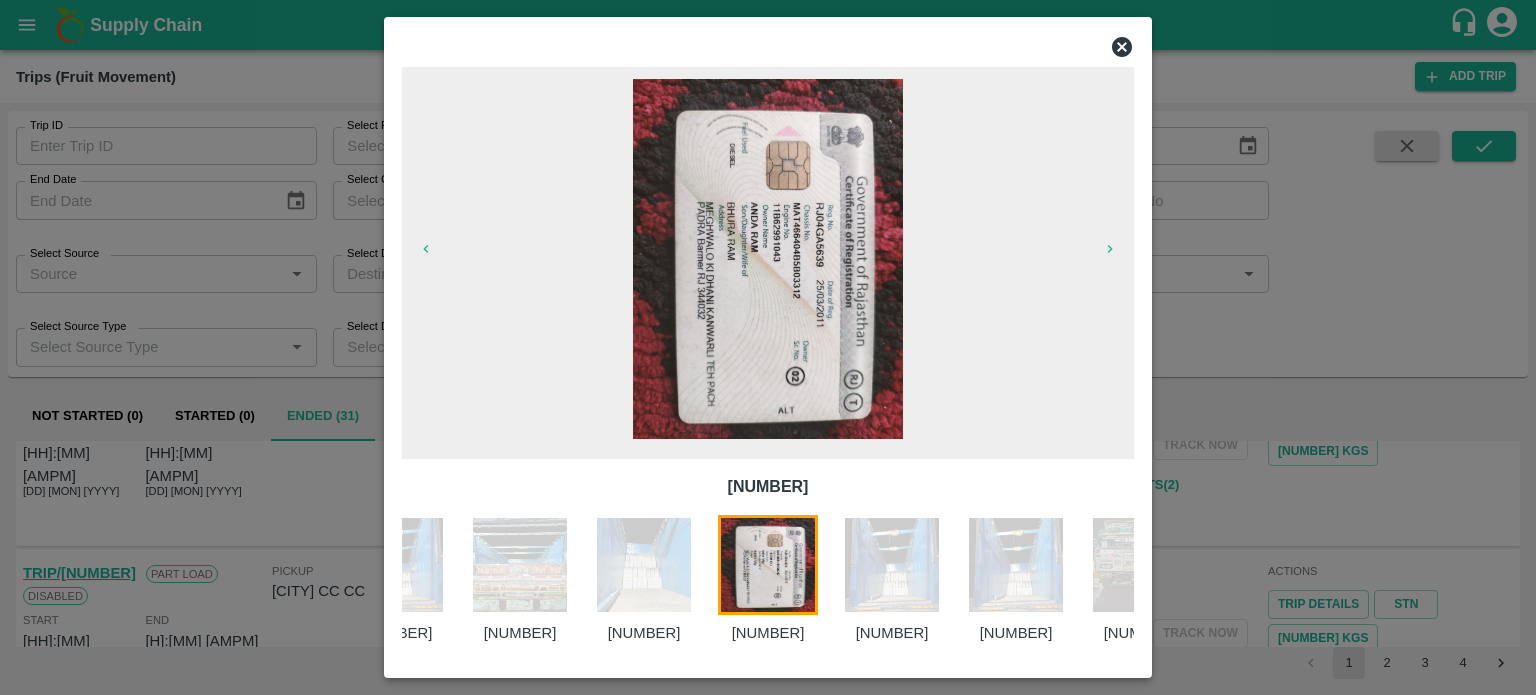 click at bounding box center [1140, 565] 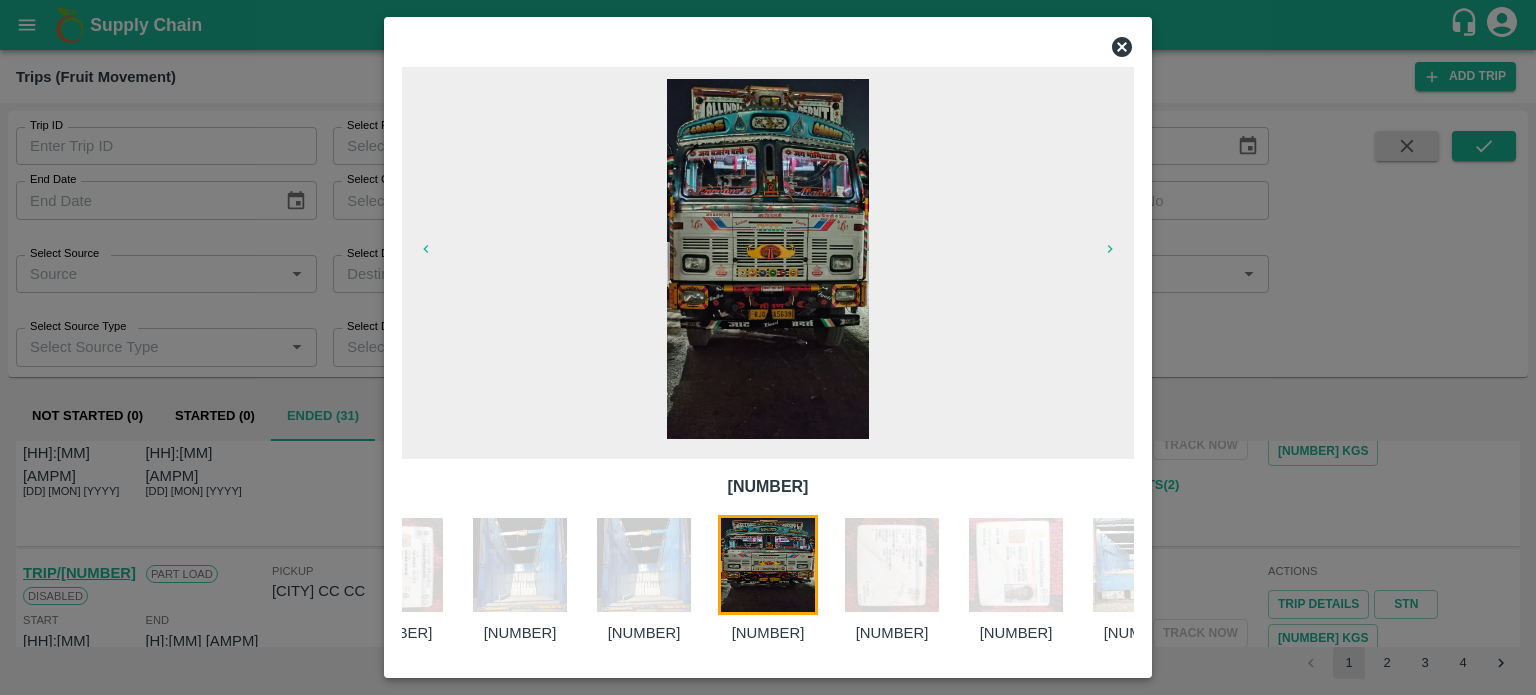 click at bounding box center (1140, 565) 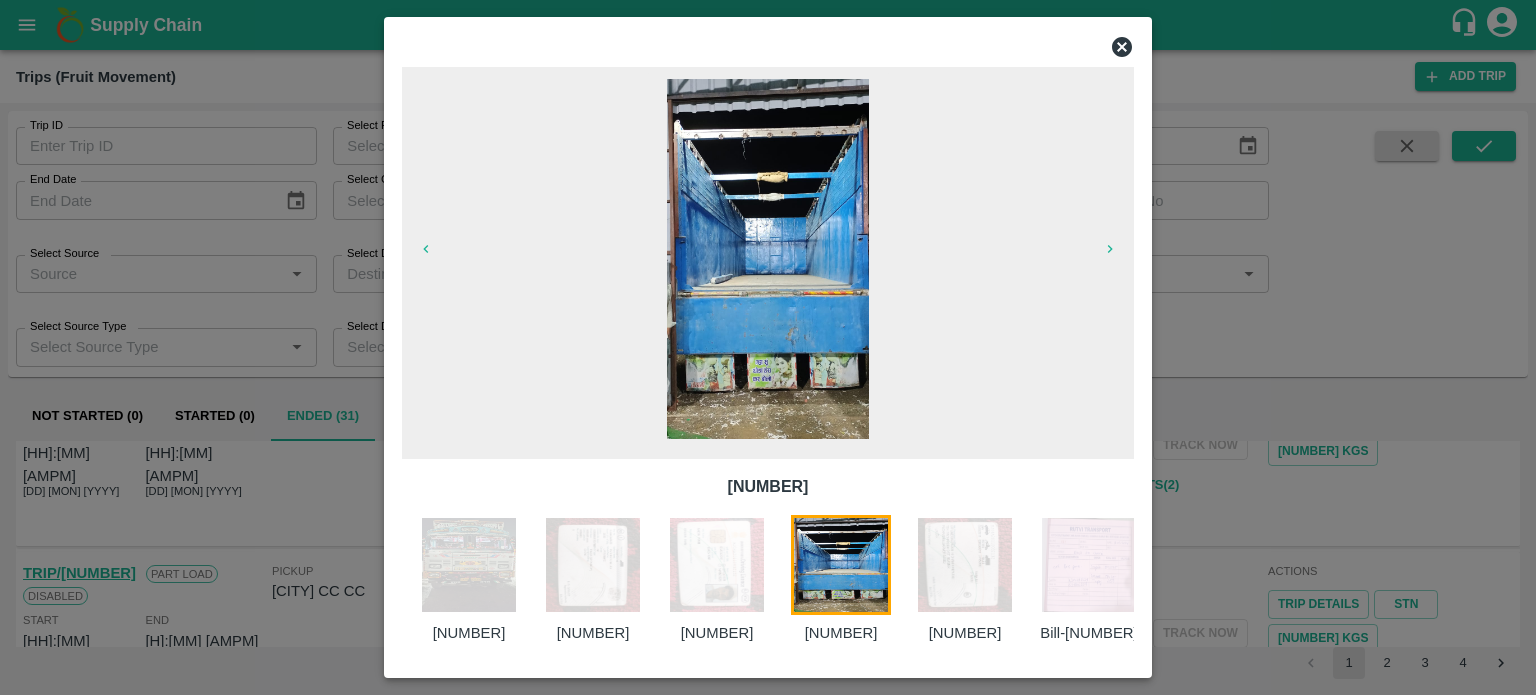 scroll, scrollTop: 0, scrollLeft: 1420, axis: horizontal 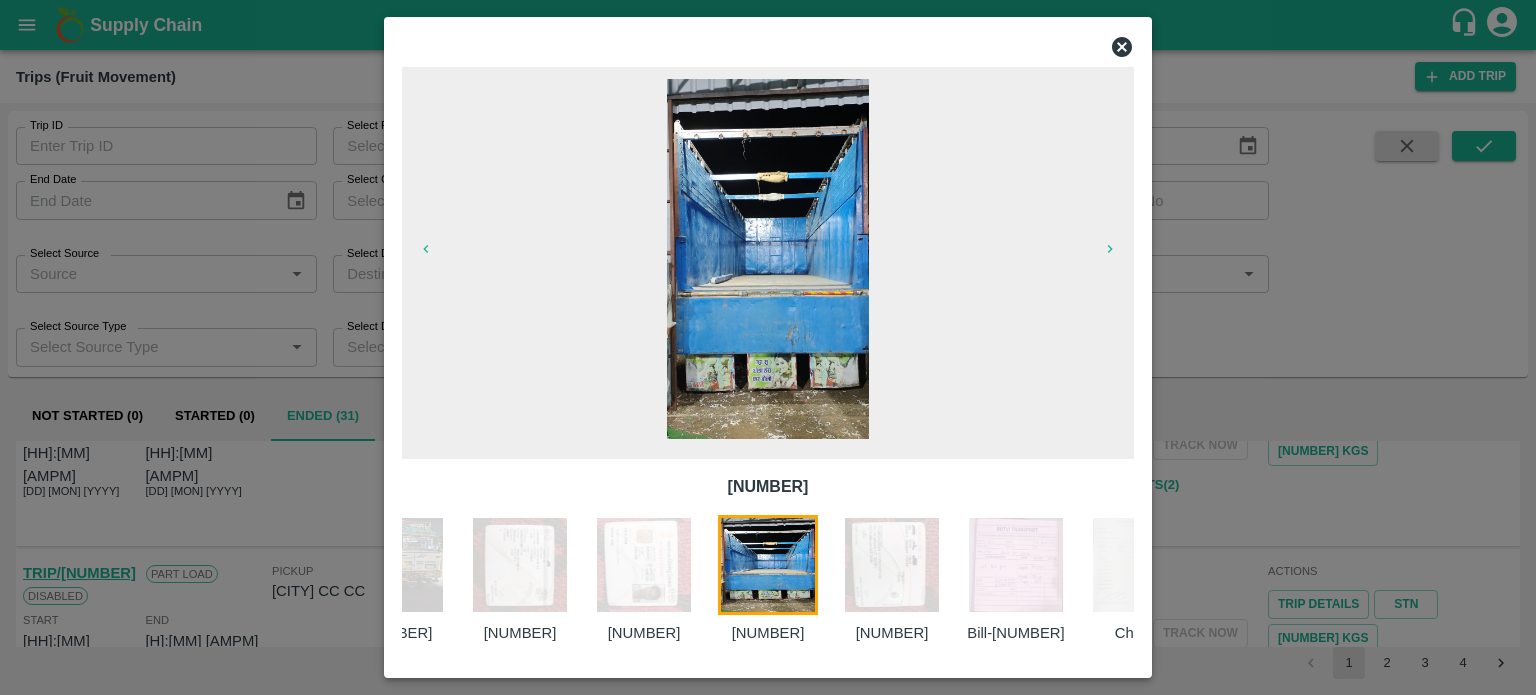 click at bounding box center [1016, 565] 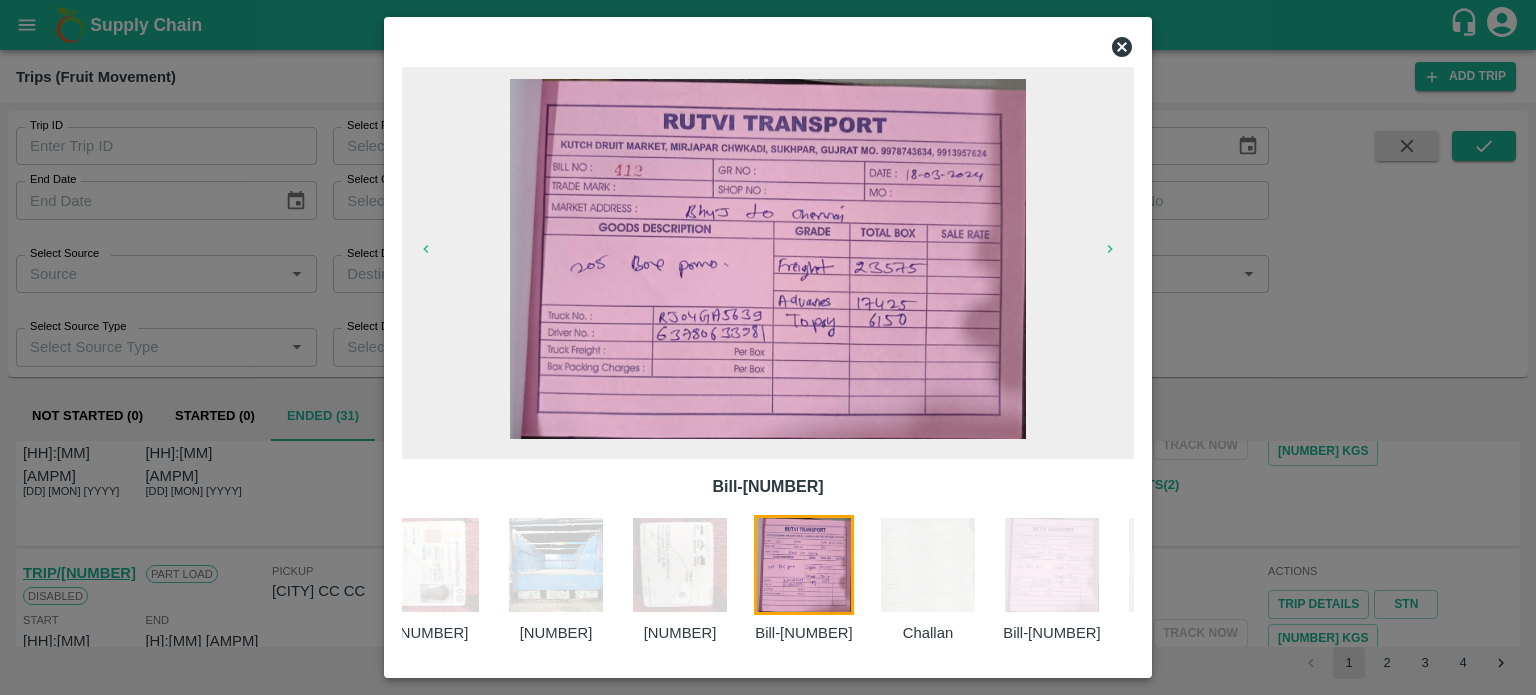 scroll, scrollTop: 0, scrollLeft: 1668, axis: horizontal 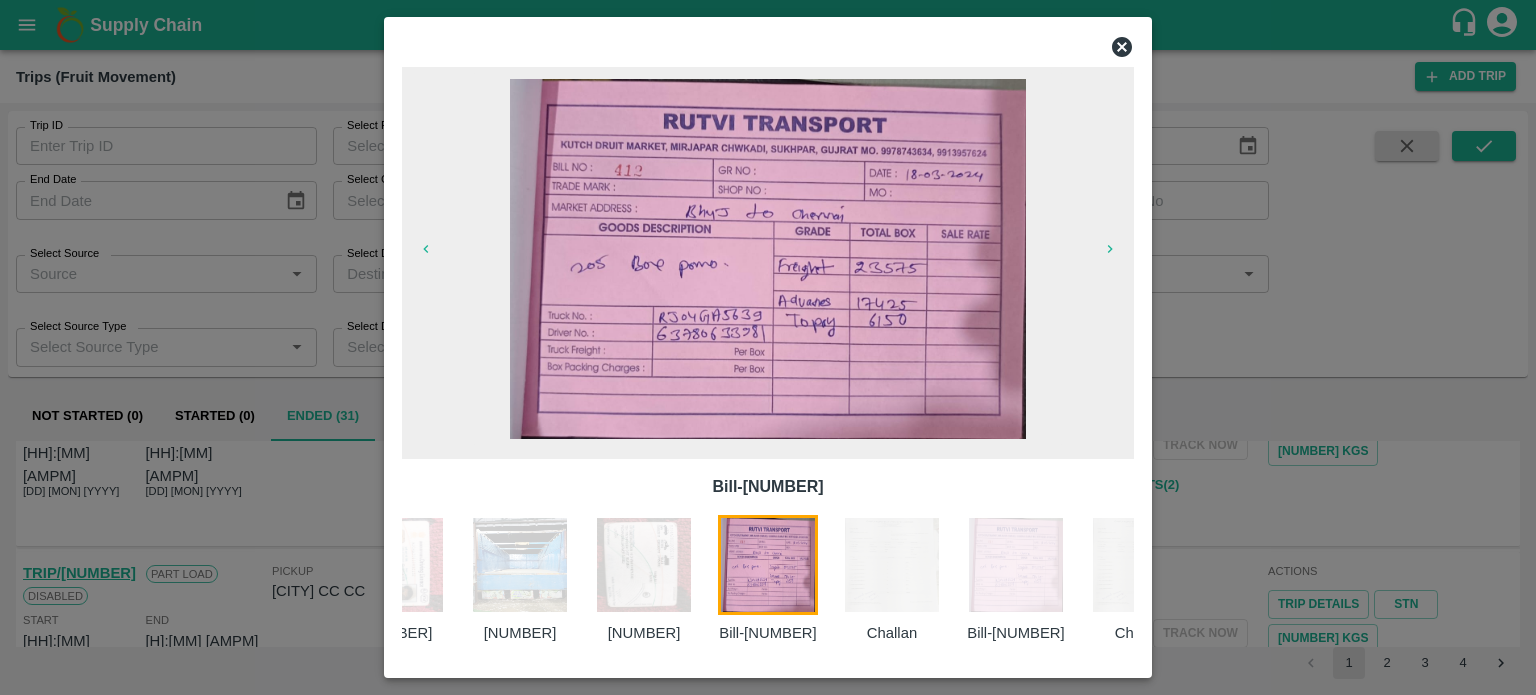 click at bounding box center [768, 347] 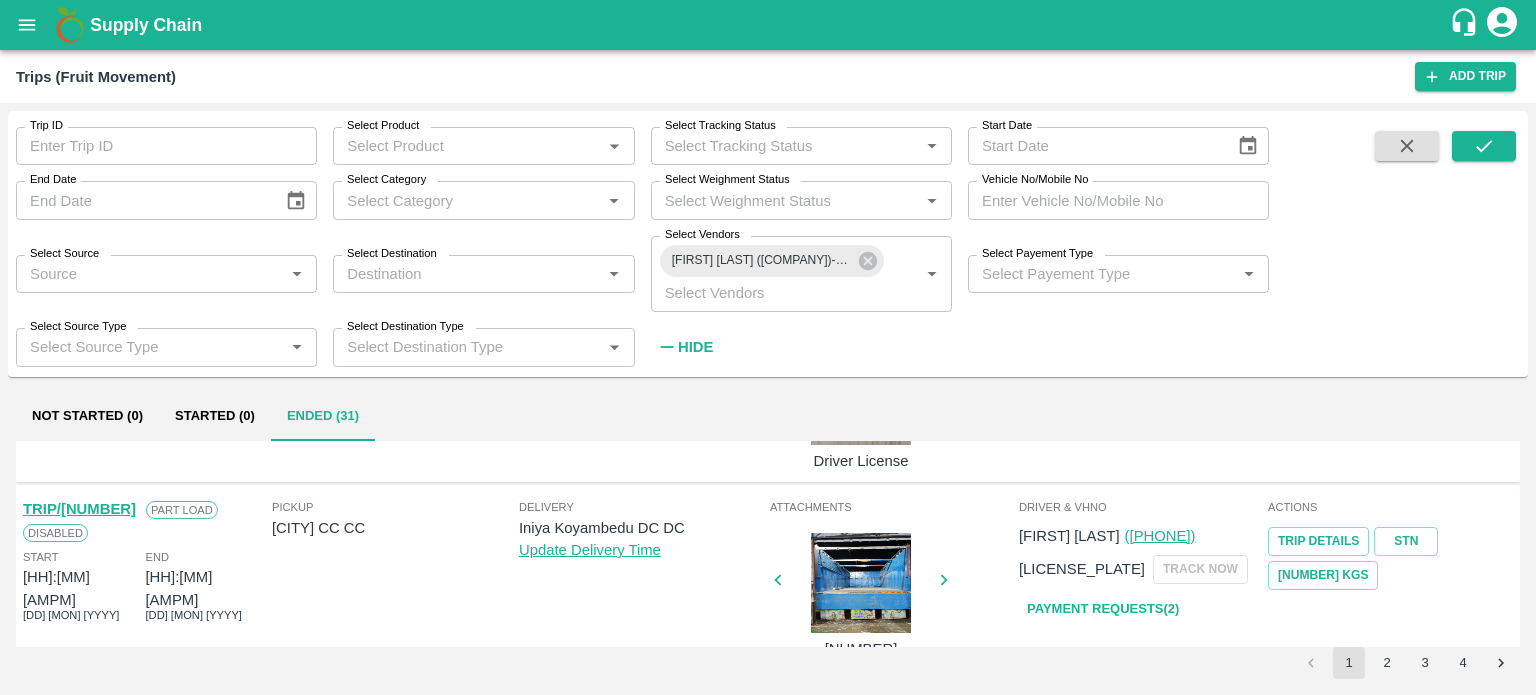 scroll, scrollTop: 583, scrollLeft: 0, axis: vertical 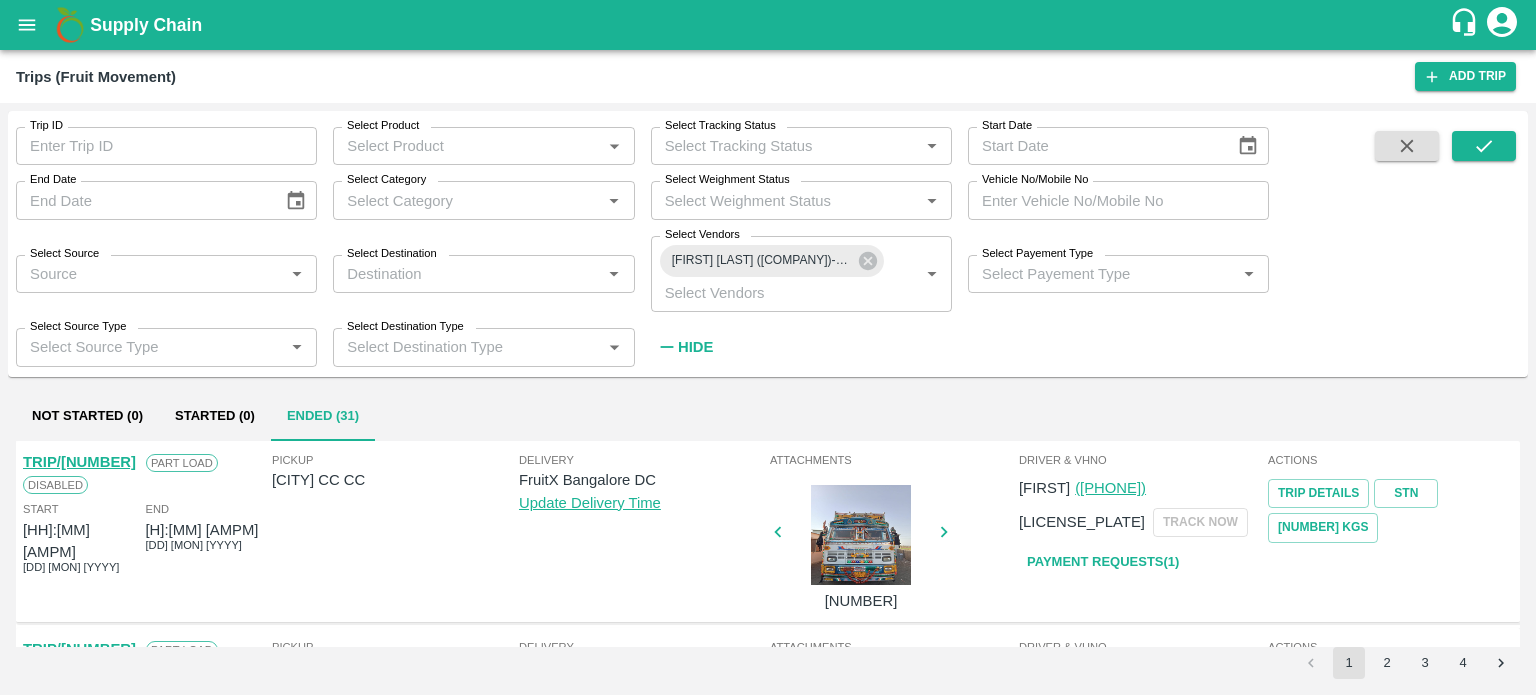 click at bounding box center (861, 348) 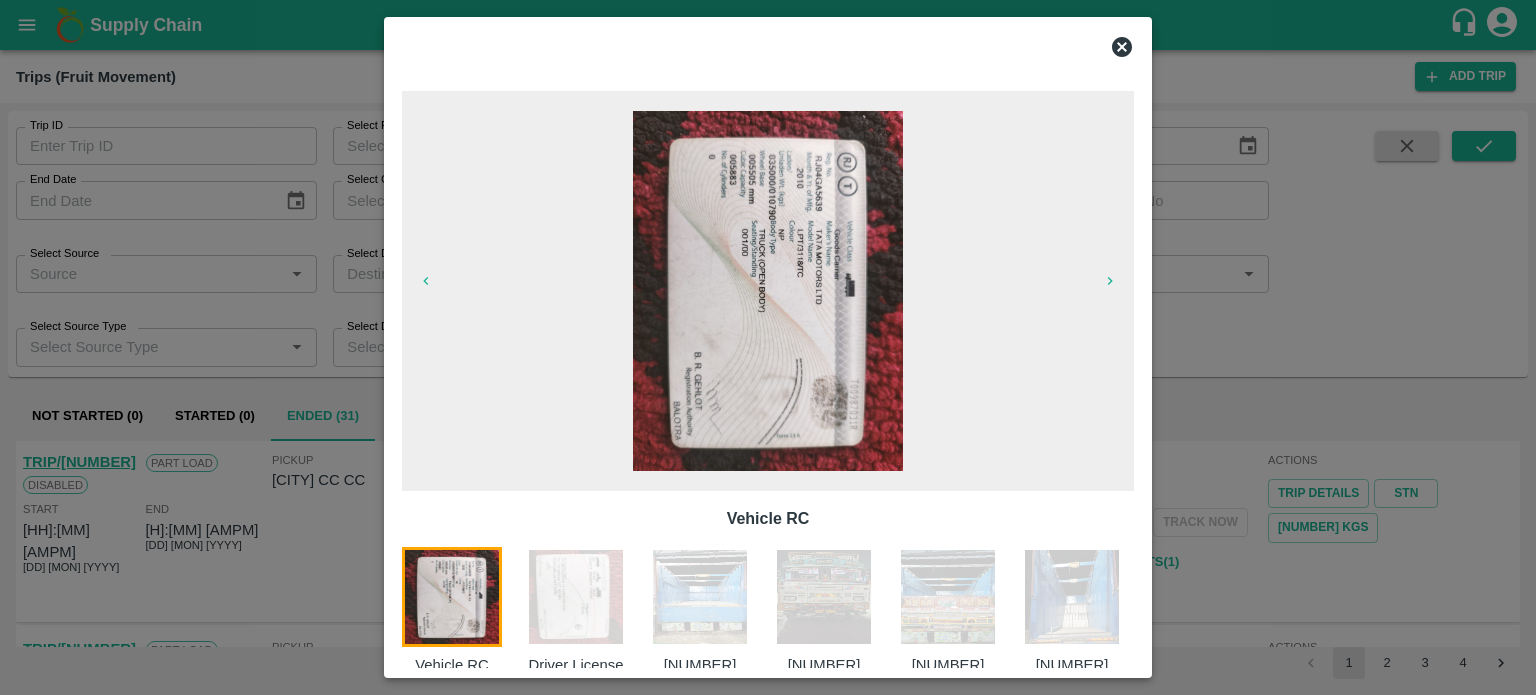 click at bounding box center [1072, 597] 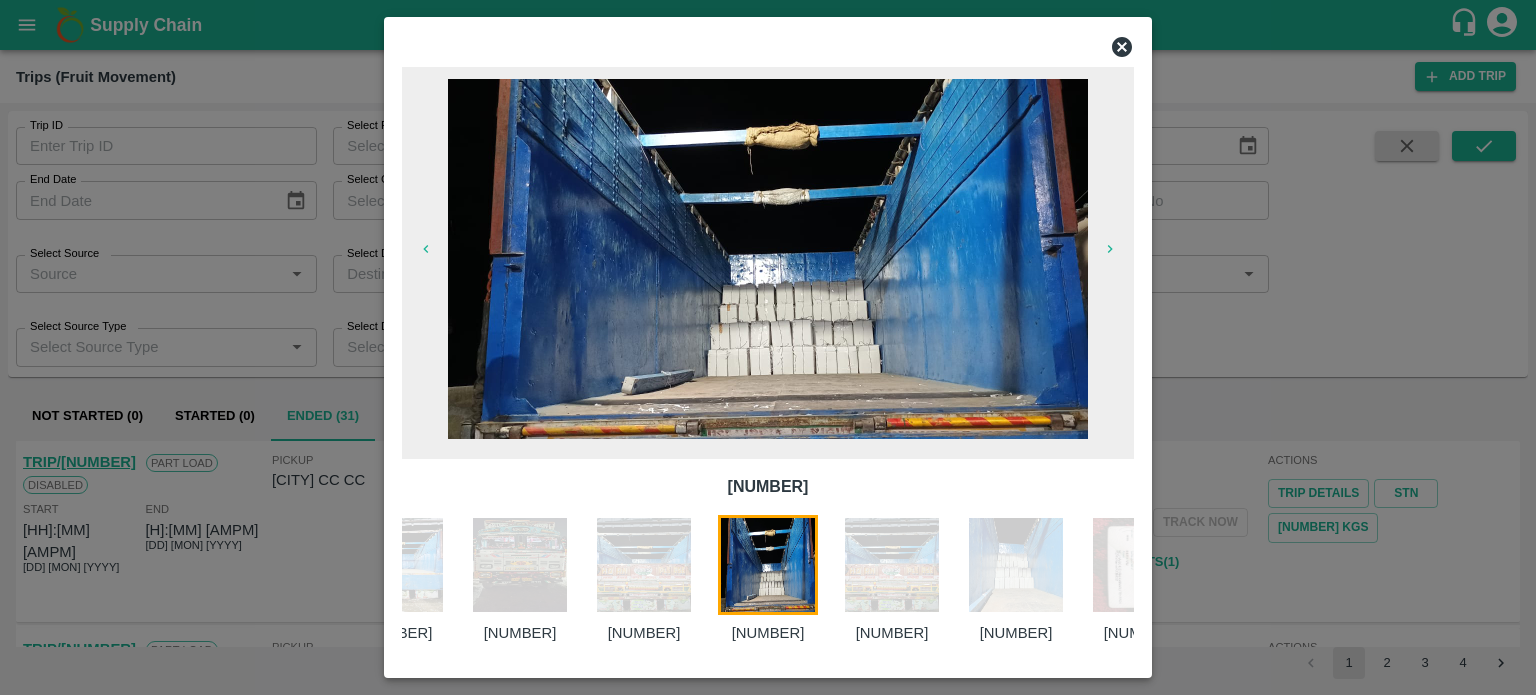 click at bounding box center [1140, 565] 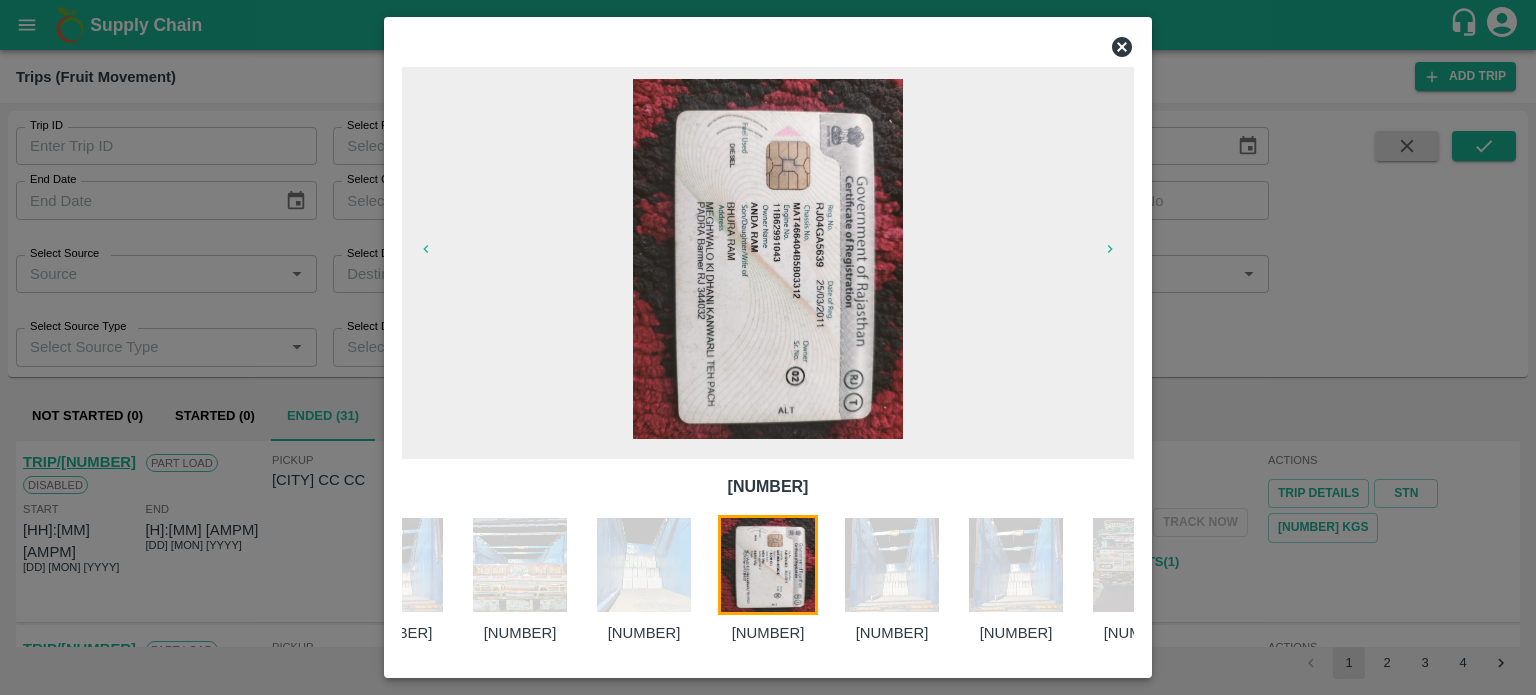 click at bounding box center (1140, 565) 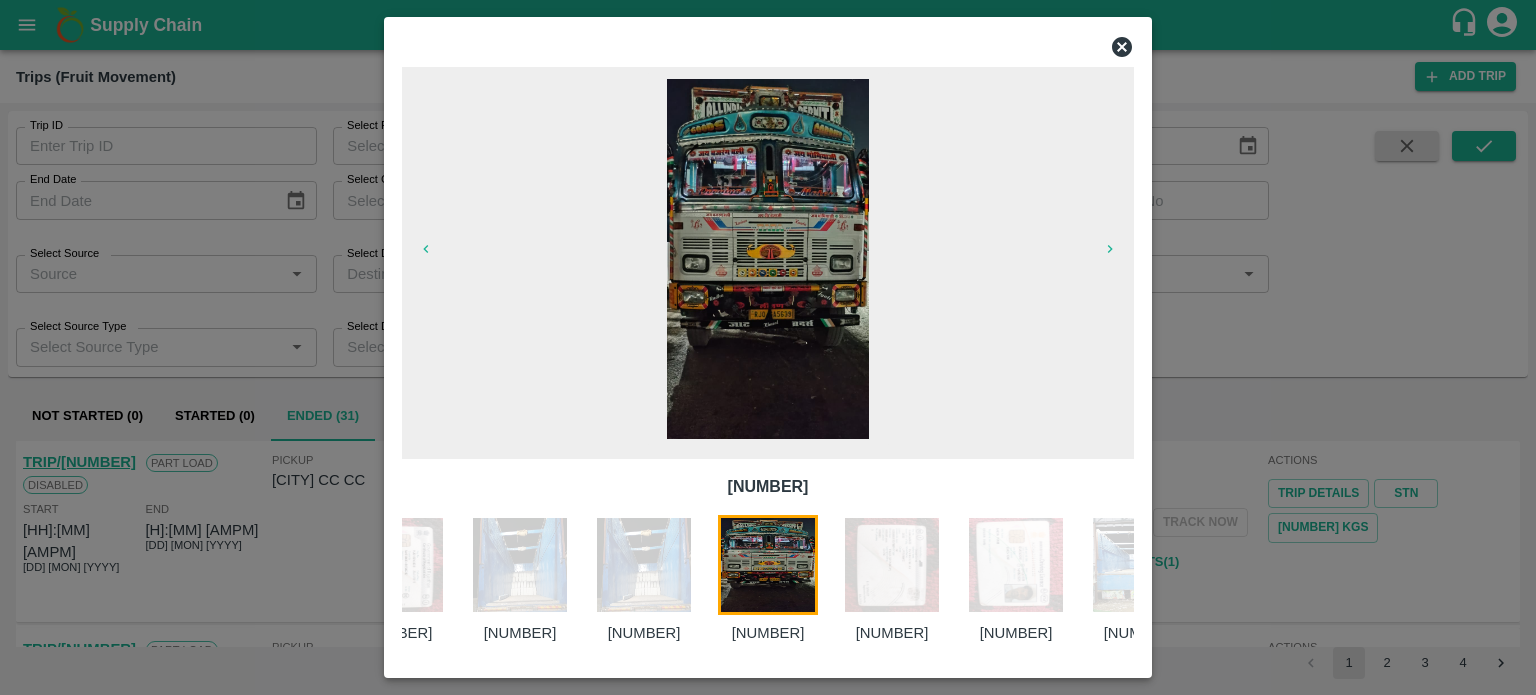 click at bounding box center (1140, 565) 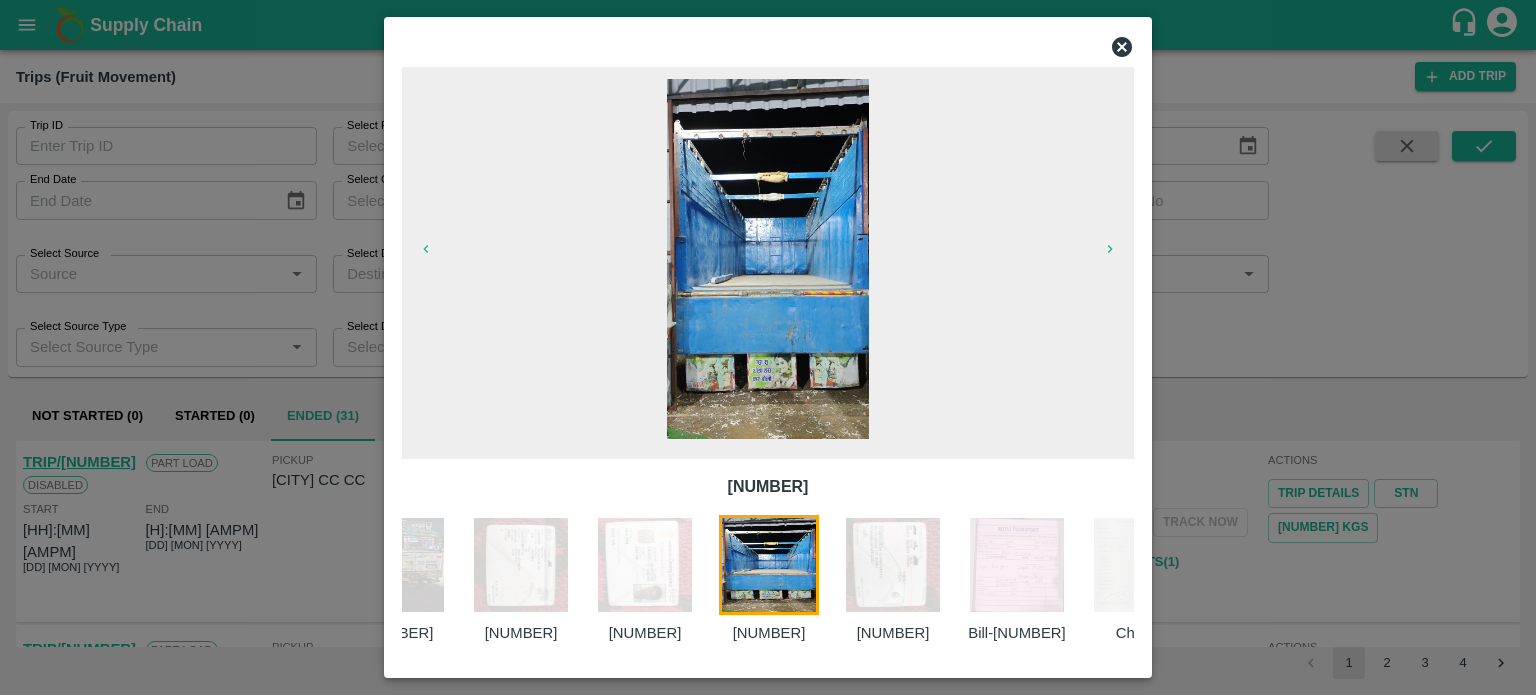 scroll, scrollTop: 0, scrollLeft: 1420, axis: horizontal 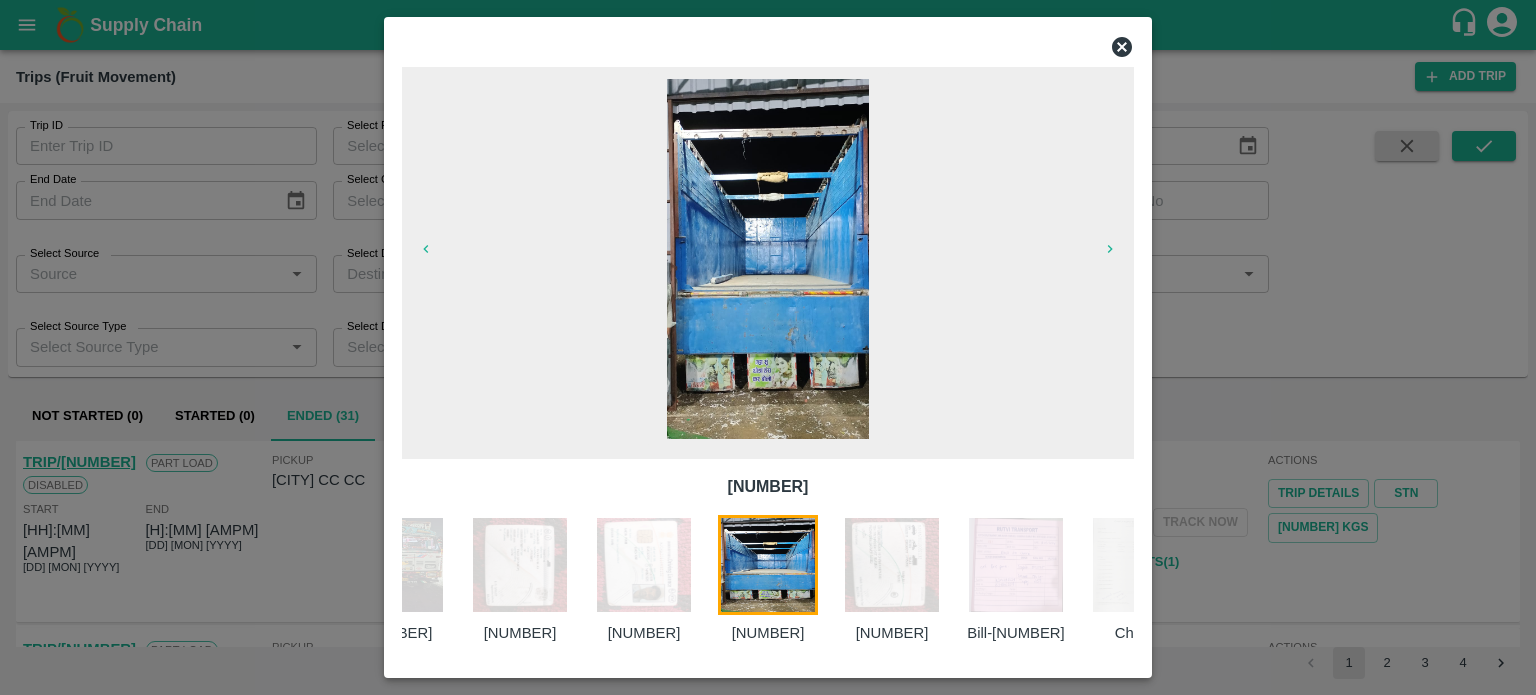 click at bounding box center (1016, 565) 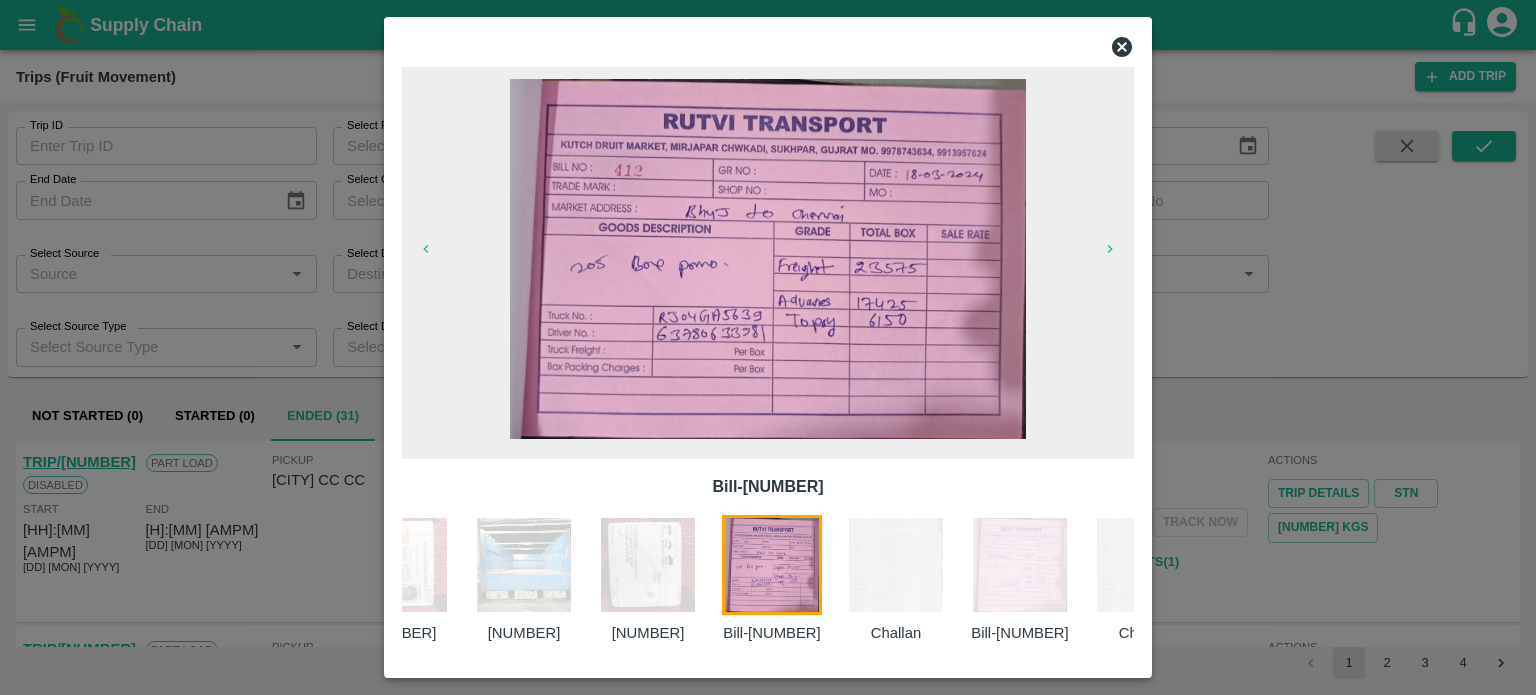 scroll, scrollTop: 0, scrollLeft: 1668, axis: horizontal 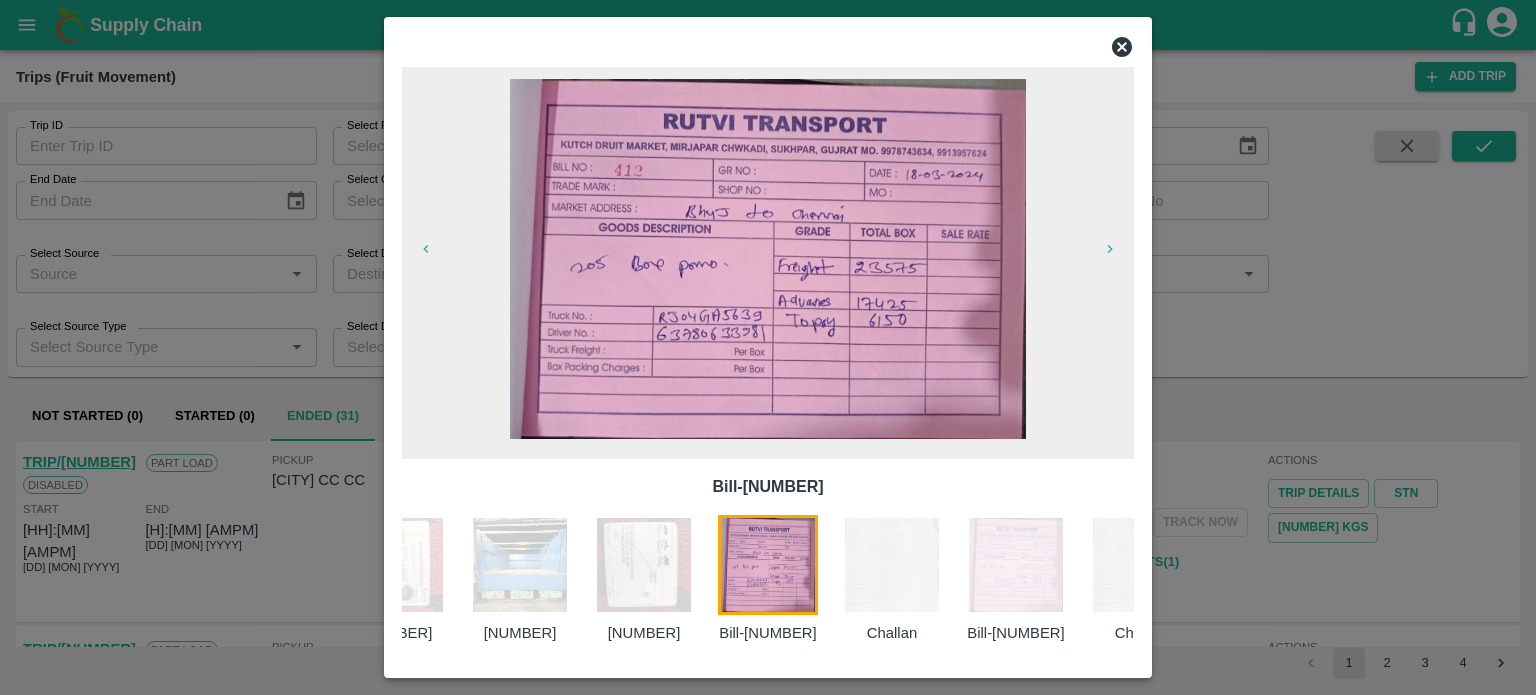 click at bounding box center (768, 347) 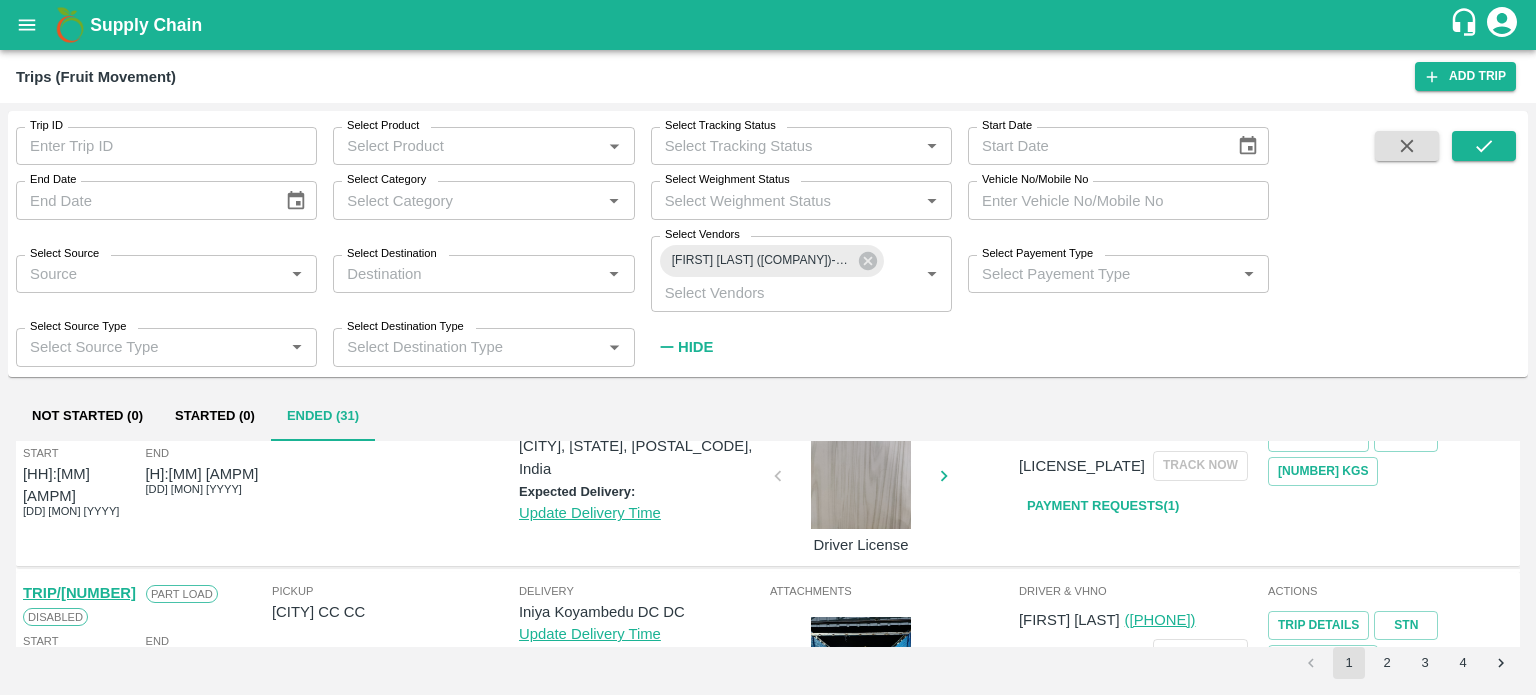 scroll, scrollTop: 255, scrollLeft: 0, axis: vertical 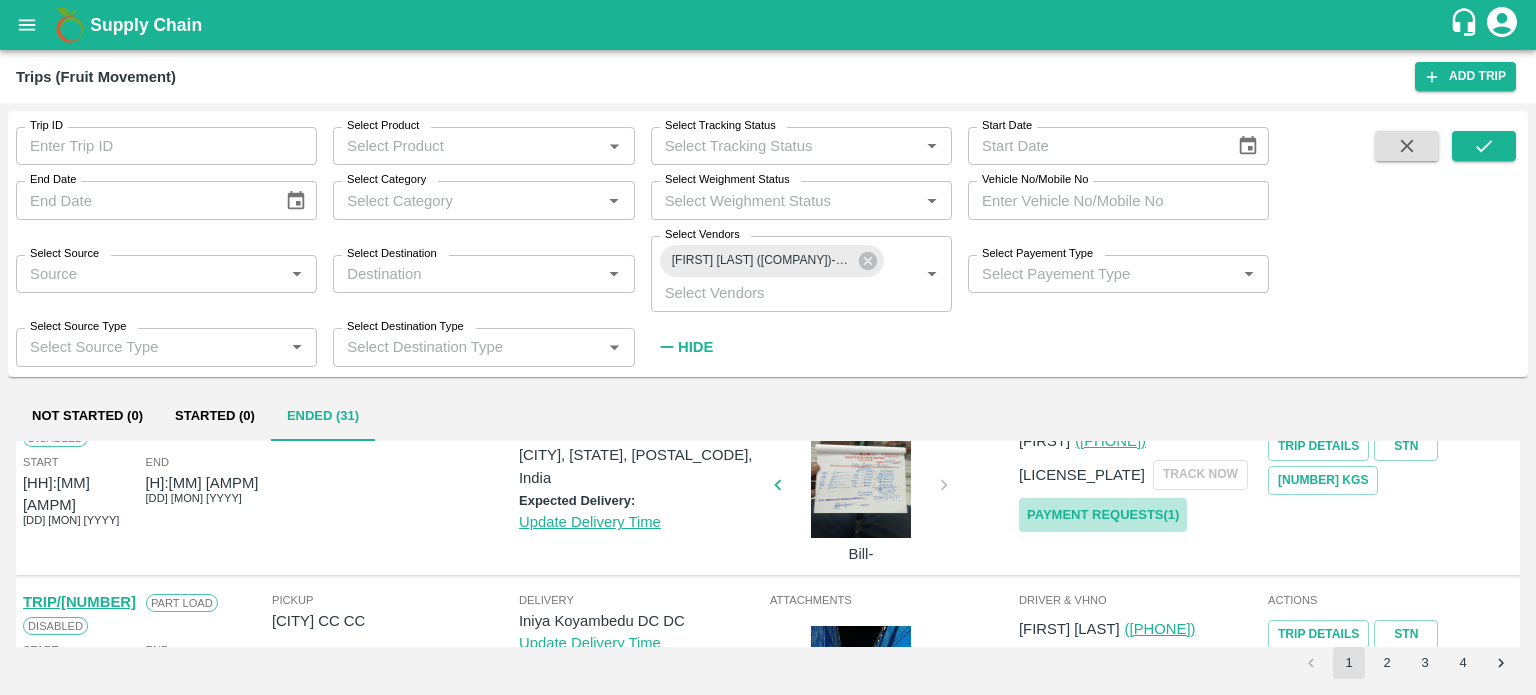 click on "Payment Requests( 1 )" at bounding box center (1103, 515) 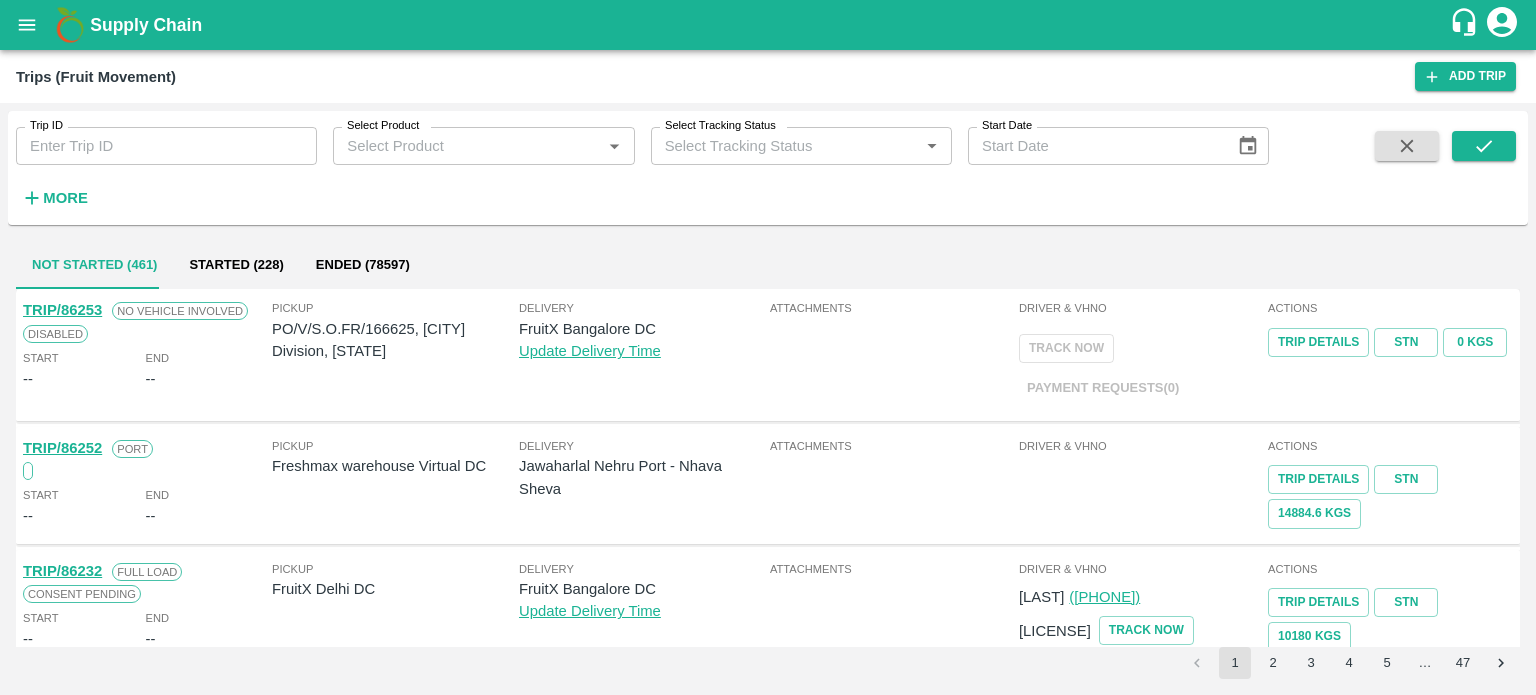 scroll, scrollTop: 0, scrollLeft: 0, axis: both 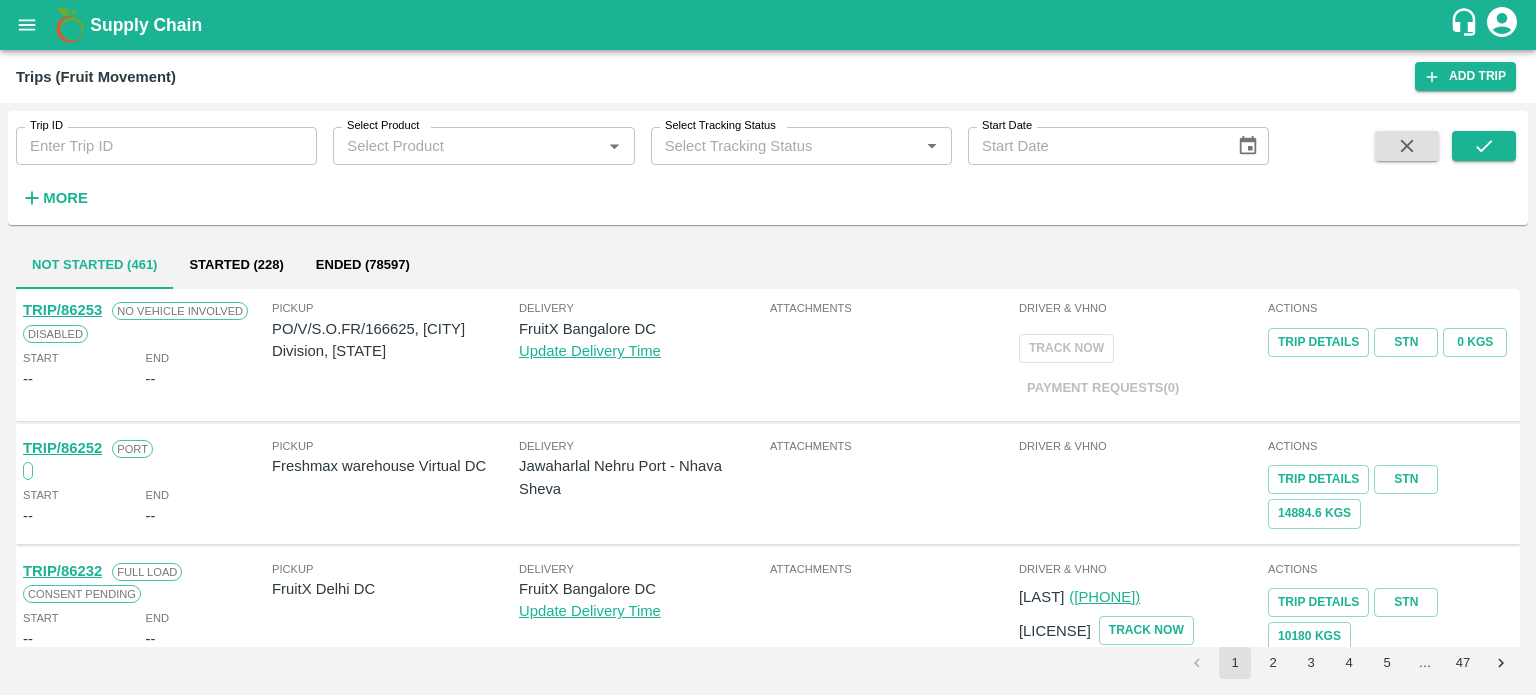 click on "Trip ID" at bounding box center [166, 146] 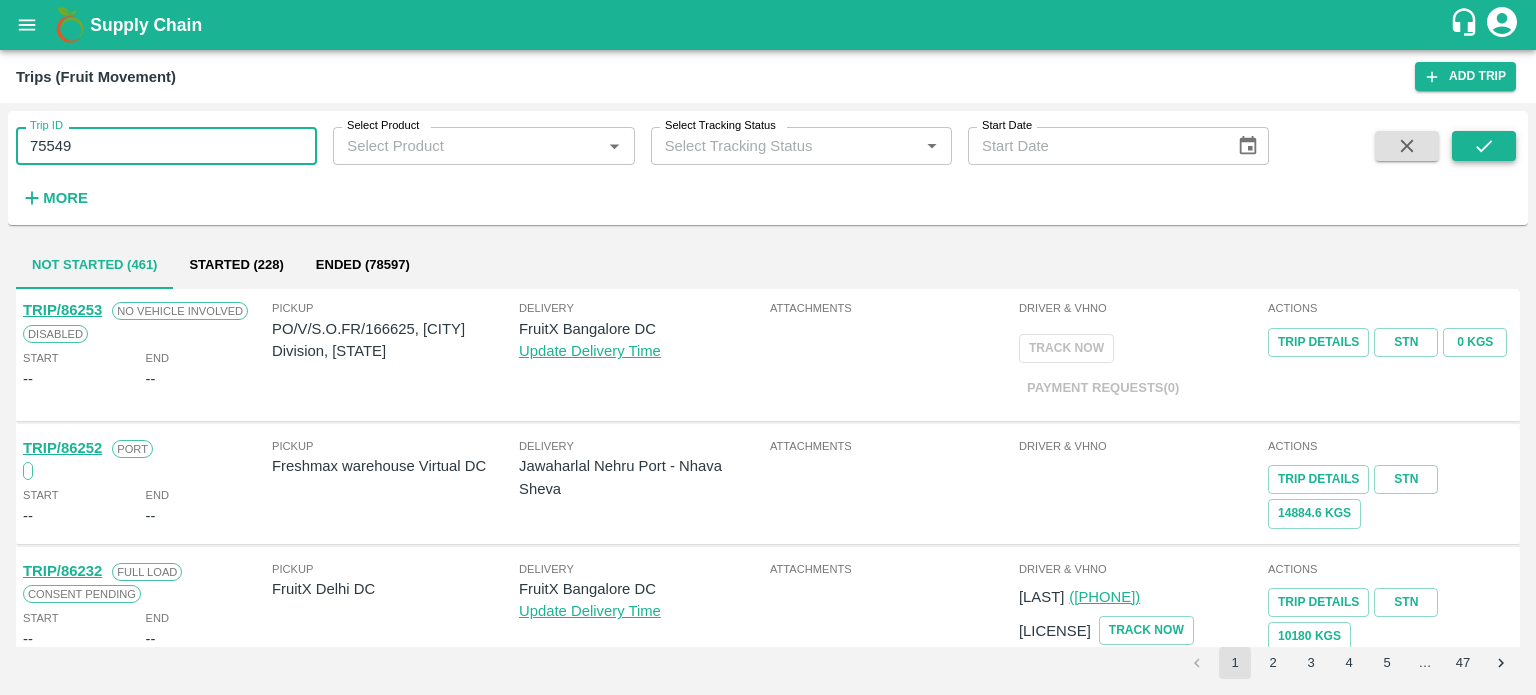 type on "75549" 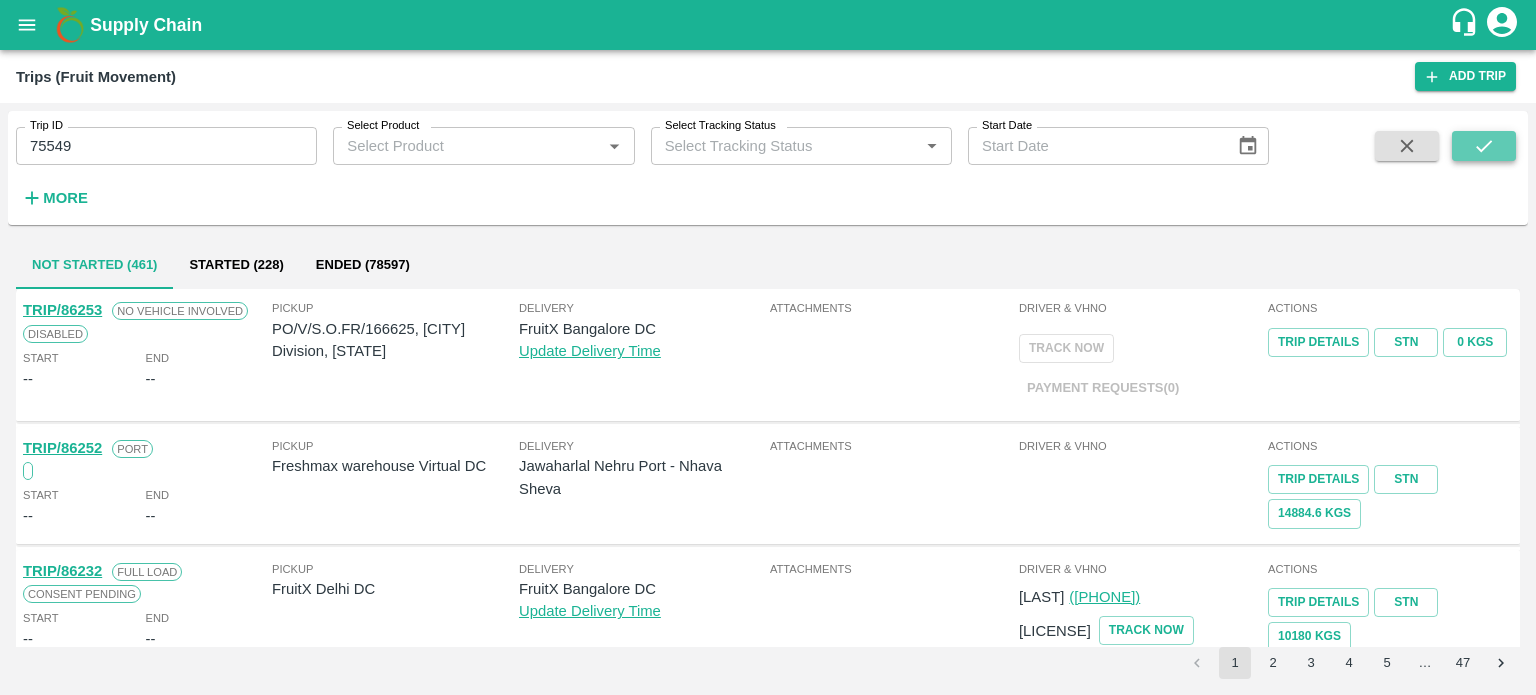 click 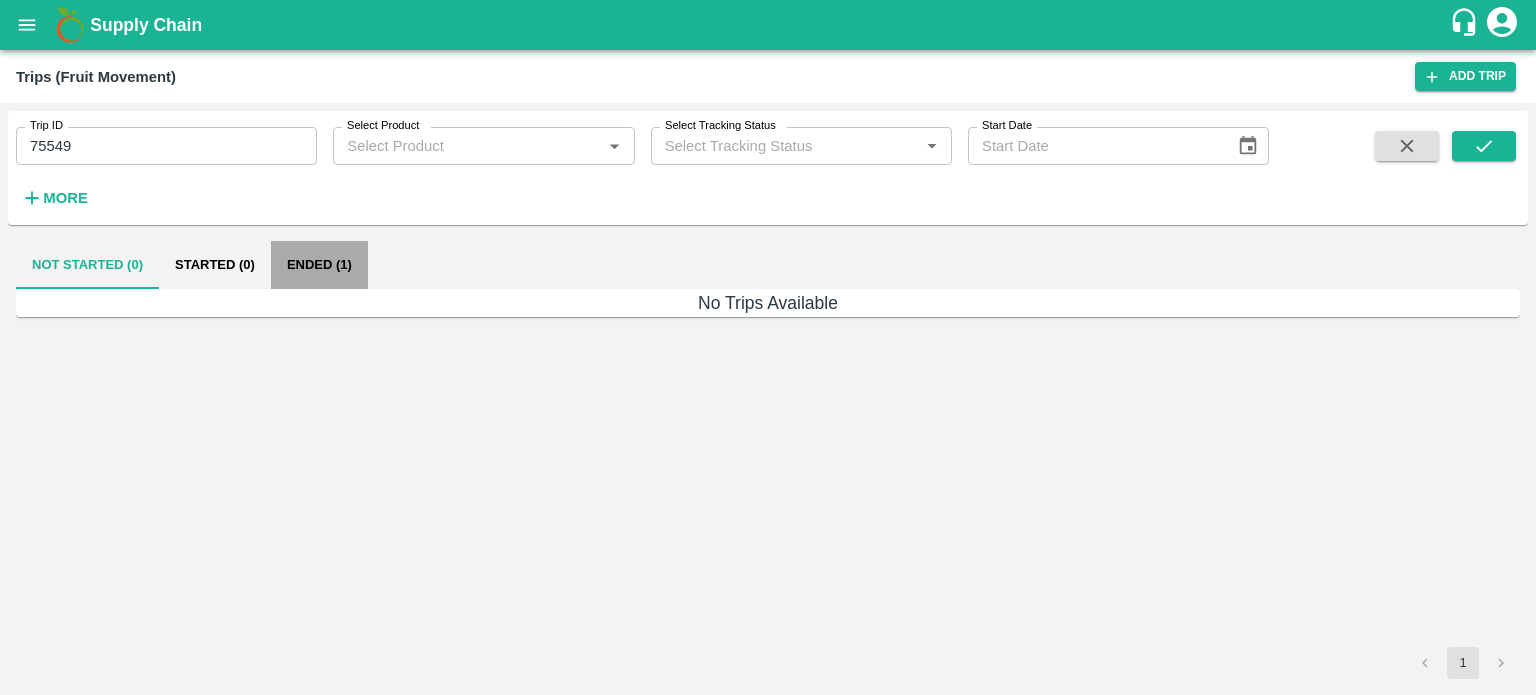 click on "Ended (1)" at bounding box center [319, 265] 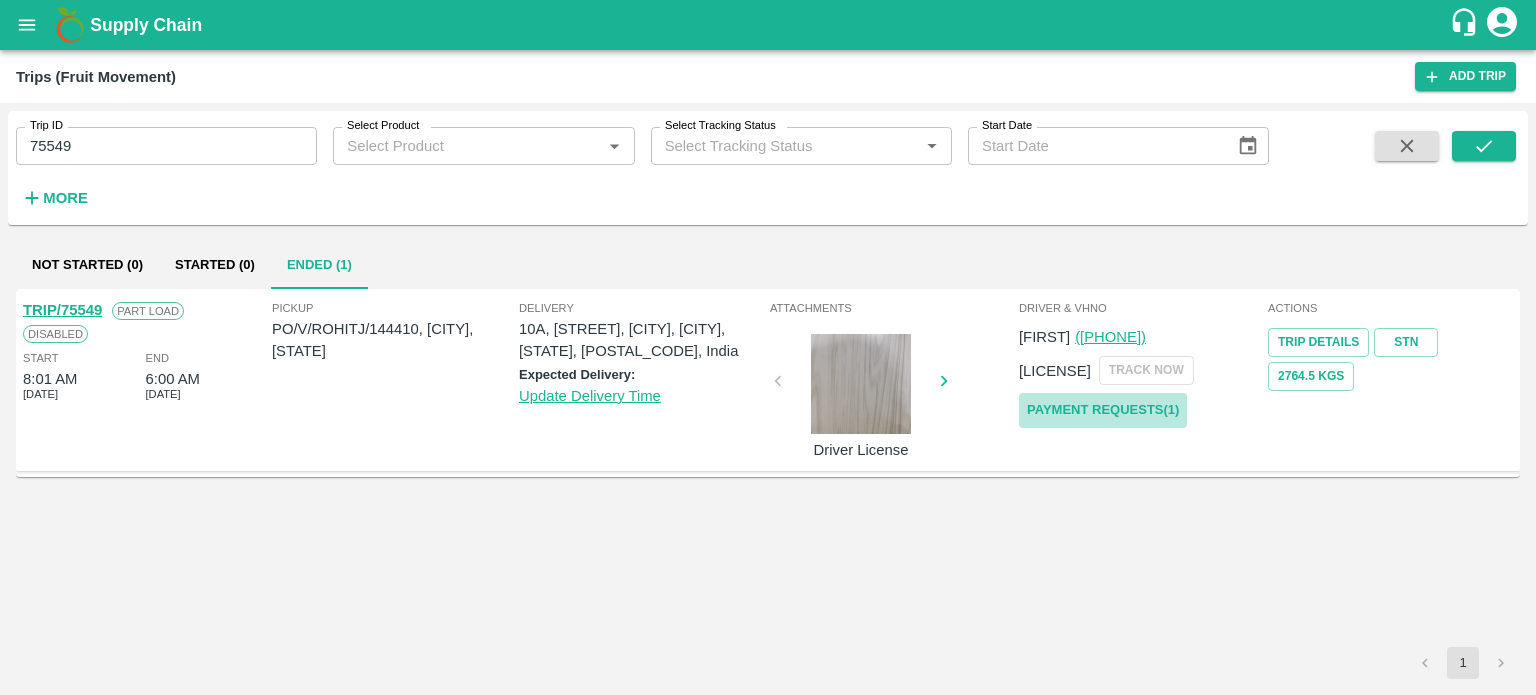 click on "Payment Requests( 1 )" at bounding box center [1103, 410] 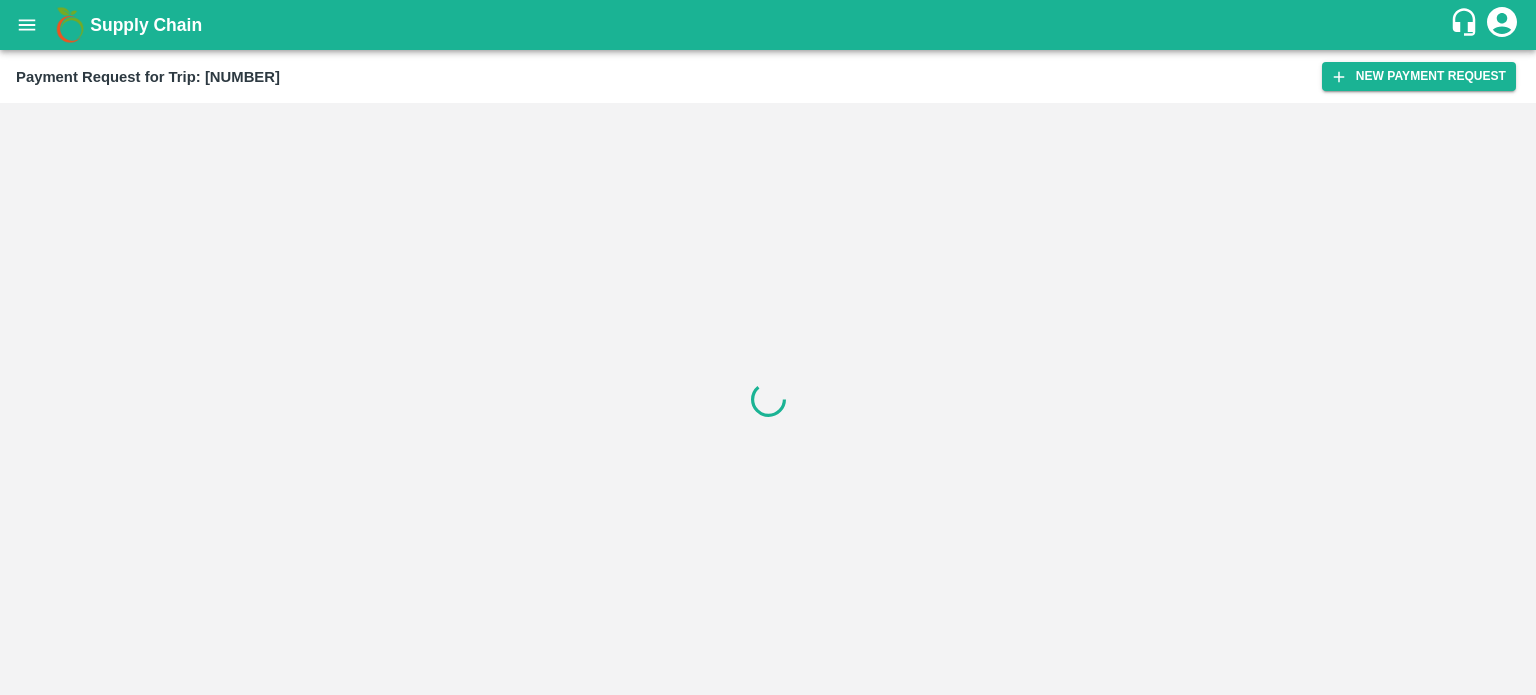 scroll, scrollTop: 0, scrollLeft: 0, axis: both 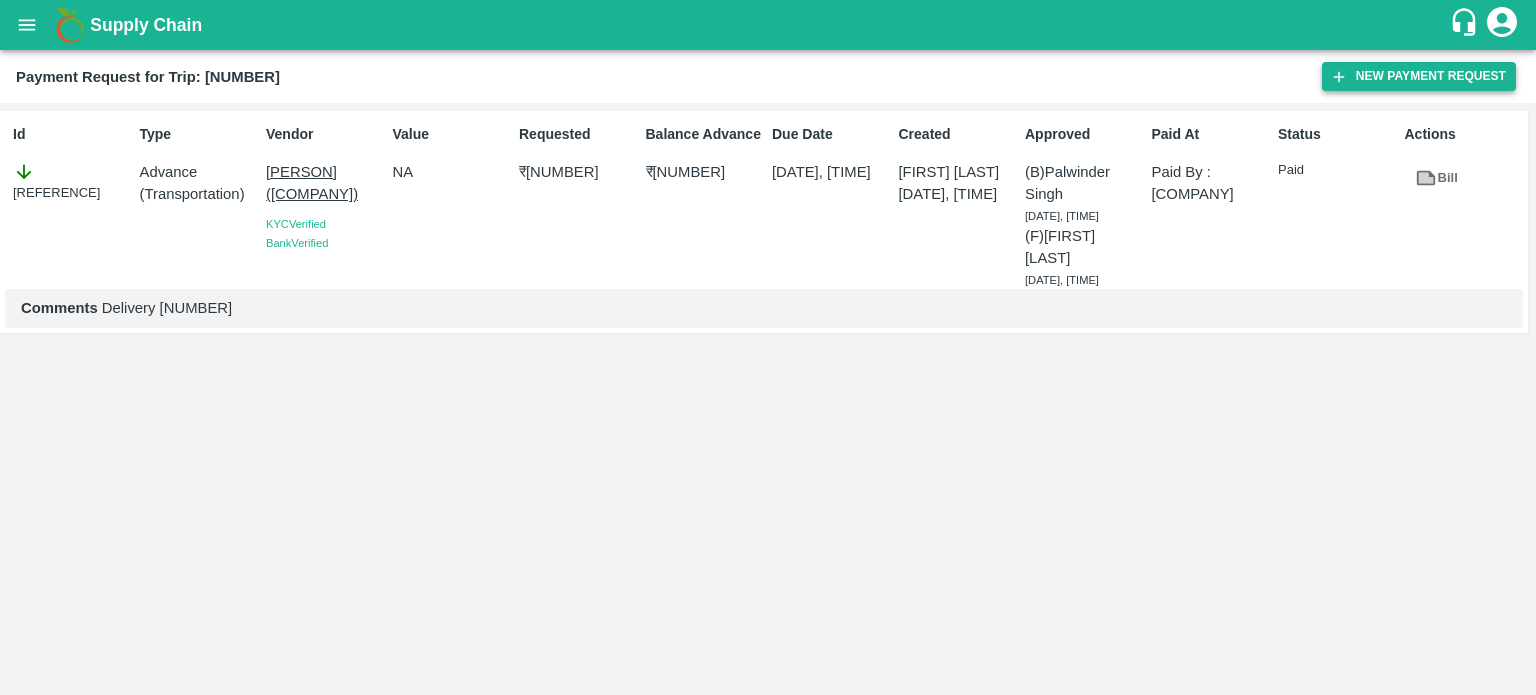 click on "New Payment Request" at bounding box center [1419, 76] 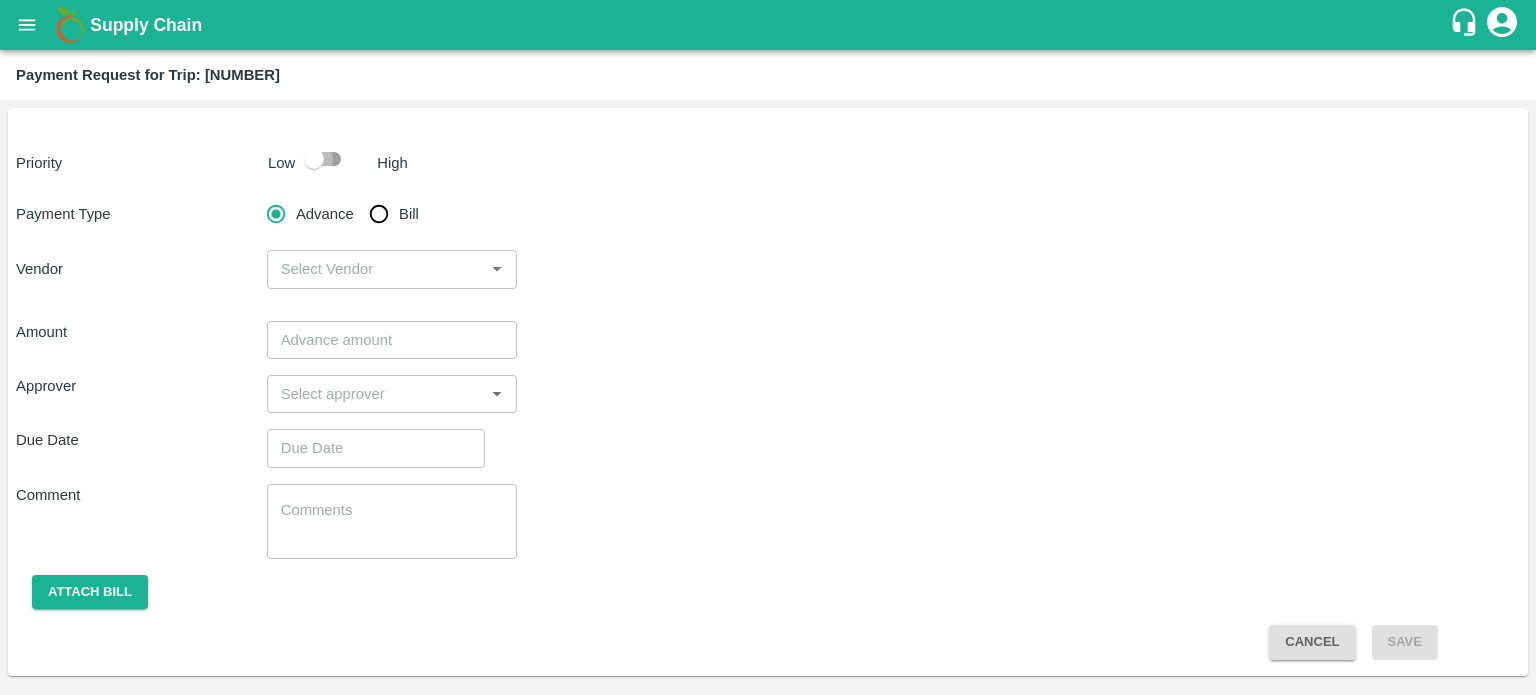 click at bounding box center (314, 159) 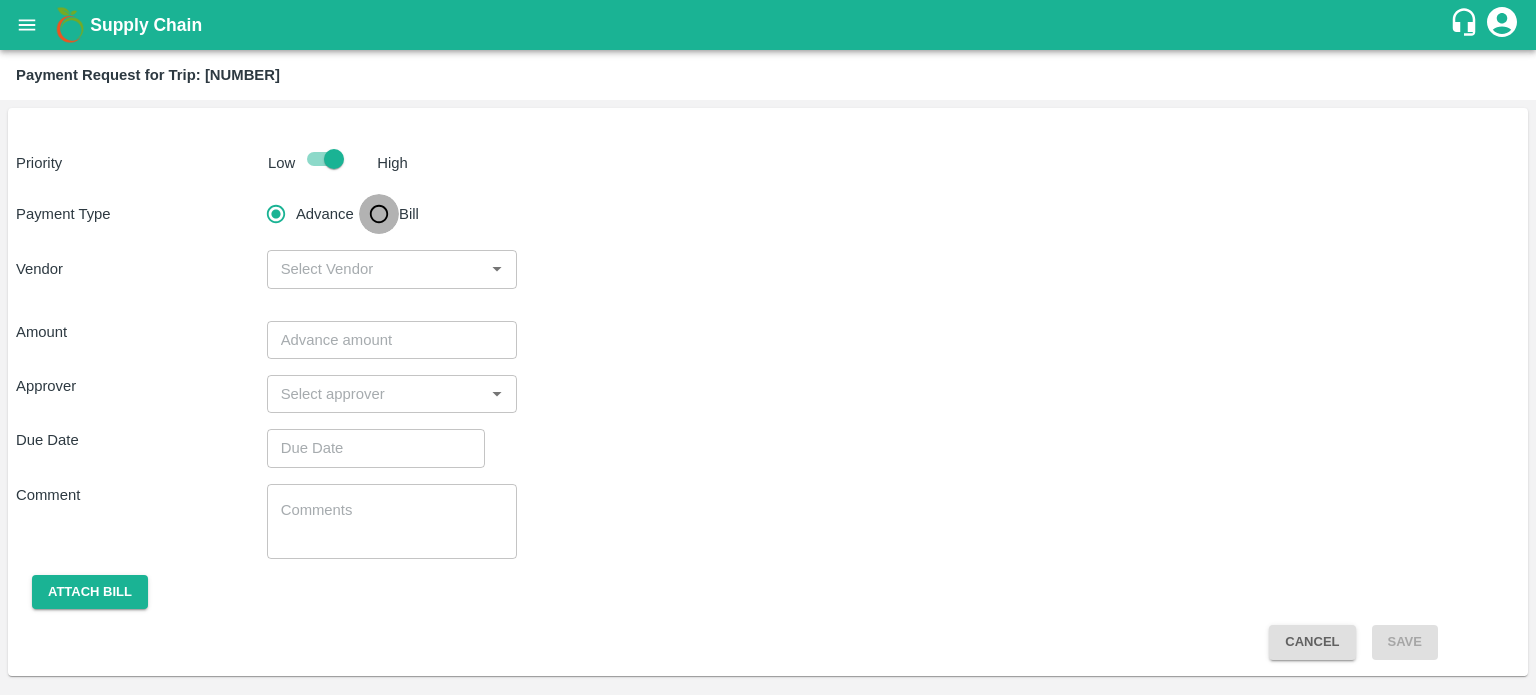 click on "Bill" at bounding box center [379, 214] 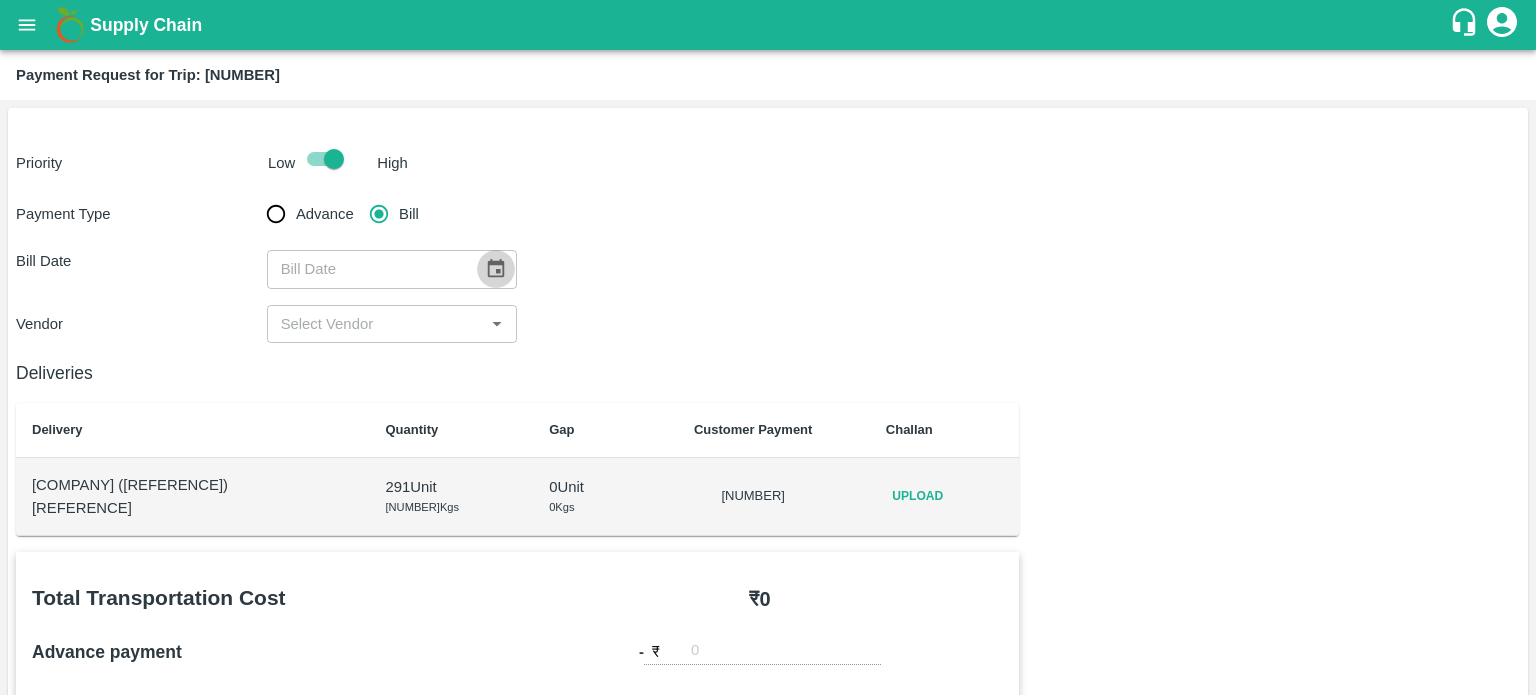 click 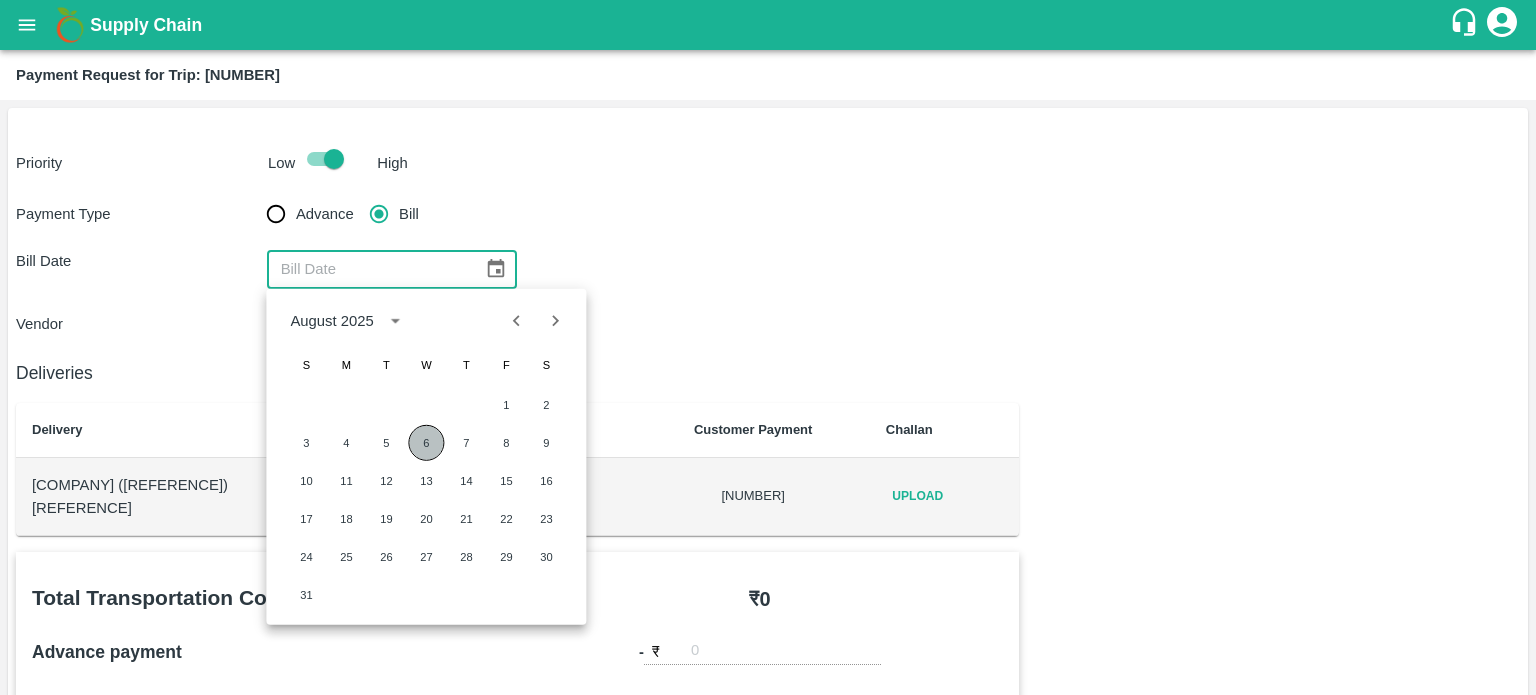 click on "6" at bounding box center [426, 443] 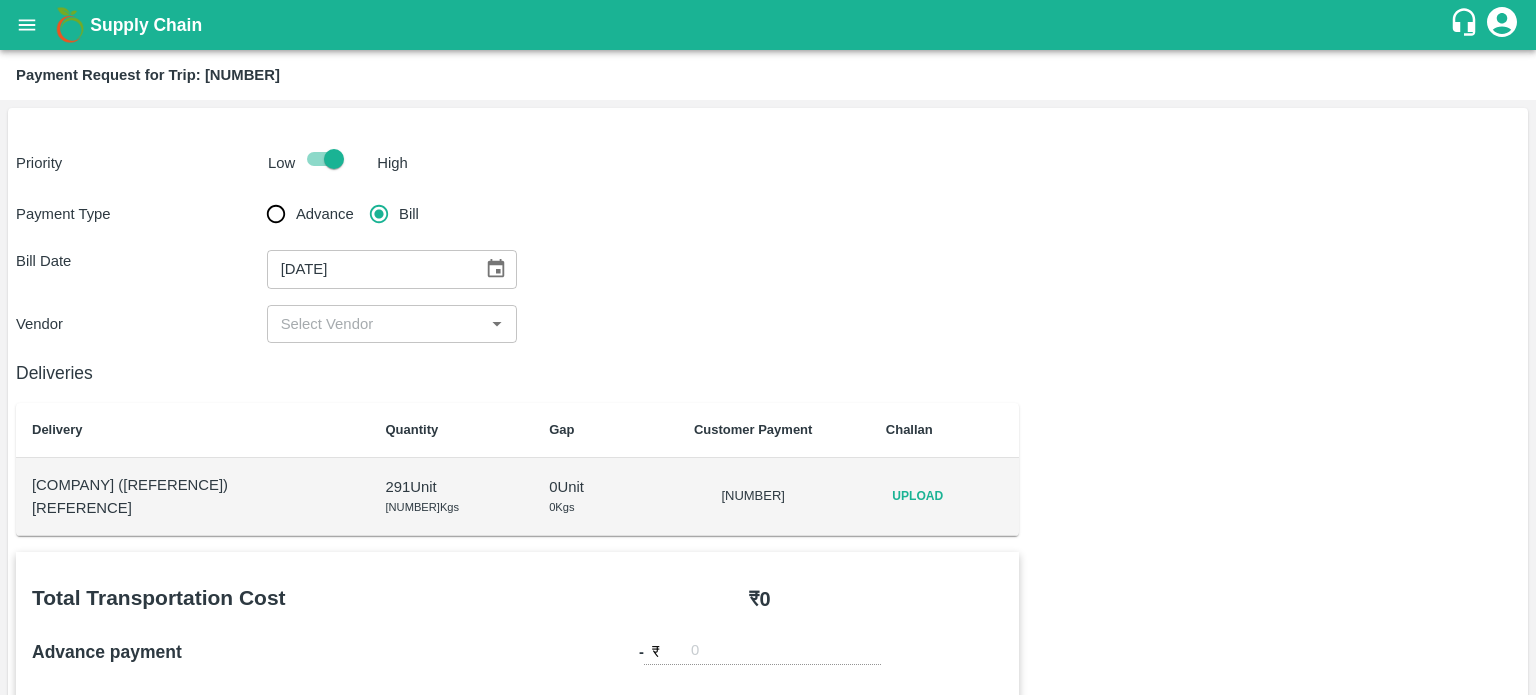 click on "​" at bounding box center (392, 324) 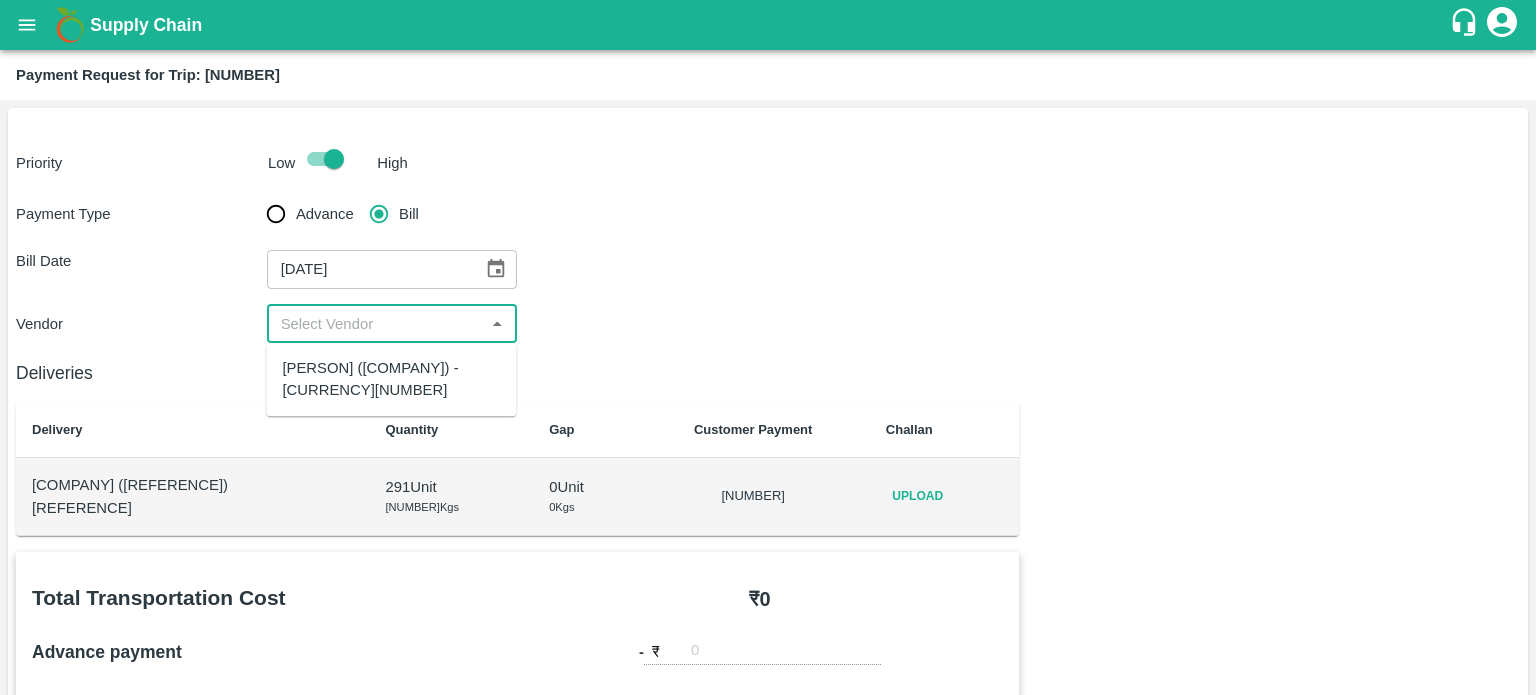 click on "Bhagat Dipak ( Rutvi Transport ) - ₹32235" at bounding box center (391, 379) 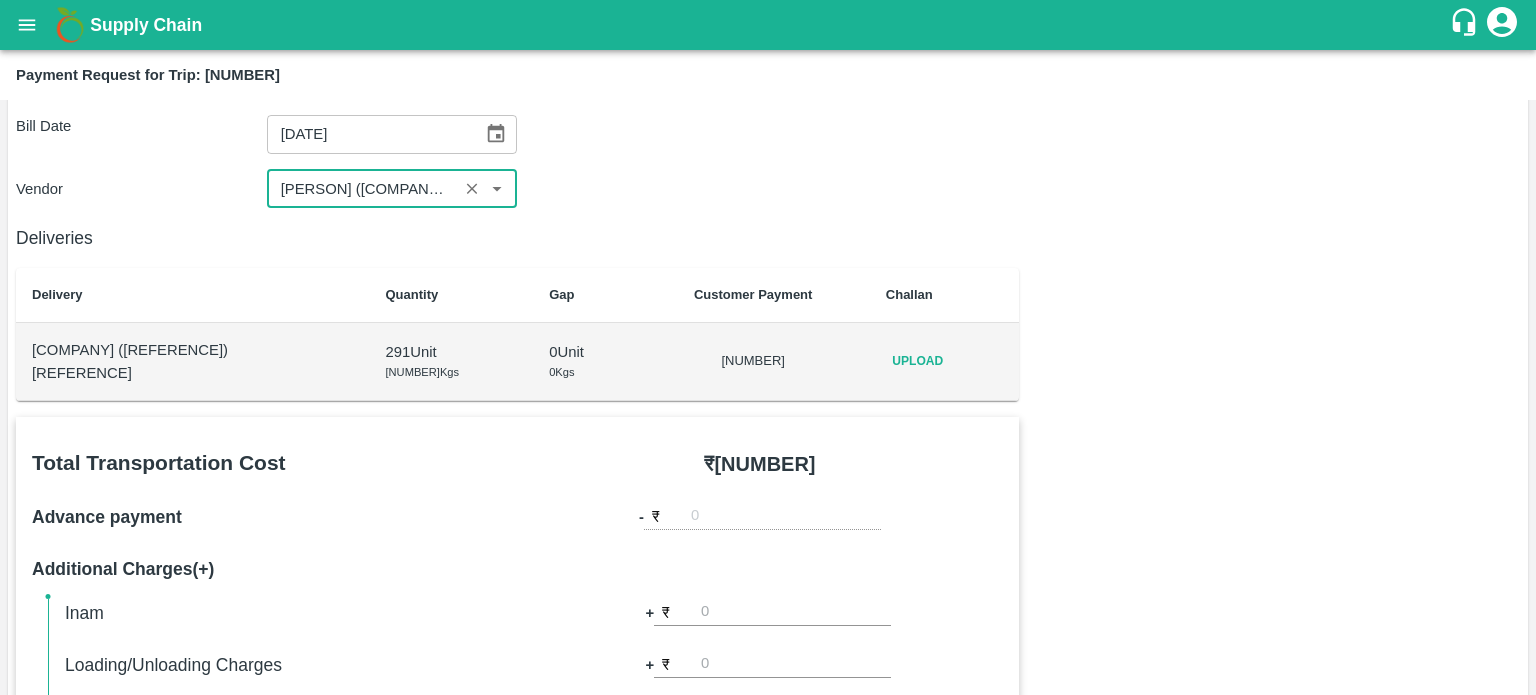 scroll, scrollTop: 0, scrollLeft: 0, axis: both 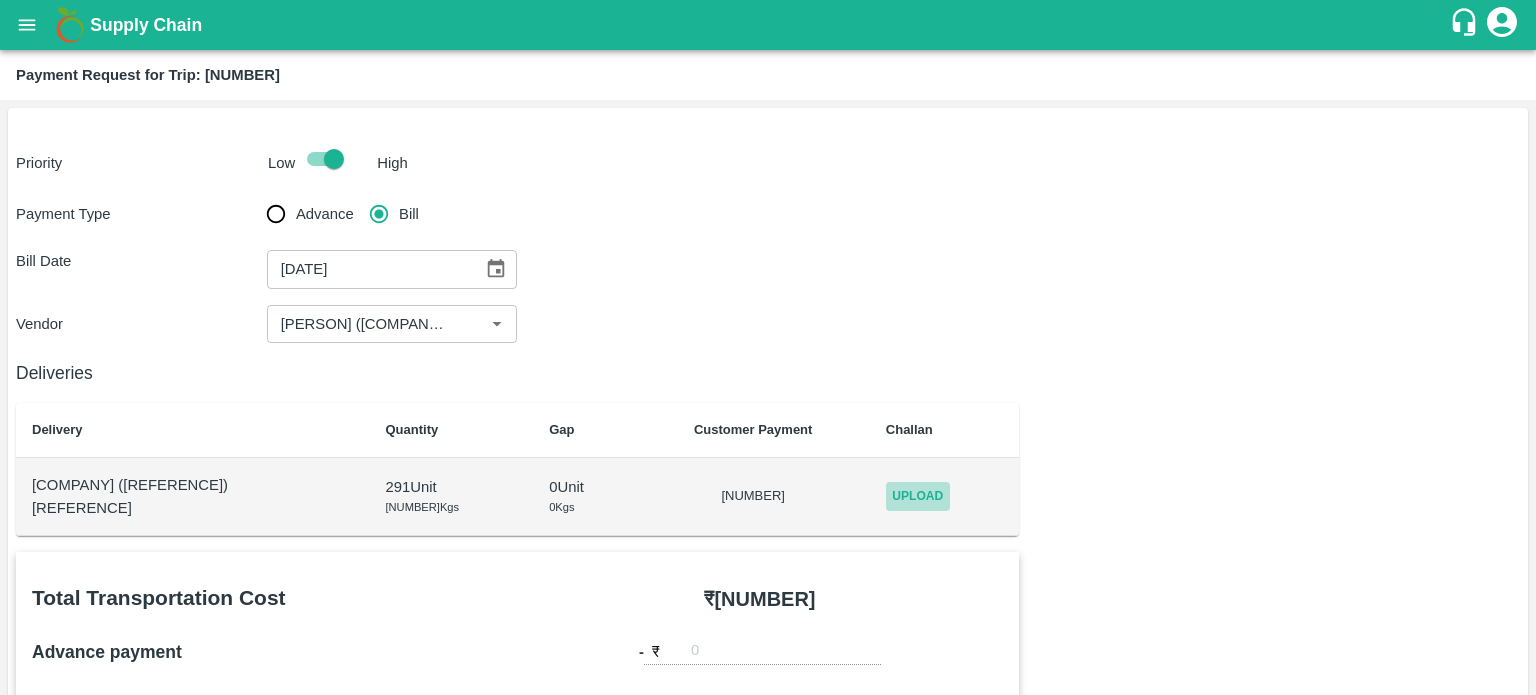 click on "Upload" at bounding box center [918, 496] 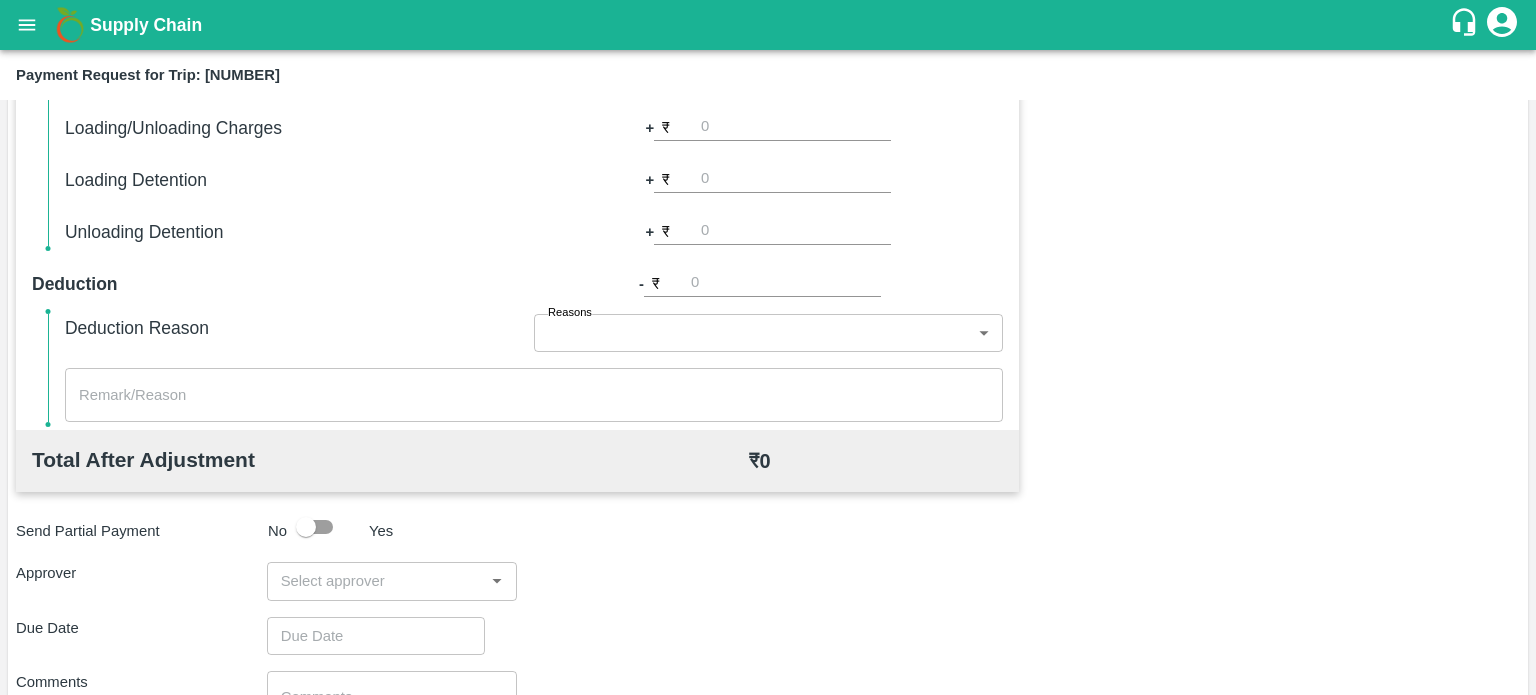 scroll, scrollTop: 683, scrollLeft: 0, axis: vertical 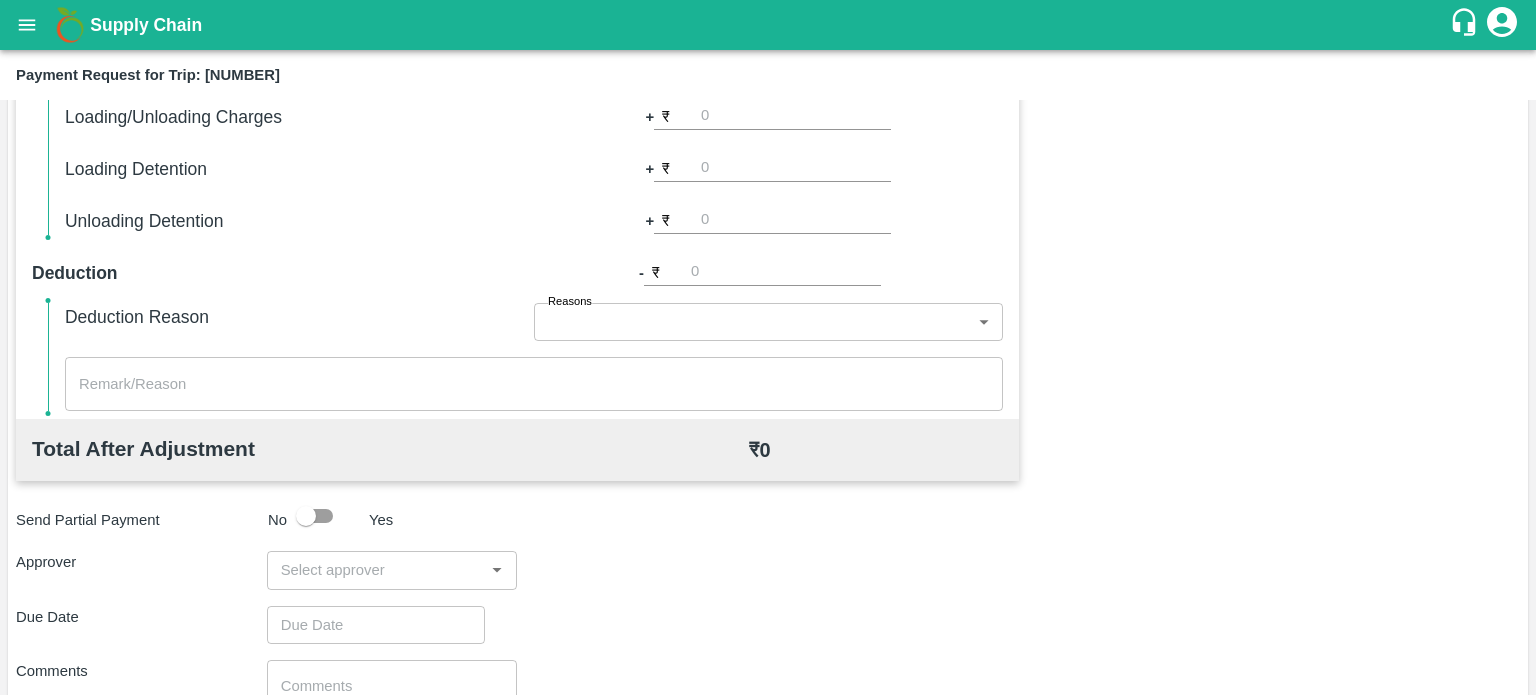 click at bounding box center [376, 570] 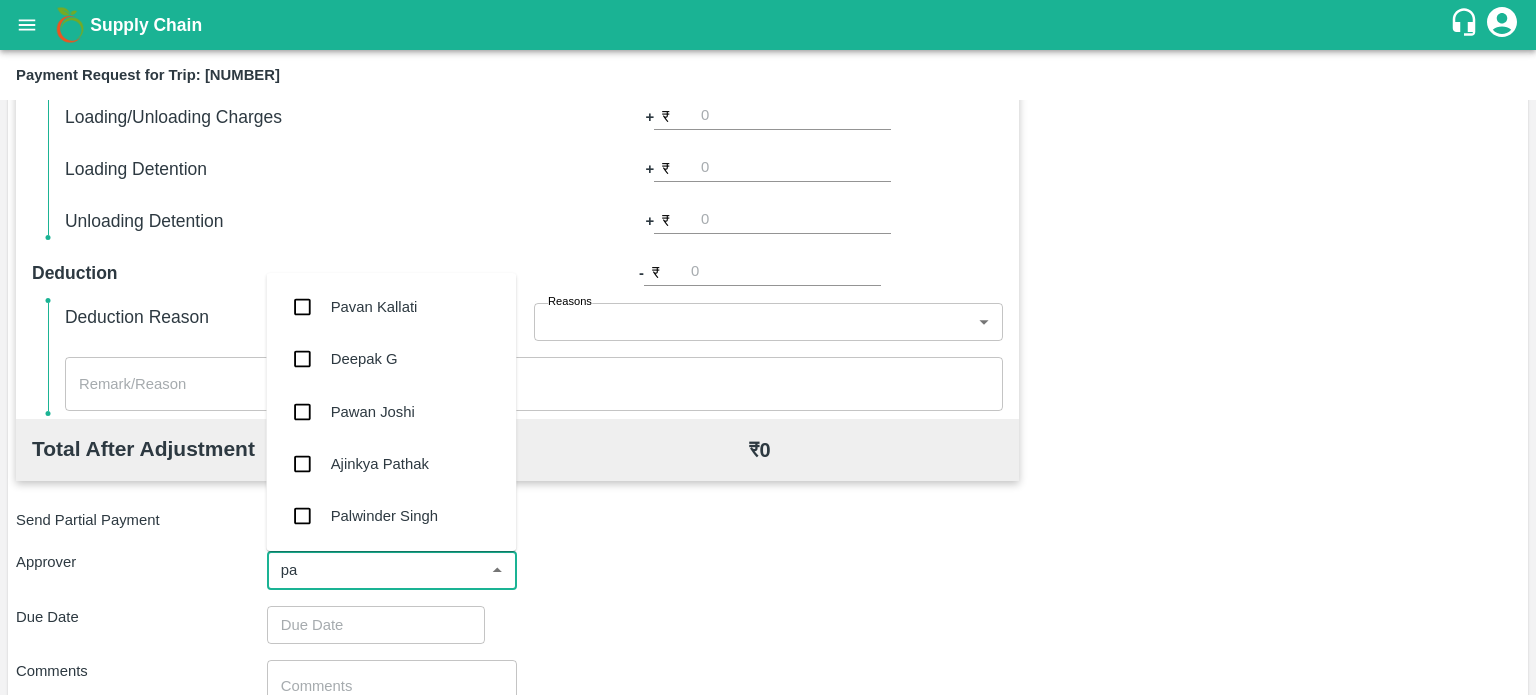 type on "pal" 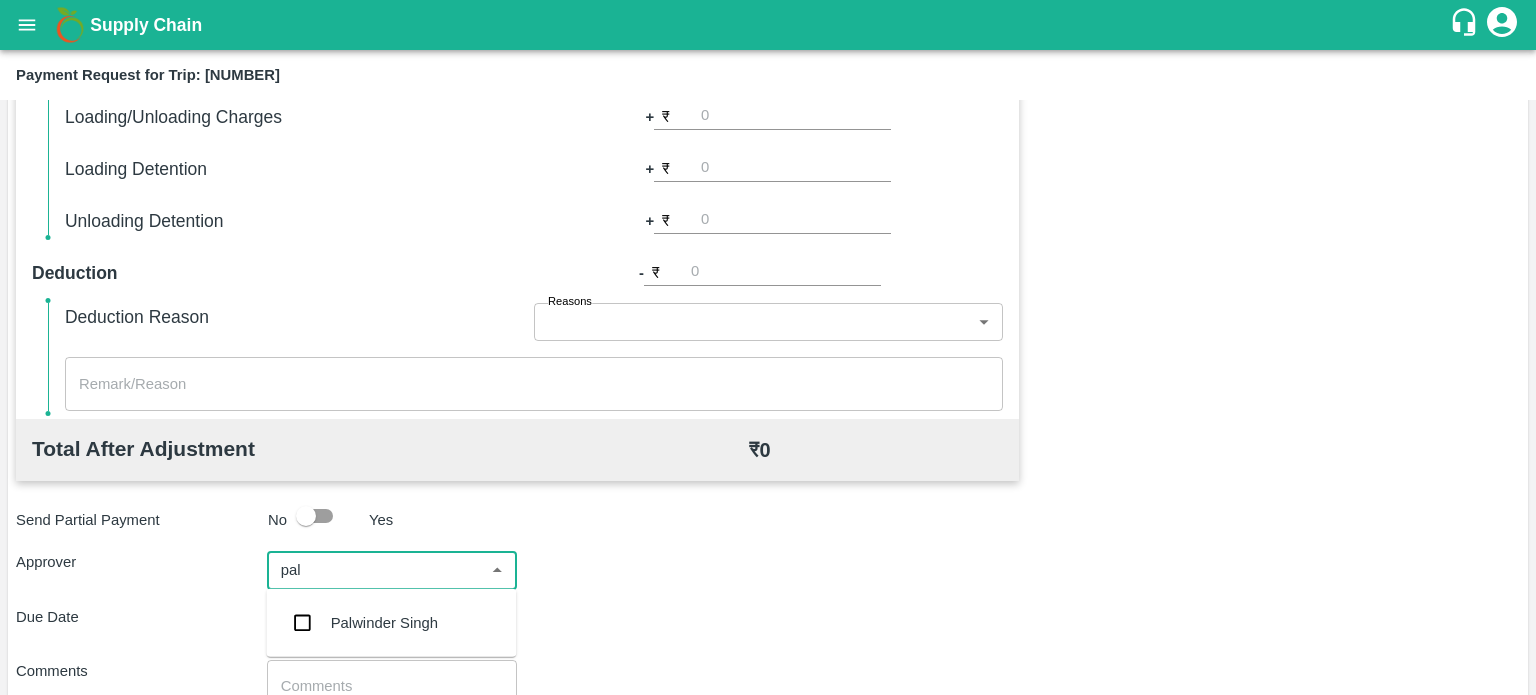 click on "Palwinder Singh" at bounding box center (384, 623) 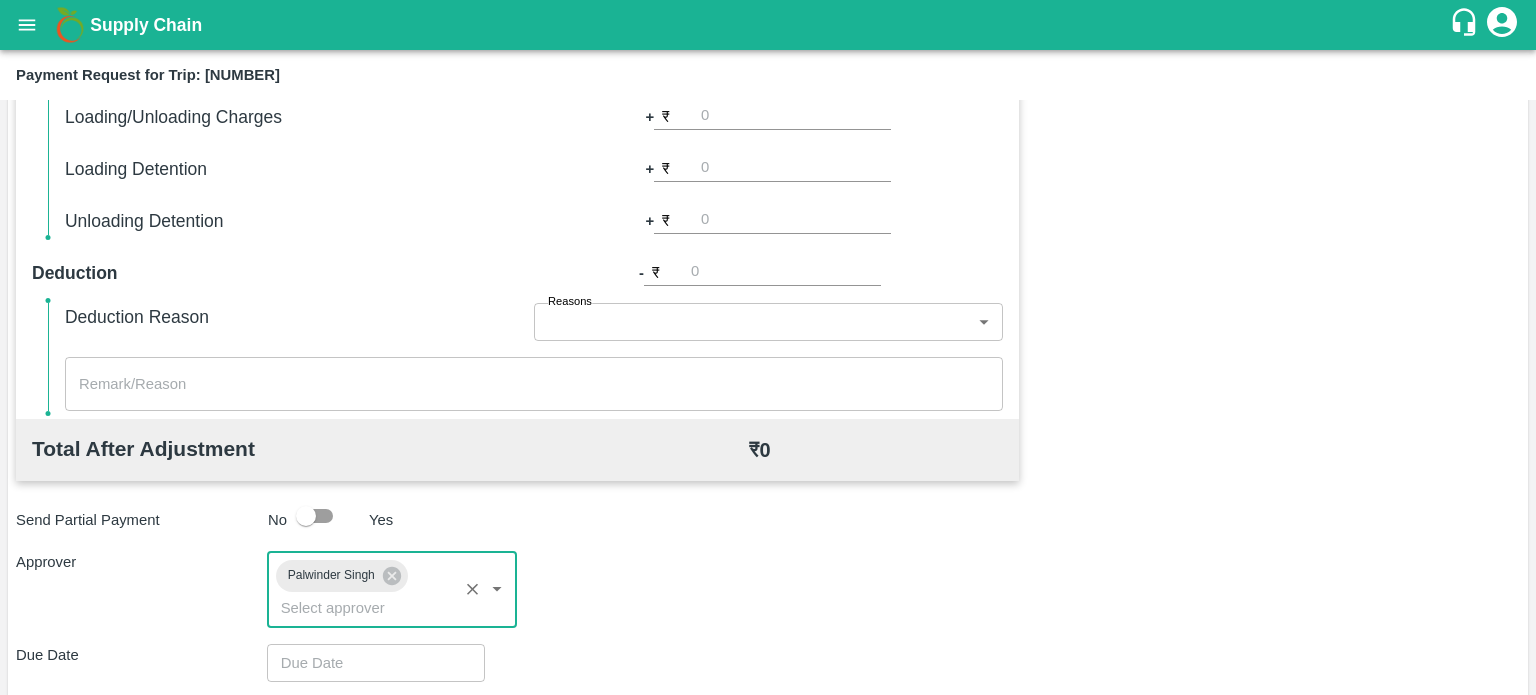scroll, scrollTop: 885, scrollLeft: 0, axis: vertical 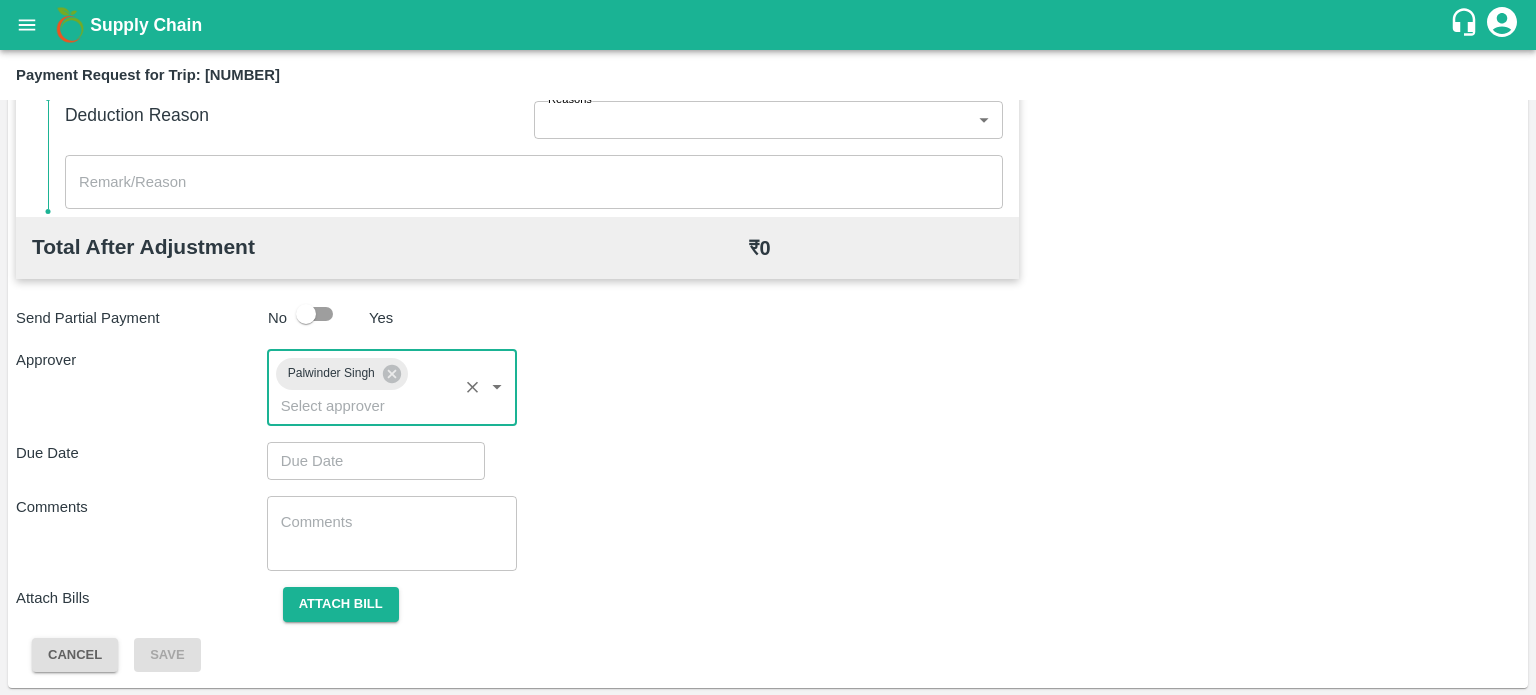 type on "DD/MM/YYYY hh:mm aa" 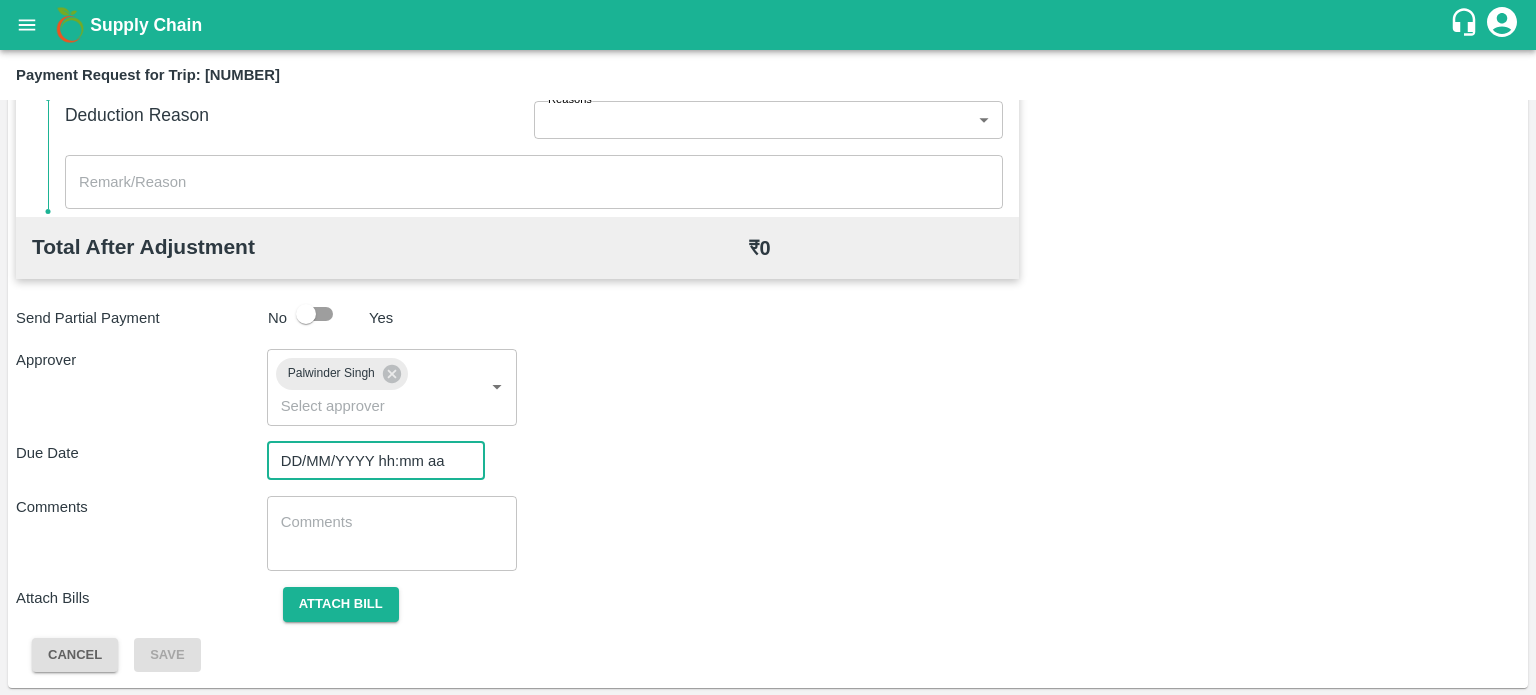 click on "DD/MM/YYYY hh:mm aa" at bounding box center [369, 461] 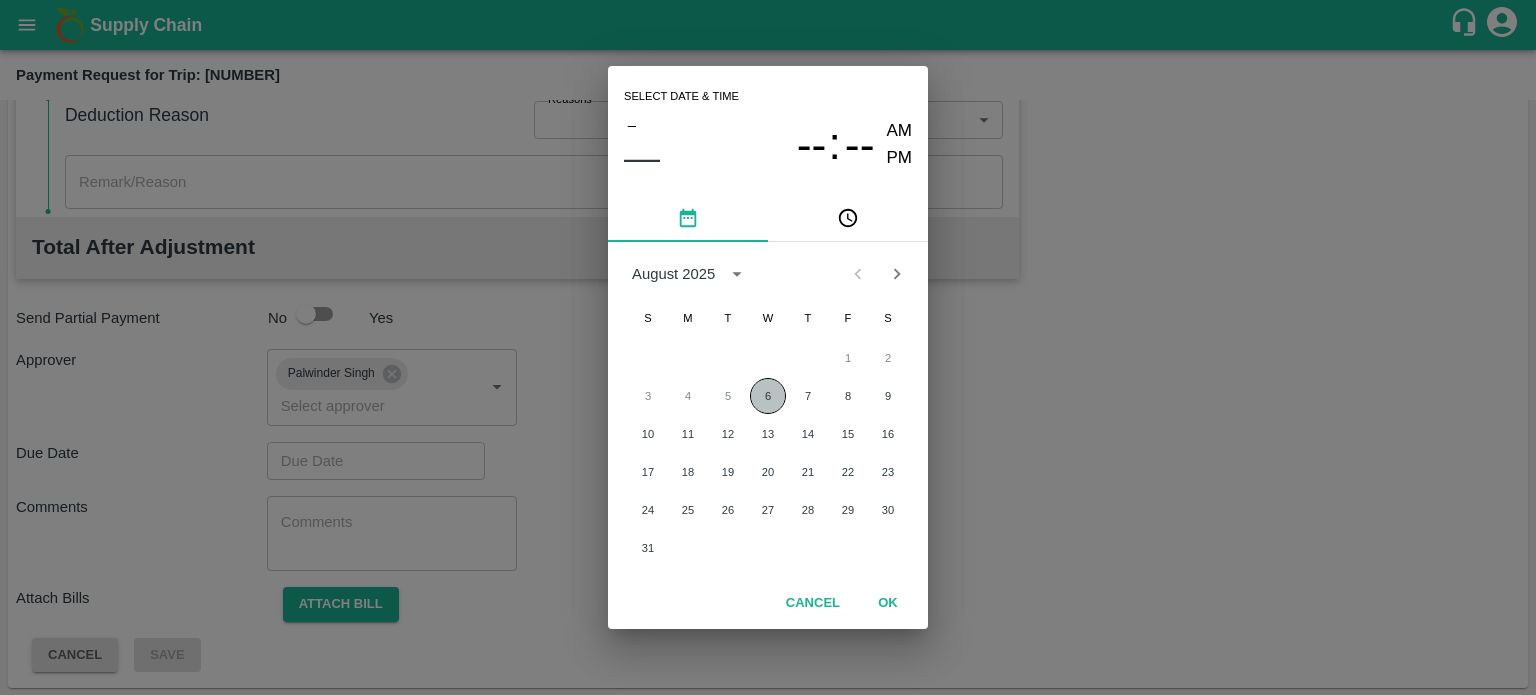 click on "6" at bounding box center (768, 396) 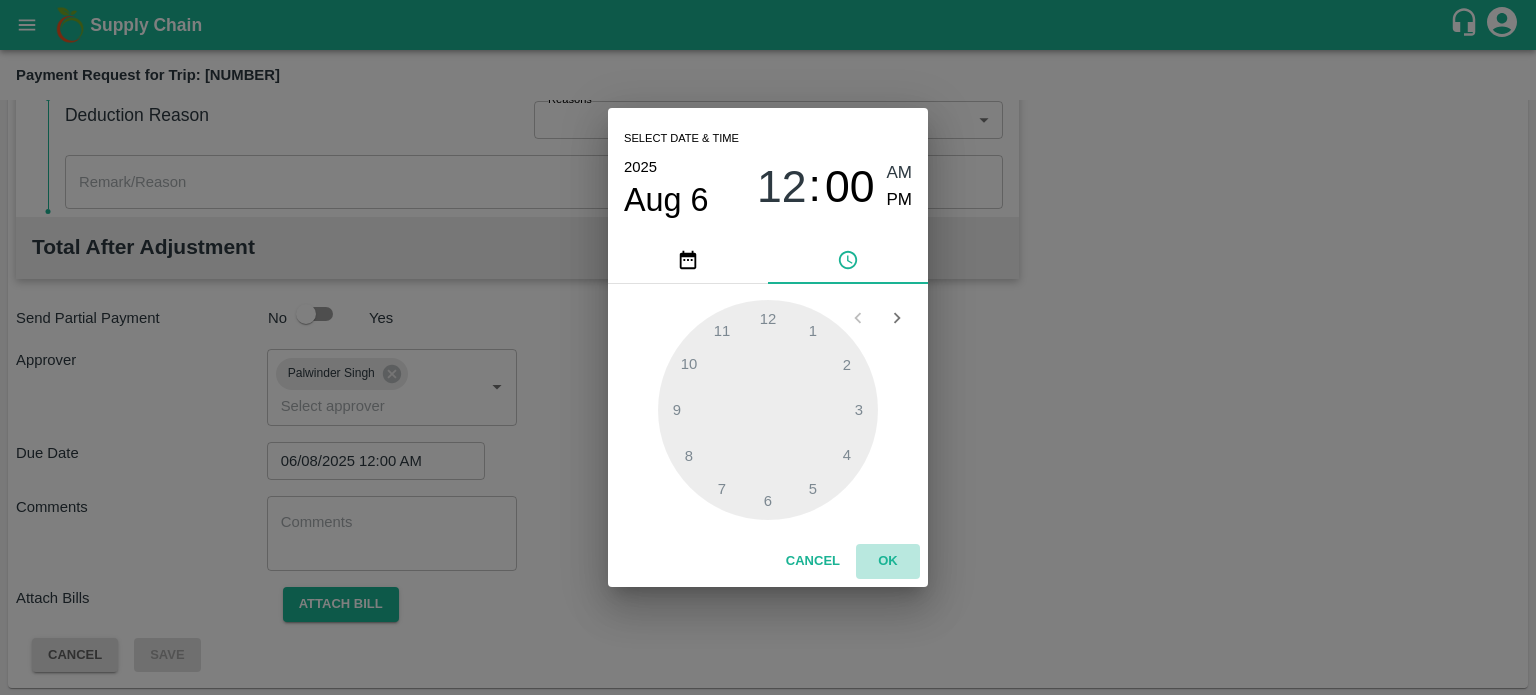 click on "OK" at bounding box center [888, 561] 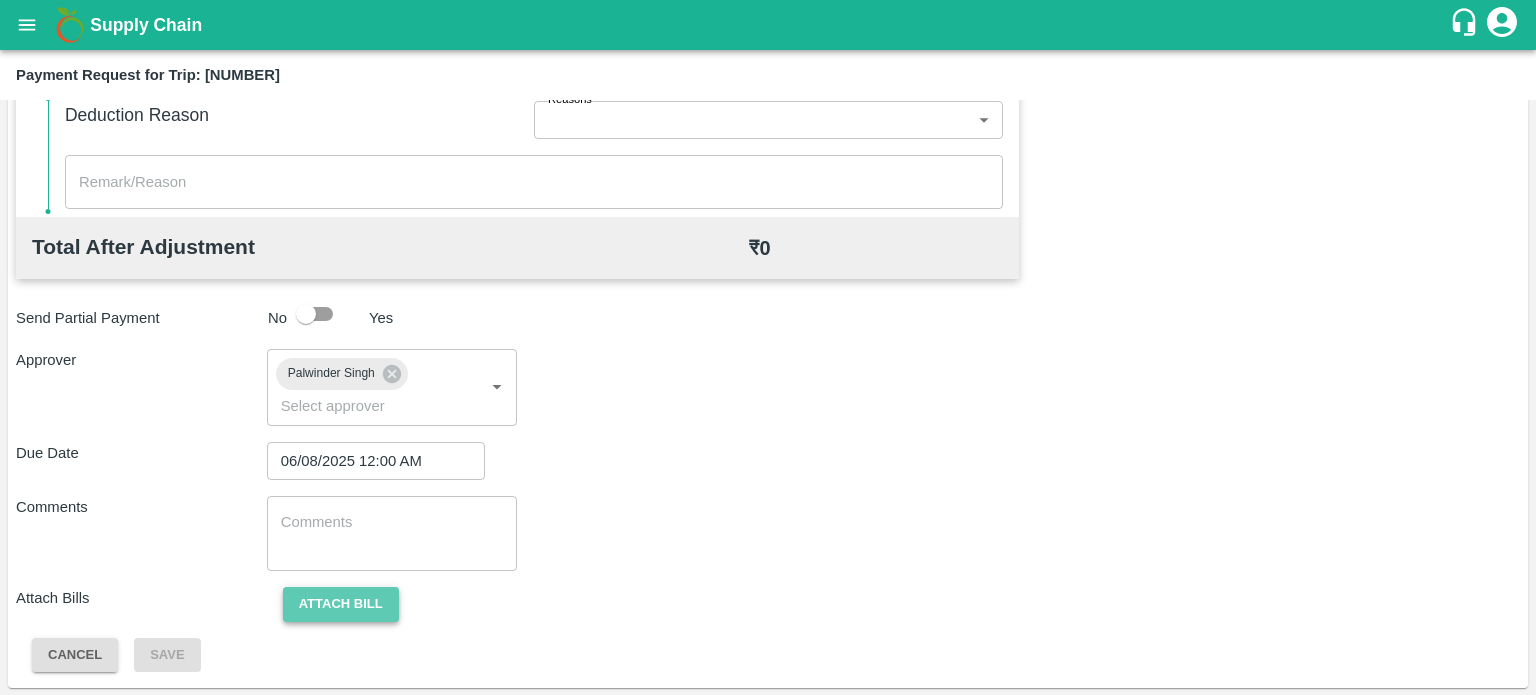 click on "Attach bill" at bounding box center [341, 604] 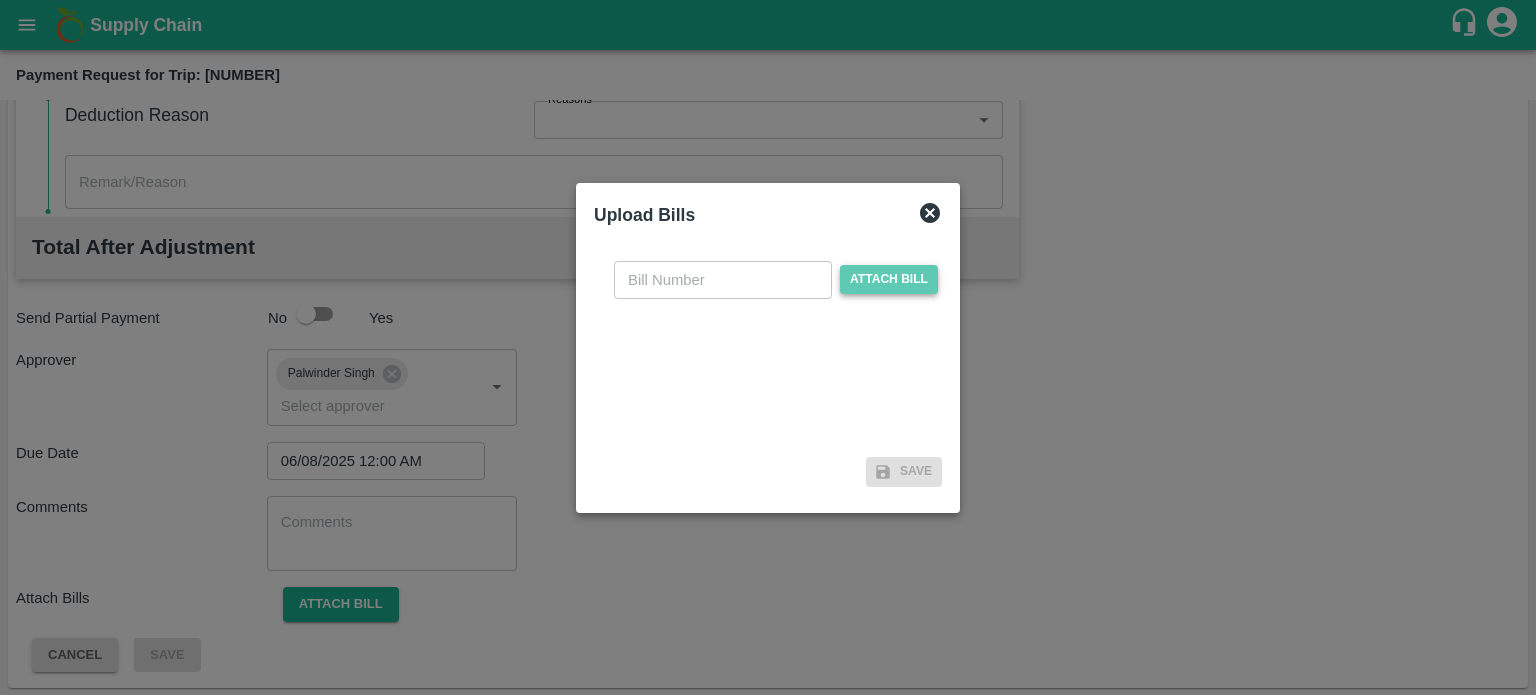 click on "Attach bill" at bounding box center [889, 279] 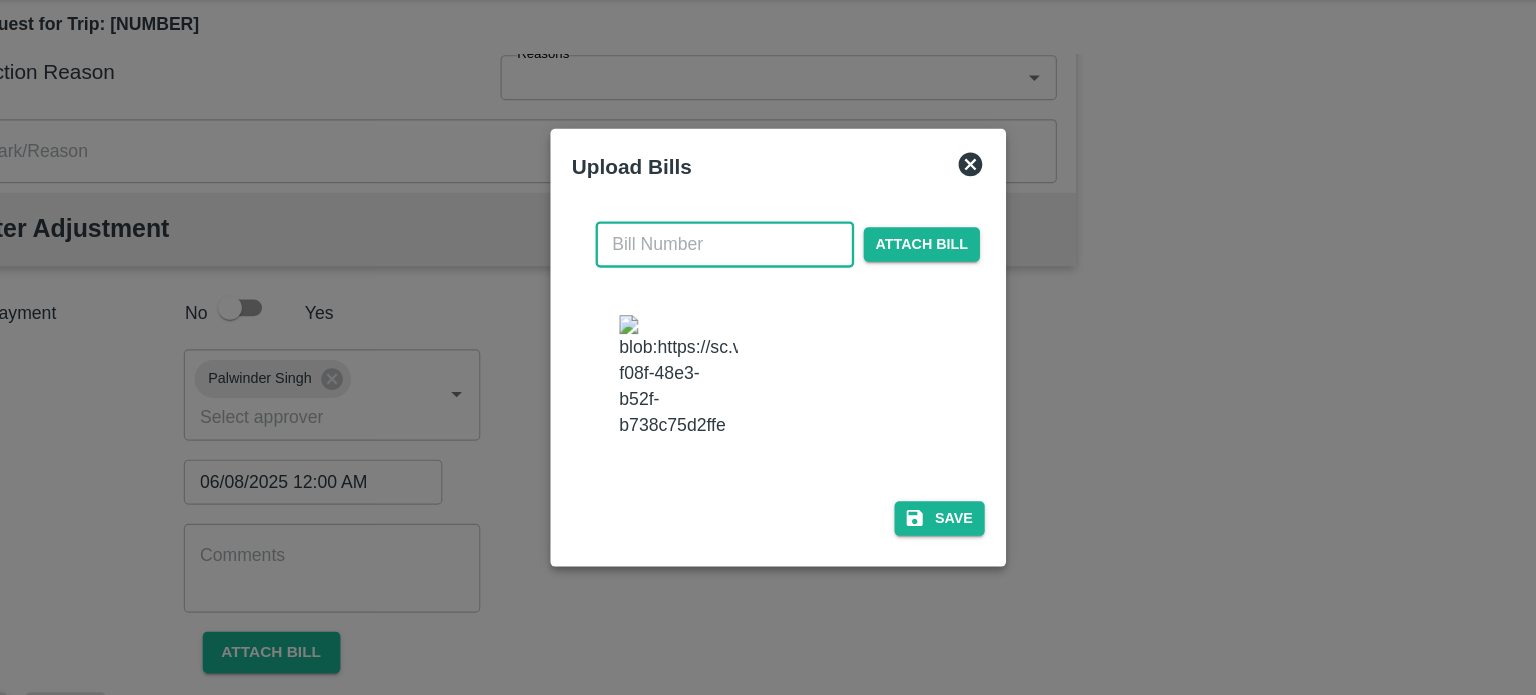 click at bounding box center (723, 260) 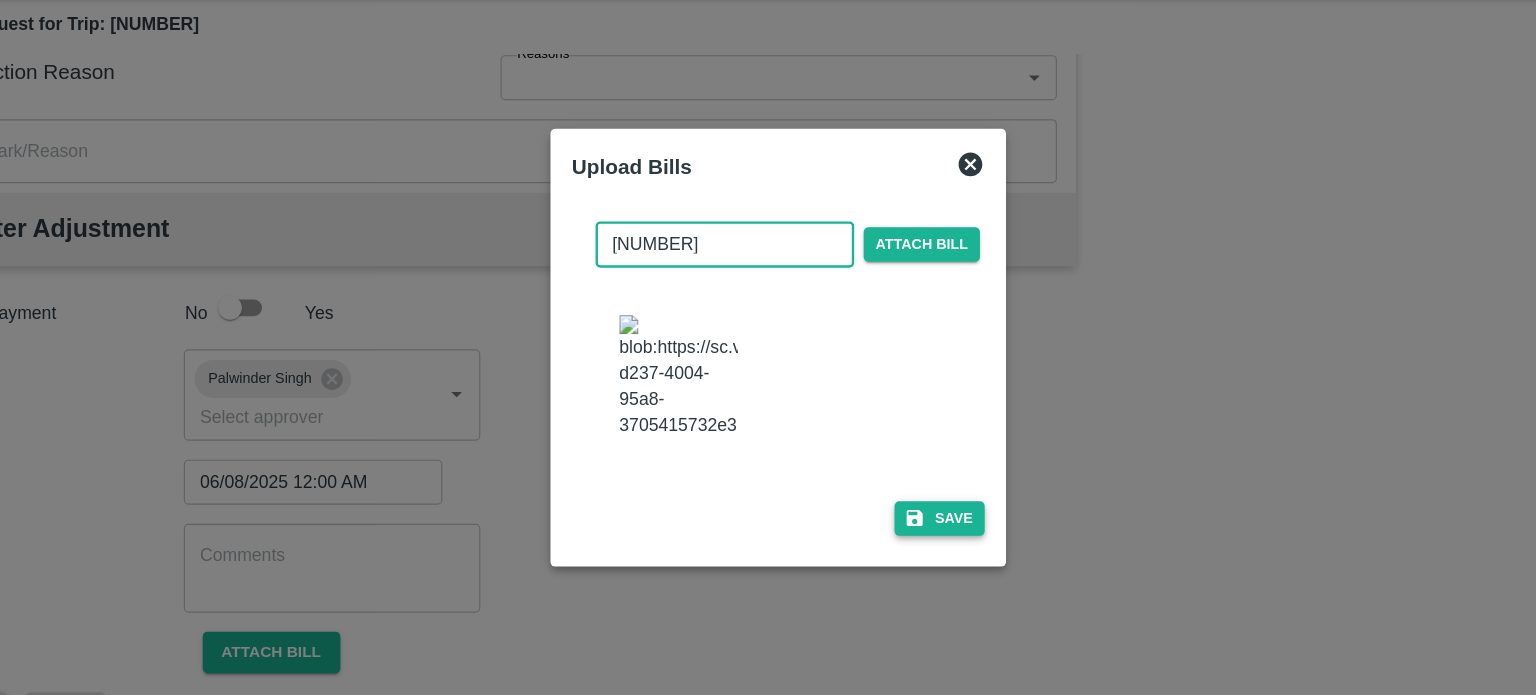 type on "4710" 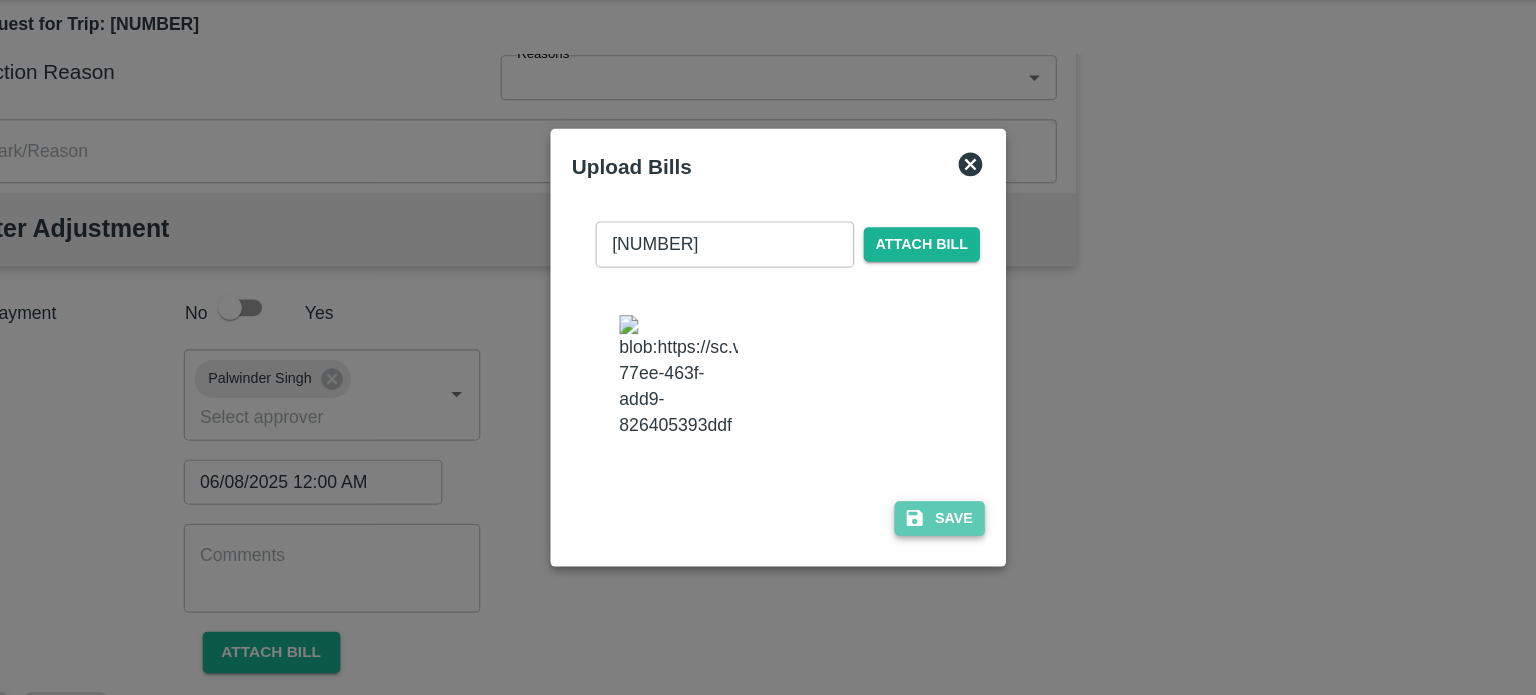 click on "Save" at bounding box center (904, 491) 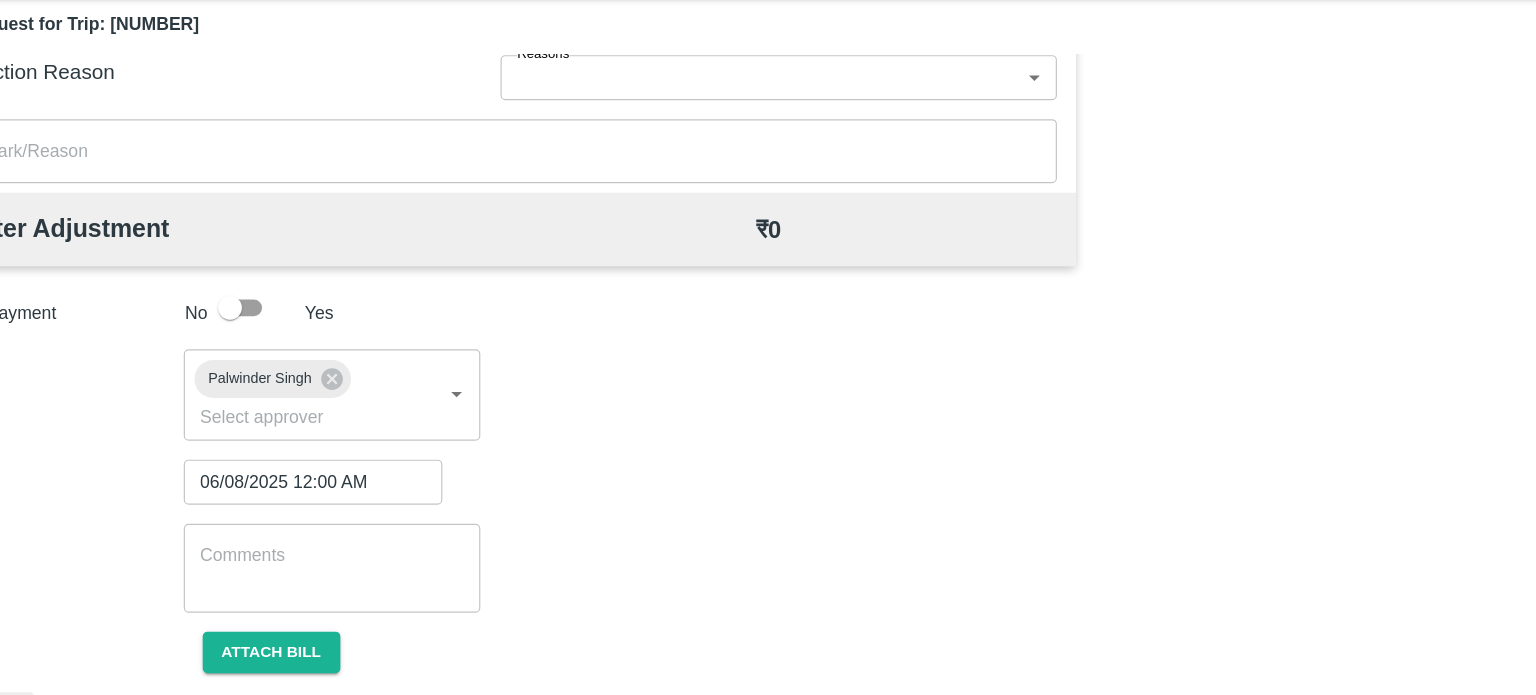 scroll, scrollTop: 956, scrollLeft: 0, axis: vertical 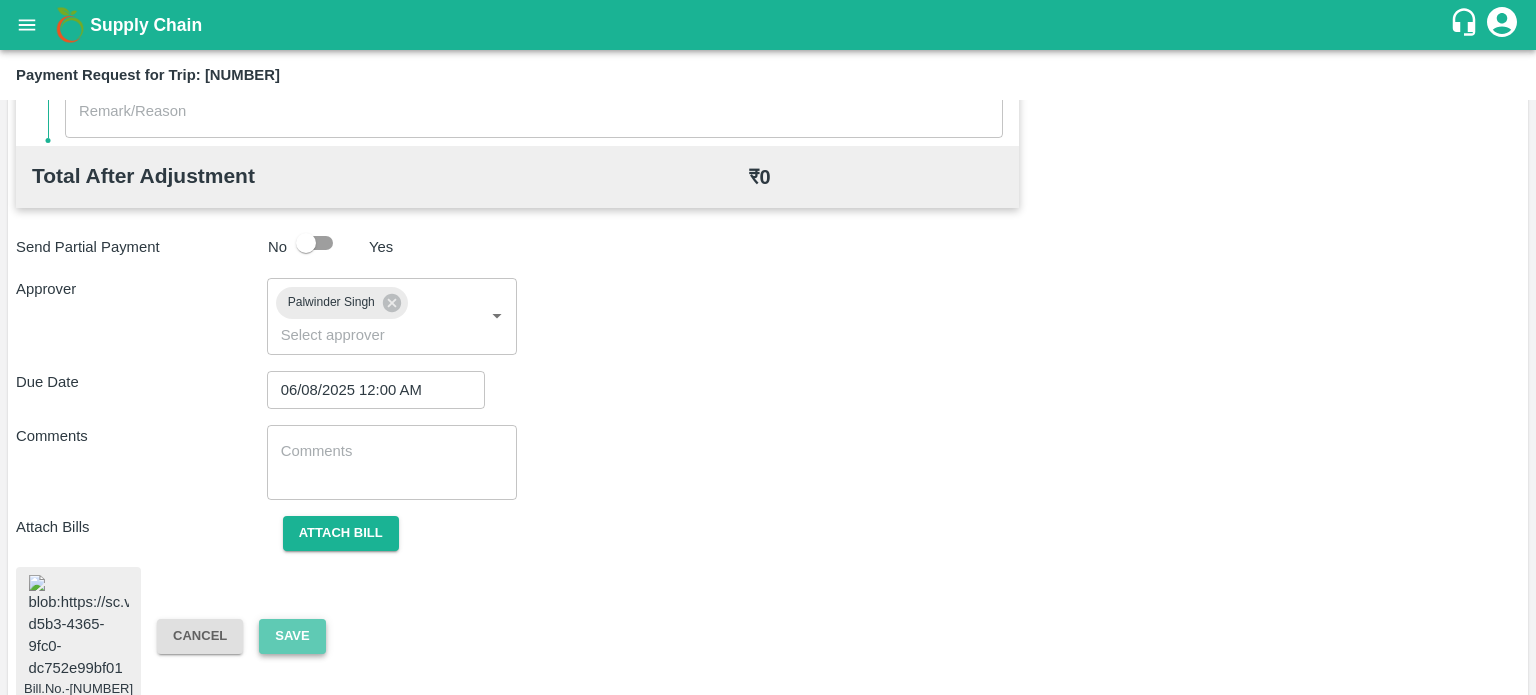 click on "Save" at bounding box center [292, 636] 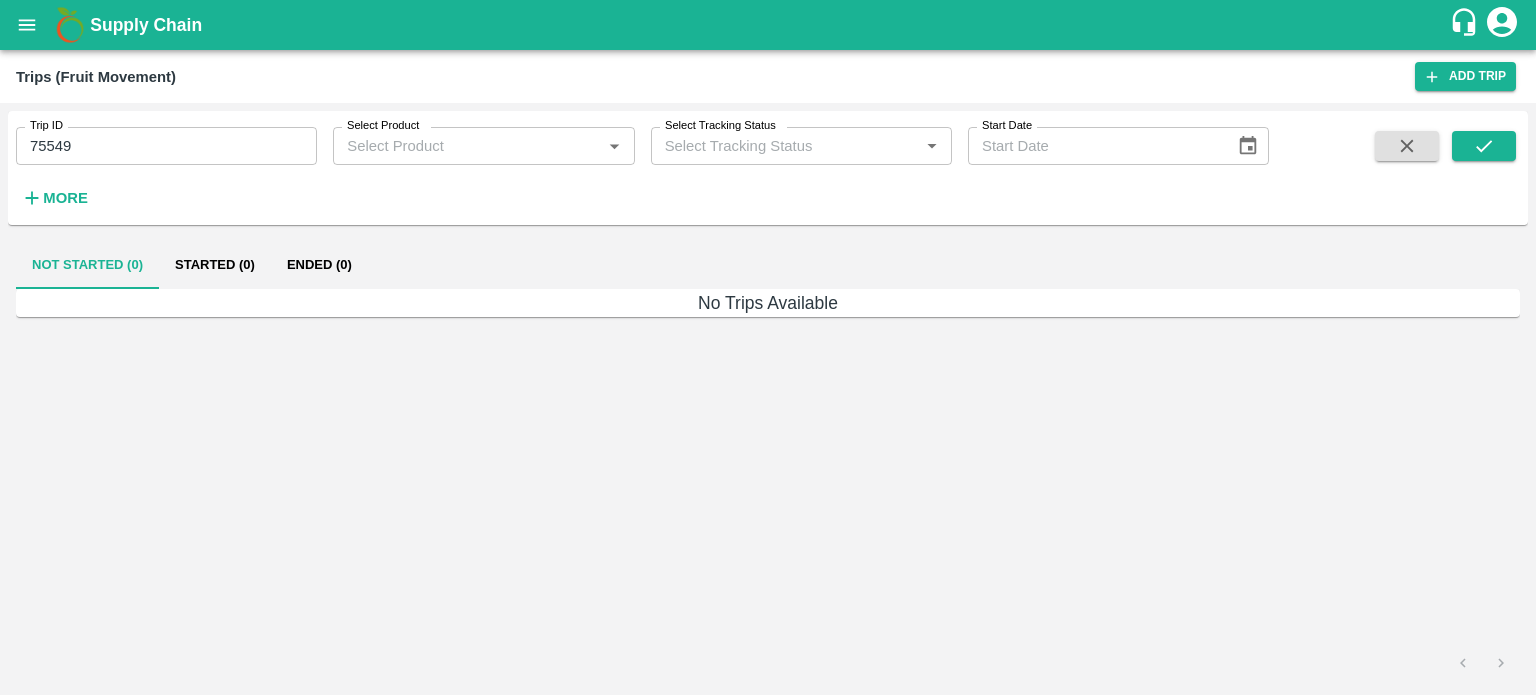 scroll, scrollTop: 0, scrollLeft: 0, axis: both 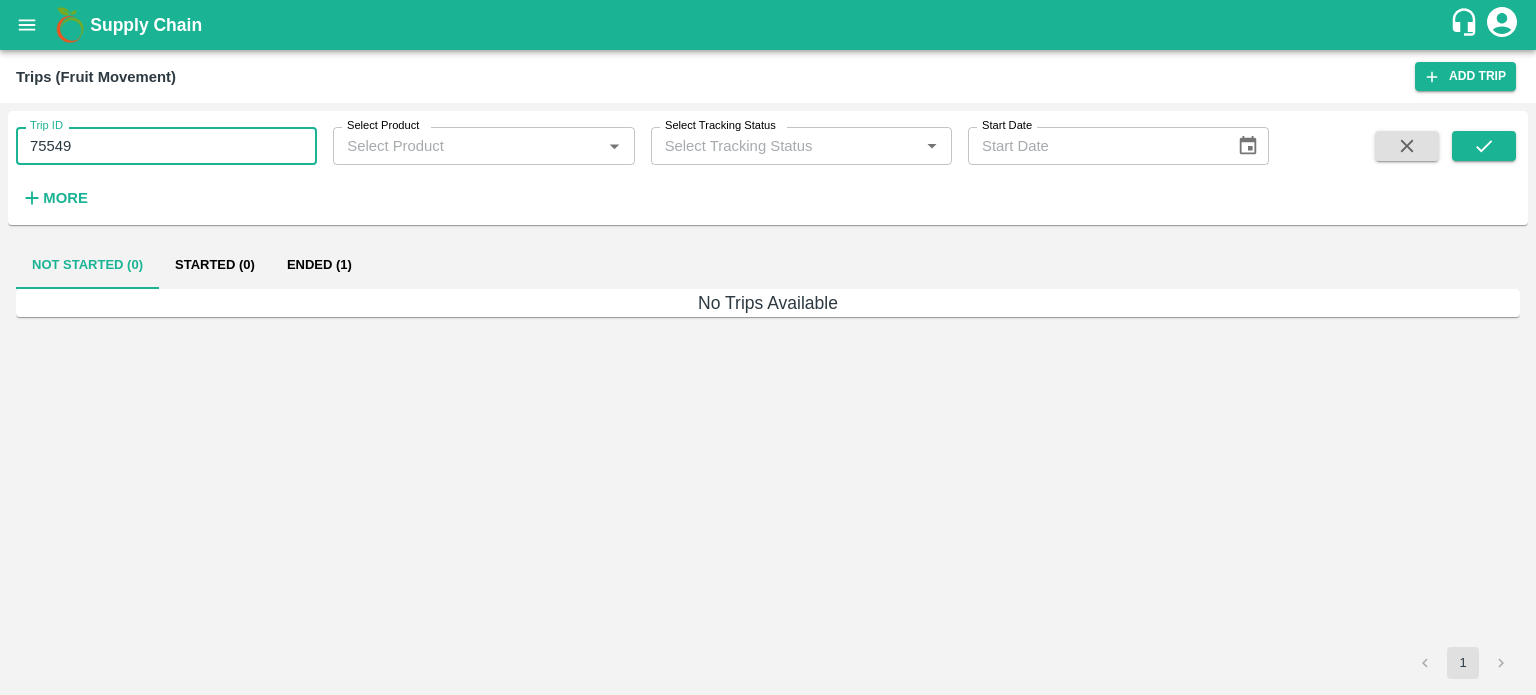 click on "75549" at bounding box center [166, 146] 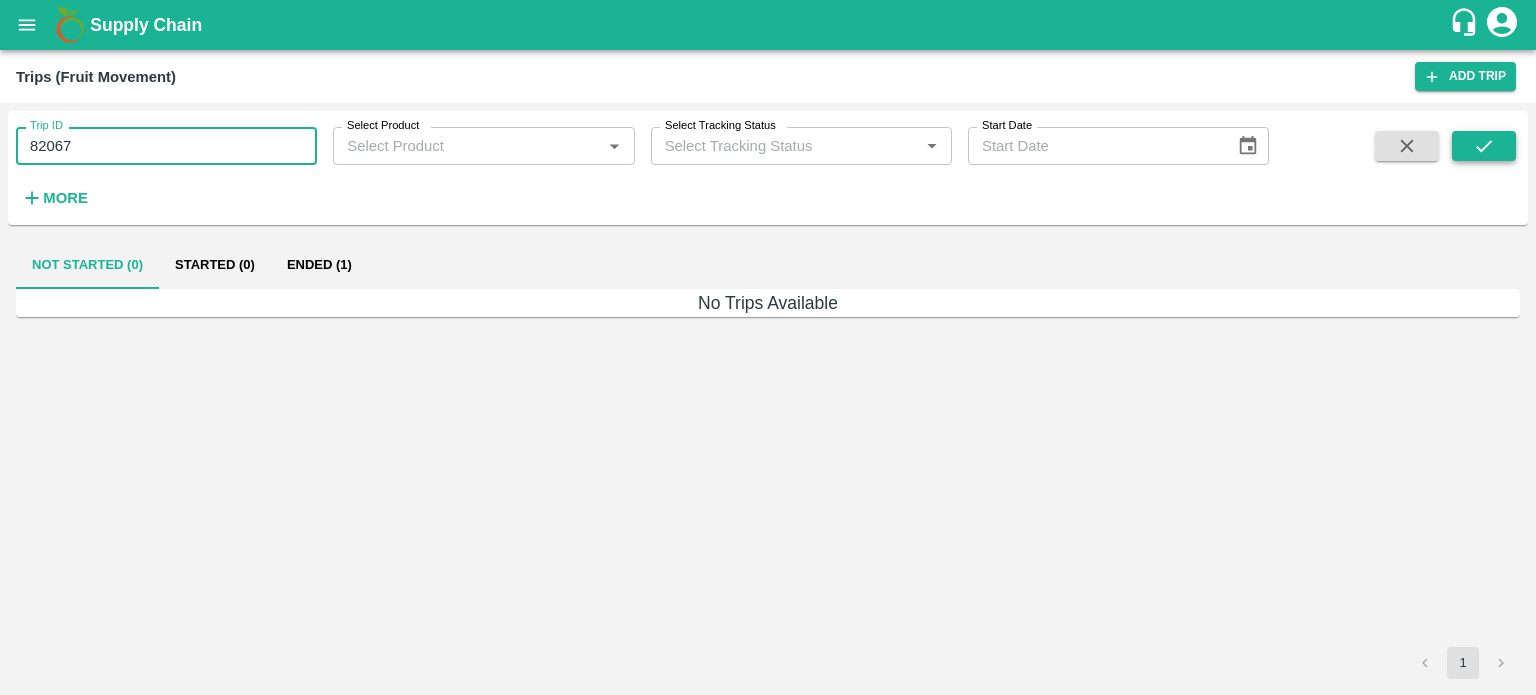 type on "82067" 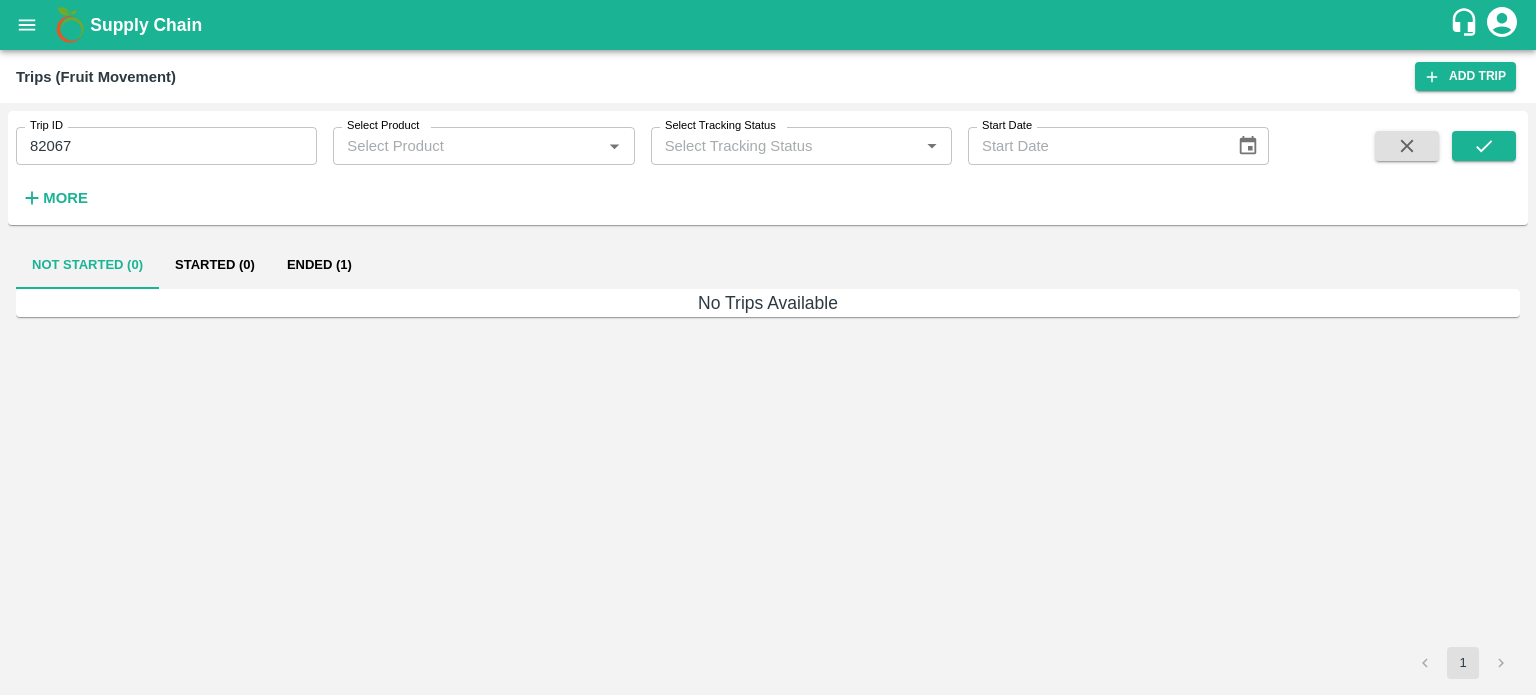 click on "Ended (1)" at bounding box center (319, 265) 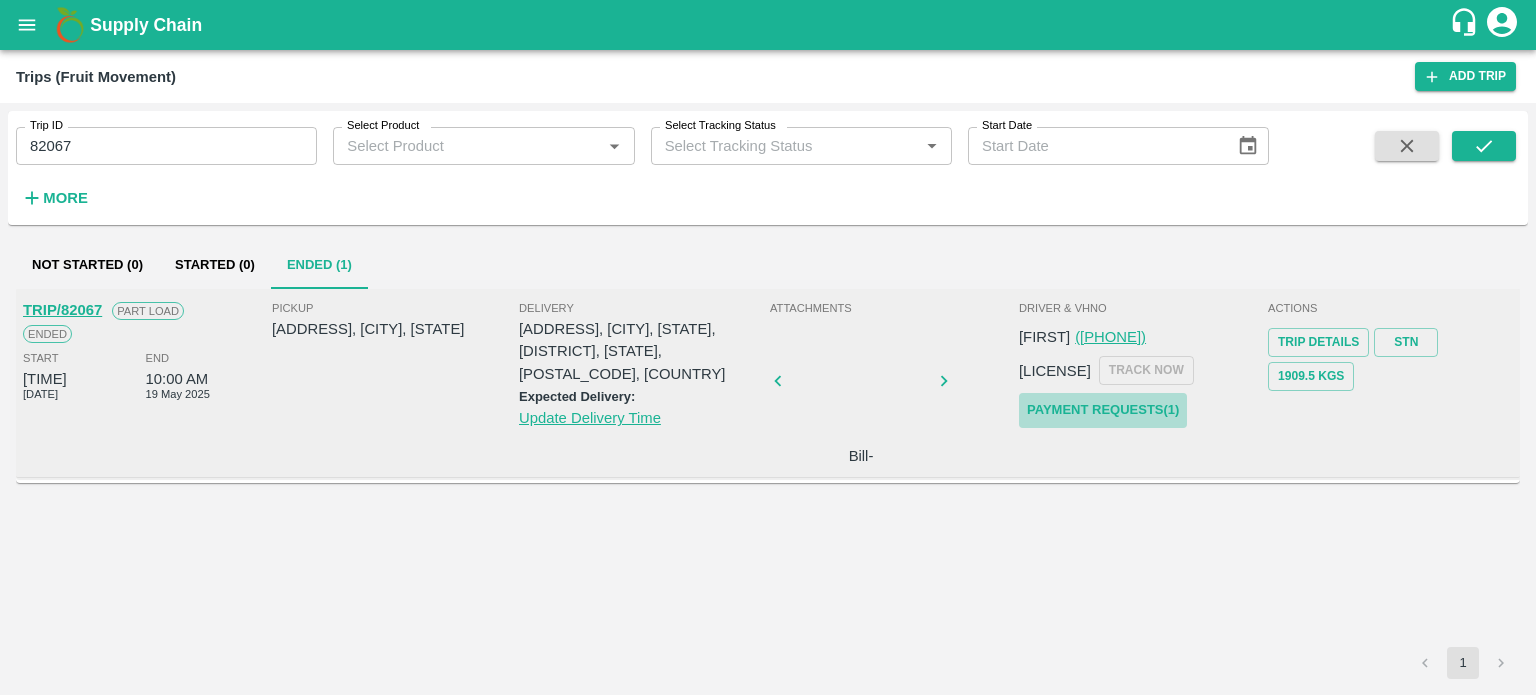 click on "Payment Requests( 1 )" at bounding box center [1103, 410] 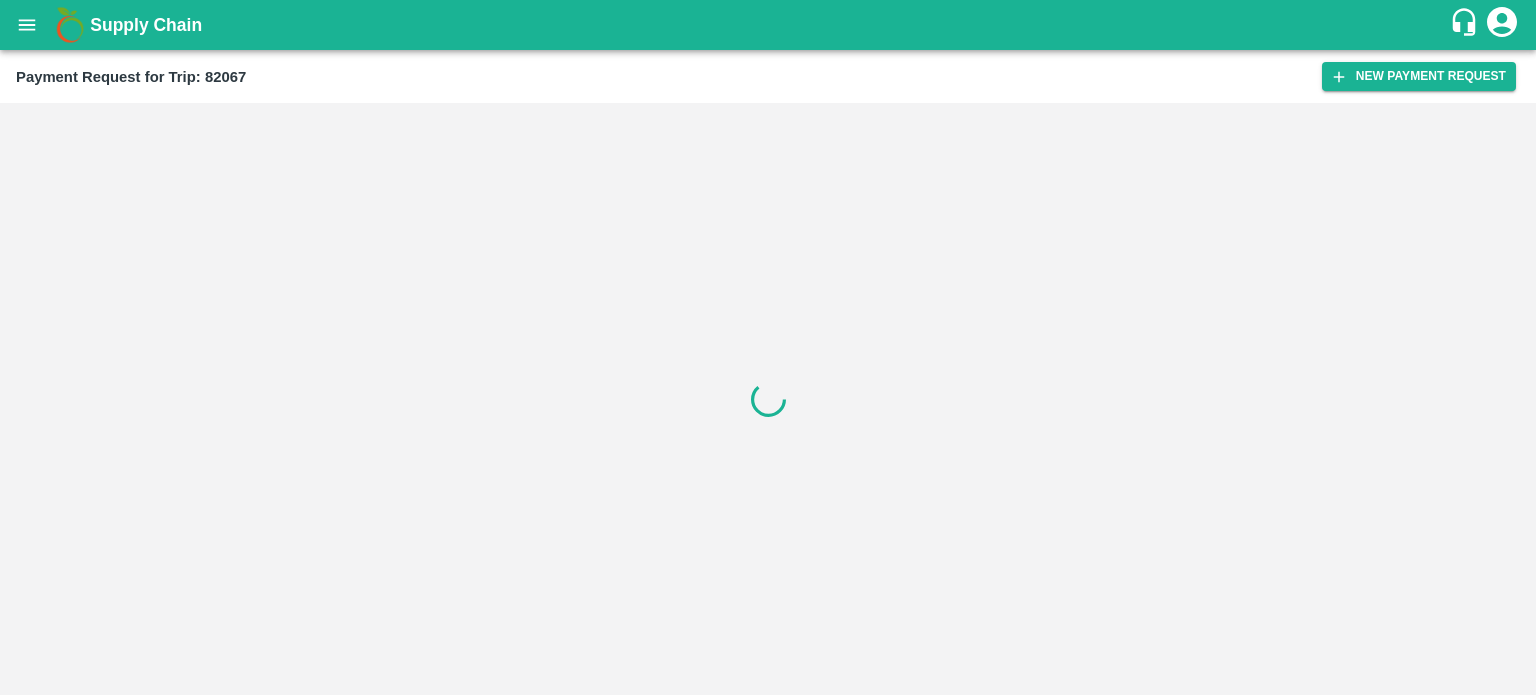 scroll, scrollTop: 0, scrollLeft: 0, axis: both 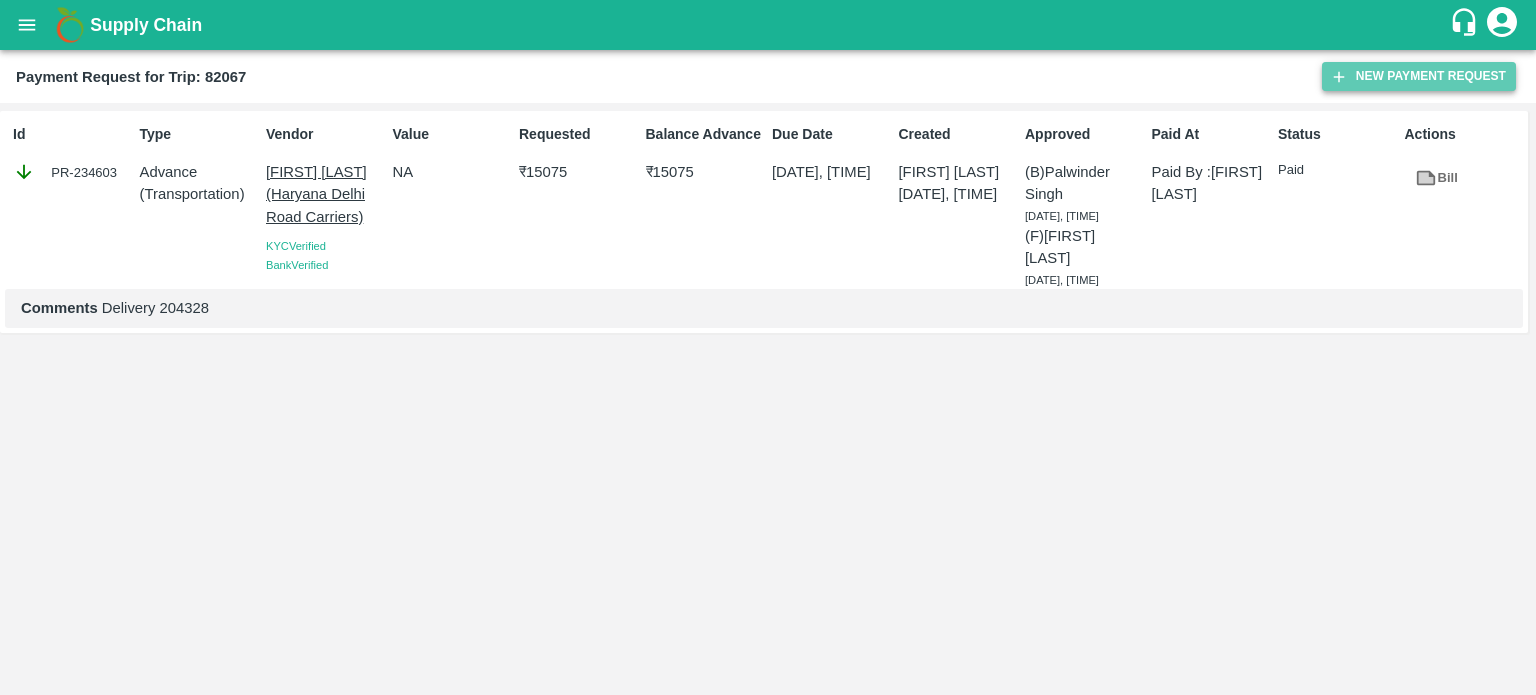 click on "New Payment Request" at bounding box center (1419, 76) 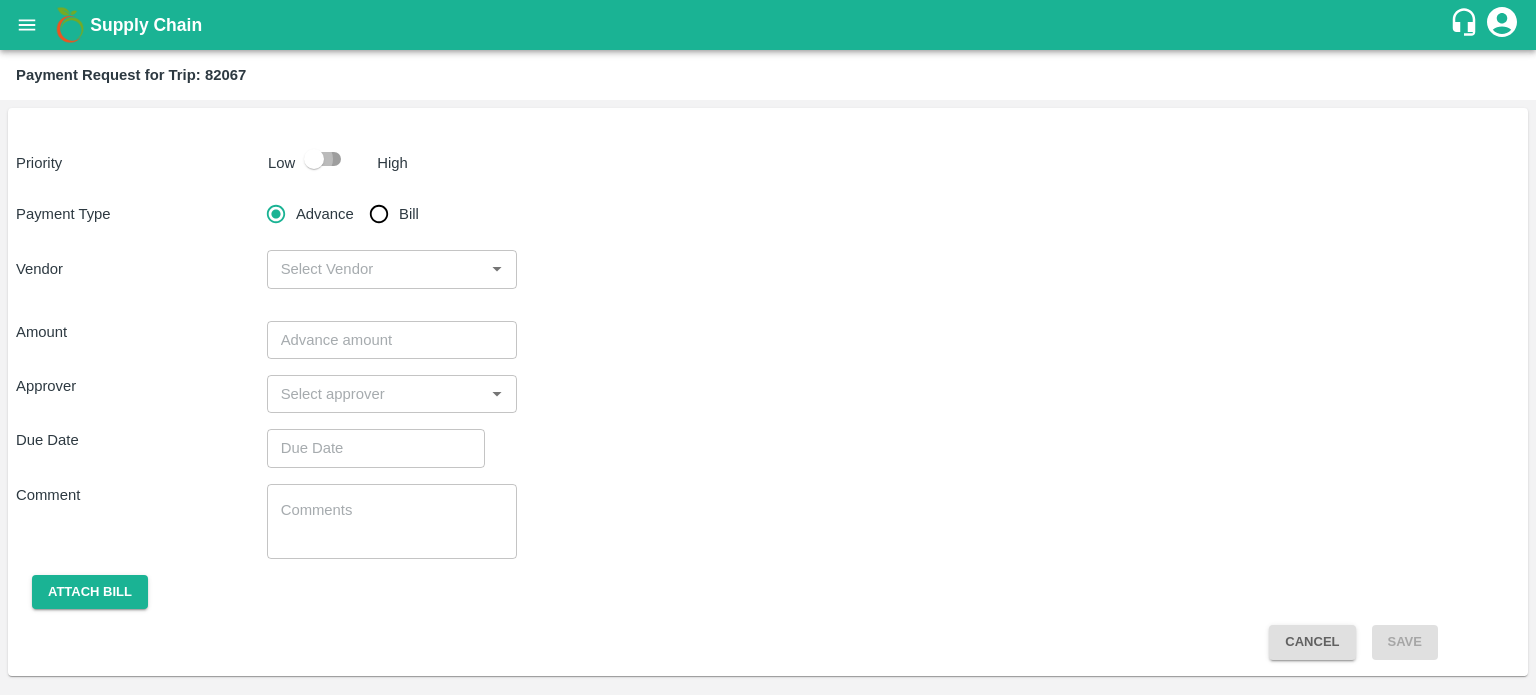 click at bounding box center (314, 159) 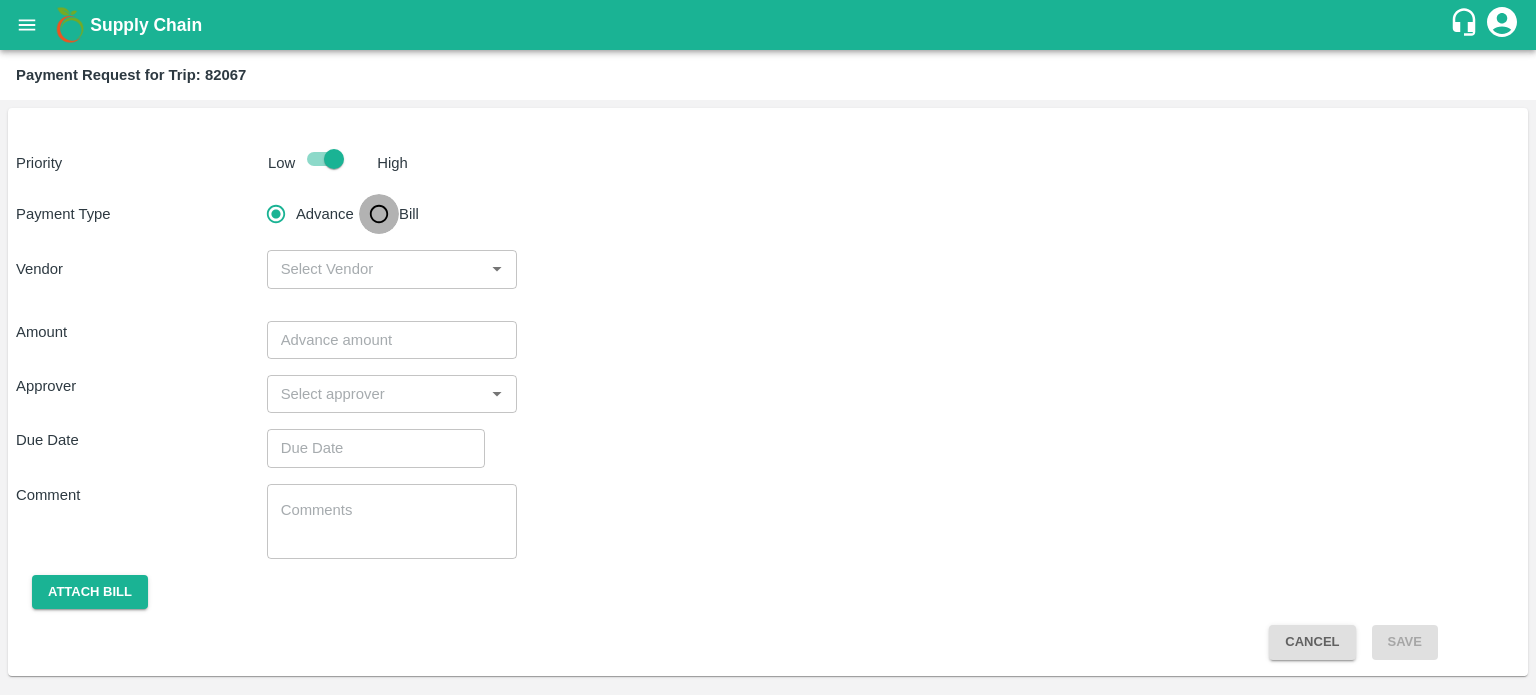 click on "Bill" at bounding box center (379, 214) 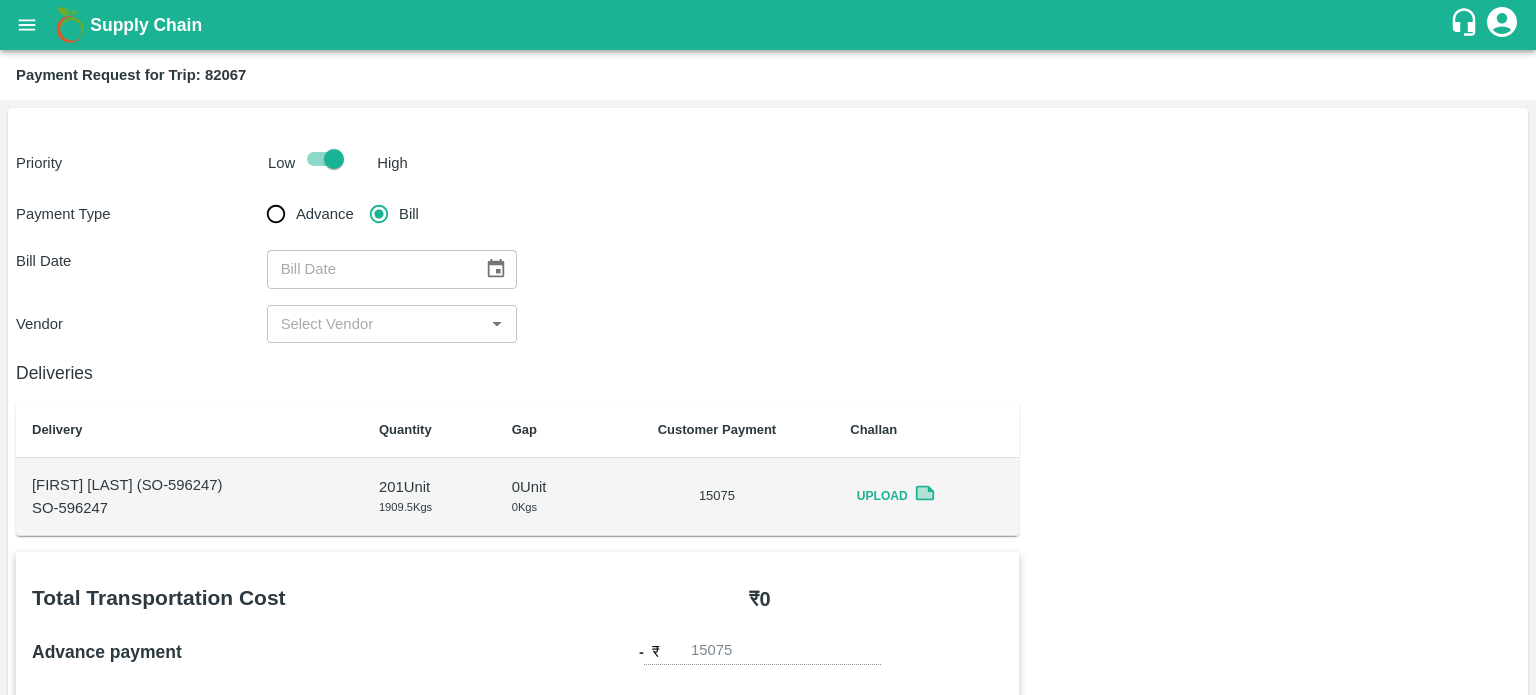 scroll, scrollTop: 8, scrollLeft: 0, axis: vertical 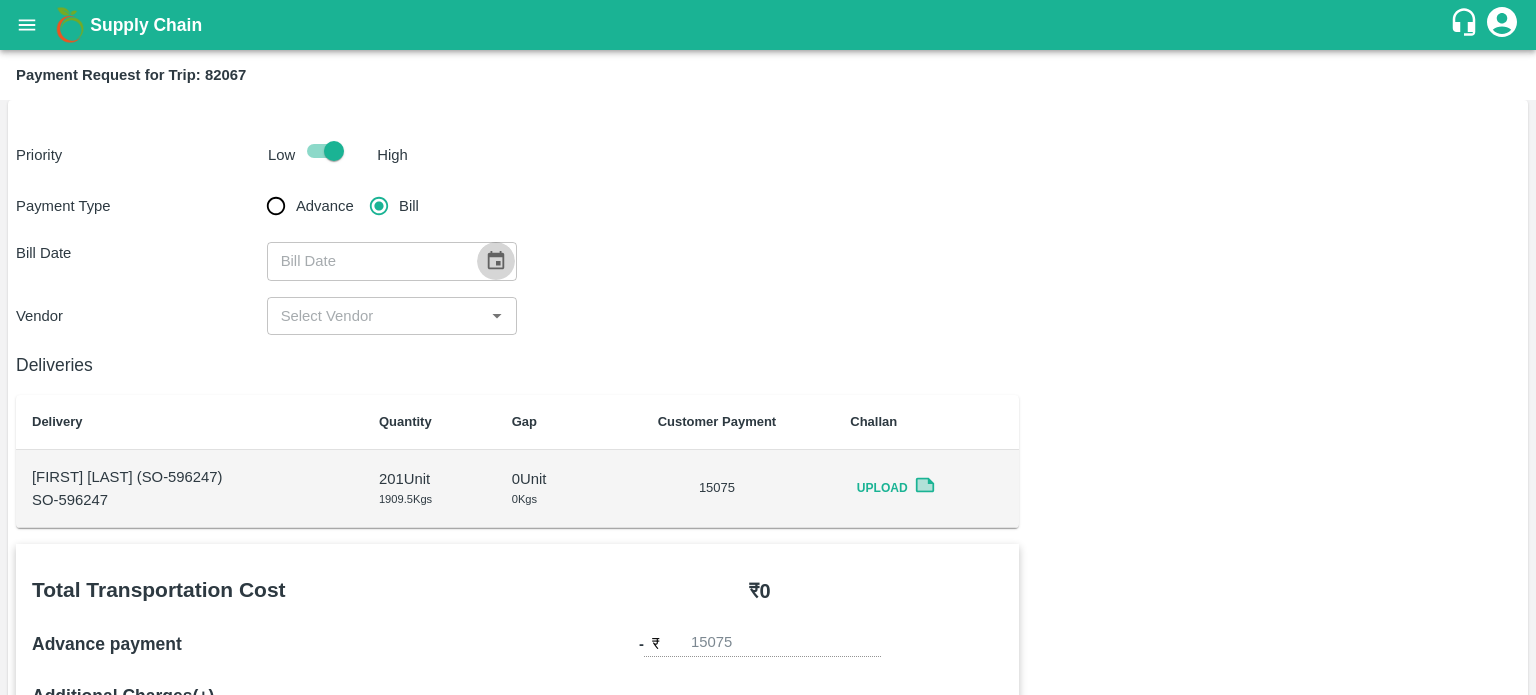 click 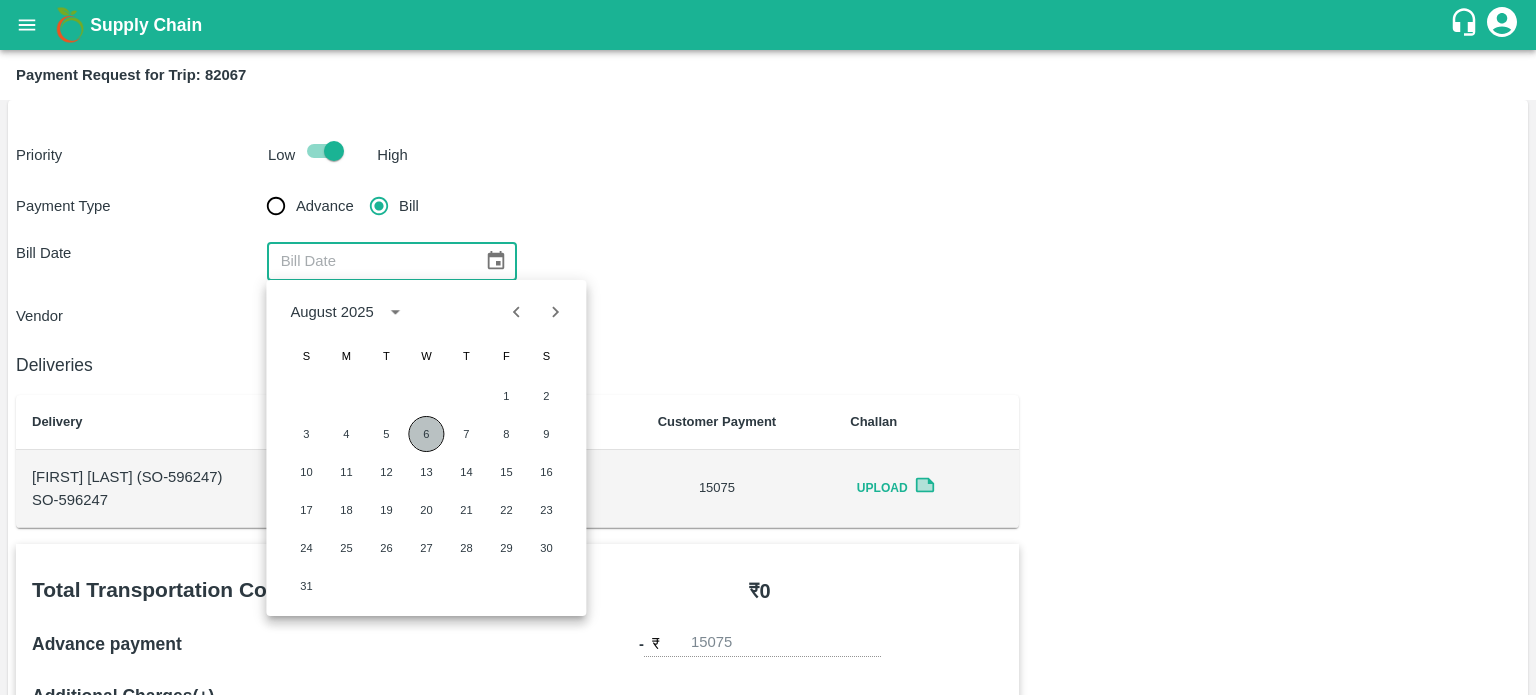 click on "6" at bounding box center [426, 434] 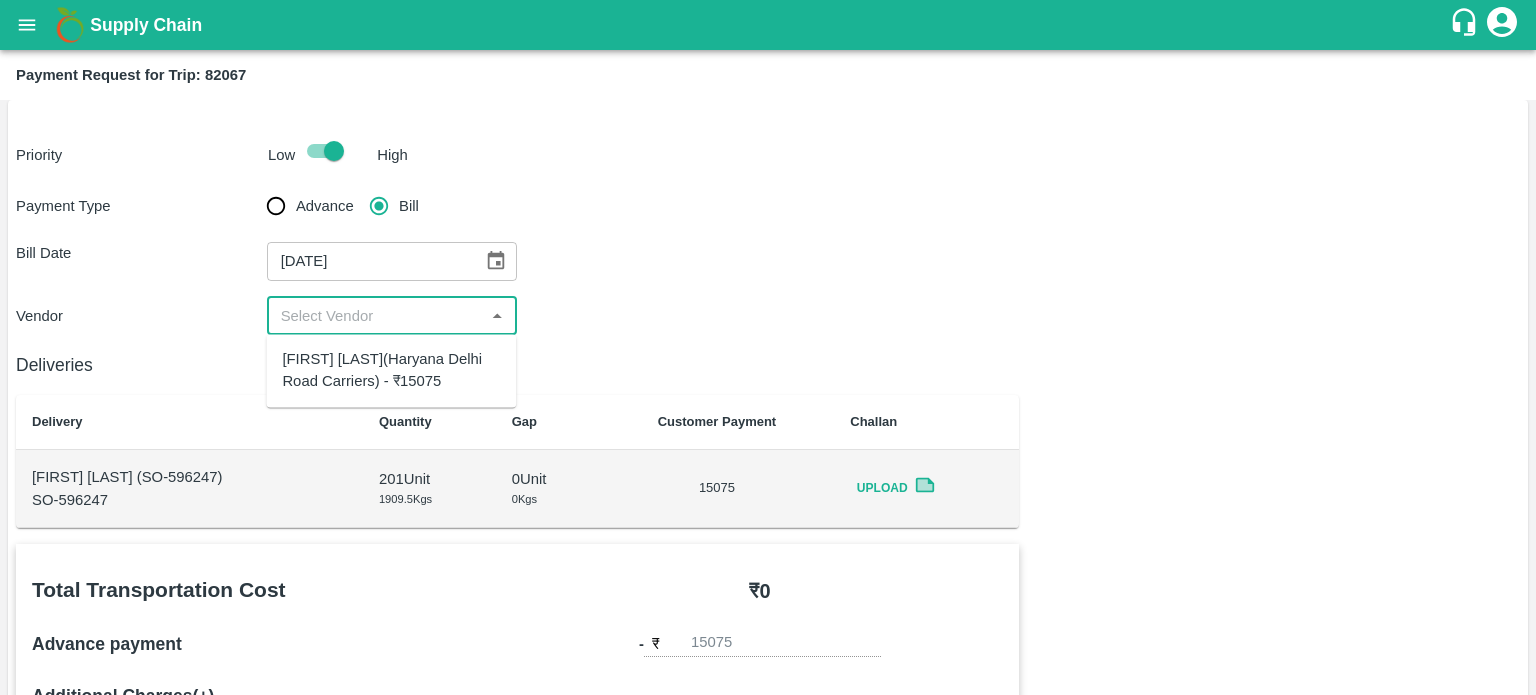 click at bounding box center (376, 316) 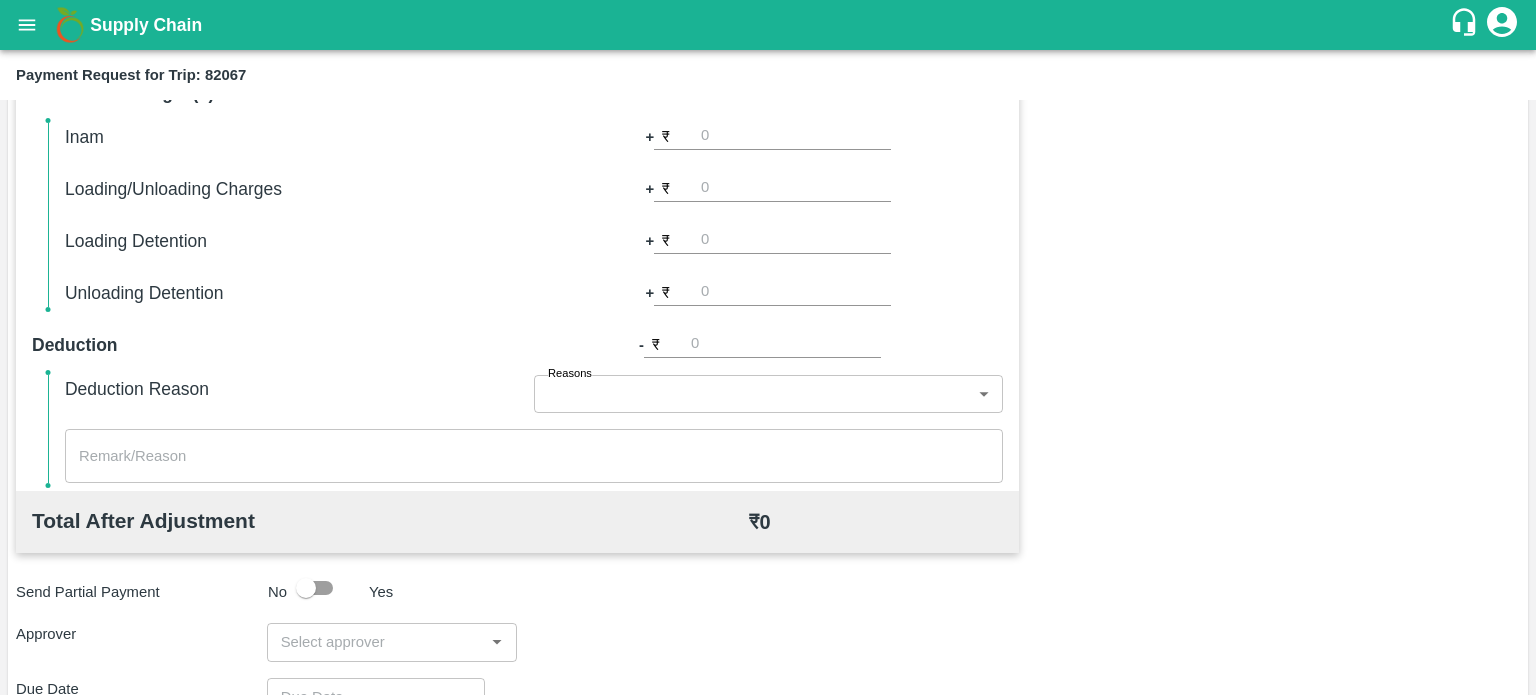 scroll, scrollTop: 614, scrollLeft: 0, axis: vertical 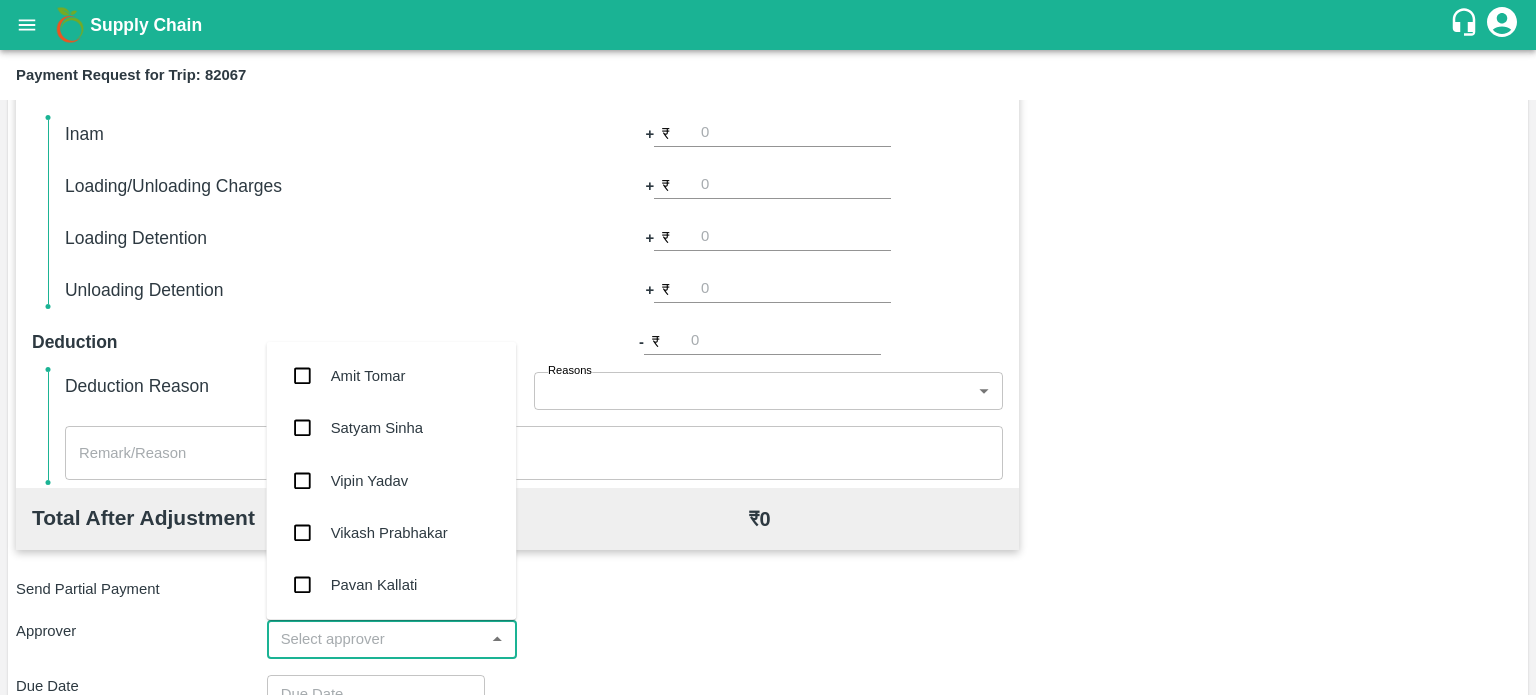 click at bounding box center (376, 639) 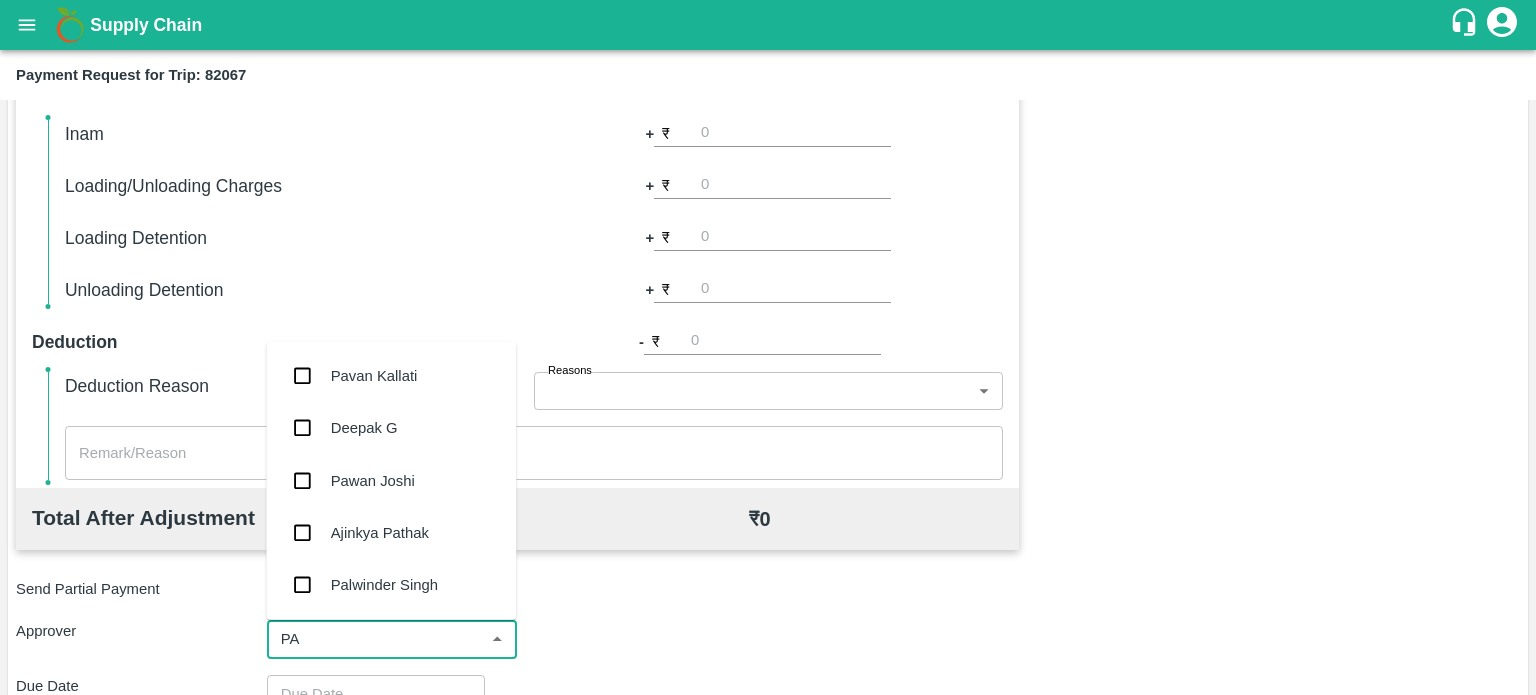 type on "PAL" 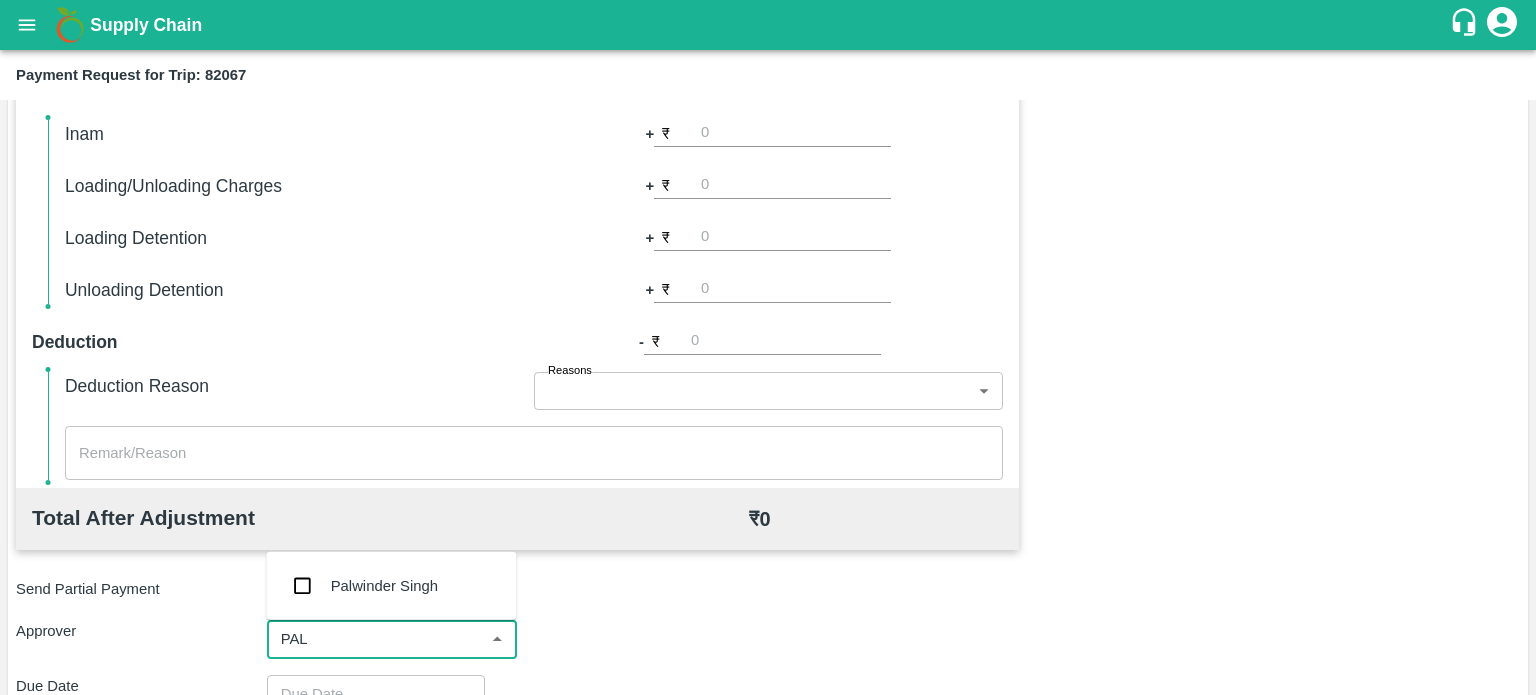 click on "Palwinder Singh" at bounding box center (384, 586) 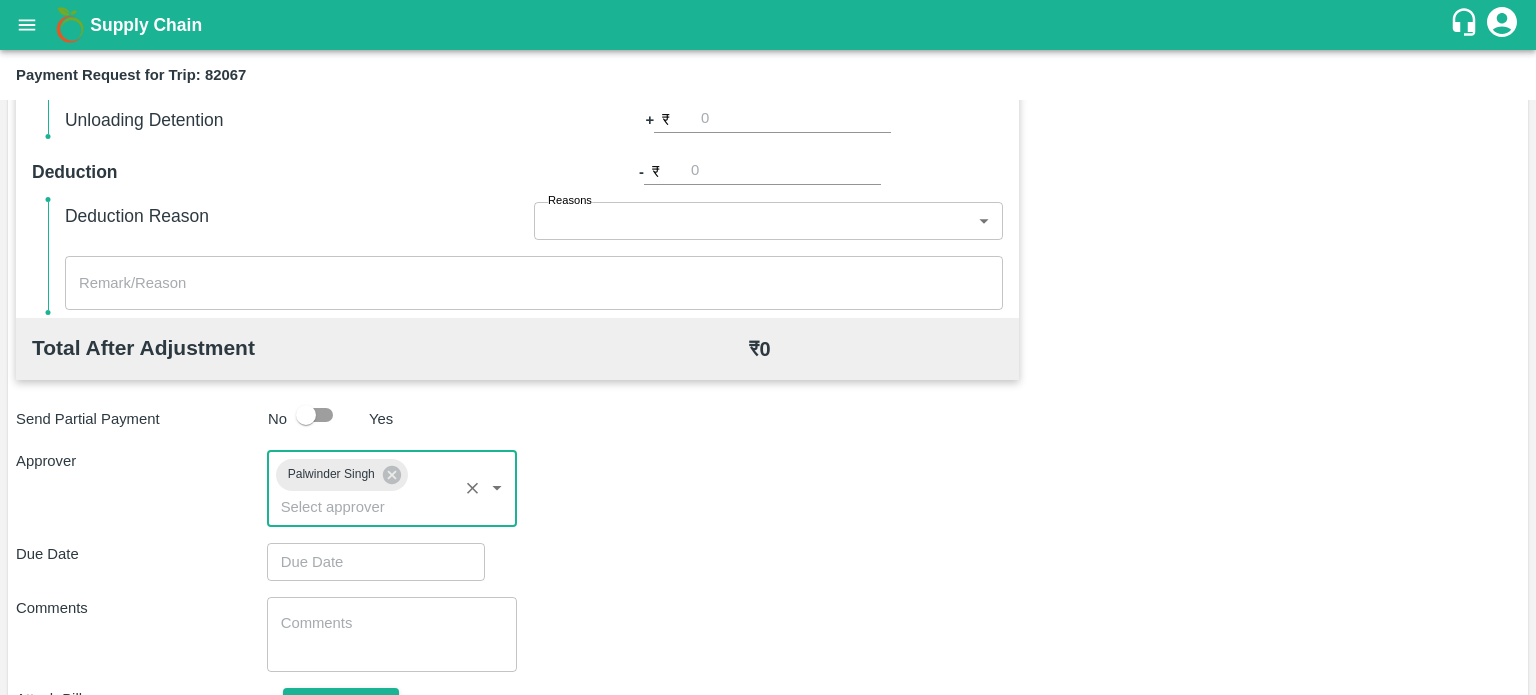scroll, scrollTop: 787, scrollLeft: 0, axis: vertical 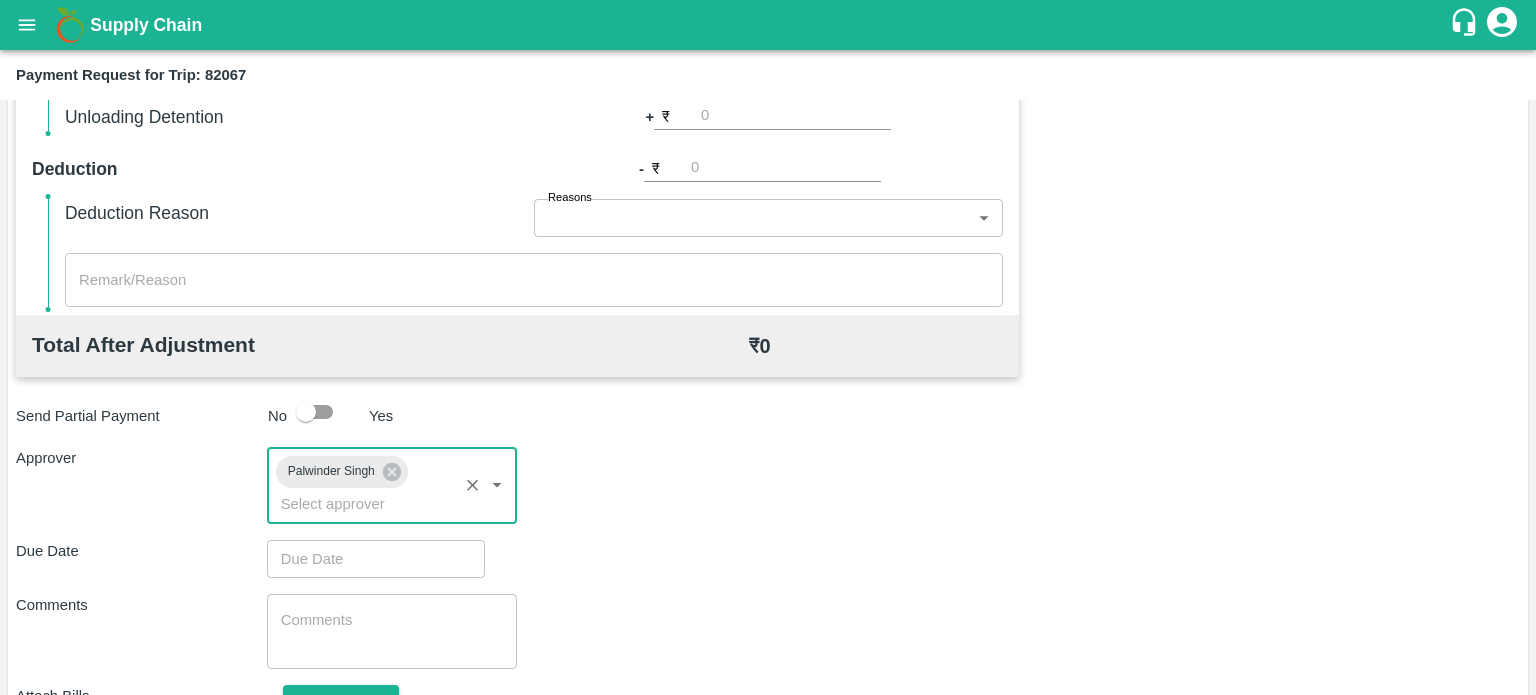 type on "DD/MM/YYYY hh:mm aa" 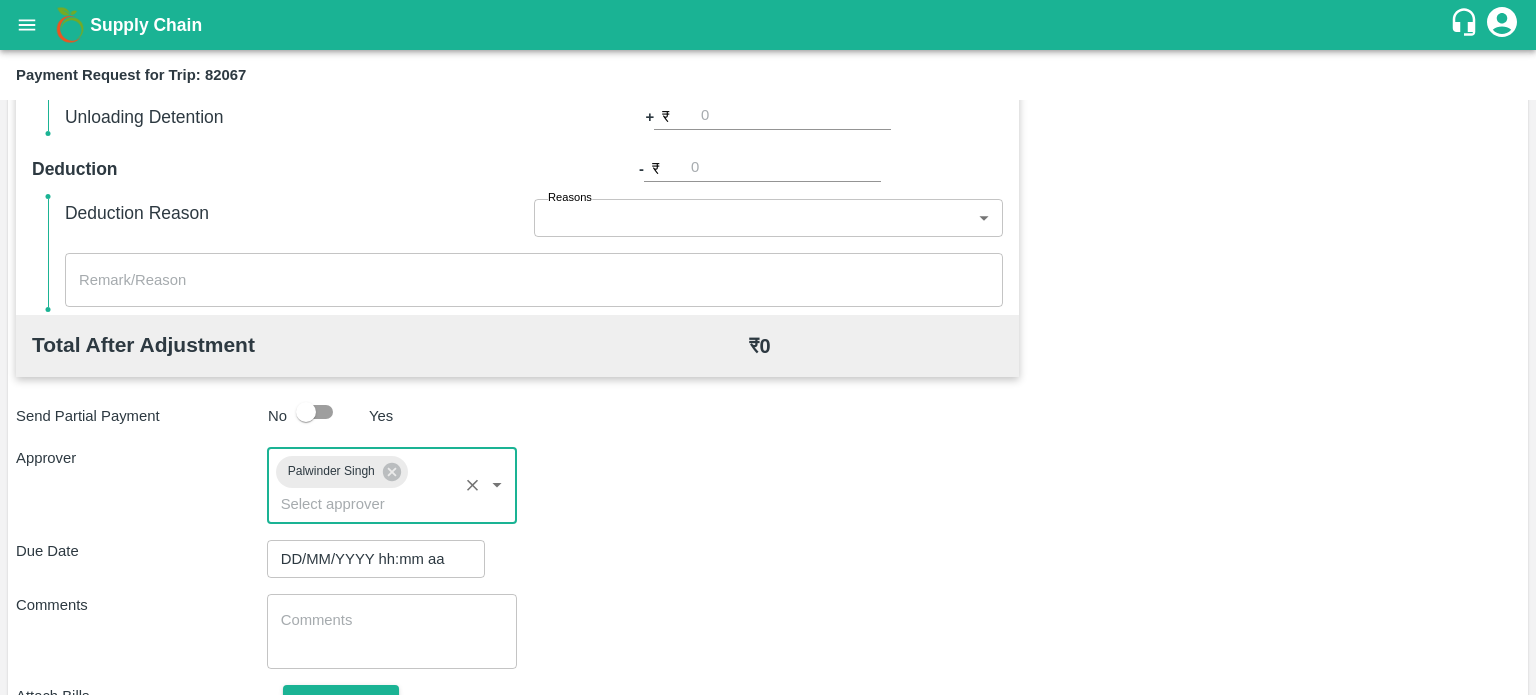click on "DD/MM/YYYY hh:mm aa" at bounding box center [369, 559] 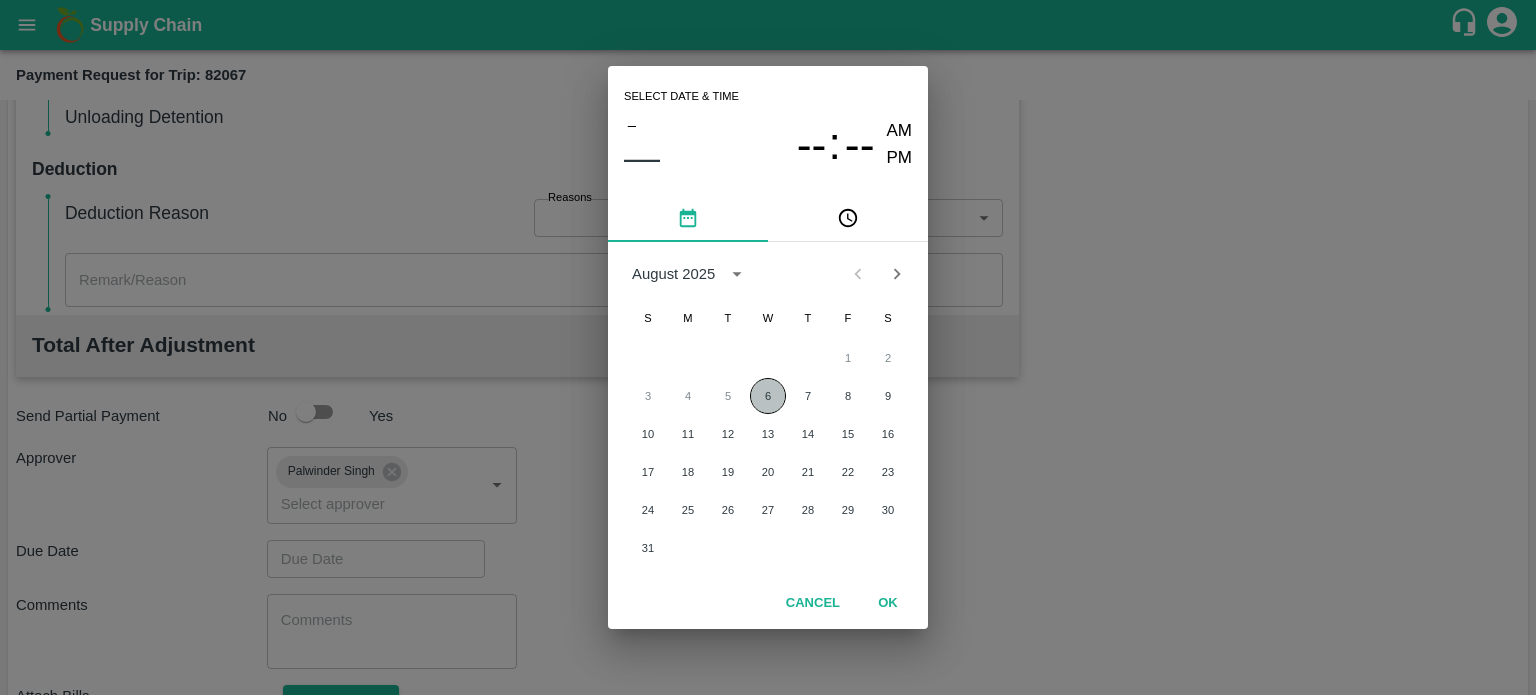 click on "6" at bounding box center (768, 396) 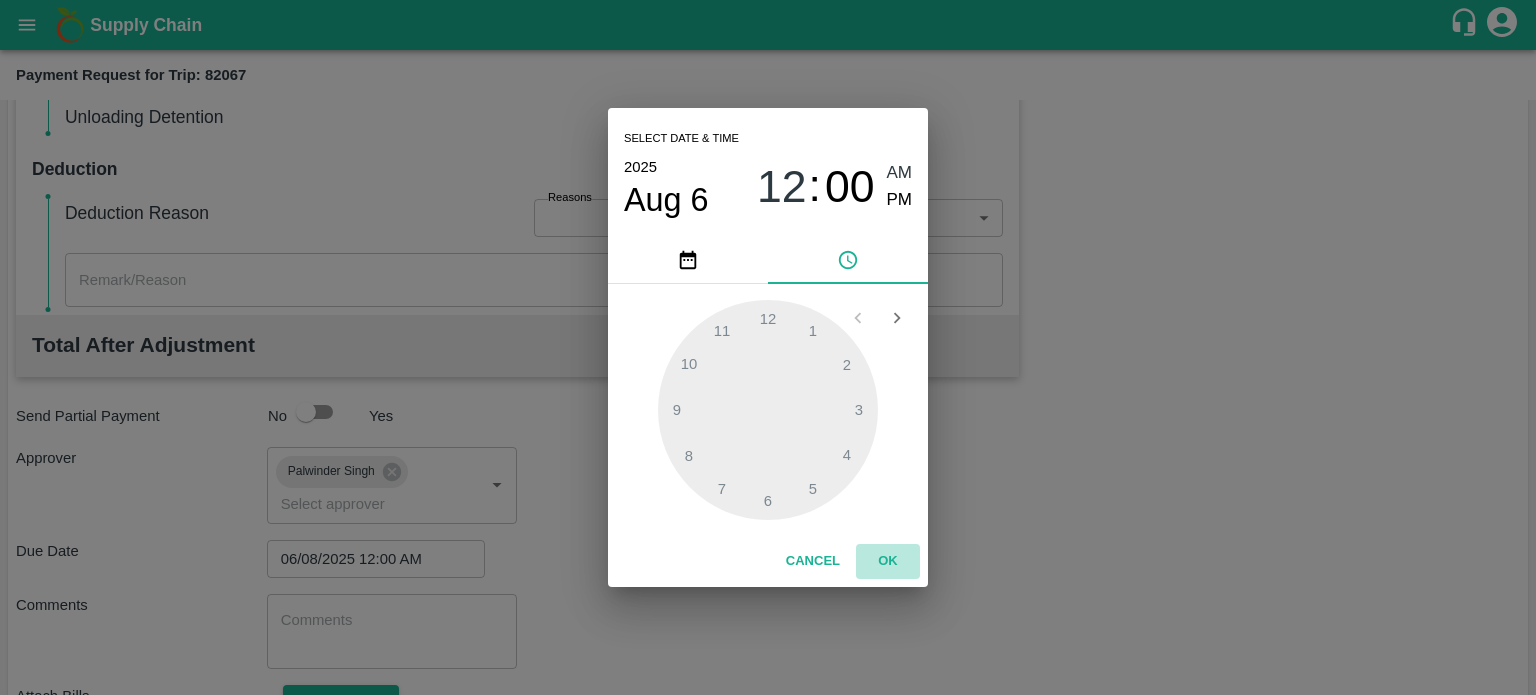 click on "OK" at bounding box center [888, 561] 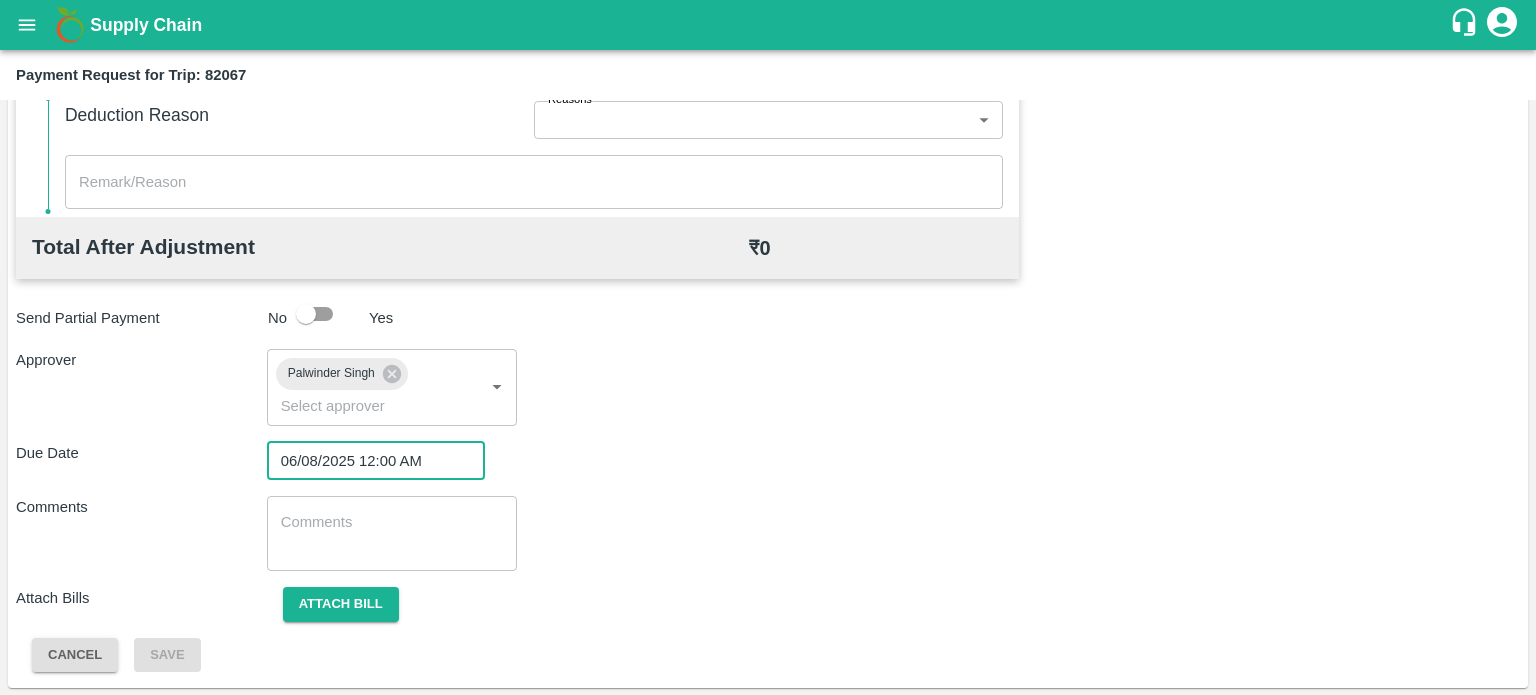 scroll, scrollTop: 884, scrollLeft: 0, axis: vertical 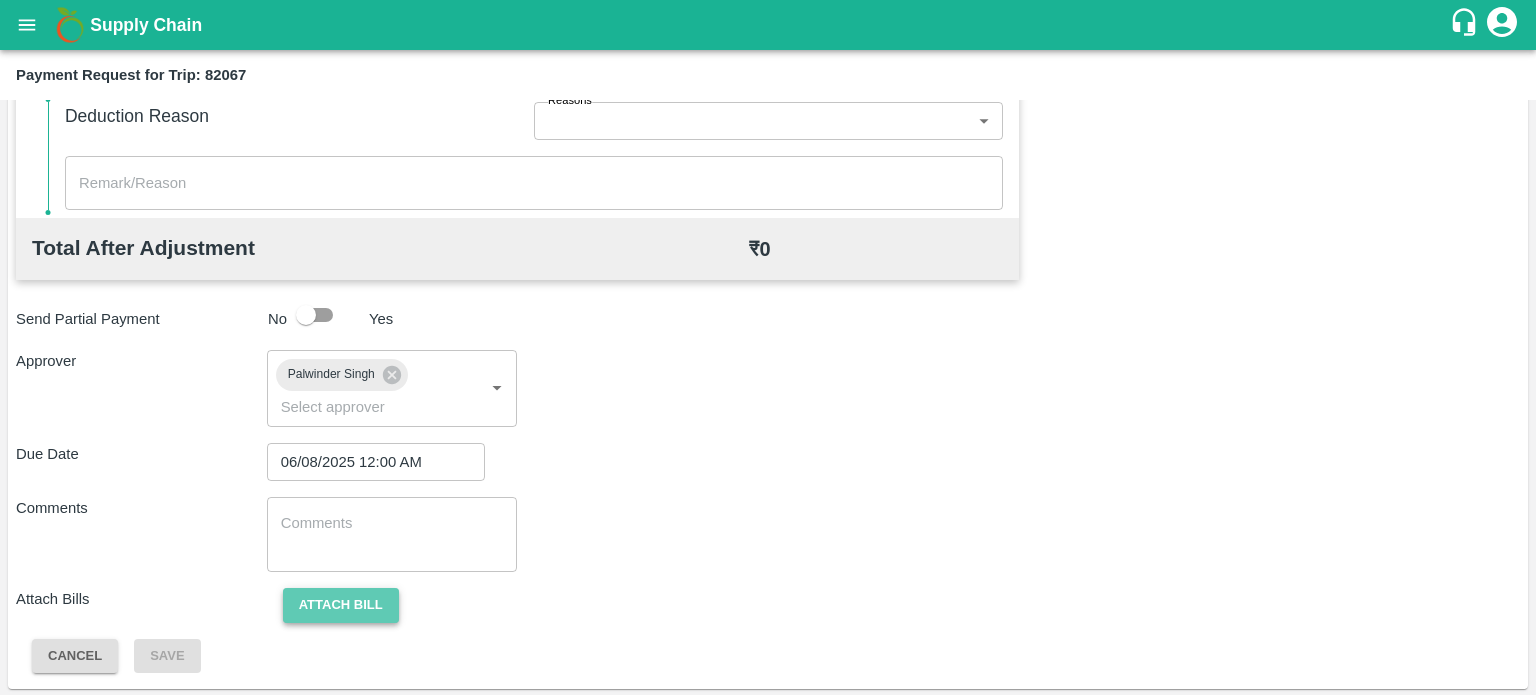 click on "Attach bill" at bounding box center (341, 605) 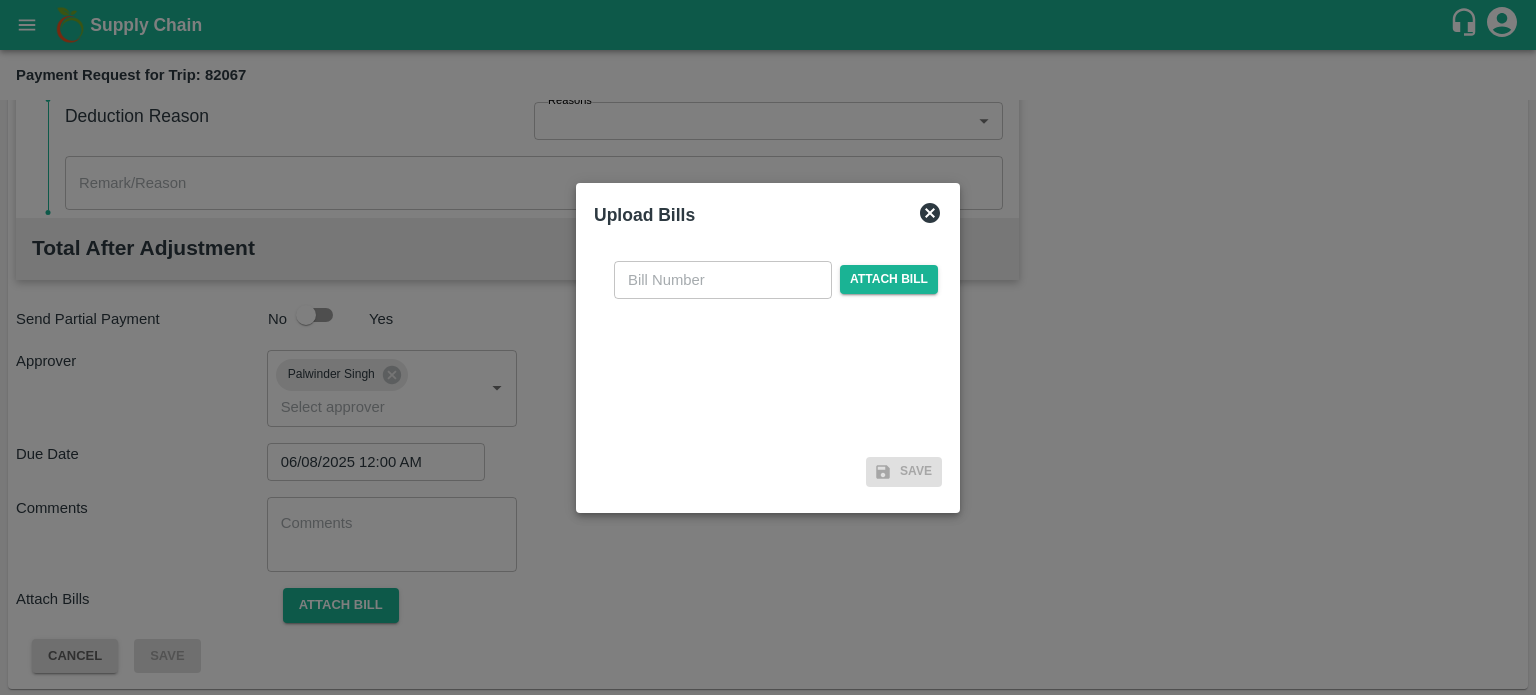 click on "​ Attach bill" at bounding box center [776, 280] 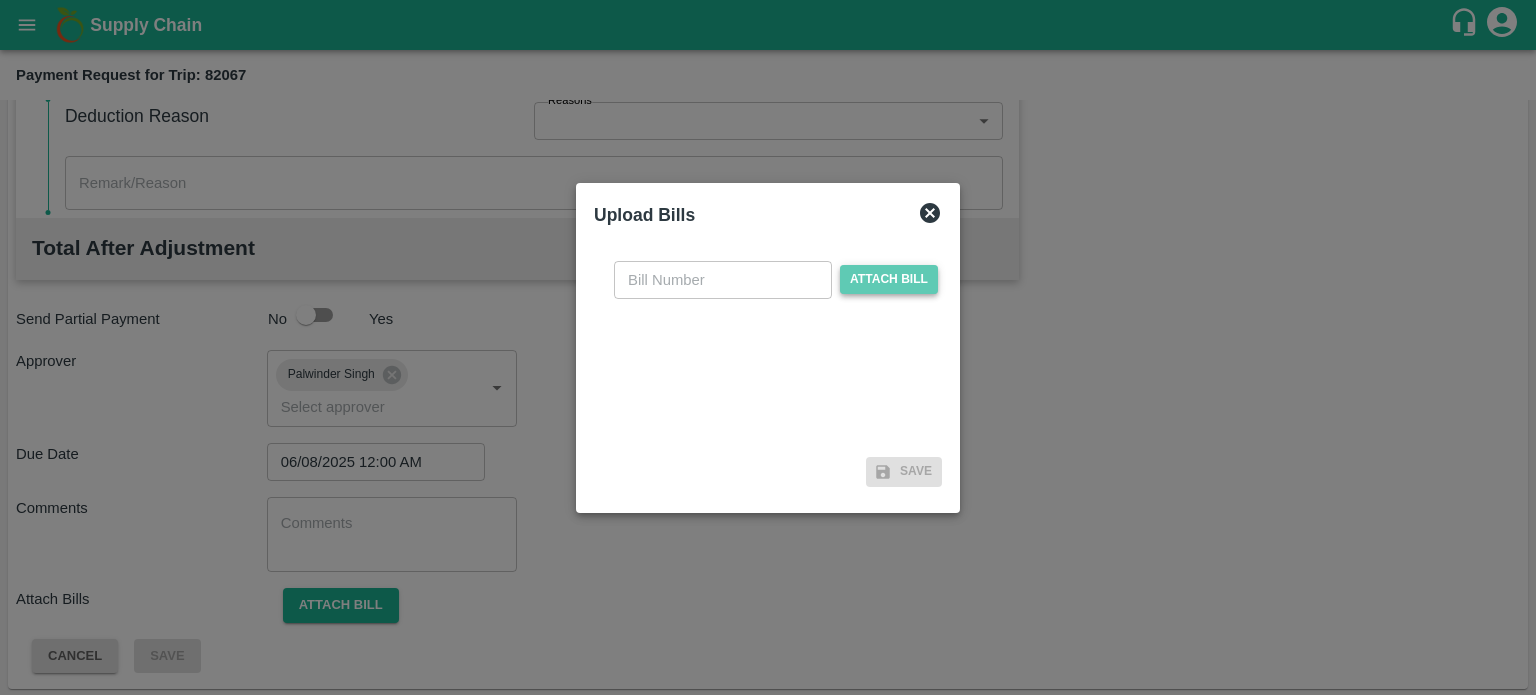 click on "Attach bill" at bounding box center [889, 279] 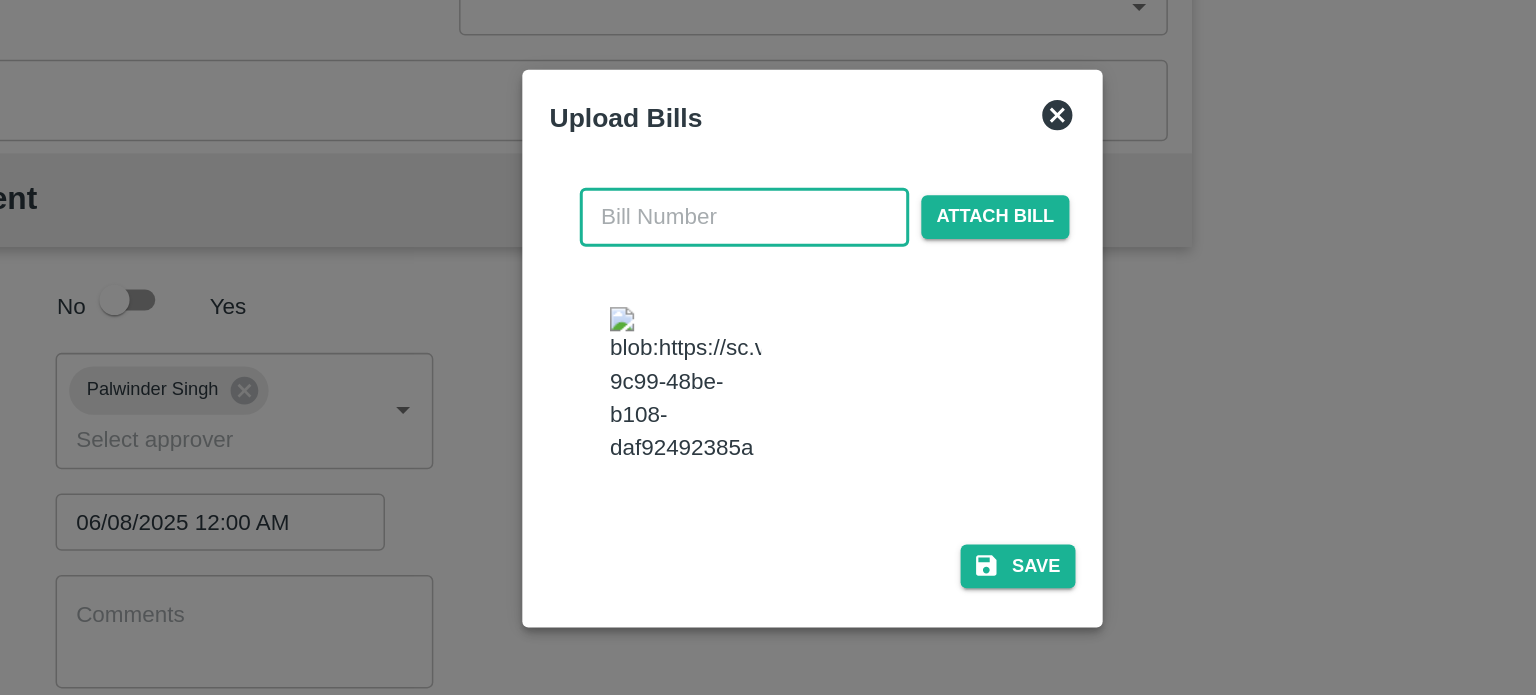 click at bounding box center (723, 260) 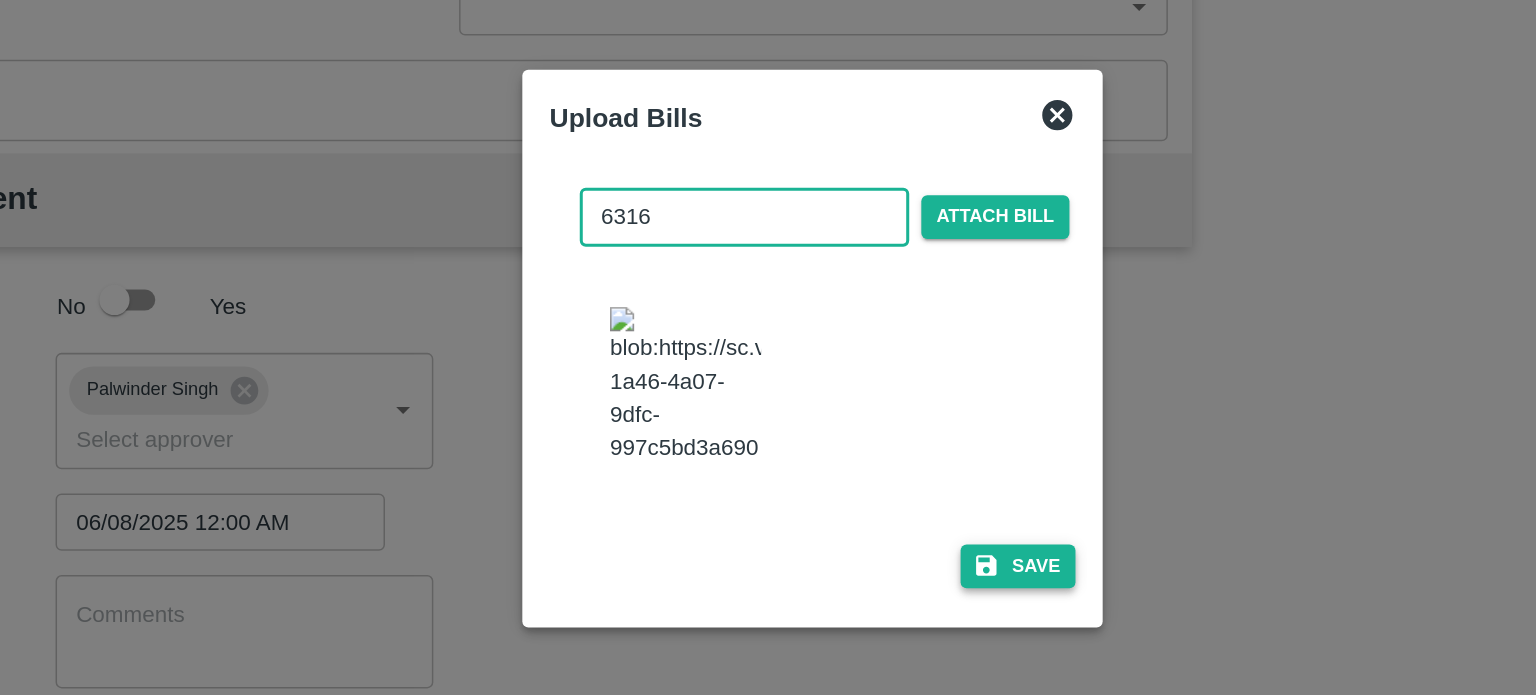 type on "6316" 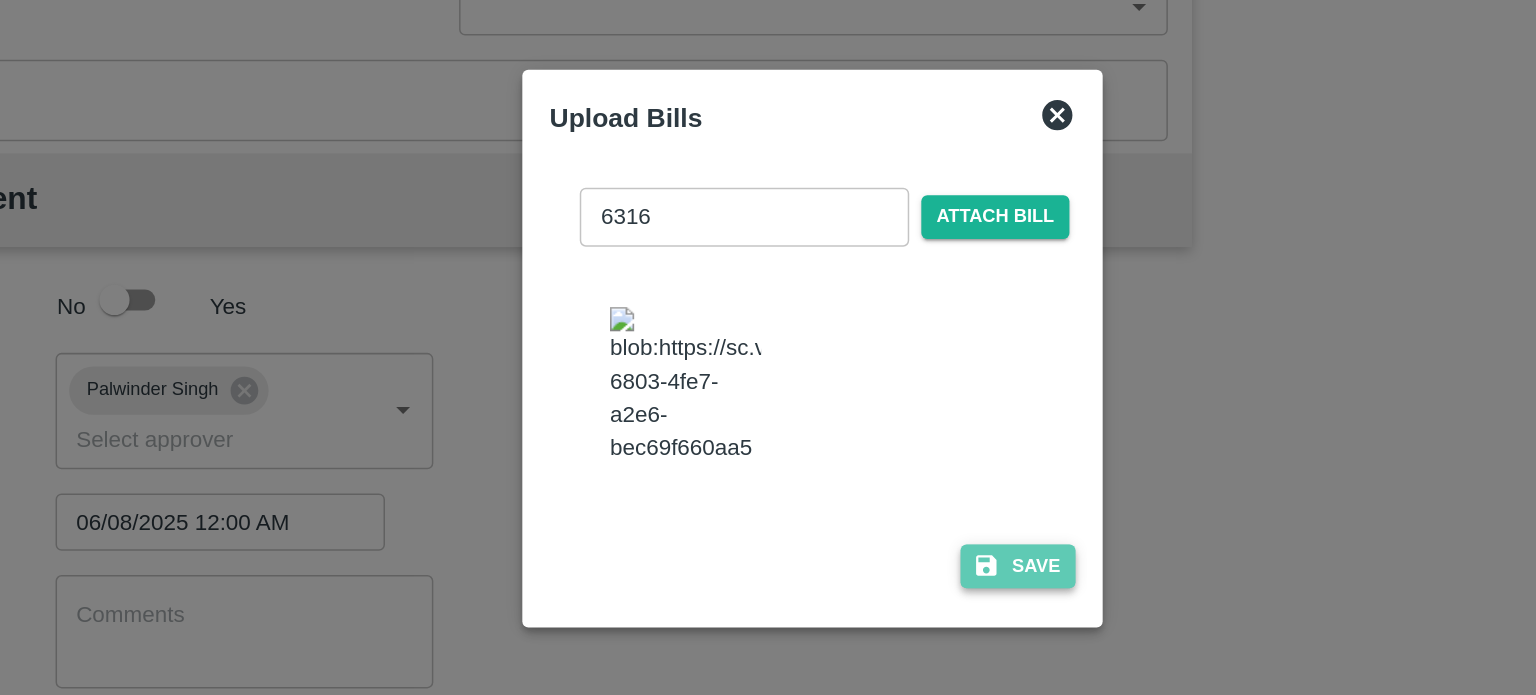 click on "Save" at bounding box center [904, 491] 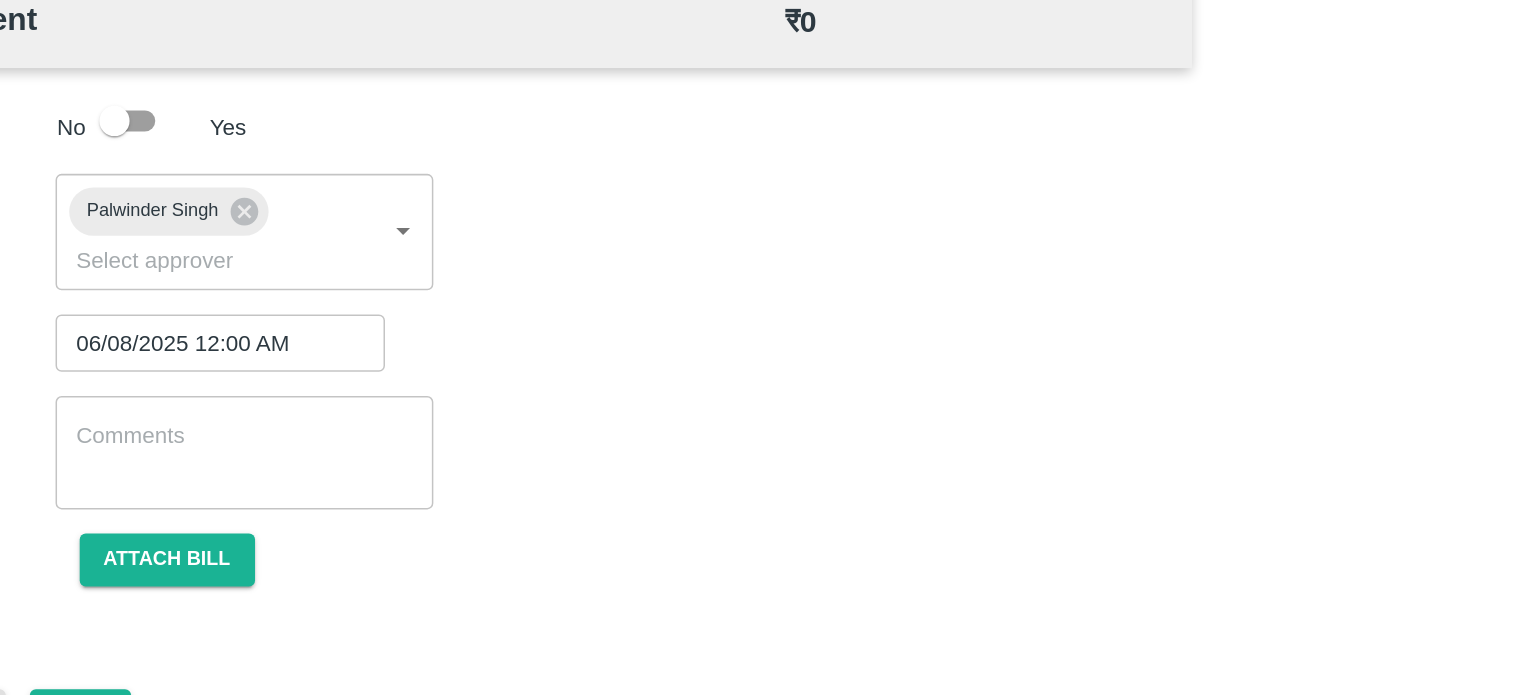 scroll, scrollTop: 0, scrollLeft: 0, axis: both 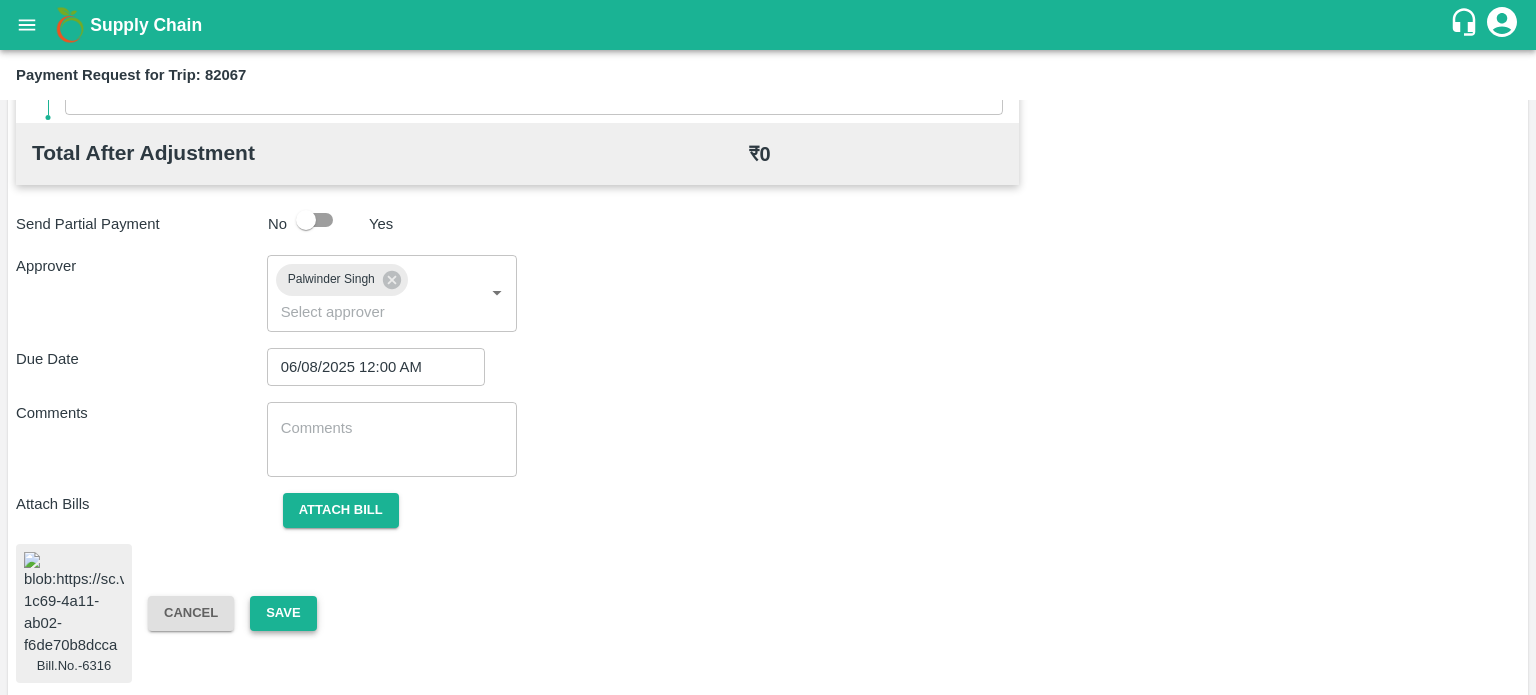 click on "Save" at bounding box center (283, 613) 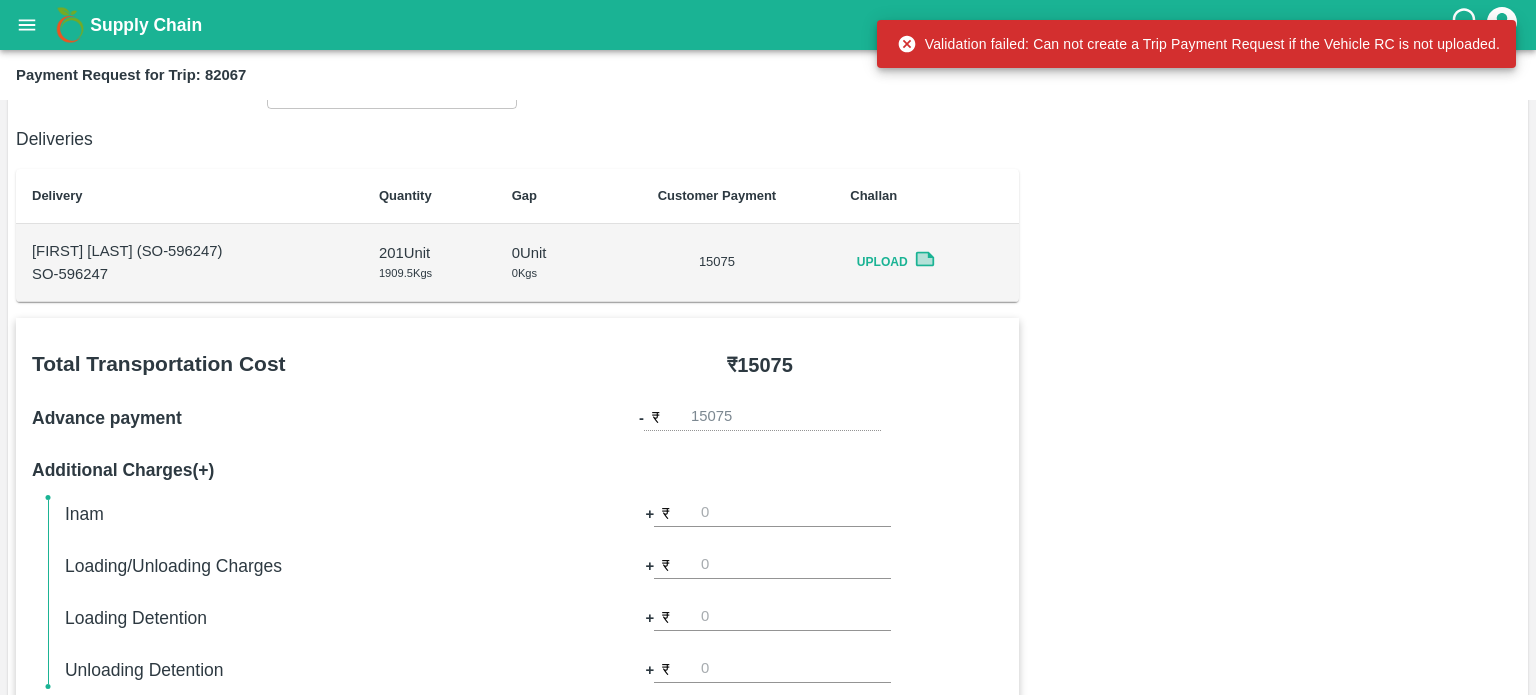 scroll, scrollTop: 214, scrollLeft: 0, axis: vertical 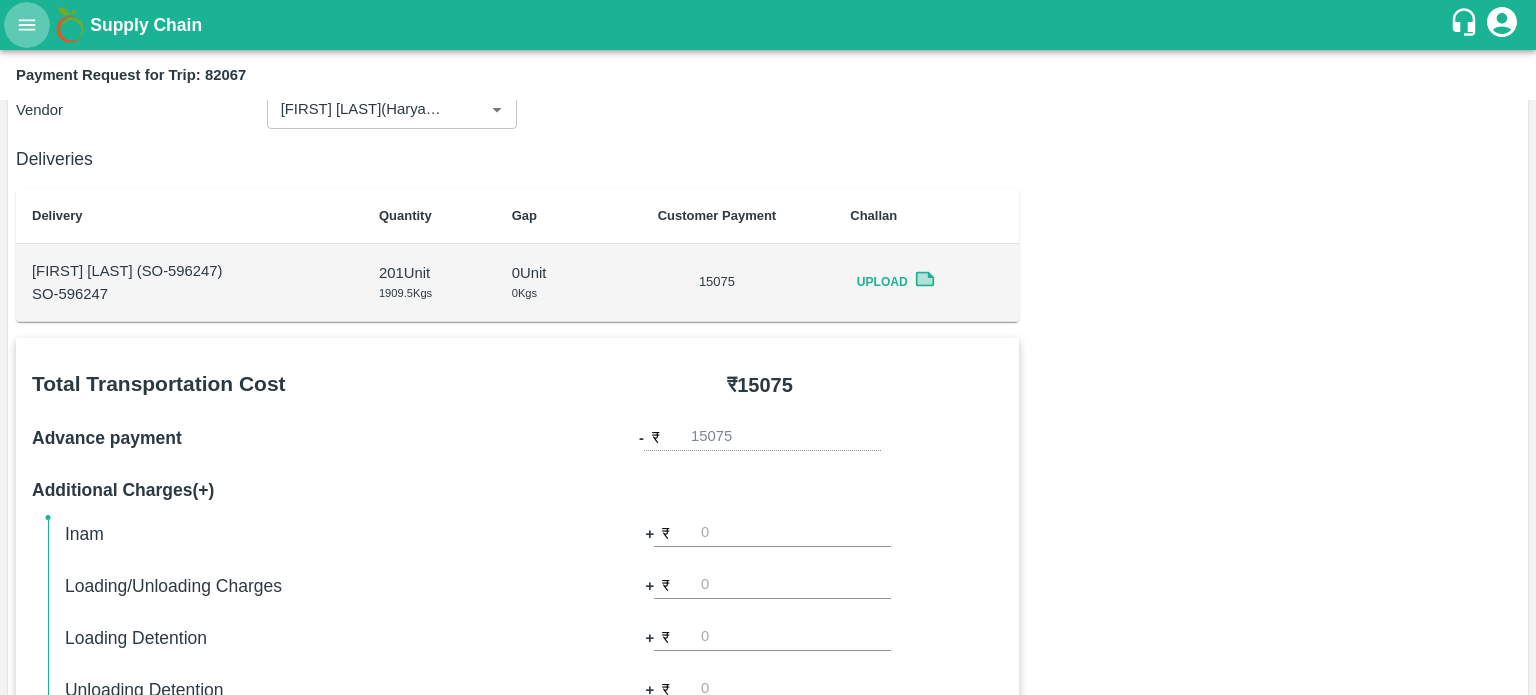 click at bounding box center (27, 25) 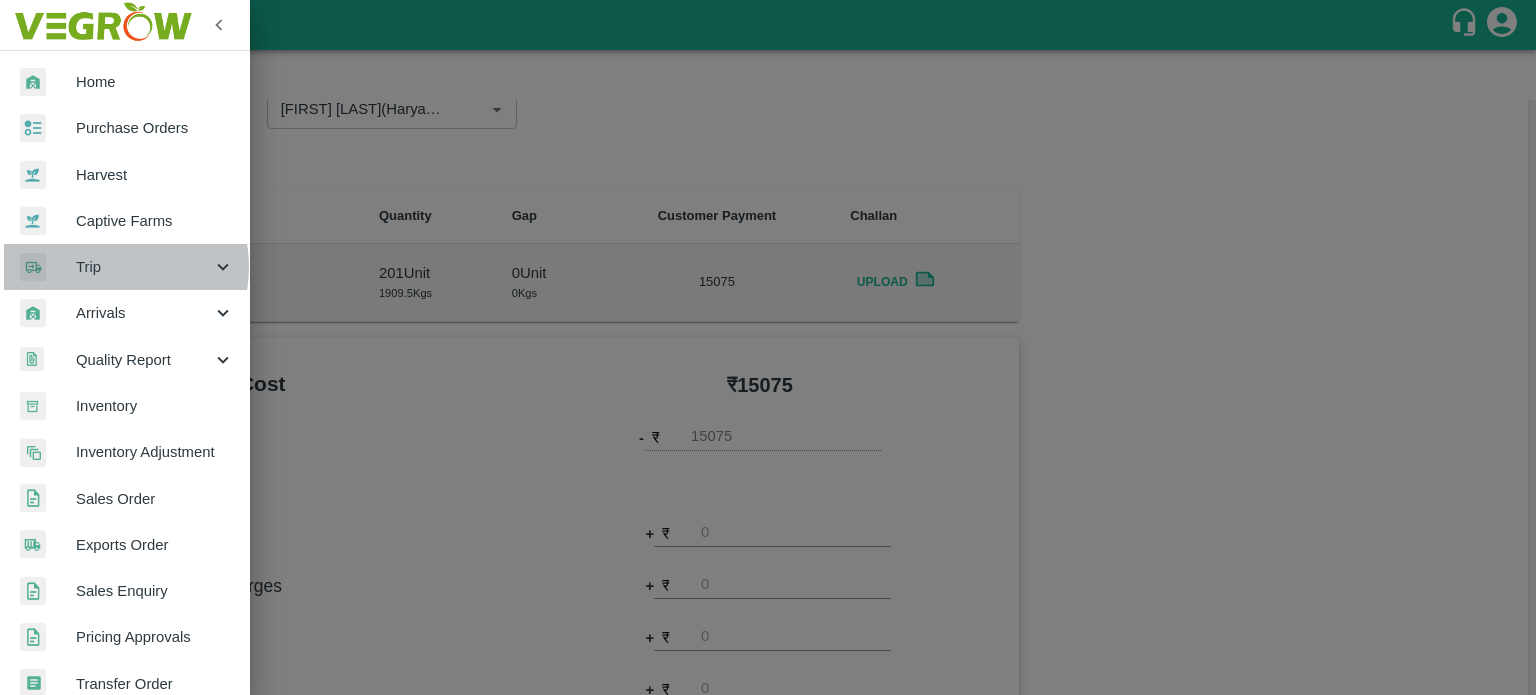 click on "Trip" at bounding box center (144, 267) 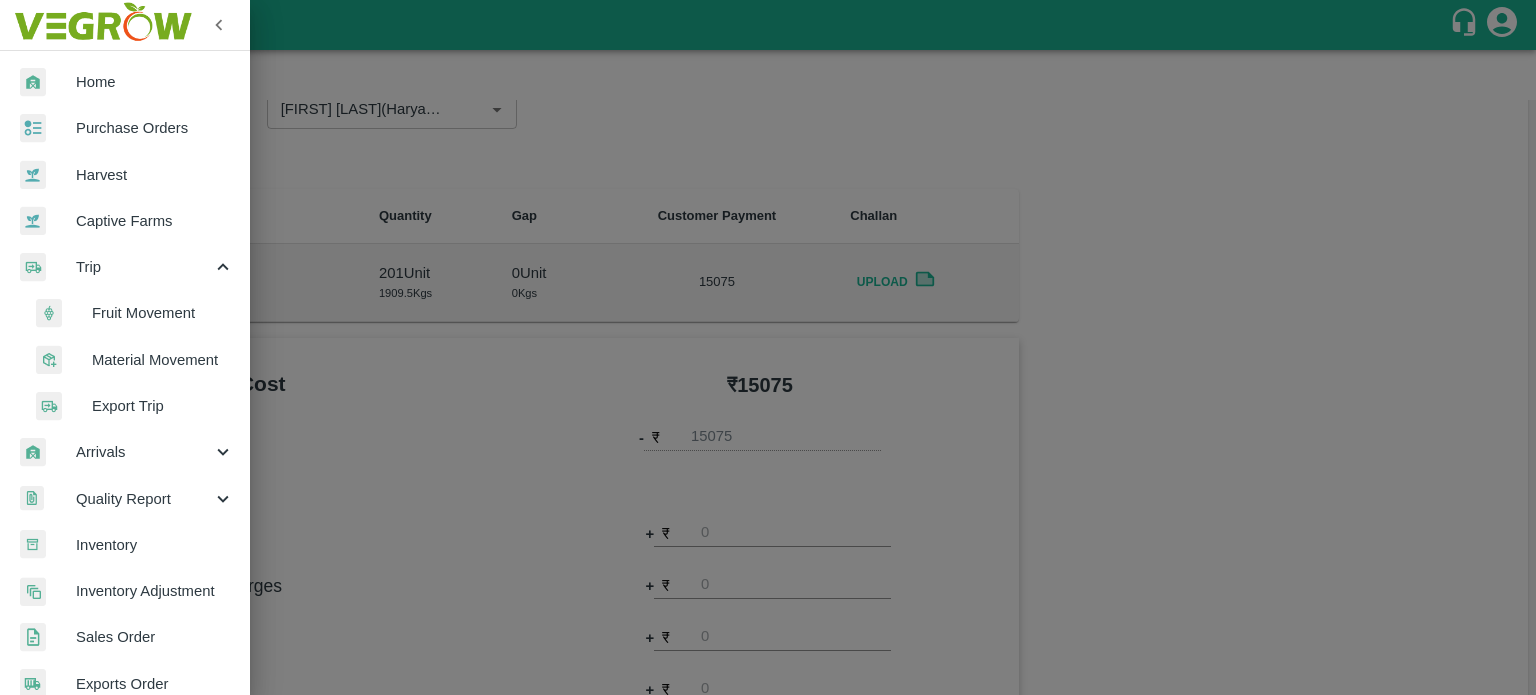 click on "Fruit Movement" at bounding box center [163, 313] 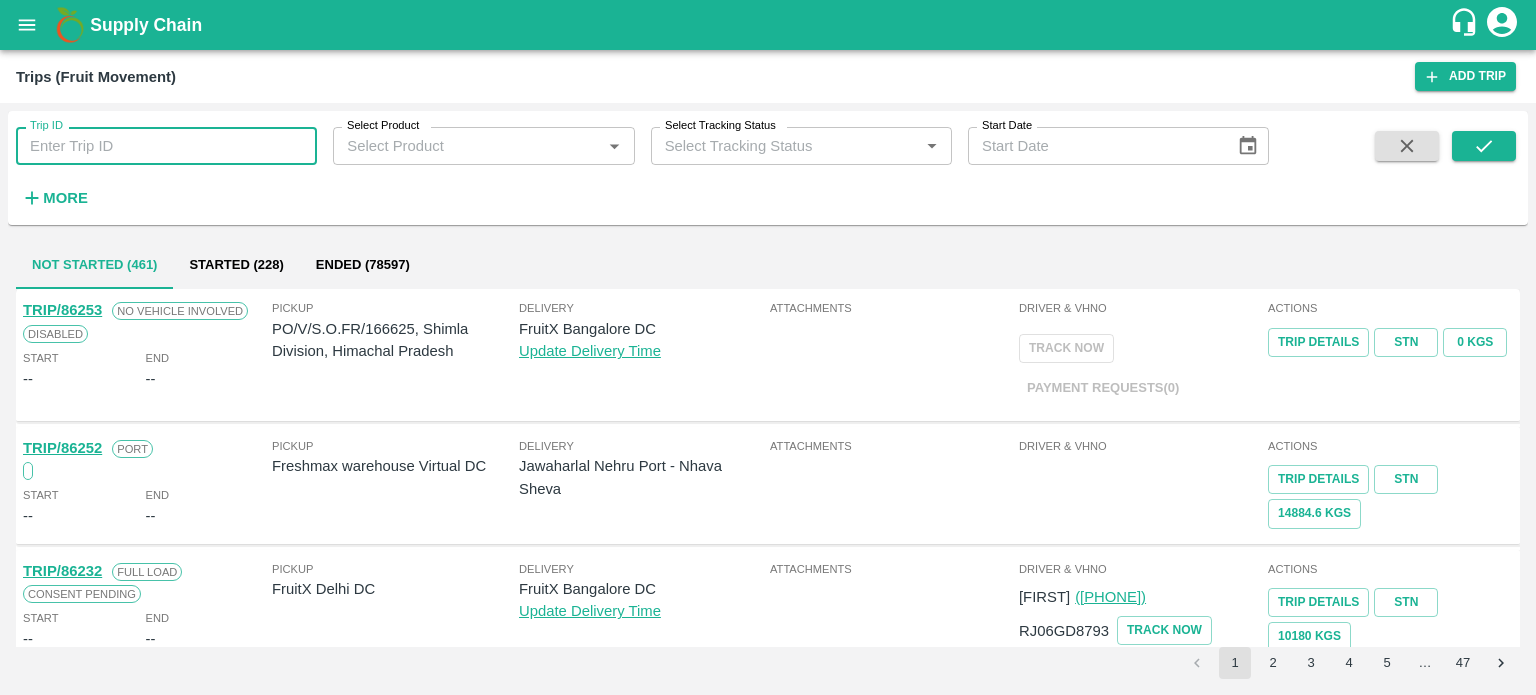 click on "Trip ID" at bounding box center (166, 146) 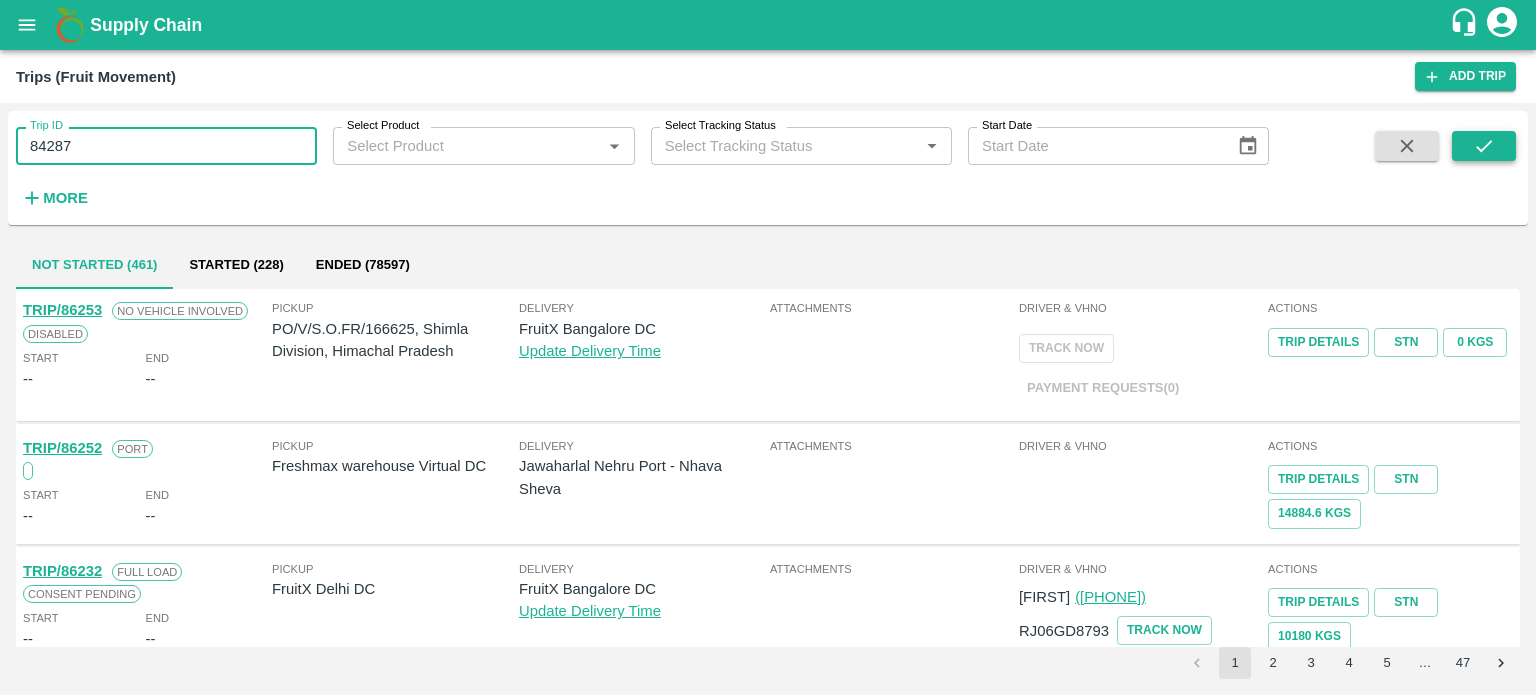 type on "84287" 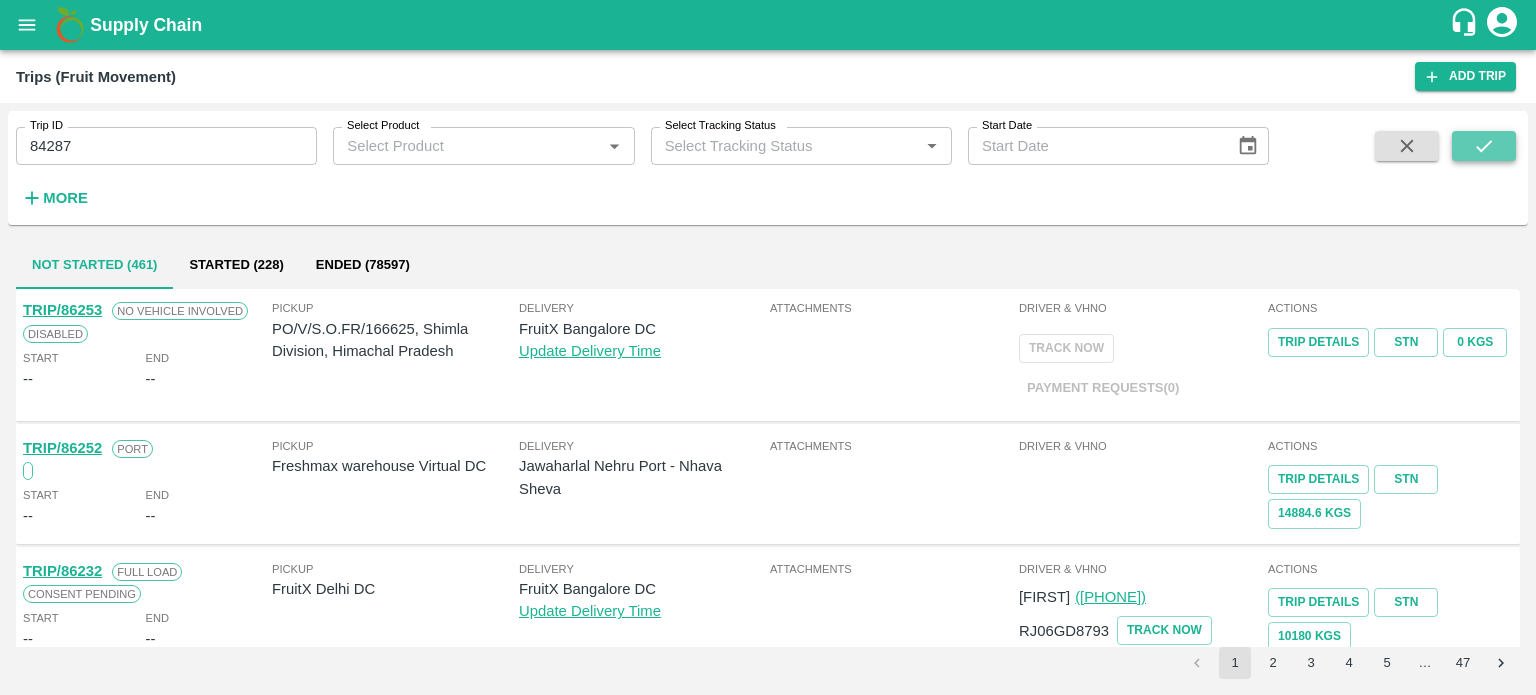 click at bounding box center [1484, 146] 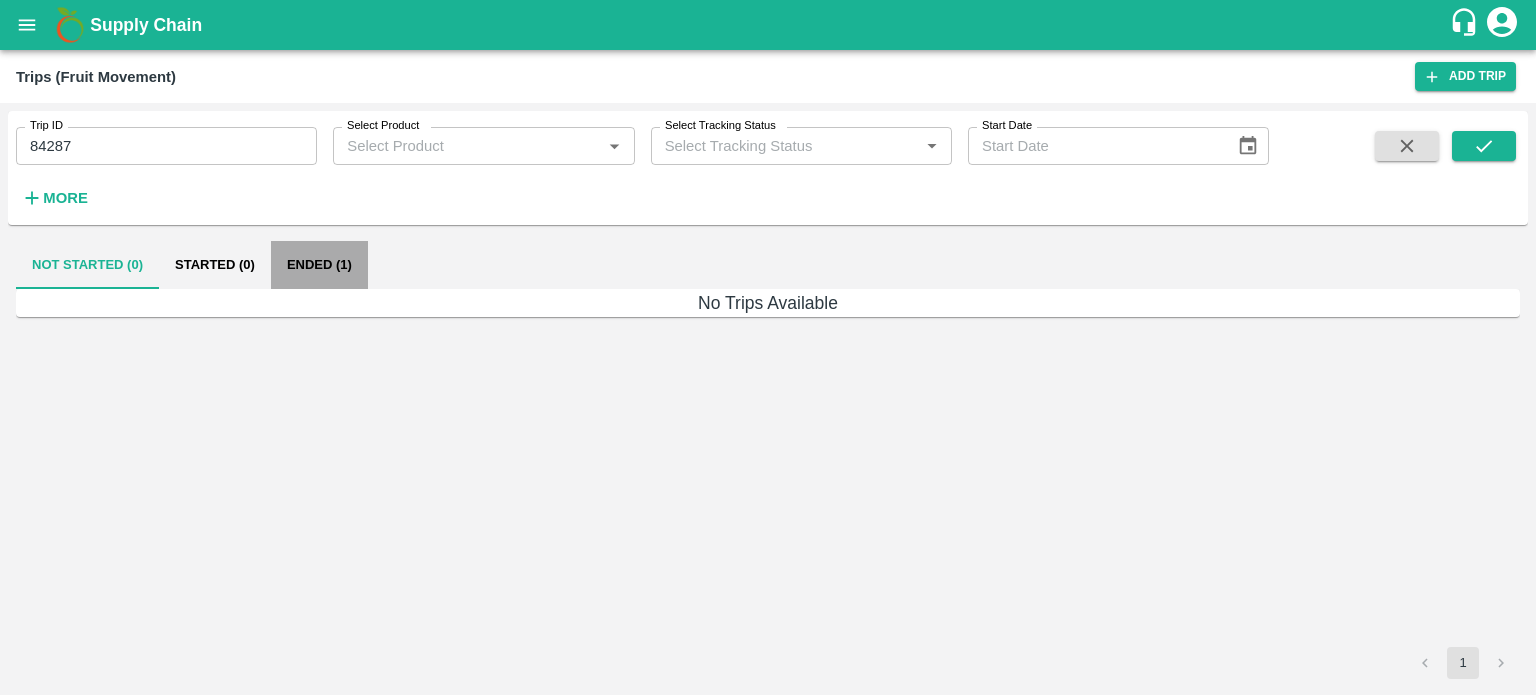 click on "Ended (1)" at bounding box center (319, 265) 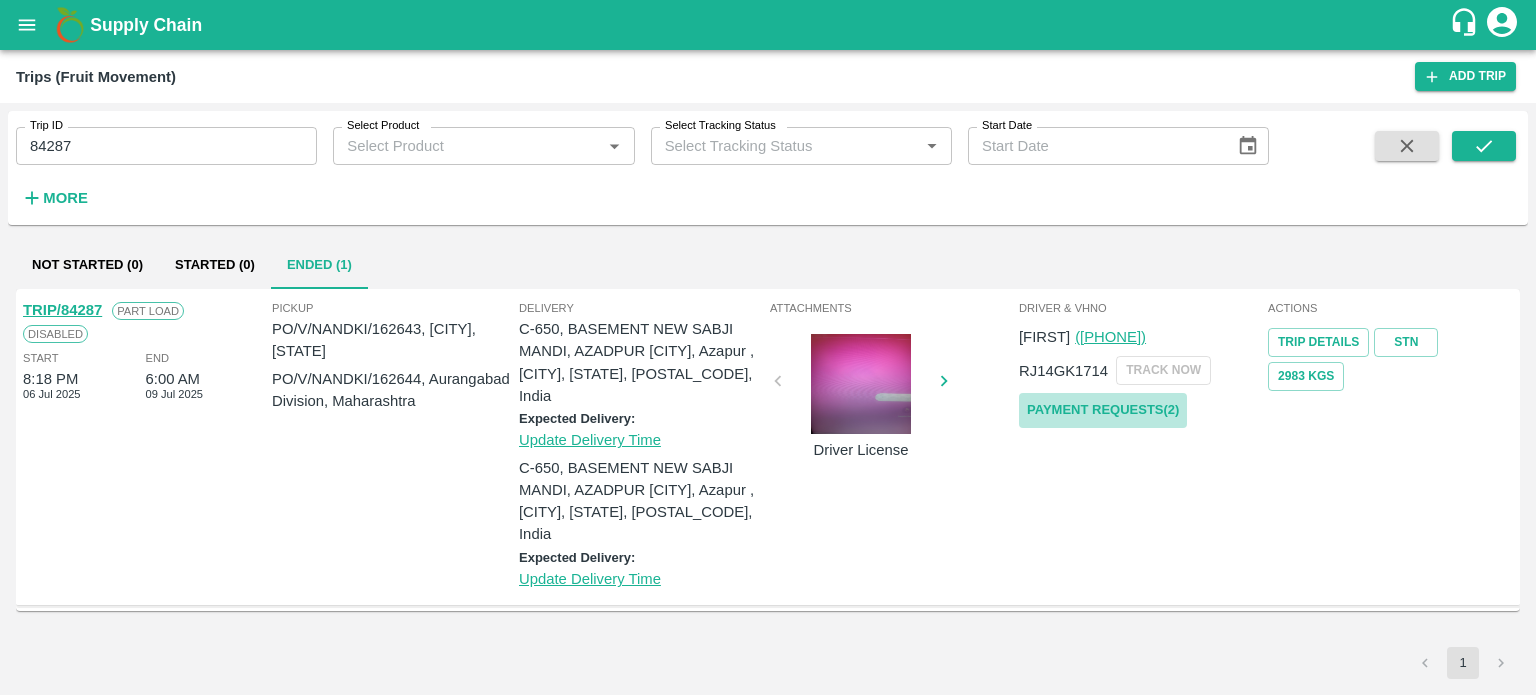 click on "Payment Requests( 2 )" at bounding box center [1103, 410] 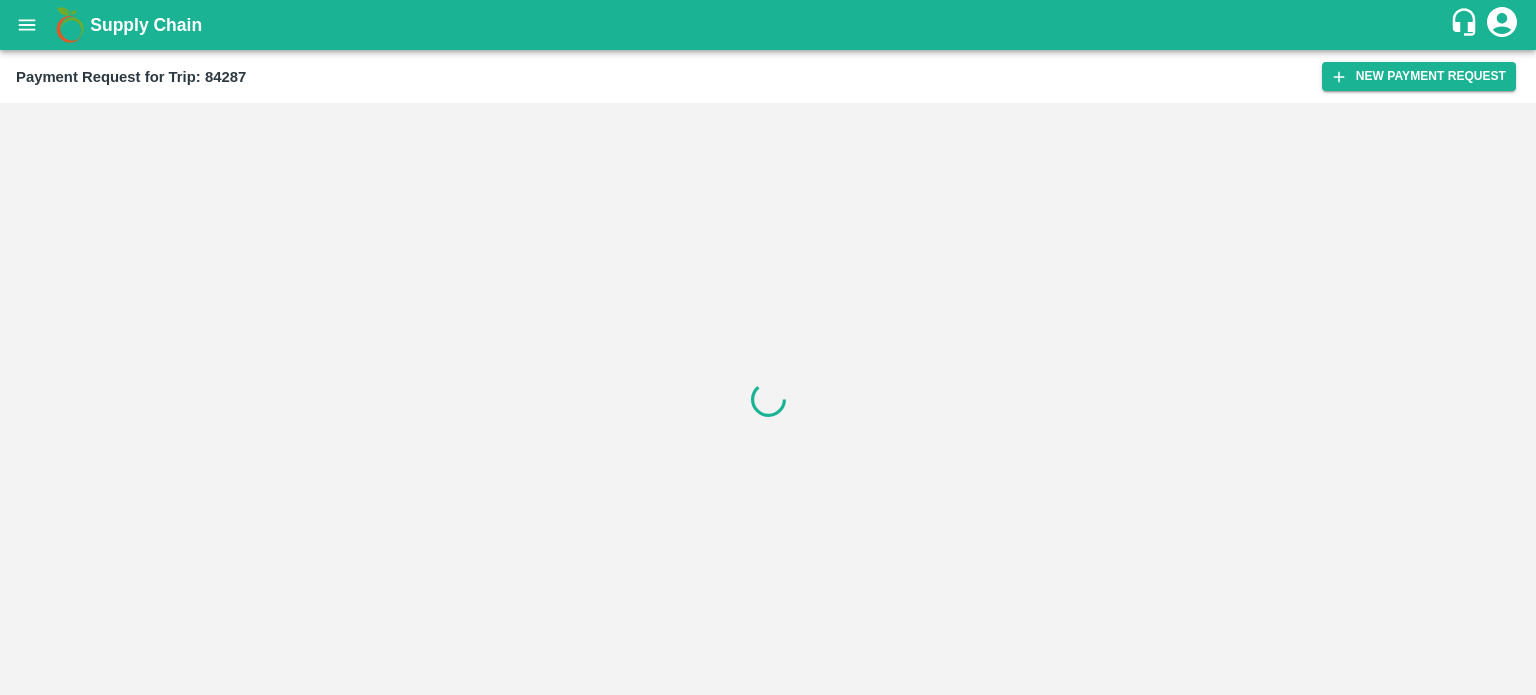 scroll, scrollTop: 0, scrollLeft: 0, axis: both 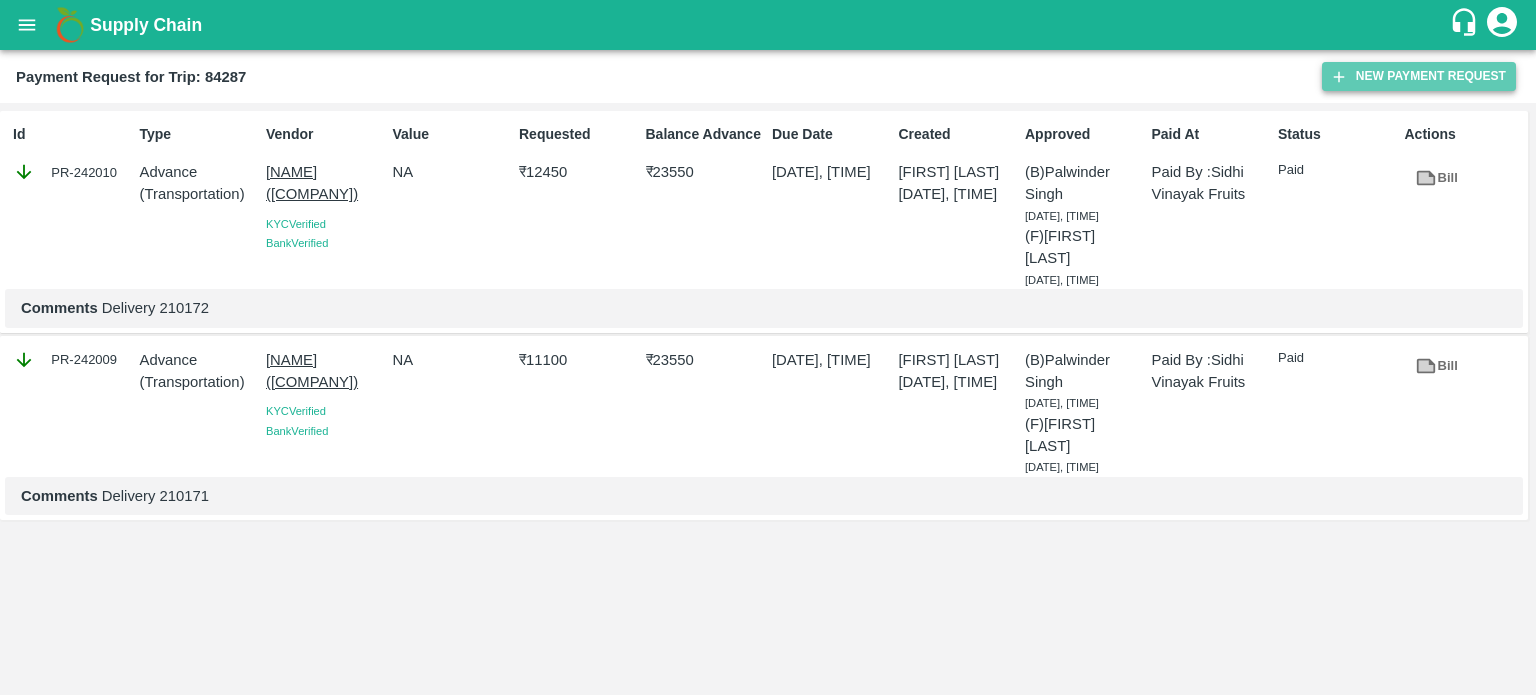 click on "New Payment Request" at bounding box center [1419, 76] 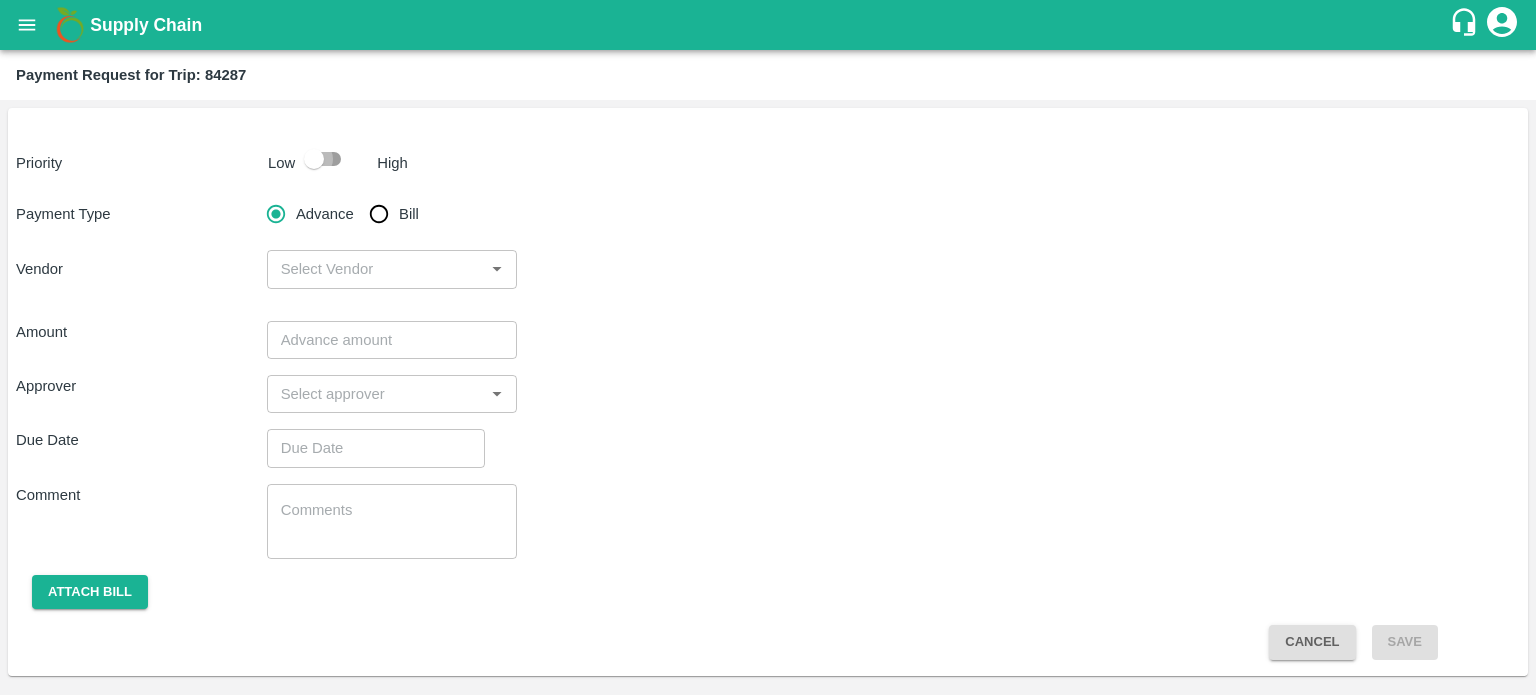 click at bounding box center [314, 159] 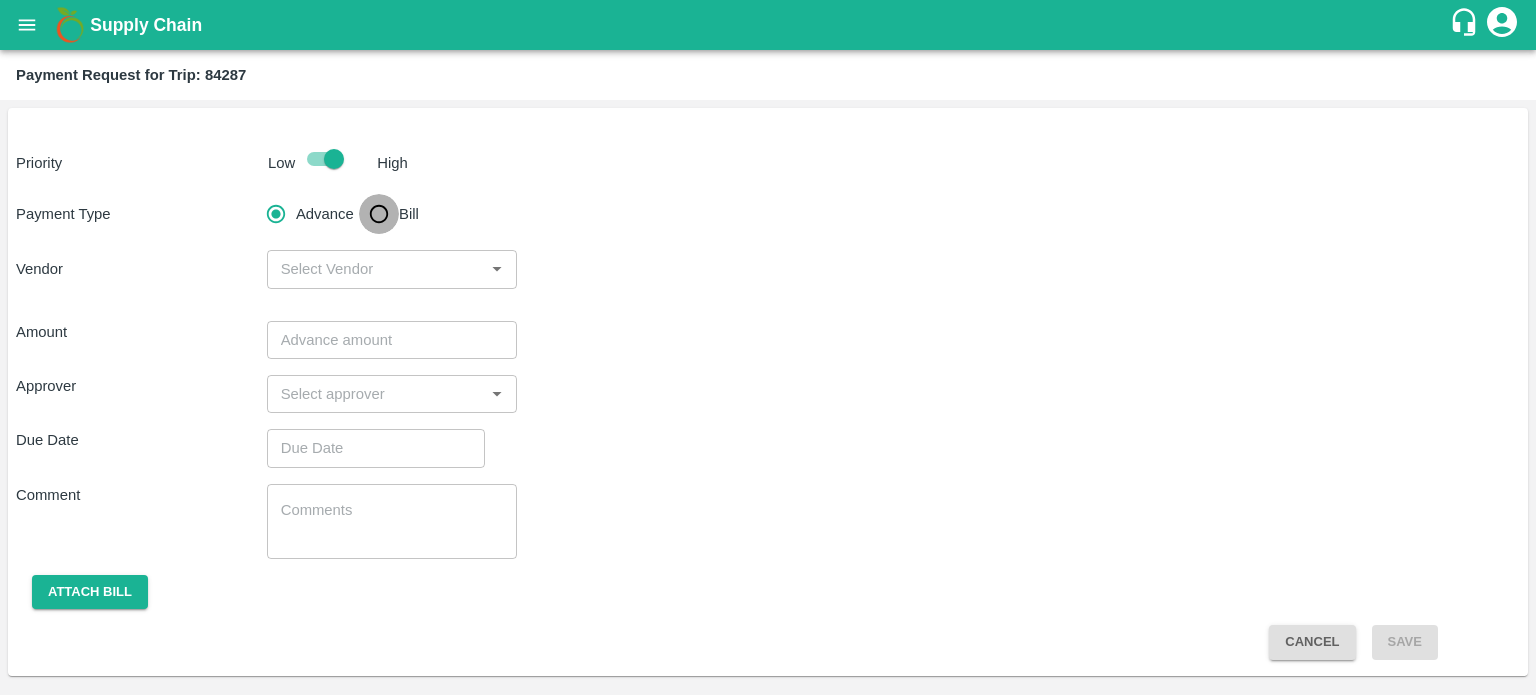 click on "Bill" at bounding box center (379, 214) 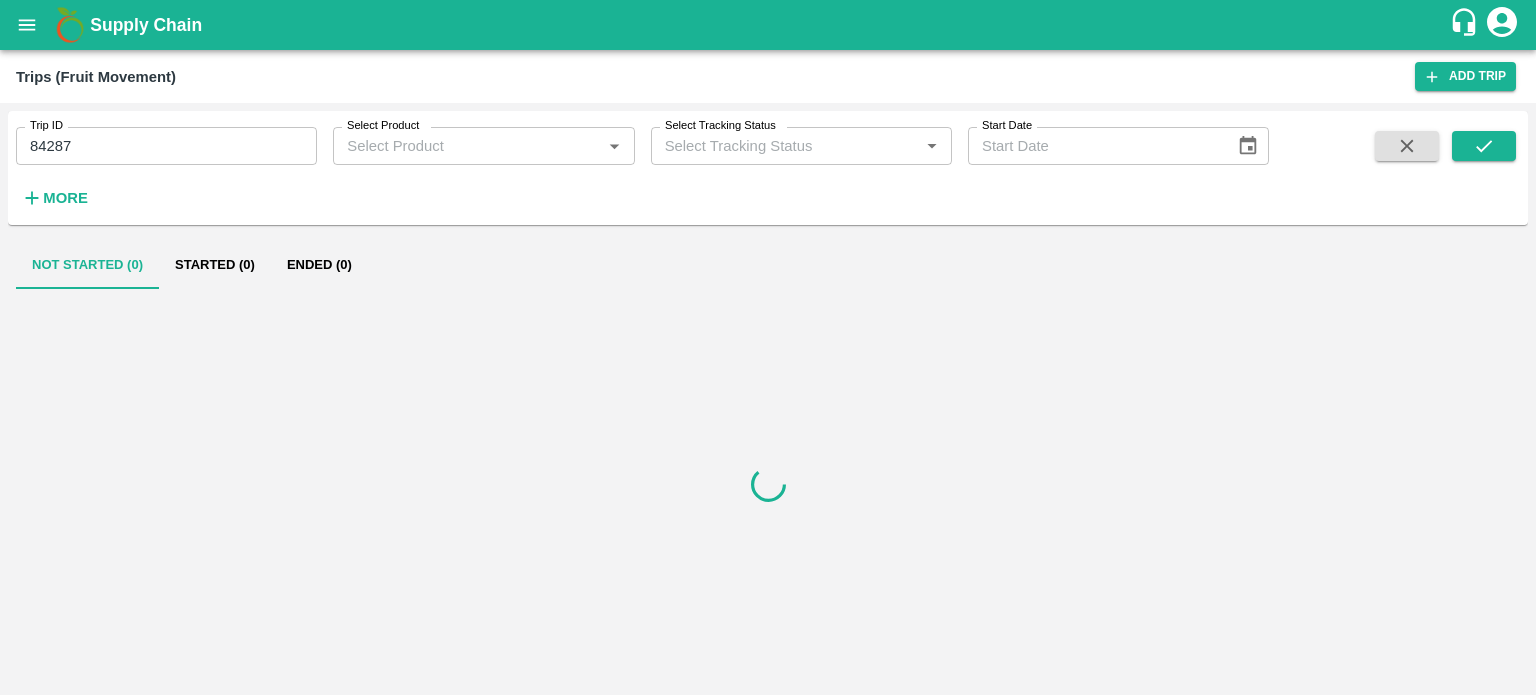 scroll, scrollTop: 0, scrollLeft: 0, axis: both 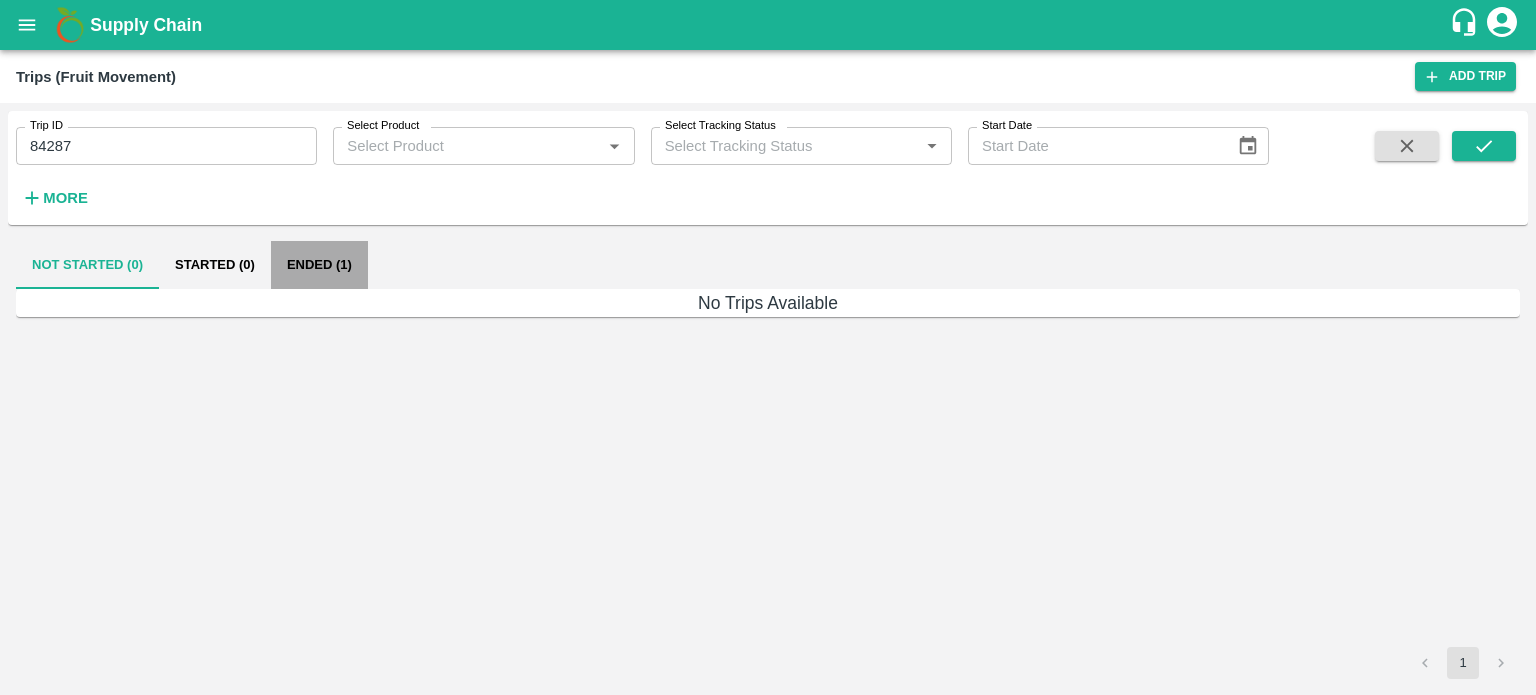click on "Ended (1)" at bounding box center (319, 265) 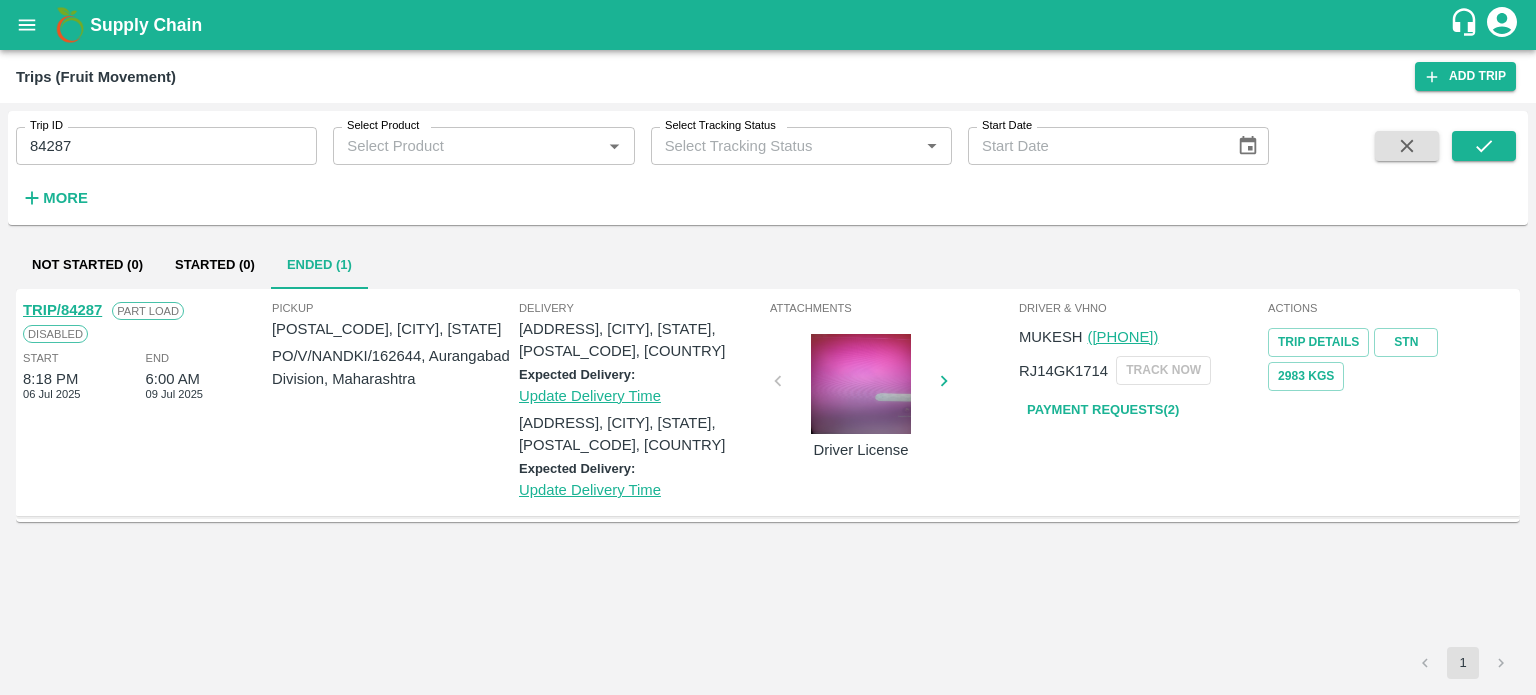 click on "TRIP/84287 Part Load Disabled Start [TIME] [DATE] [DATE] End [TIME] [DATE] [DATE]" at bounding box center [145, 402] 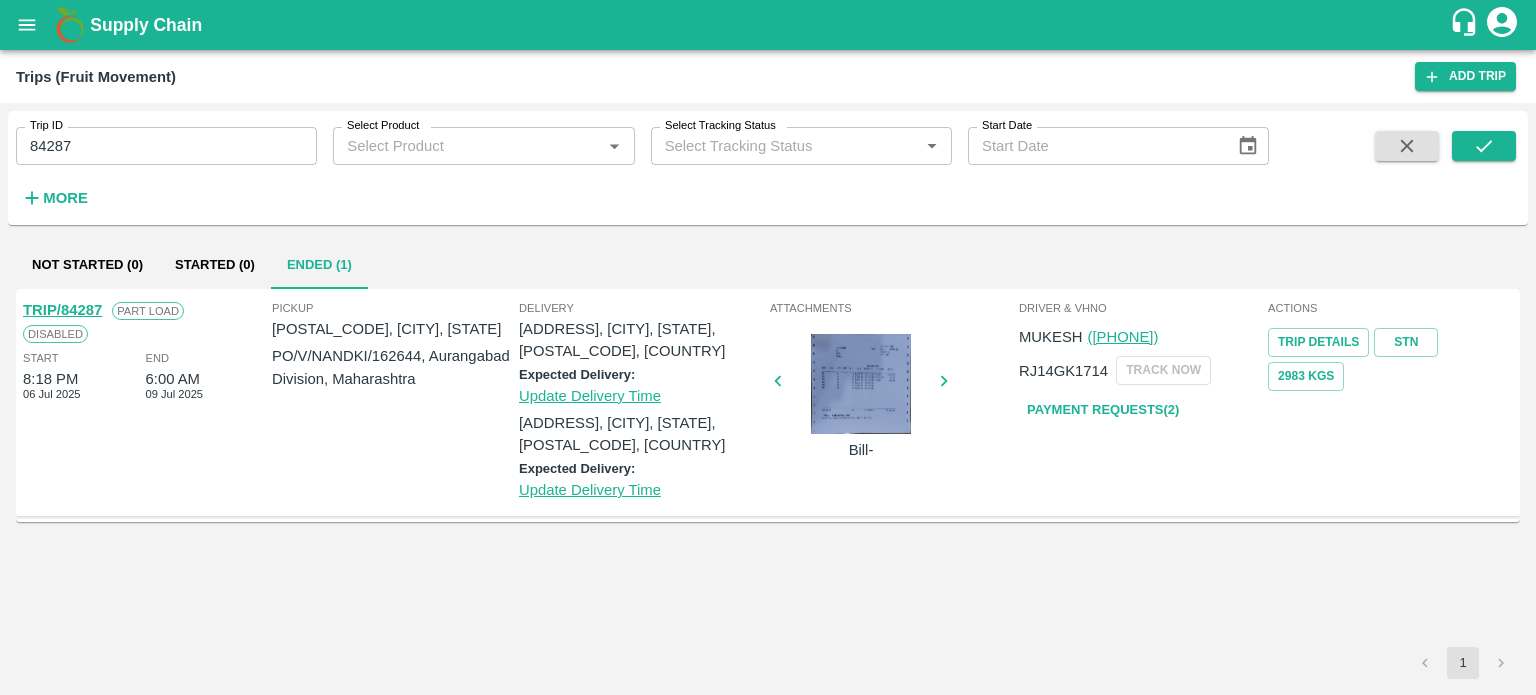click on "Bill-" at bounding box center [861, 420] 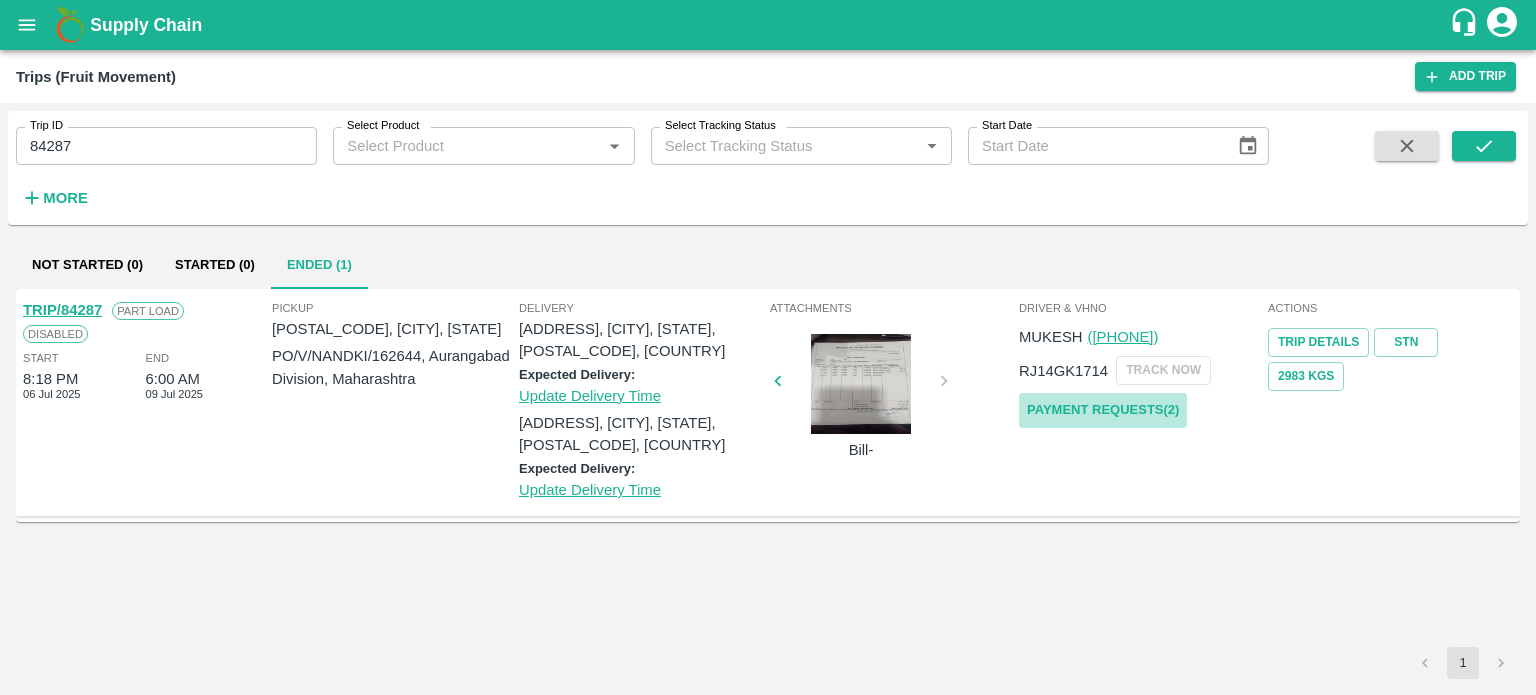 click on "Payment Requests( 2 )" at bounding box center (1103, 410) 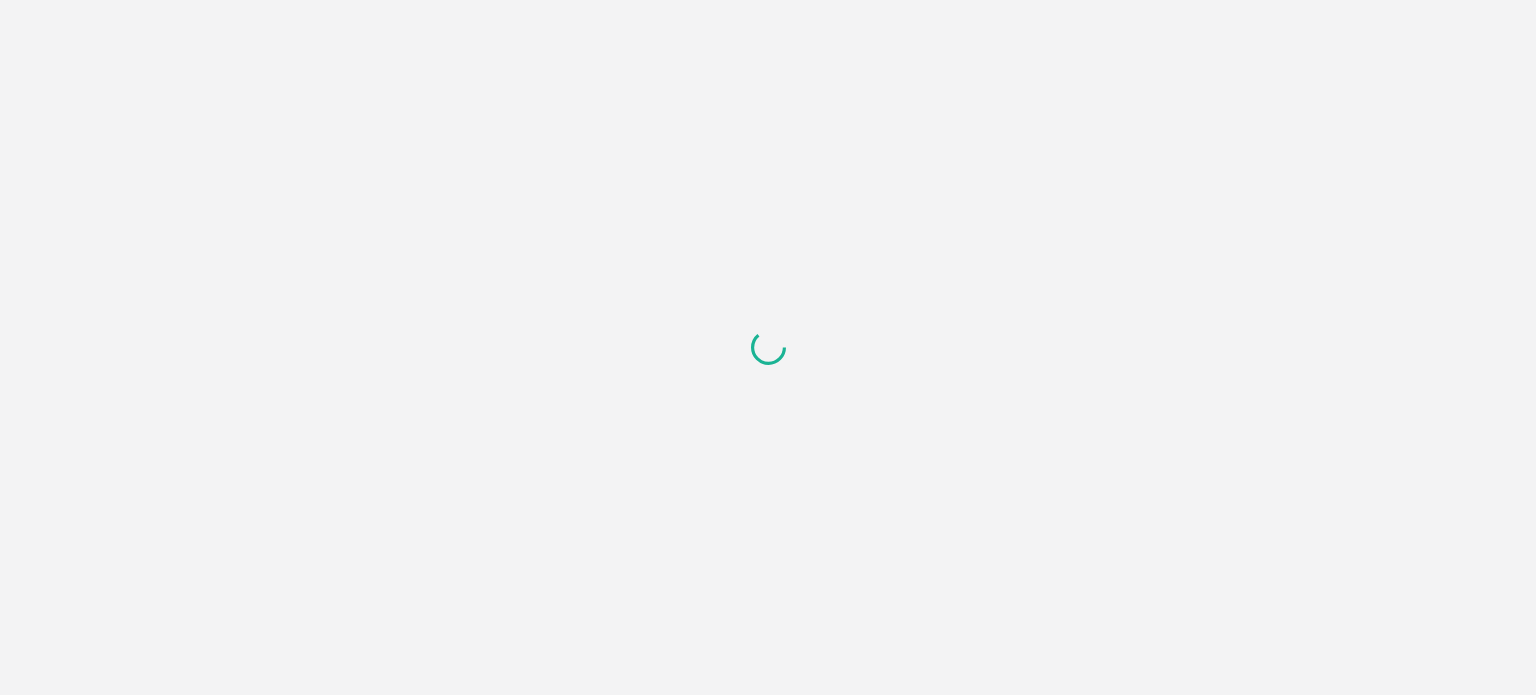 scroll, scrollTop: 0, scrollLeft: 0, axis: both 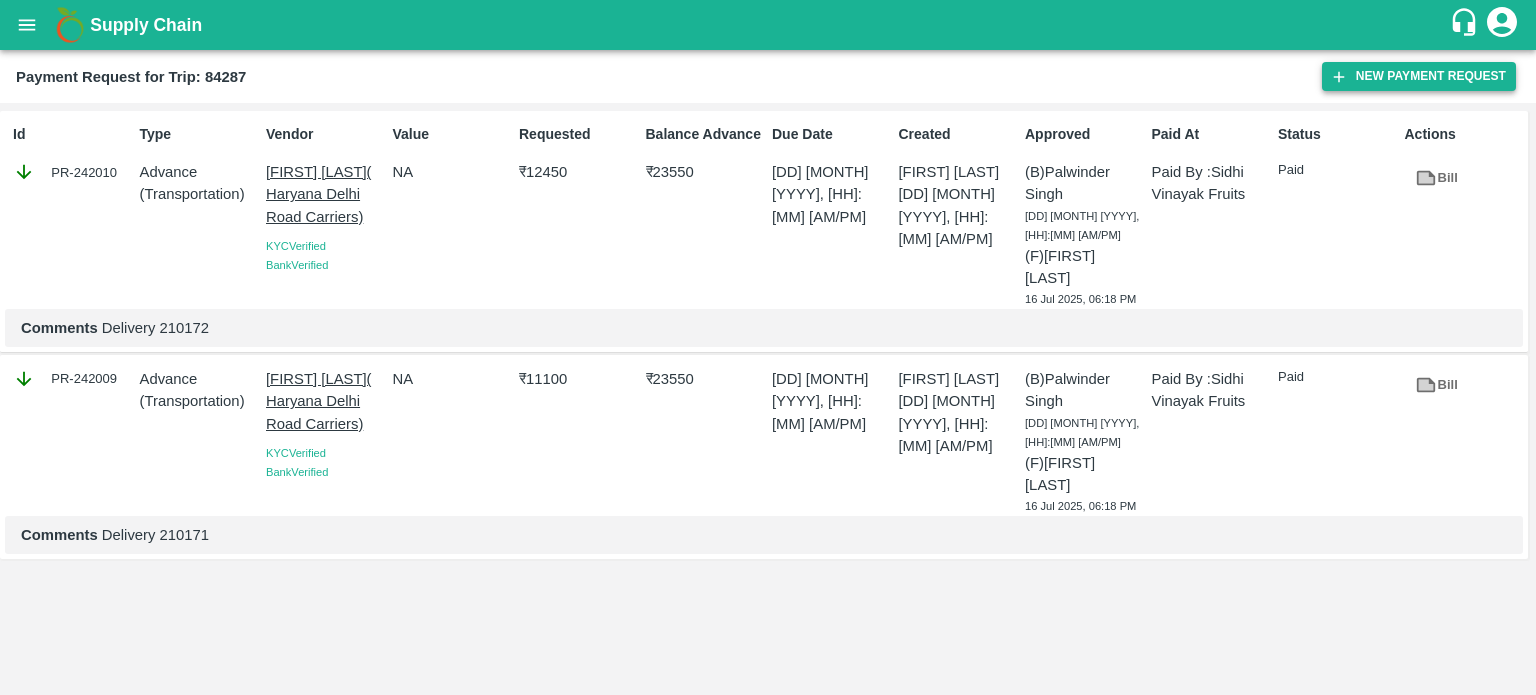 click on "New Payment Request" at bounding box center [1419, 76] 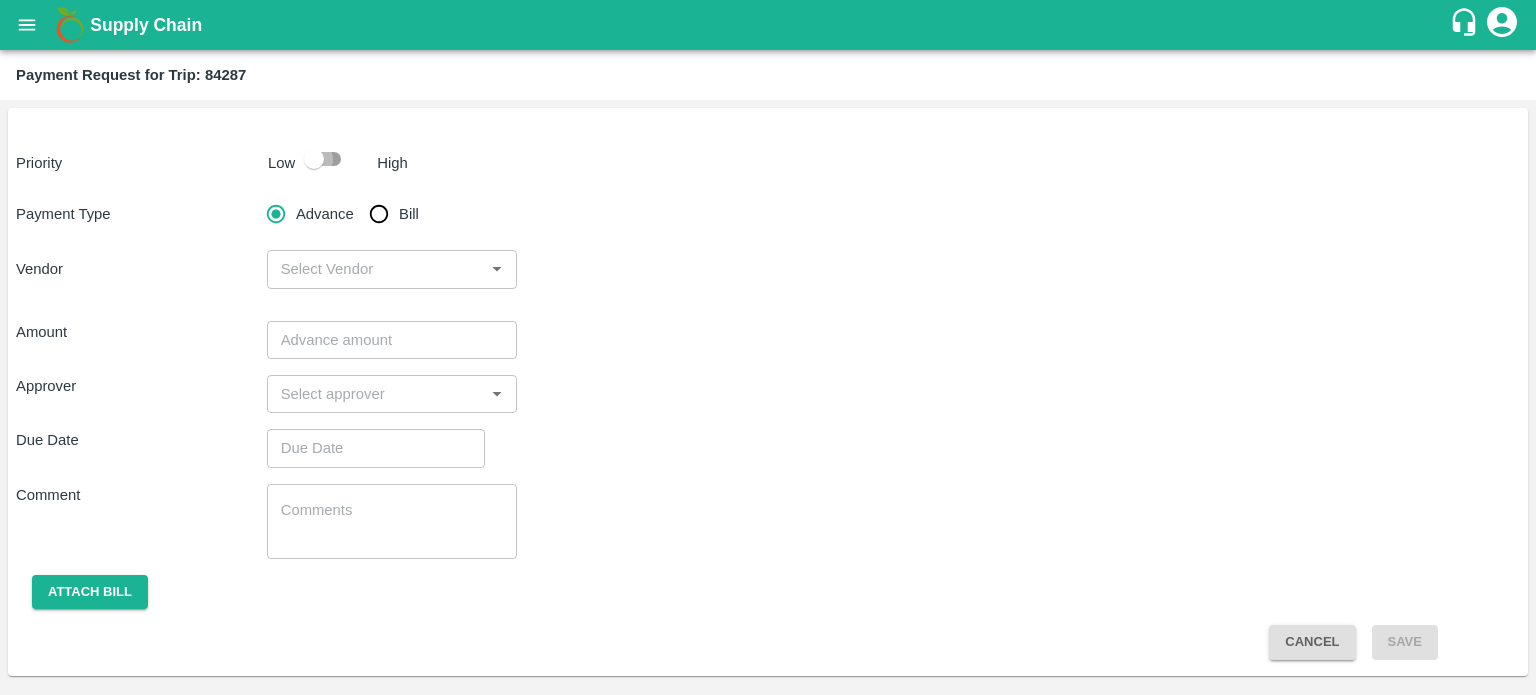 click at bounding box center [314, 159] 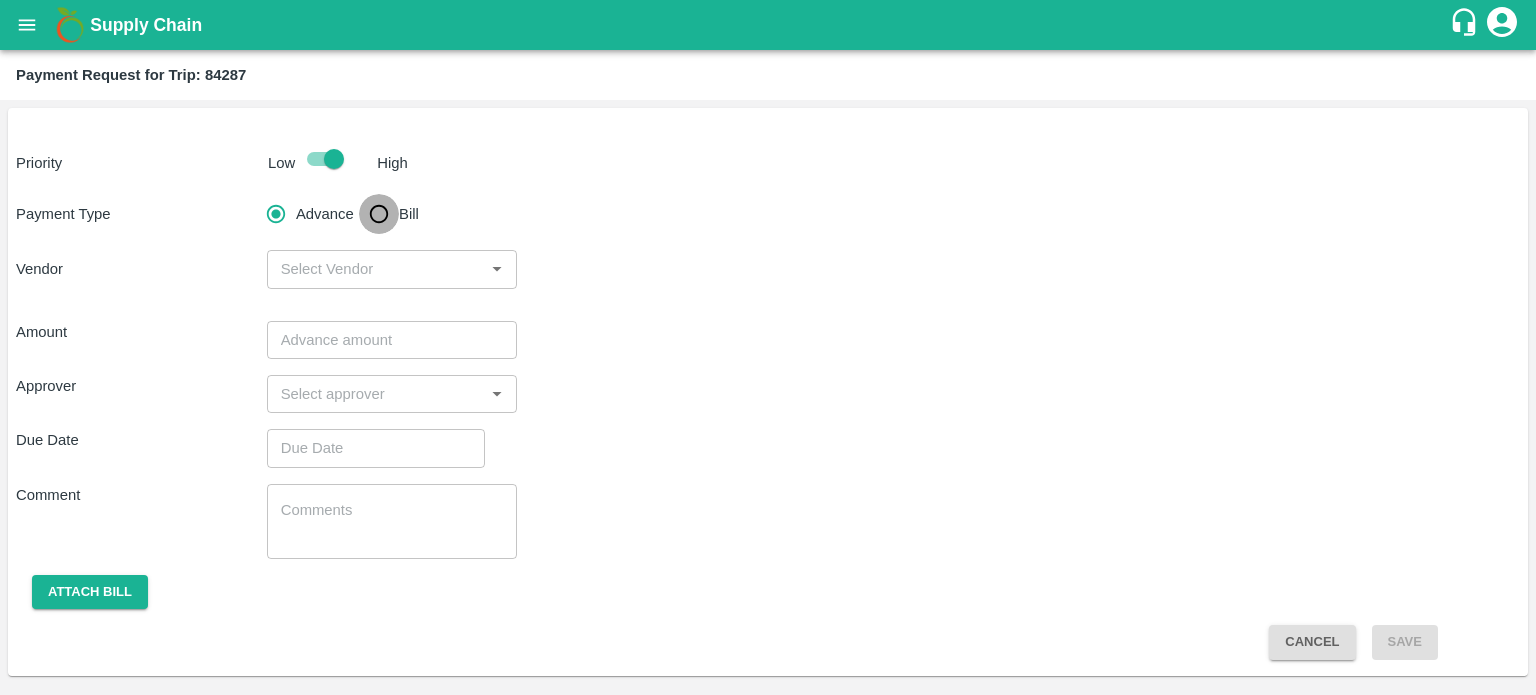 click on "Bill" at bounding box center [379, 214] 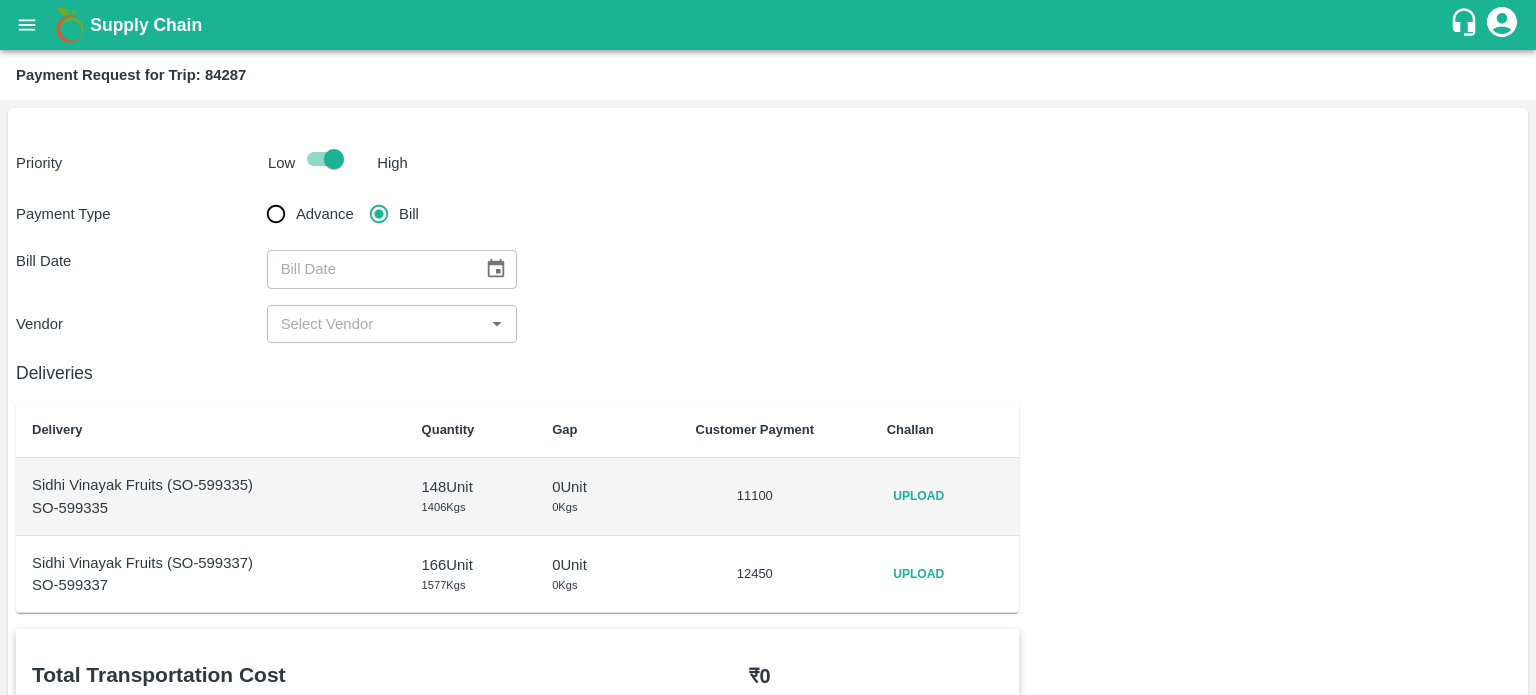 click at bounding box center (496, 269) 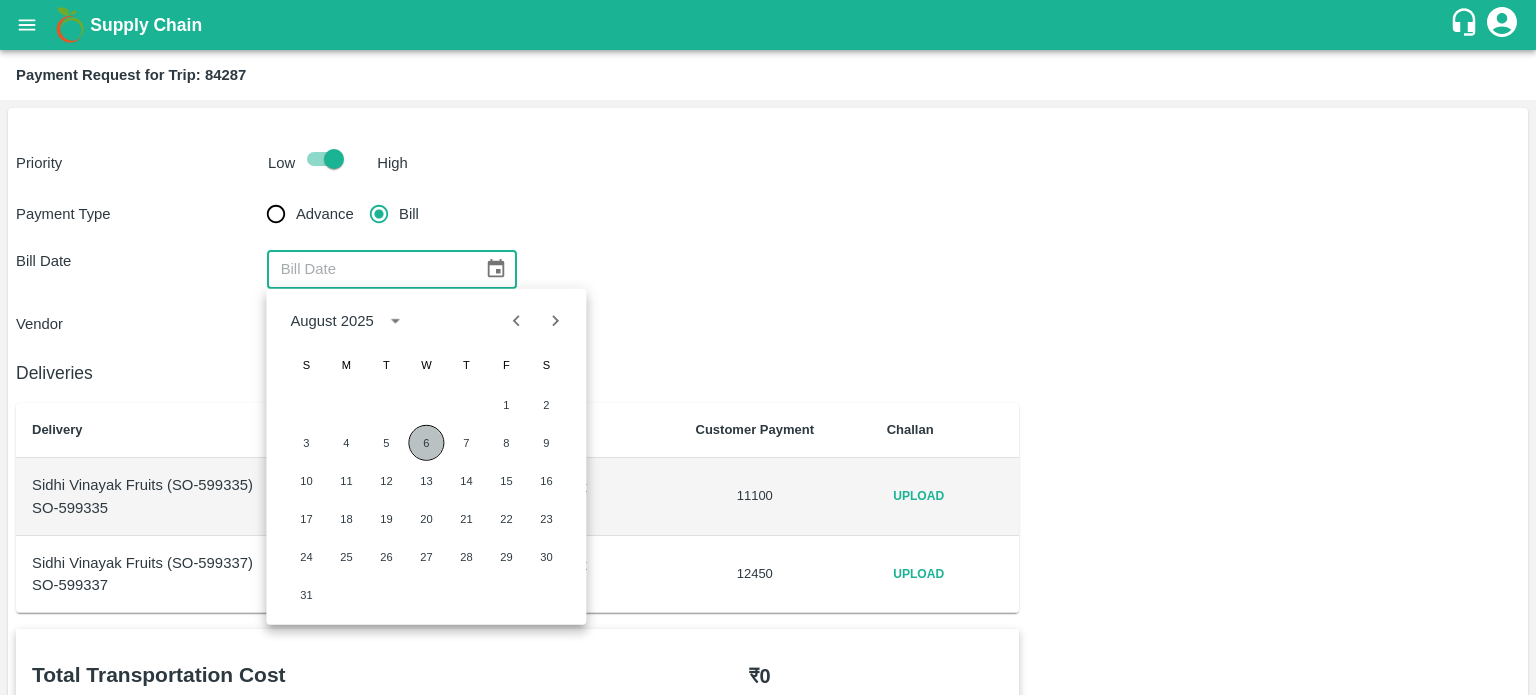 click on "6" at bounding box center (426, 443) 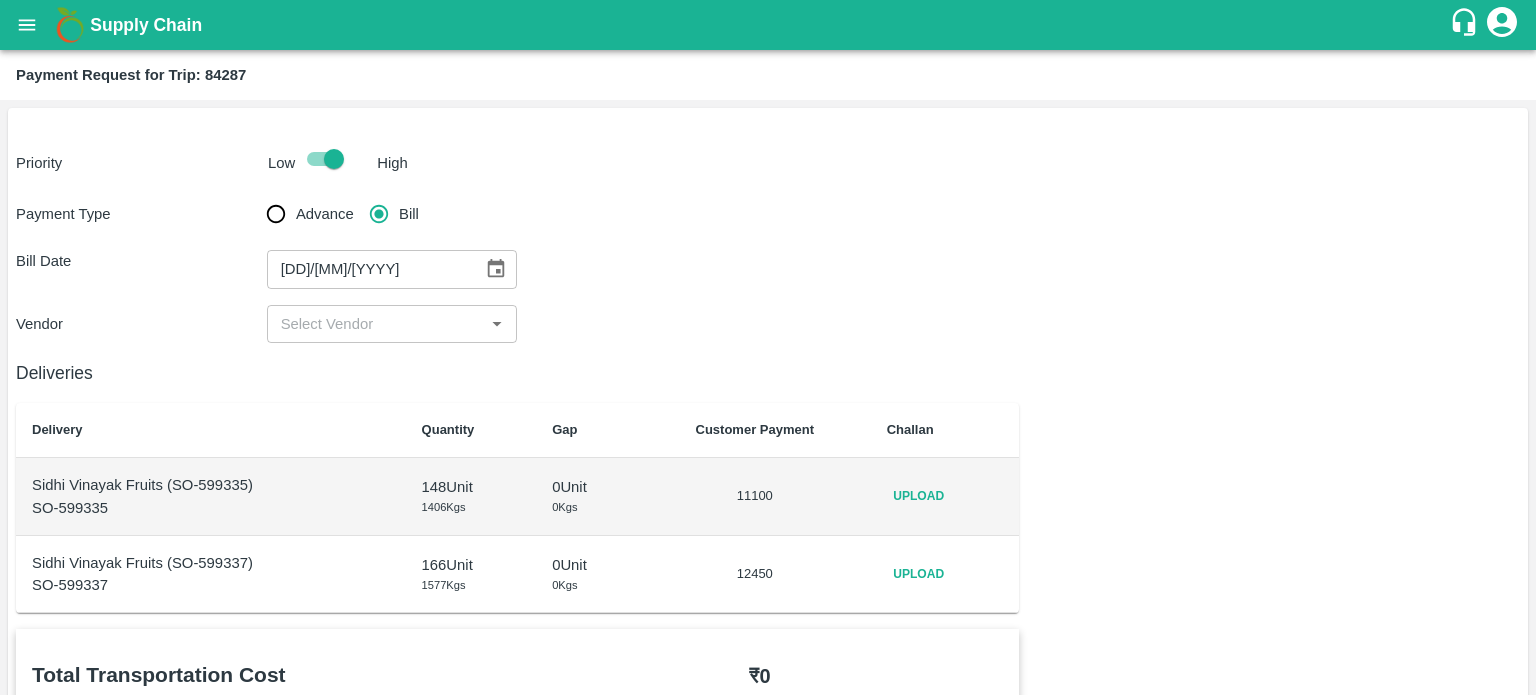click at bounding box center (376, 324) 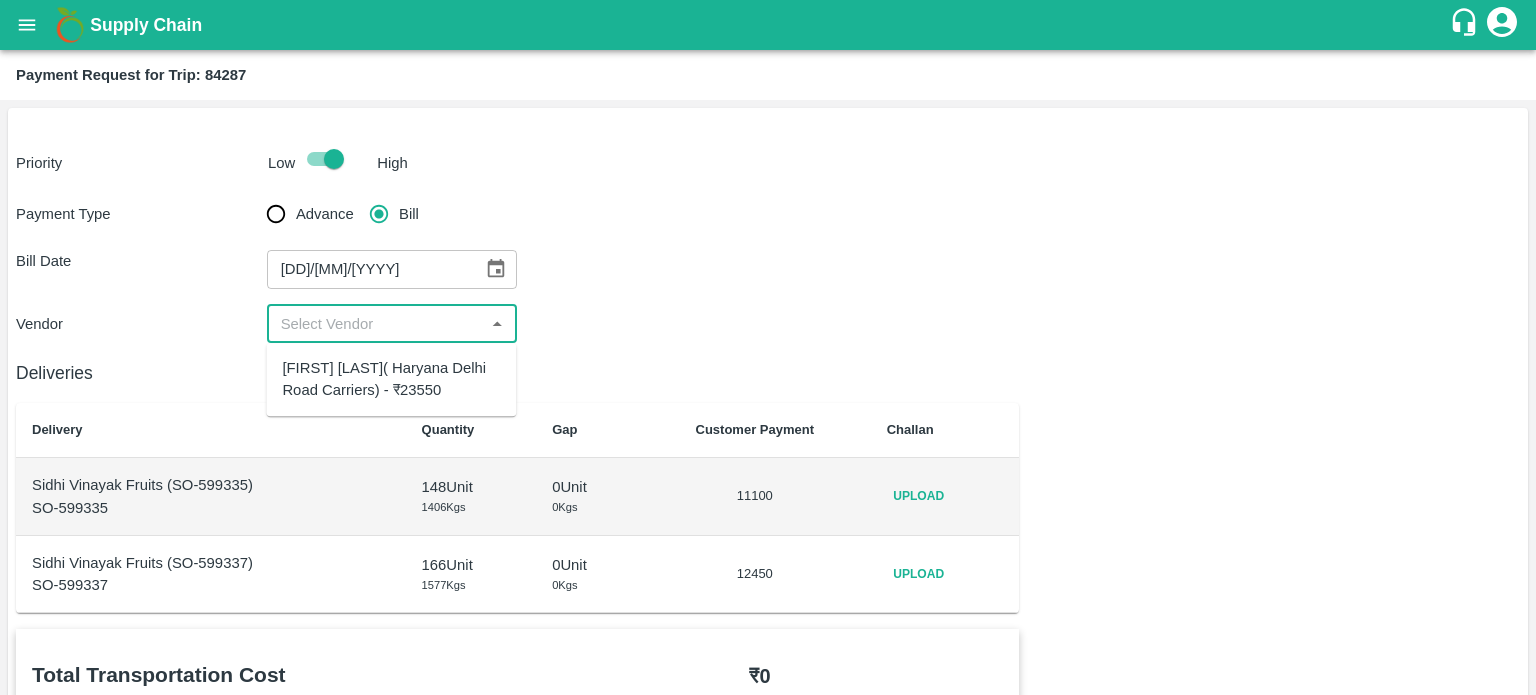 click on "Deepak Saini(Haryana Delhi Road Carriers) - ₹23550" at bounding box center [391, 379] 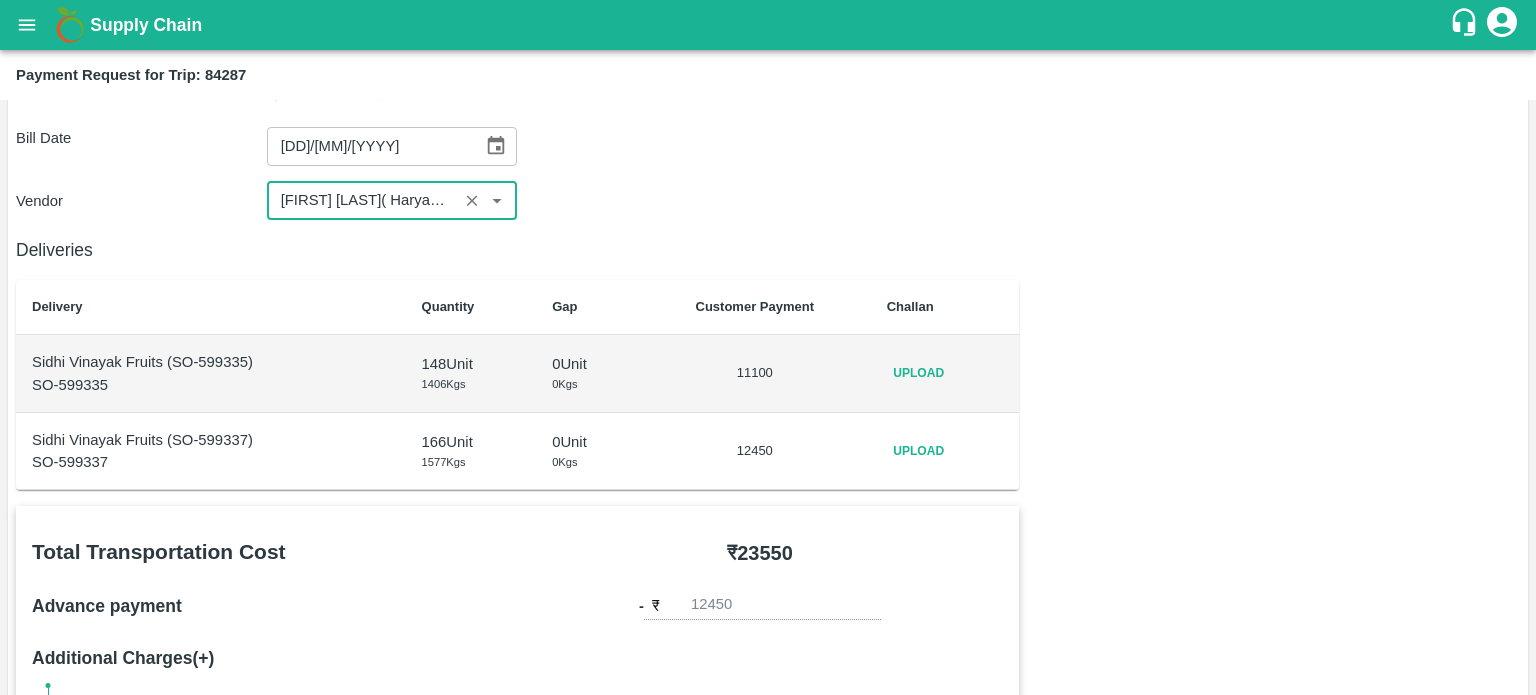 scroll, scrollTop: 0, scrollLeft: 0, axis: both 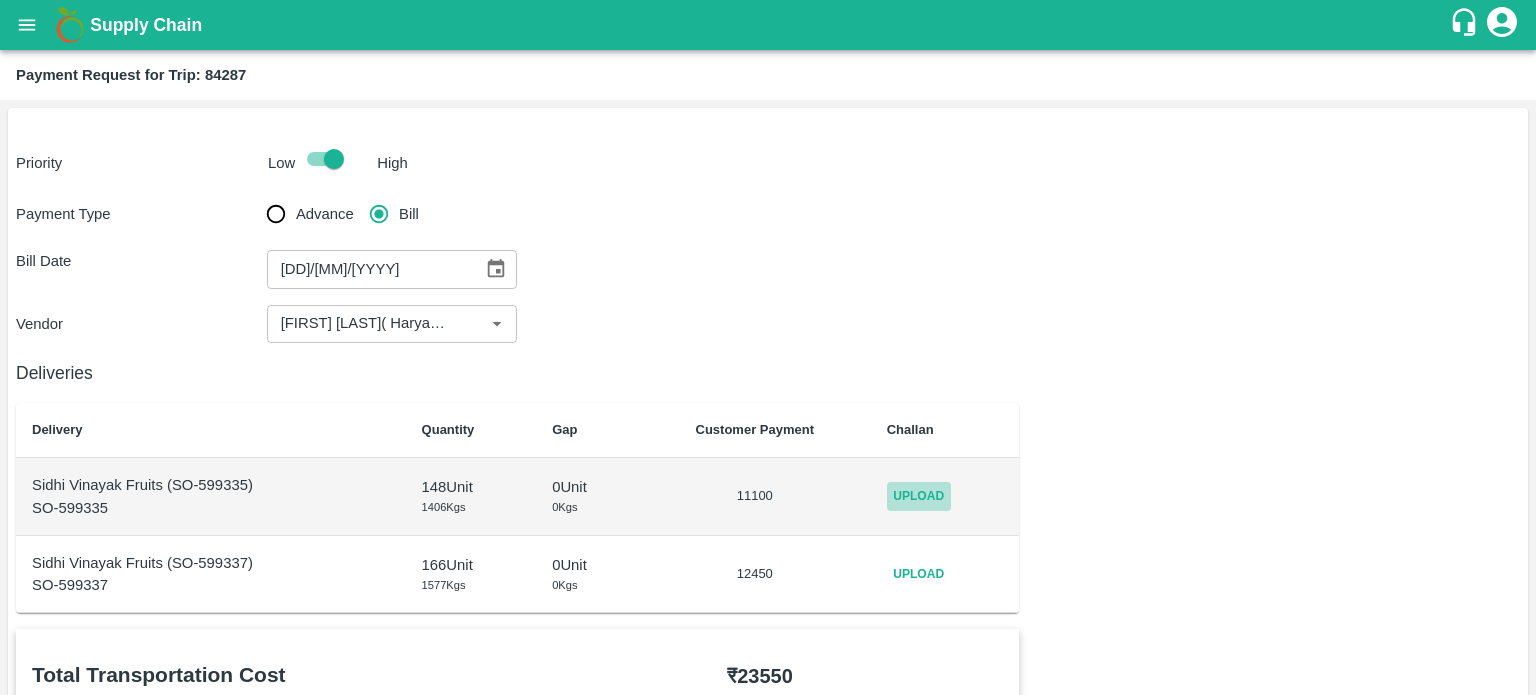 click on "Upload" at bounding box center [919, 496] 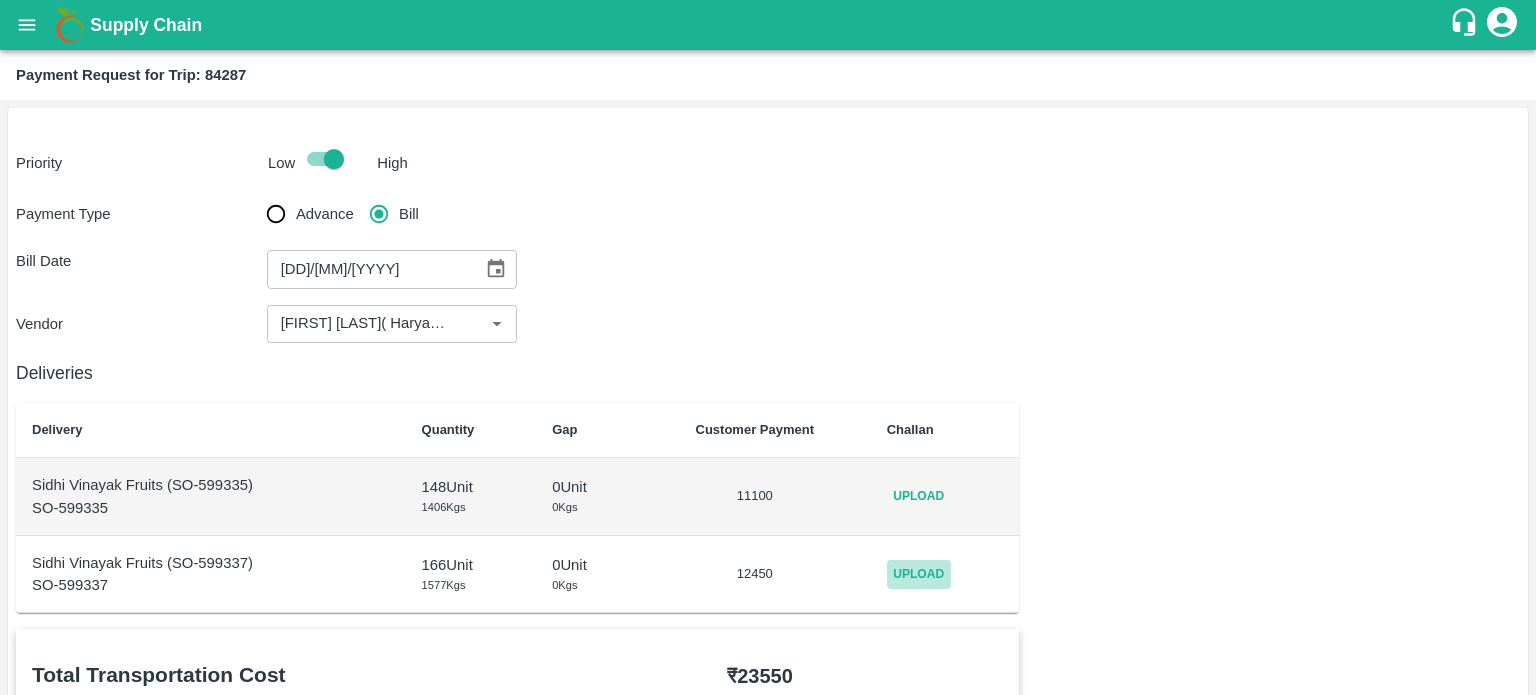 click on "Upload" at bounding box center (919, 574) 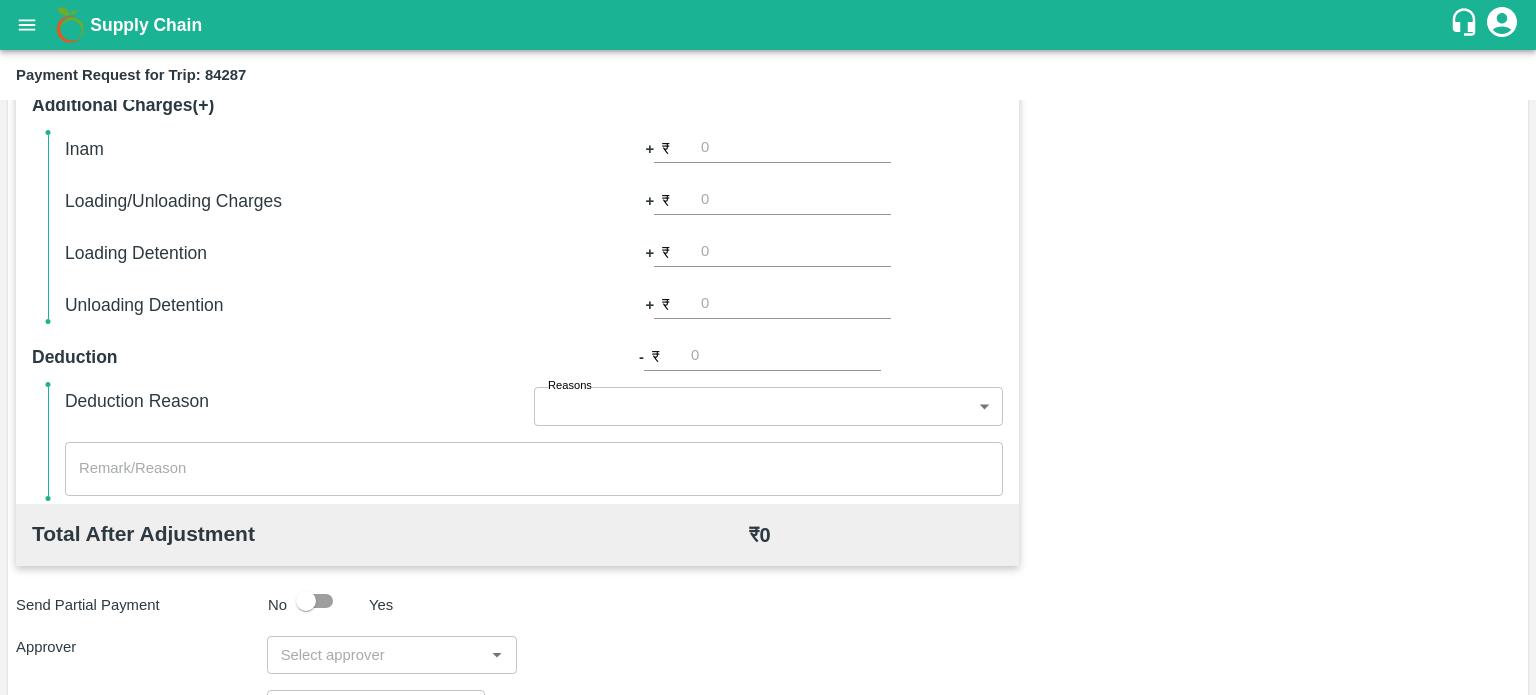 scroll, scrollTop: 679, scrollLeft: 0, axis: vertical 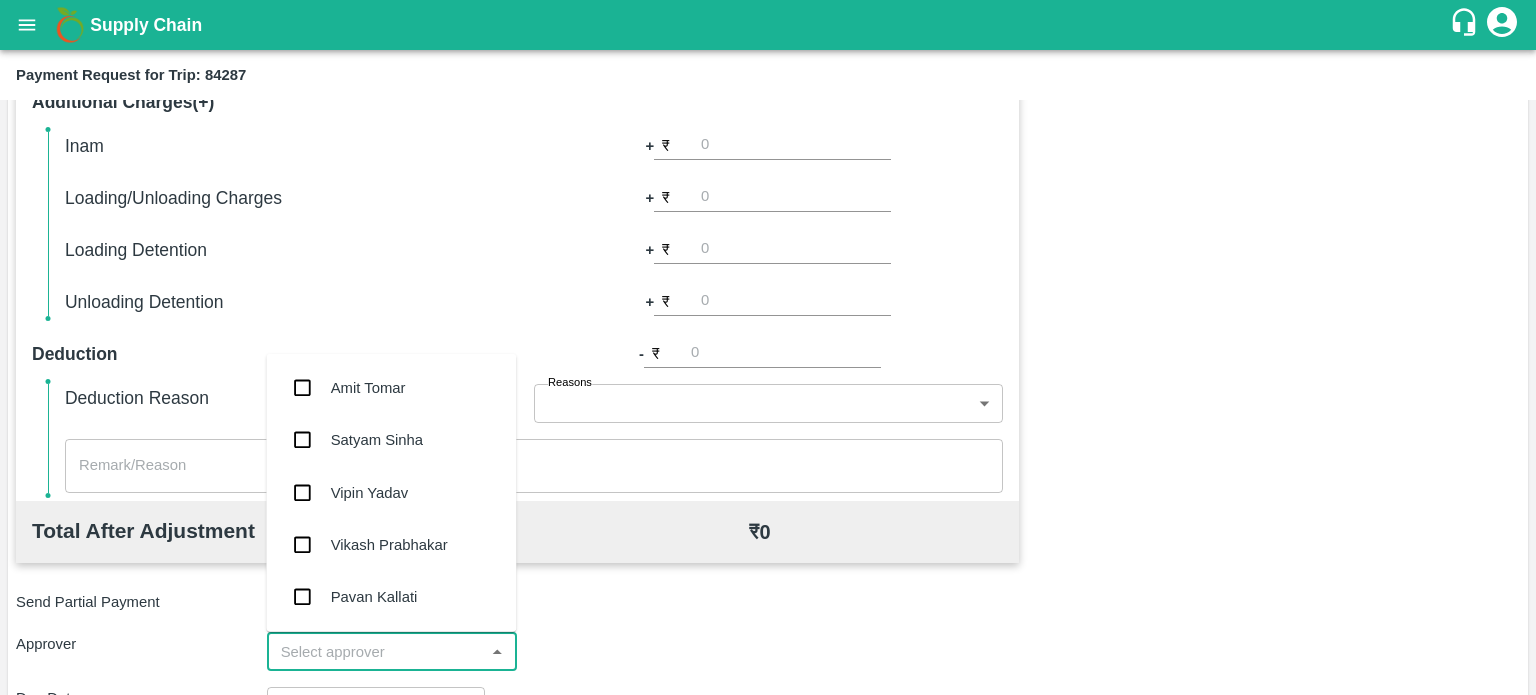 click at bounding box center [376, 652] 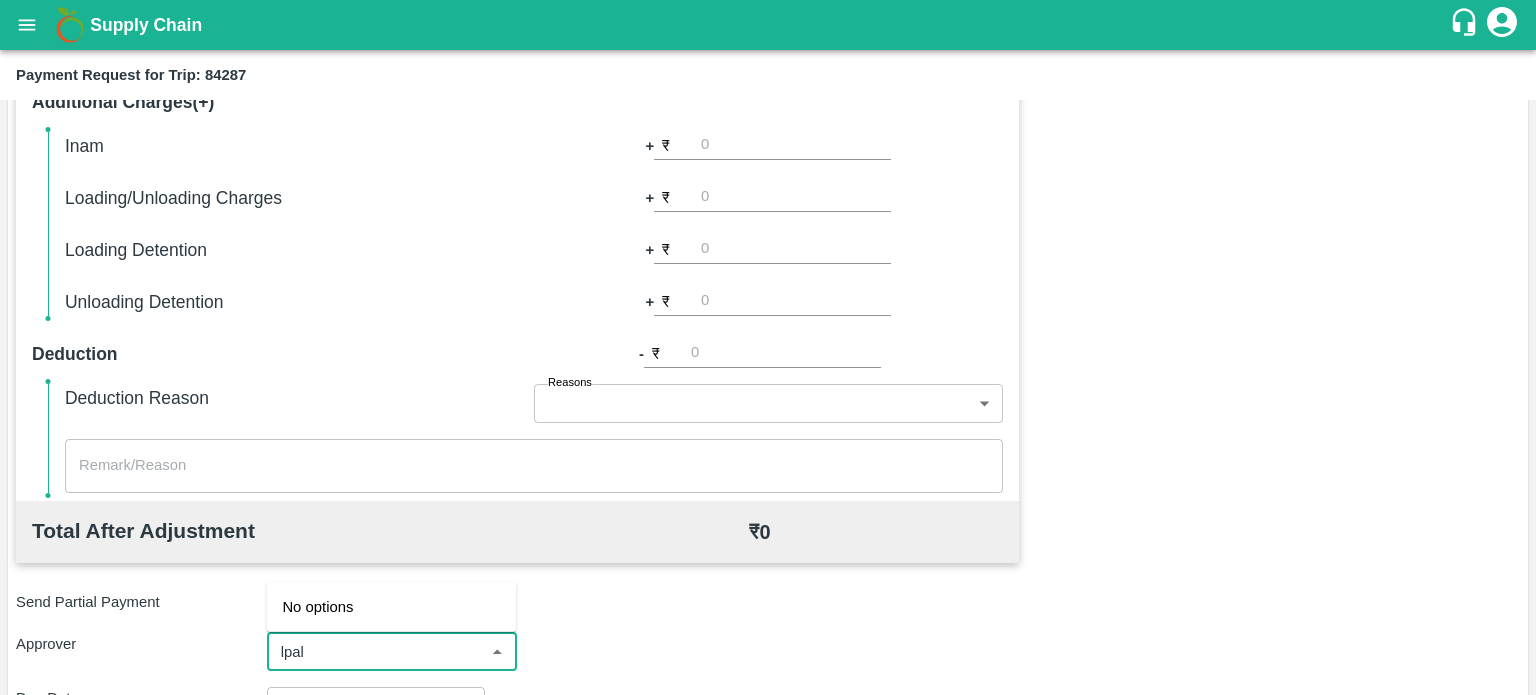type on "lpal" 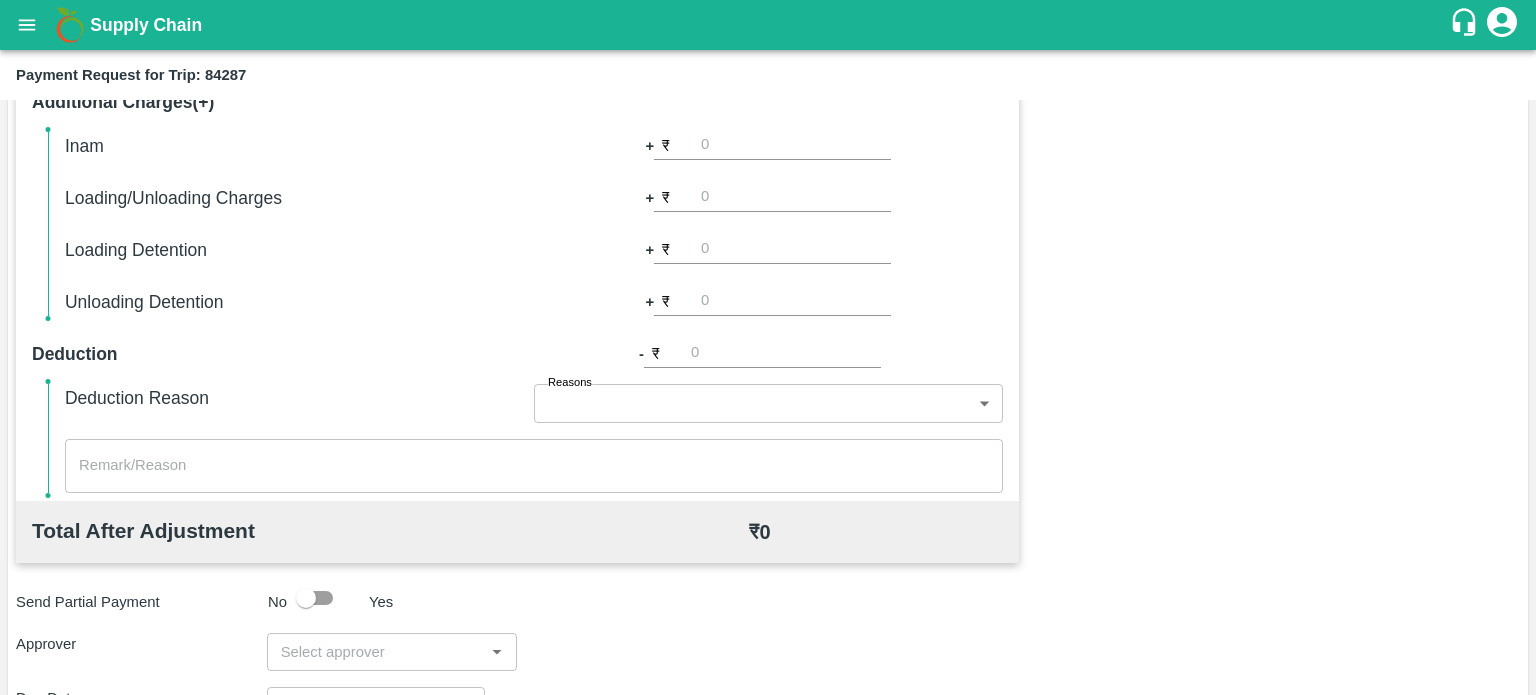 click on "Approver ​" at bounding box center [768, 652] 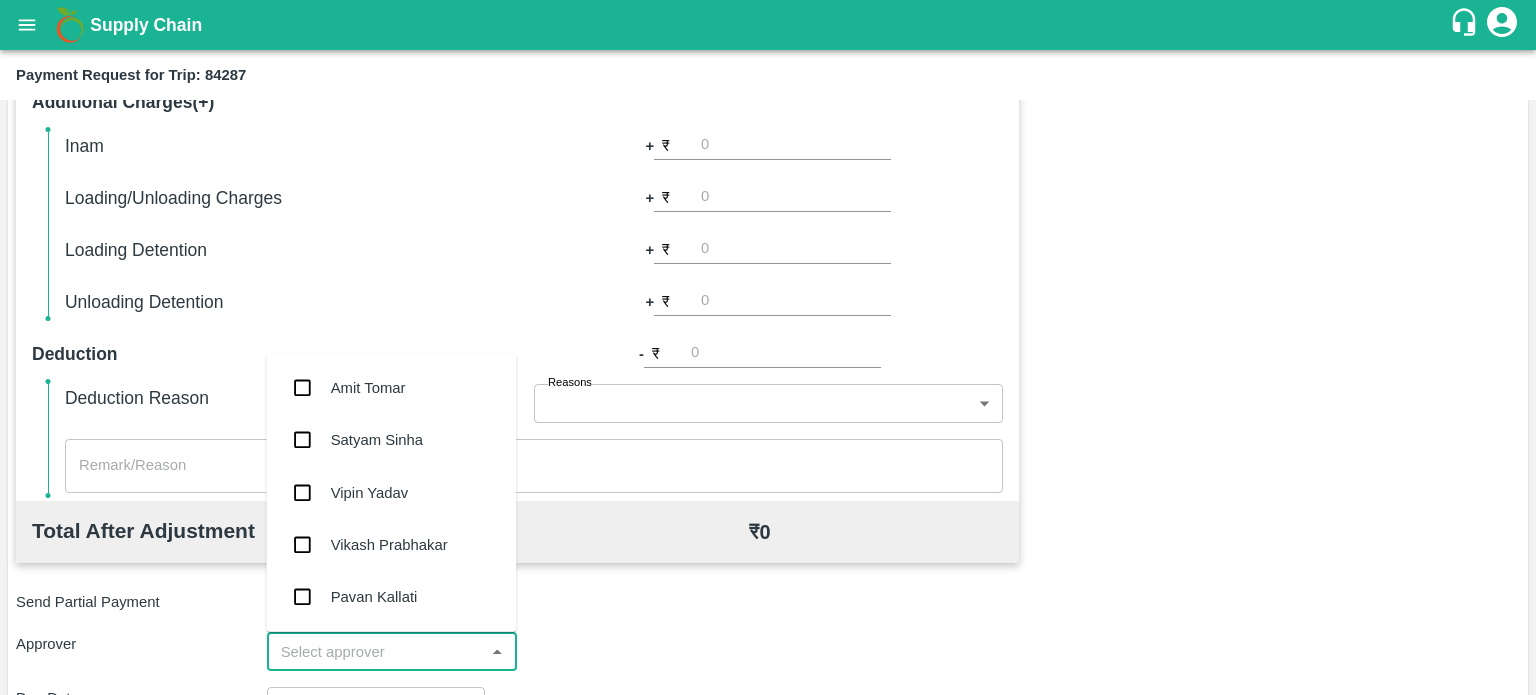 click at bounding box center (376, 652) 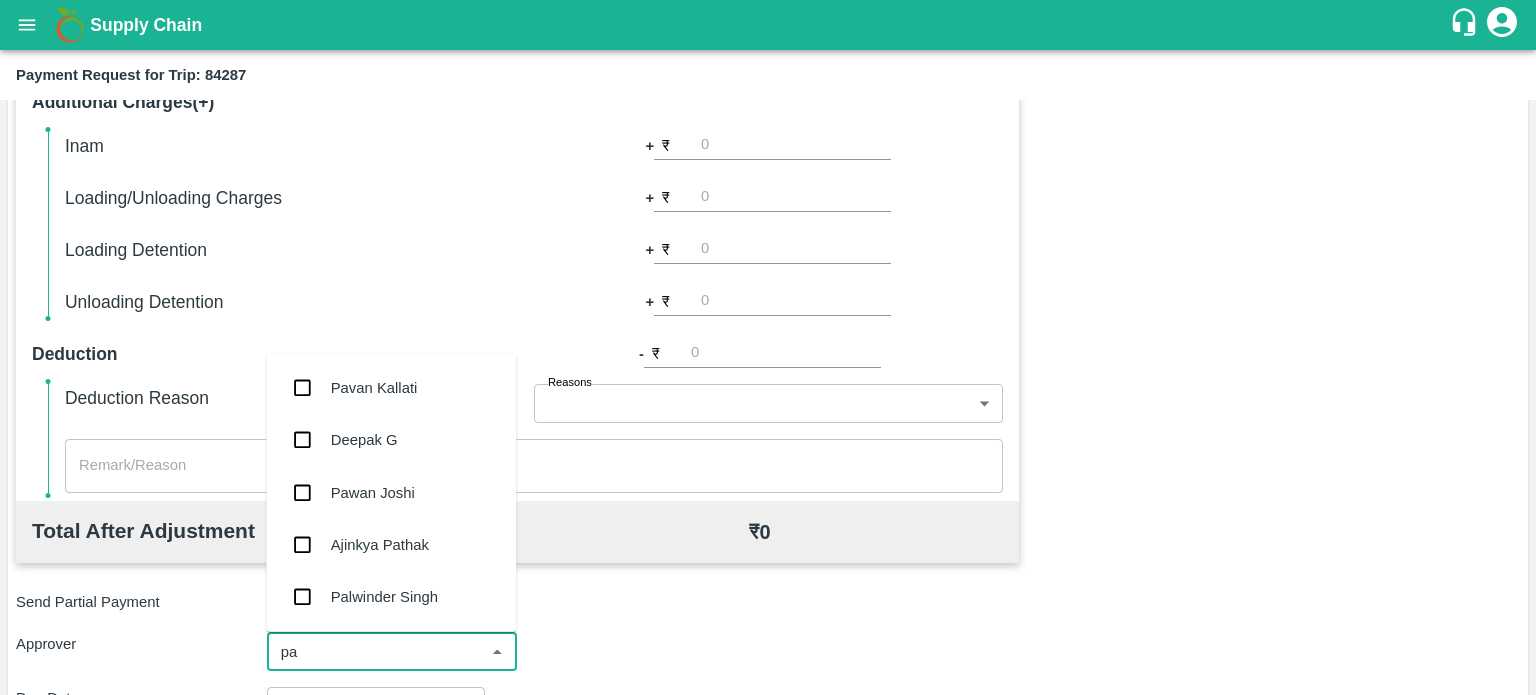 type on "pal" 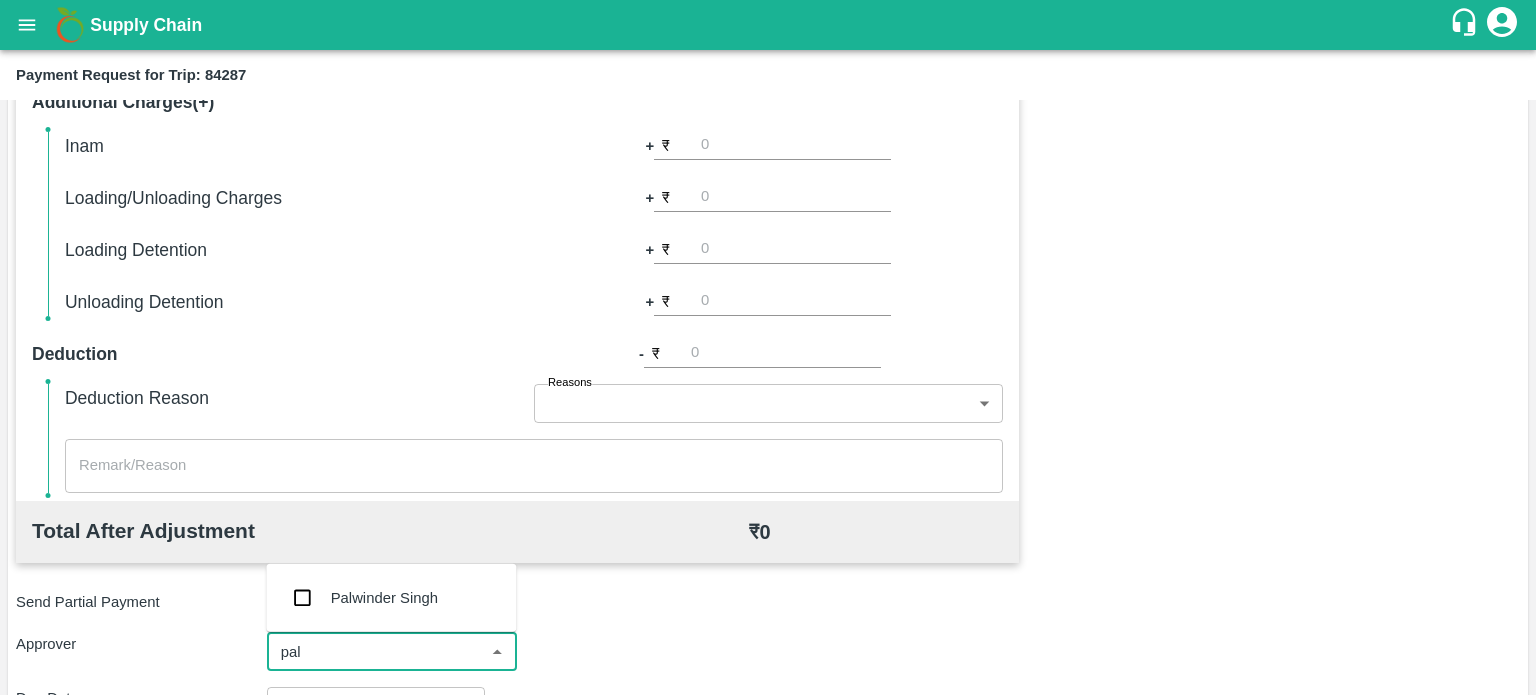 click on "Palwinder Singh" at bounding box center (384, 598) 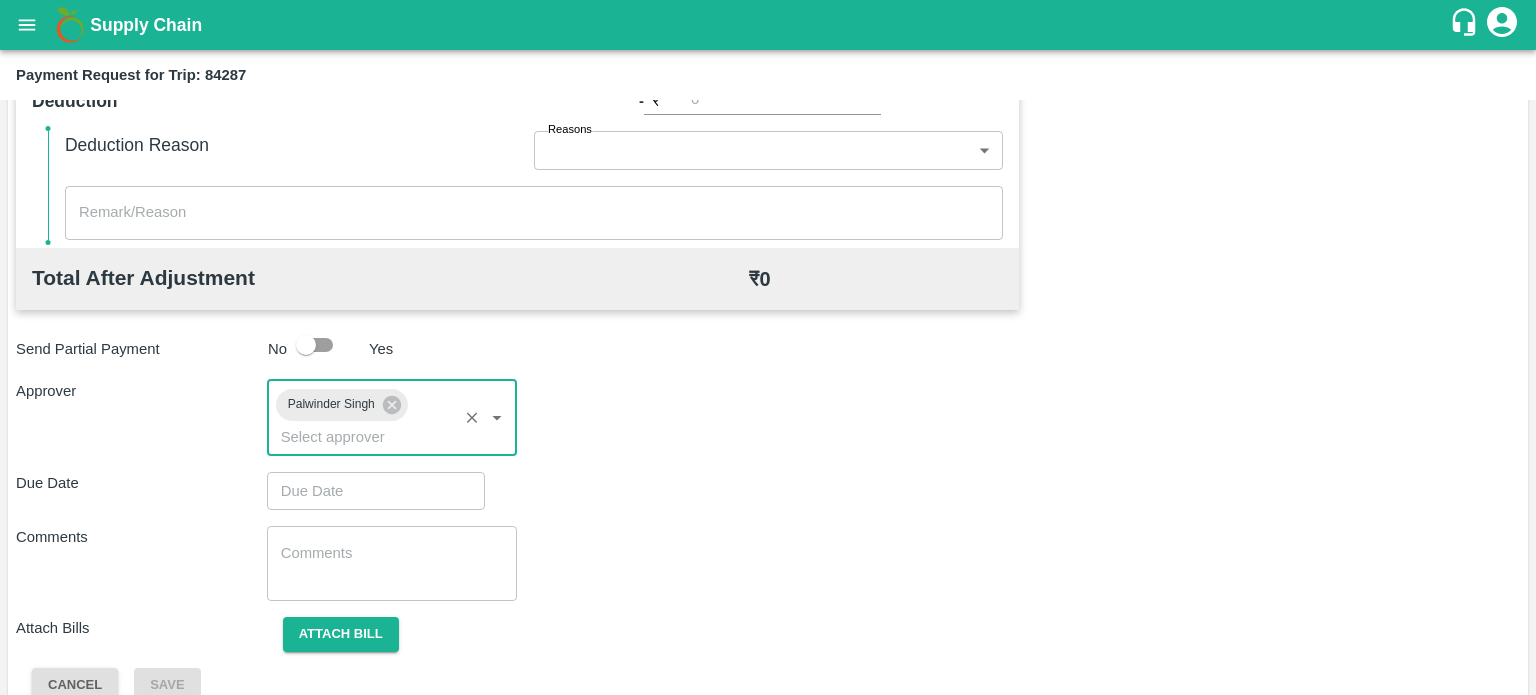 scroll, scrollTop: 963, scrollLeft: 0, axis: vertical 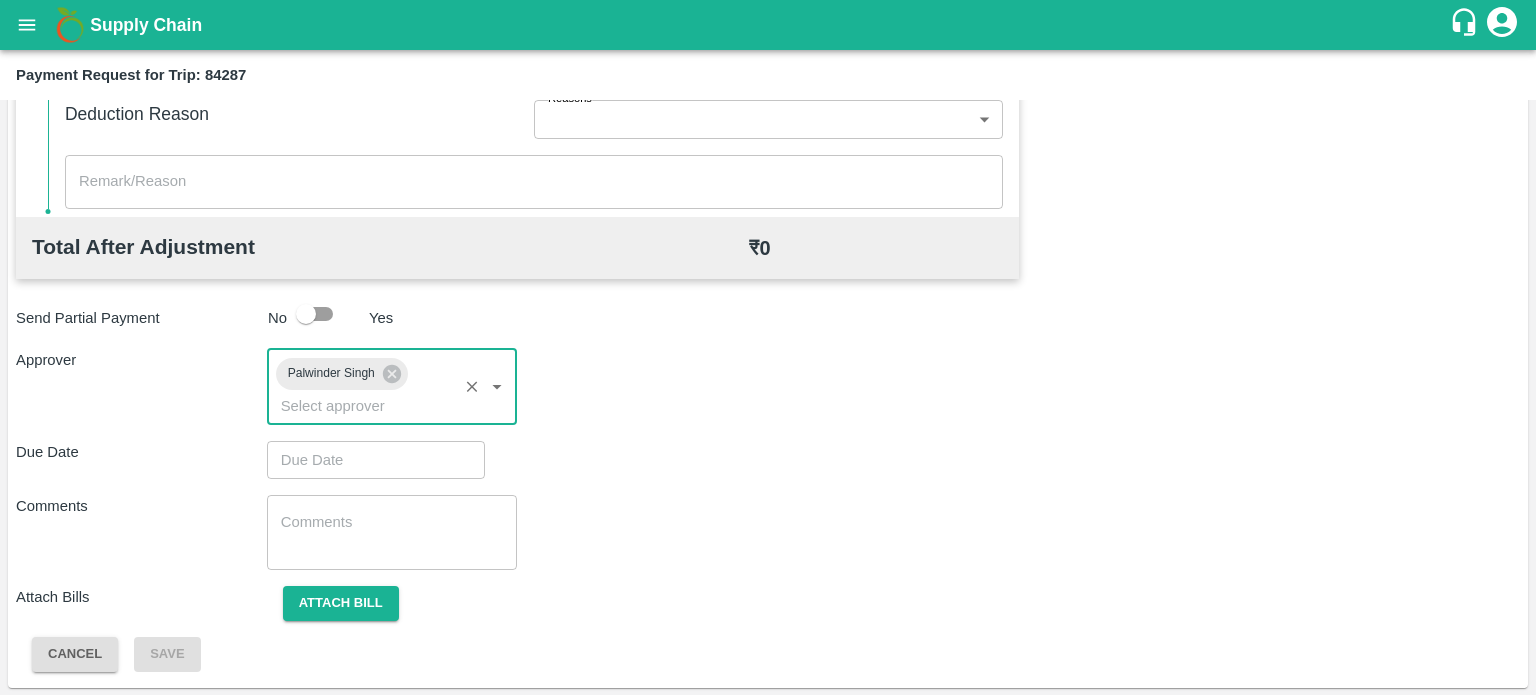 type on "DD/MM/YYYY hh:mm aa" 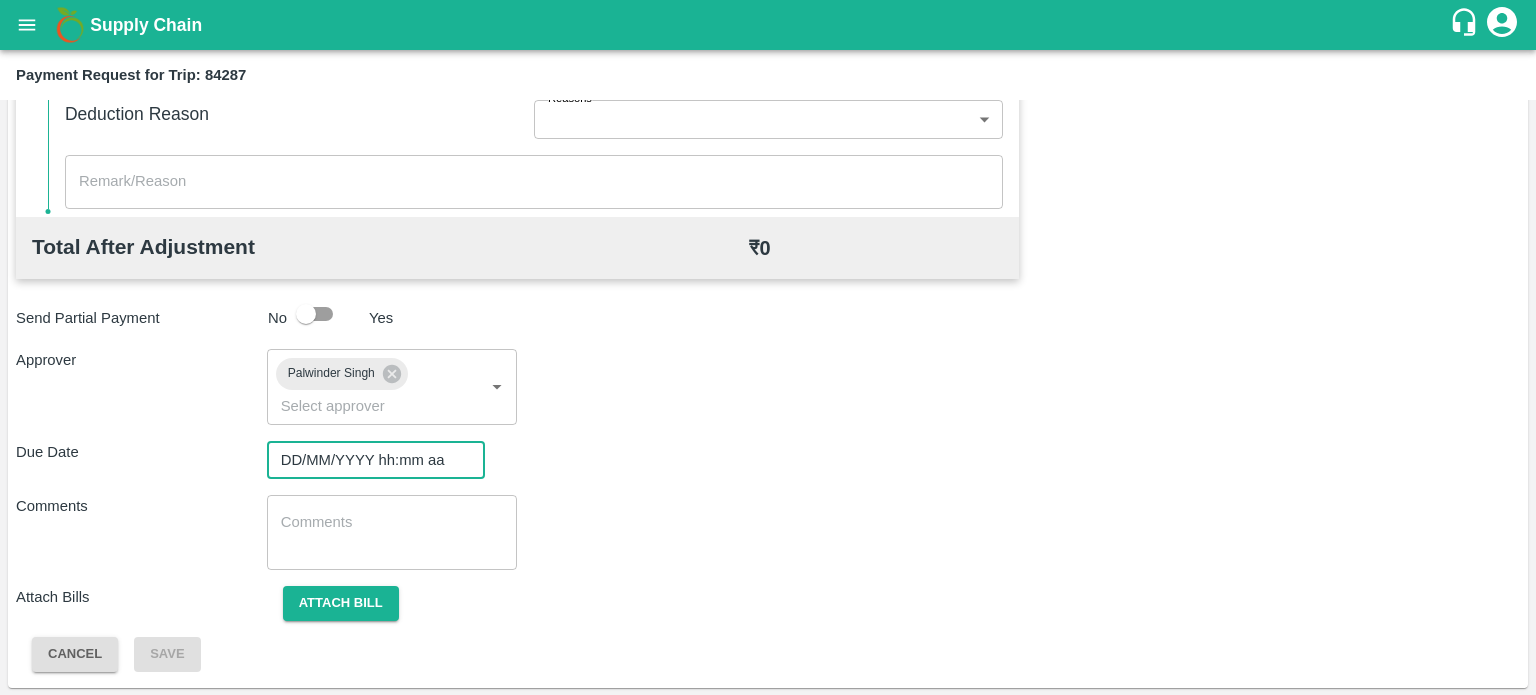 click on "DD/MM/YYYY hh:mm aa" at bounding box center [369, 460] 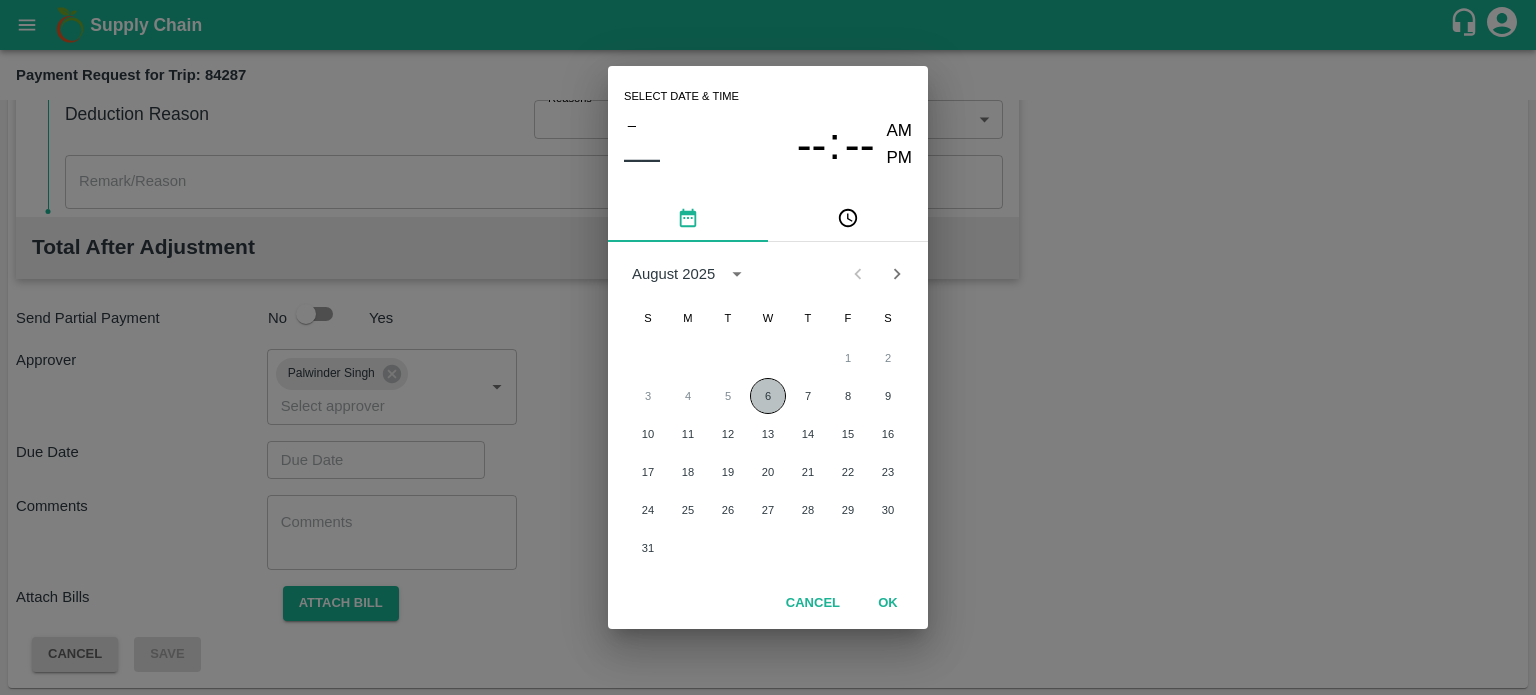 click on "6" at bounding box center (768, 396) 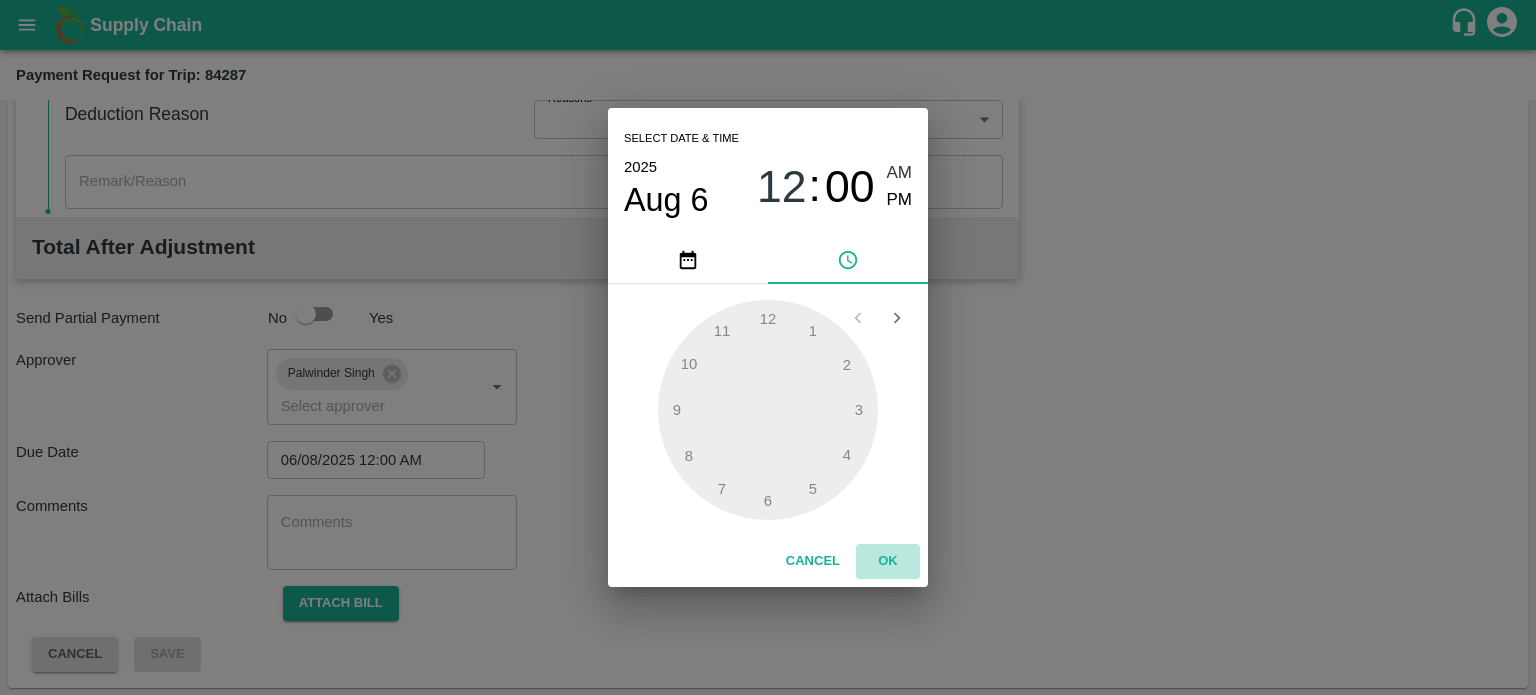 click on "OK" at bounding box center [888, 561] 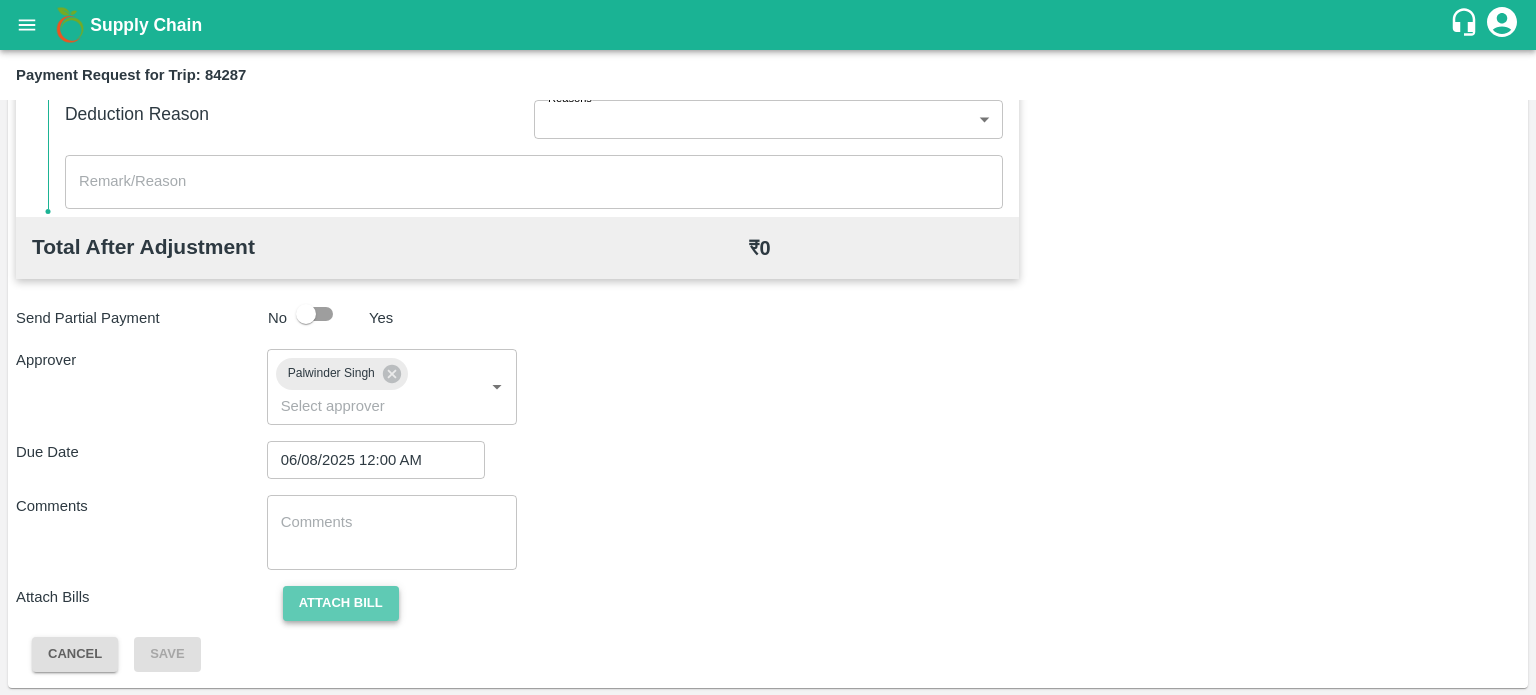click on "Attach bill" at bounding box center [341, 603] 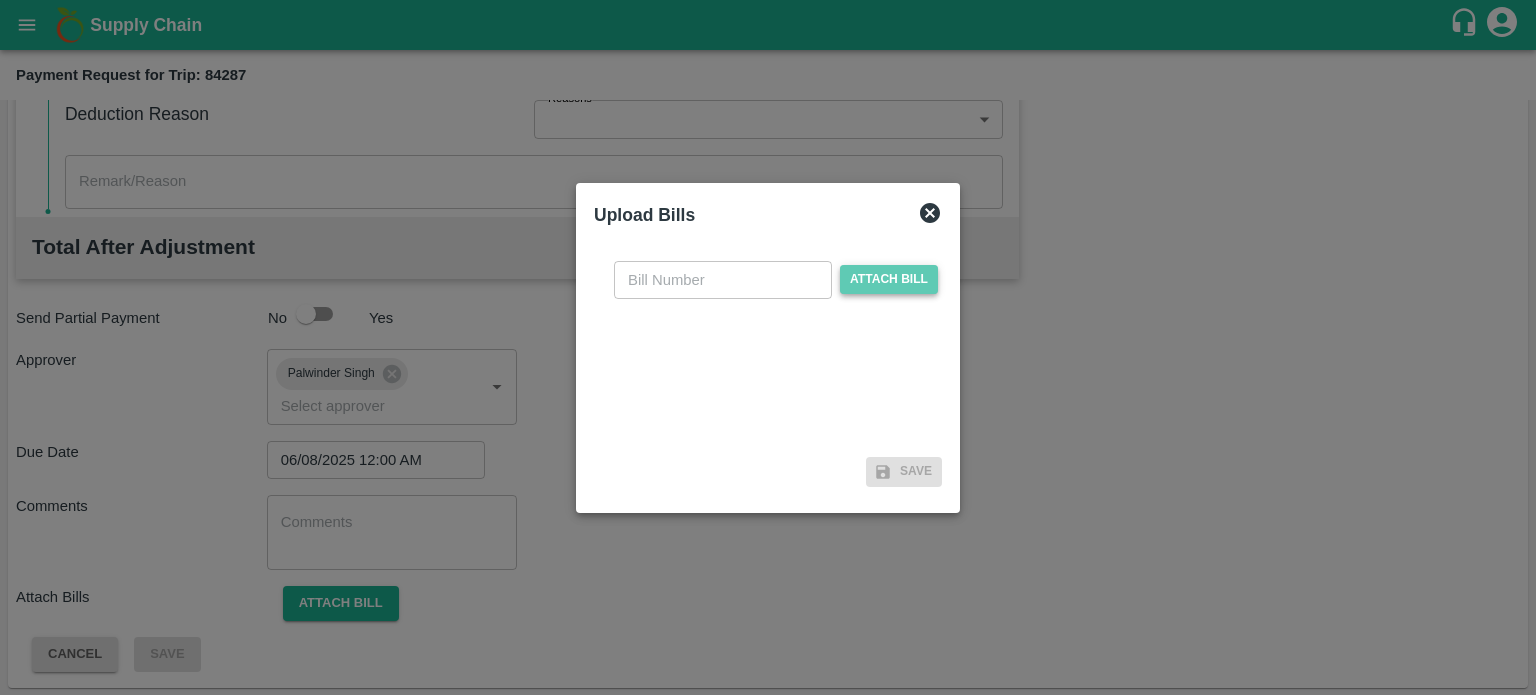 click on "Attach bill" at bounding box center (889, 279) 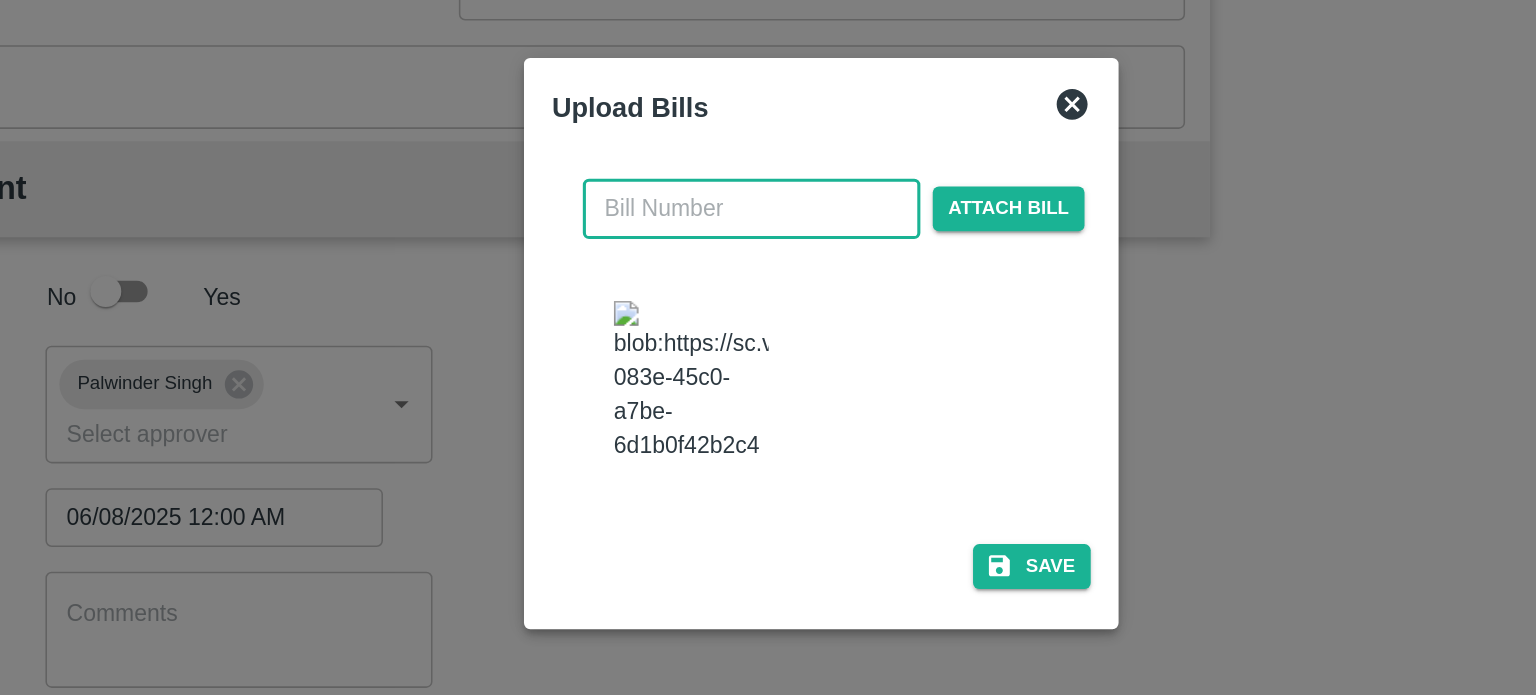 click at bounding box center (723, 260) 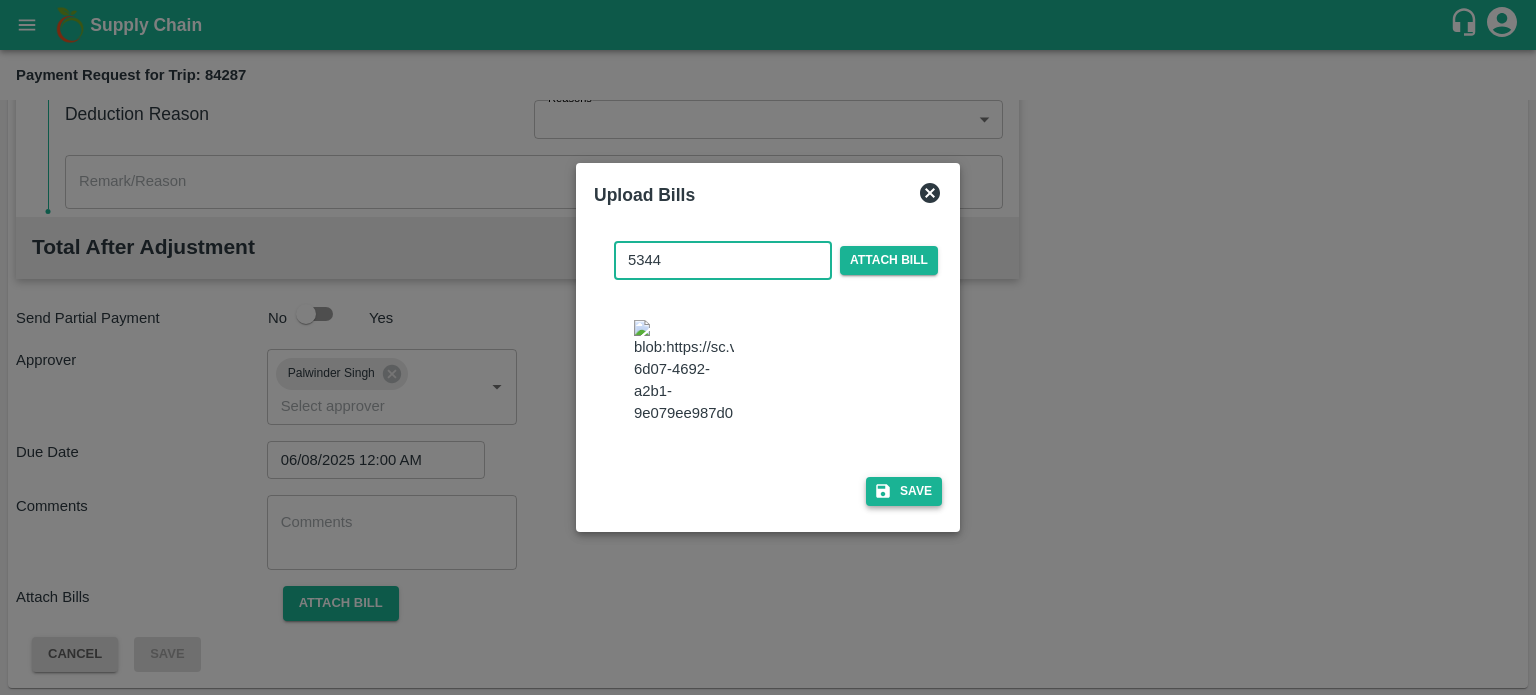type on "5344" 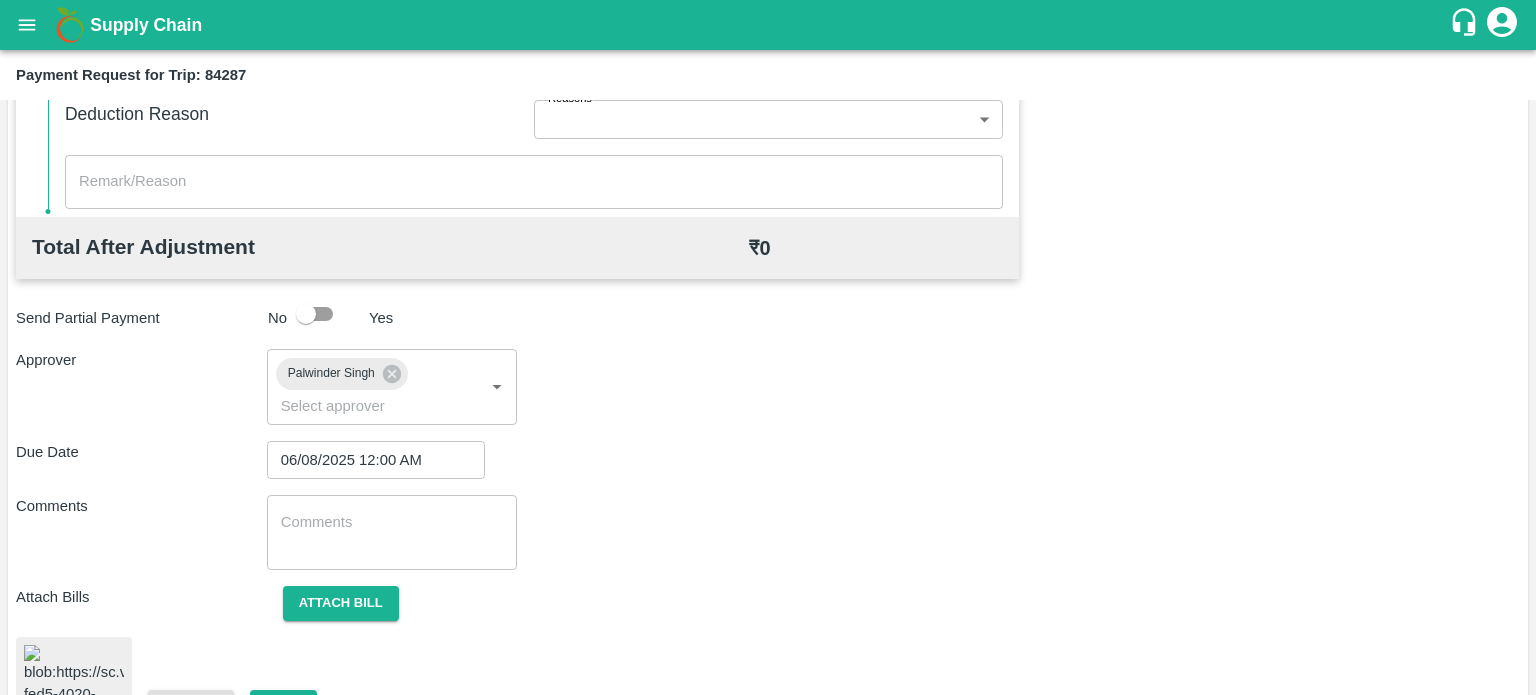 scroll, scrollTop: 1060, scrollLeft: 0, axis: vertical 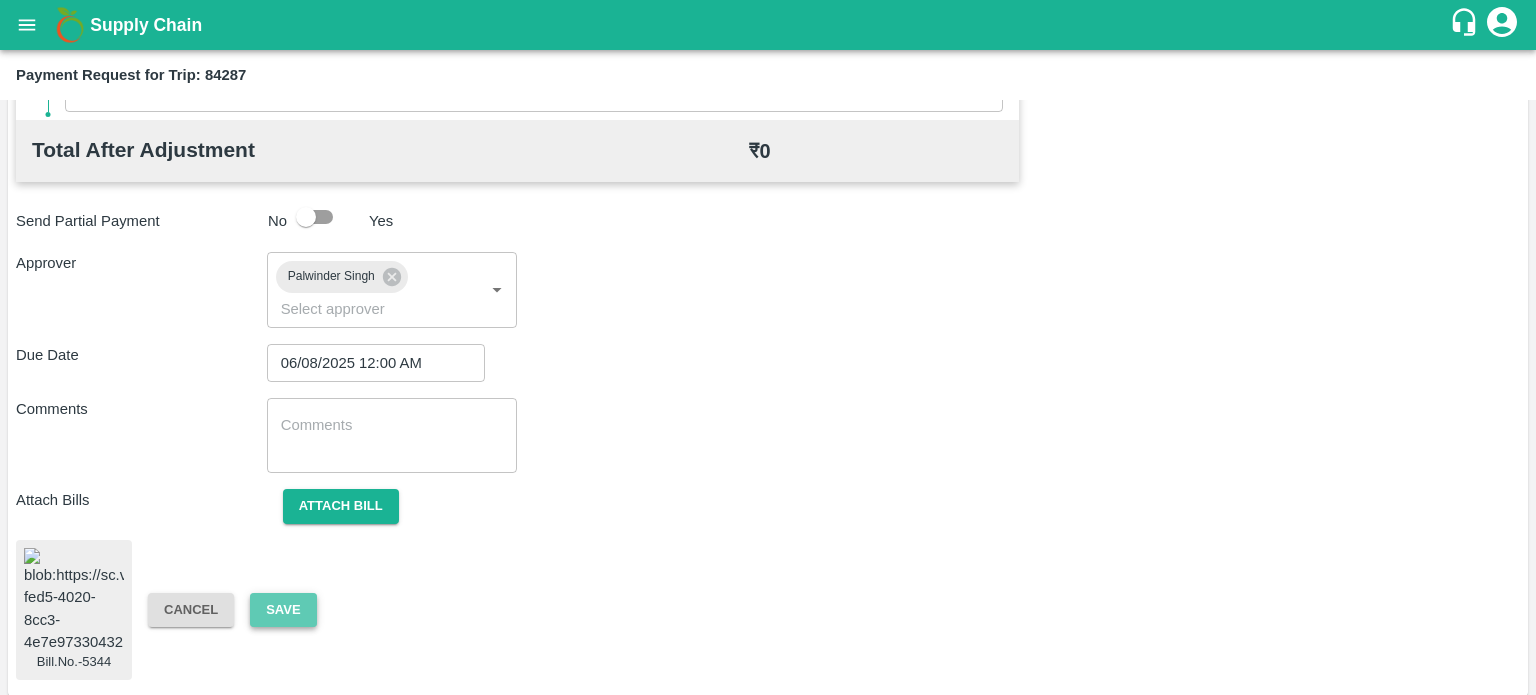 click on "Save" at bounding box center [283, 610] 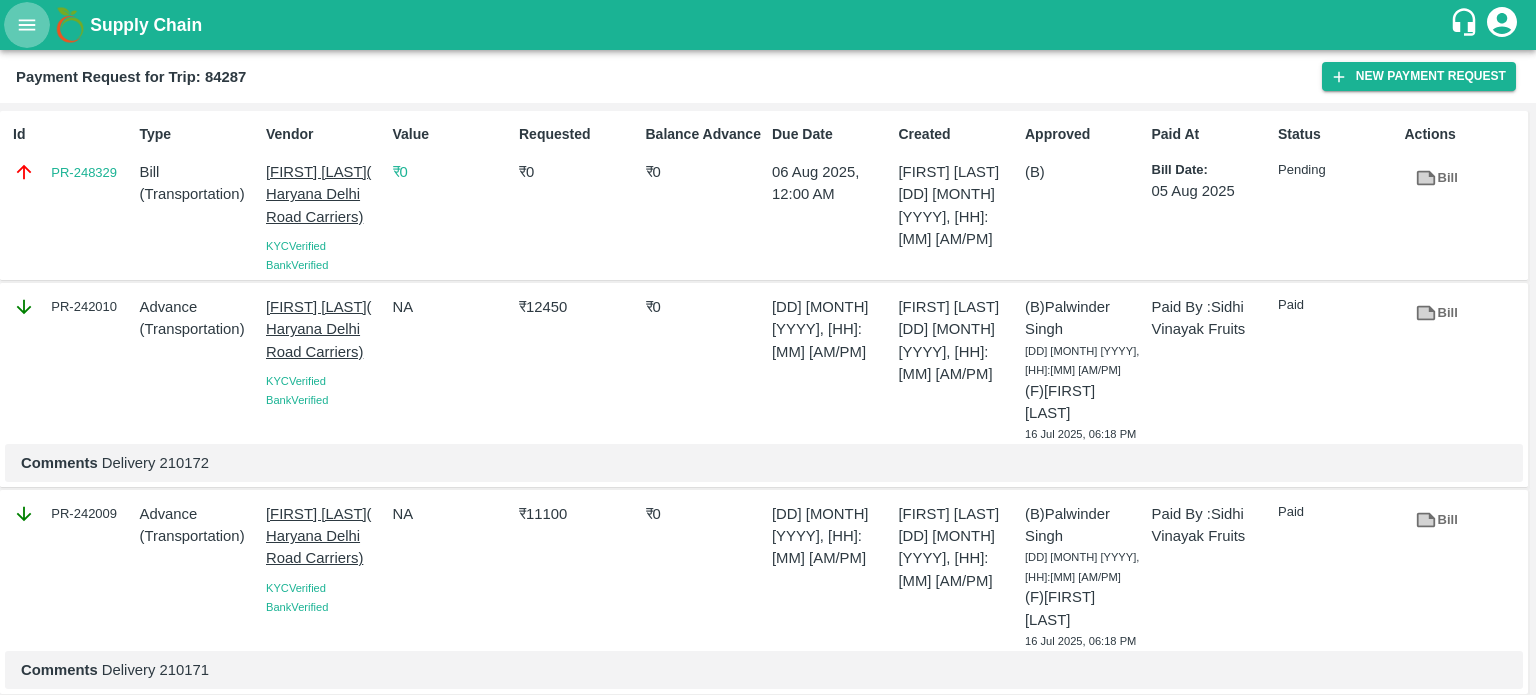click 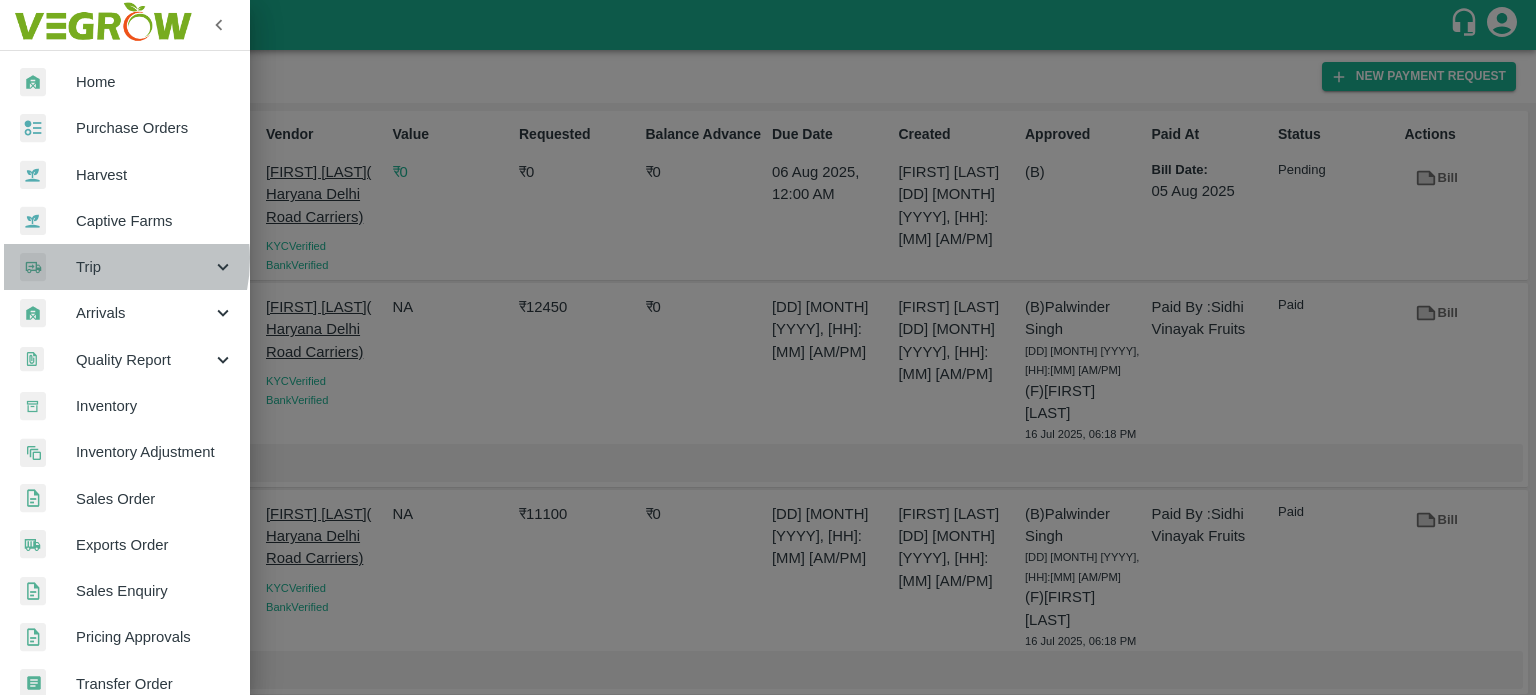 click on "Trip" at bounding box center (144, 267) 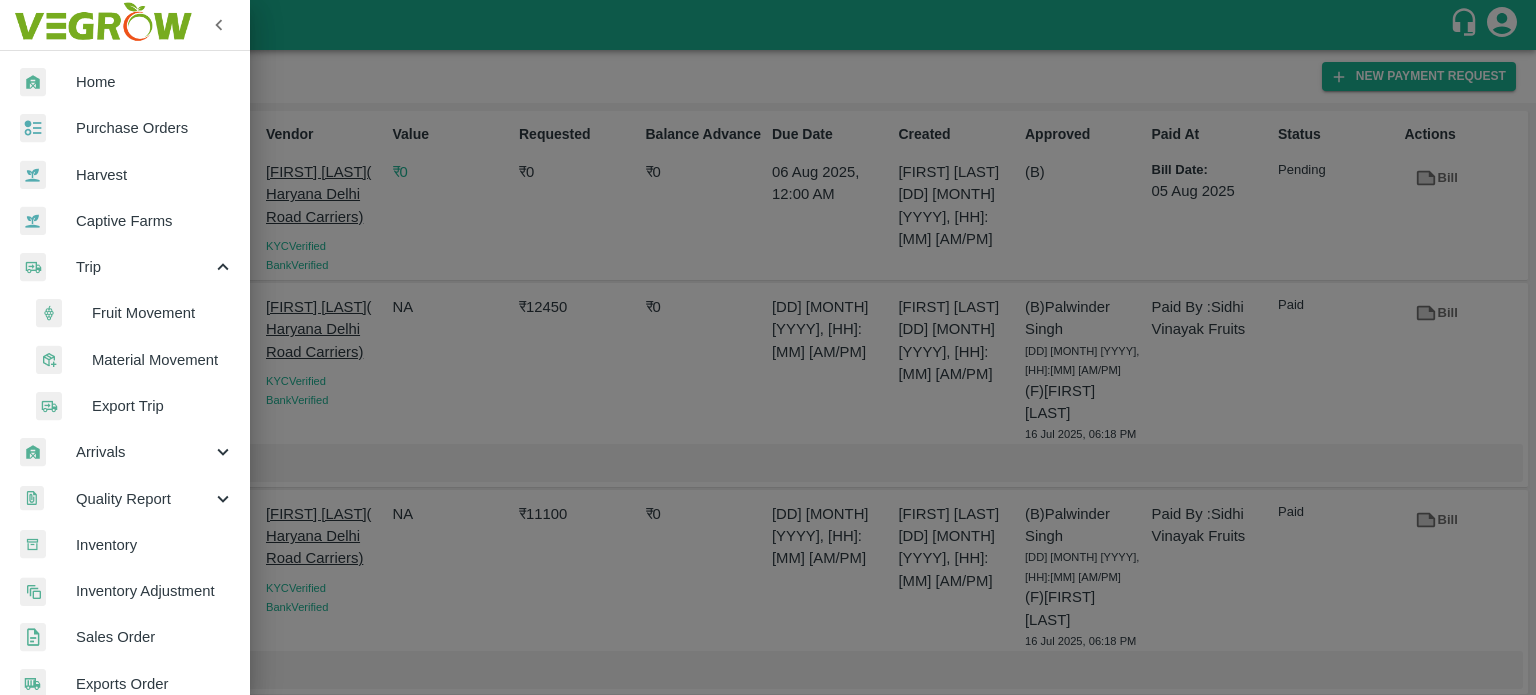 click on "Fruit Movement" at bounding box center (163, 313) 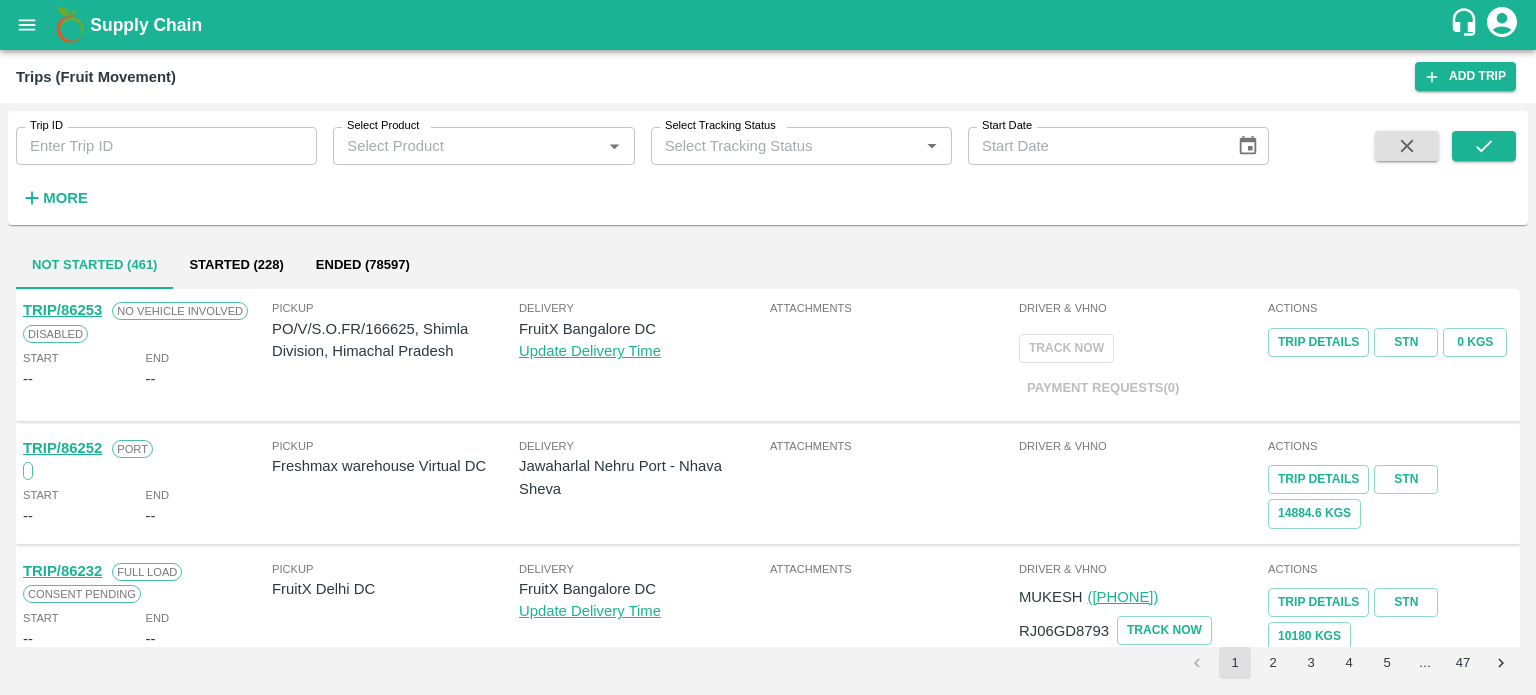 click on "Trip ID" at bounding box center (166, 146) 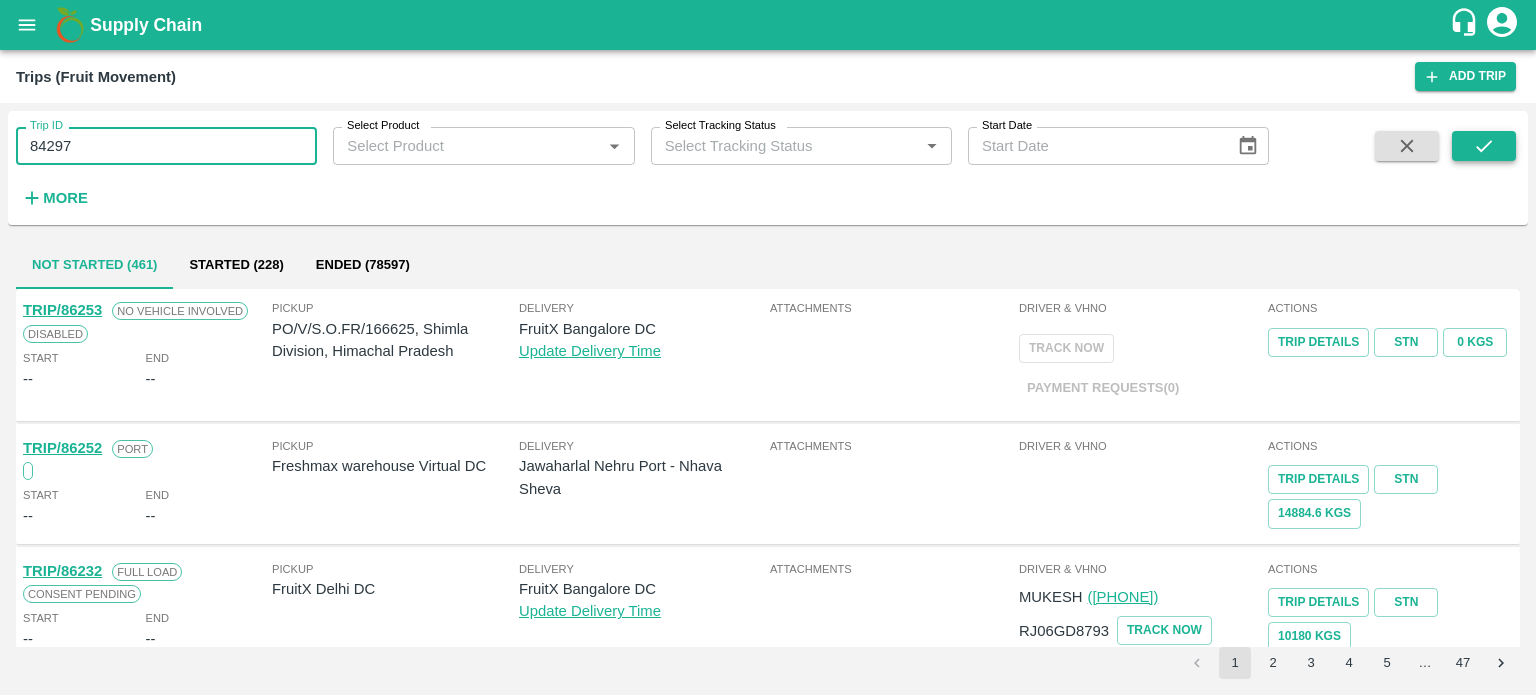 type on "84297" 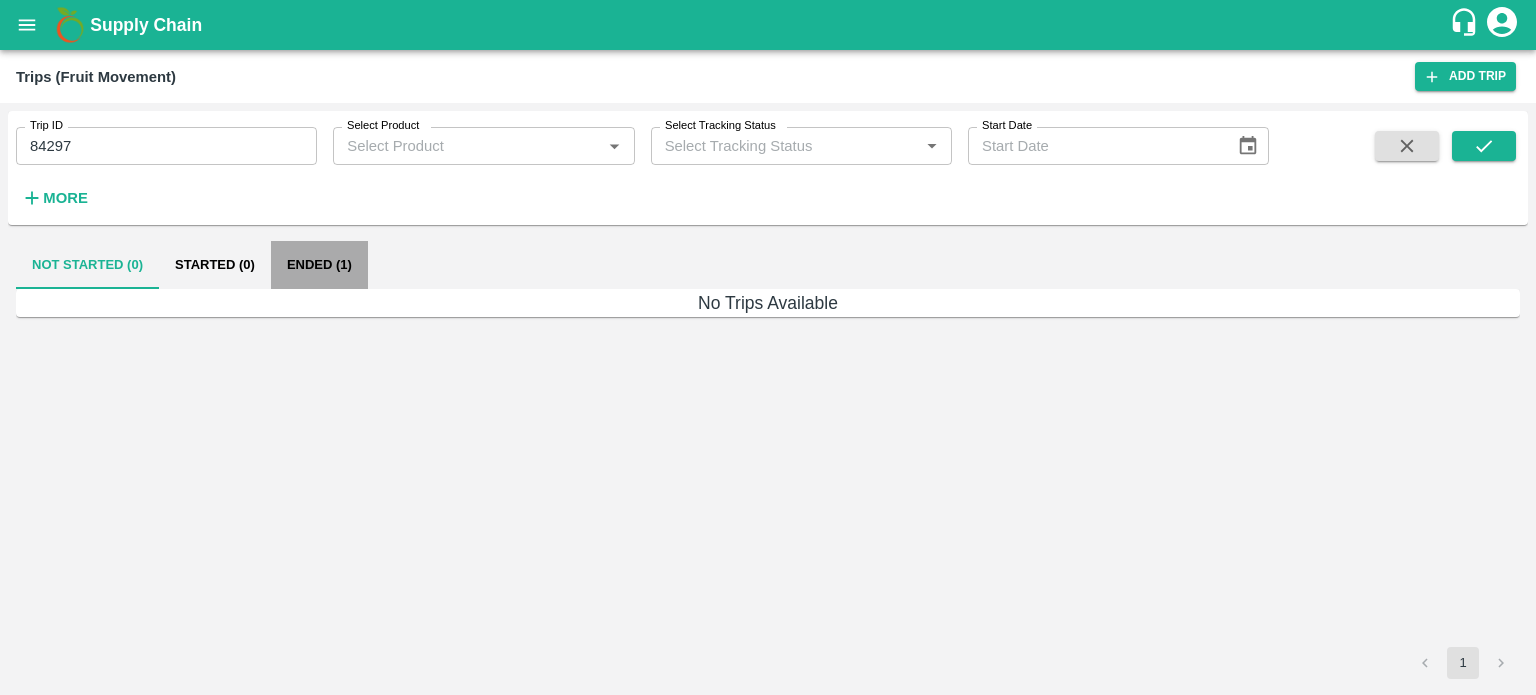 click on "Ended (1)" at bounding box center (319, 265) 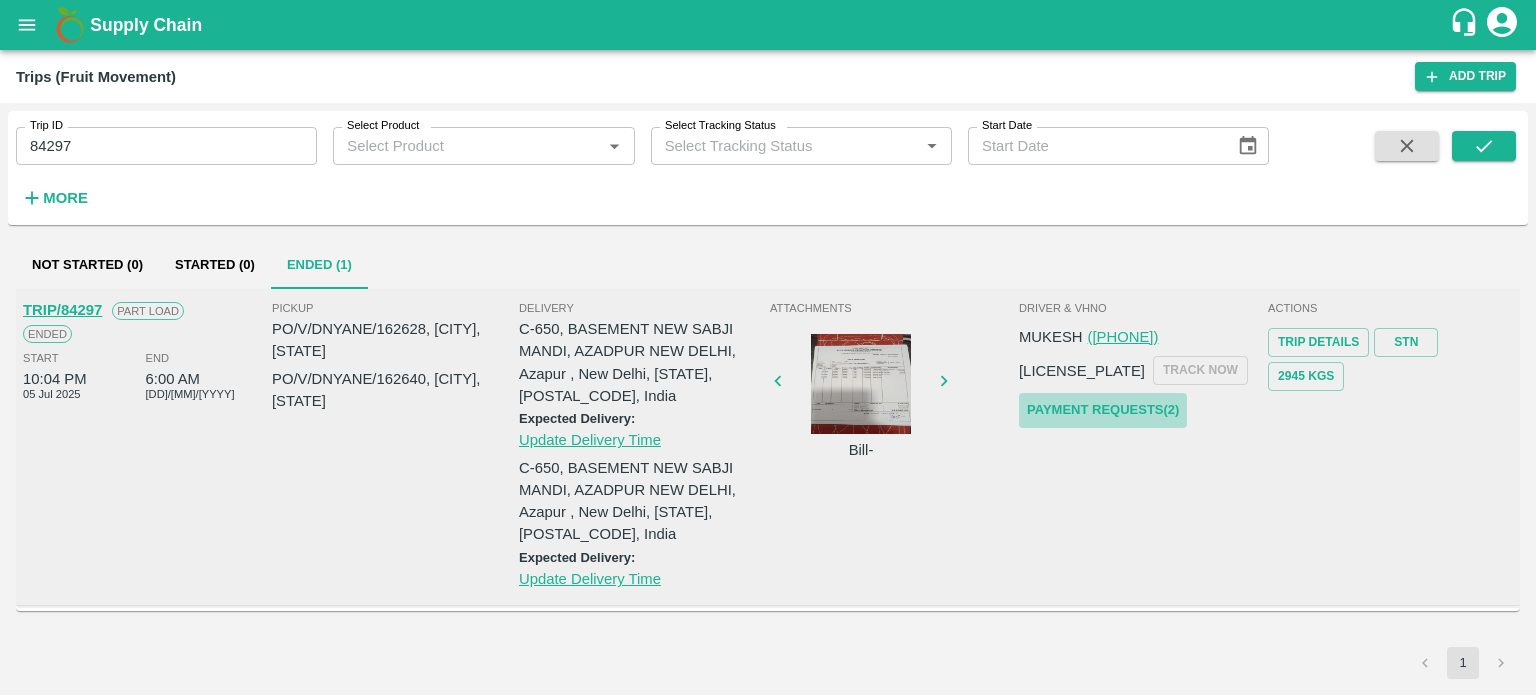 click on "Payment Requests( 2 )" at bounding box center (1103, 410) 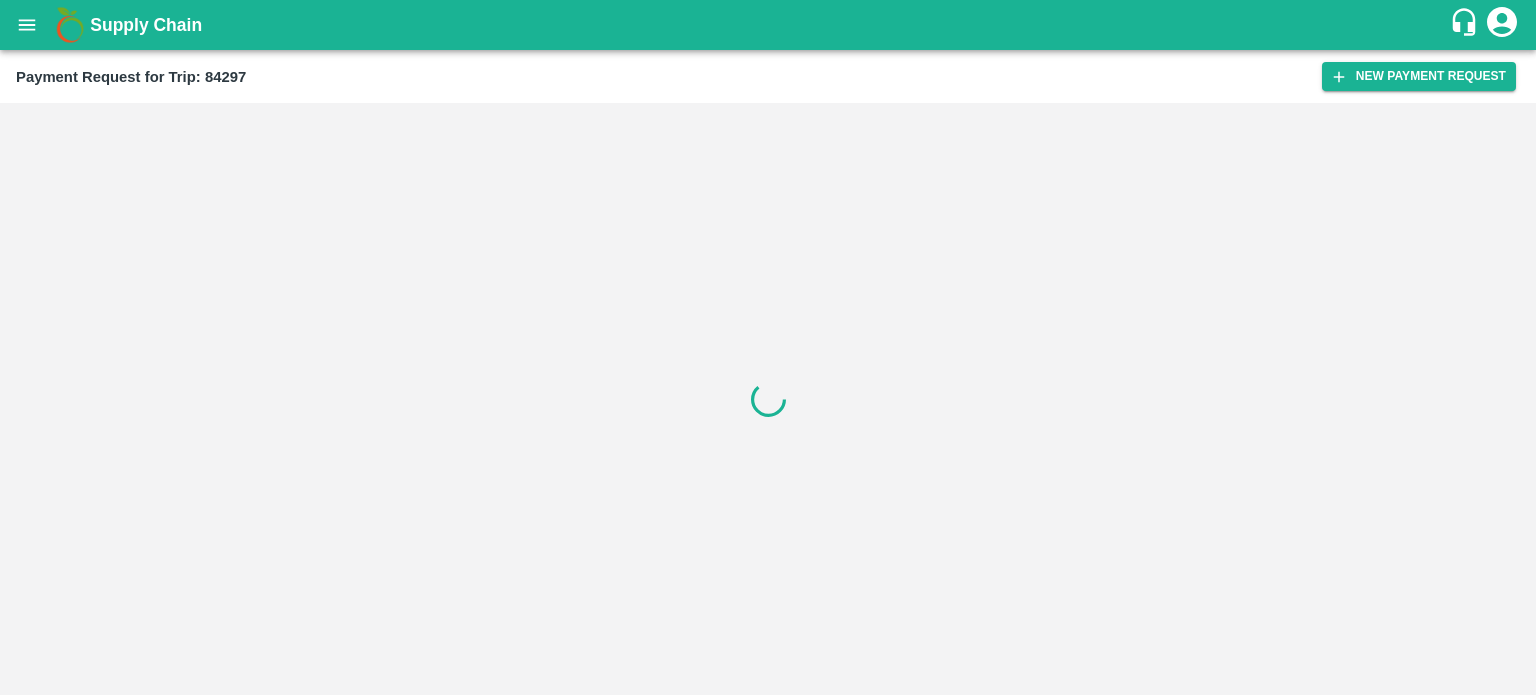 scroll, scrollTop: 0, scrollLeft: 0, axis: both 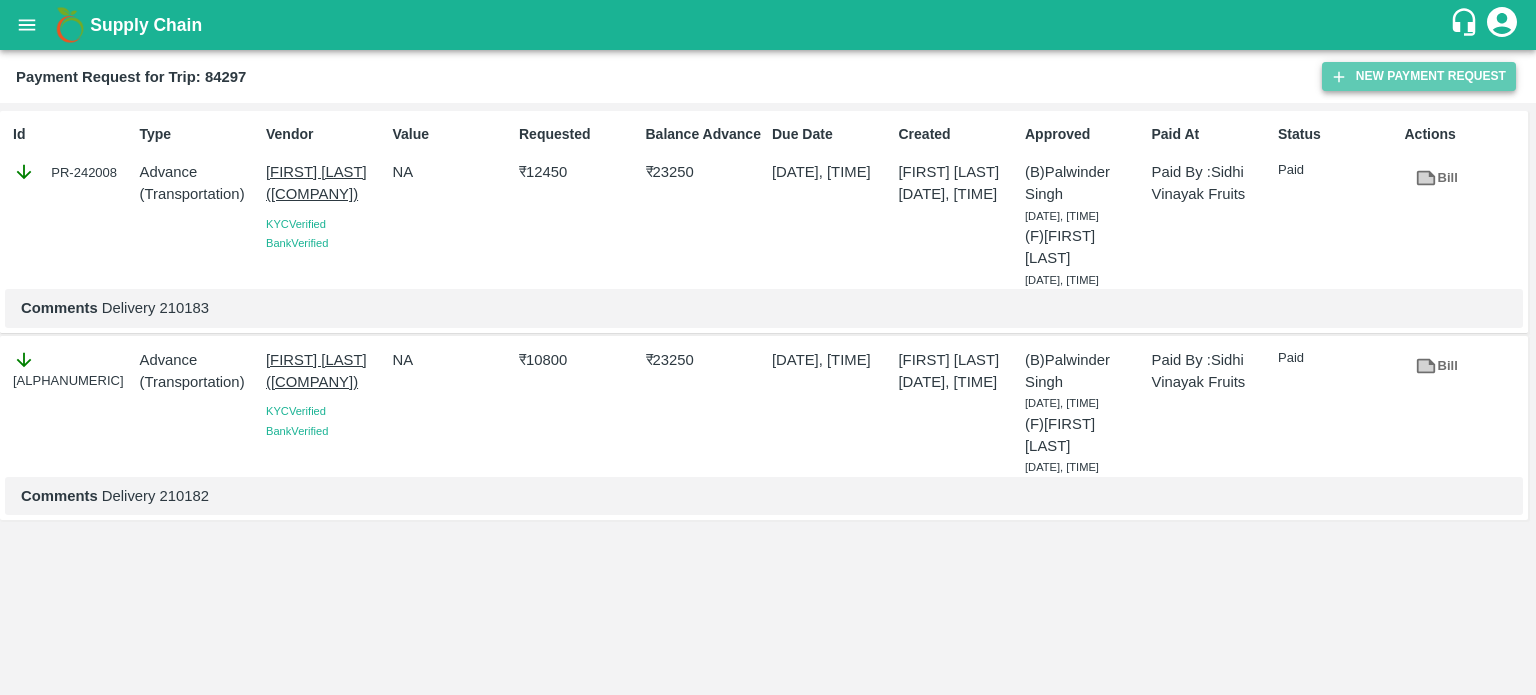 click on "New Payment Request" at bounding box center (1419, 76) 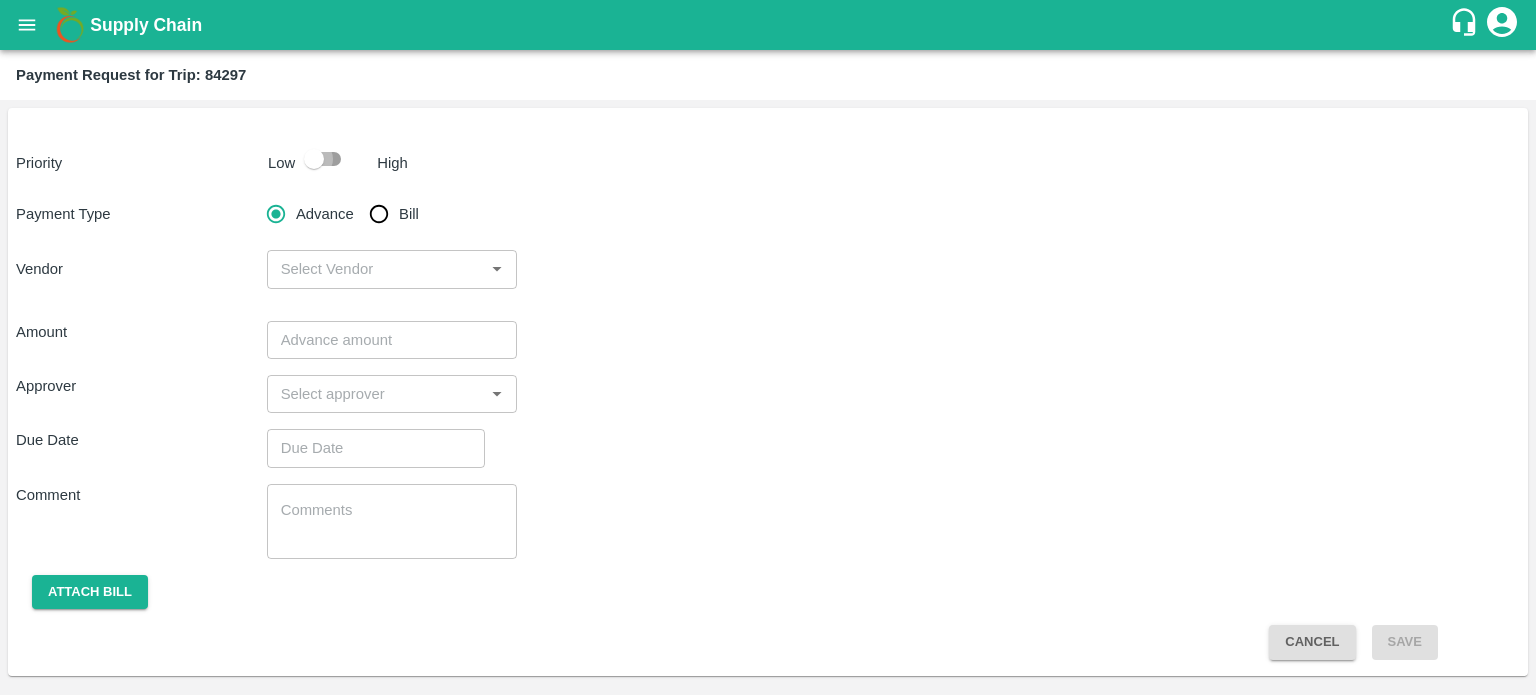 click at bounding box center [314, 159] 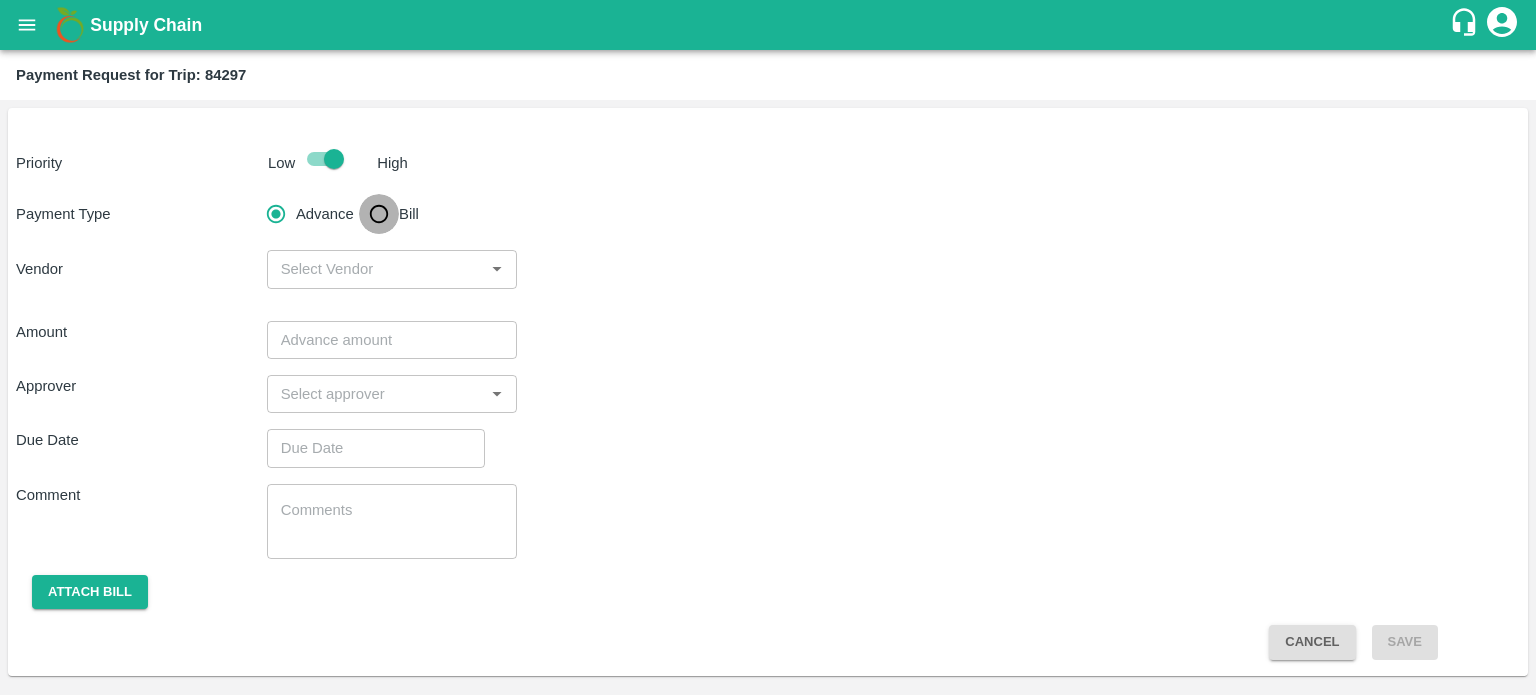 click on "Bill" at bounding box center (379, 214) 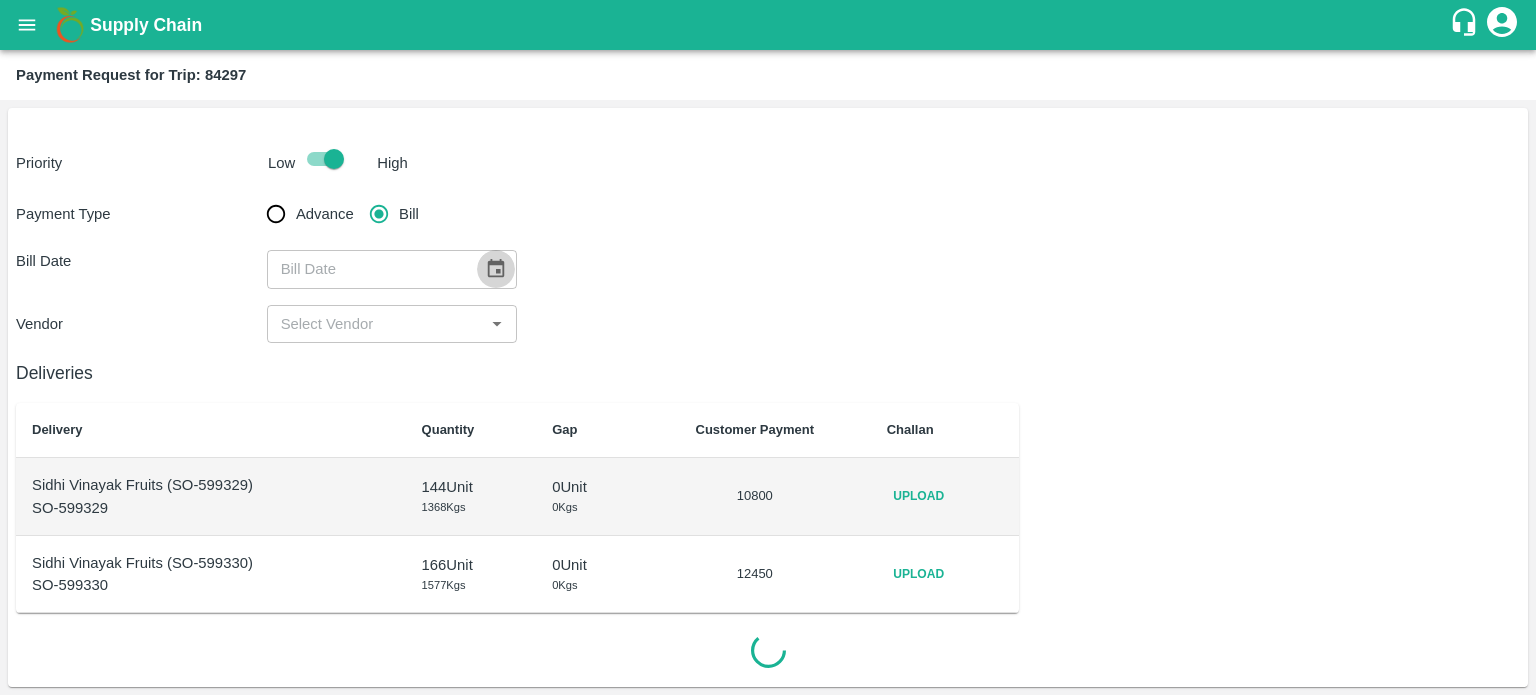 click 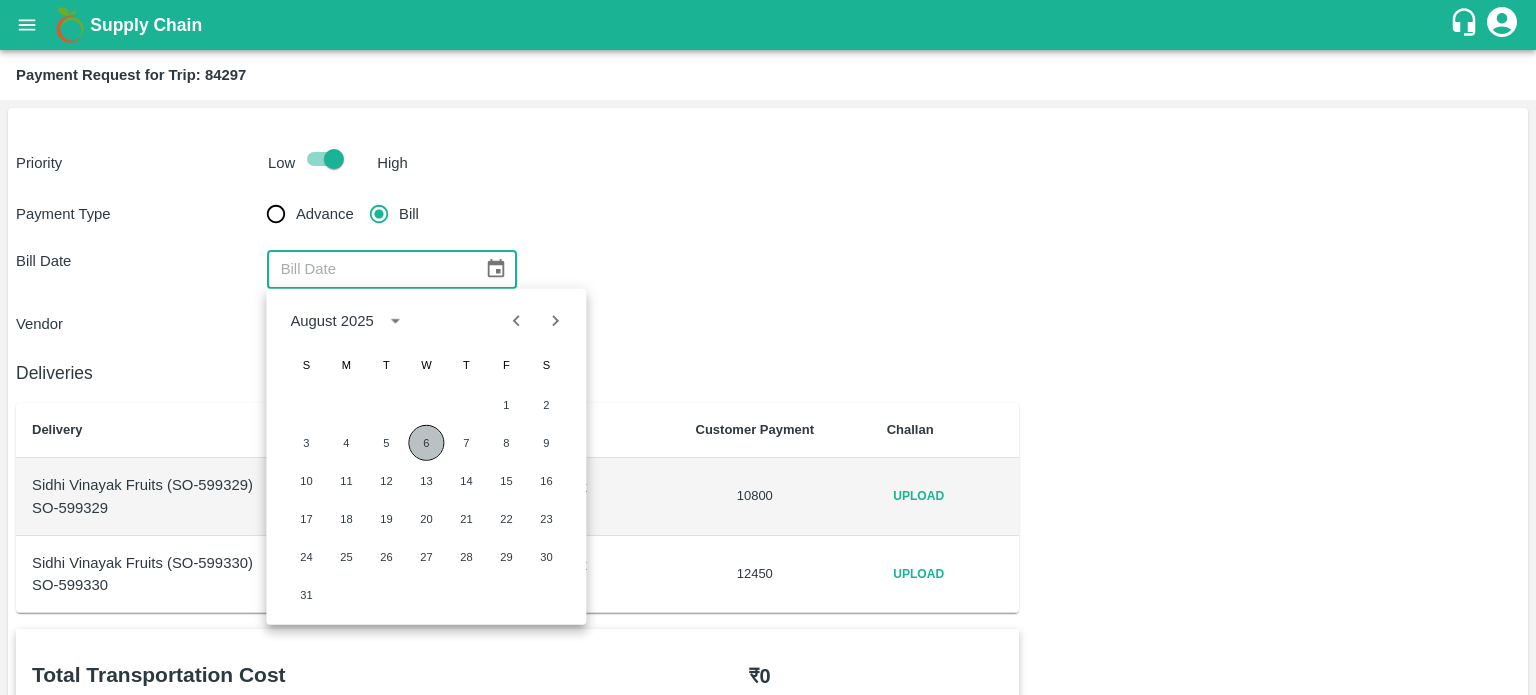 click on "6" at bounding box center (426, 443) 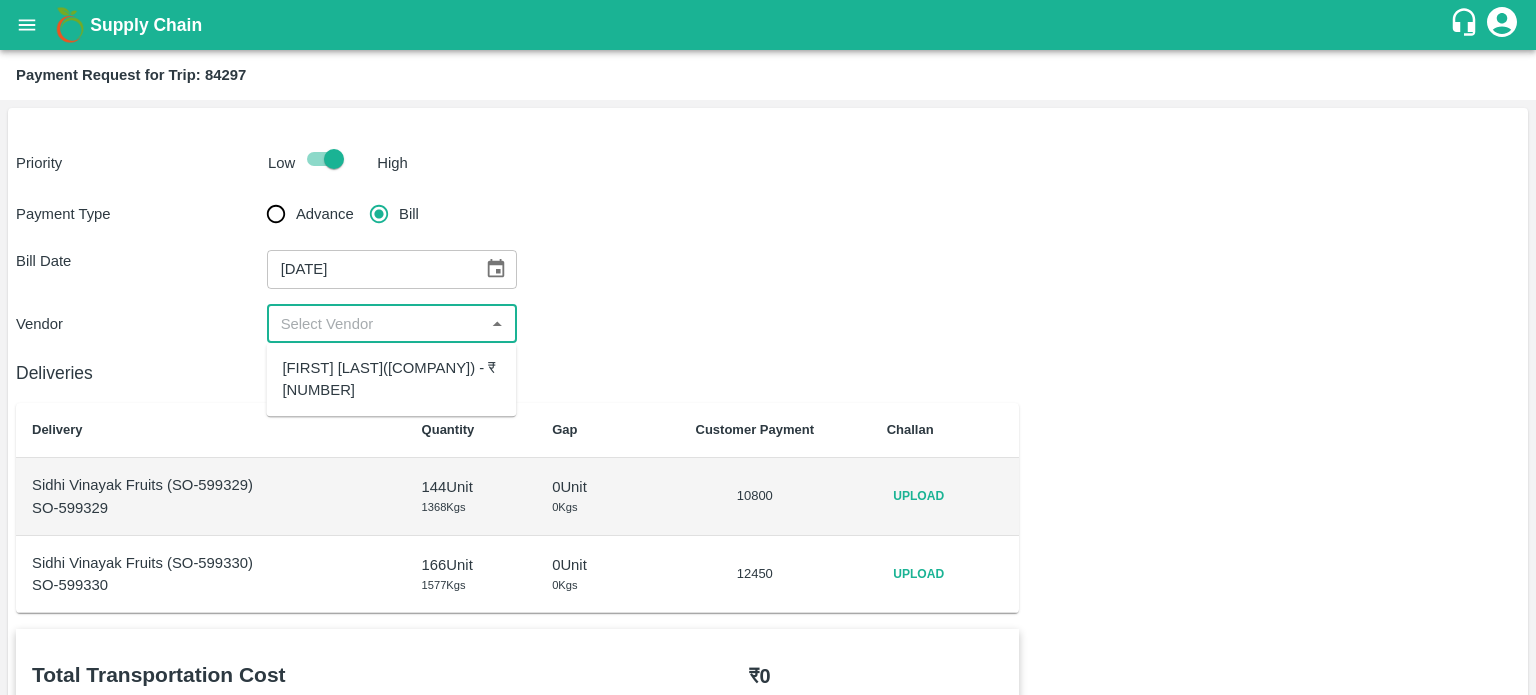 click at bounding box center (376, 324) 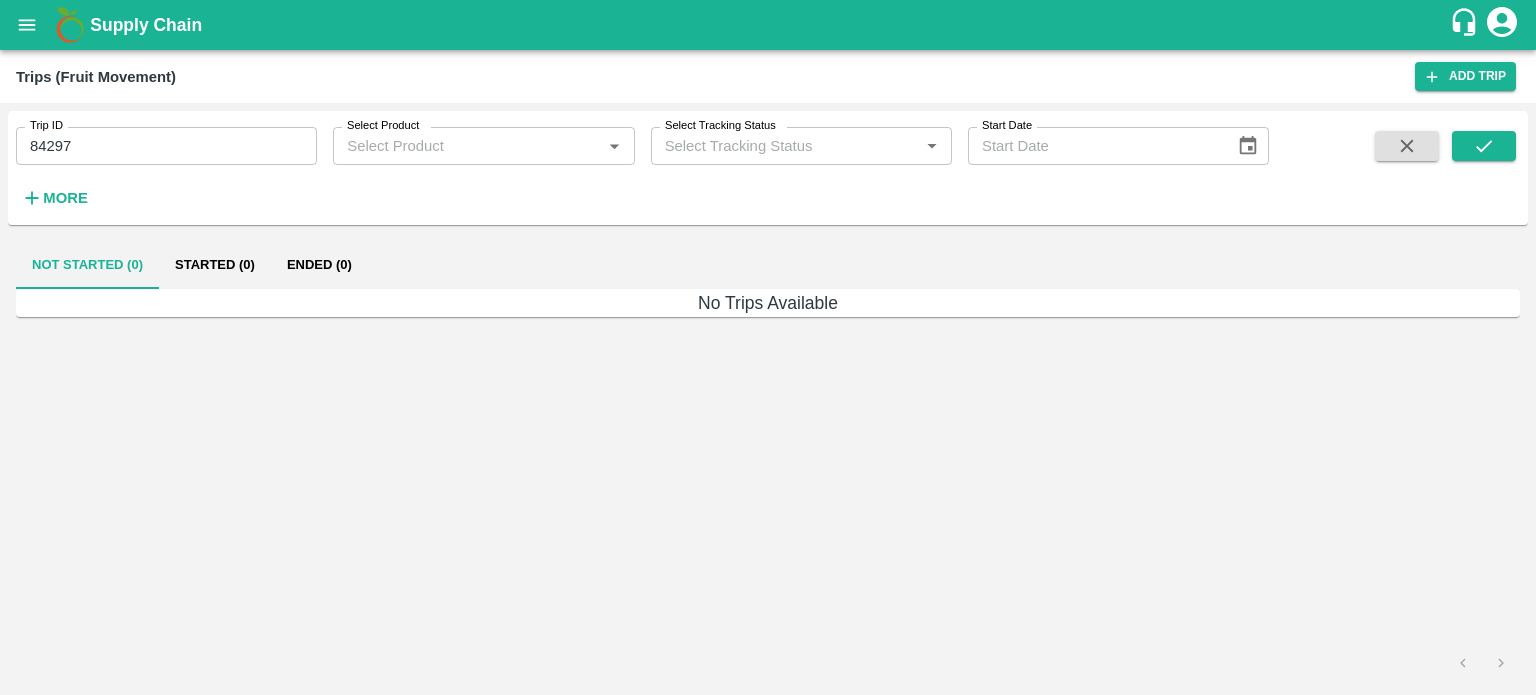 scroll, scrollTop: 0, scrollLeft: 0, axis: both 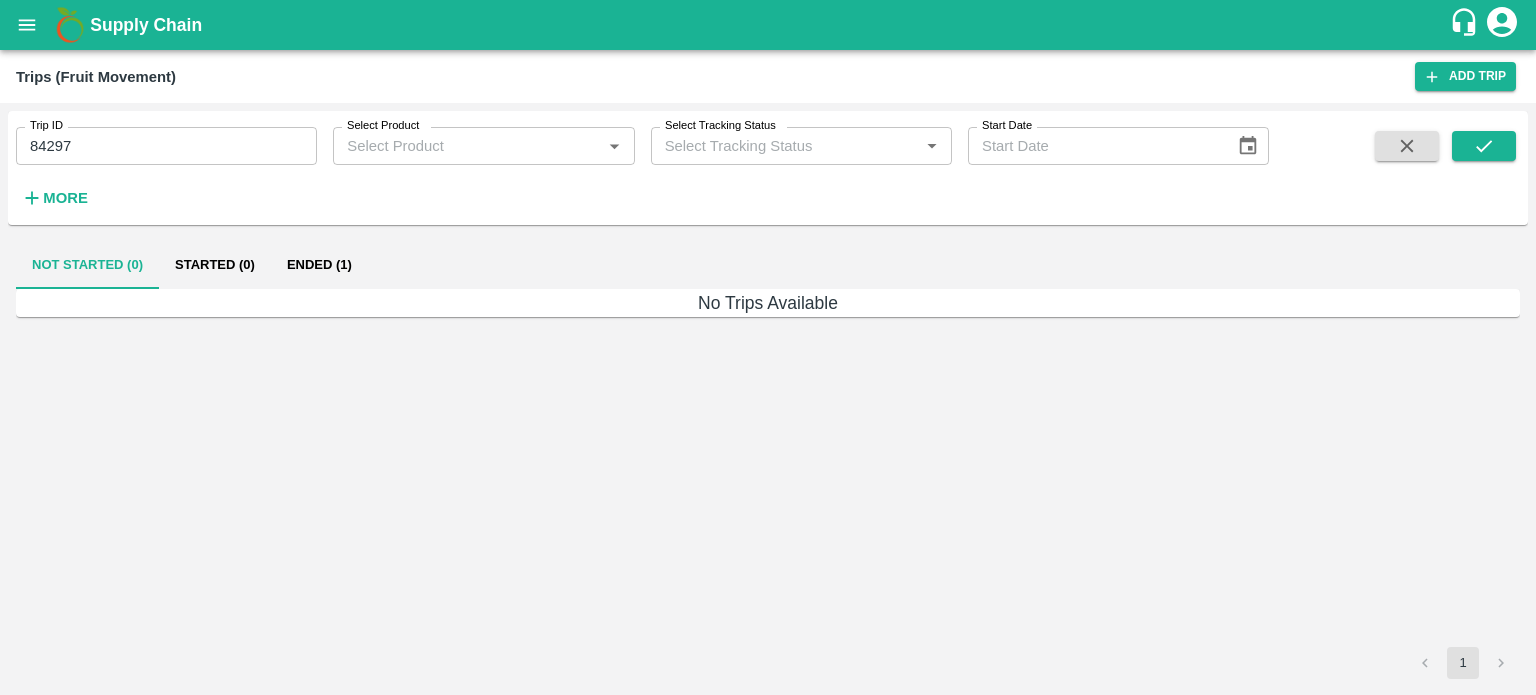 click on "Ended (1)" at bounding box center (319, 265) 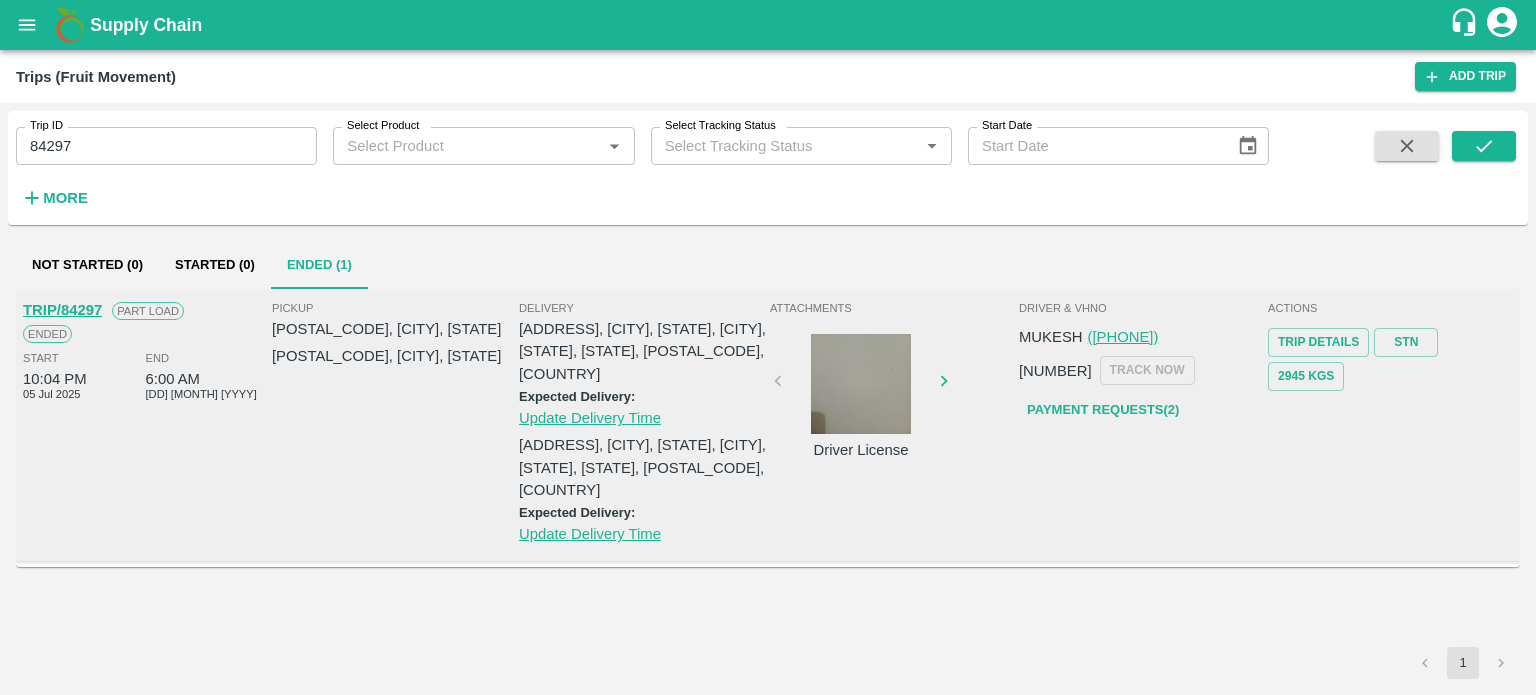 click on "Pickup [POSTAL_CODE], [CITY], [STATE] [POSTAL_CODE], [CITY], [STATE]" at bounding box center [395, 422] 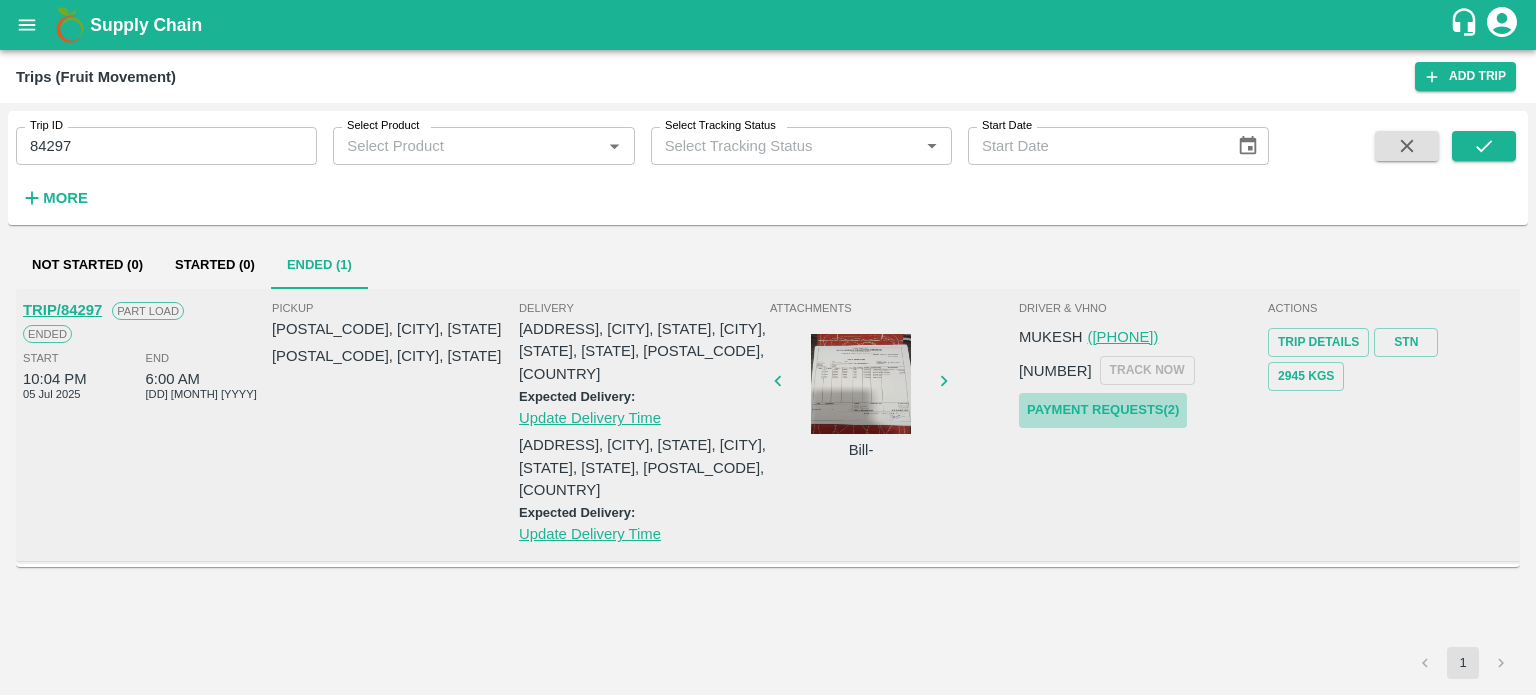click on "Payment Requests( 2 )" at bounding box center (1103, 410) 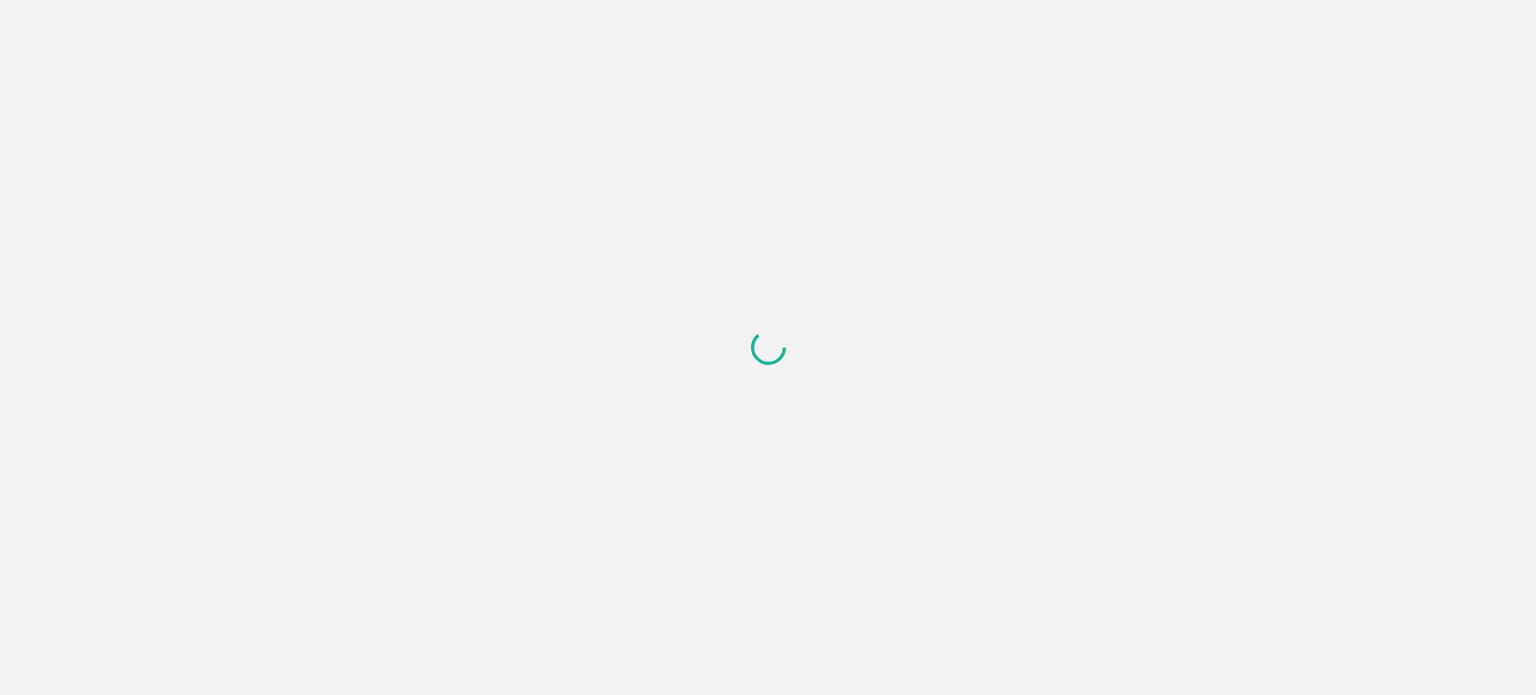 scroll, scrollTop: 0, scrollLeft: 0, axis: both 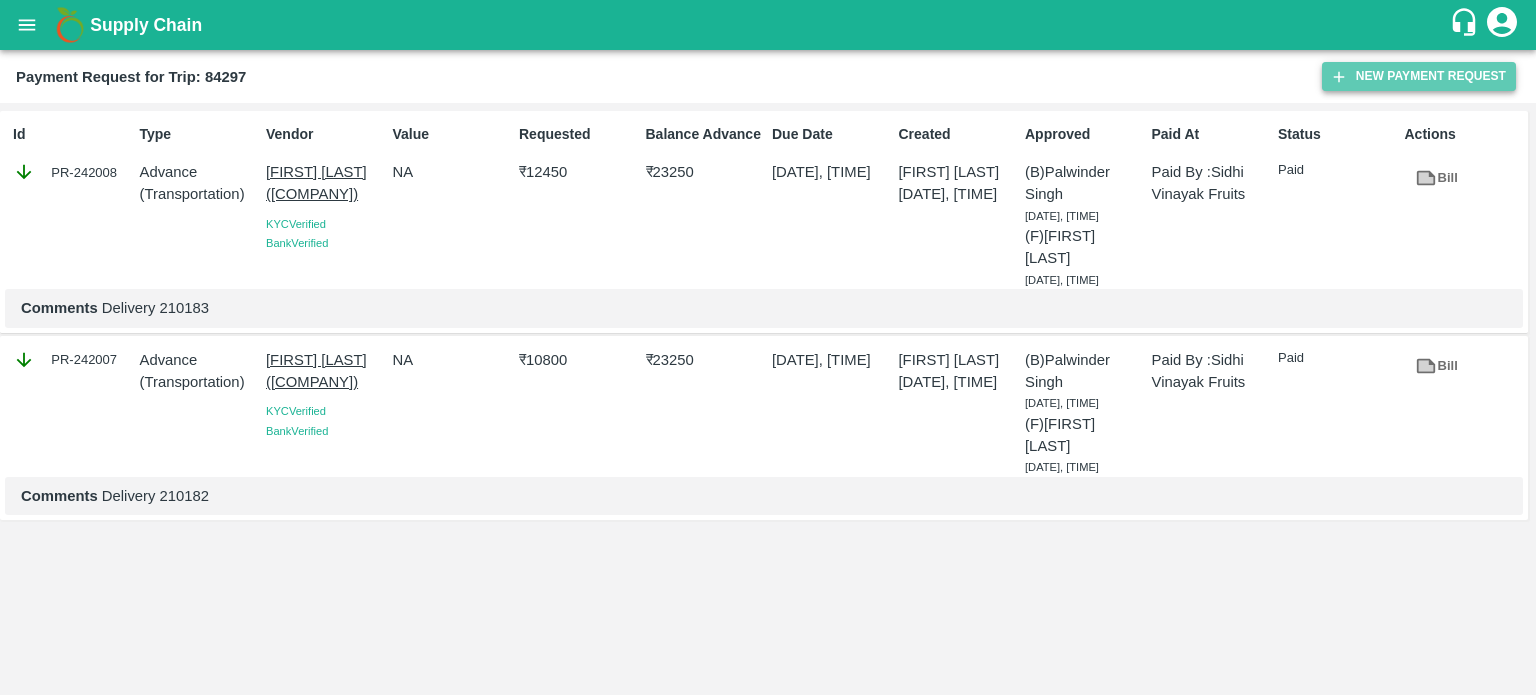 click on "New Payment Request" at bounding box center [1419, 76] 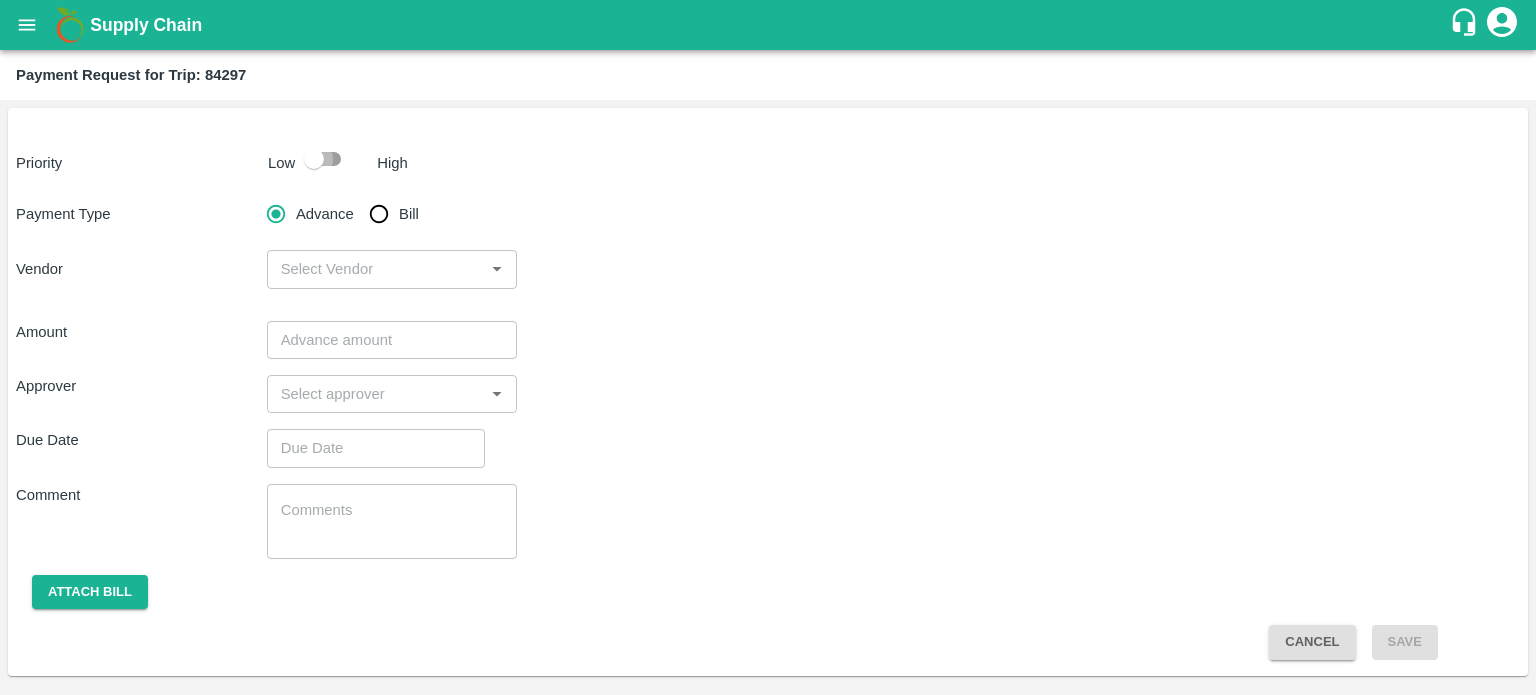 click at bounding box center (314, 159) 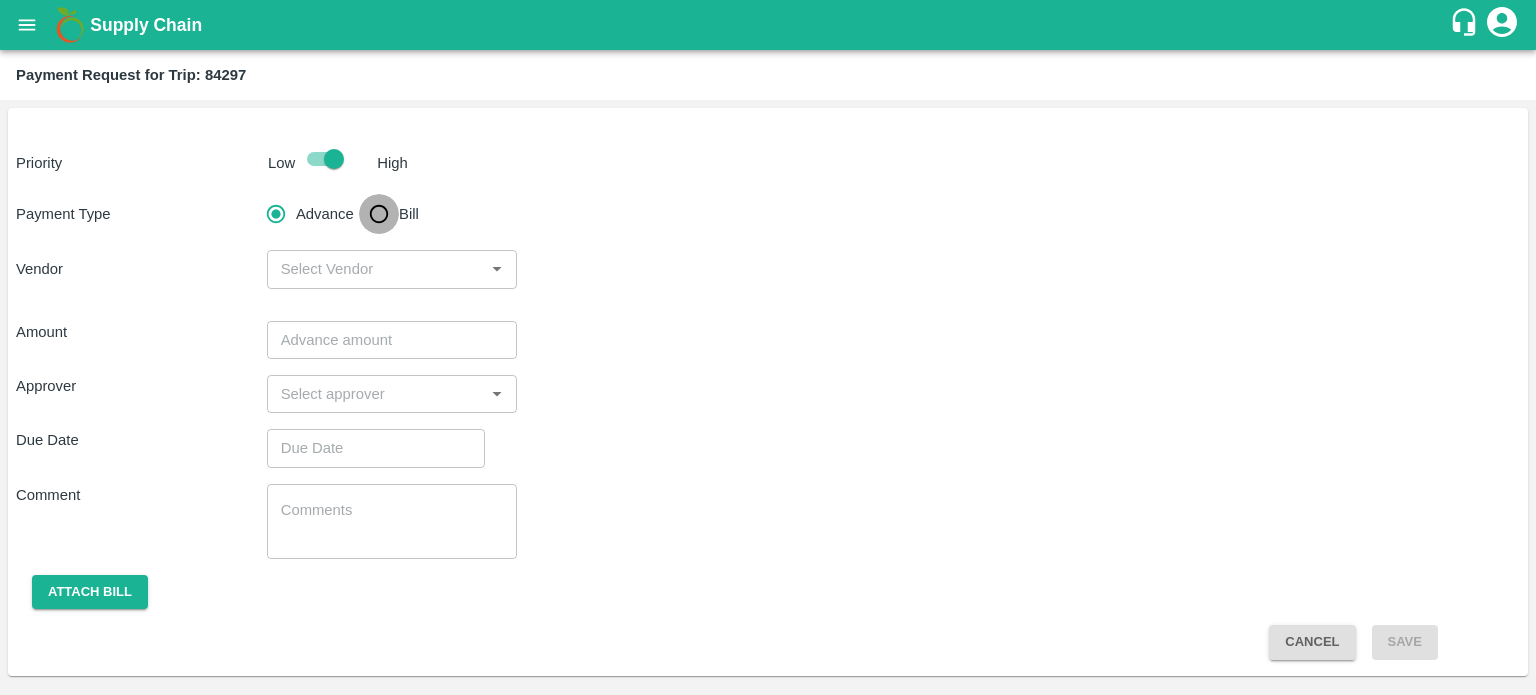 click on "Bill" at bounding box center (379, 214) 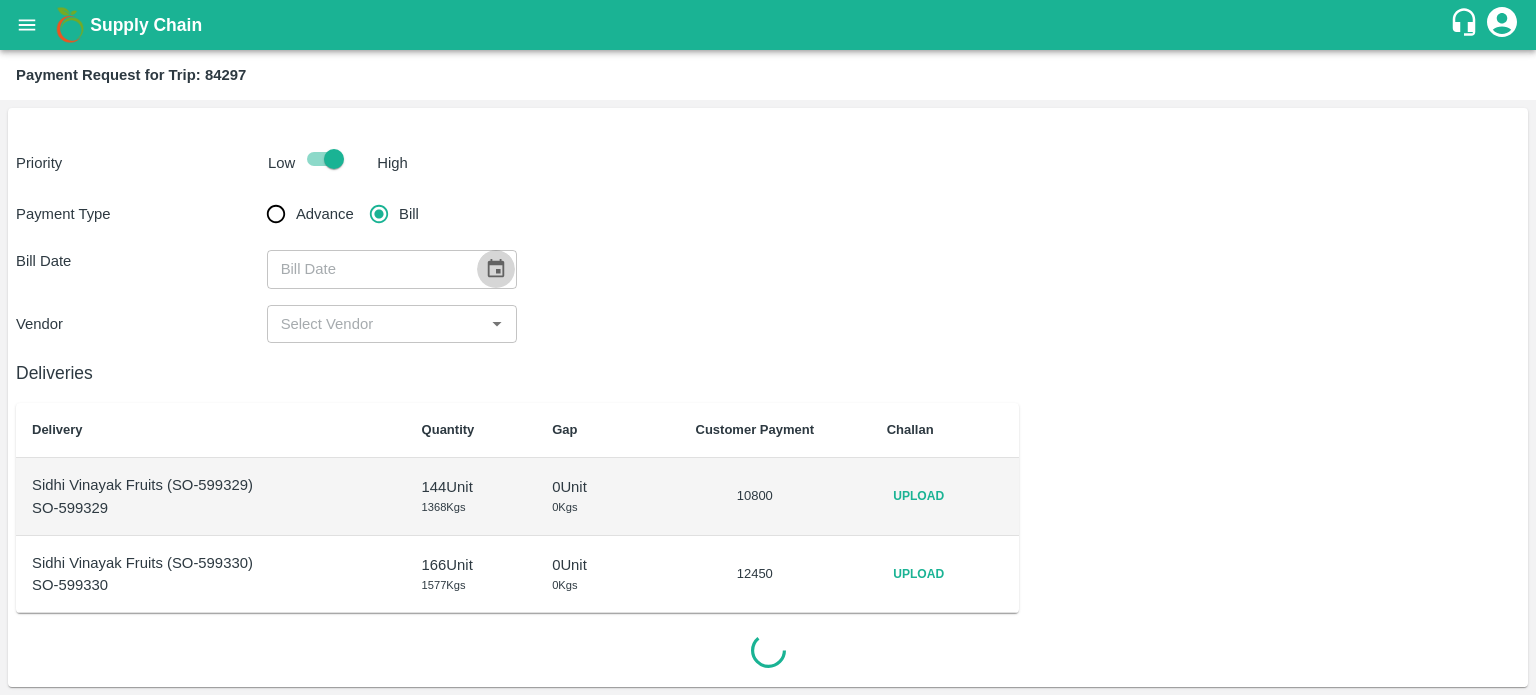 click 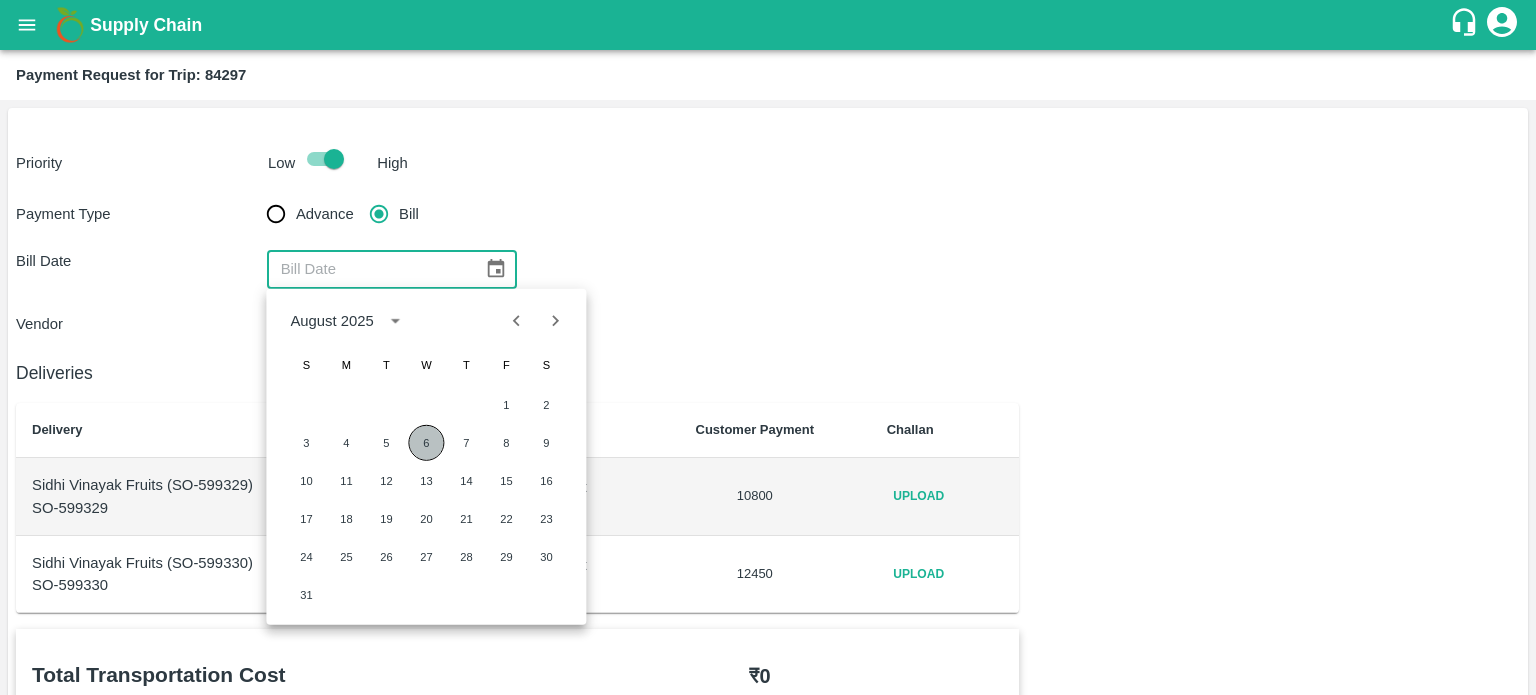 click on "6" at bounding box center (426, 443) 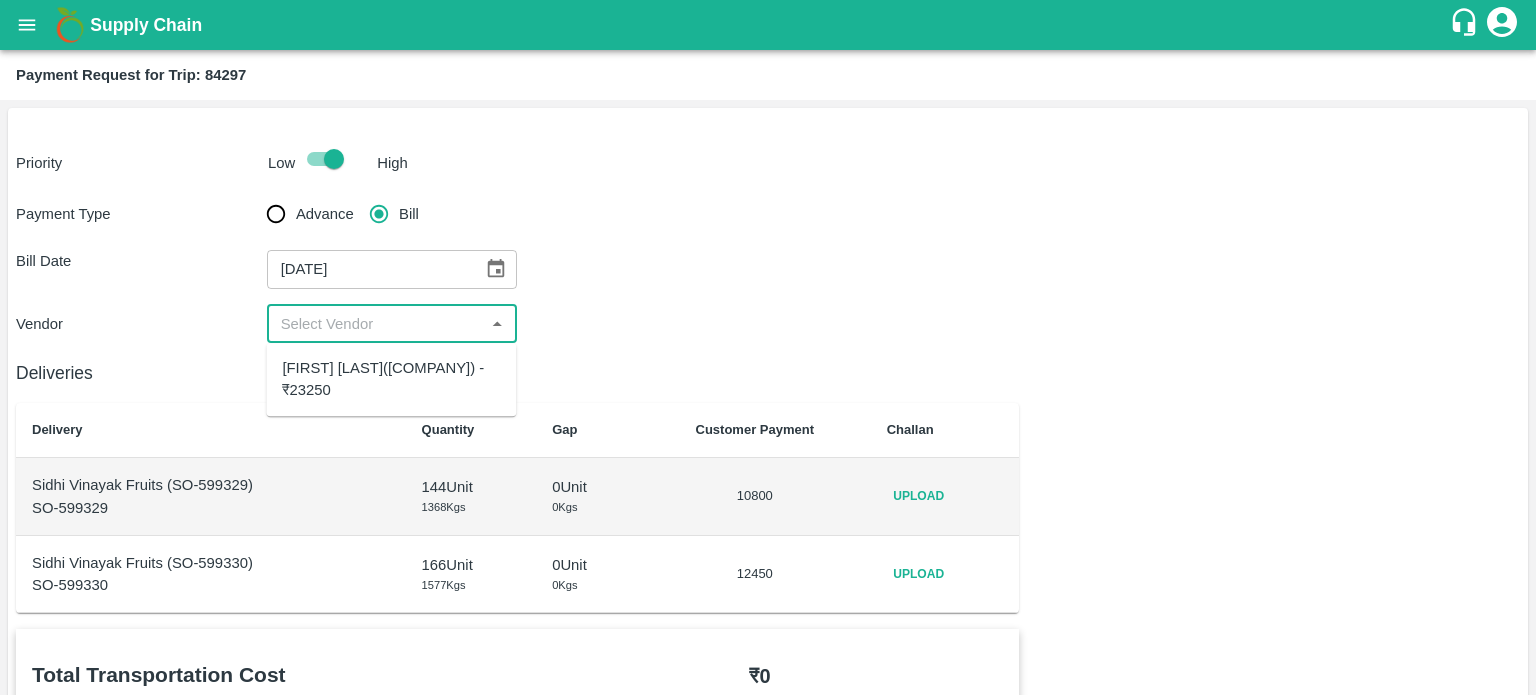 click at bounding box center [376, 324] 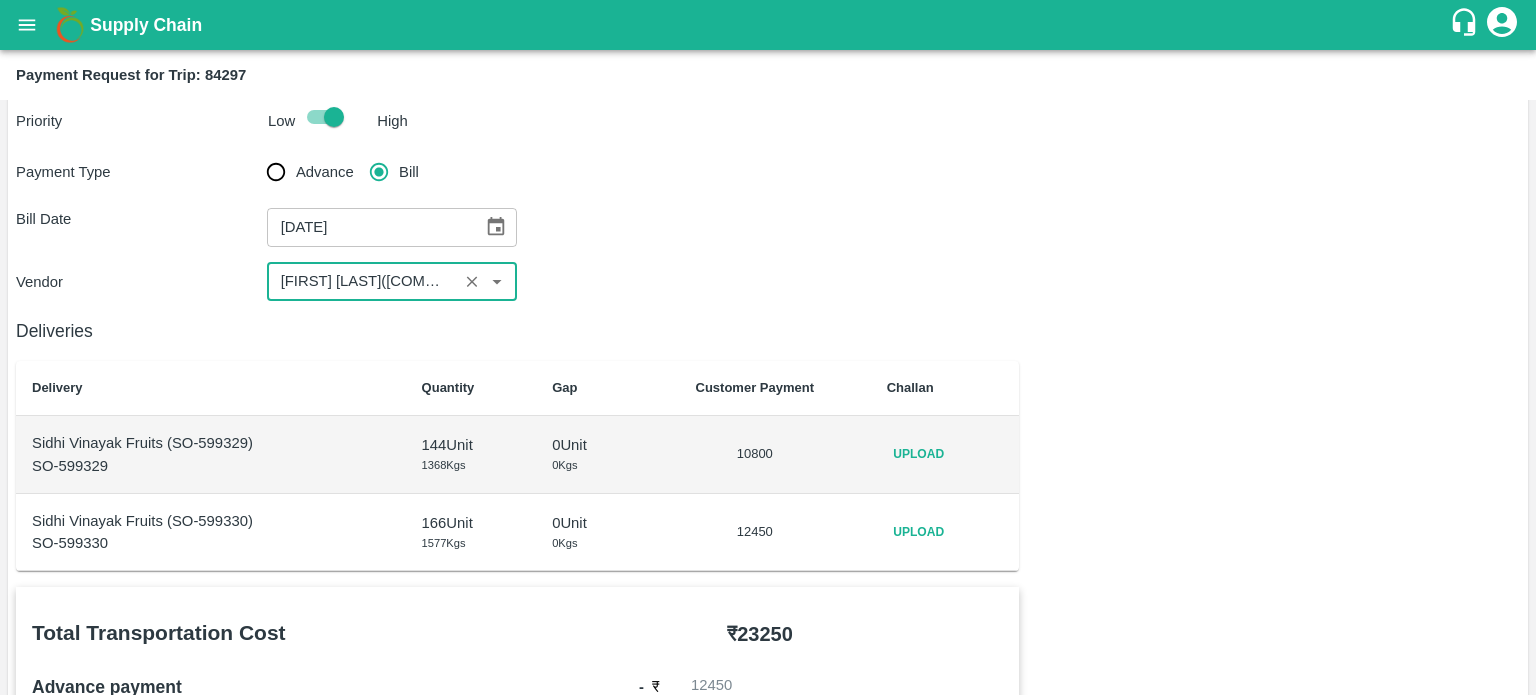 scroll, scrollTop: 44, scrollLeft: 0, axis: vertical 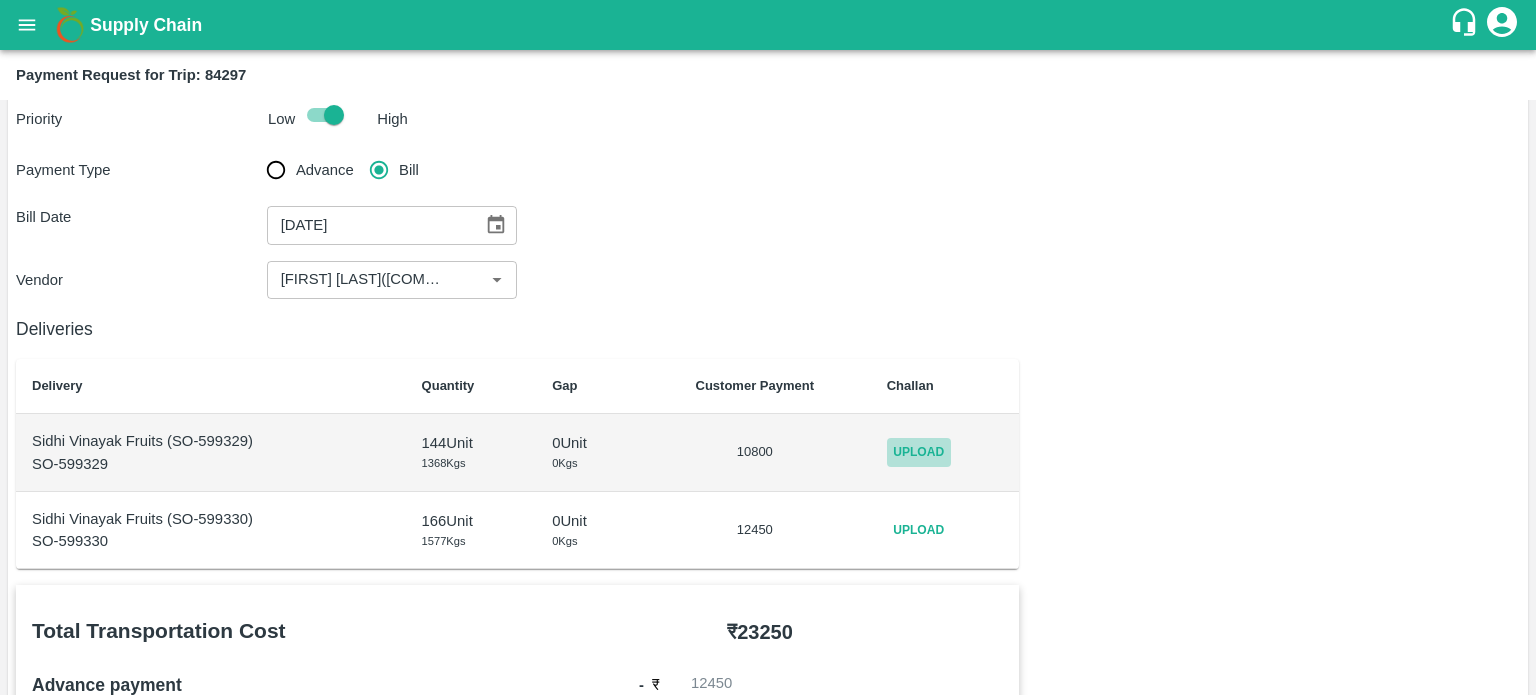 click on "Upload" at bounding box center [919, 452] 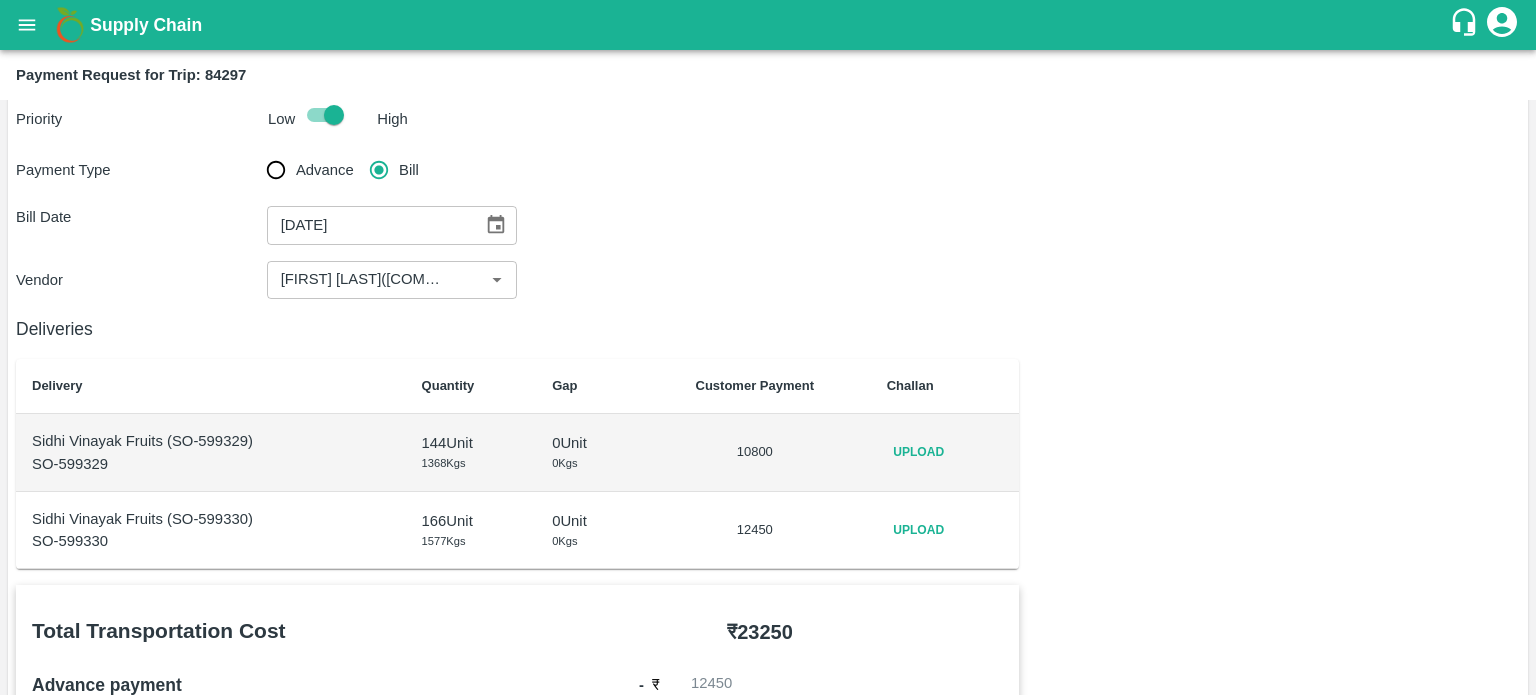click on "Upload" at bounding box center [945, 530] 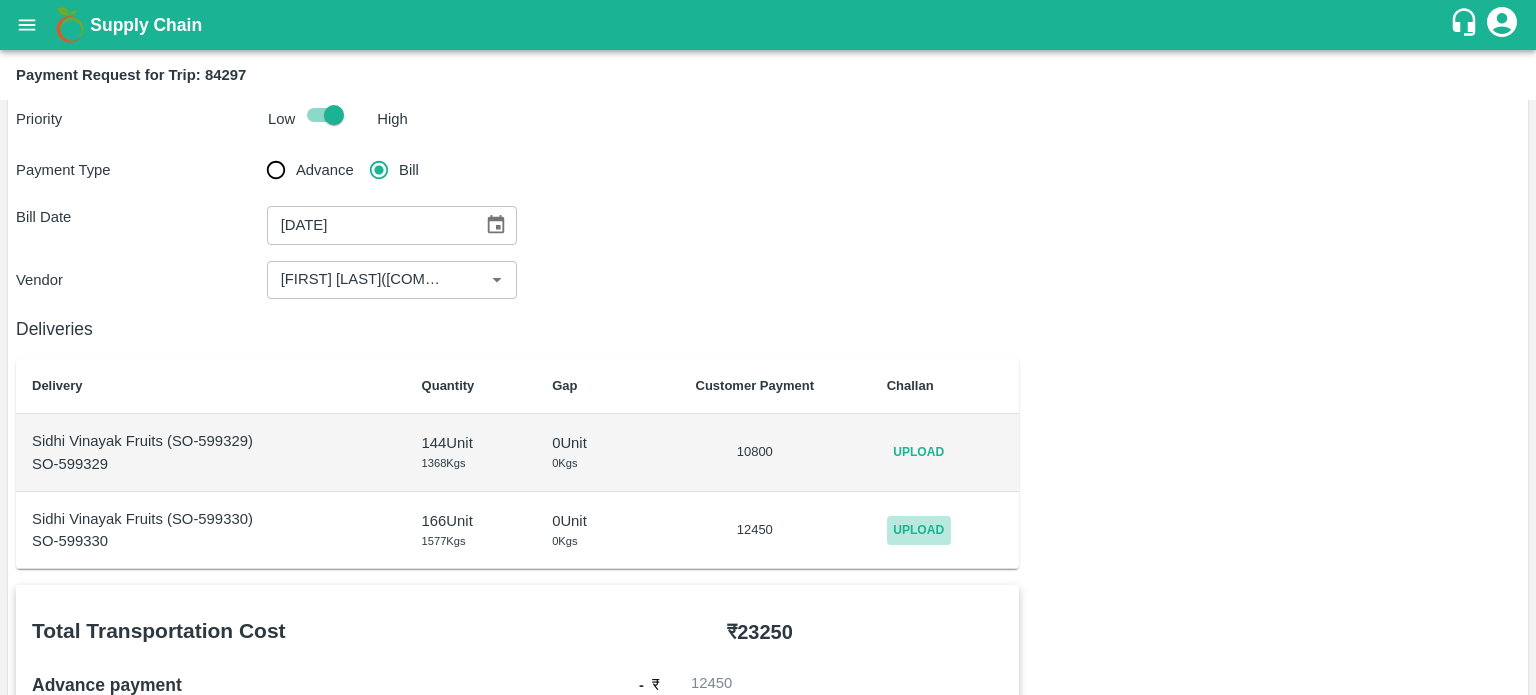 click on "Upload" at bounding box center (919, 530) 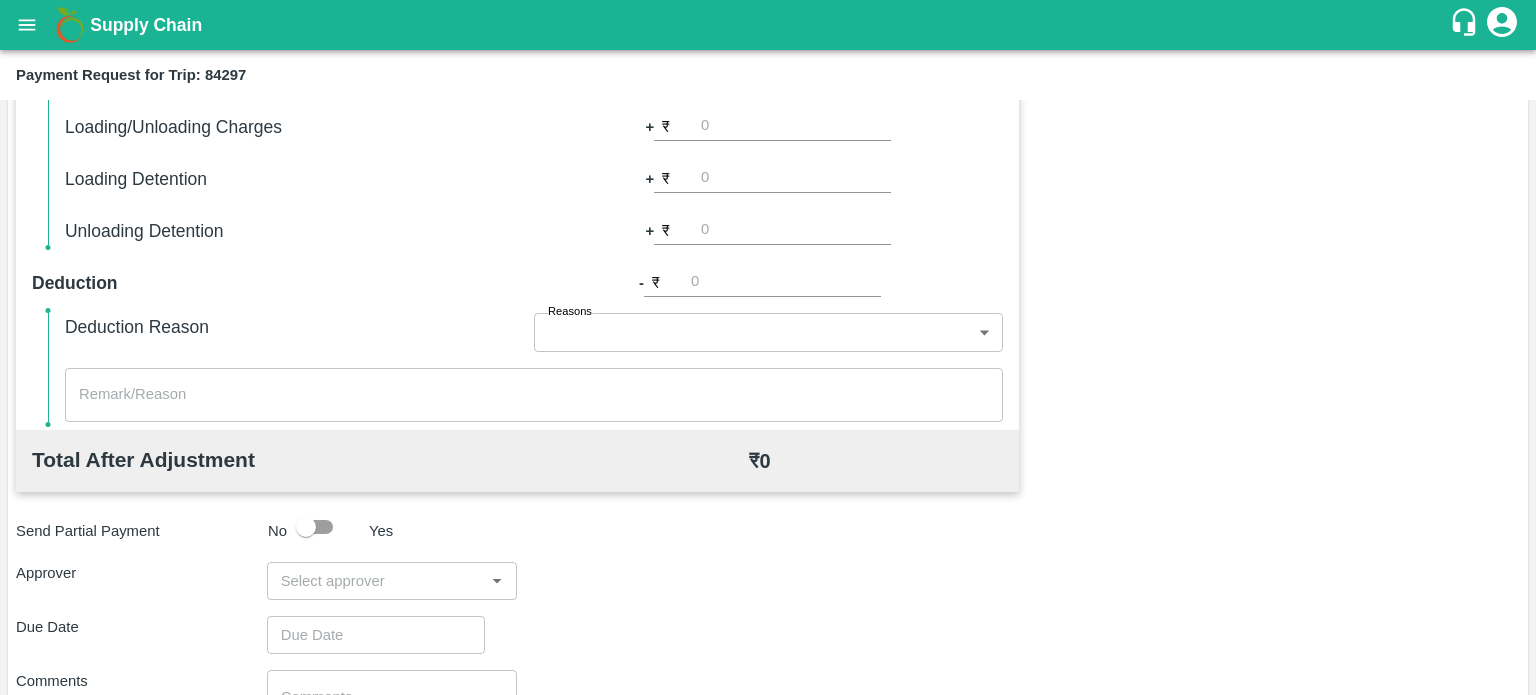 scroll, scrollTop: 924, scrollLeft: 0, axis: vertical 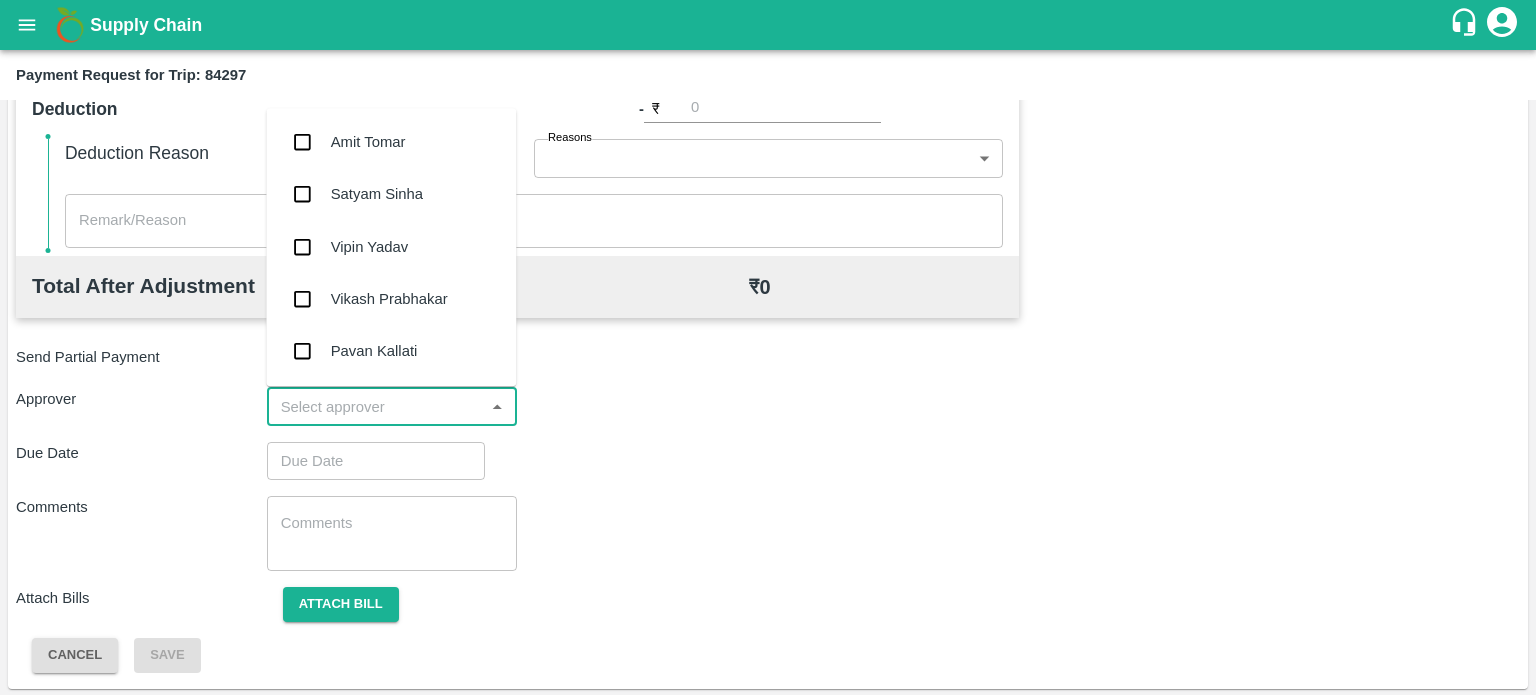 click at bounding box center (376, 407) 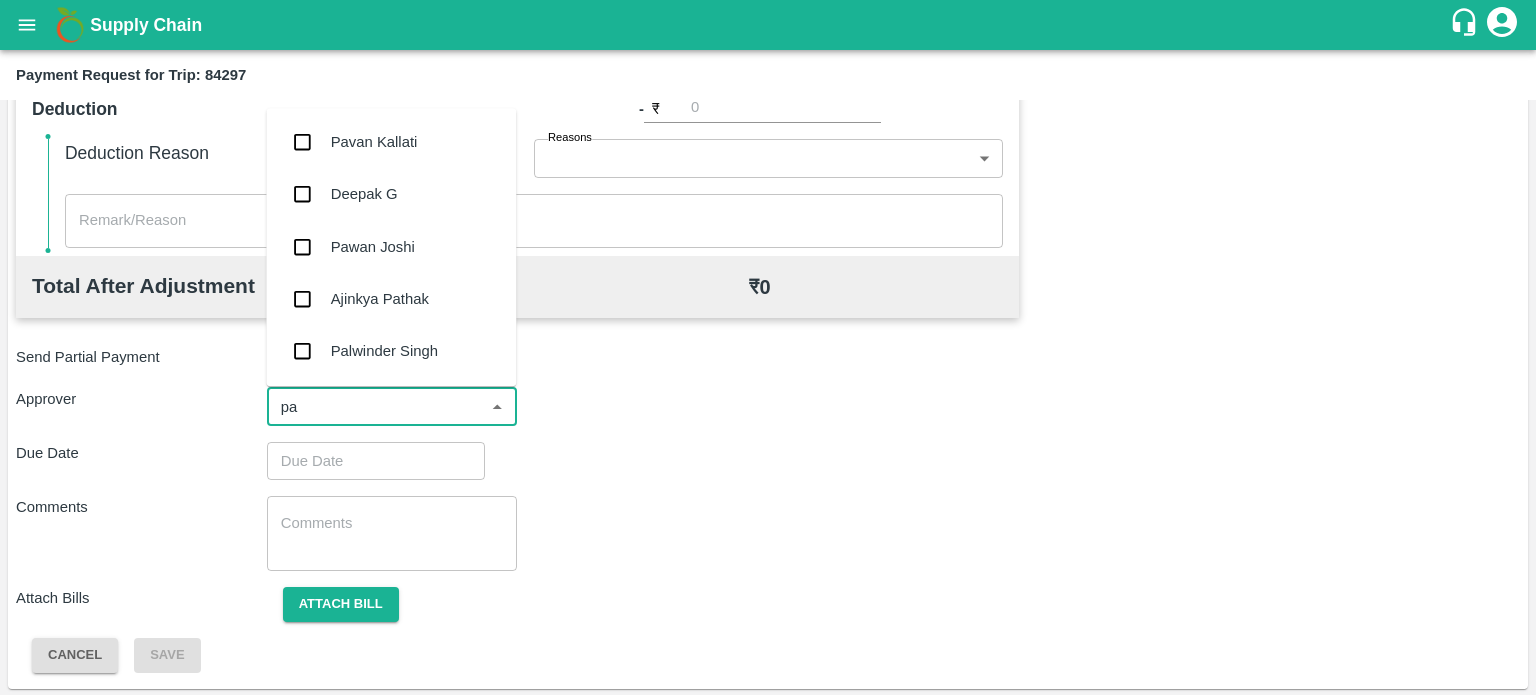 type on "pal" 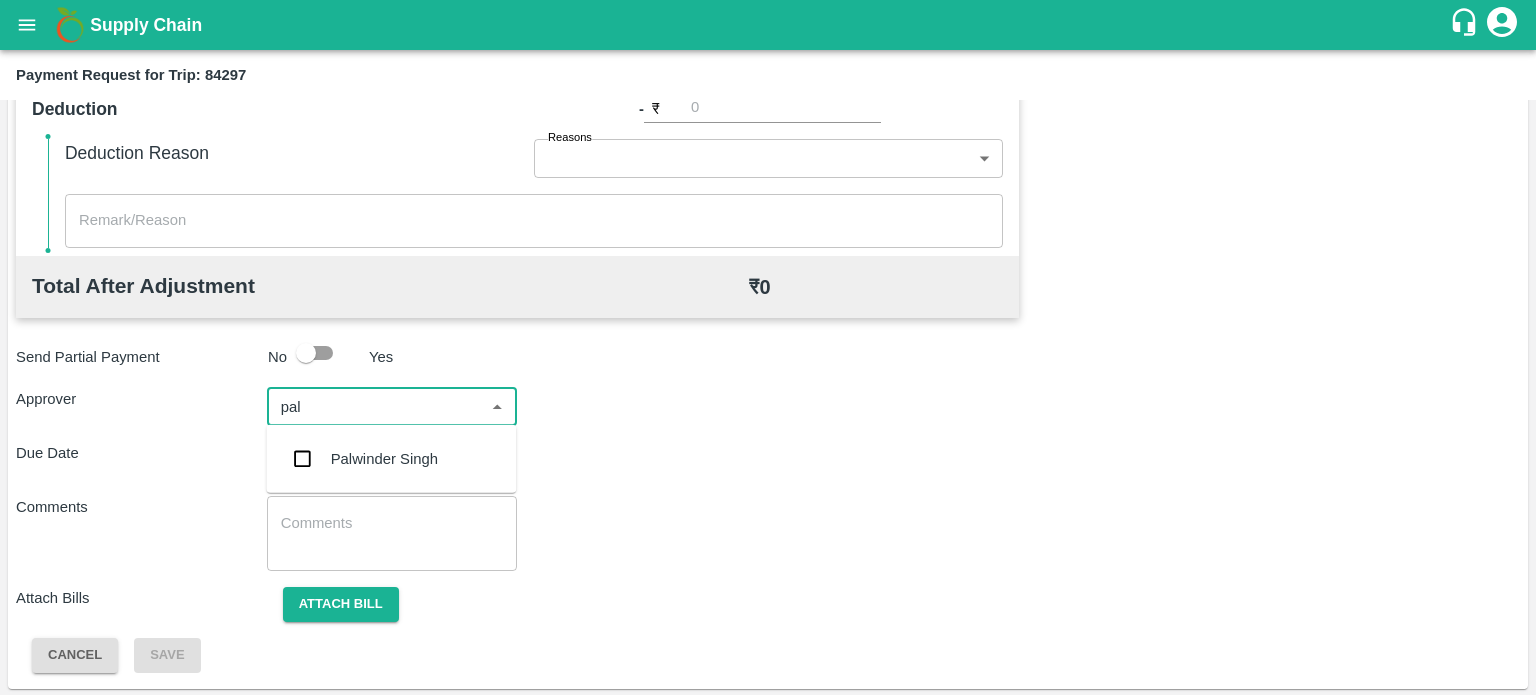 click on "Palwinder Singh" at bounding box center [391, 459] 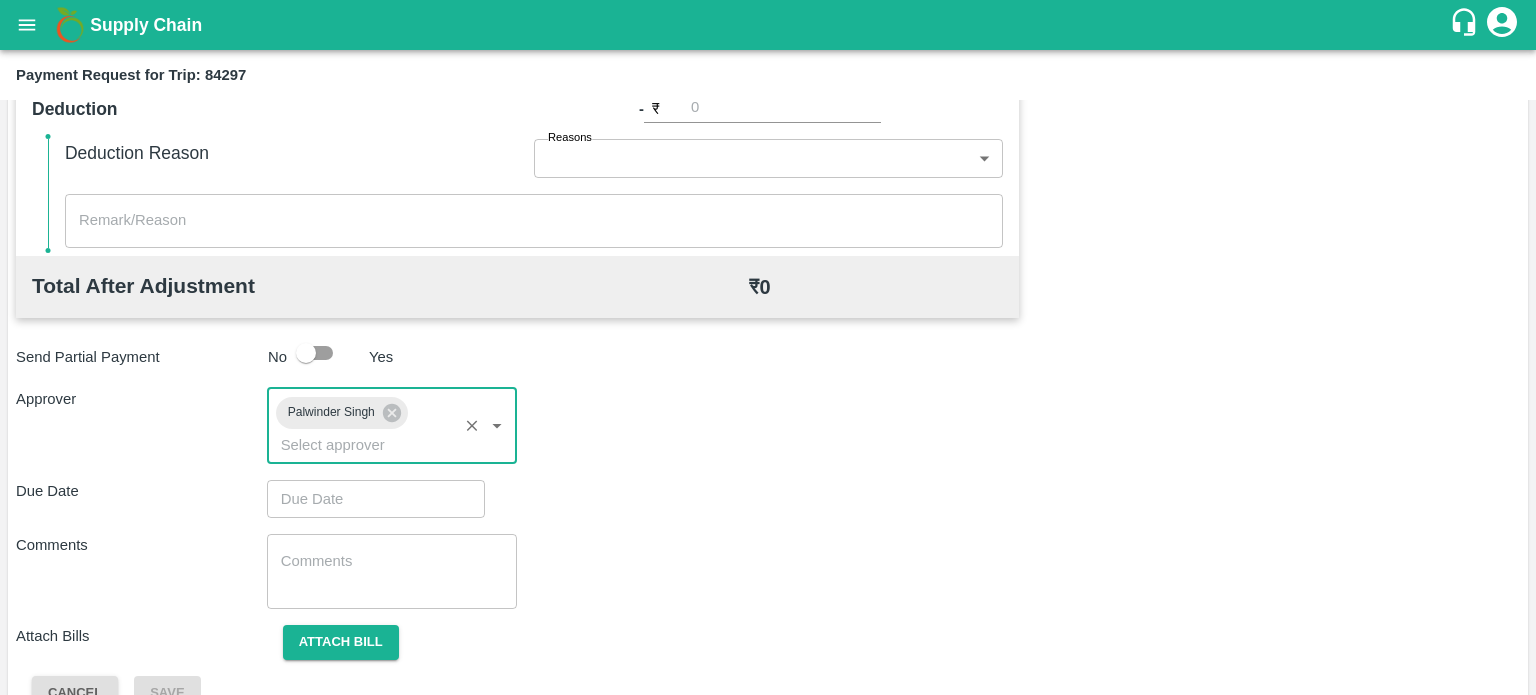 type on "DD/MM/YYYY hh:mm aa" 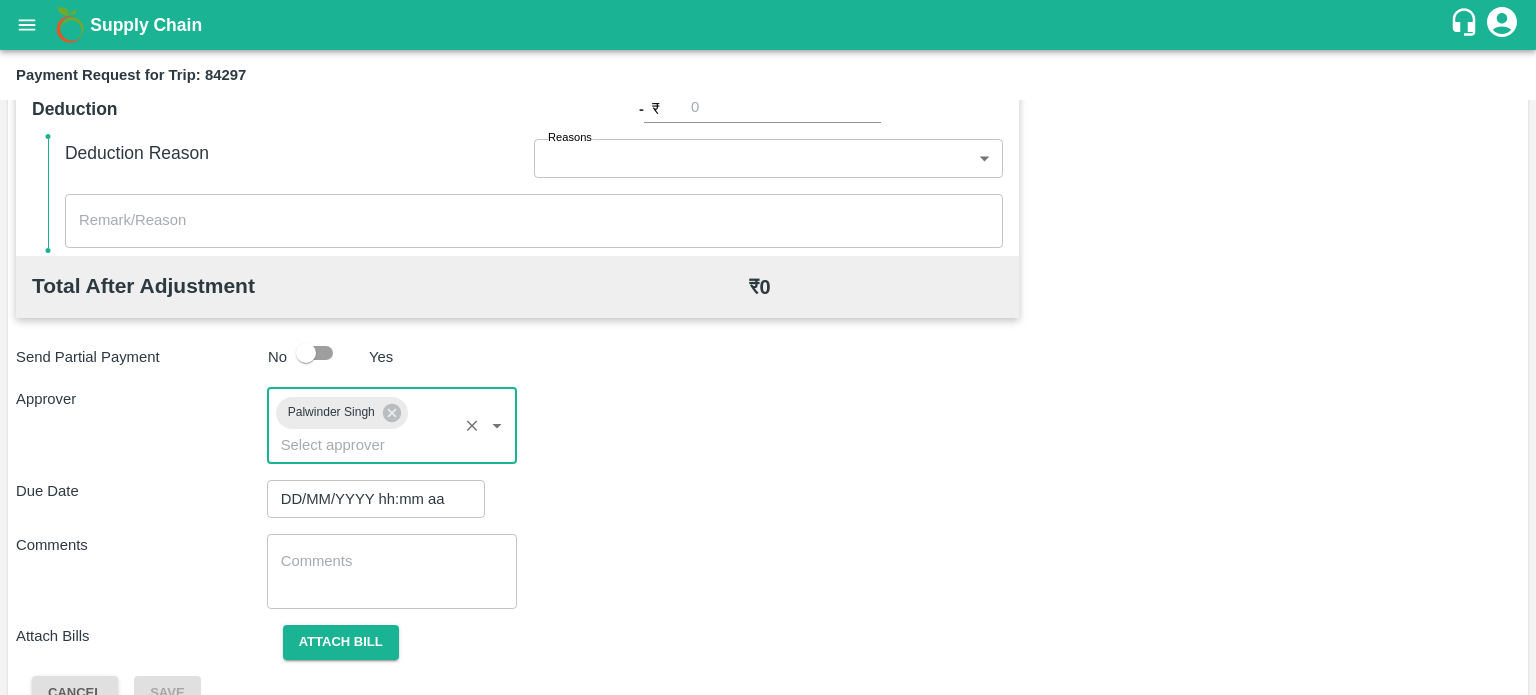 click on "DD/MM/YYYY hh:mm aa" at bounding box center (369, 499) 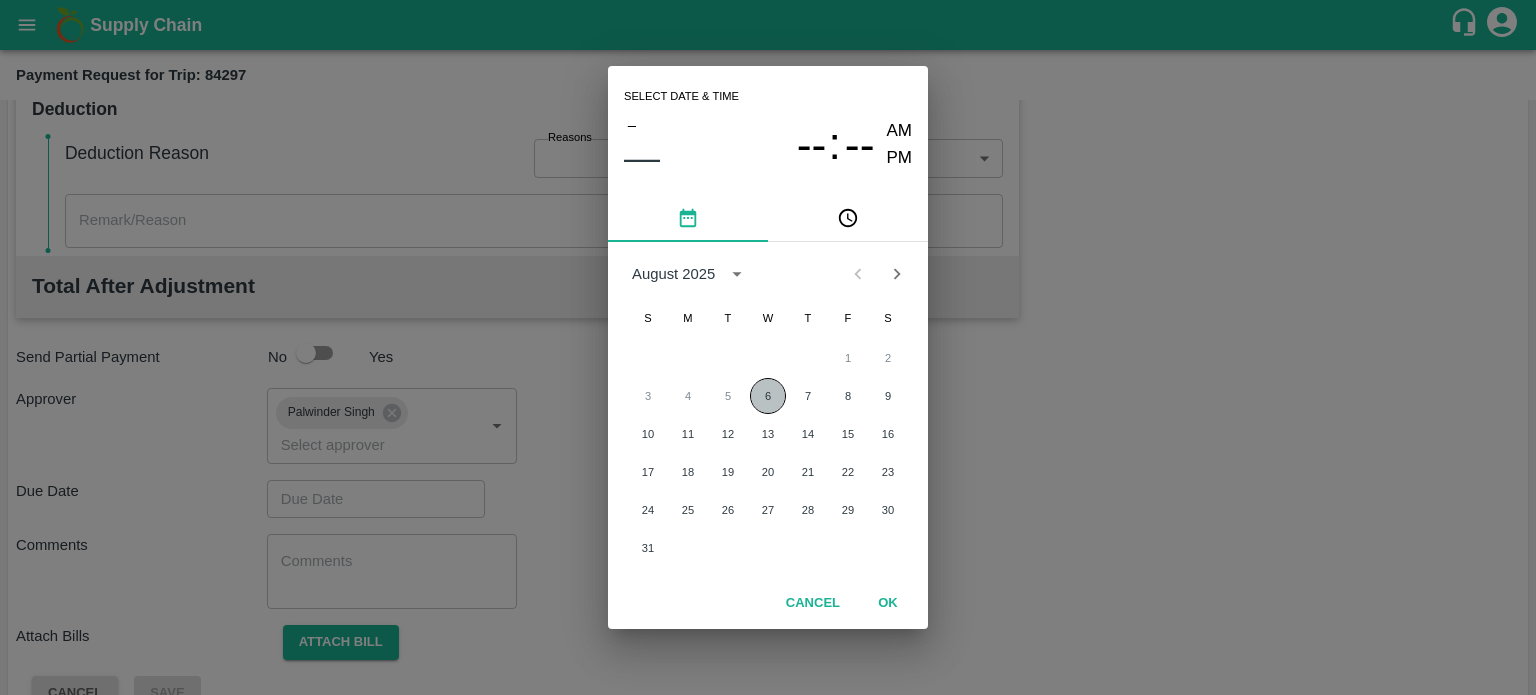 click on "6" at bounding box center (768, 396) 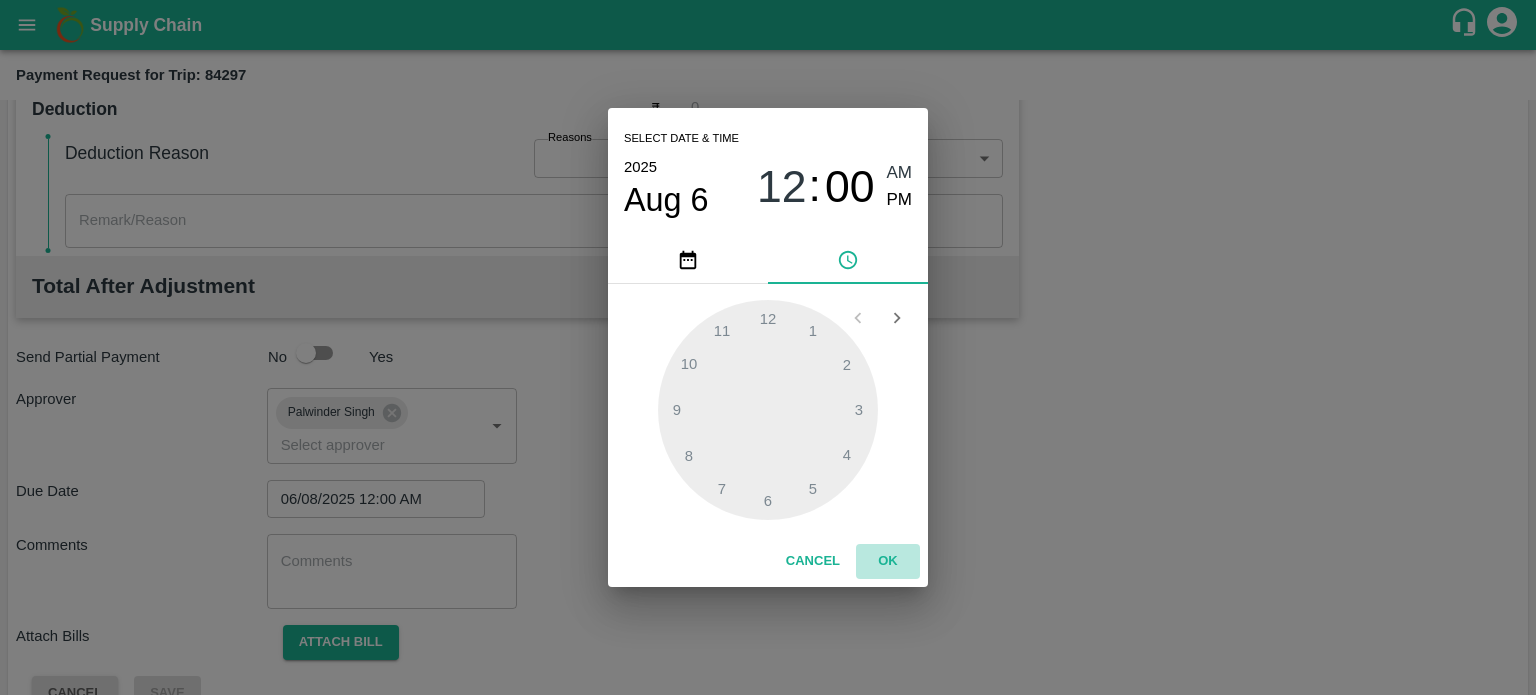 click on "OK" at bounding box center [888, 561] 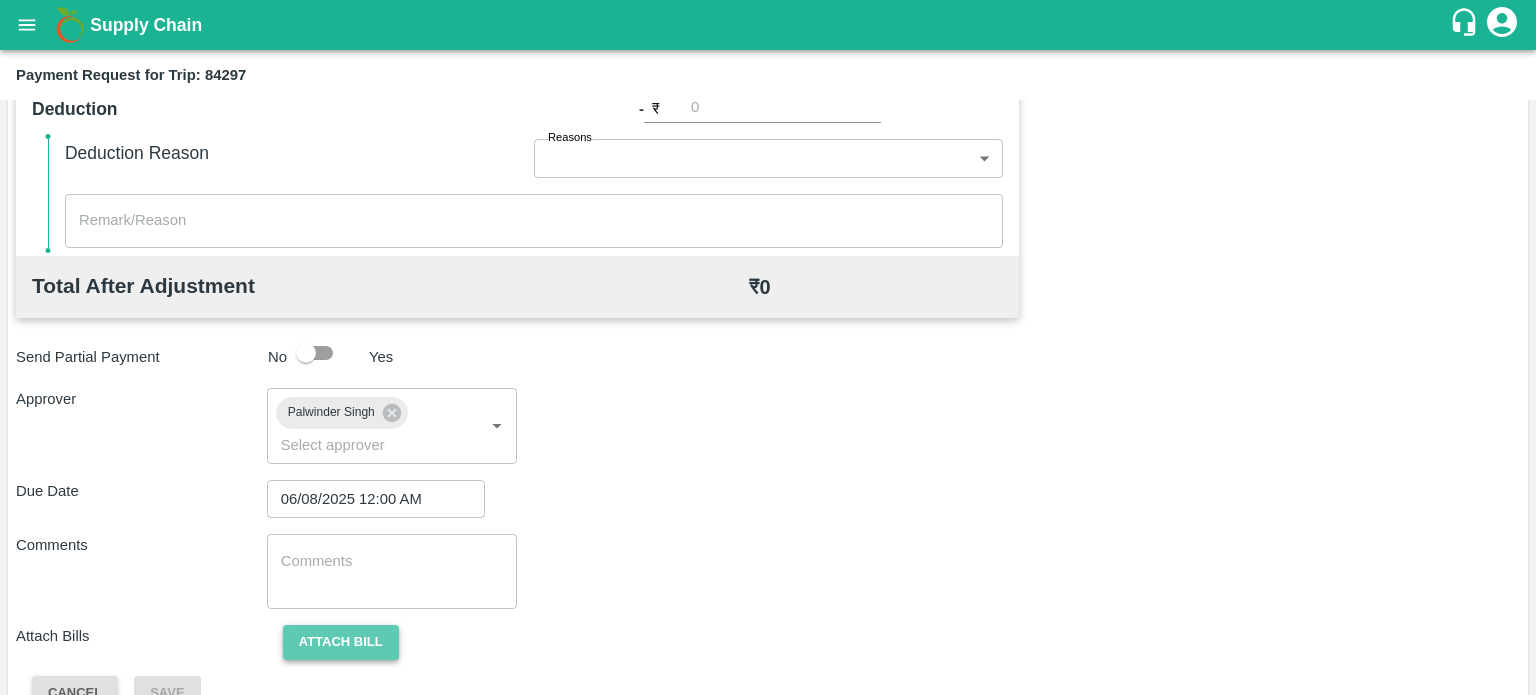 click on "Attach bill" at bounding box center (341, 642) 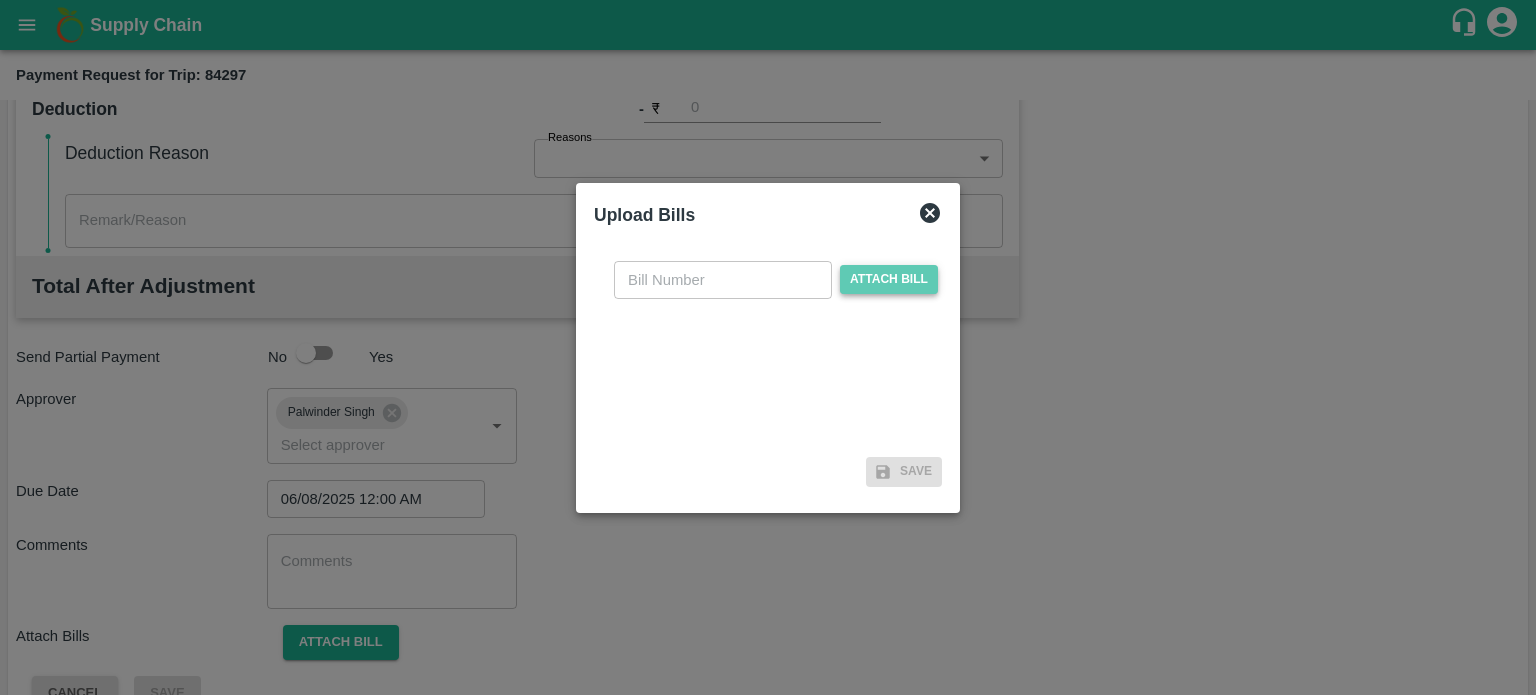 click on "Attach bill" at bounding box center (889, 279) 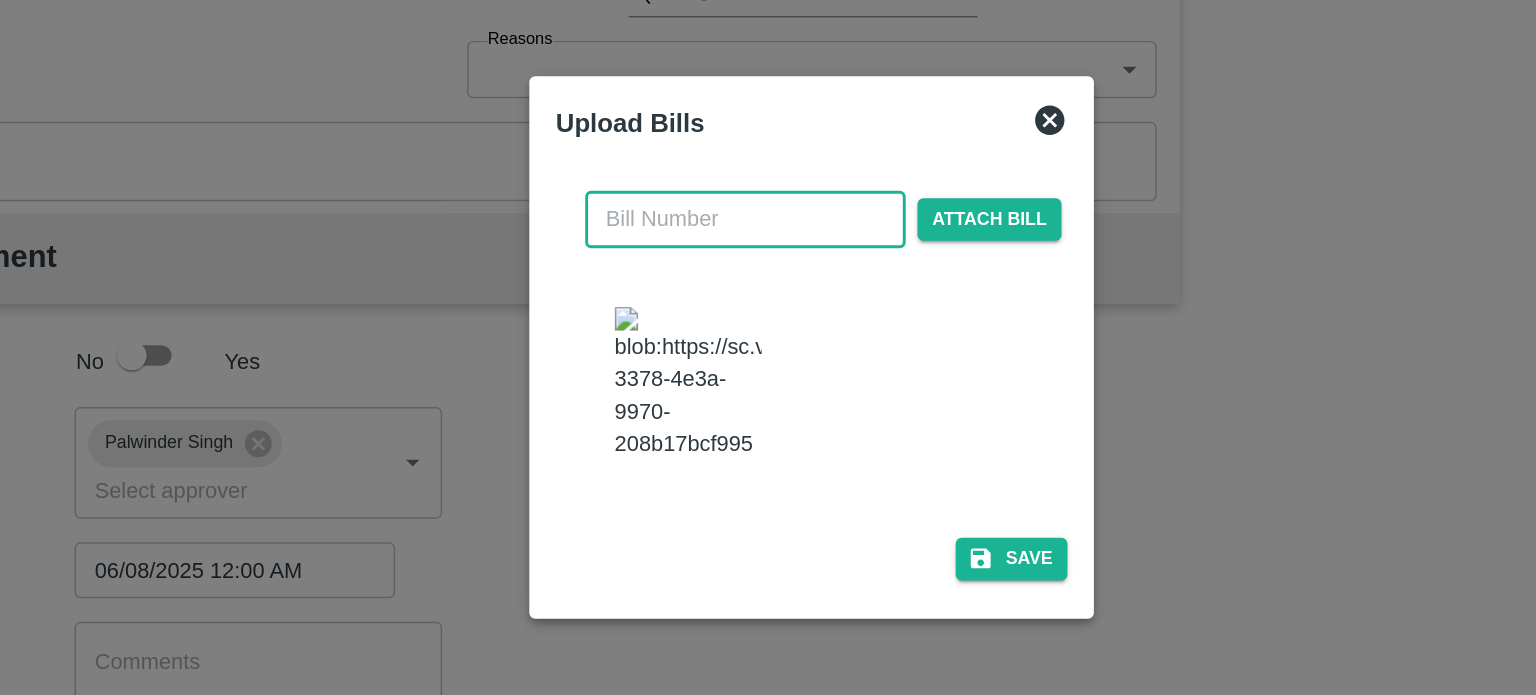 click at bounding box center [723, 260] 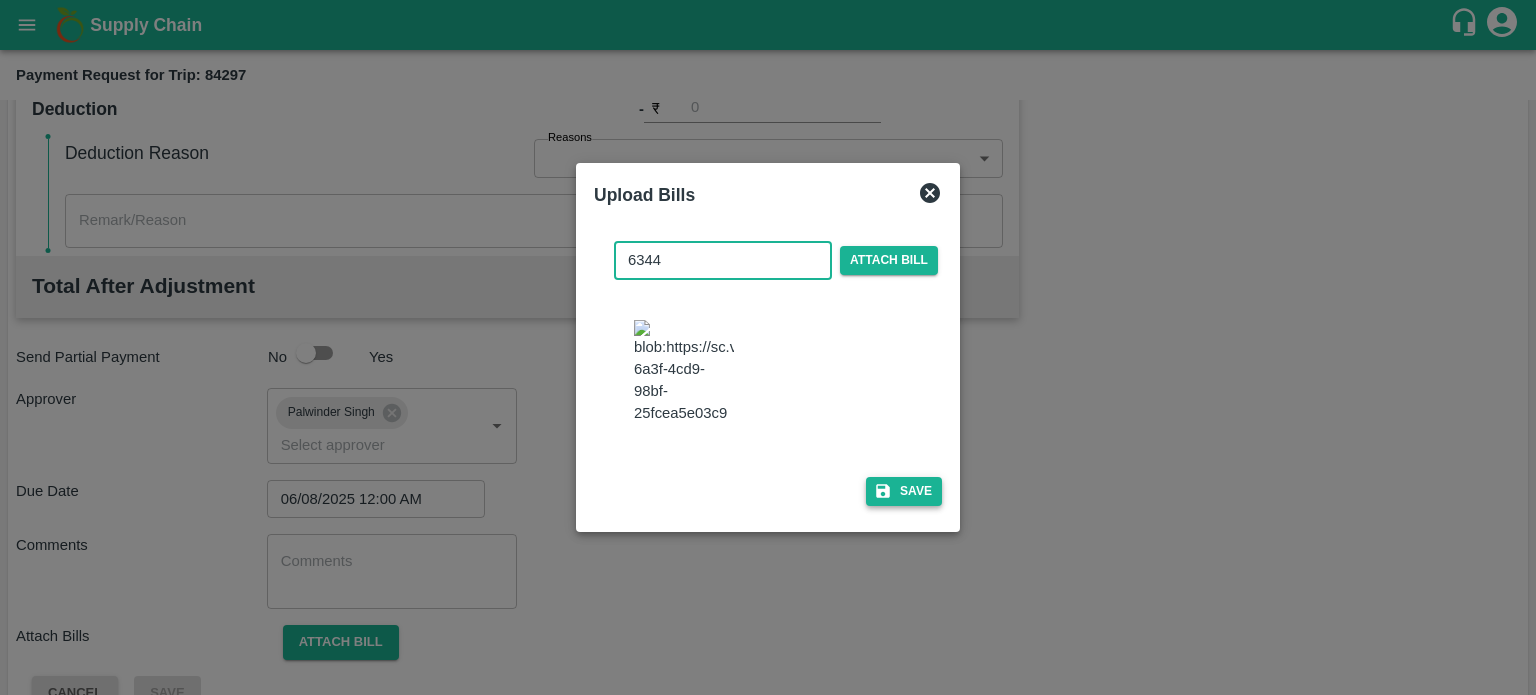 type on "6344" 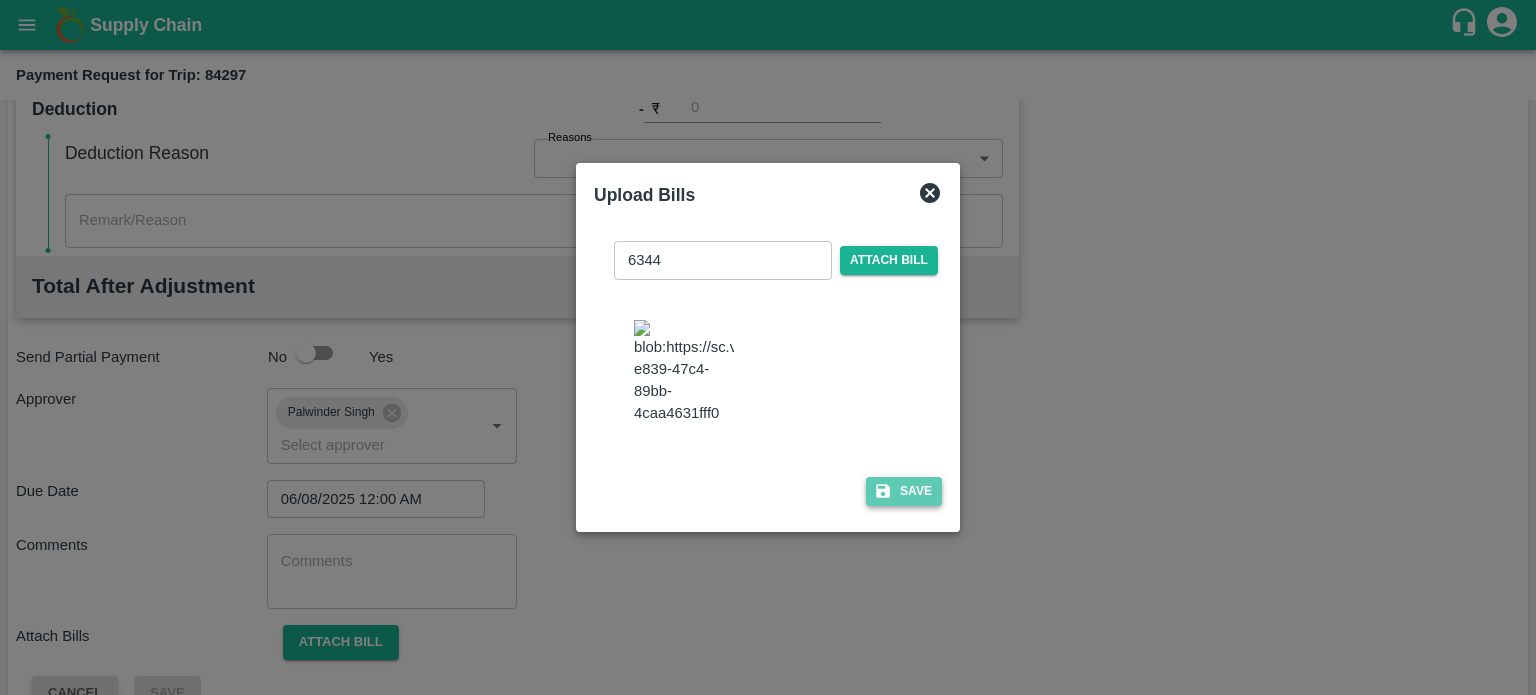 click on "Save" at bounding box center [904, 491] 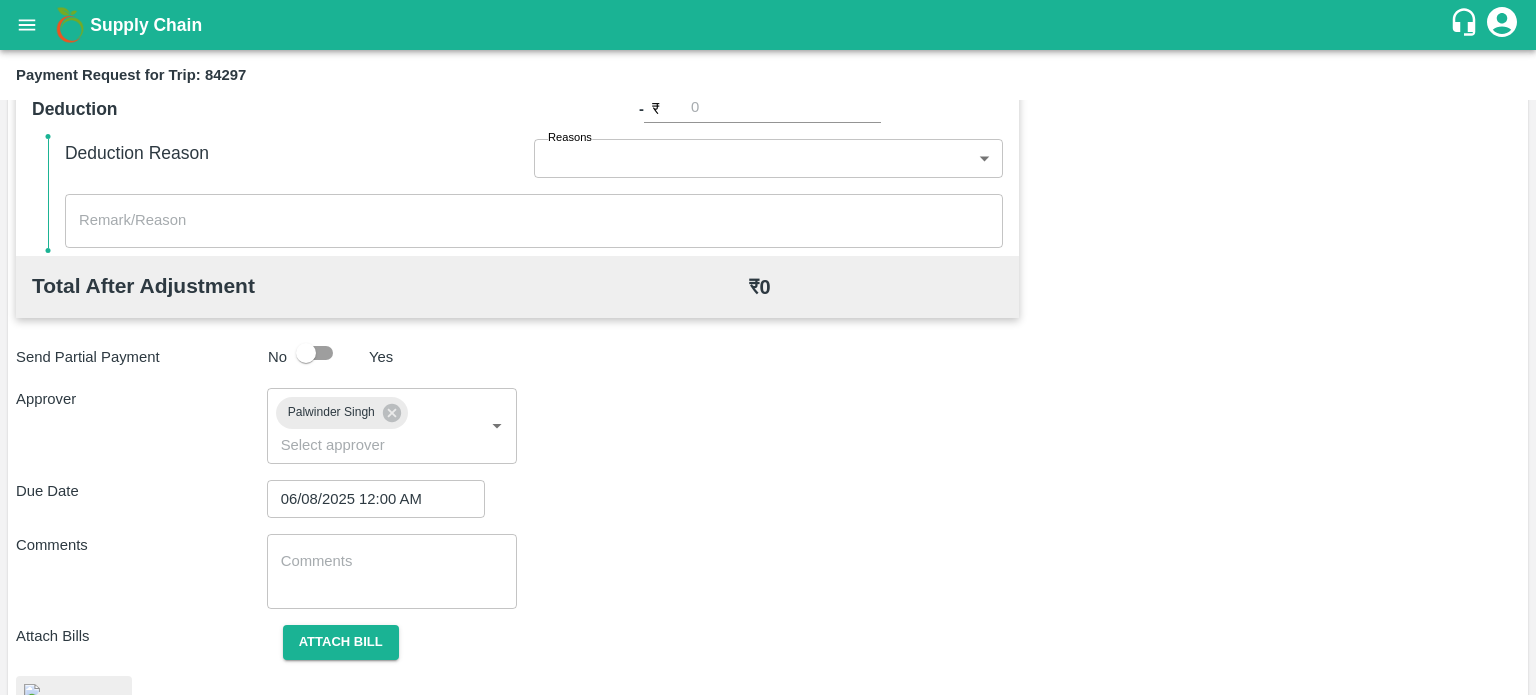 scroll, scrollTop: 1055, scrollLeft: 0, axis: vertical 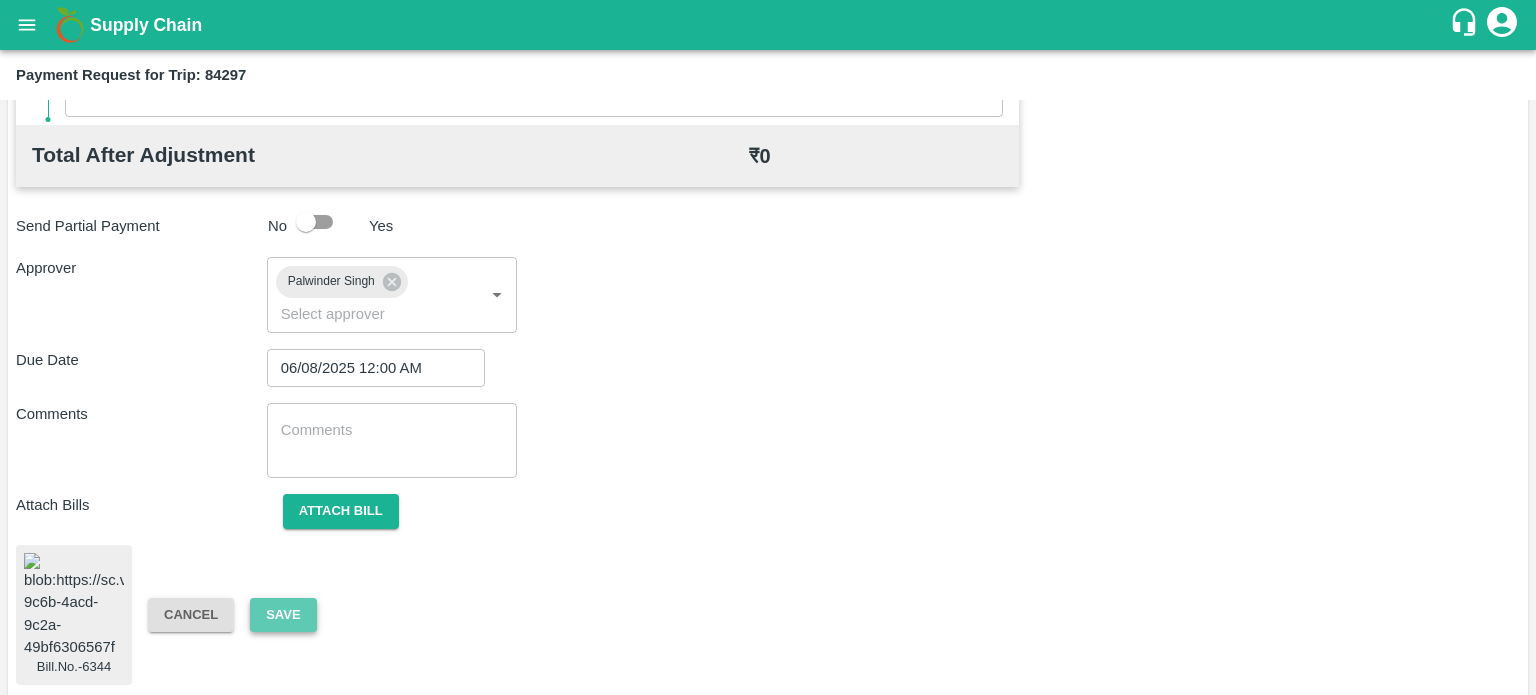click on "Save" at bounding box center [283, 615] 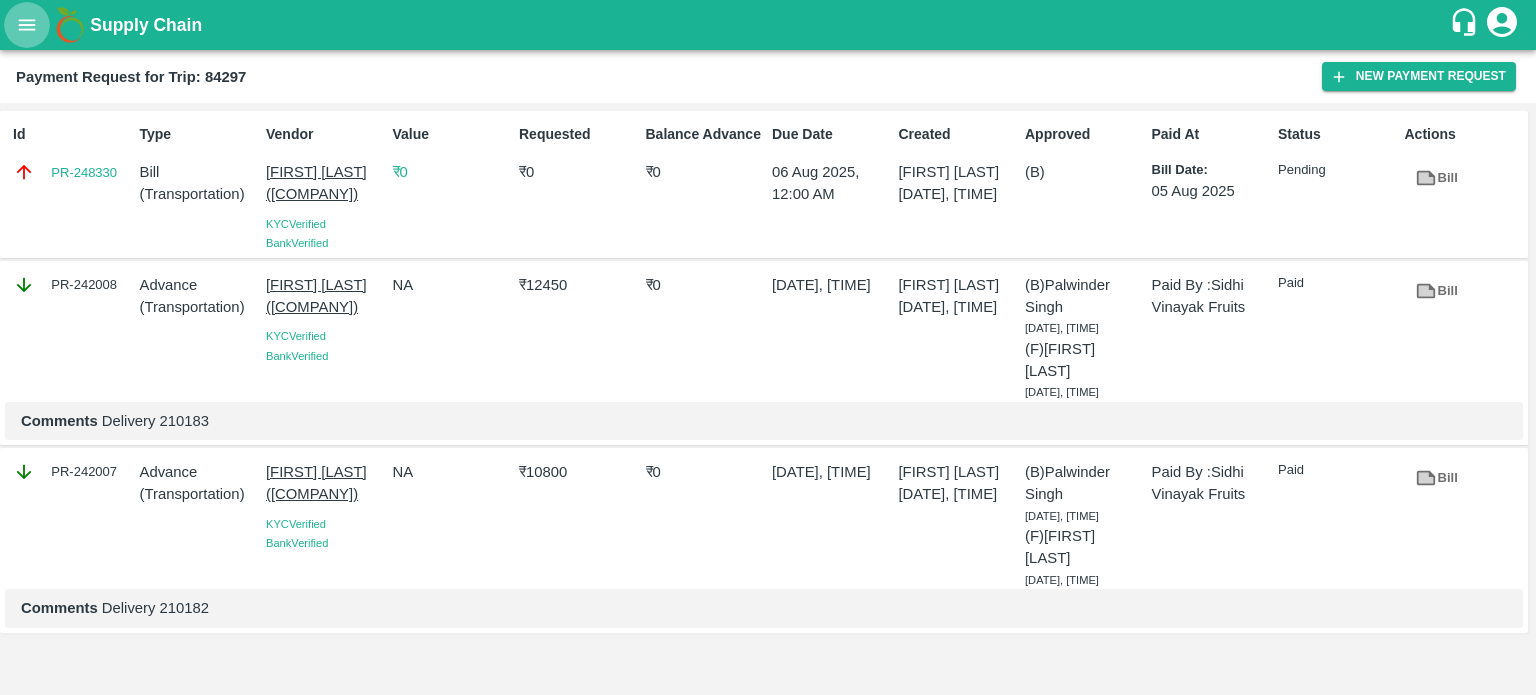 click 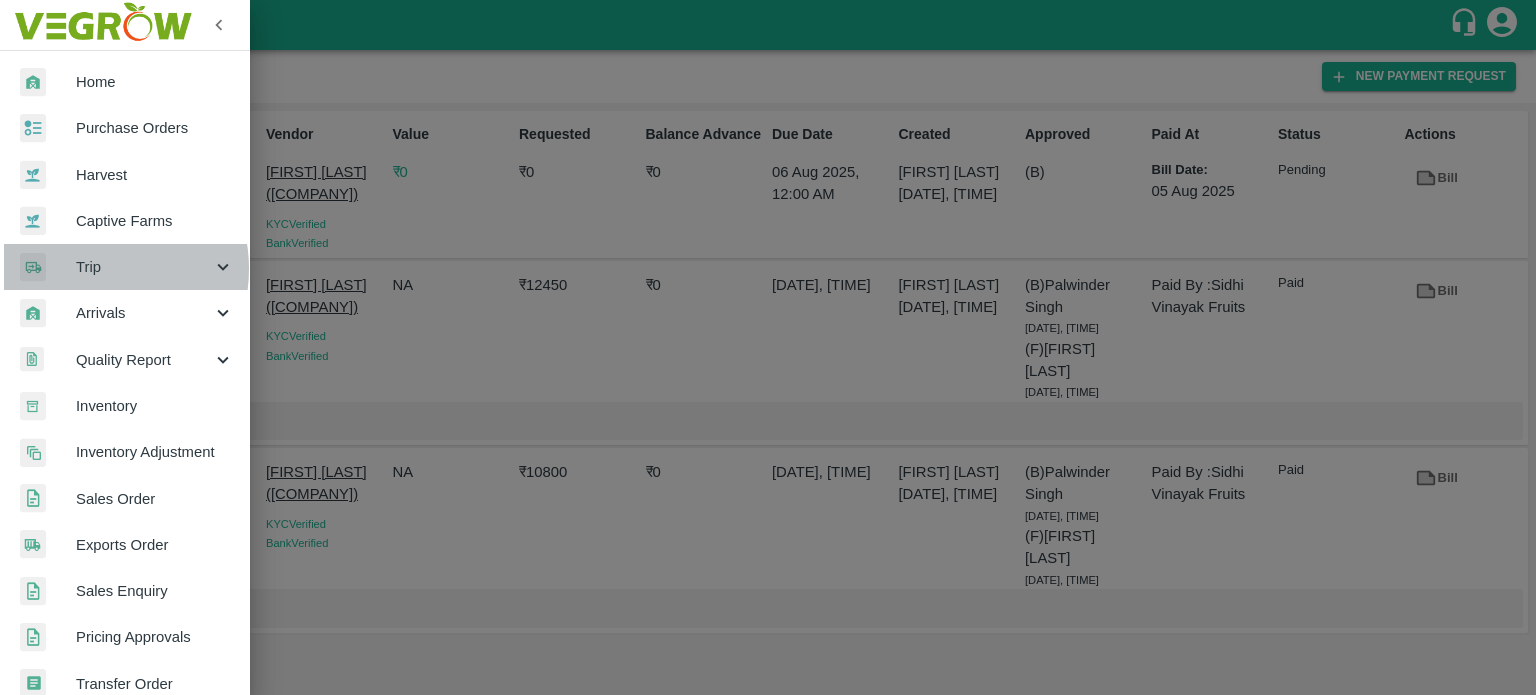 click on "Trip" at bounding box center [144, 267] 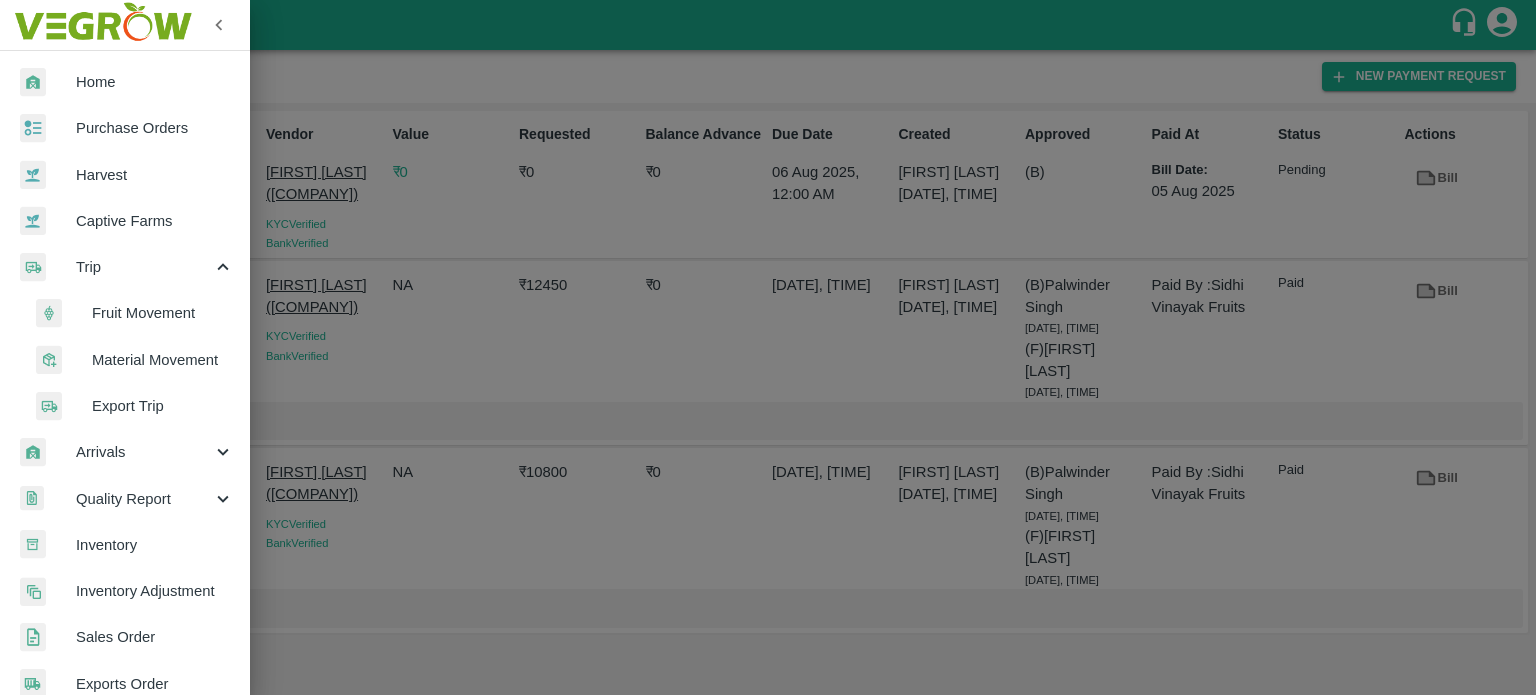click on "Fruit Movement" at bounding box center (163, 313) 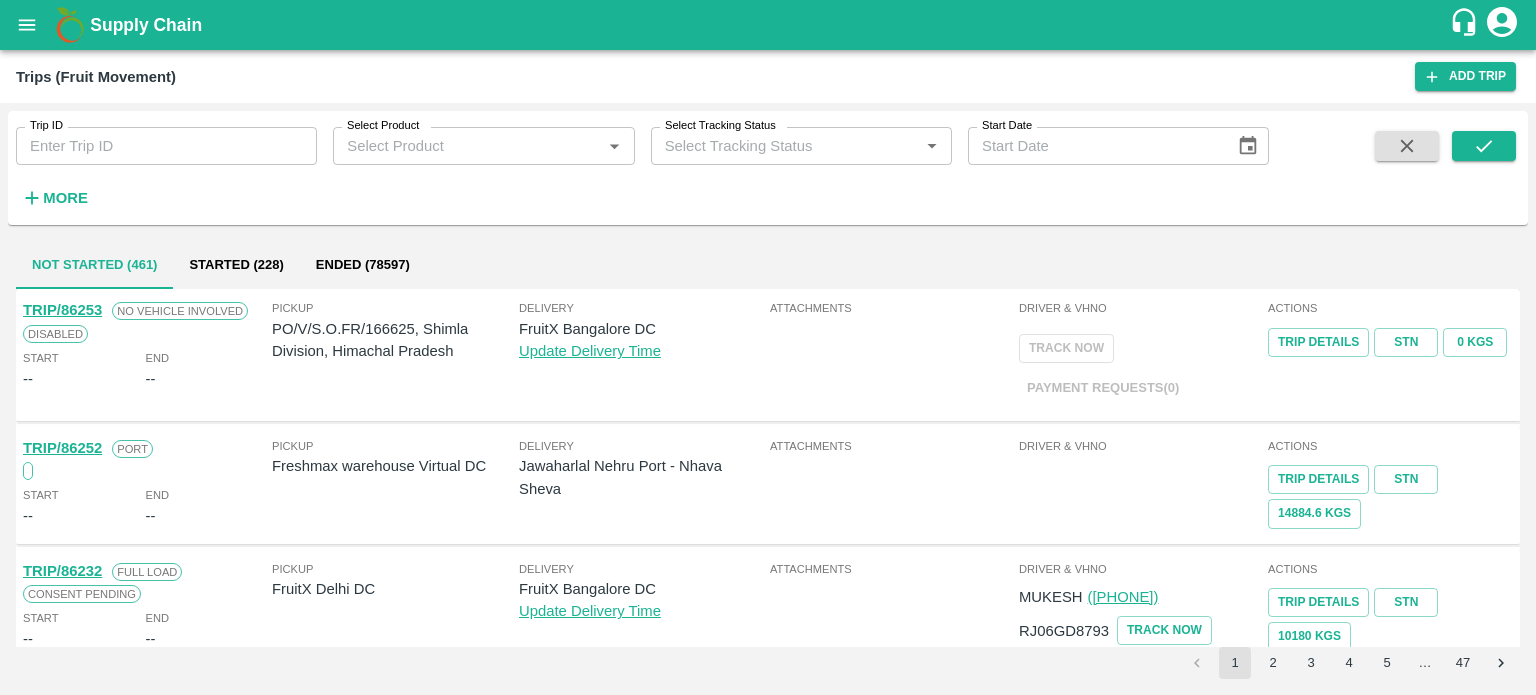 click on "Trip ID" at bounding box center [166, 146] 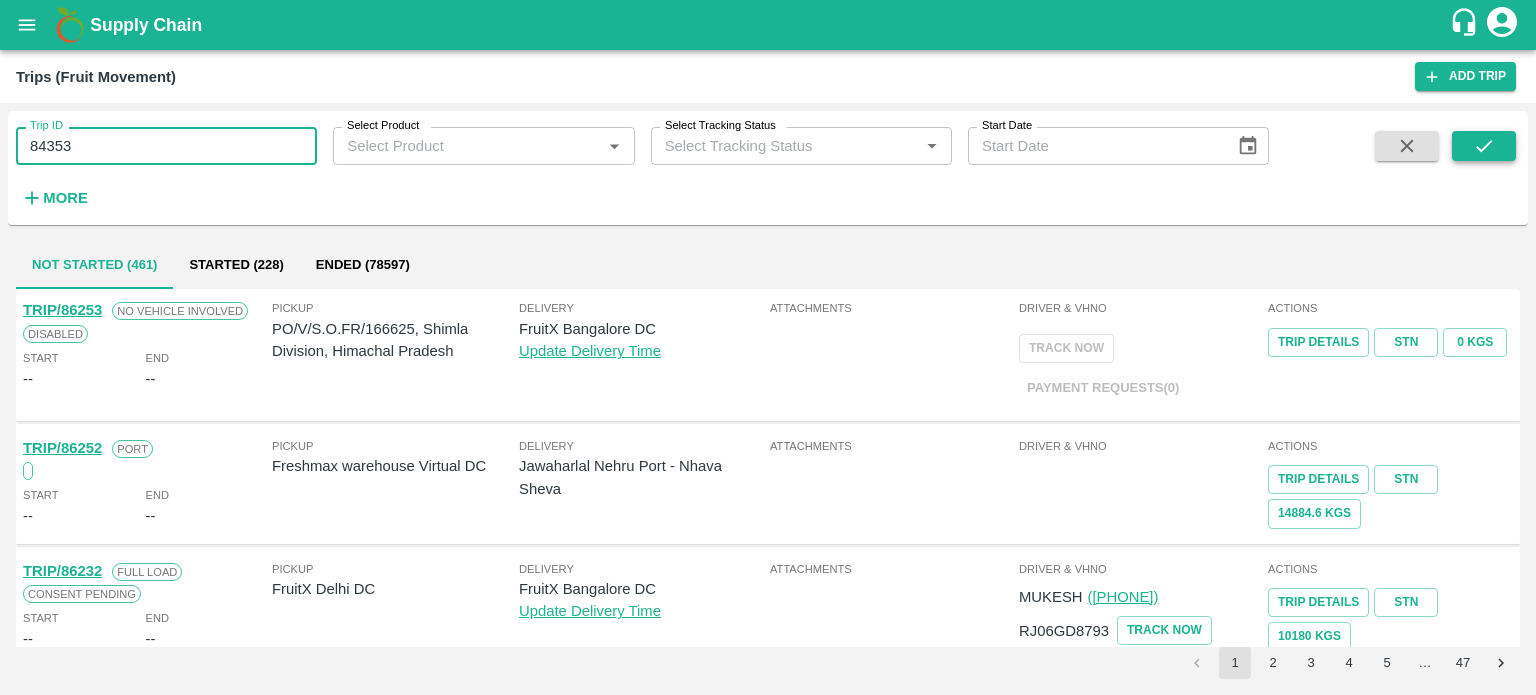 type on "84353" 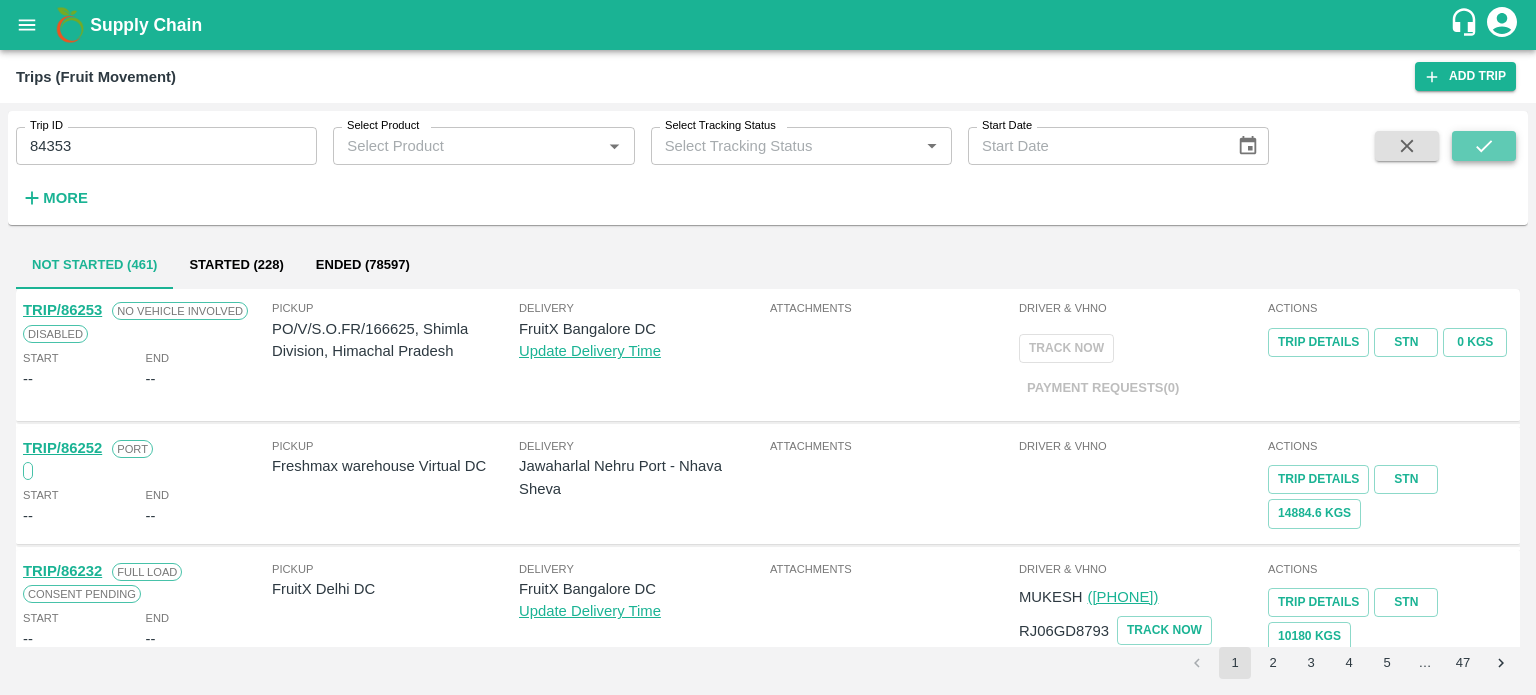 click 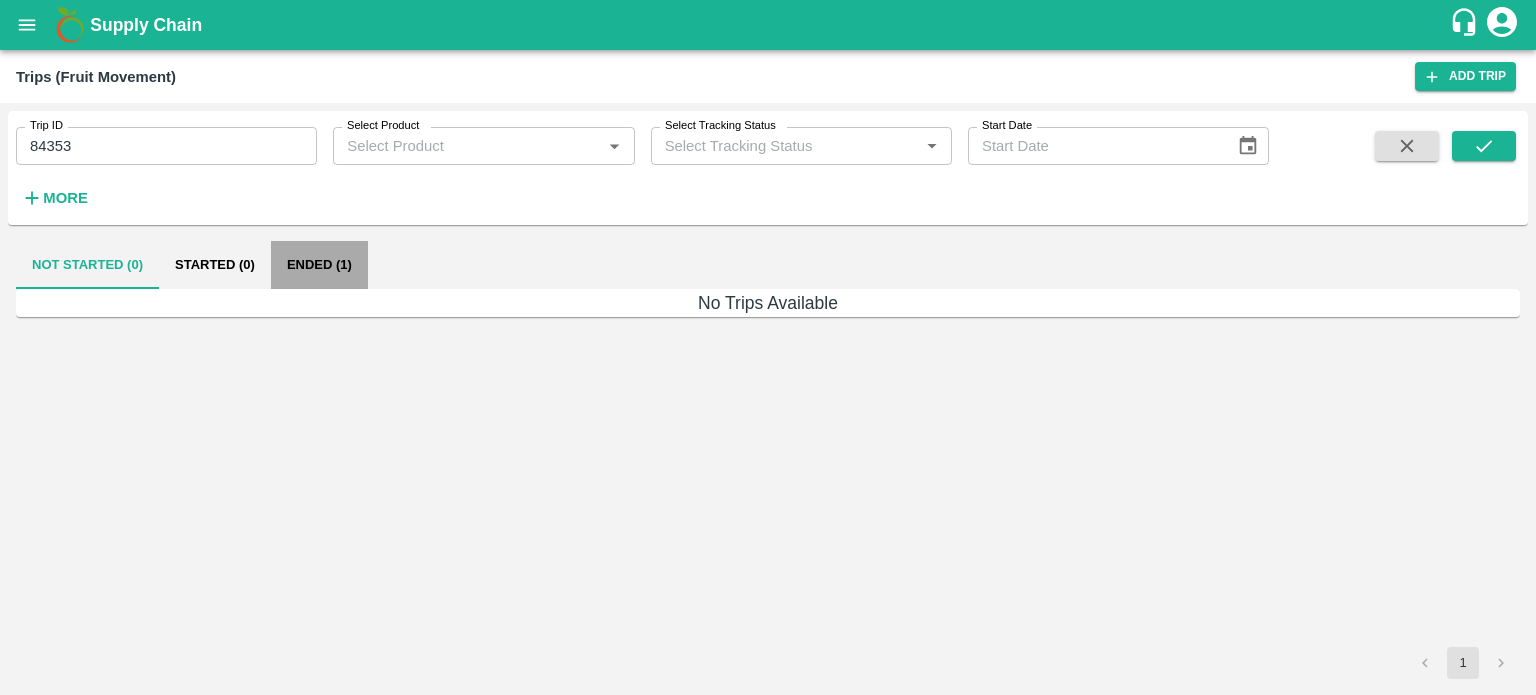 click on "Ended (1)" at bounding box center (319, 265) 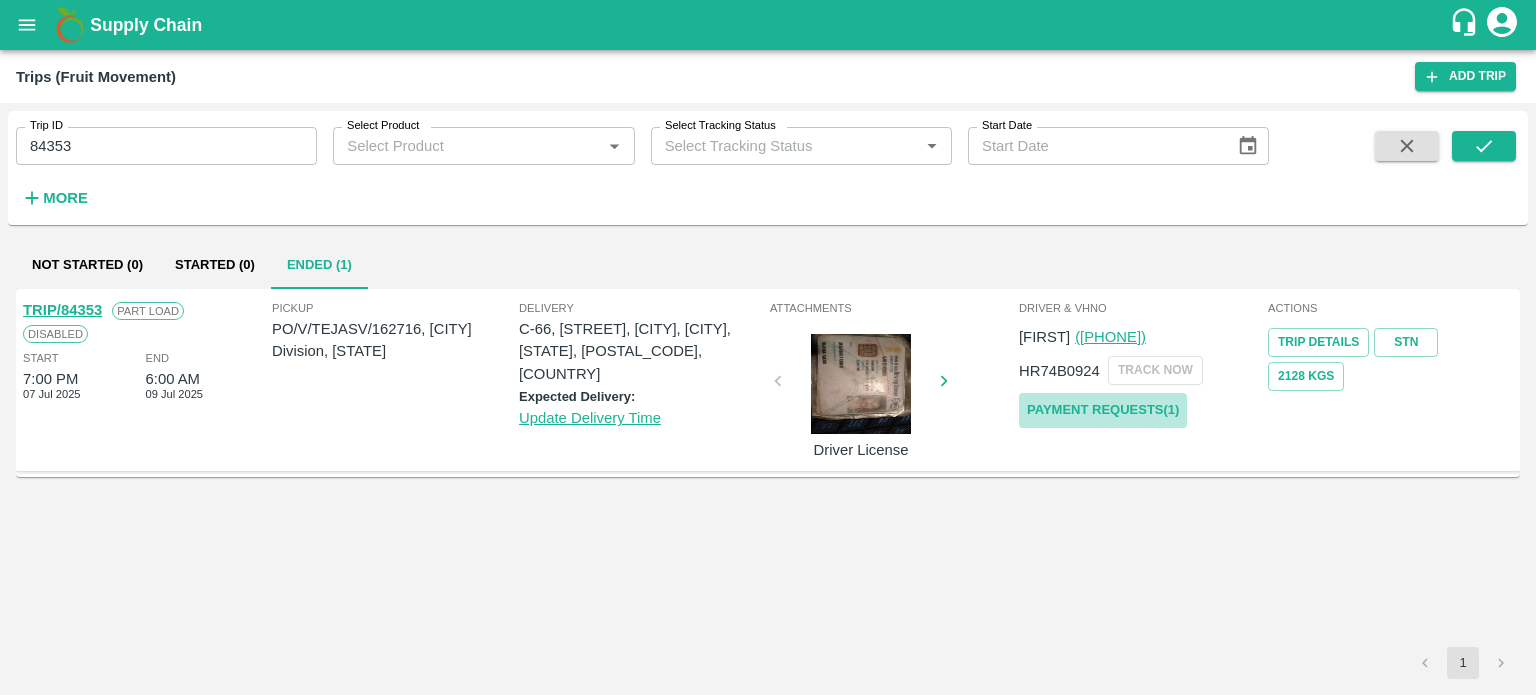 click on "Payment Requests( 1 )" at bounding box center (1103, 410) 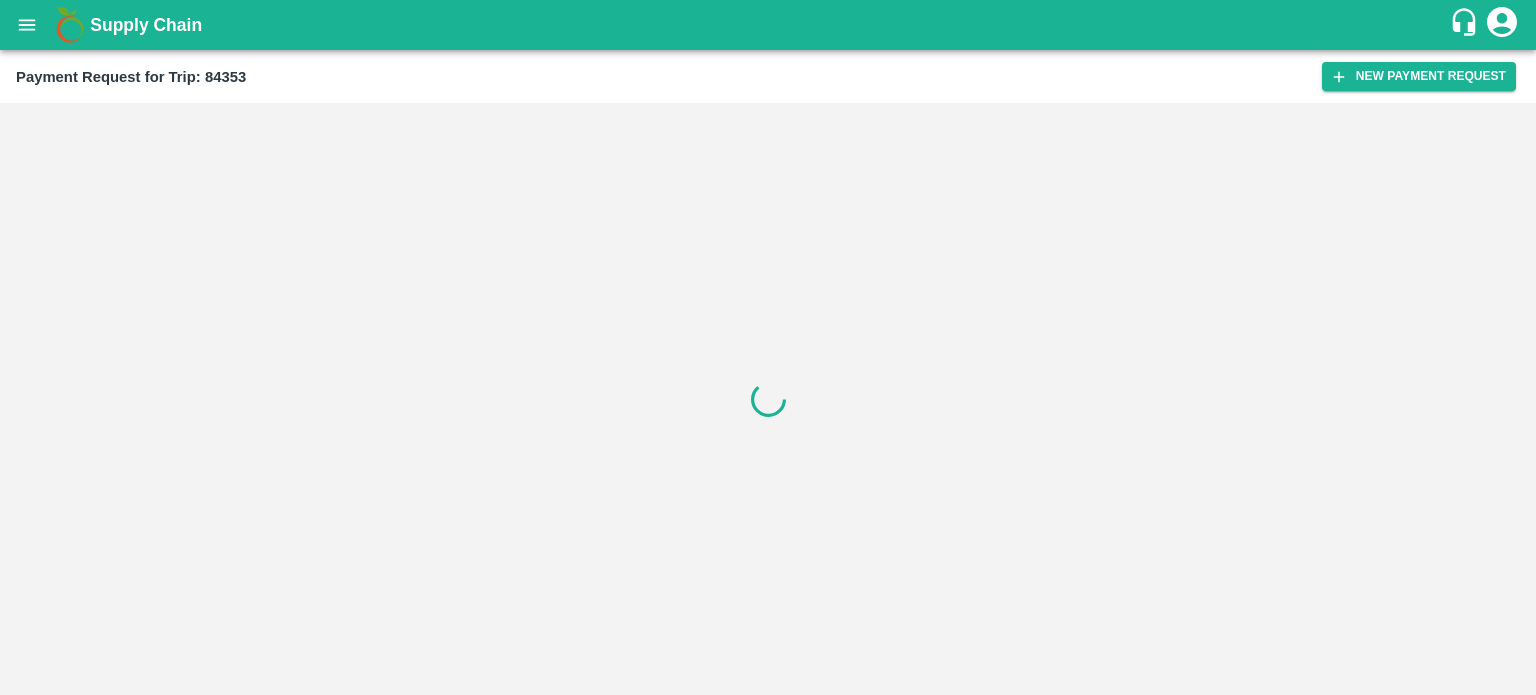scroll, scrollTop: 0, scrollLeft: 0, axis: both 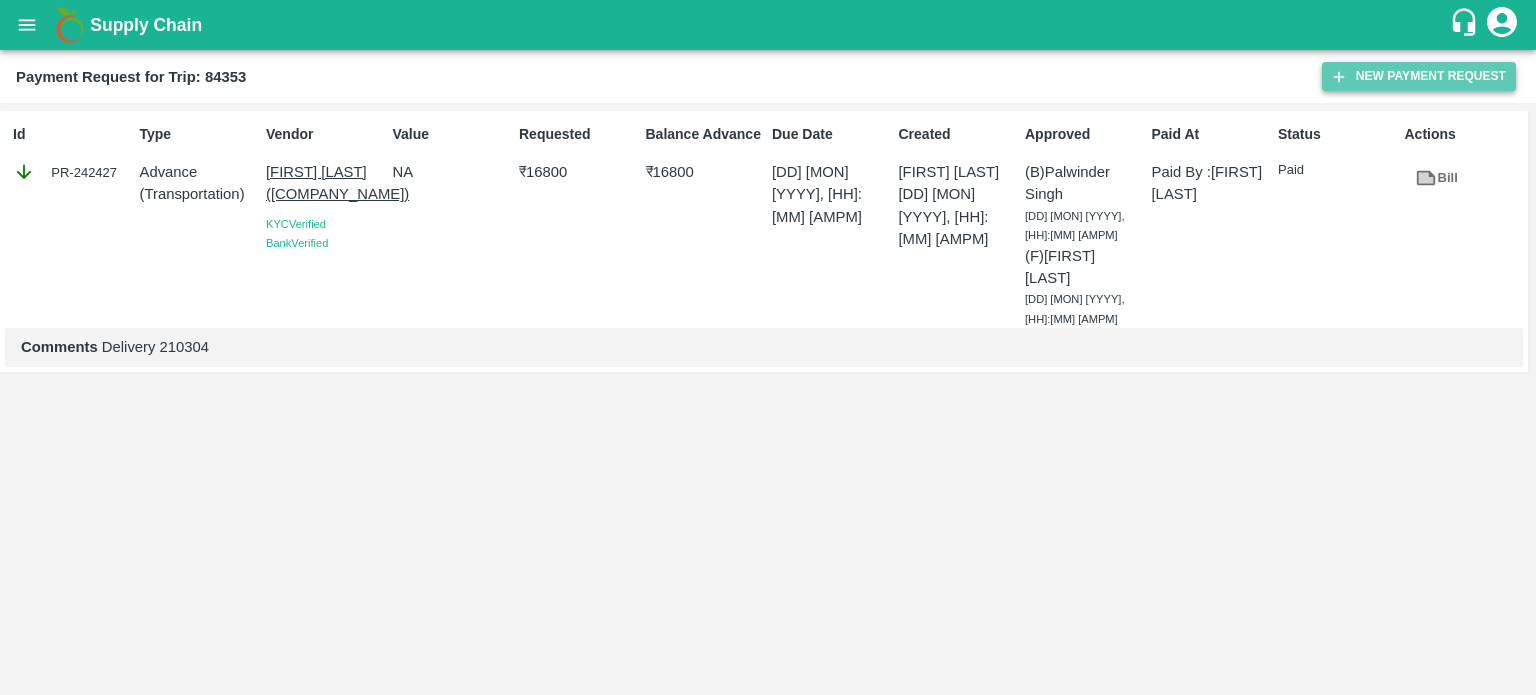 click on "New Payment Request" at bounding box center [1419, 76] 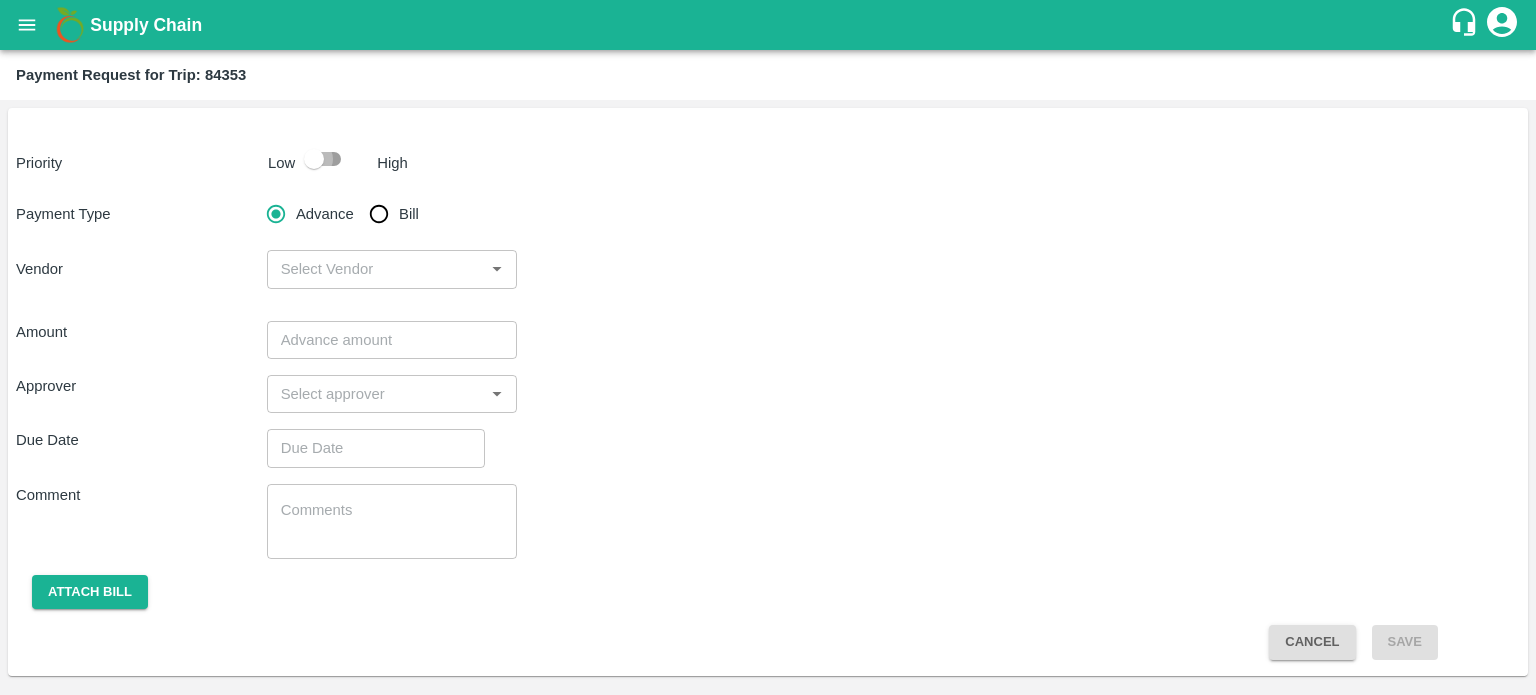 click at bounding box center (314, 159) 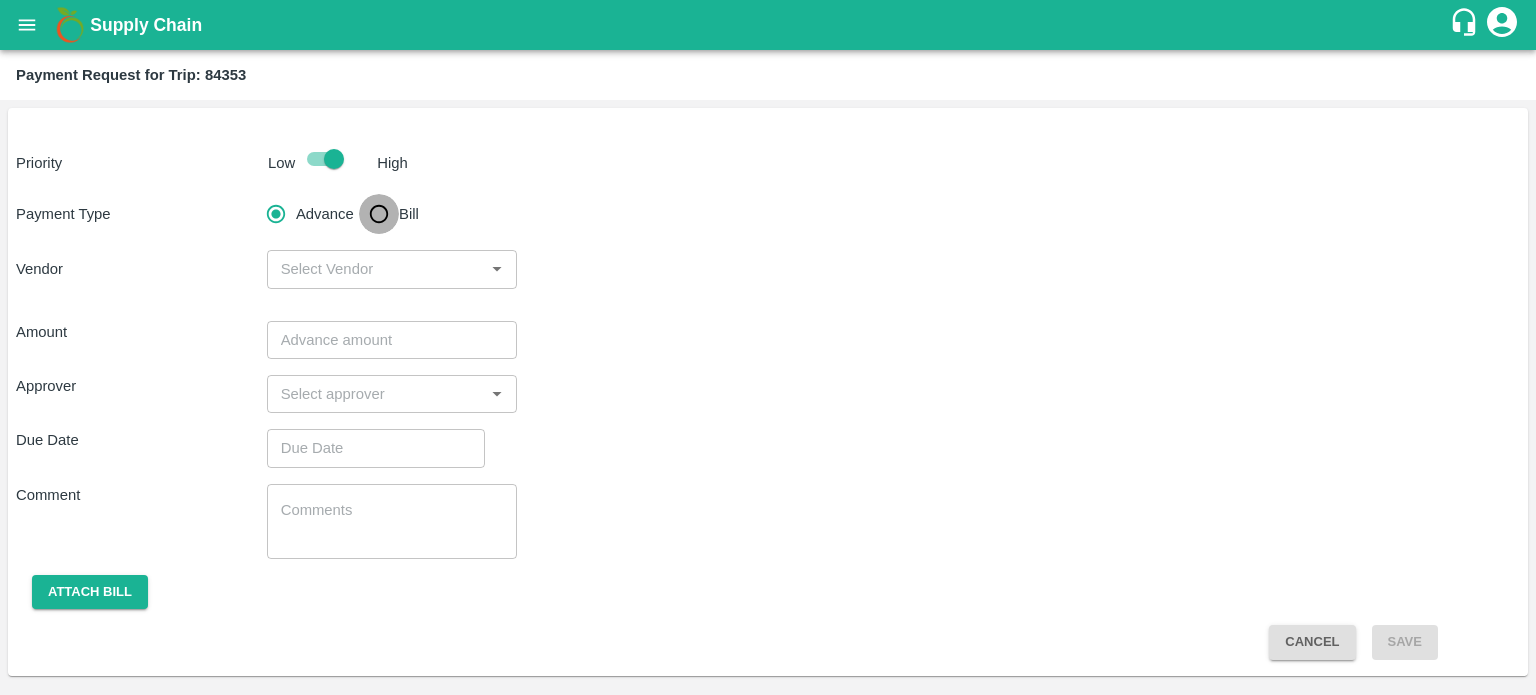 click on "Bill" at bounding box center [379, 214] 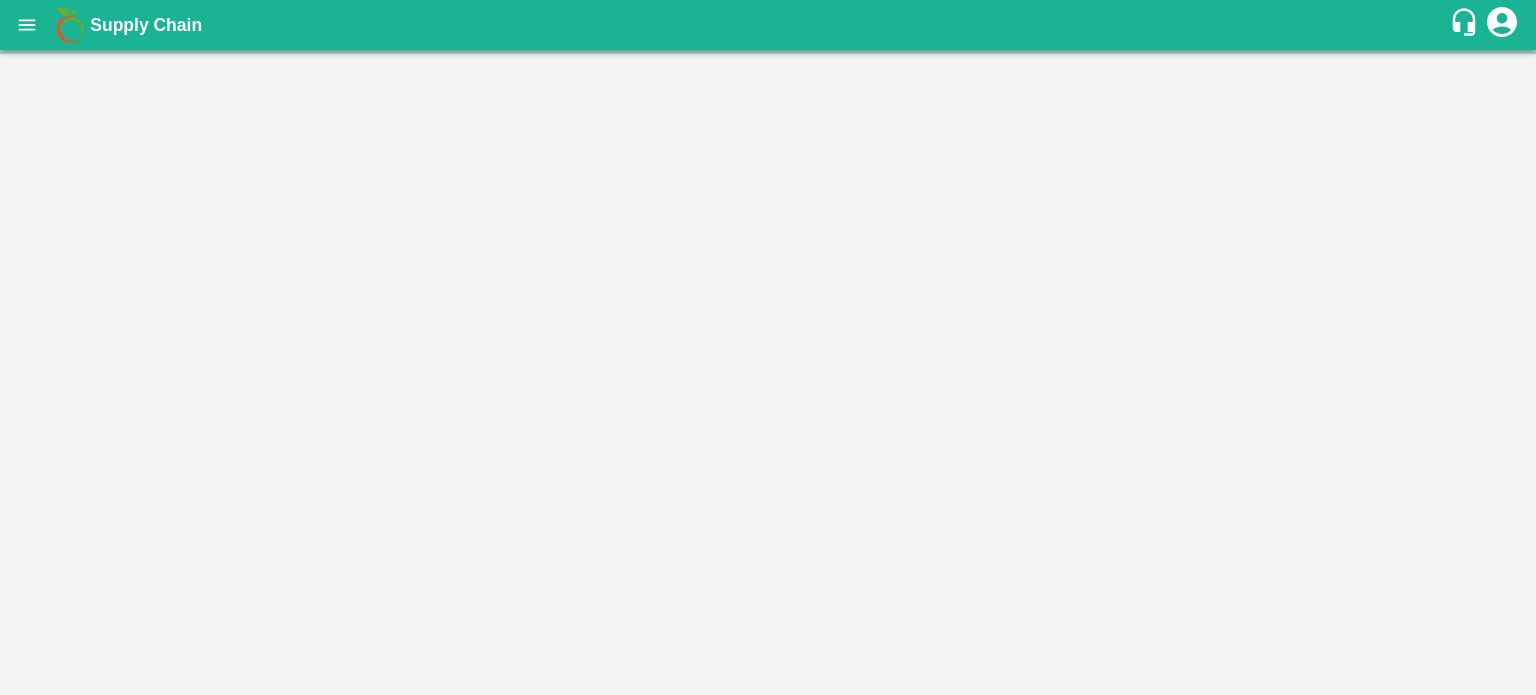 scroll, scrollTop: 0, scrollLeft: 0, axis: both 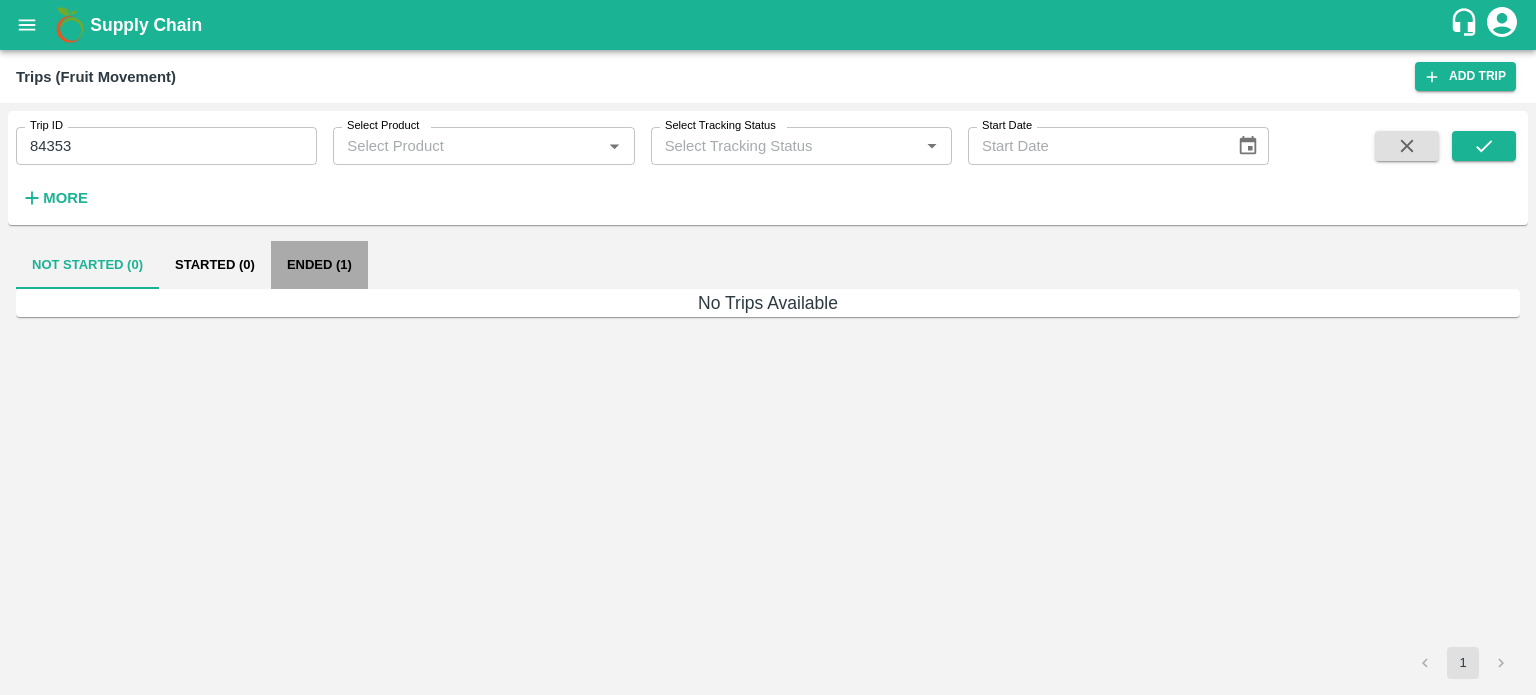 click on "Ended (1)" at bounding box center [319, 265] 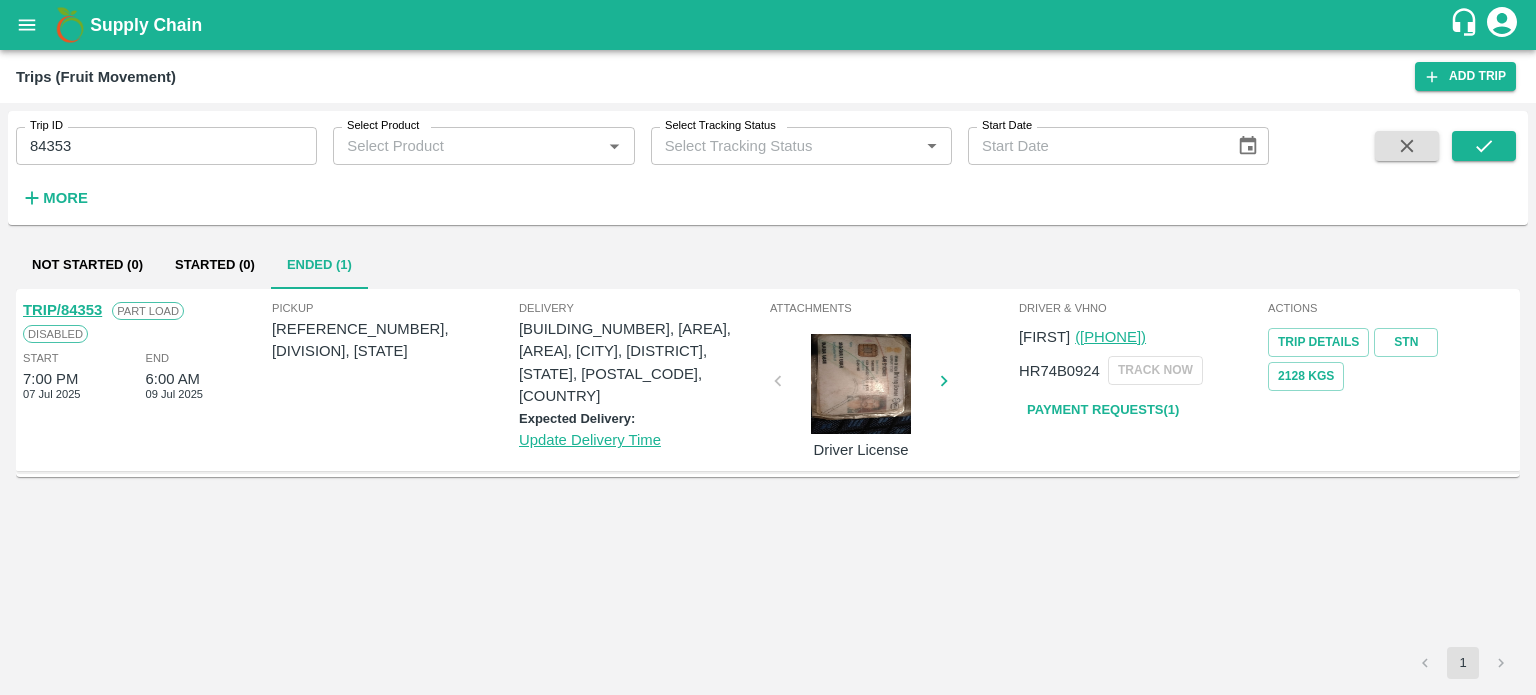 click on "TRIP/[NUMBER] Part Load Disabled Start [TIME] [DATE] [DATE] Pickup [REFERENCE_NUMBER], [DIVISION], [STATE] Delivery [BUILDING_NUMBER], [AREA], [AREA], [CITY], [DISTRICT], [STATE], [POSTAL_CODE], [COUNTRY] Expected Delivery: Update Delivery Time Attachments Driver License Driver  ( [PHONE] ) [PLATE_NUMBER] TRACK NOW Payment Requests( [NUMBER] ) Actions Trip Details STN [NUMBER]  Kgs" at bounding box center [768, 468] 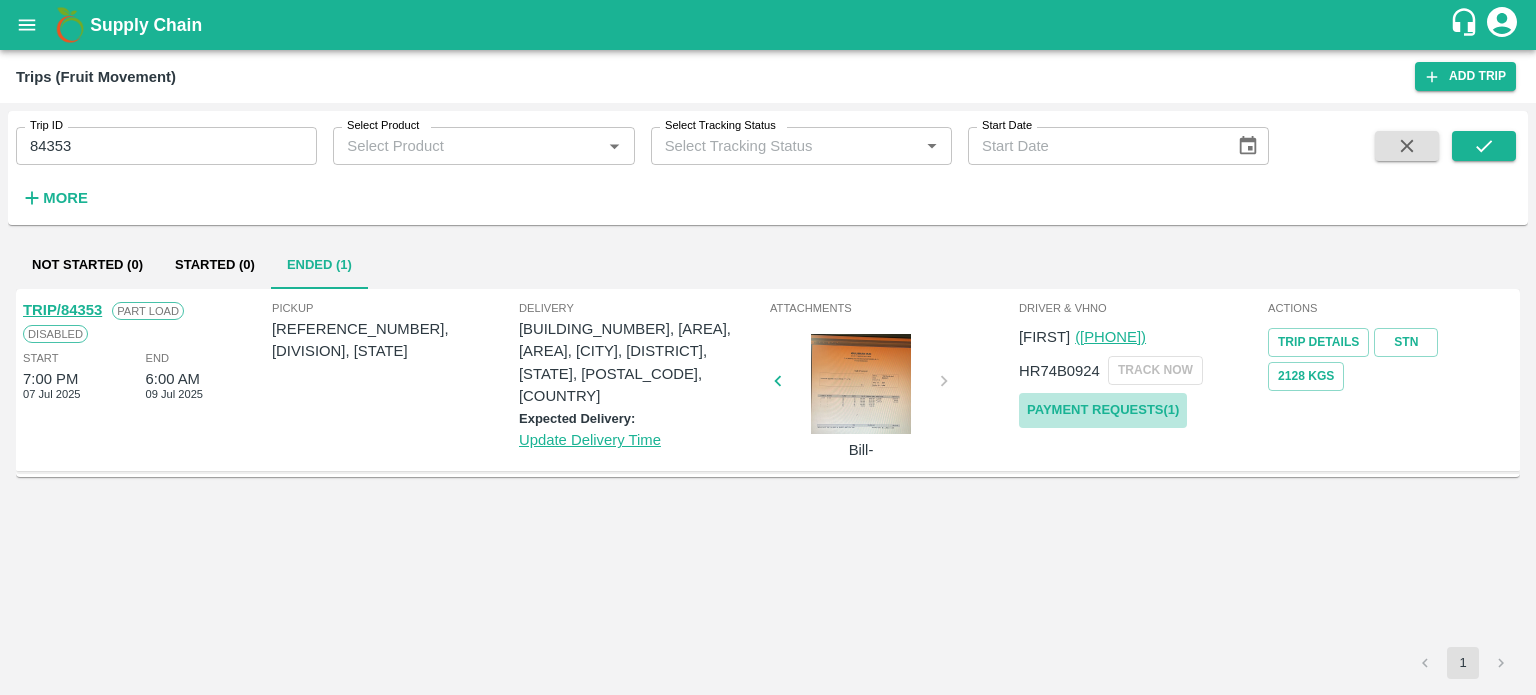 click on "Payment Requests( 1 )" at bounding box center [1103, 410] 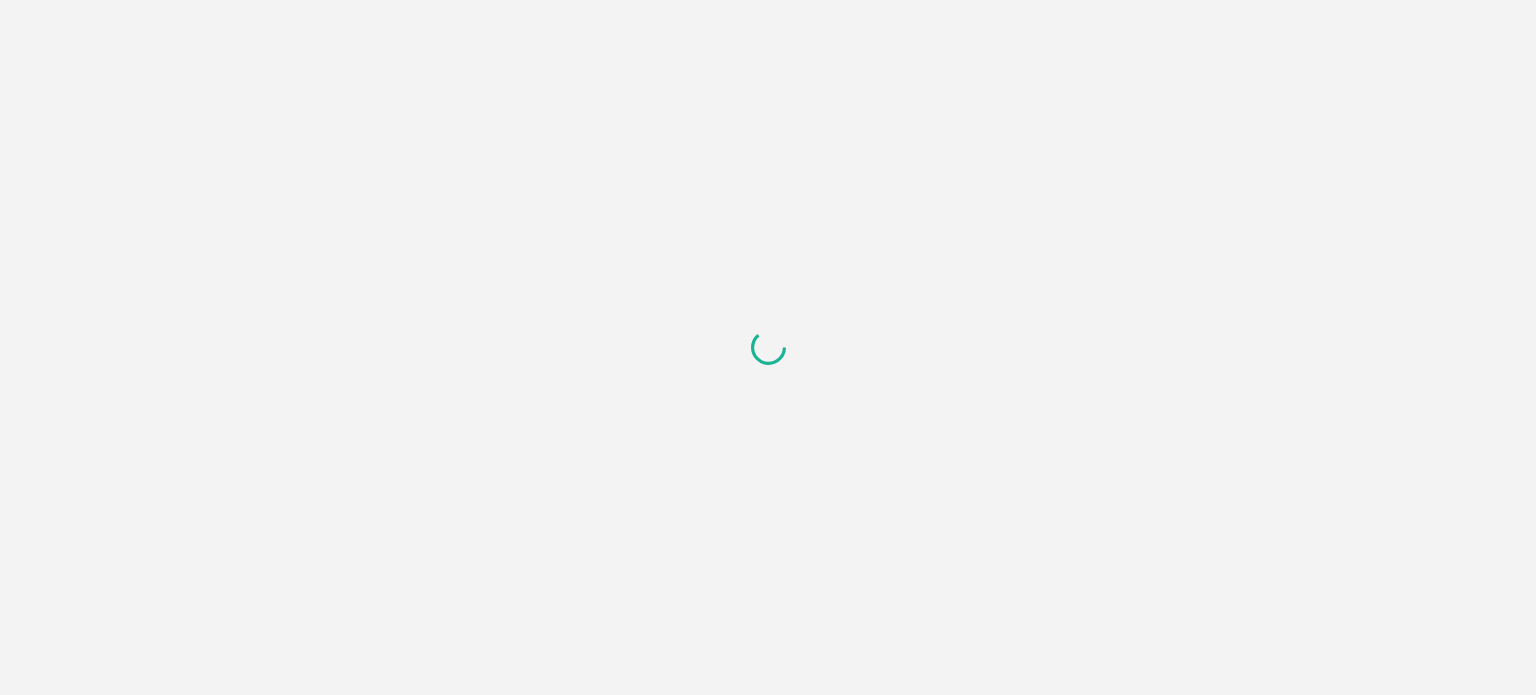 scroll, scrollTop: 0, scrollLeft: 0, axis: both 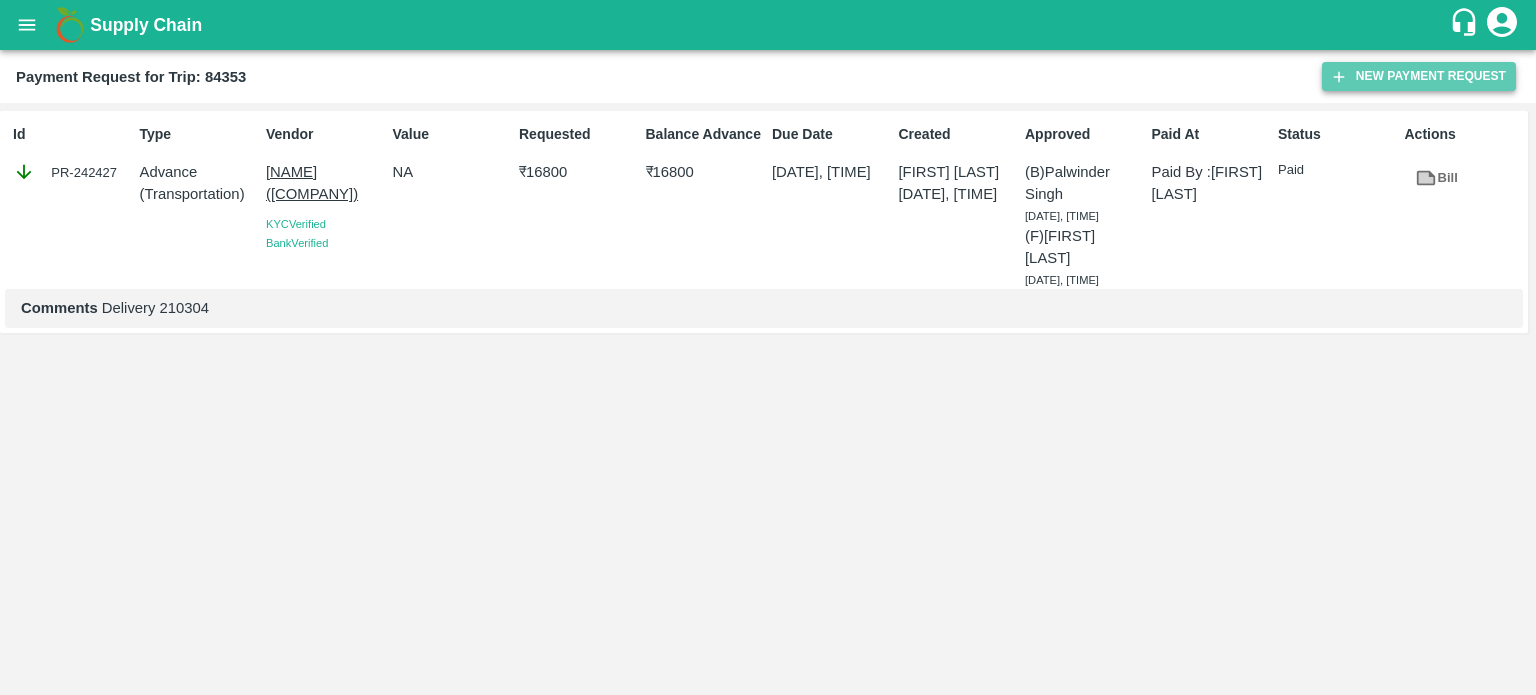 click on "New Payment Request" at bounding box center [1419, 76] 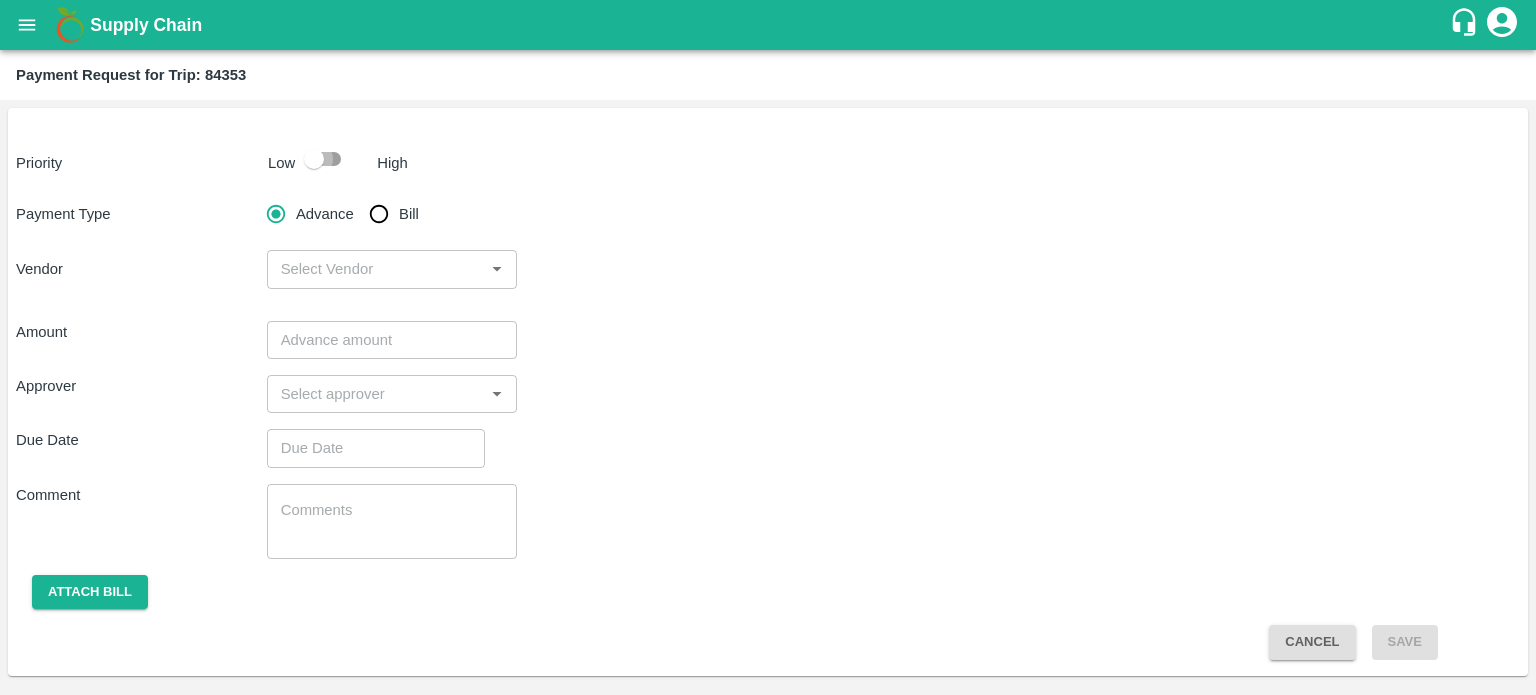 click at bounding box center (314, 159) 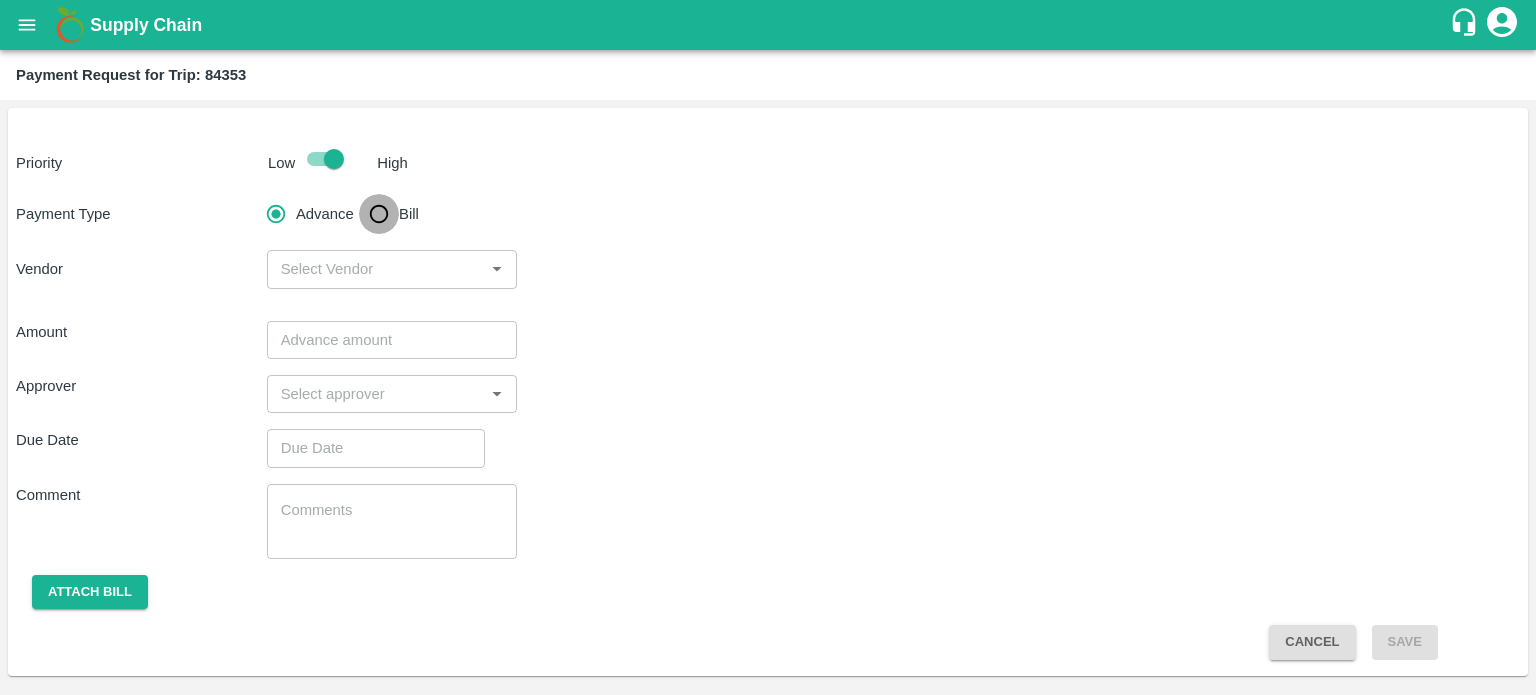 click on "Bill" at bounding box center (379, 214) 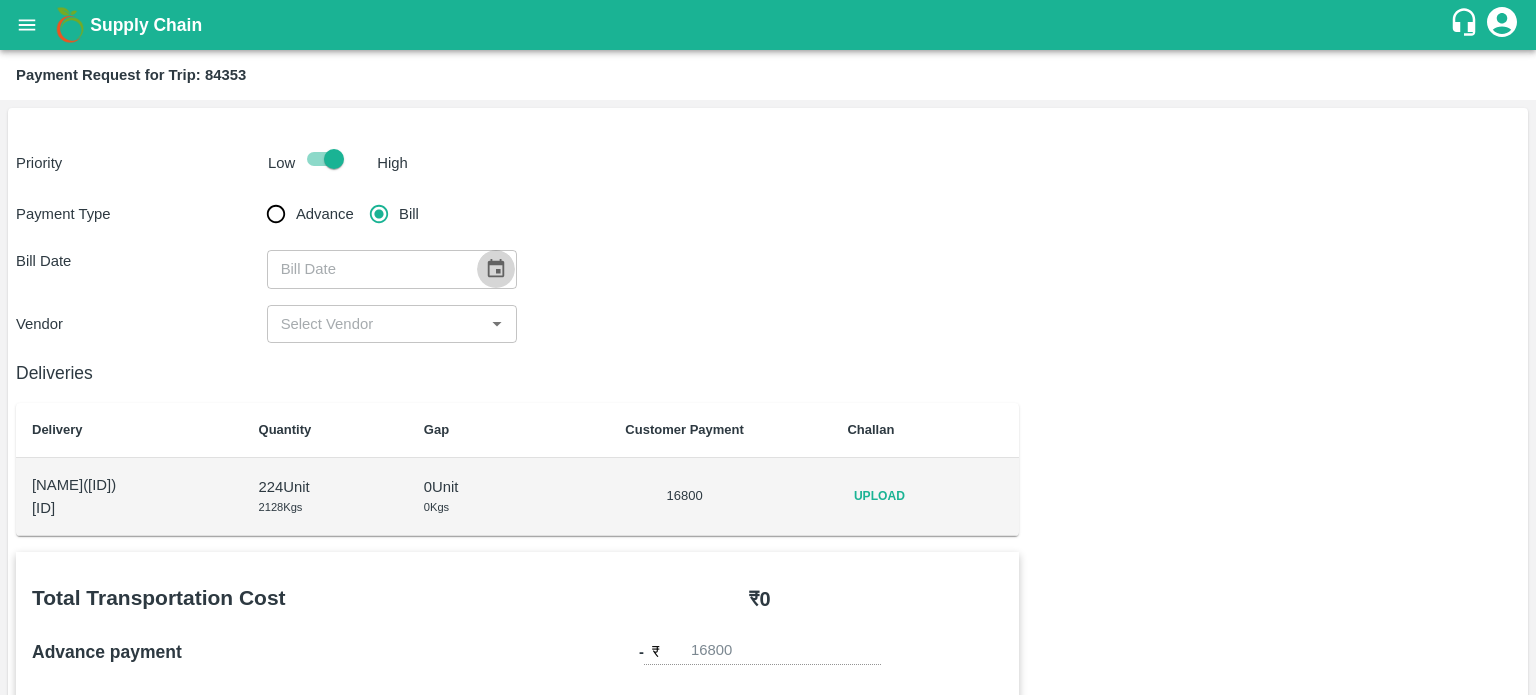 click 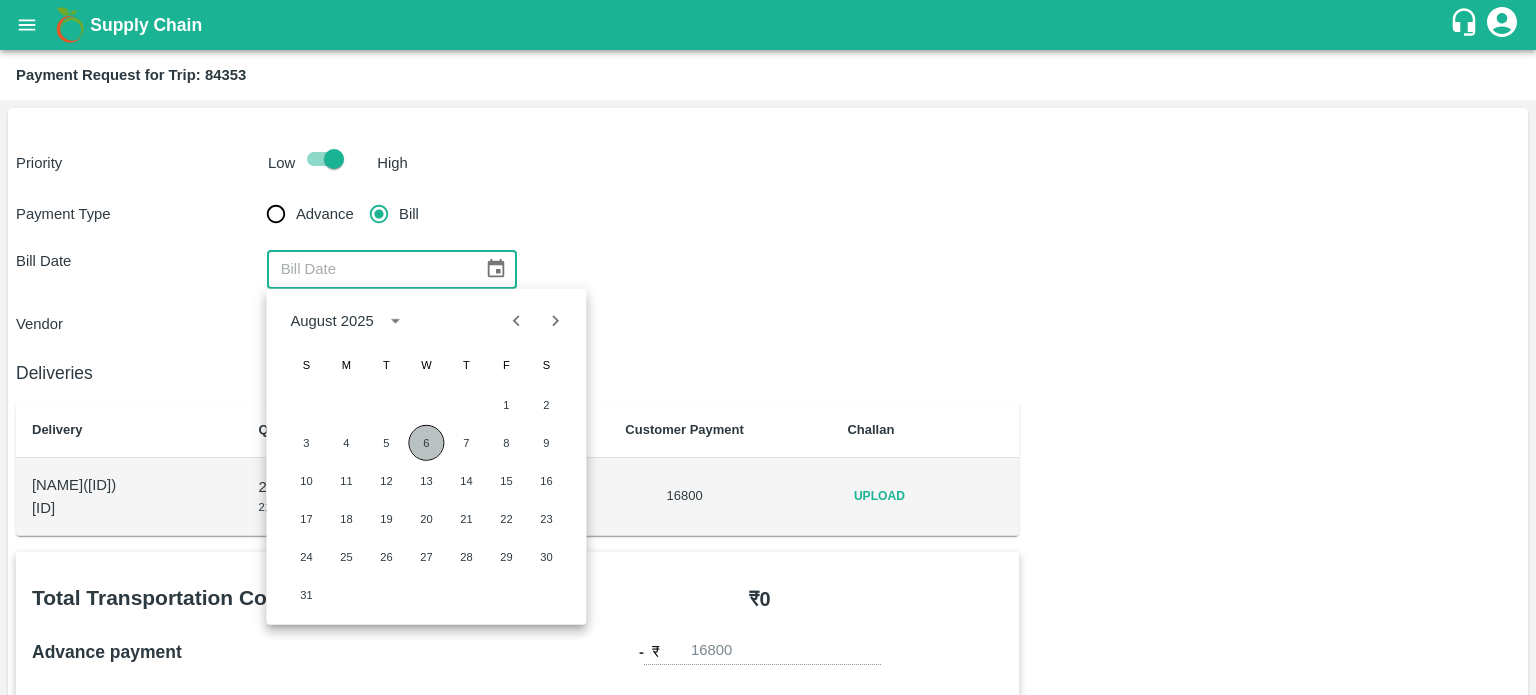 click on "6" at bounding box center (426, 443) 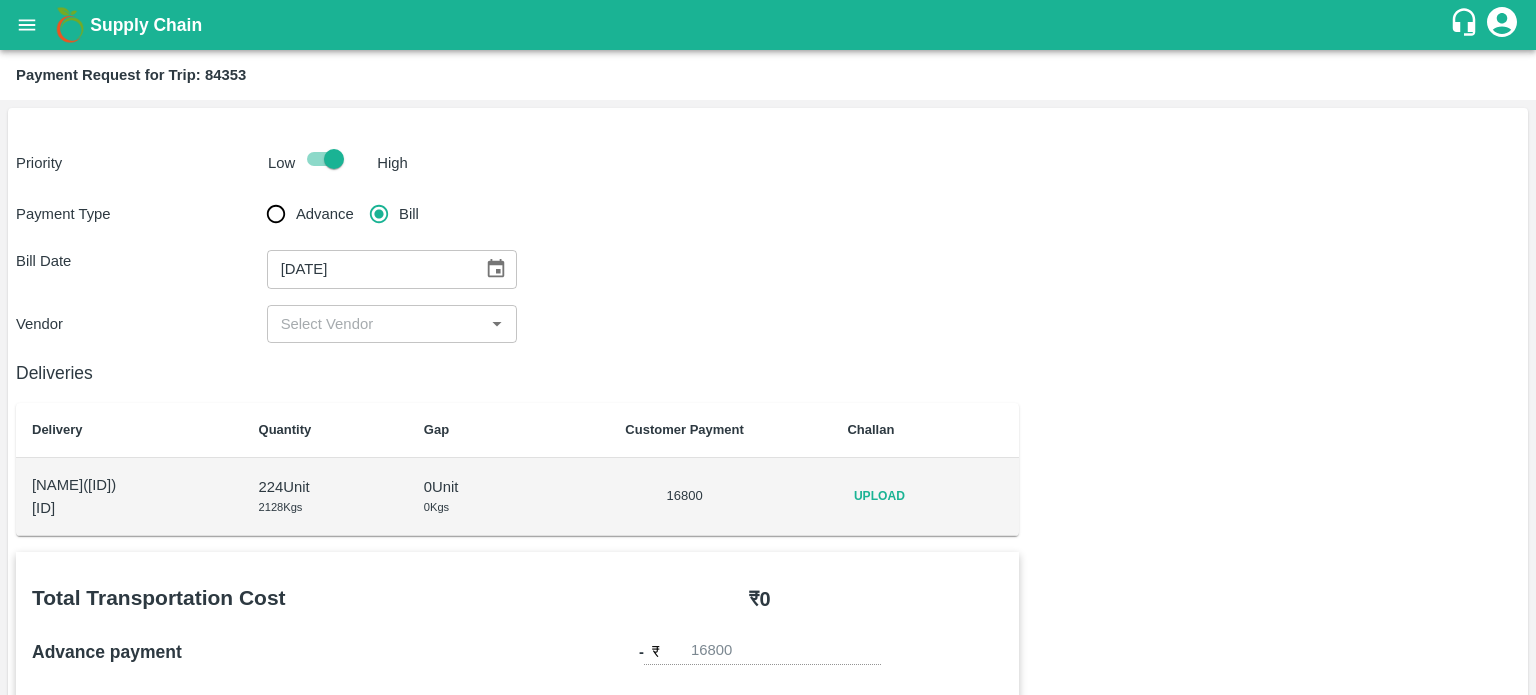 click on "​" at bounding box center [392, 324] 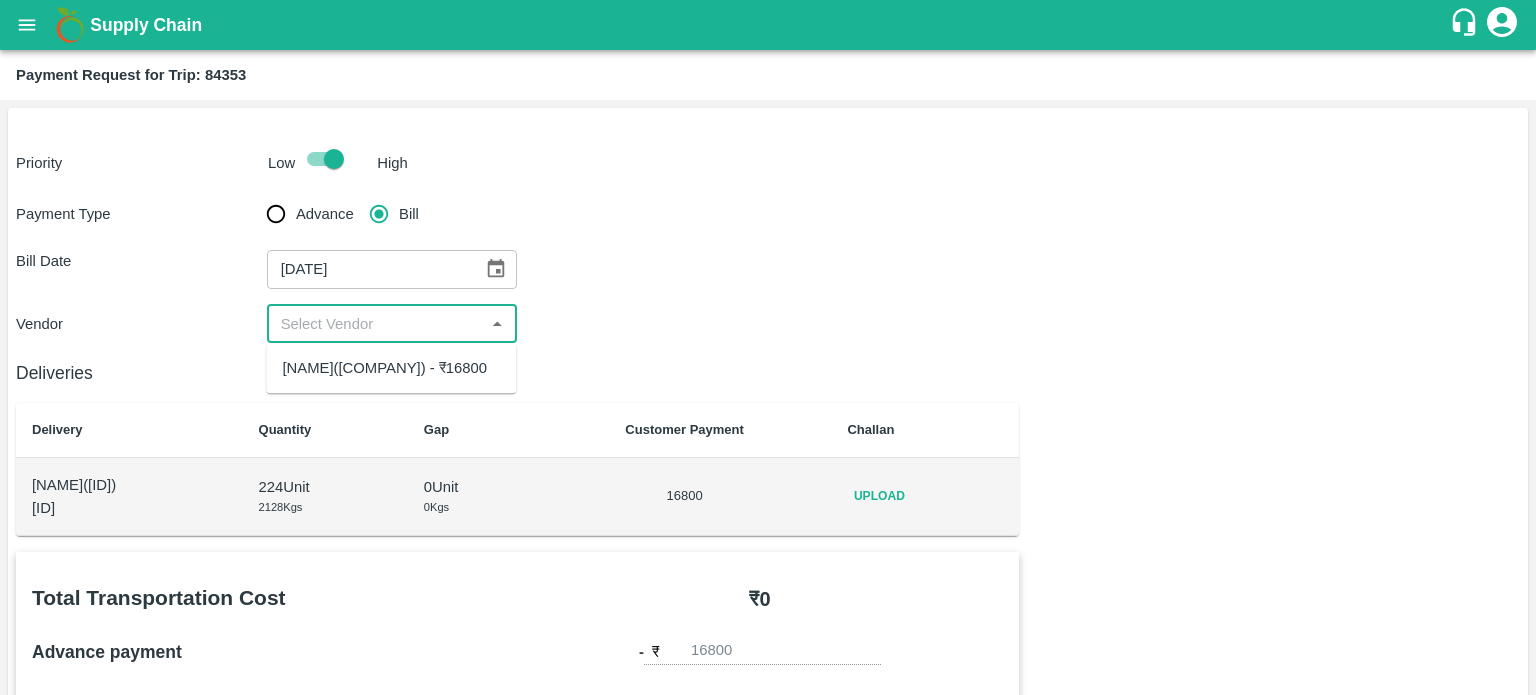 click on "Deepak Saini(Haryana Delhi Road Carriers) - ₹16800" at bounding box center [384, 368] 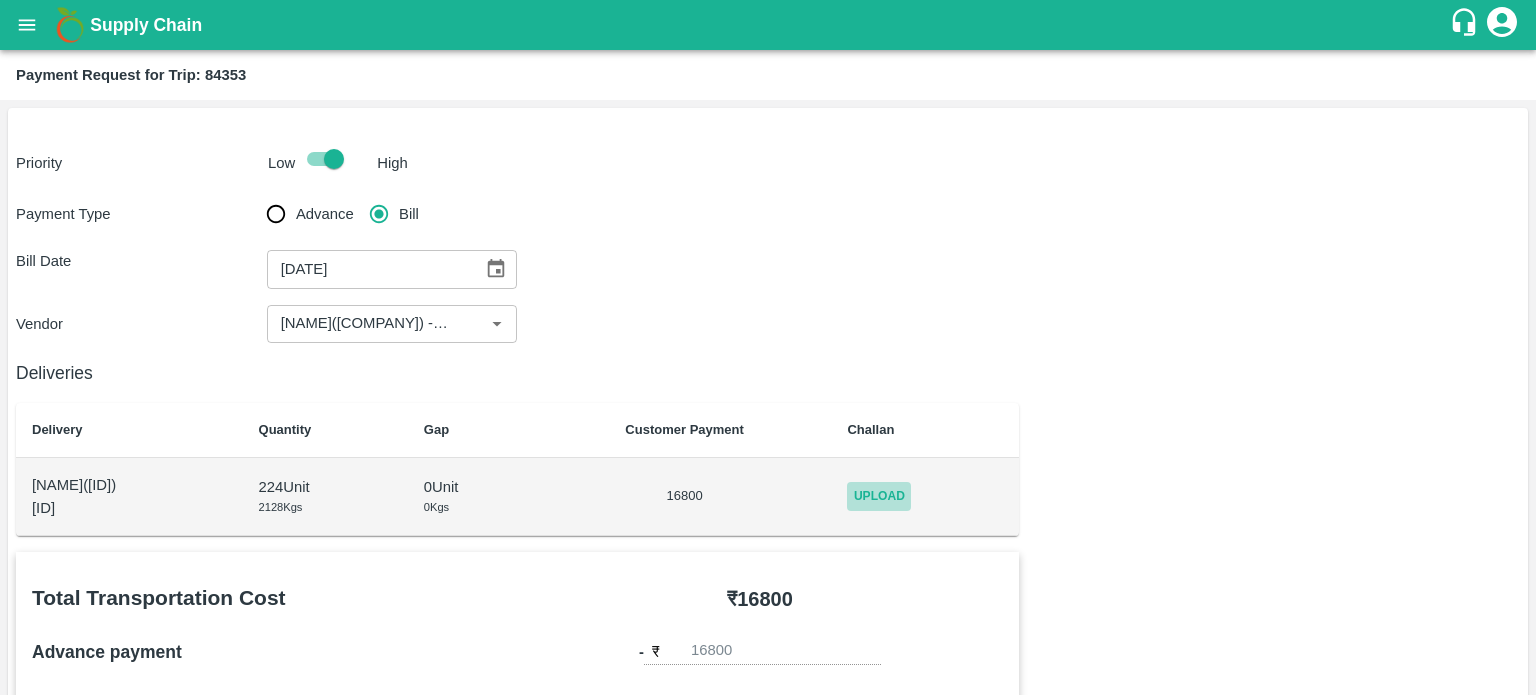 click on "Upload" at bounding box center [879, 496] 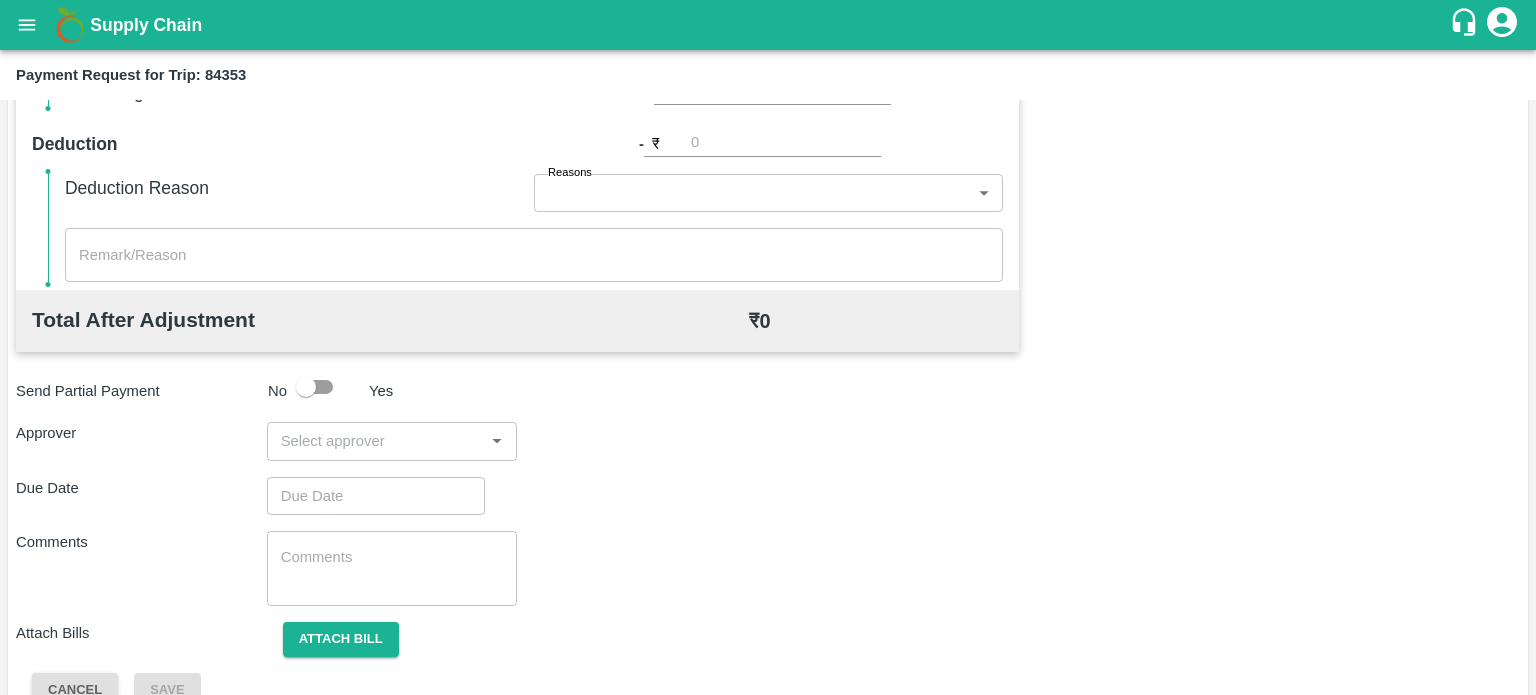 scroll, scrollTop: 820, scrollLeft: 0, axis: vertical 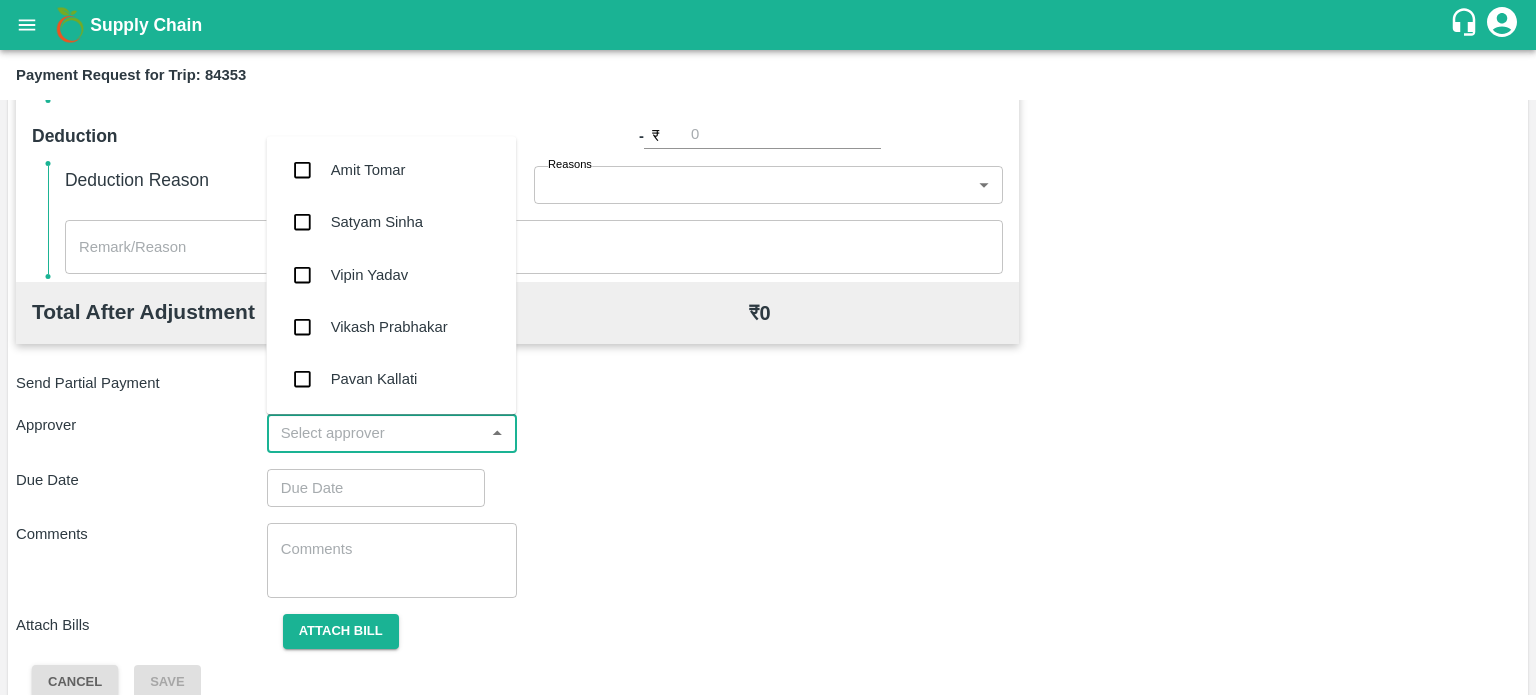 click at bounding box center (376, 433) 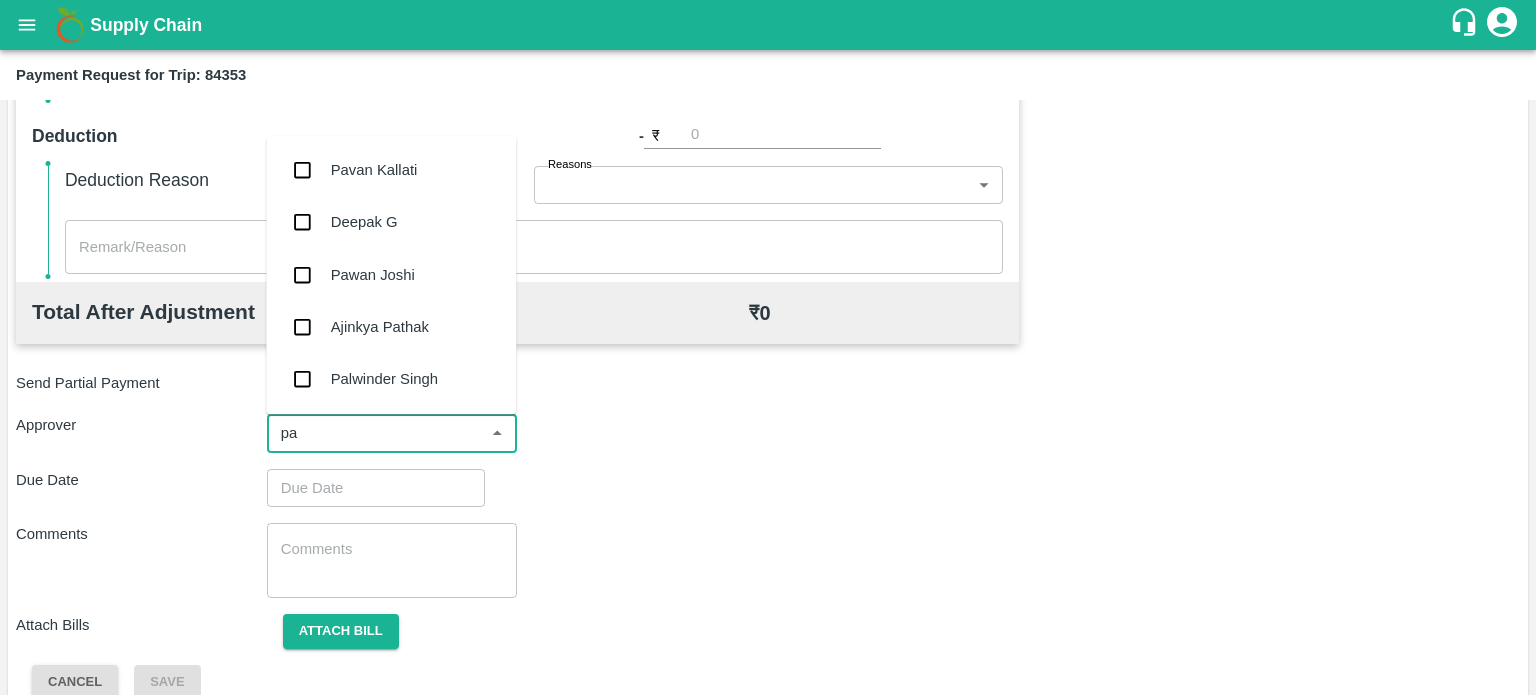 type on "pal" 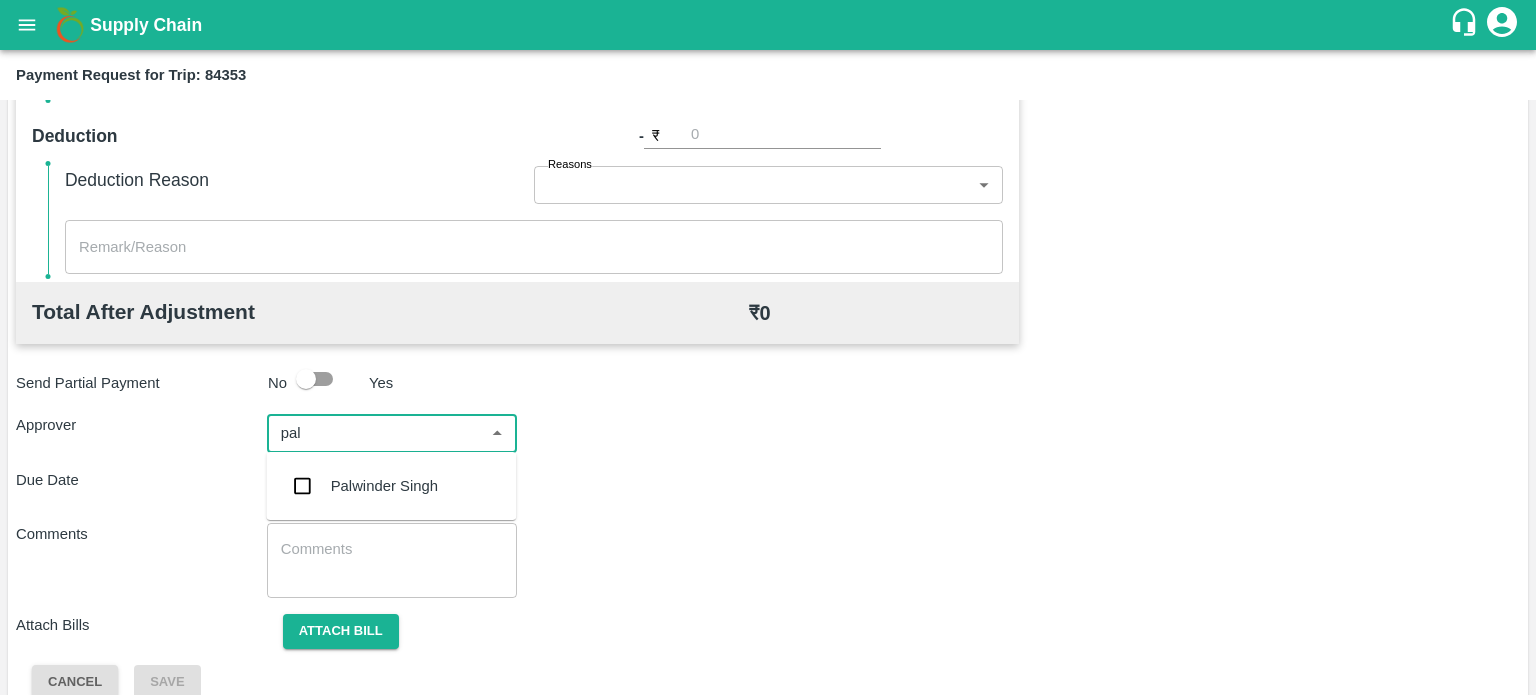 click on "Palwinder Singh" at bounding box center (391, 486) 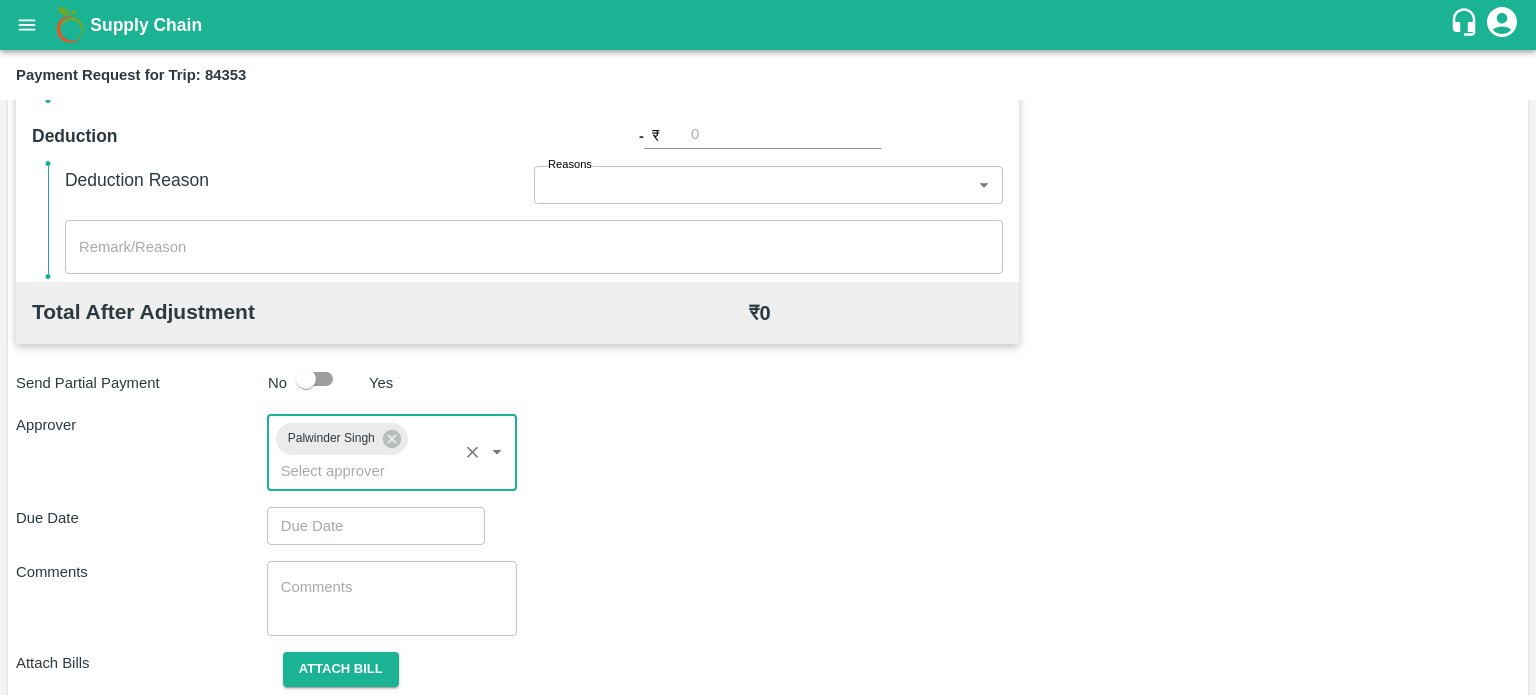 scroll, scrollTop: 885, scrollLeft: 0, axis: vertical 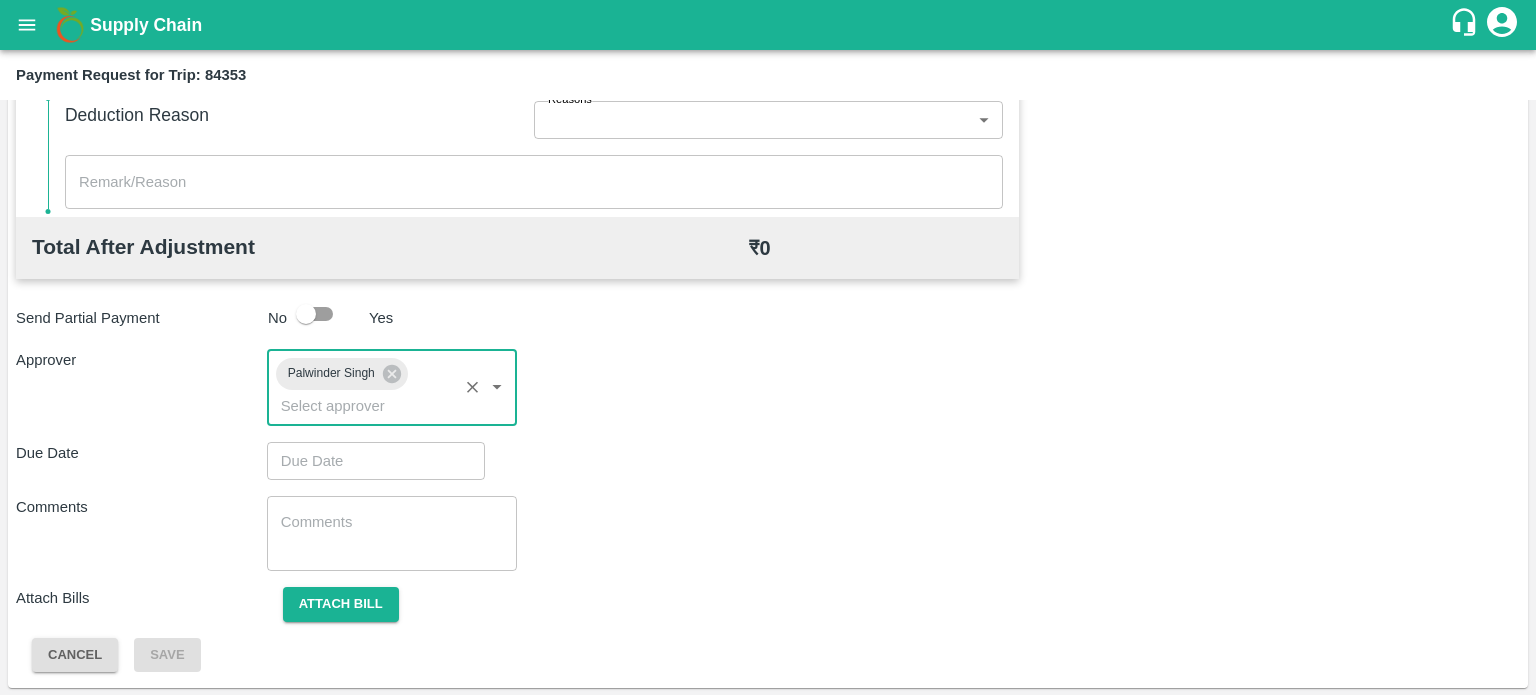 type on "DD/MM/YYYY hh:mm aa" 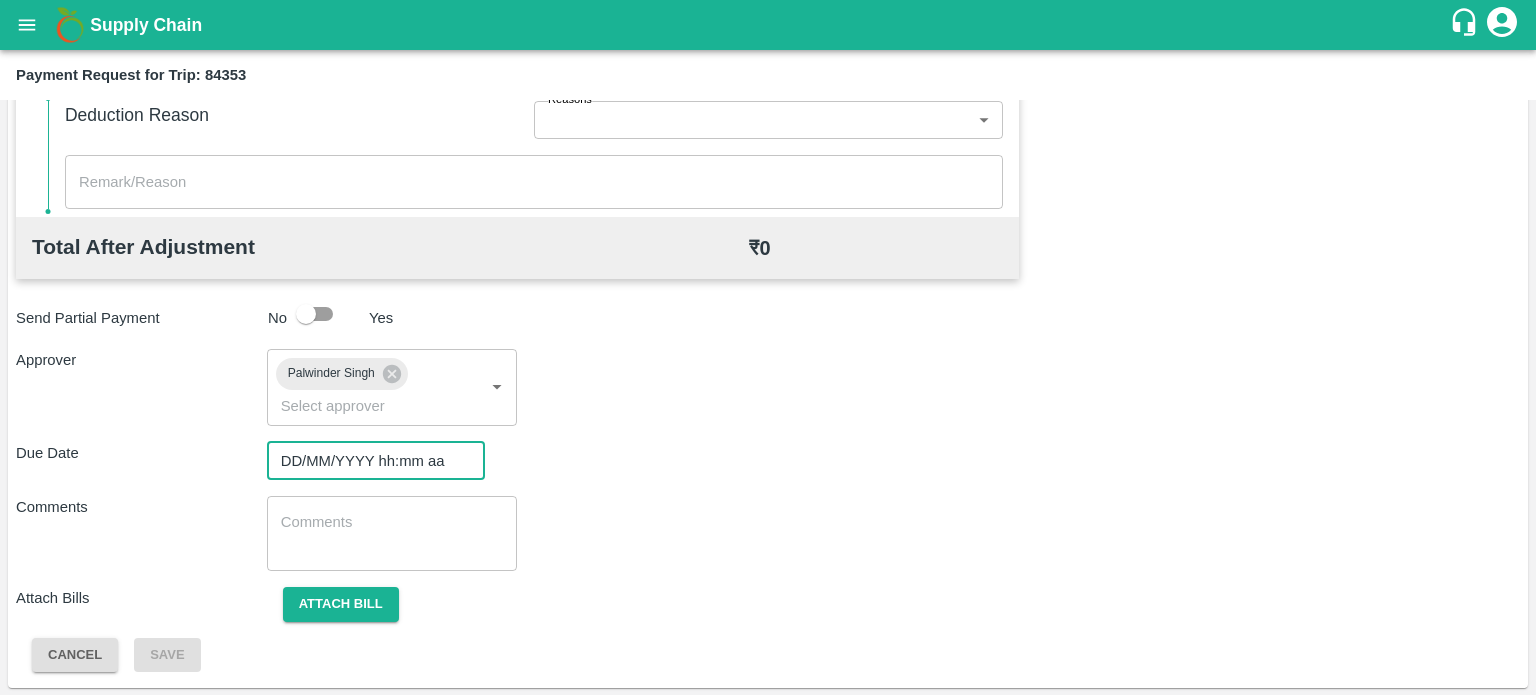 click on "DD/MM/YYYY hh:mm aa" at bounding box center (369, 461) 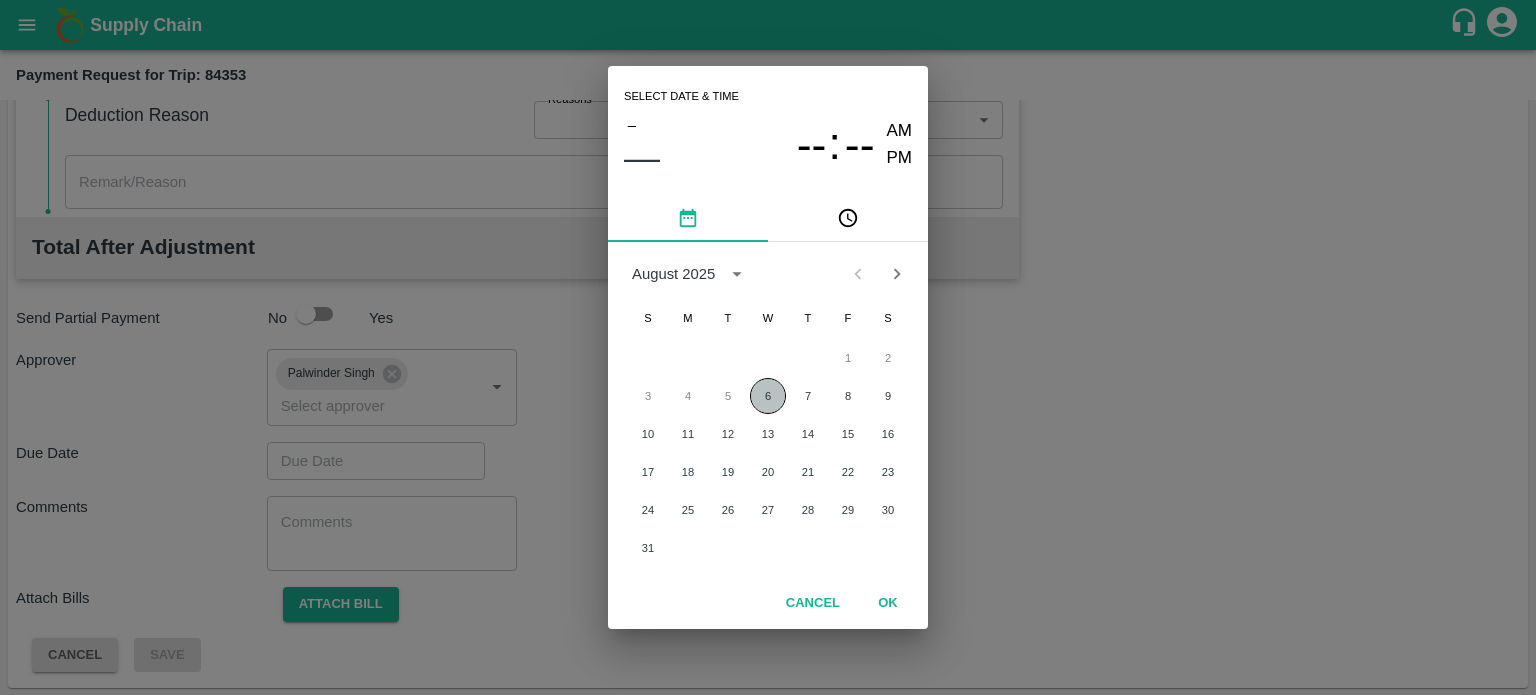 click on "6" at bounding box center (768, 396) 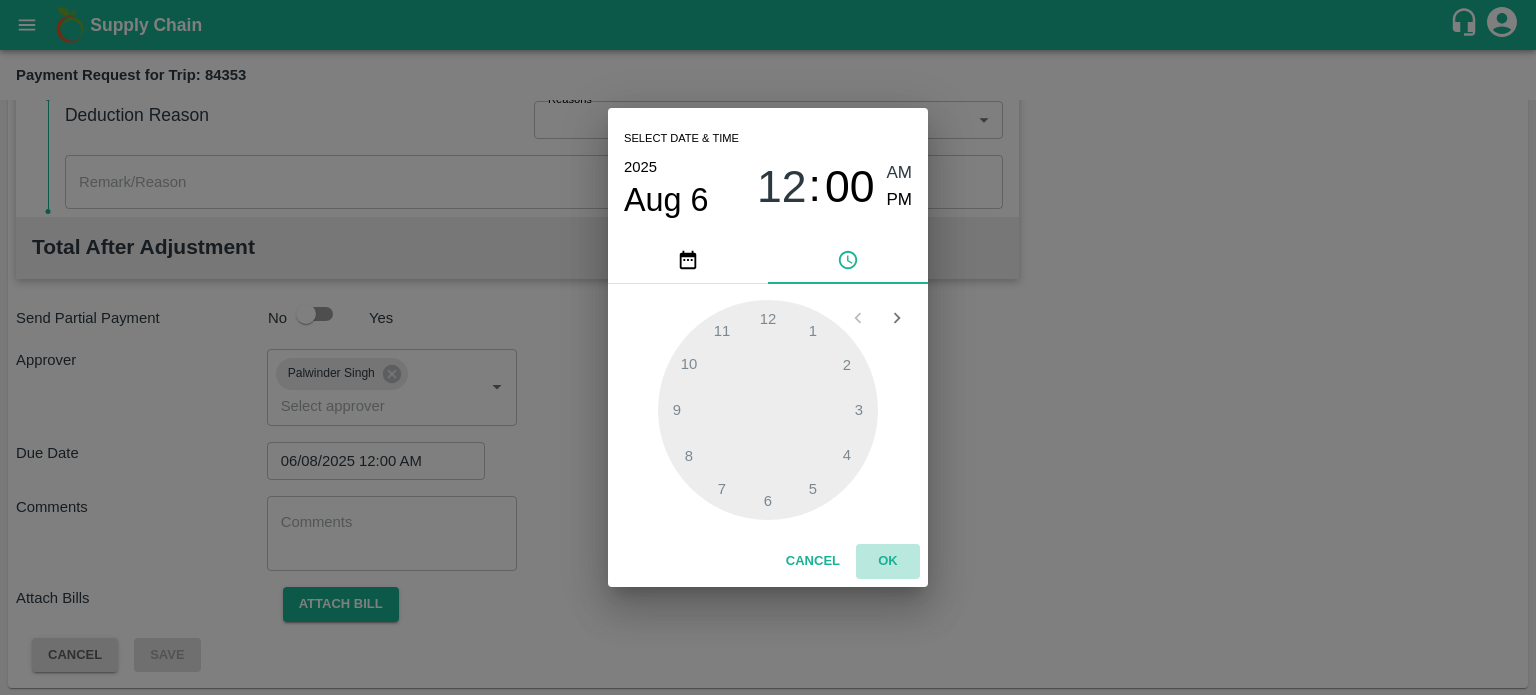 click on "OK" at bounding box center [888, 561] 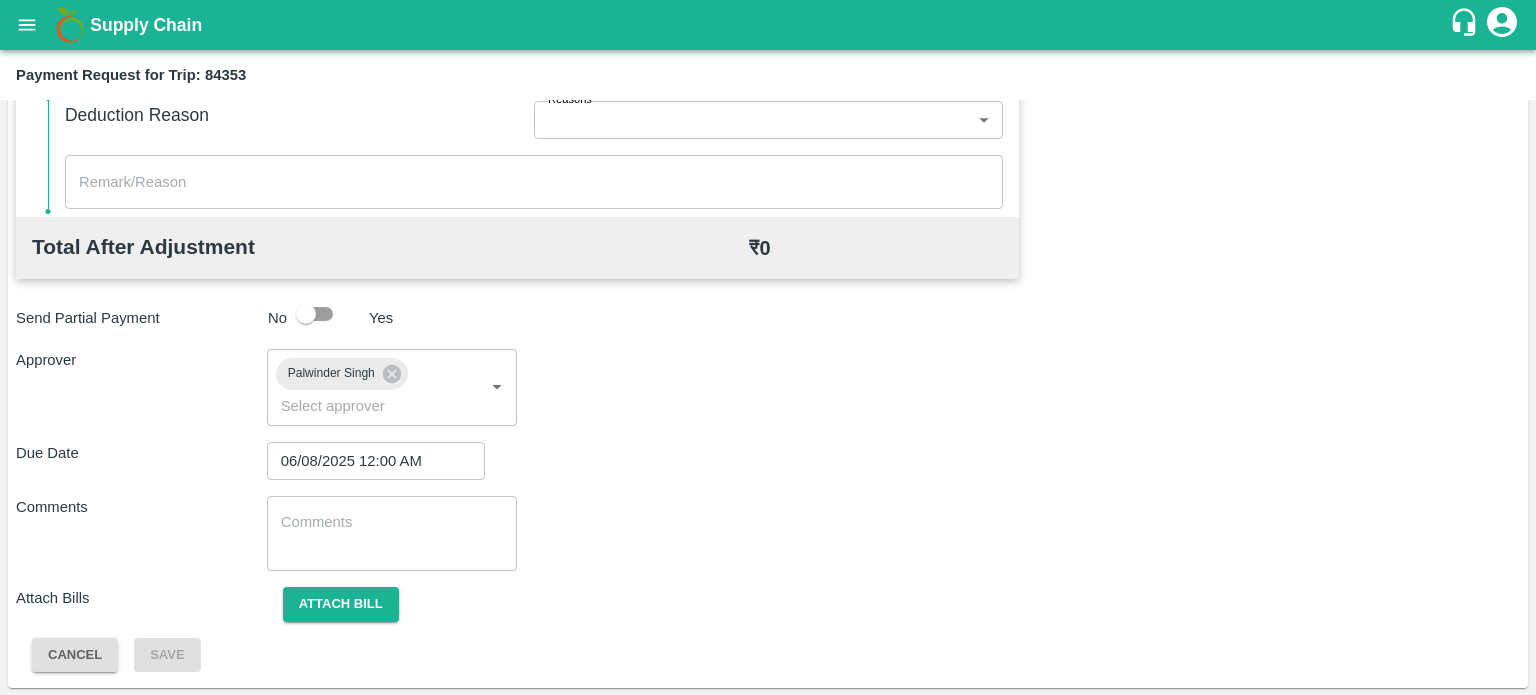 click on "Attach bill" at bounding box center [341, 603] 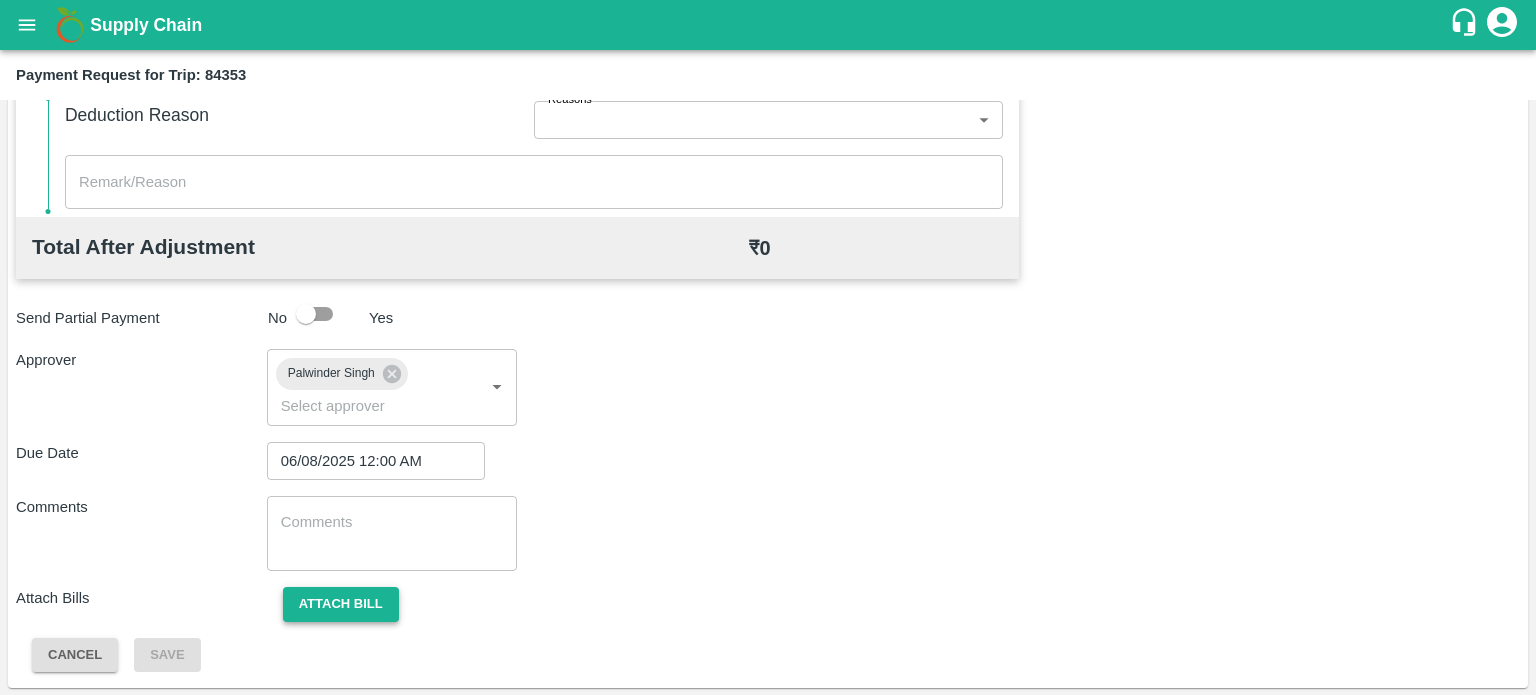 click on "Attach bill" at bounding box center (341, 604) 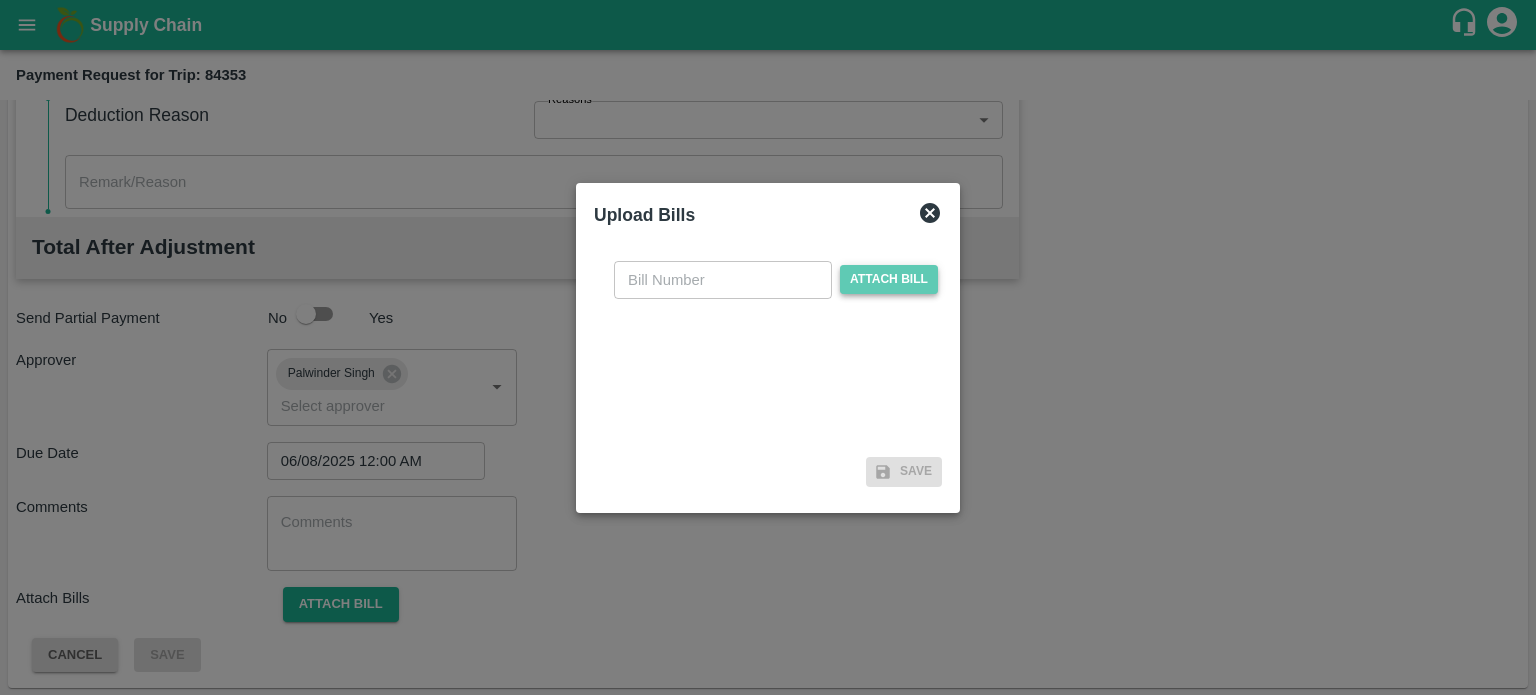 click on "Attach bill" at bounding box center (889, 279) 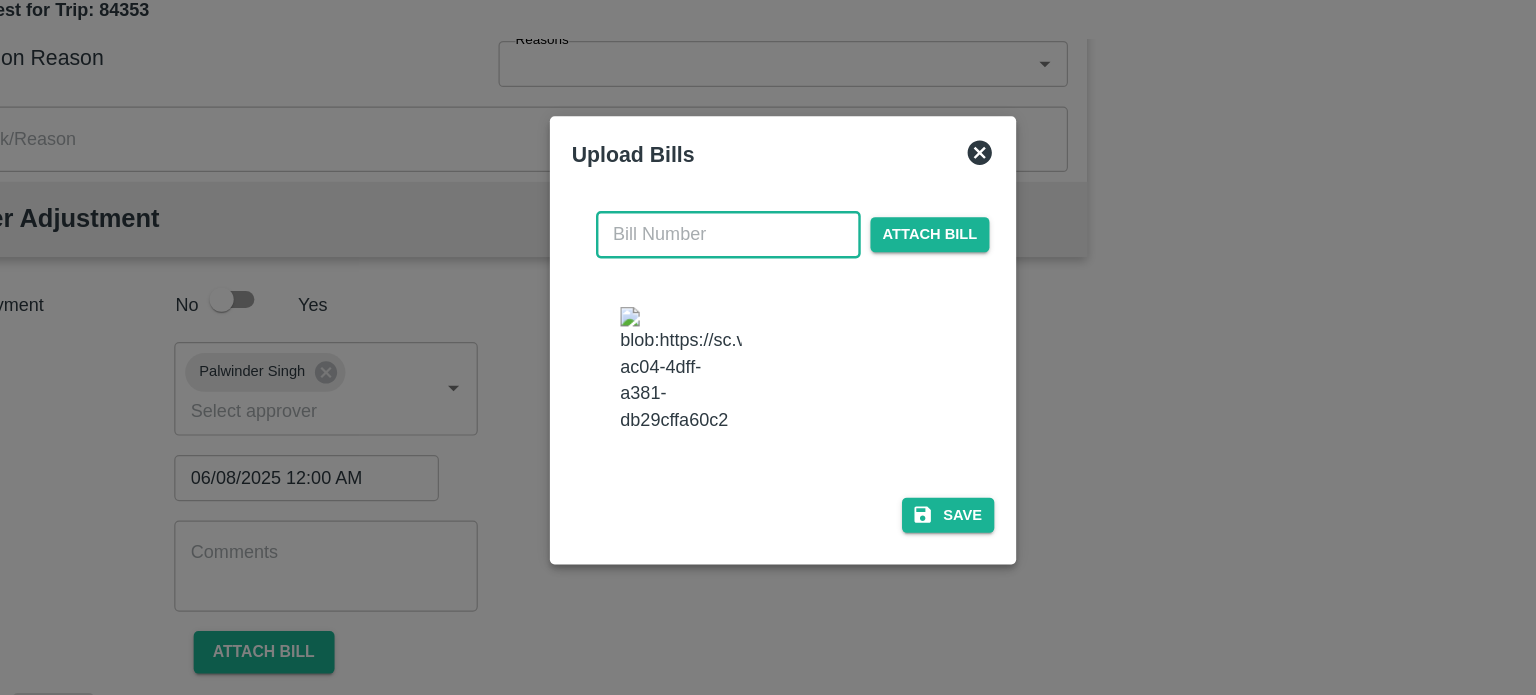 click at bounding box center [723, 260] 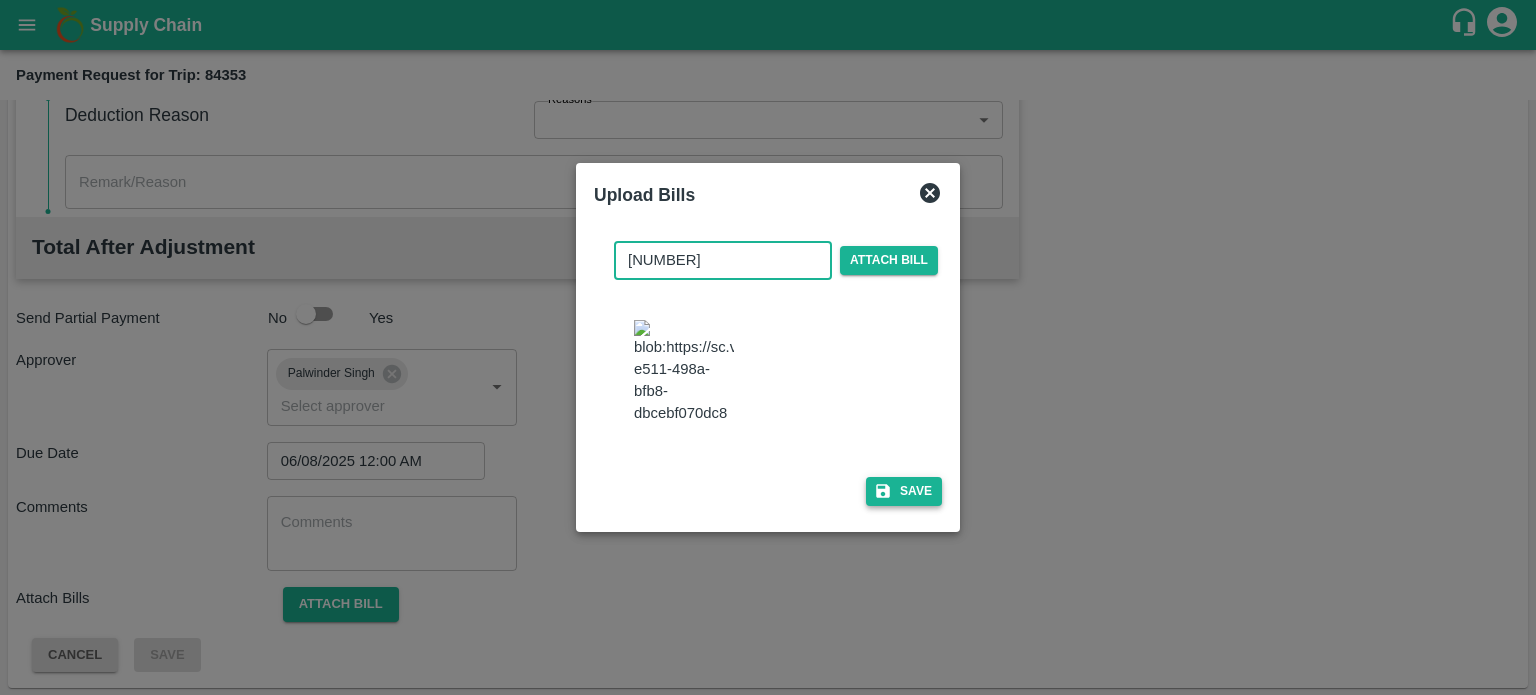 type on "6844" 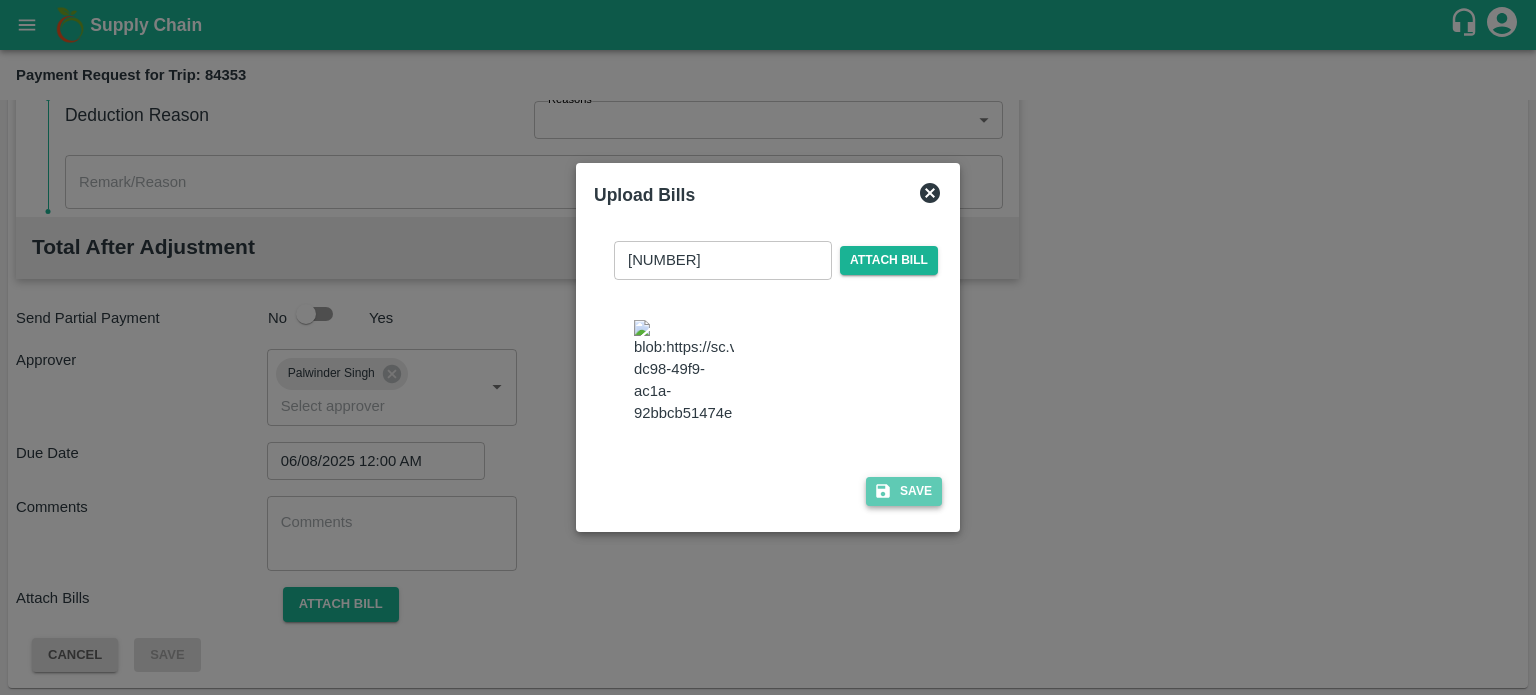 click on "Save" at bounding box center (904, 491) 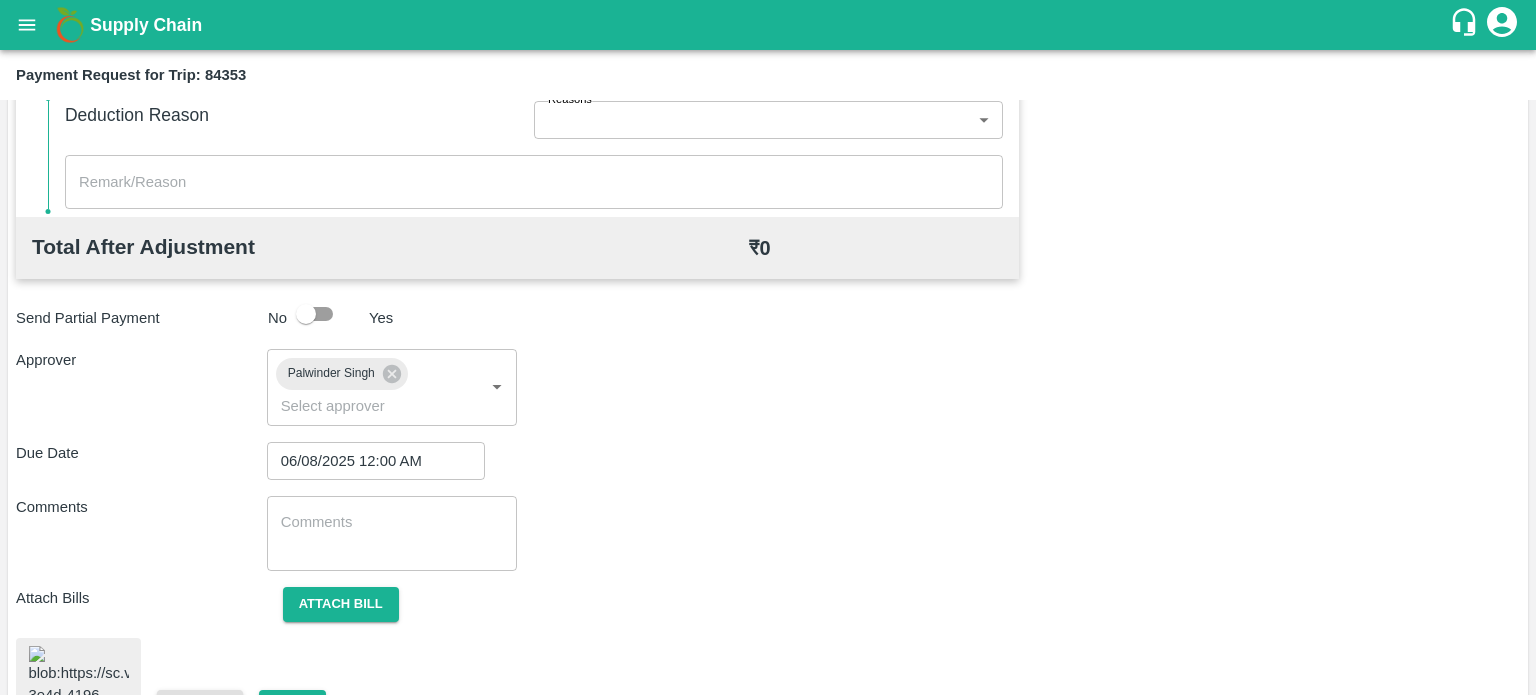 scroll, scrollTop: 976, scrollLeft: 0, axis: vertical 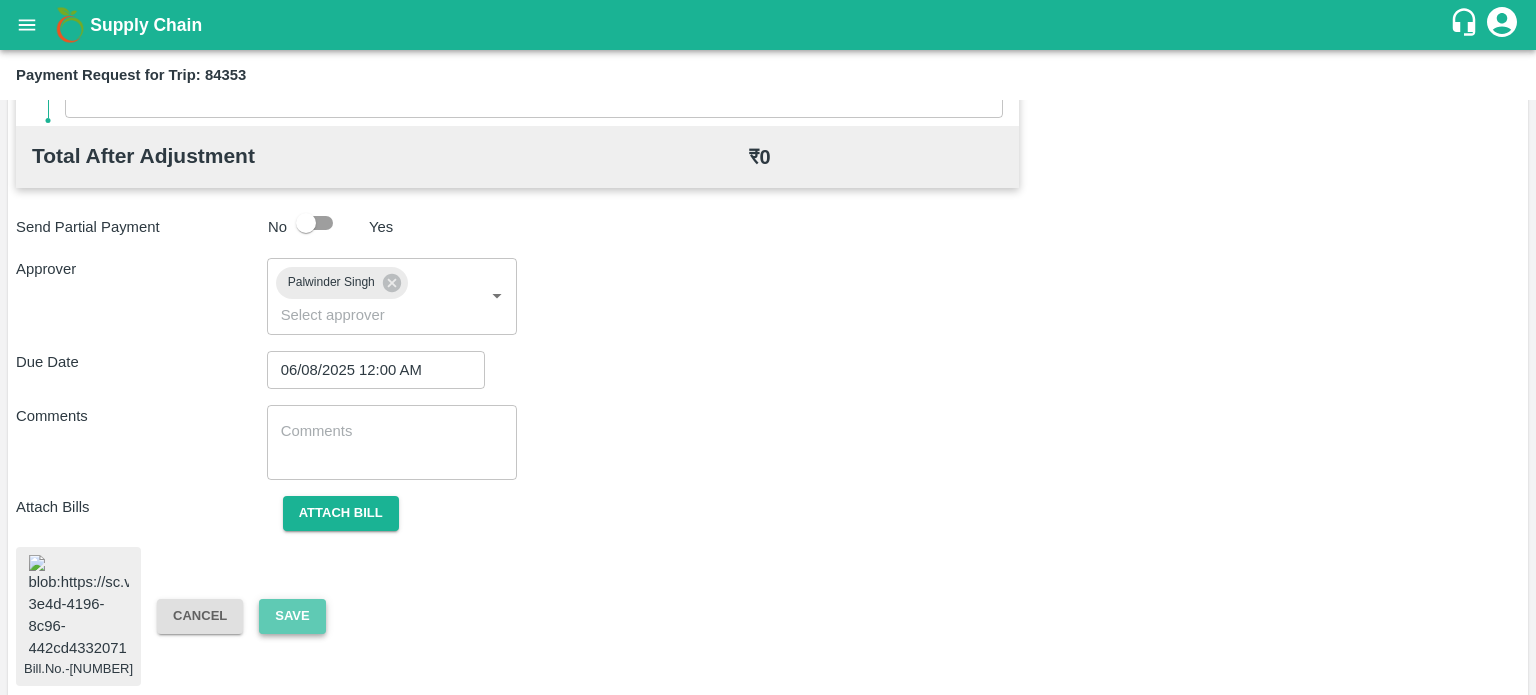 click on "Save" at bounding box center [292, 616] 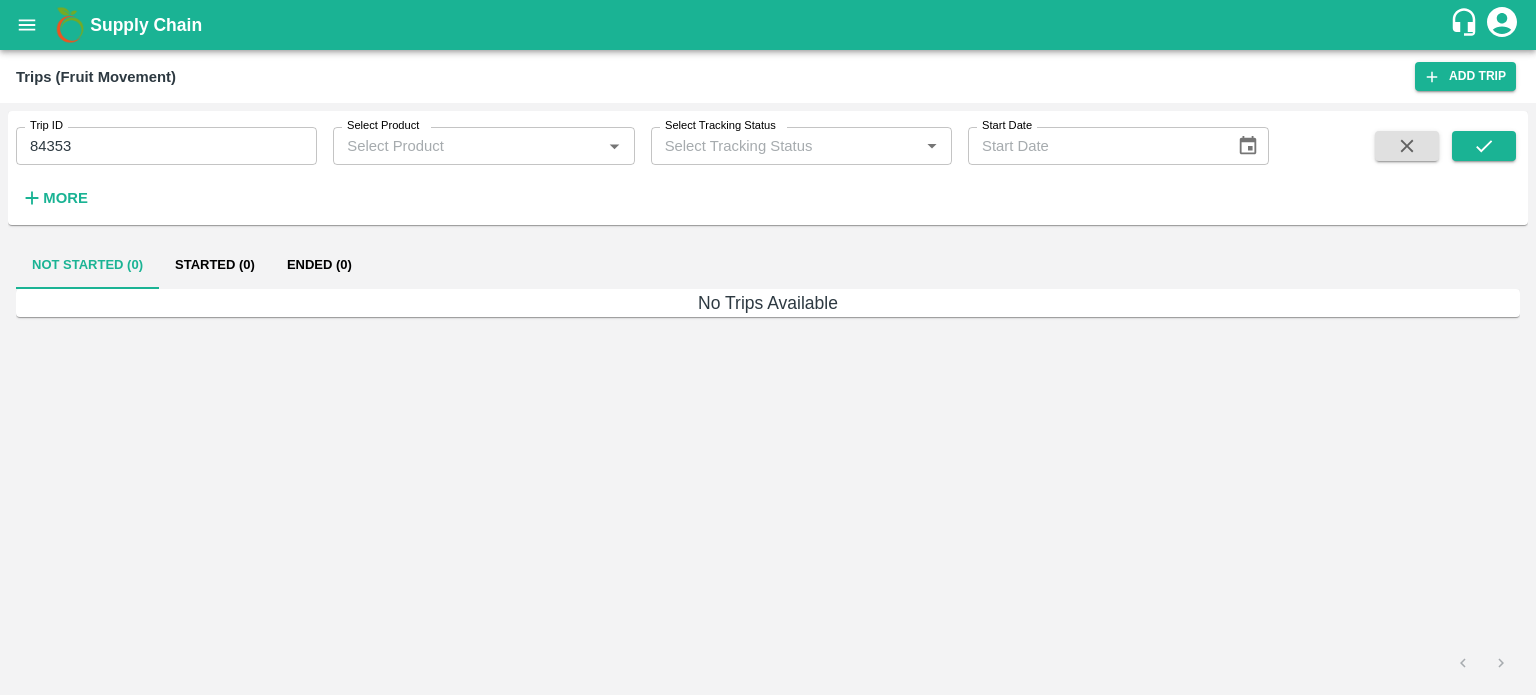 scroll, scrollTop: 0, scrollLeft: 0, axis: both 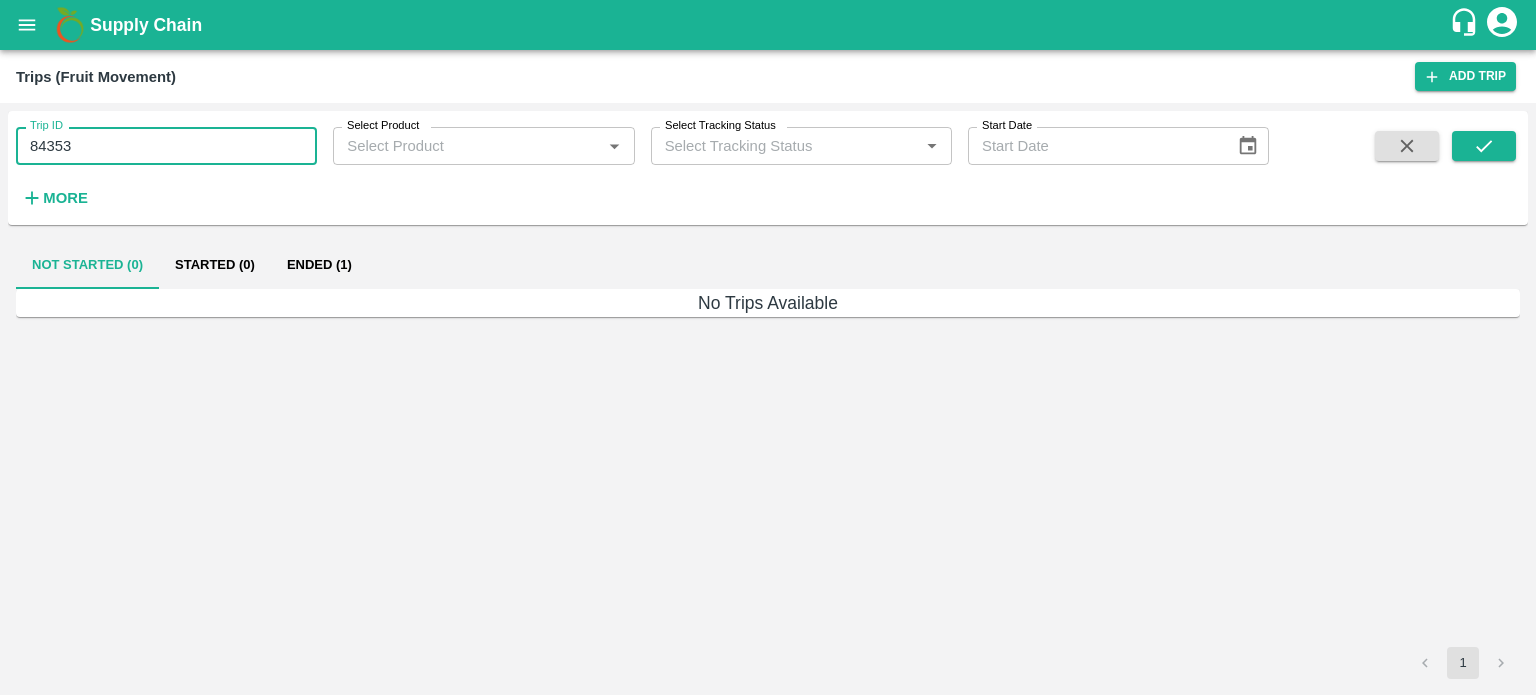click on "84353" at bounding box center [166, 146] 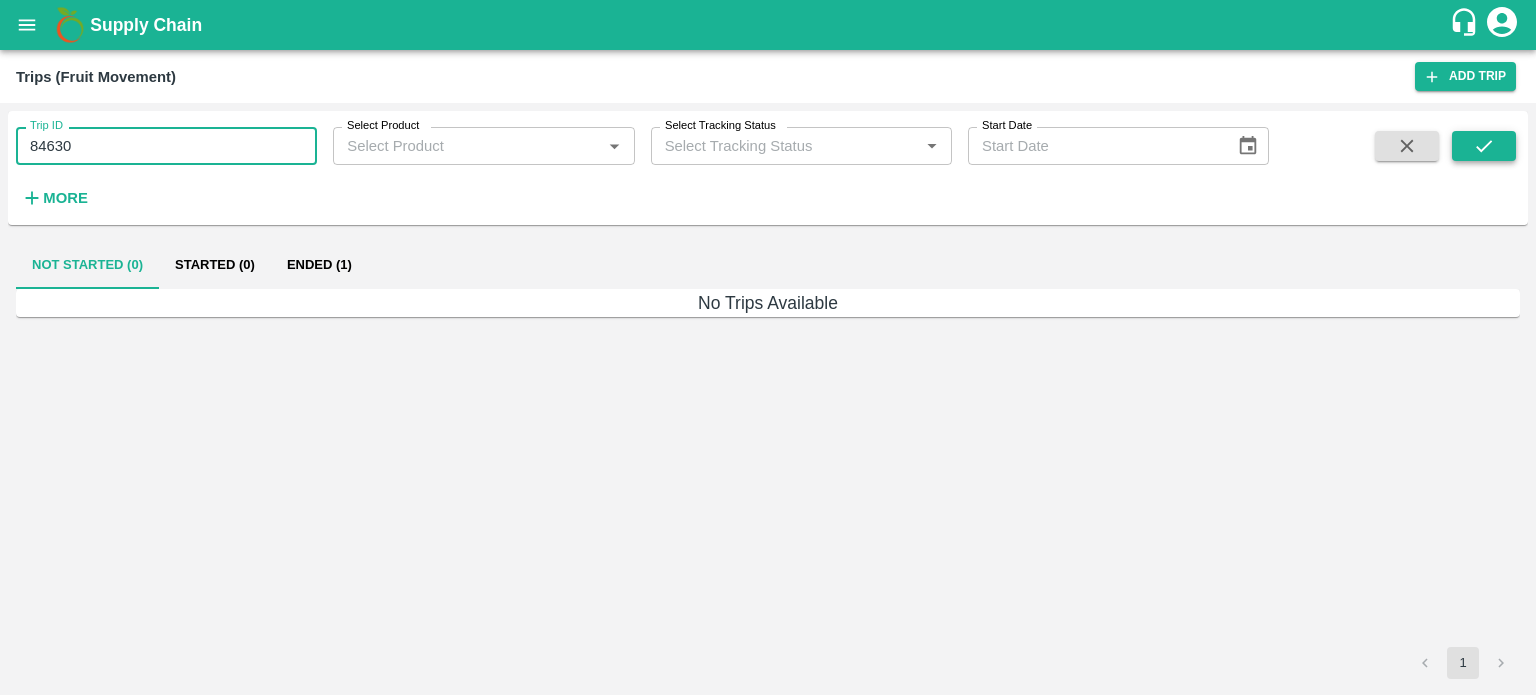 type on "84630" 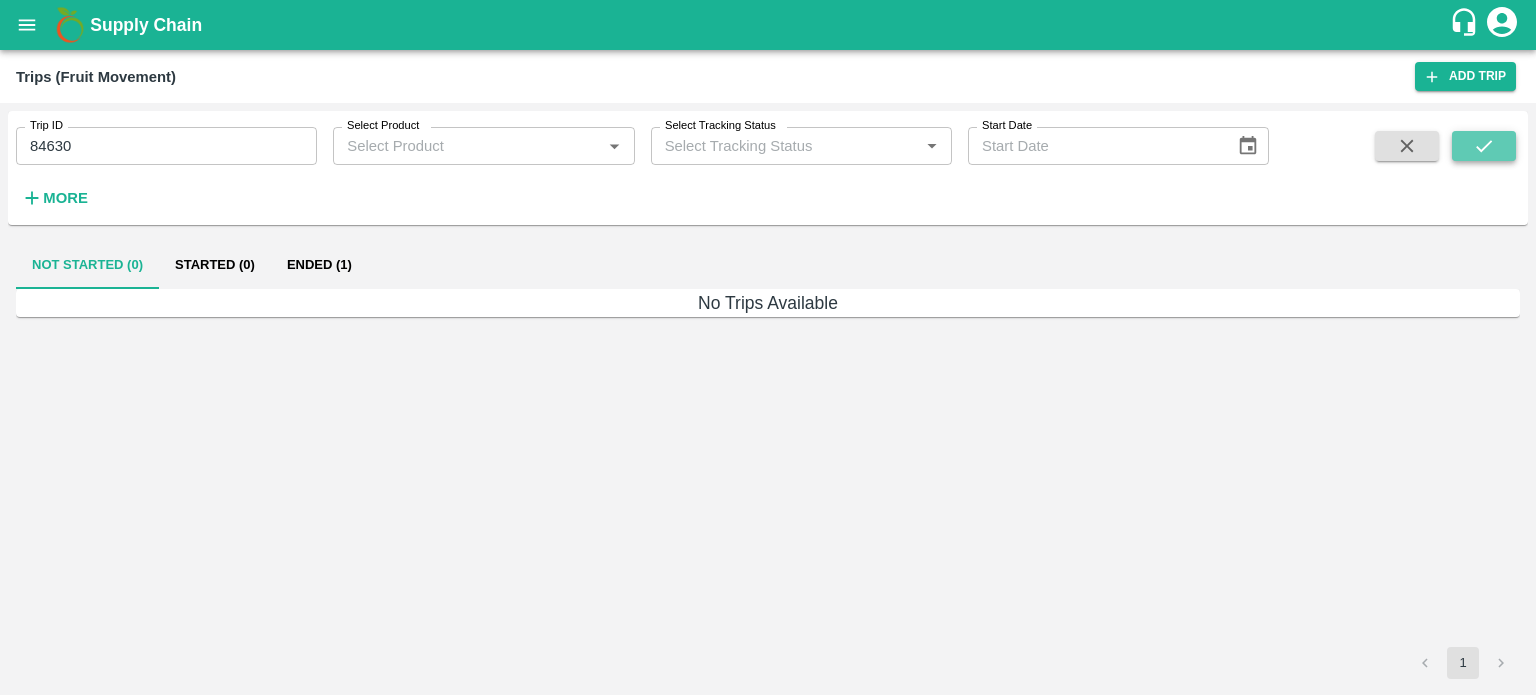 click at bounding box center [1484, 146] 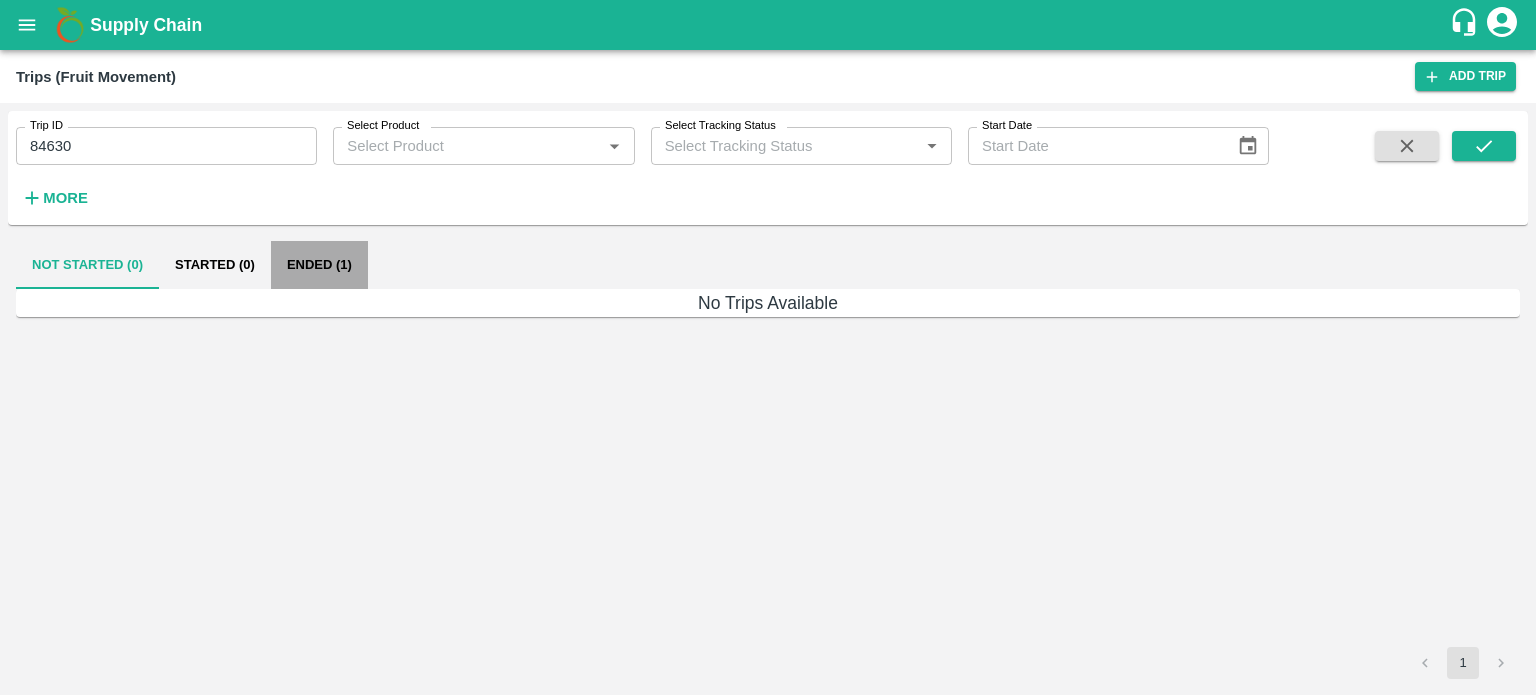 click on "Ended (1)" at bounding box center [319, 265] 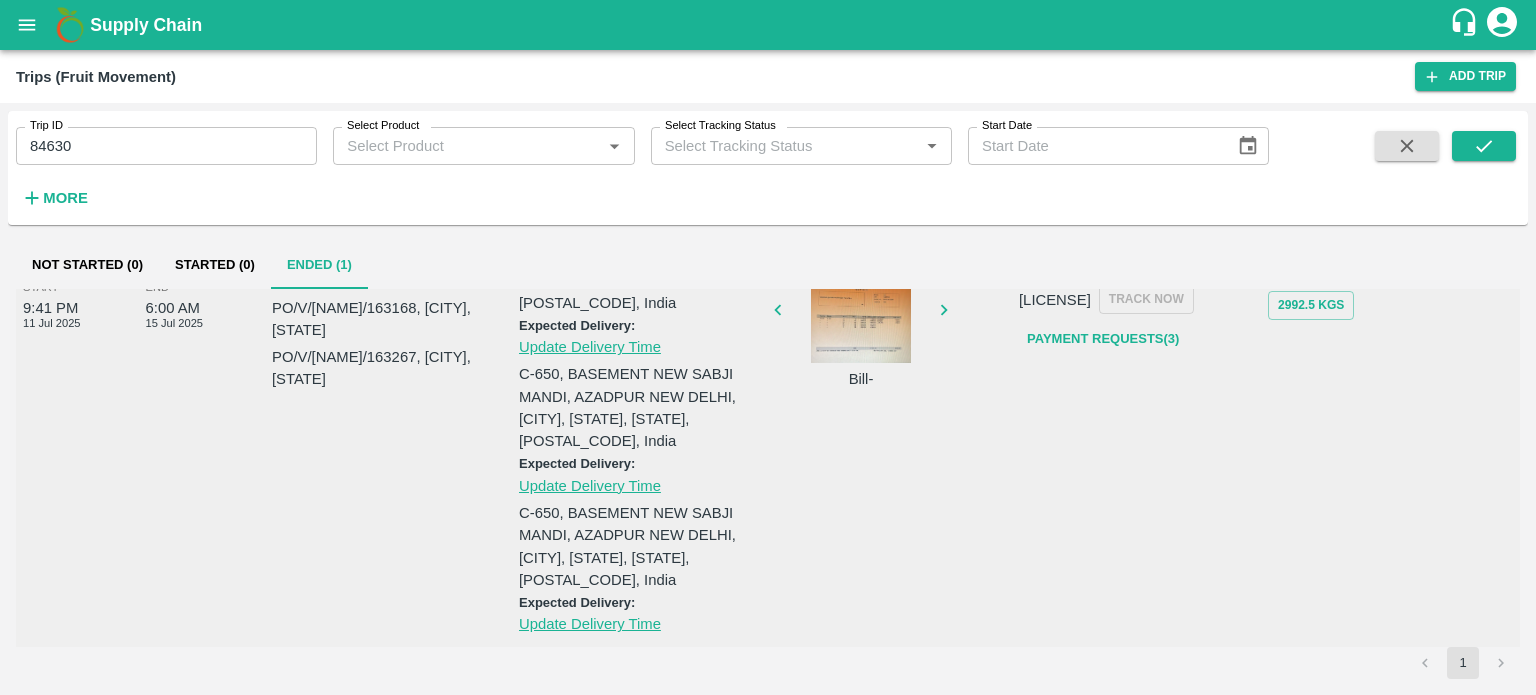 scroll, scrollTop: 0, scrollLeft: 0, axis: both 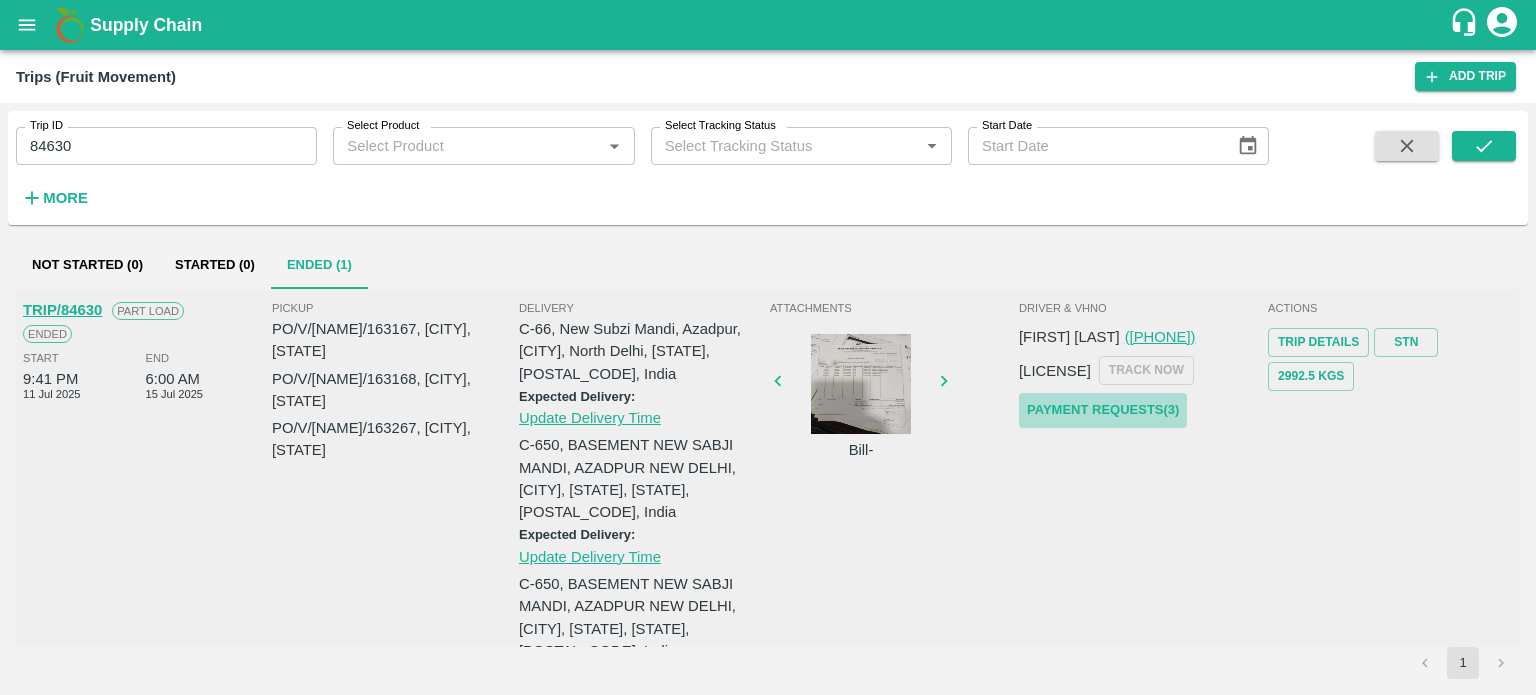 click on "Payment Requests( 3 )" at bounding box center (1103, 410) 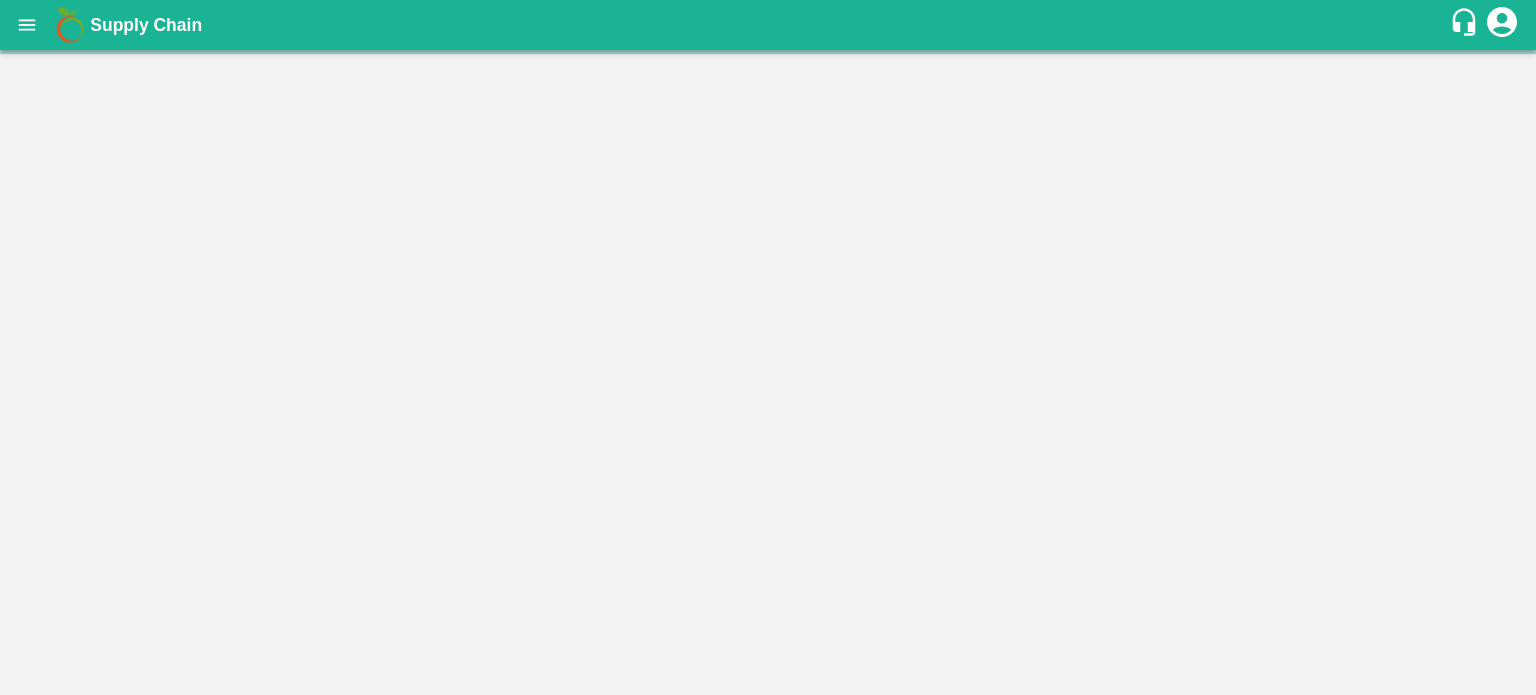 scroll, scrollTop: 0, scrollLeft: 0, axis: both 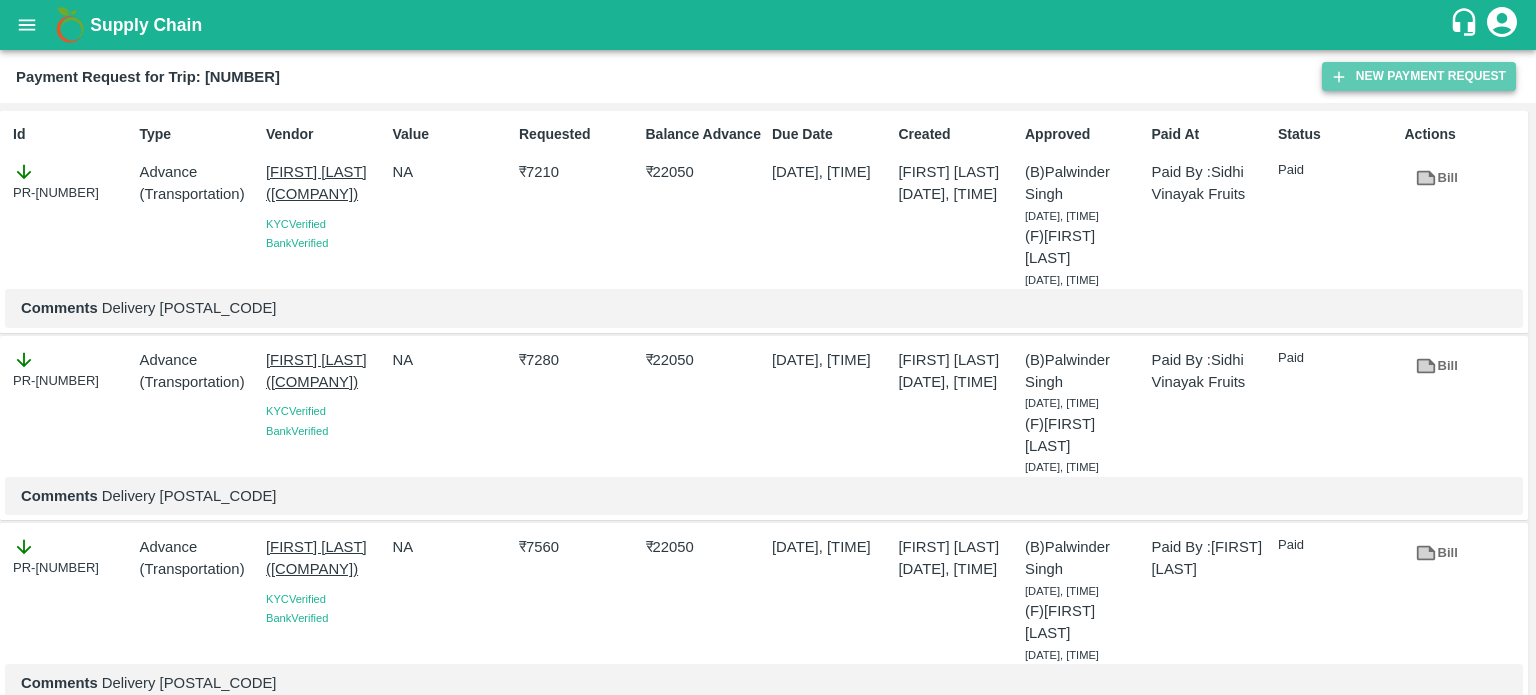 click on "New Payment Request" at bounding box center (1419, 76) 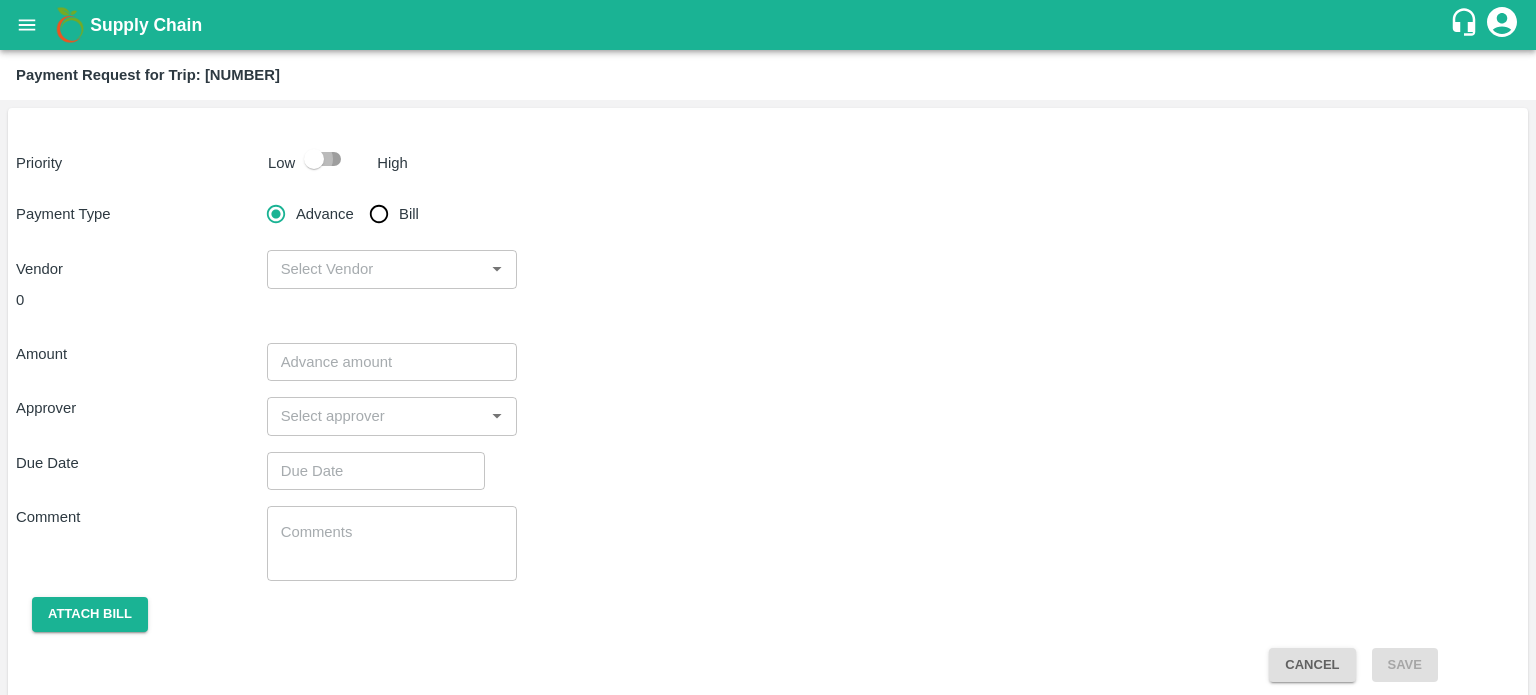 click at bounding box center (314, 159) 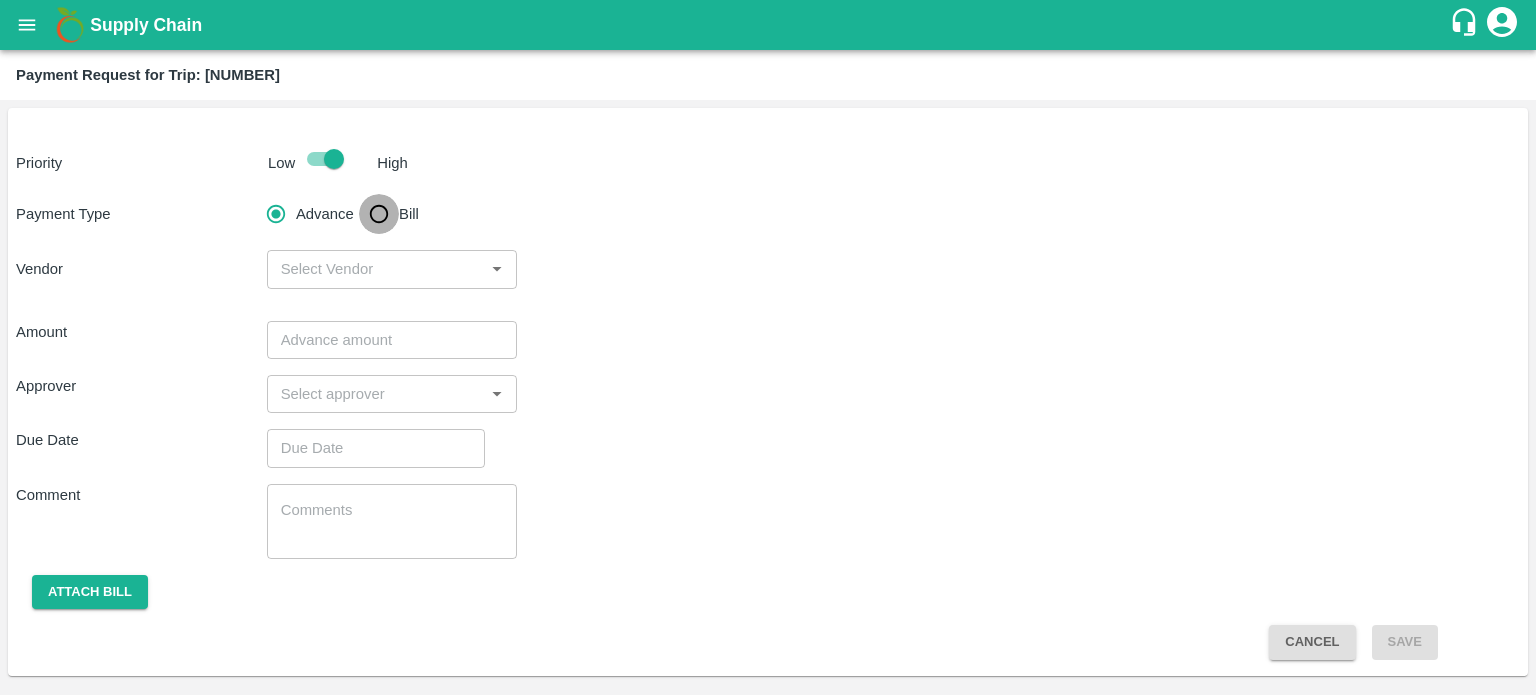 click on "Bill" at bounding box center [379, 214] 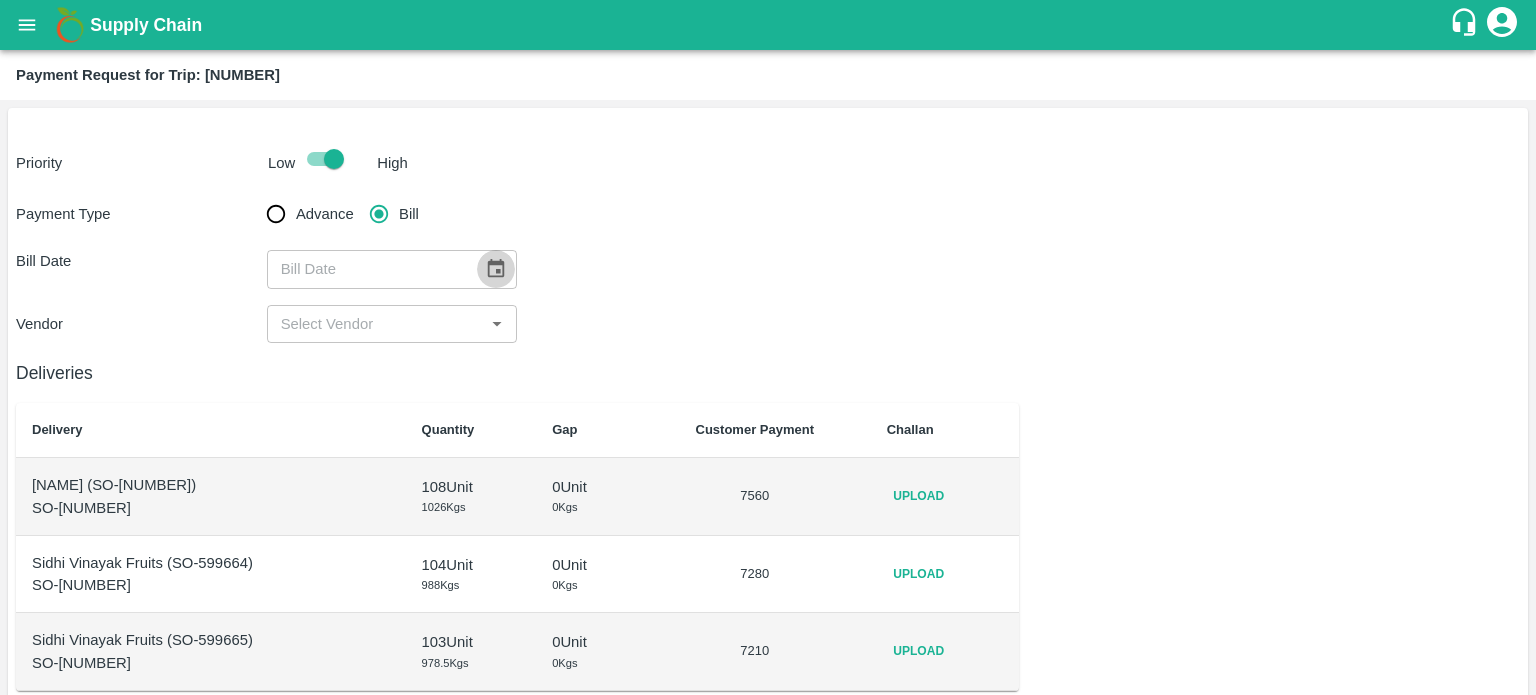 click 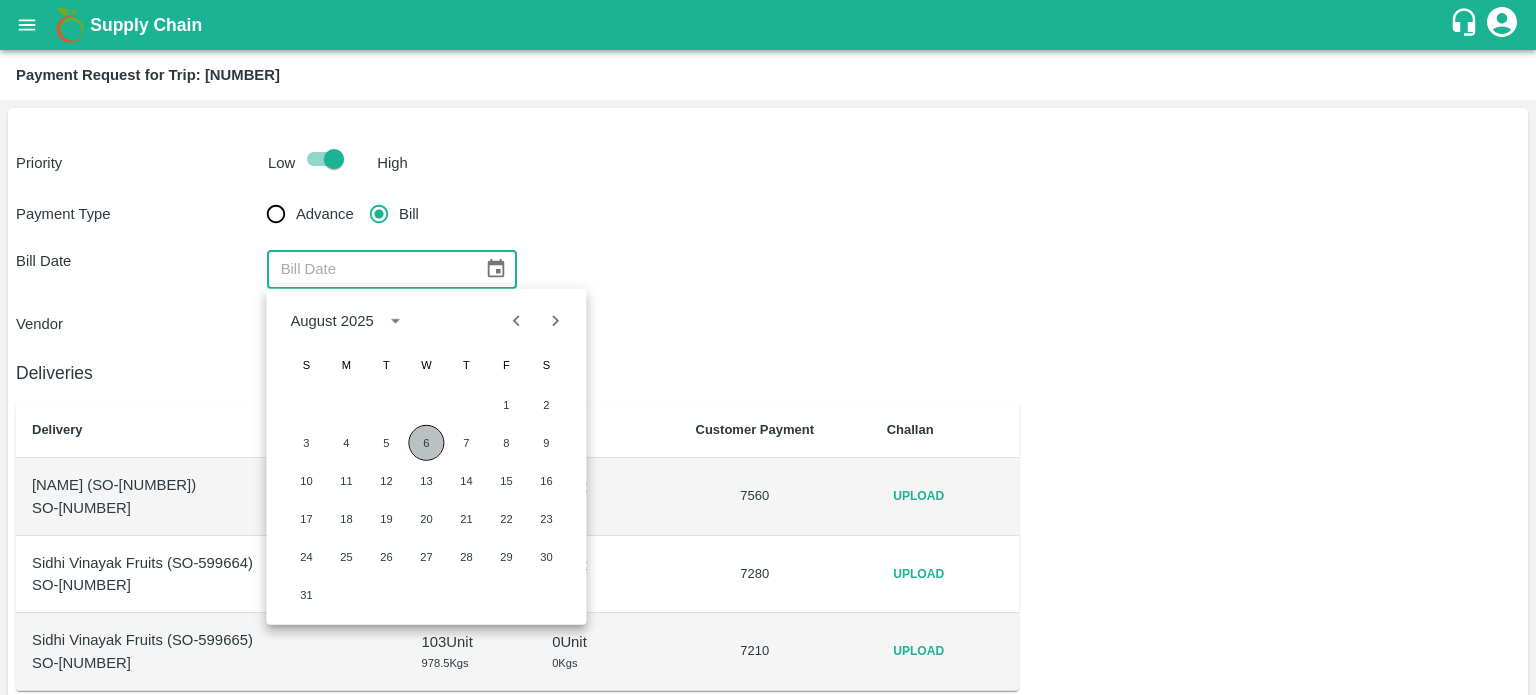 click on "6" at bounding box center [426, 443] 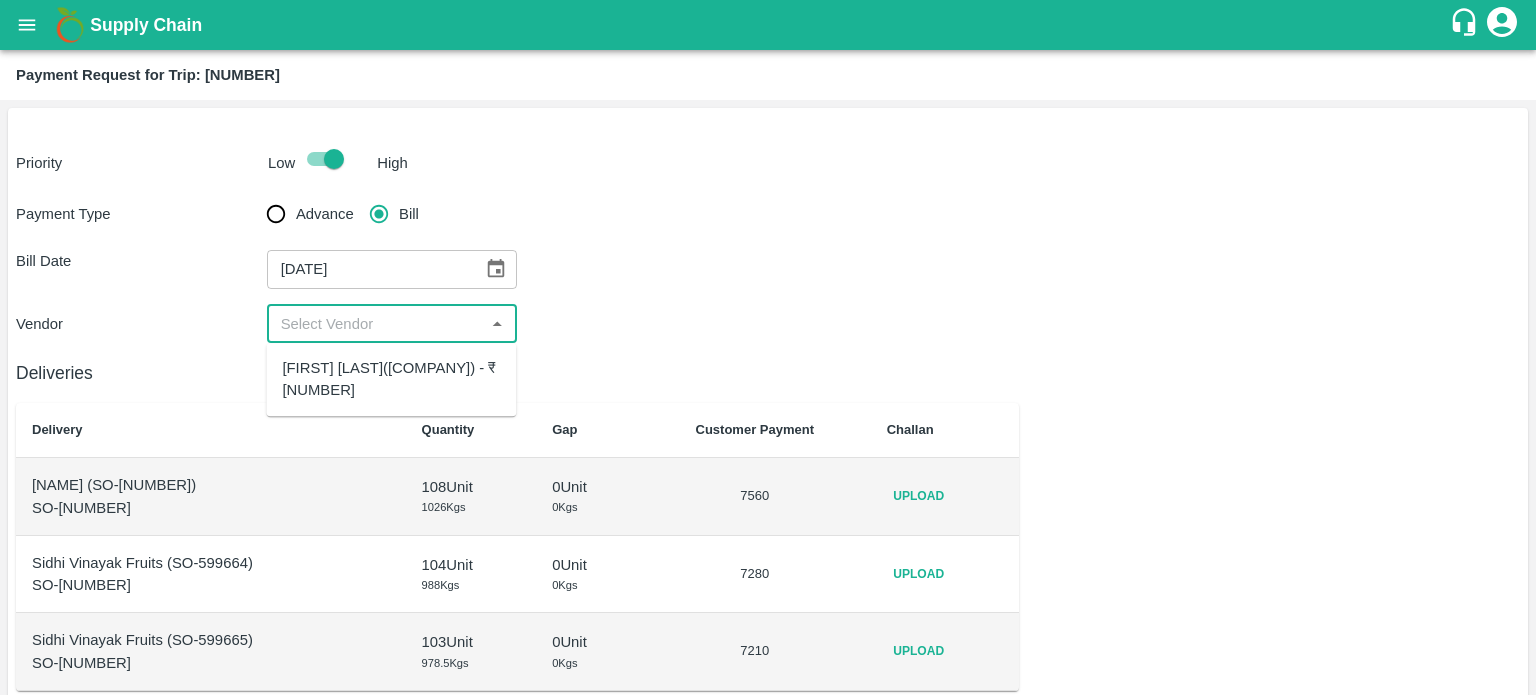click at bounding box center [376, 324] 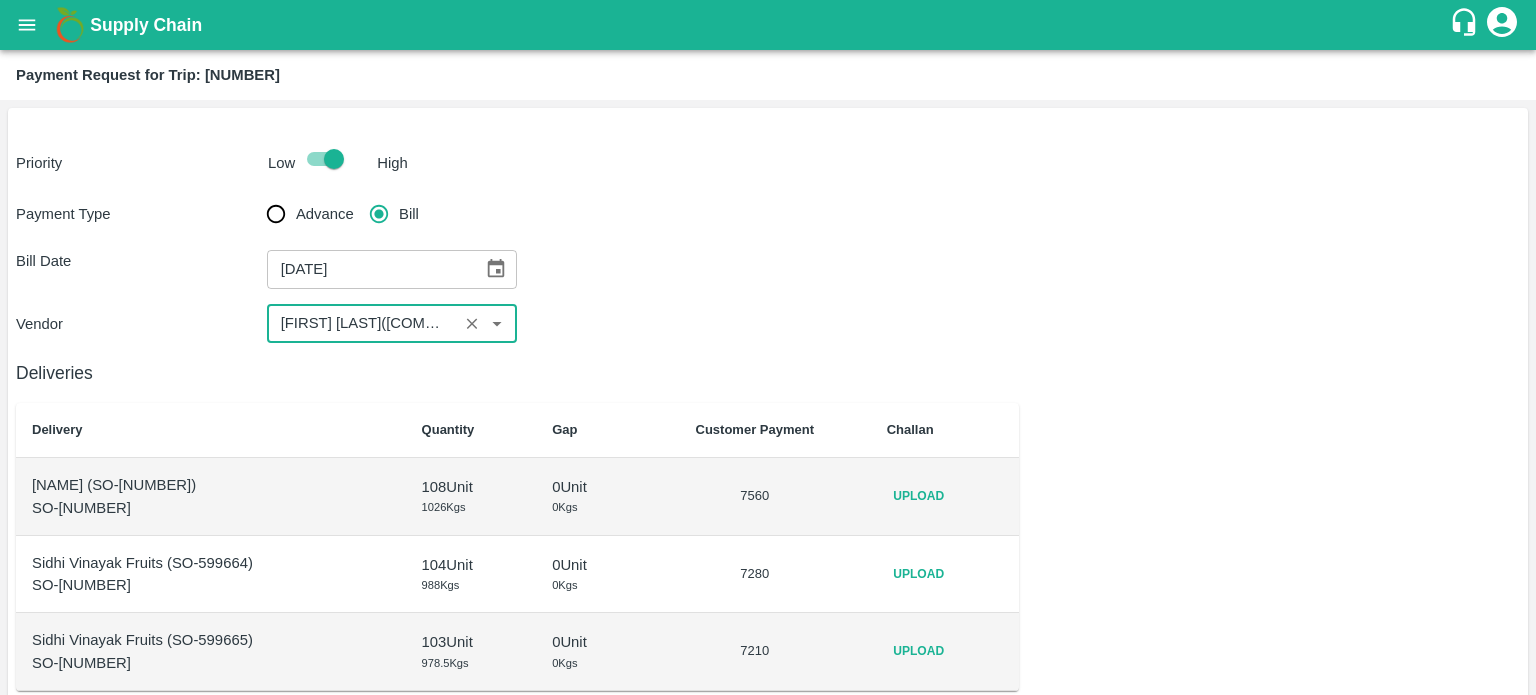type on "[FIRST] [LAST]([COMPANY]) - ₹[NUMBER]" 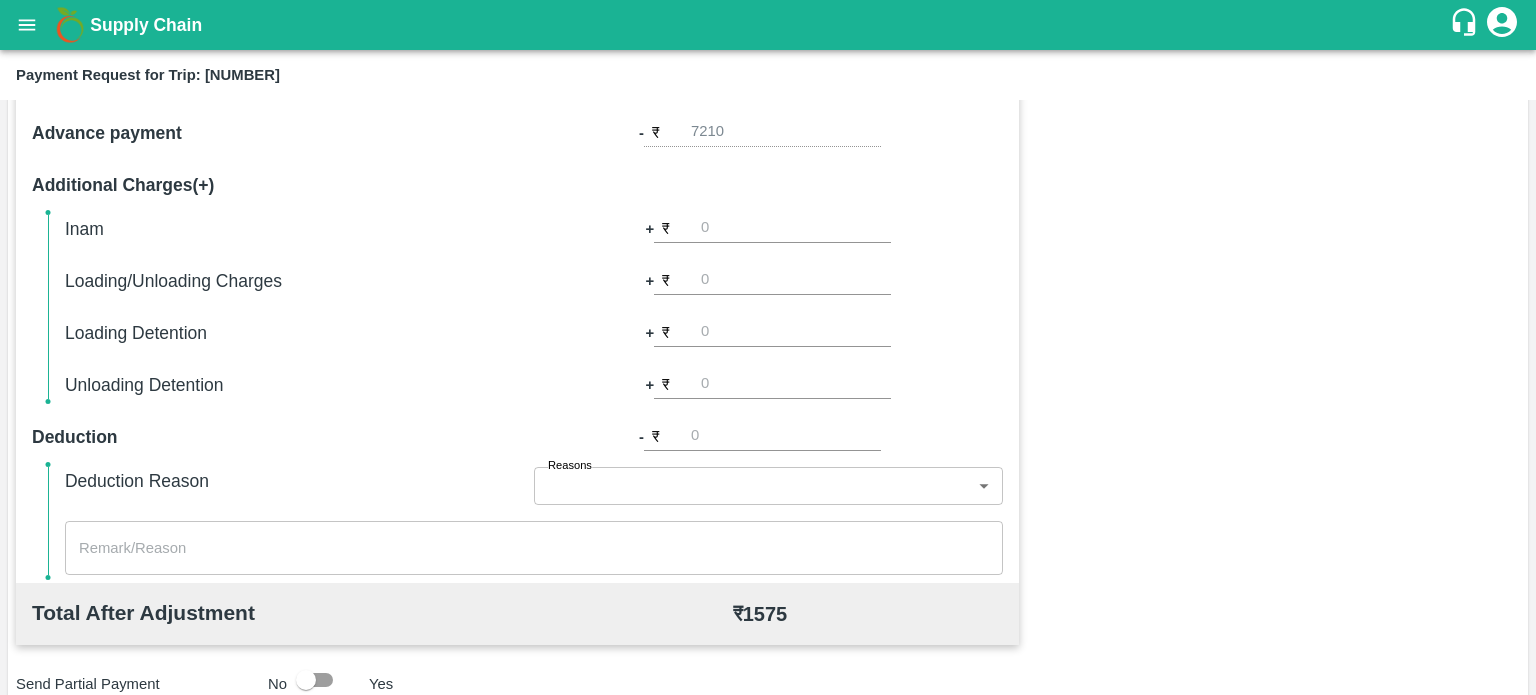 scroll, scrollTop: 666, scrollLeft: 0, axis: vertical 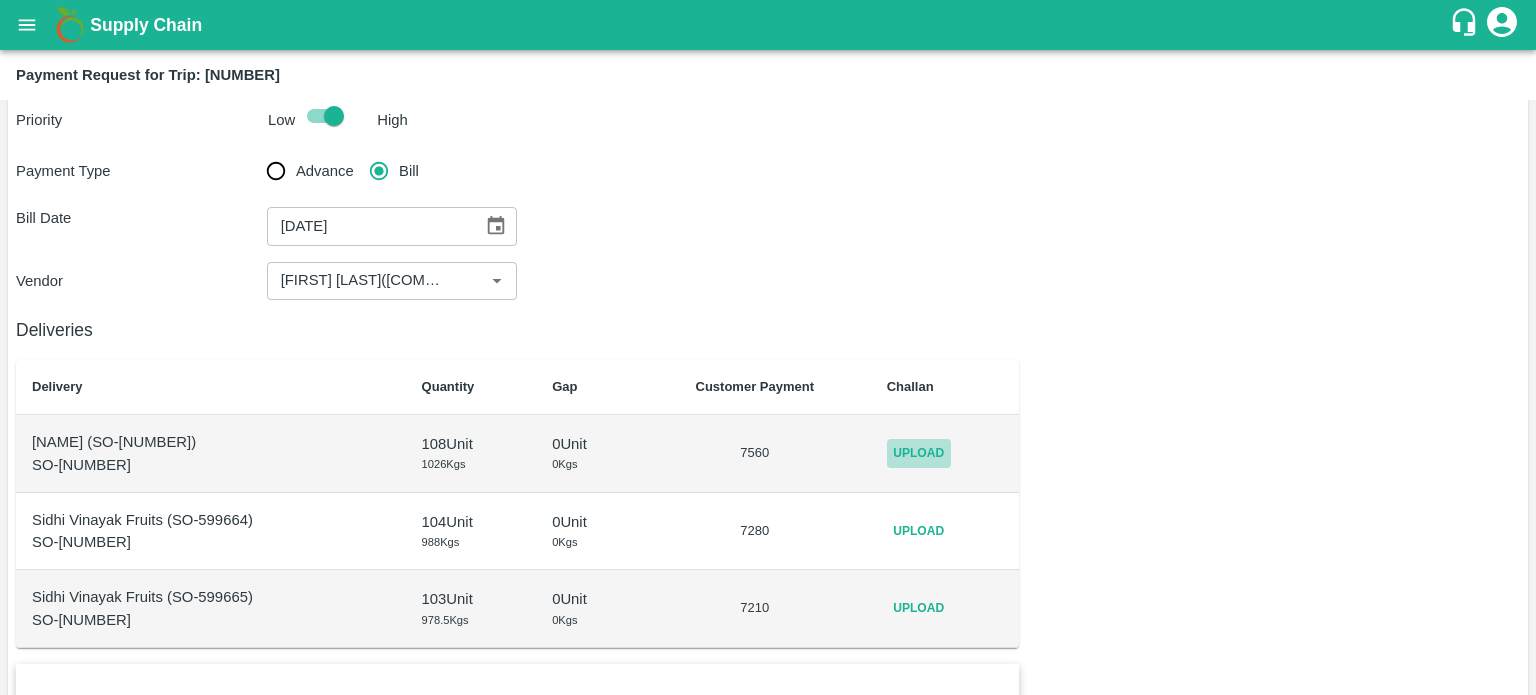 click on "Upload" at bounding box center [919, 453] 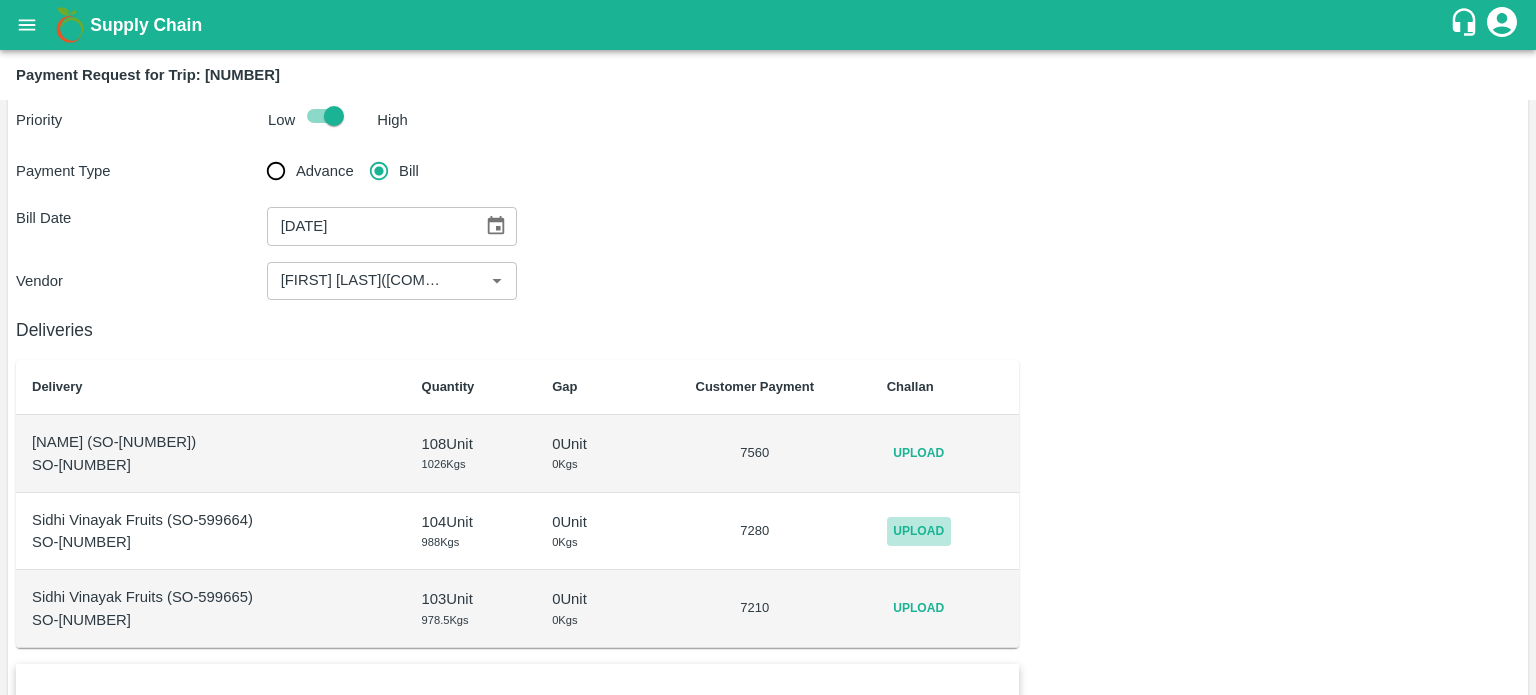 click on "Upload" at bounding box center (919, 531) 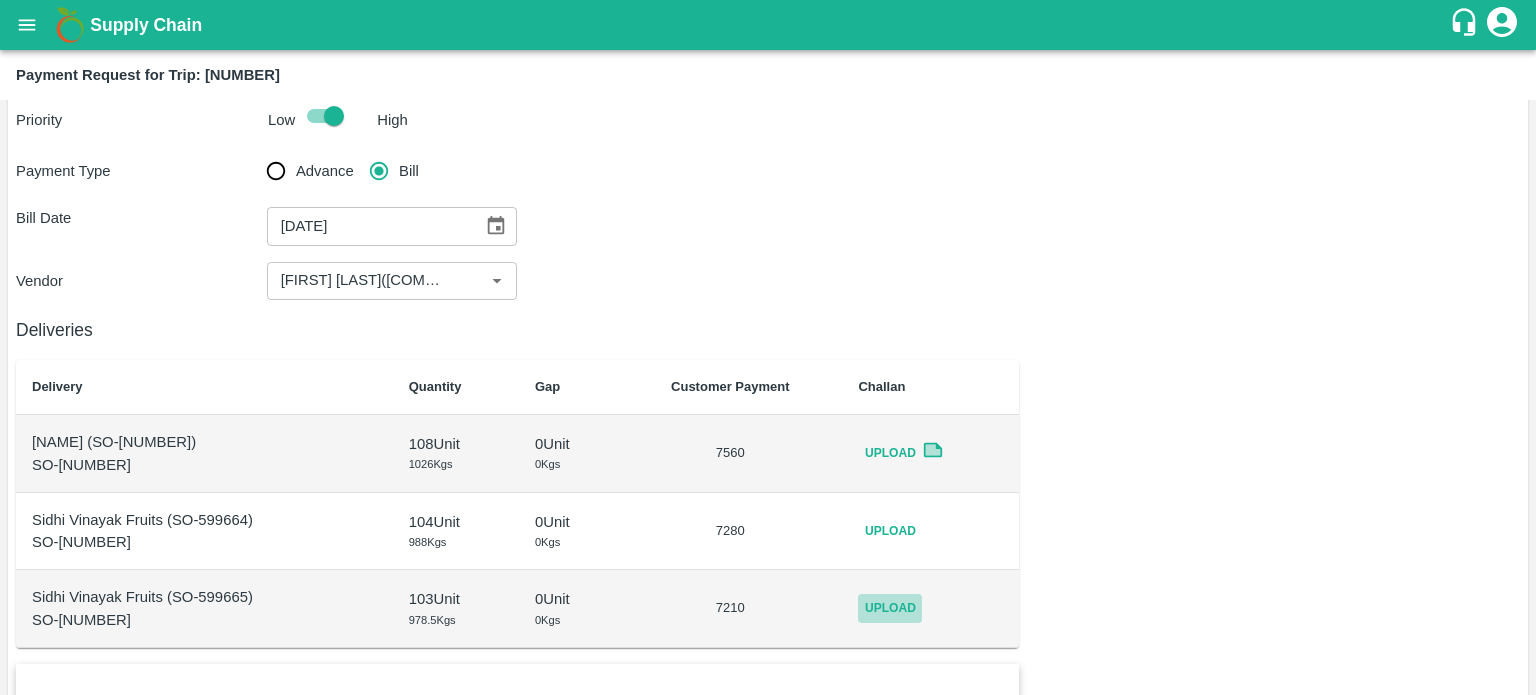 click on "Upload" at bounding box center [890, 608] 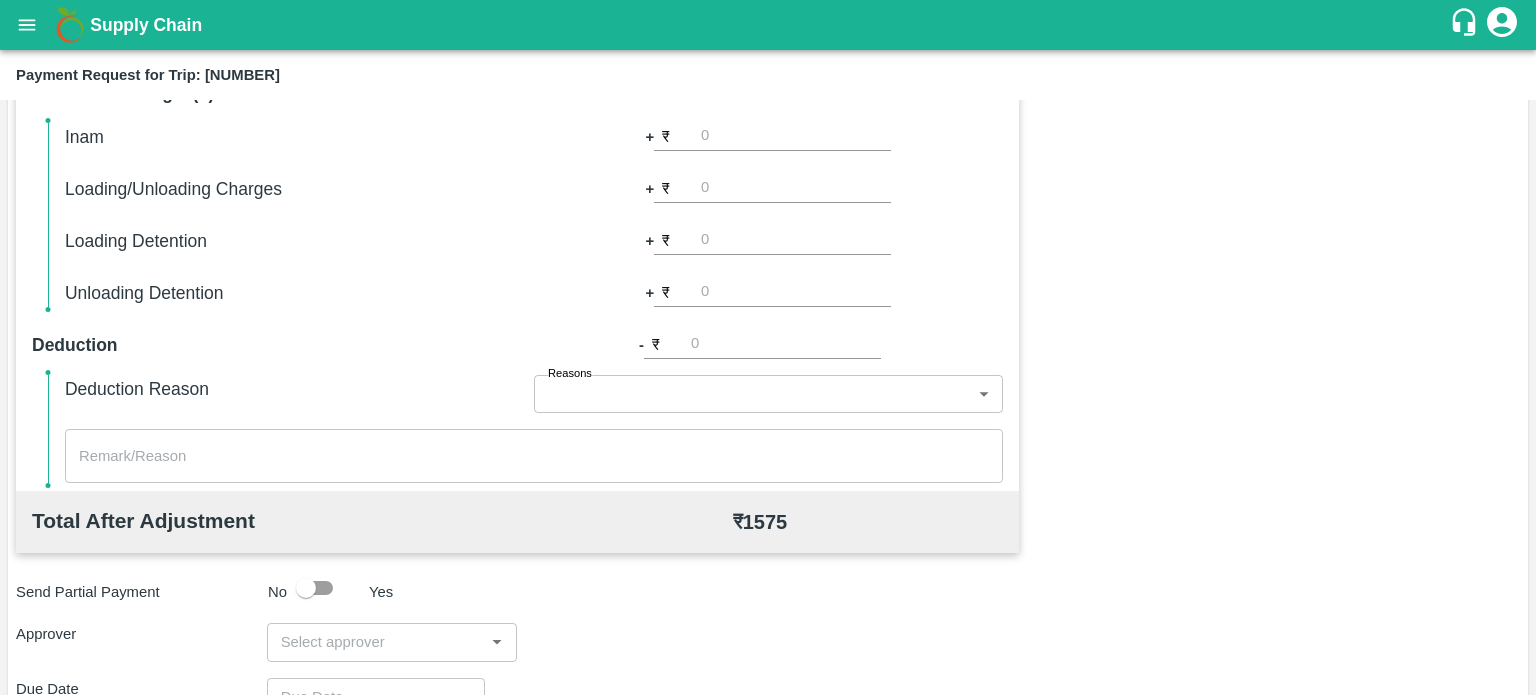 scroll, scrollTop: 831, scrollLeft: 0, axis: vertical 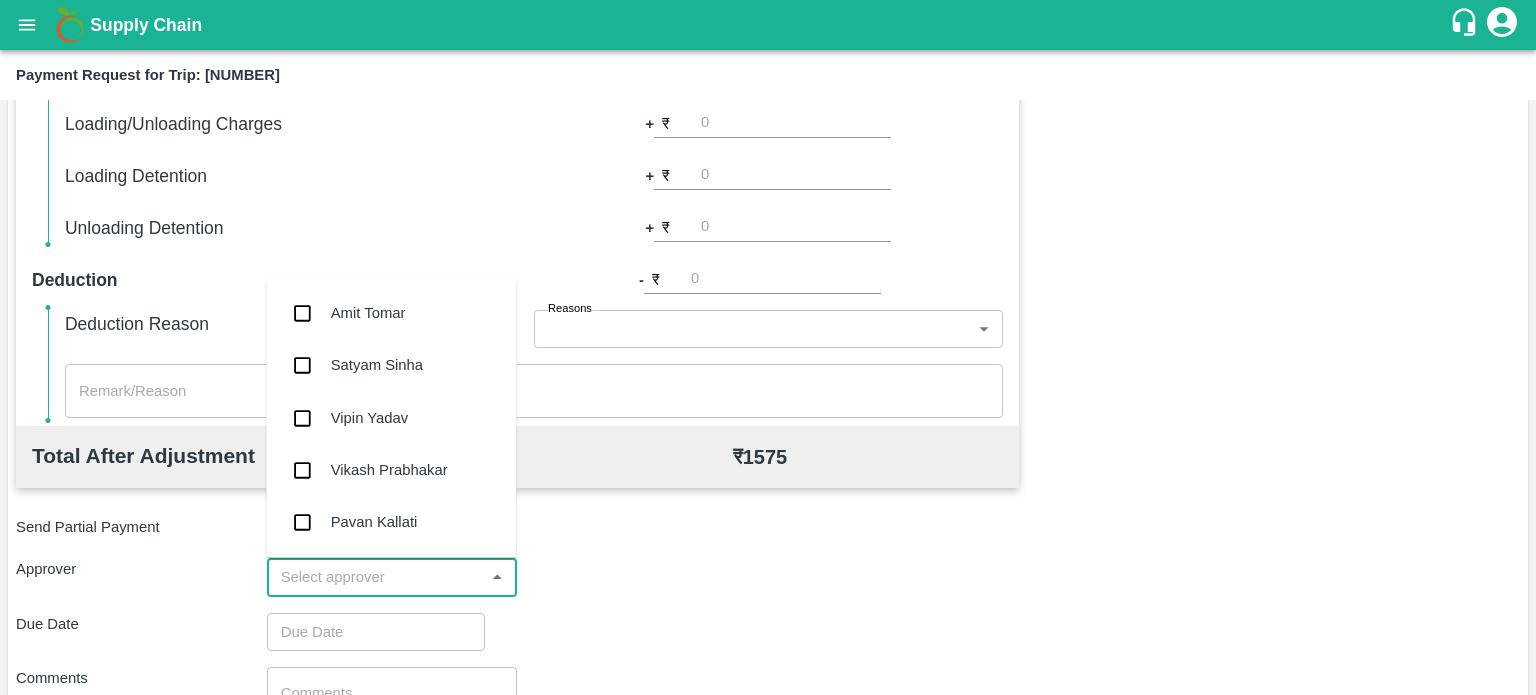 click at bounding box center [376, 577] 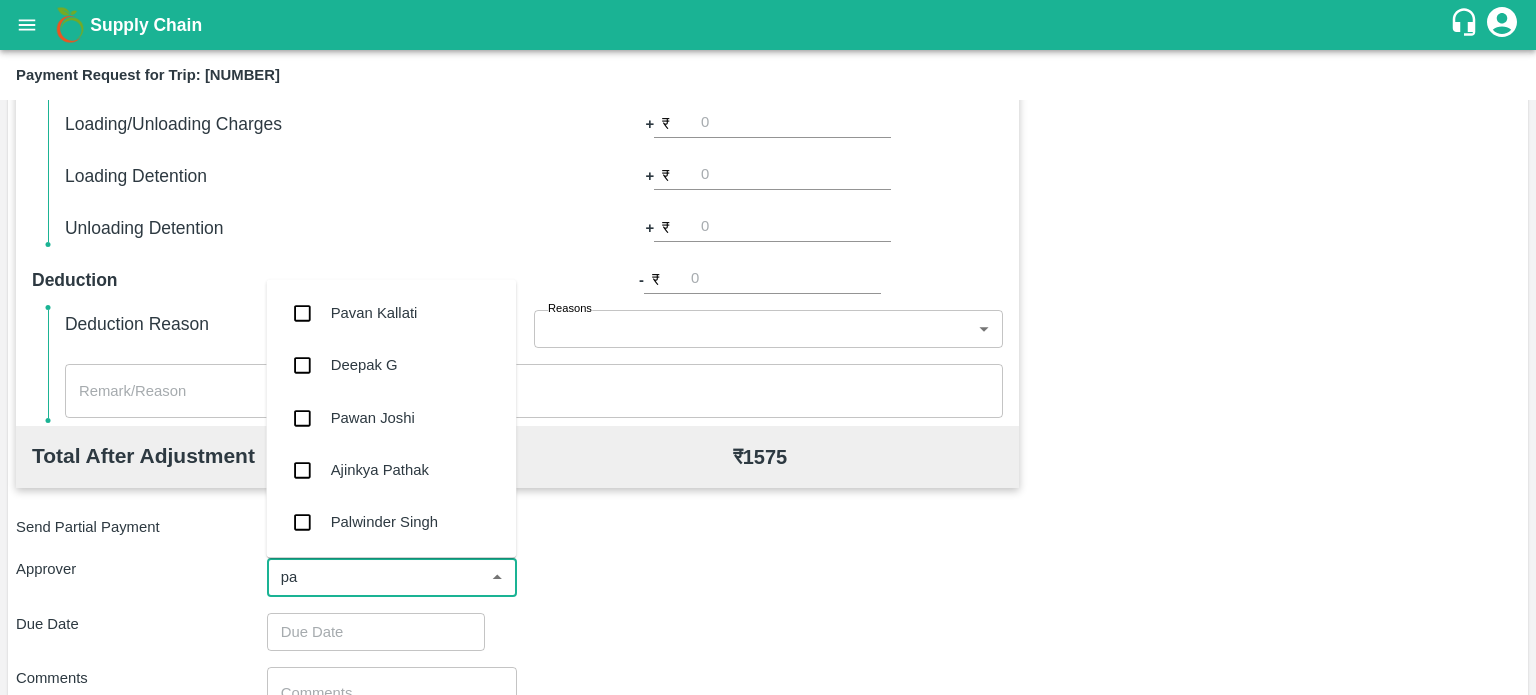 type on "pal" 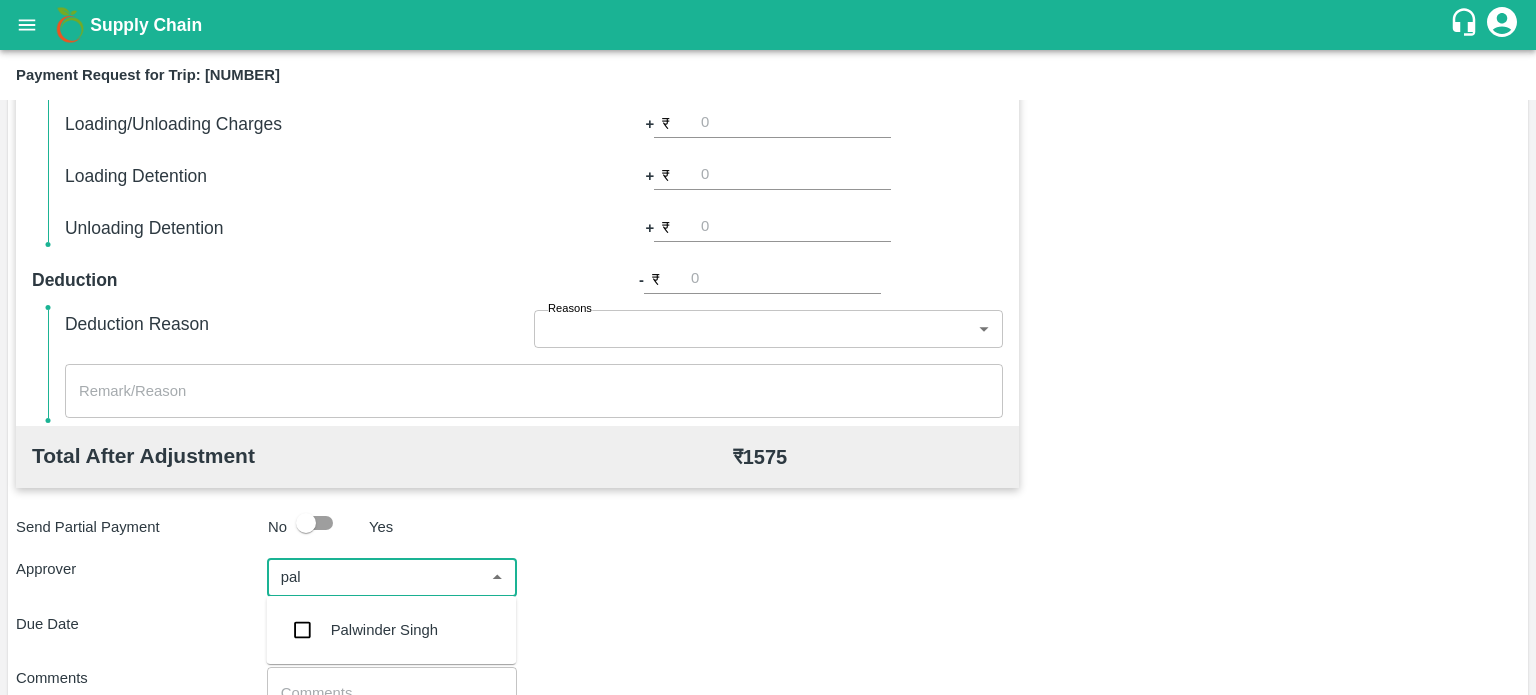 click on "Palwinder Singh" at bounding box center (391, 630) 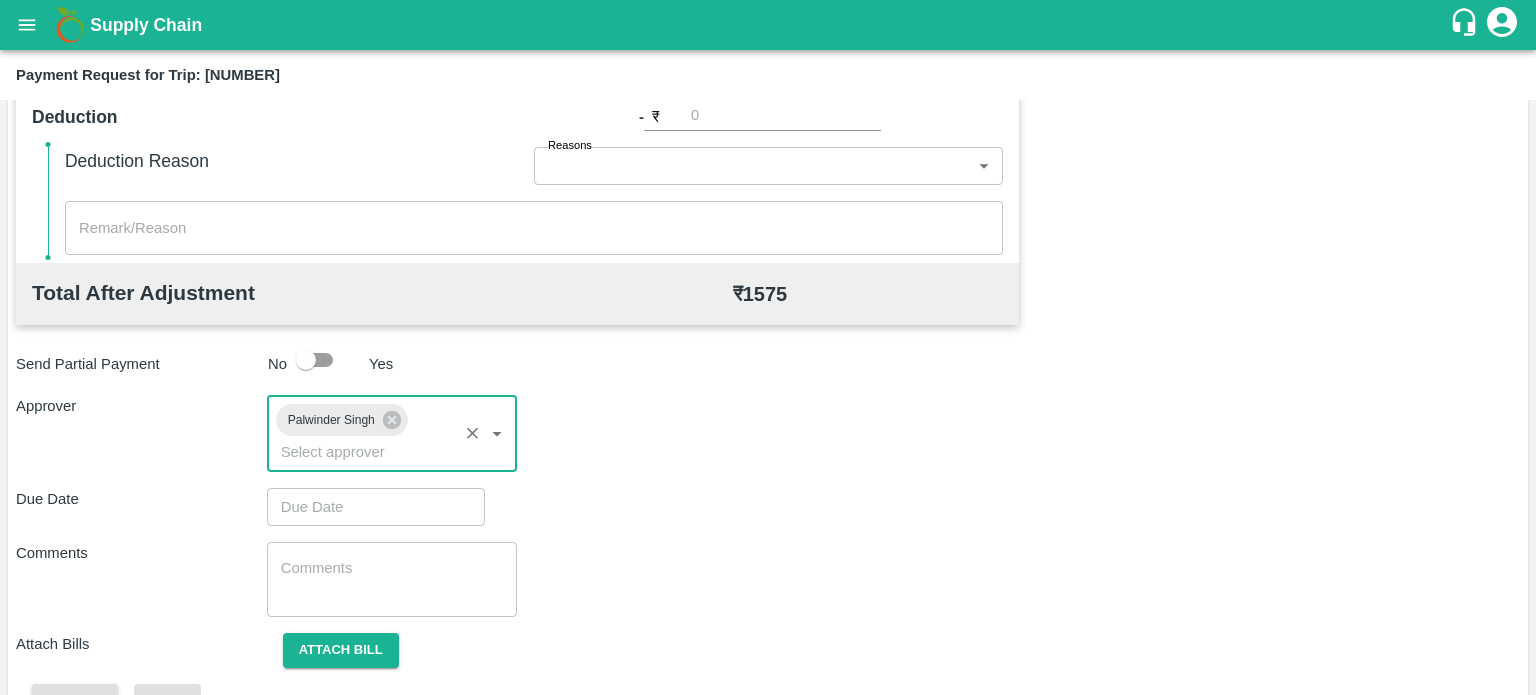 scroll, scrollTop: 995, scrollLeft: 0, axis: vertical 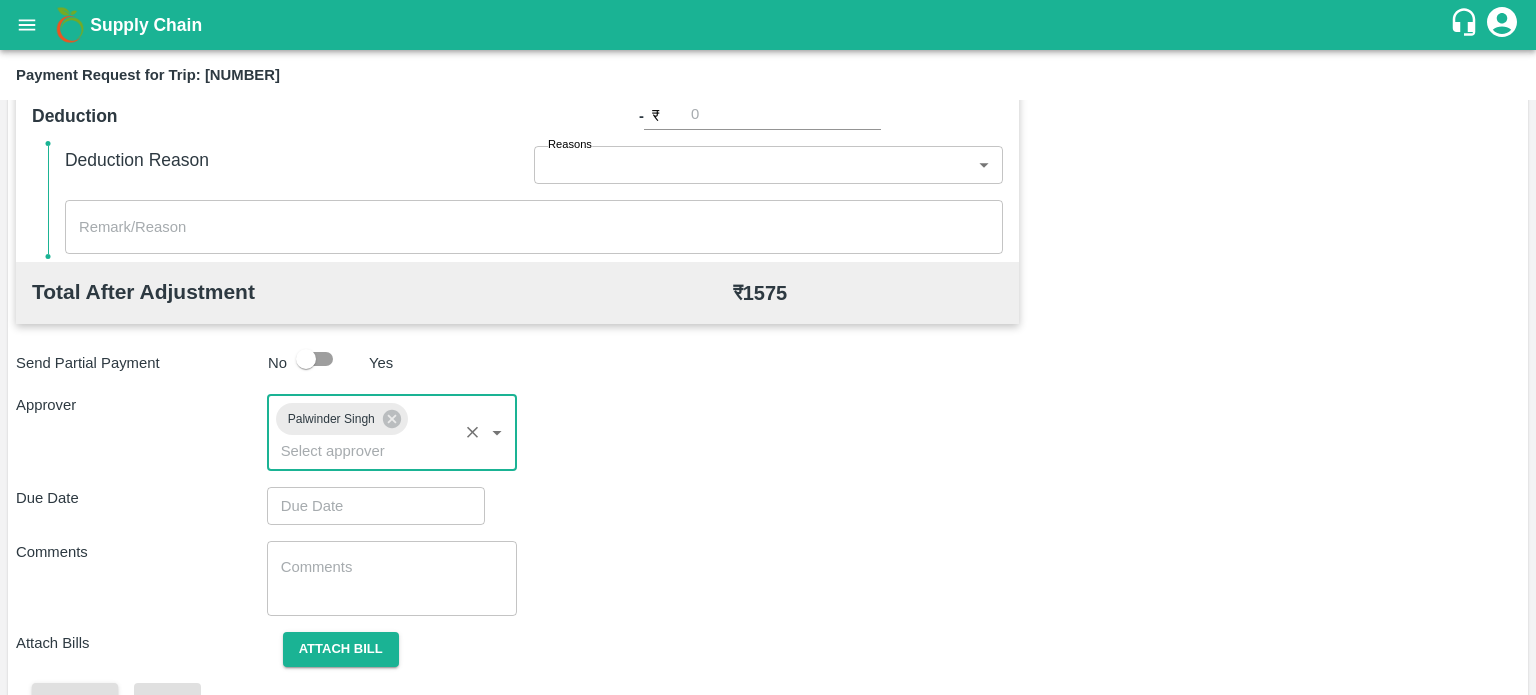 type on "DD/MM/YYYY hh:mm aa" 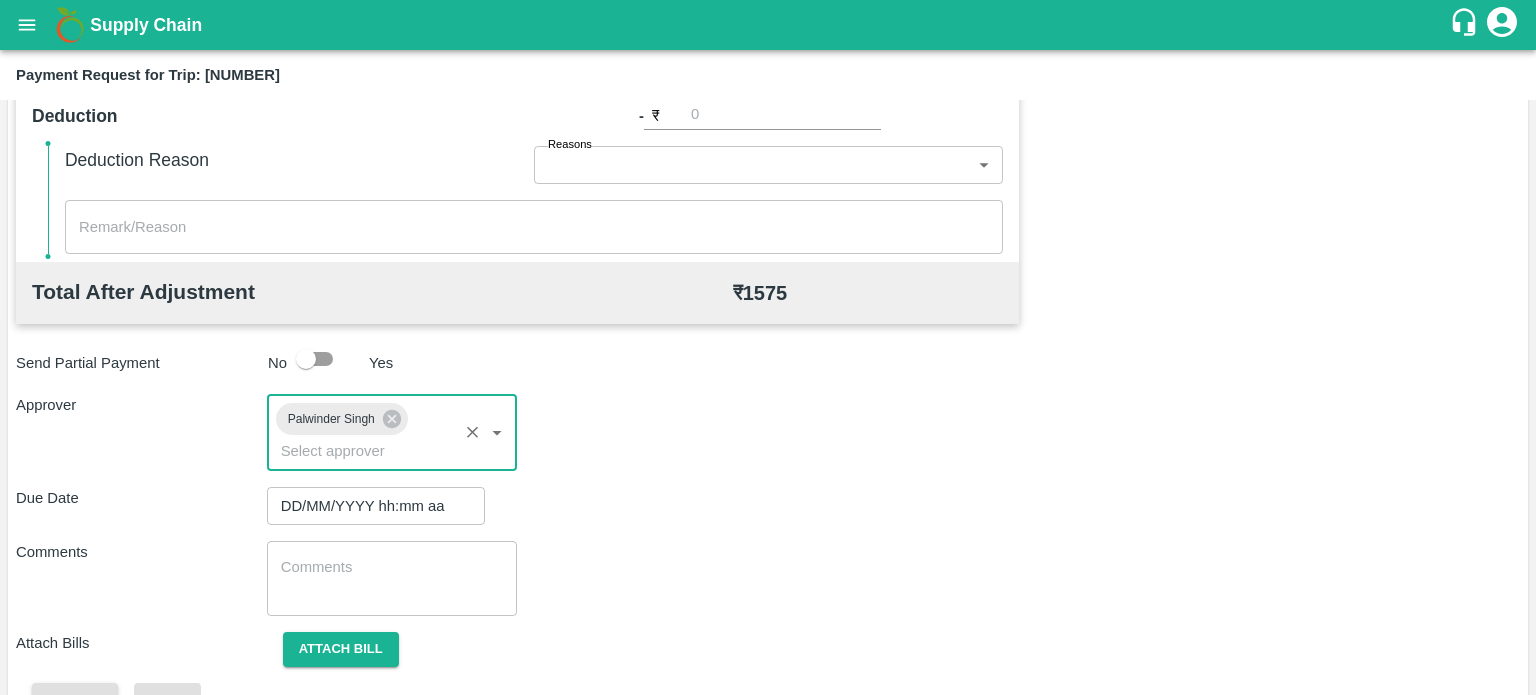click on "DD/MM/YYYY hh:mm aa" at bounding box center [369, 506] 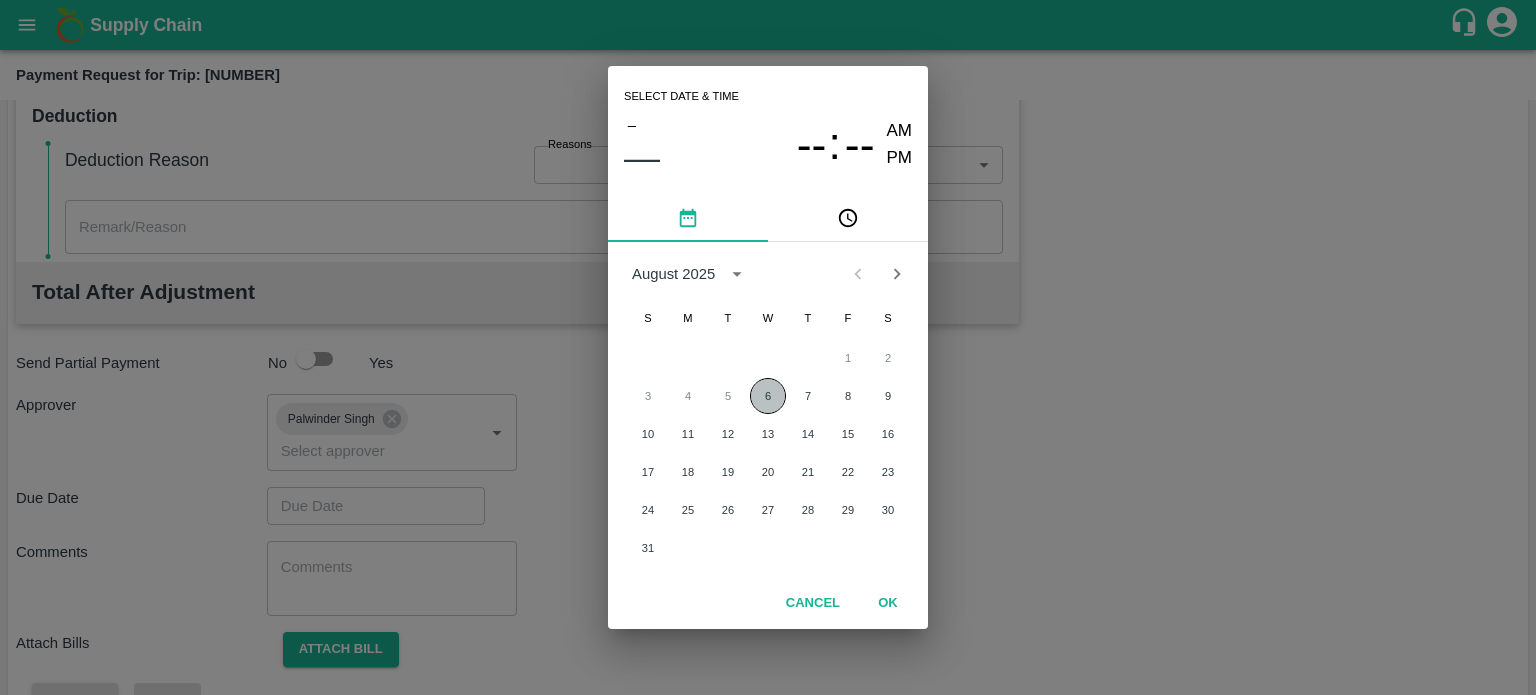 click on "6" at bounding box center [768, 396] 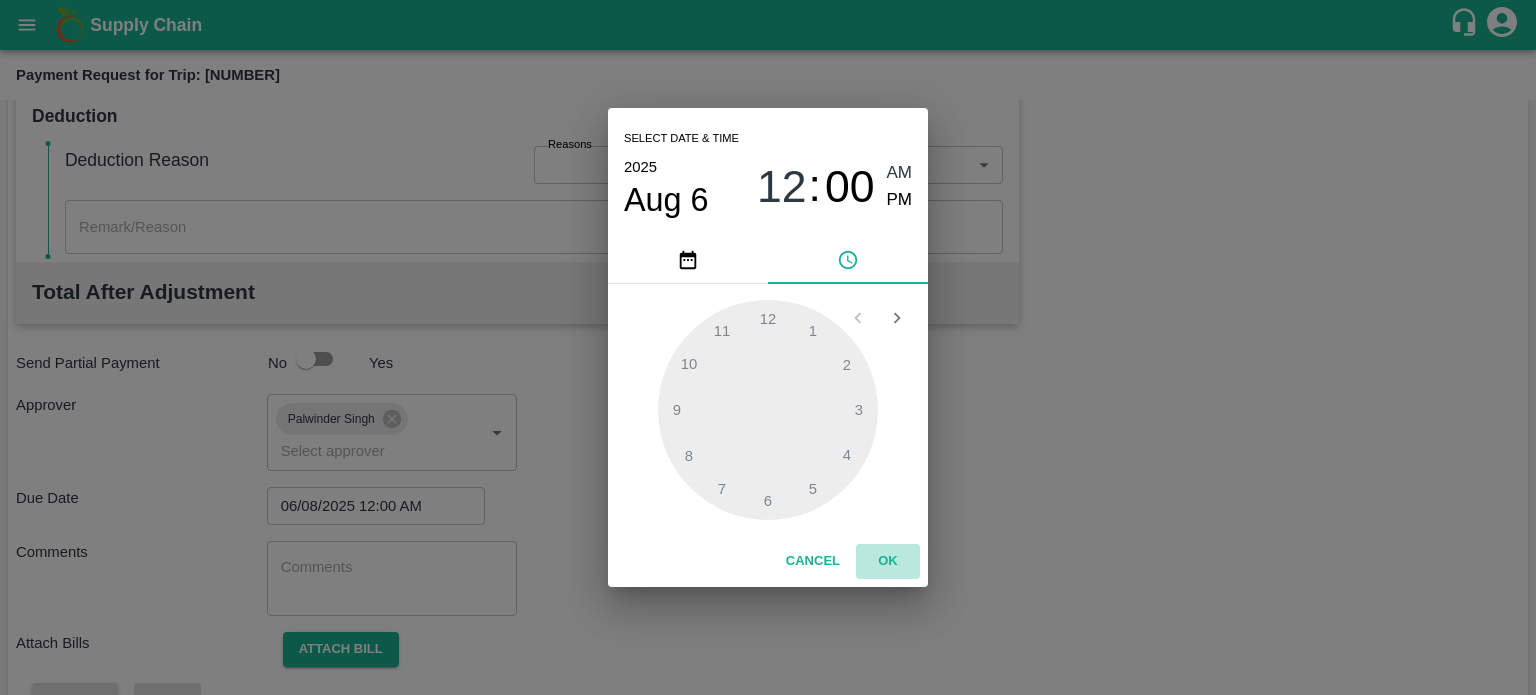 click on "OK" at bounding box center [888, 561] 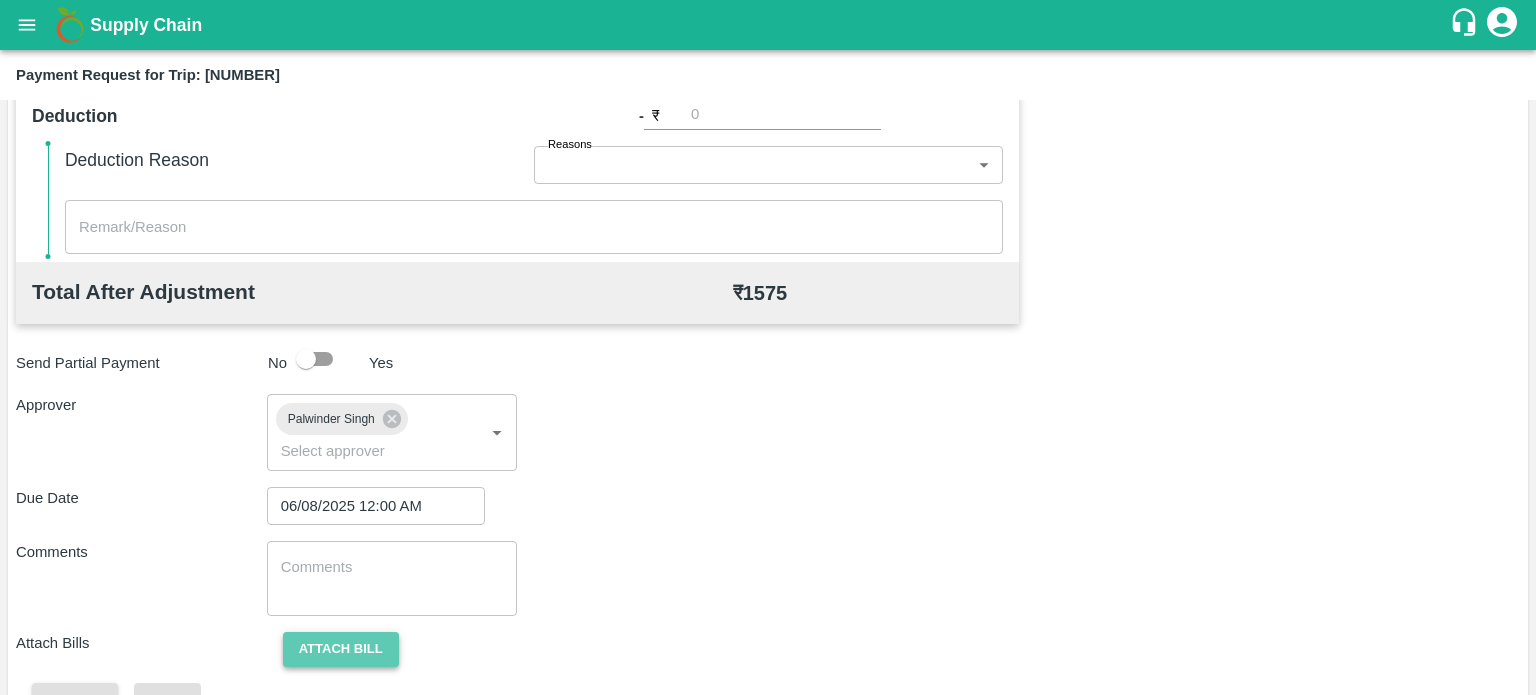 click on "Attach bill" at bounding box center (341, 649) 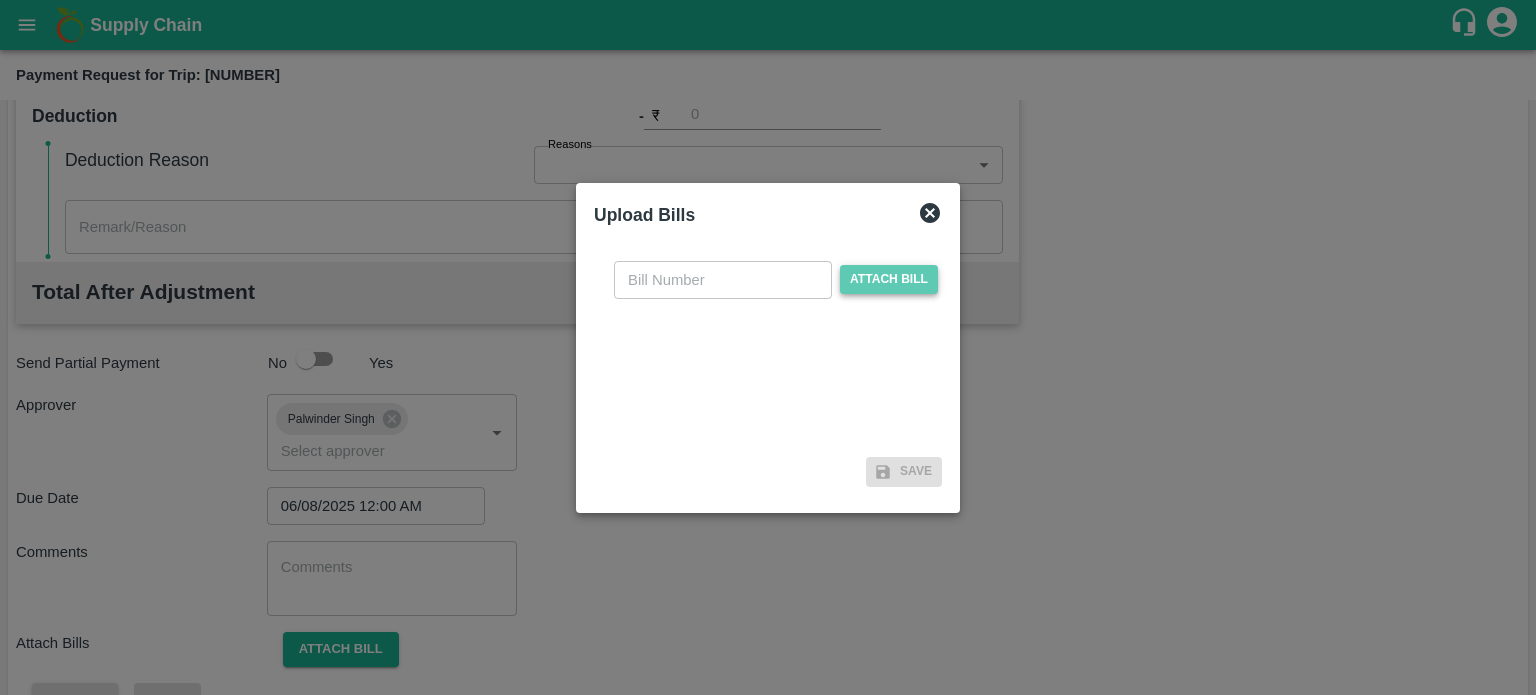 click on "Attach bill" at bounding box center (889, 279) 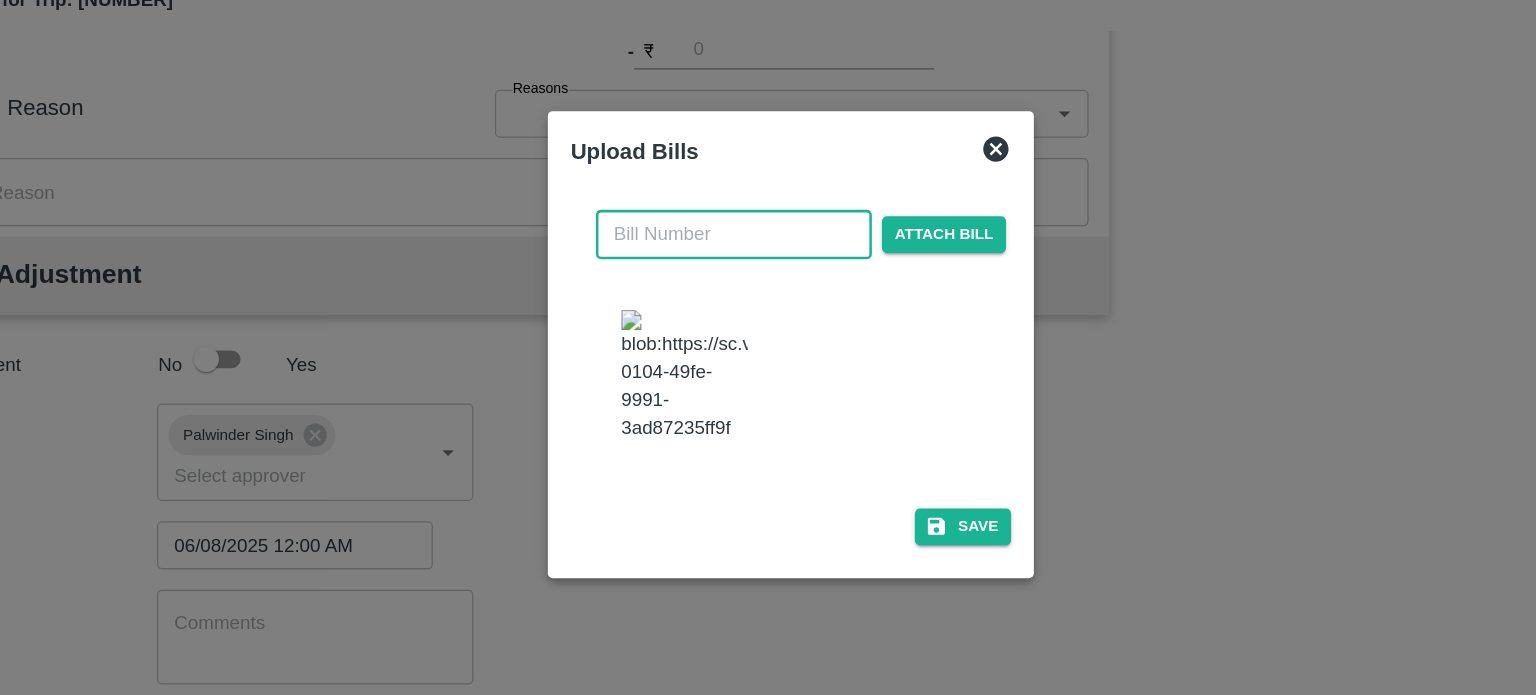 click at bounding box center (723, 260) 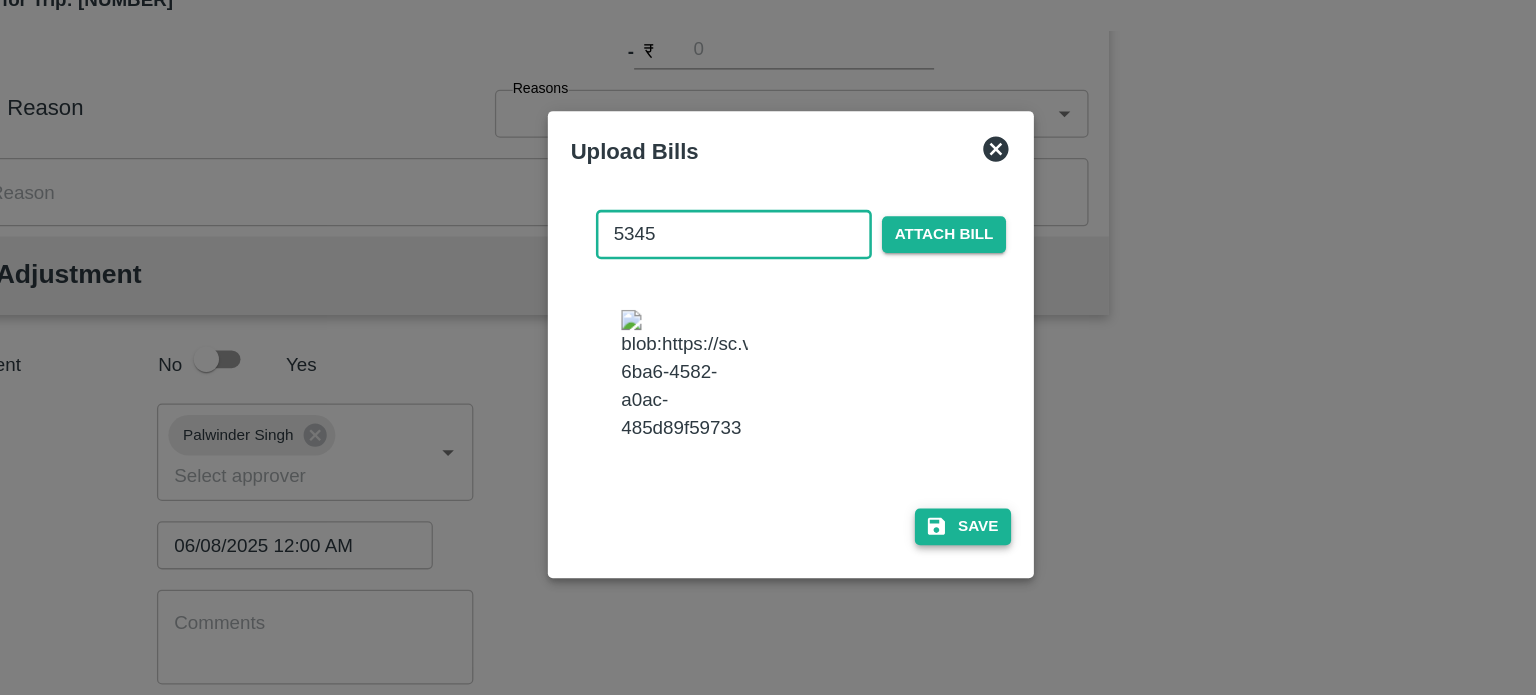 type on "5345" 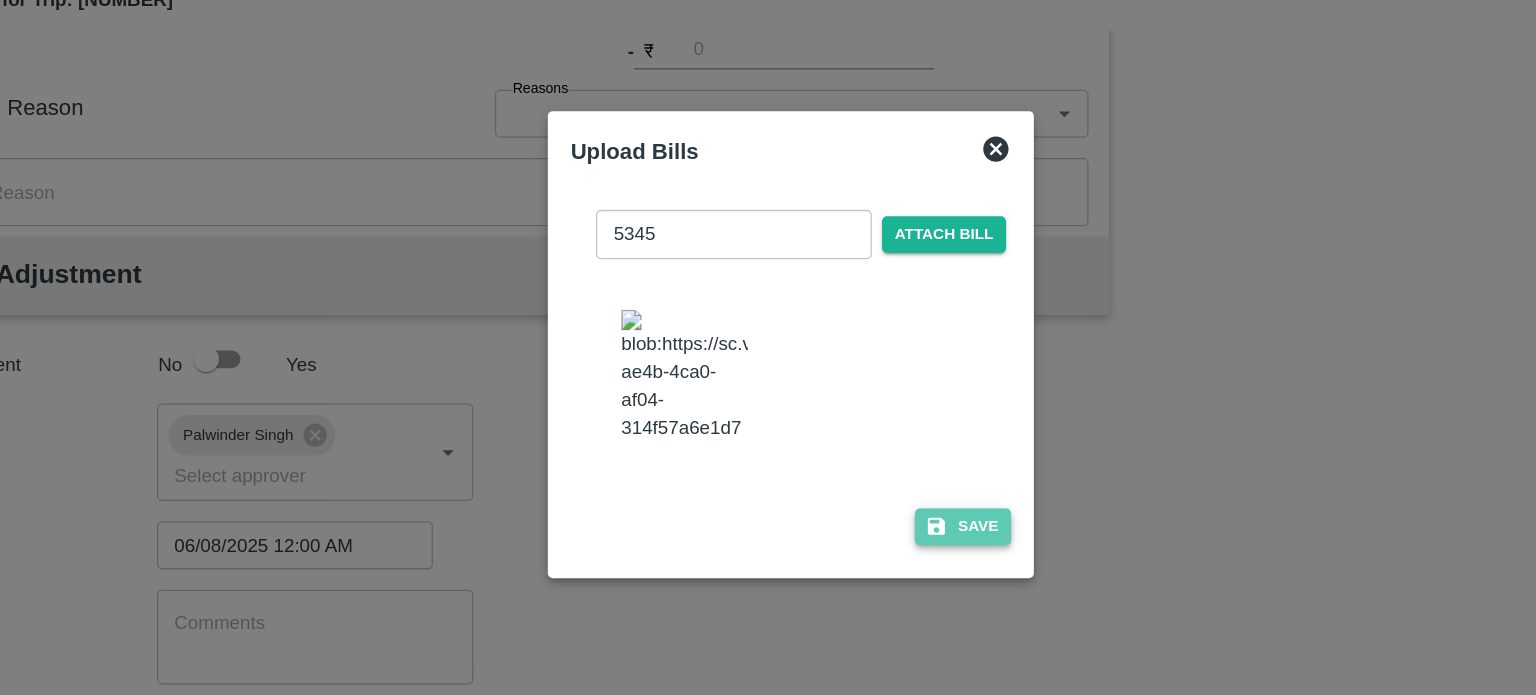 click on "Save" at bounding box center (904, 491) 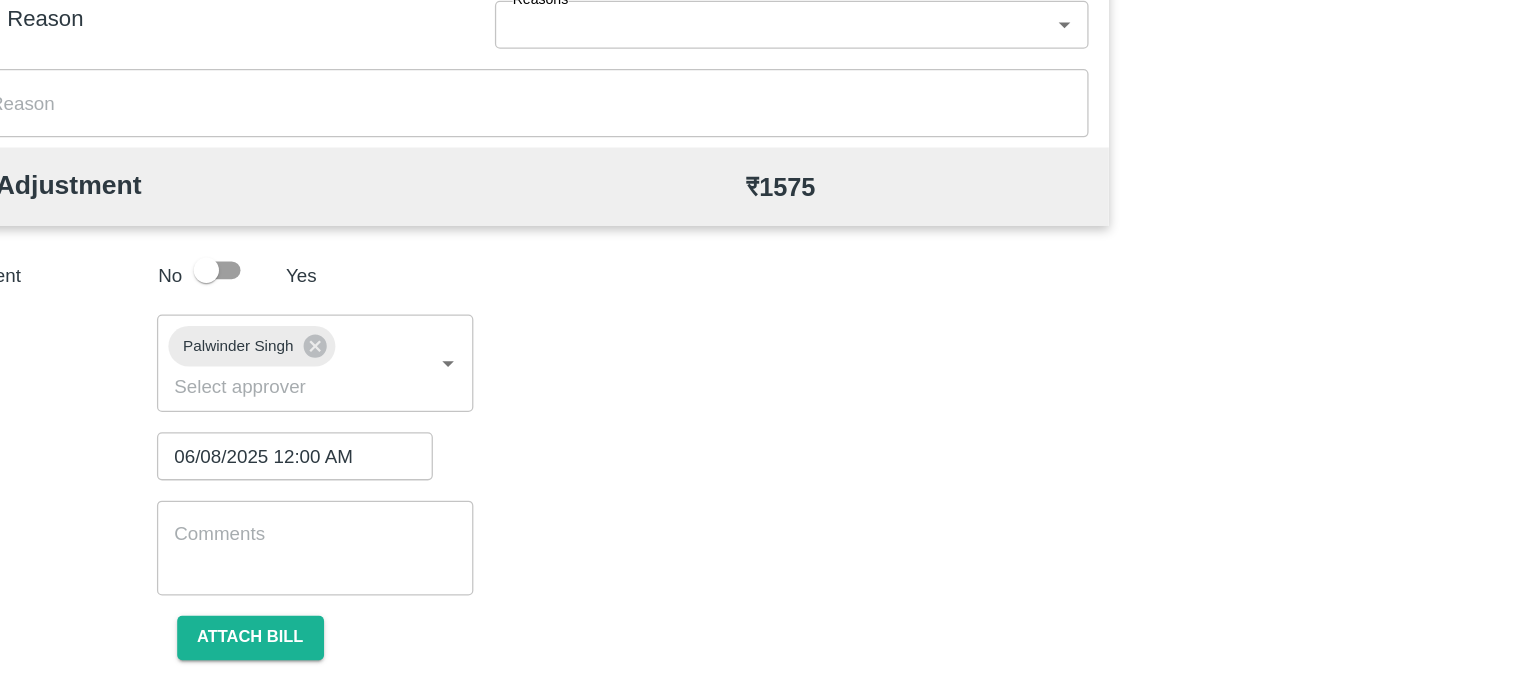 scroll, scrollTop: 0, scrollLeft: 0, axis: both 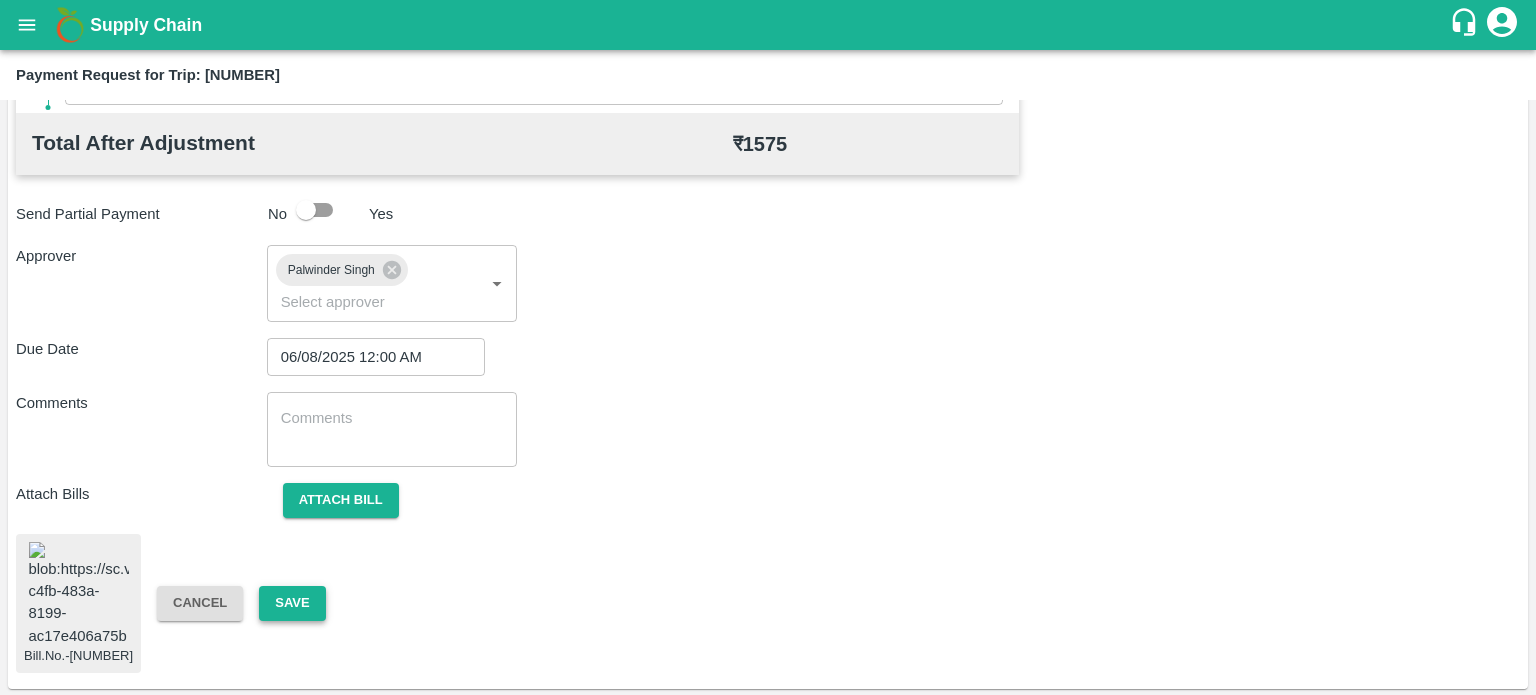 click on "Save" at bounding box center [292, 603] 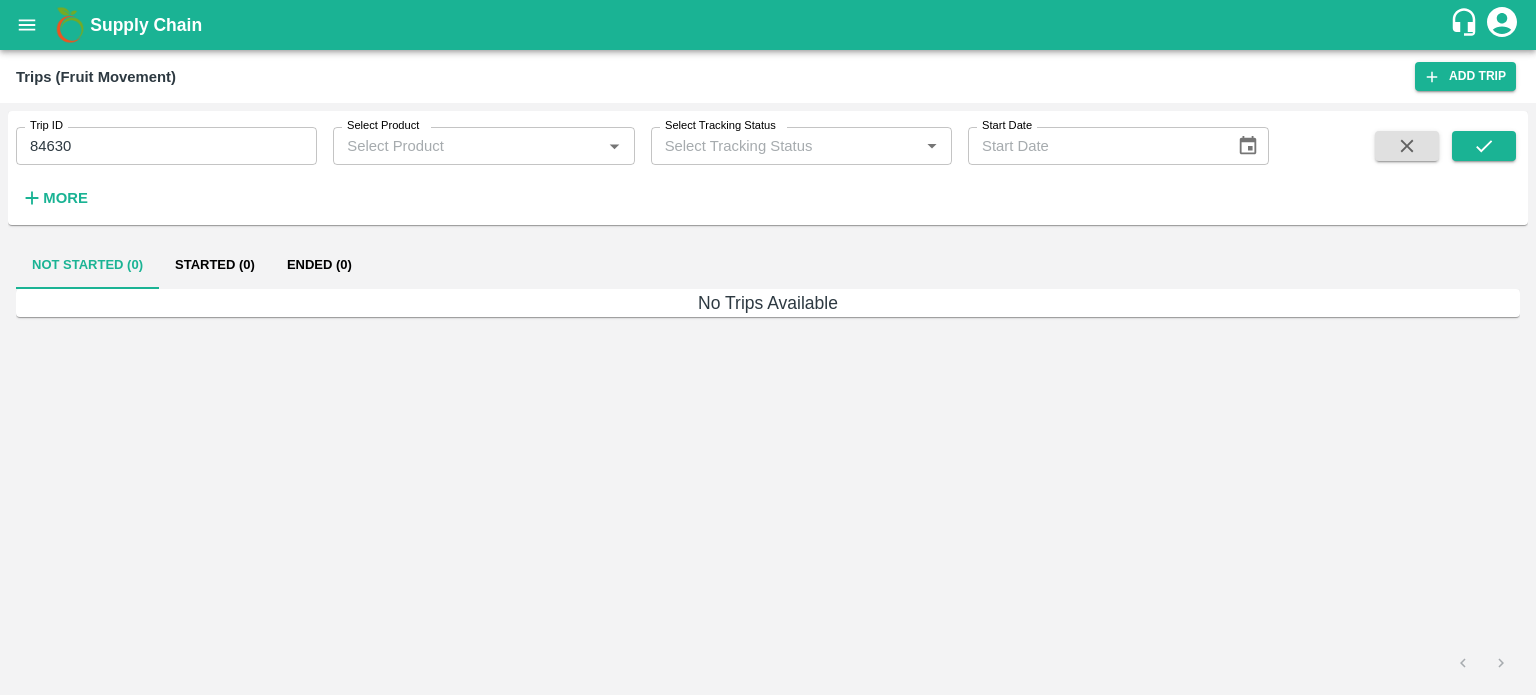 scroll, scrollTop: 0, scrollLeft: 0, axis: both 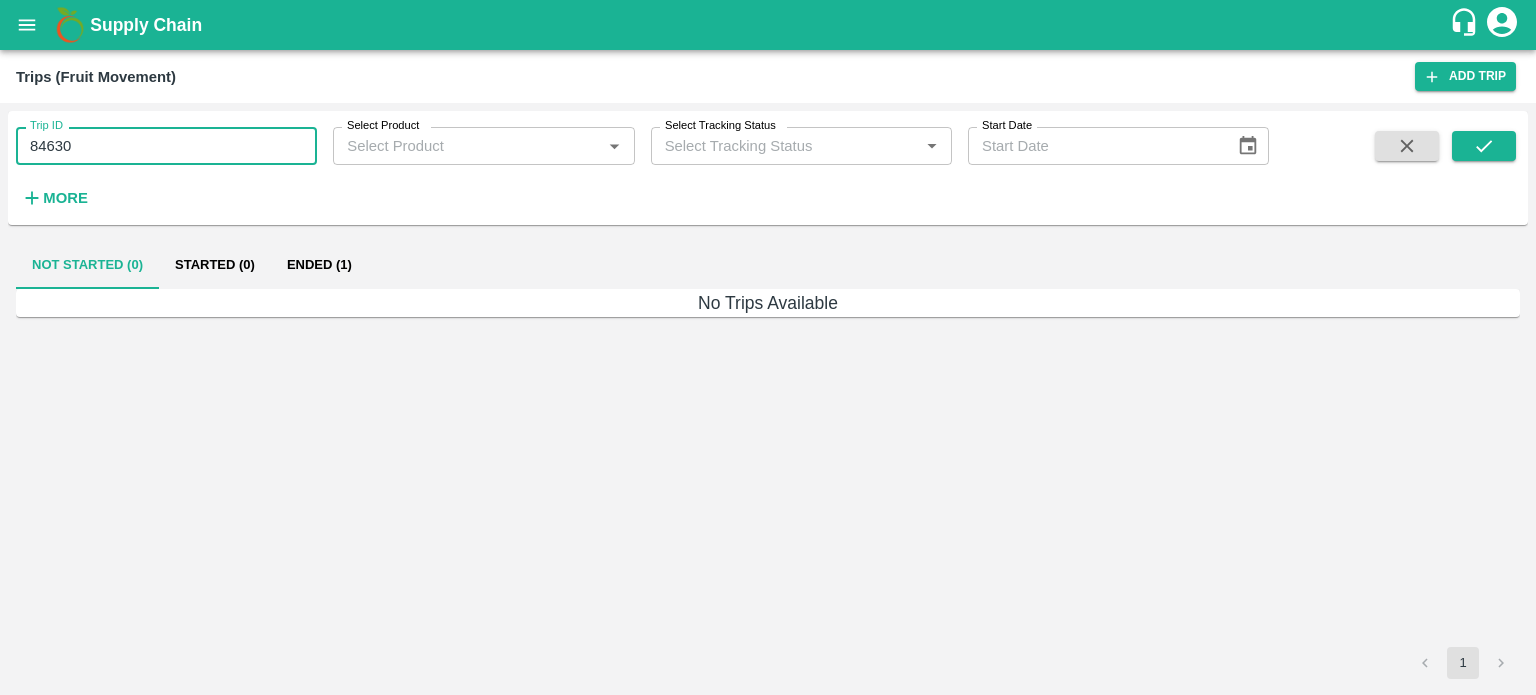 click on "84630" at bounding box center (166, 146) 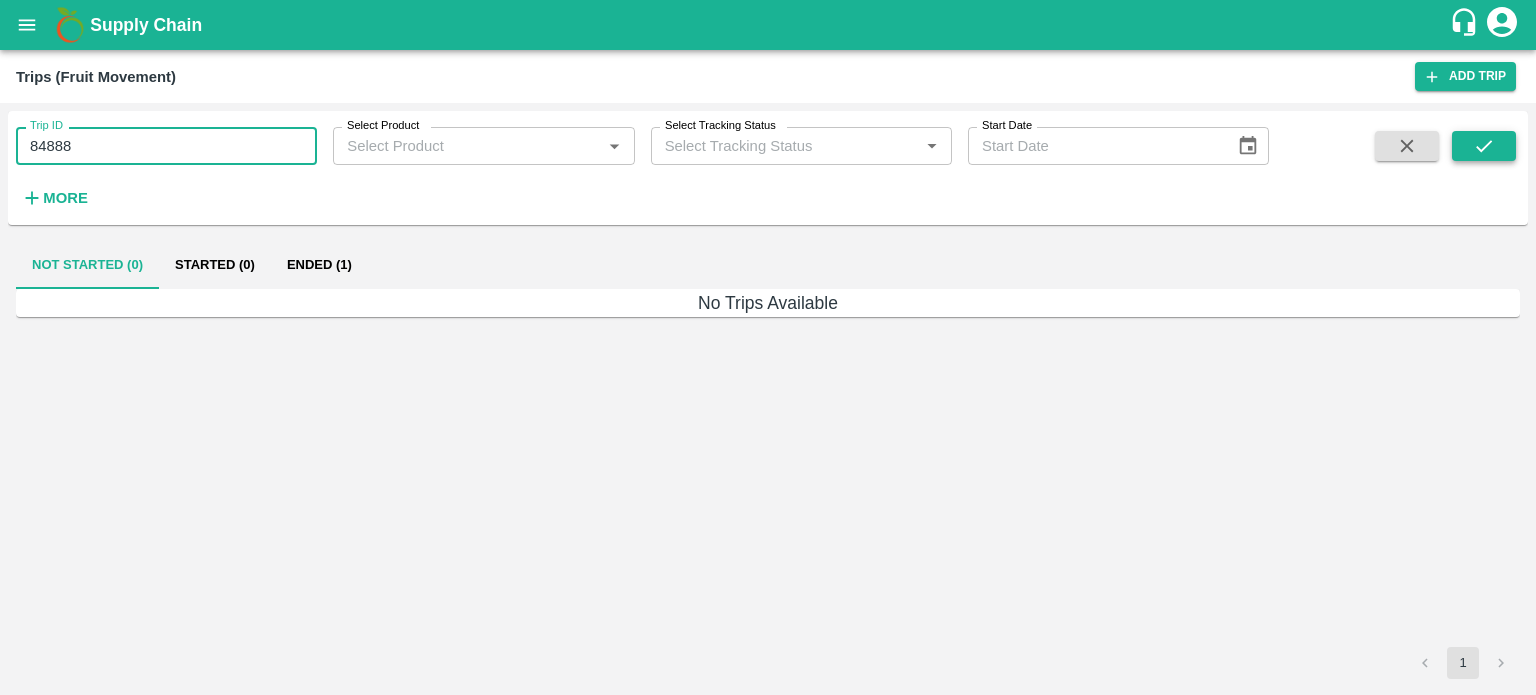 type on "84888" 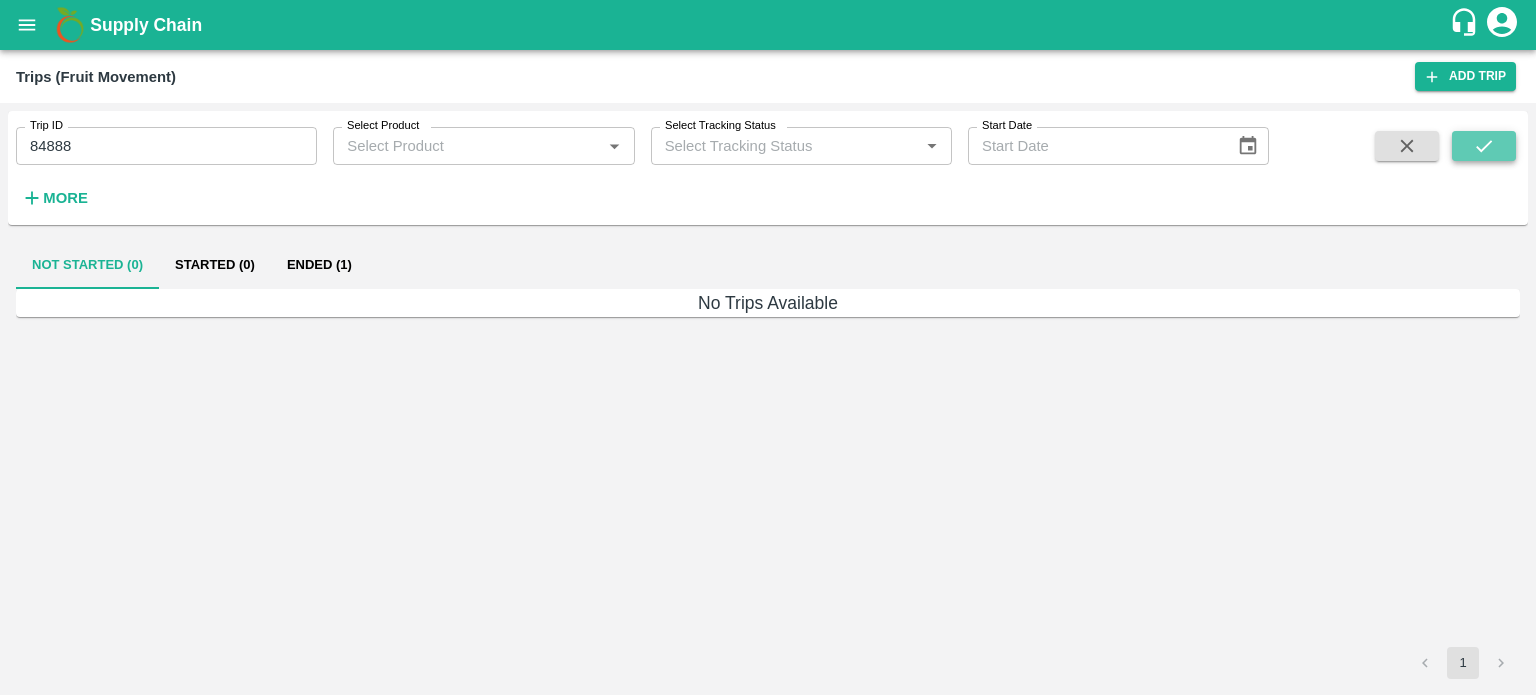 click at bounding box center (1484, 146) 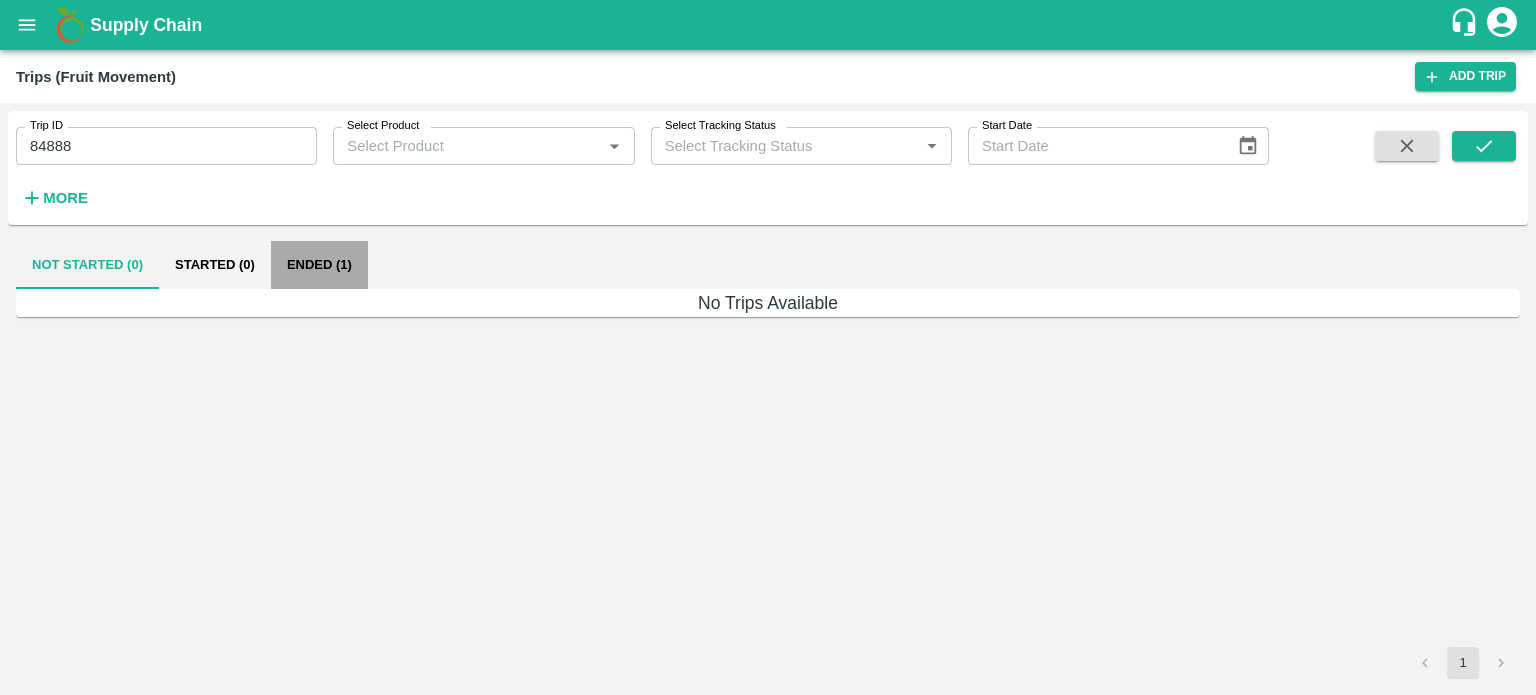click on "Ended (1)" at bounding box center (319, 265) 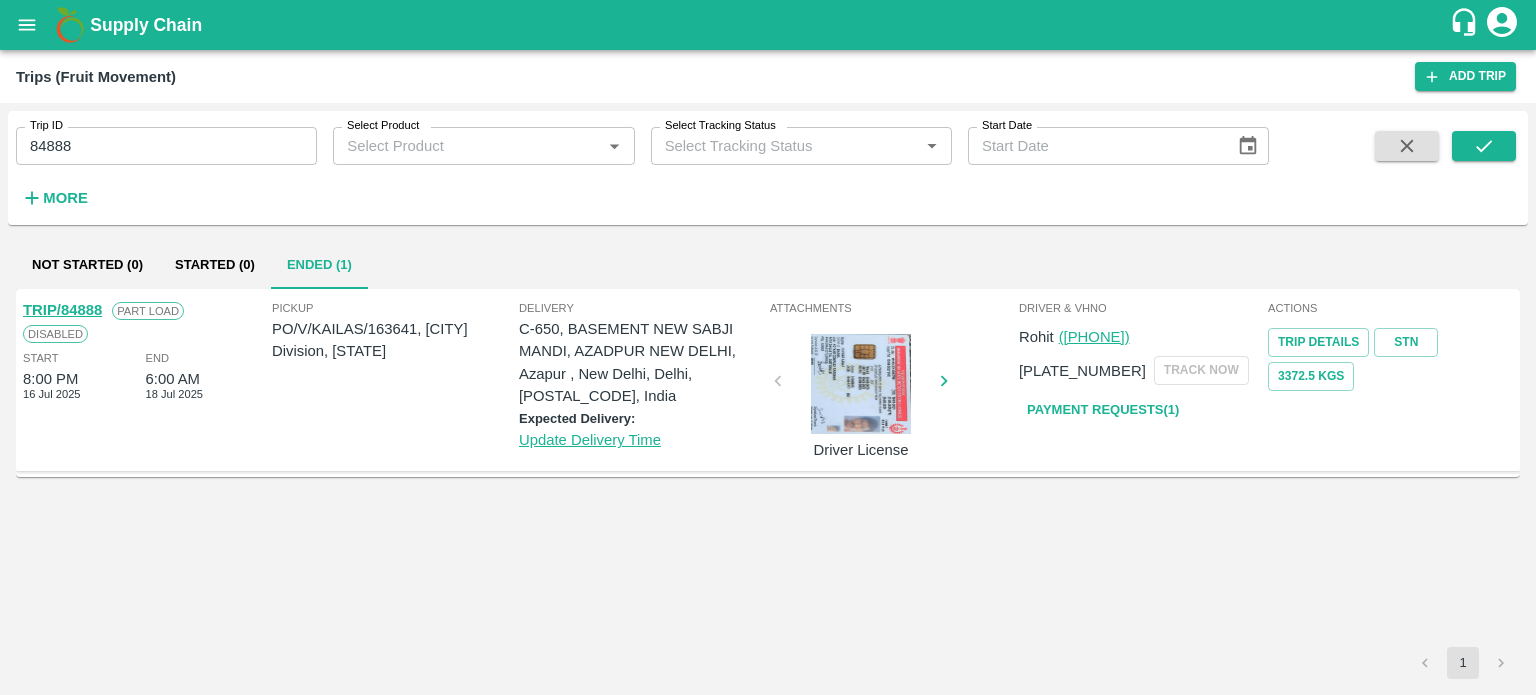 click on "TRIP/84888 Part Load Disabled Start 8:00 PM 16 Jul 2025 End 6:00 AM 18 Jul 2025 Pickup PO/V/KAILAS/163641, [CITY] Division, [STATE] Delivery C-650, BASEMENT NEW SABJI MANDI, AZADPUR NEW DELHI, Azapur , New Delhi, Delhi, [POSTAL_CODE], India Expected Delivery: Update Delivery Time Attachments Driver License Driver & VHNo [NAME] ([PHONE]) [PLATE_NUMBER] TRACK NOW Payment Requests( 1 ) Actions Trip Details STN 3372.5 Kgs" at bounding box center (768, 468) 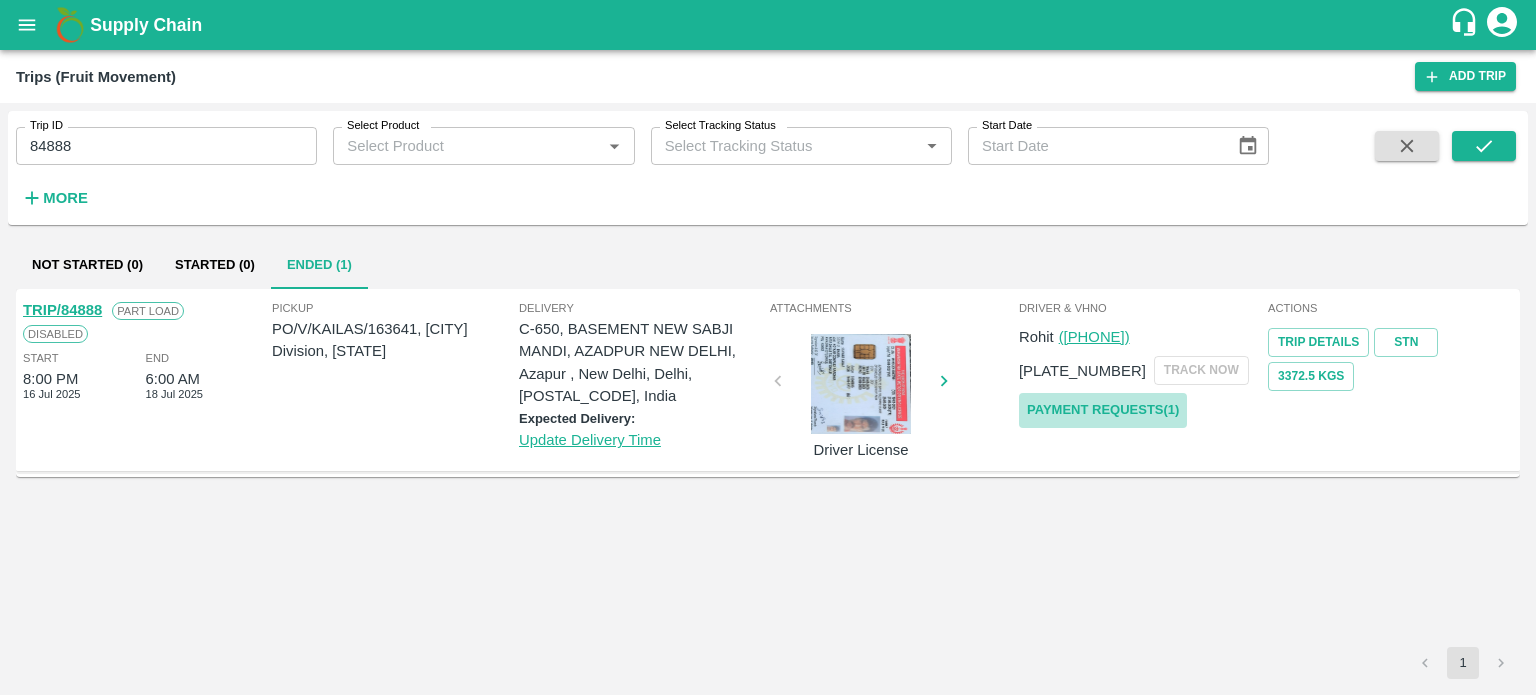 click on "Payment Requests( 1 )" at bounding box center [1103, 410] 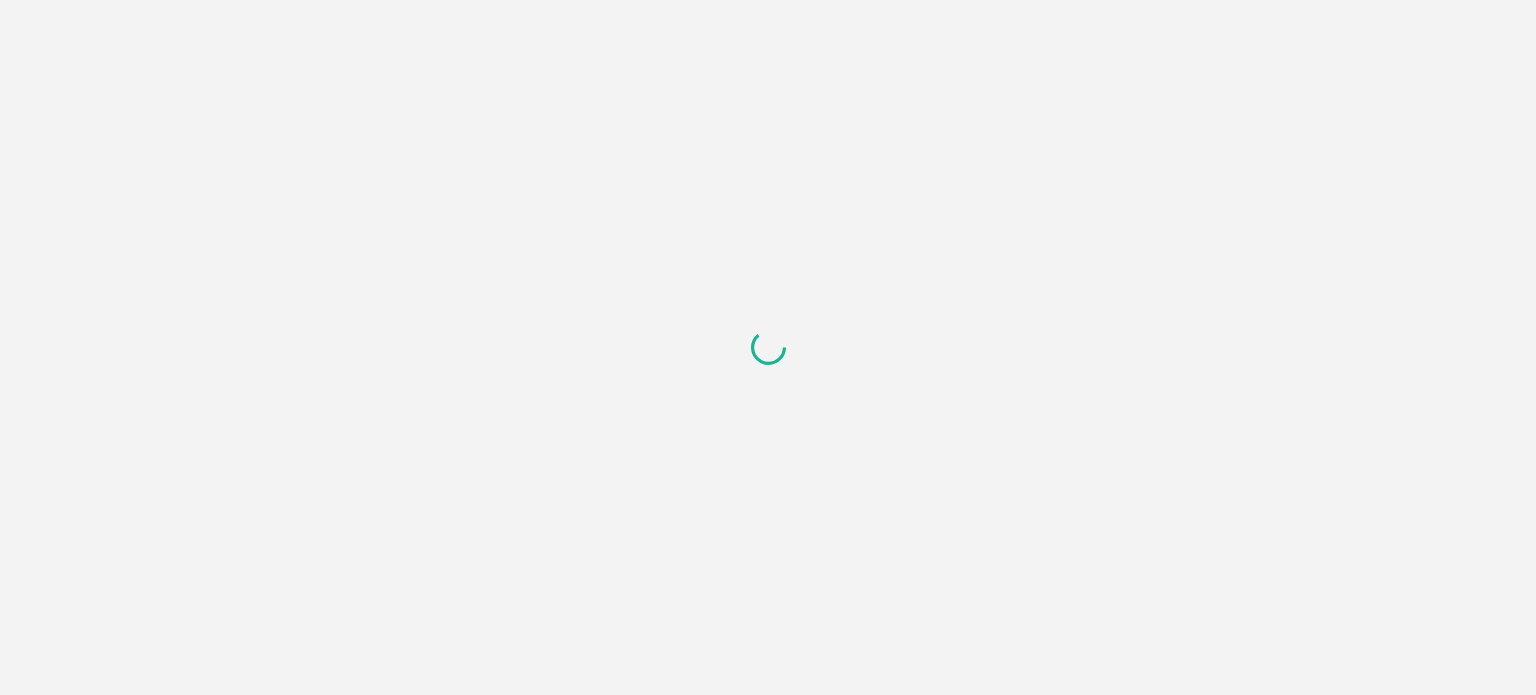 scroll, scrollTop: 0, scrollLeft: 0, axis: both 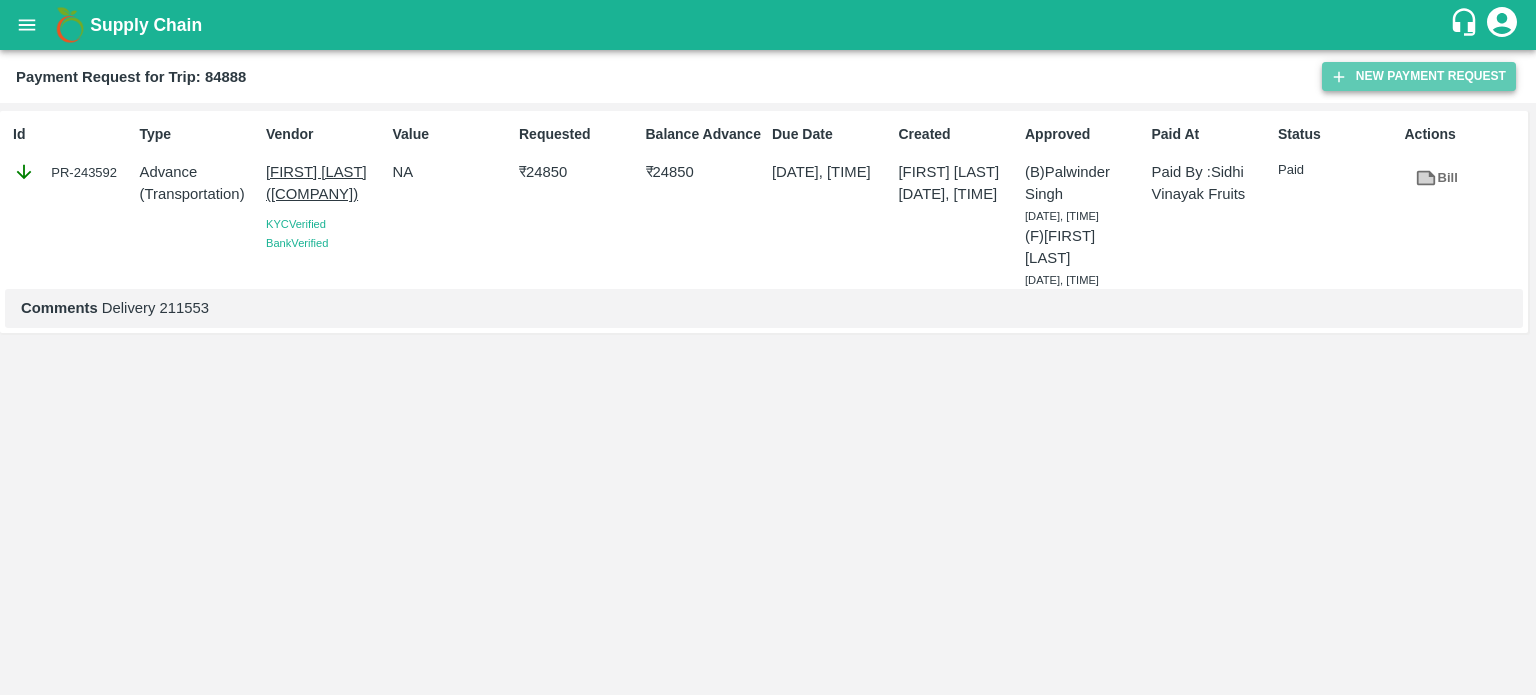 click on "New Payment Request" at bounding box center (1419, 76) 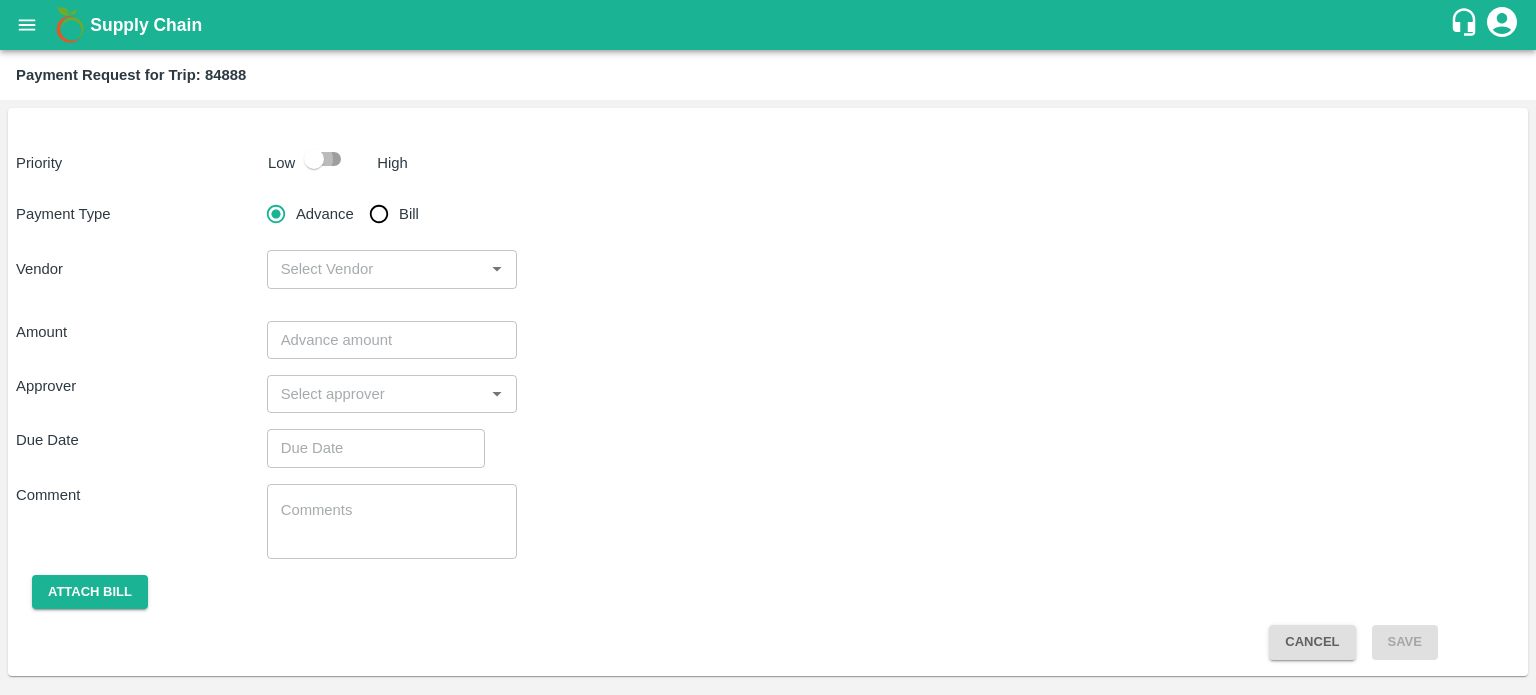 click at bounding box center [314, 159] 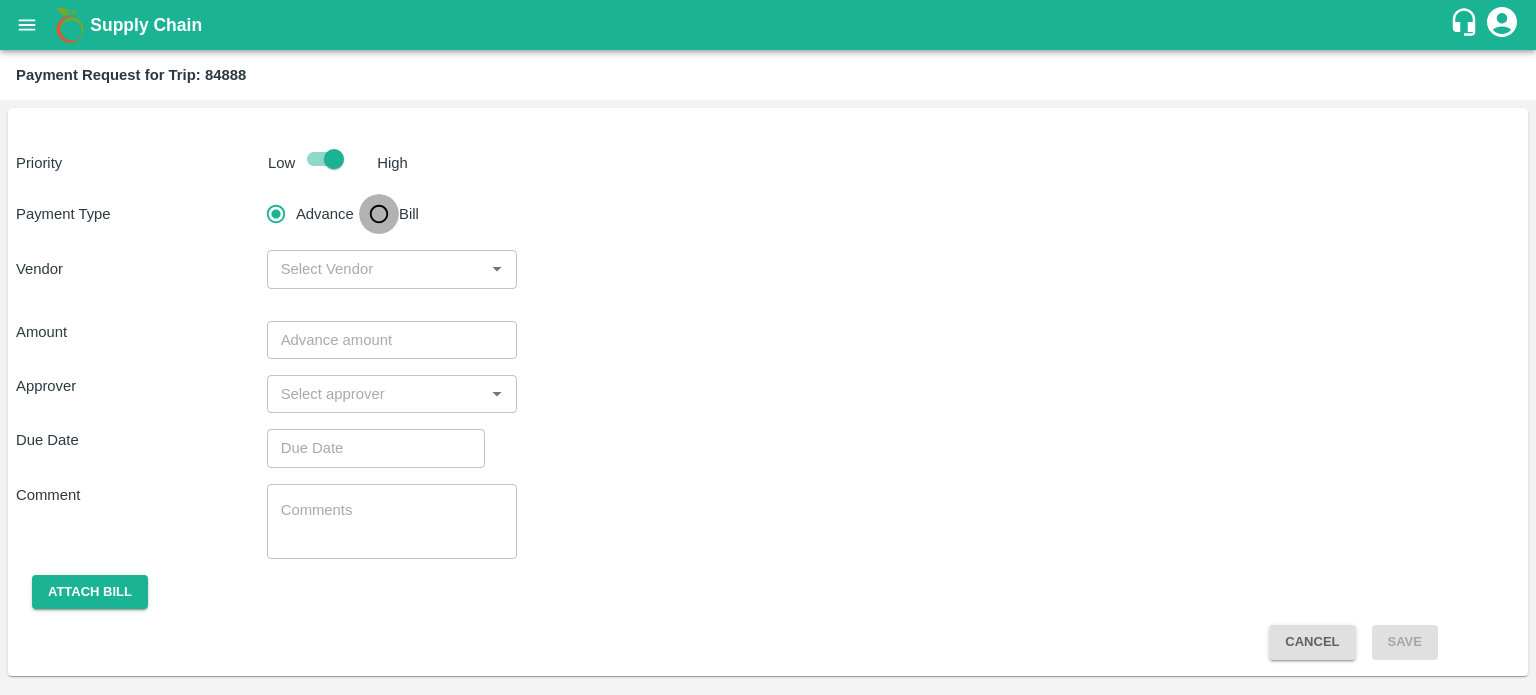 click on "Bill" at bounding box center [379, 214] 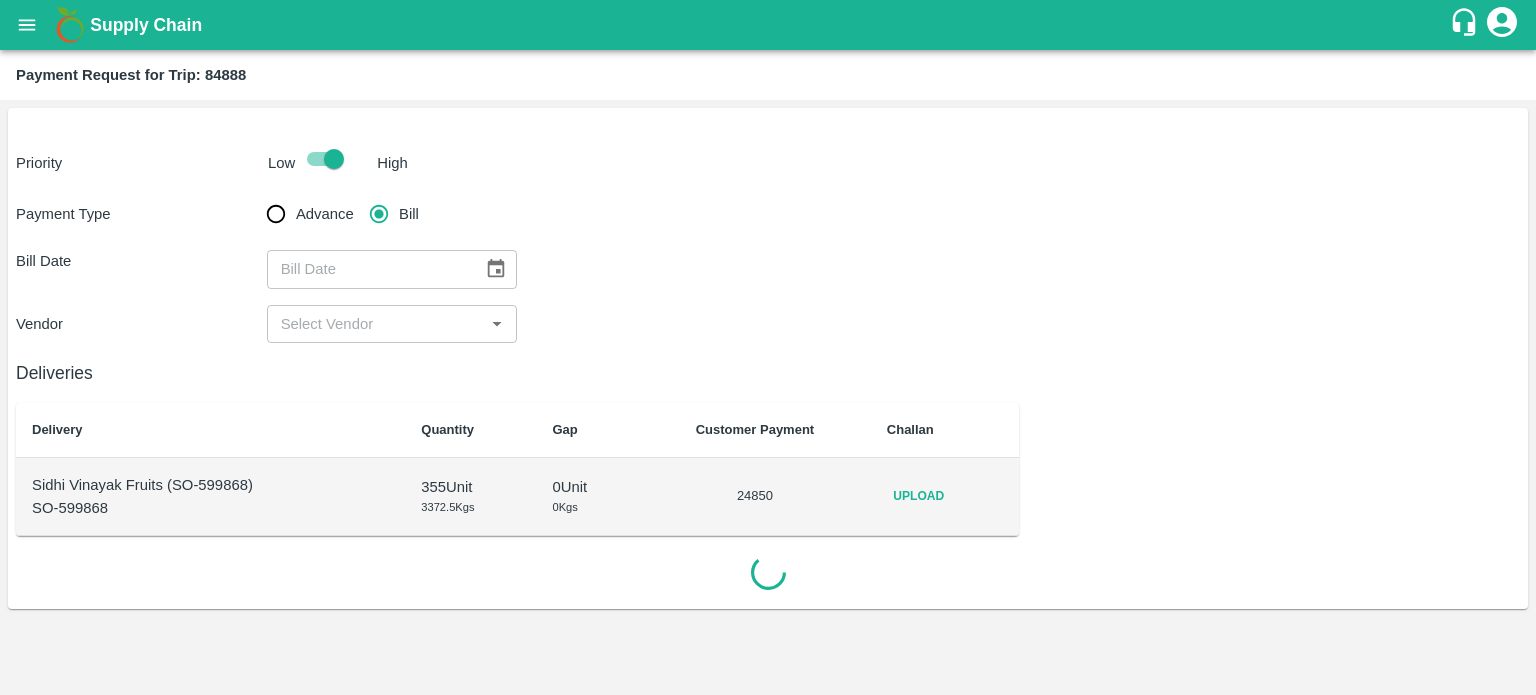 click on "Payment Type Advance Bill Bill Date ​ Vendor ​" at bounding box center [768, 268] 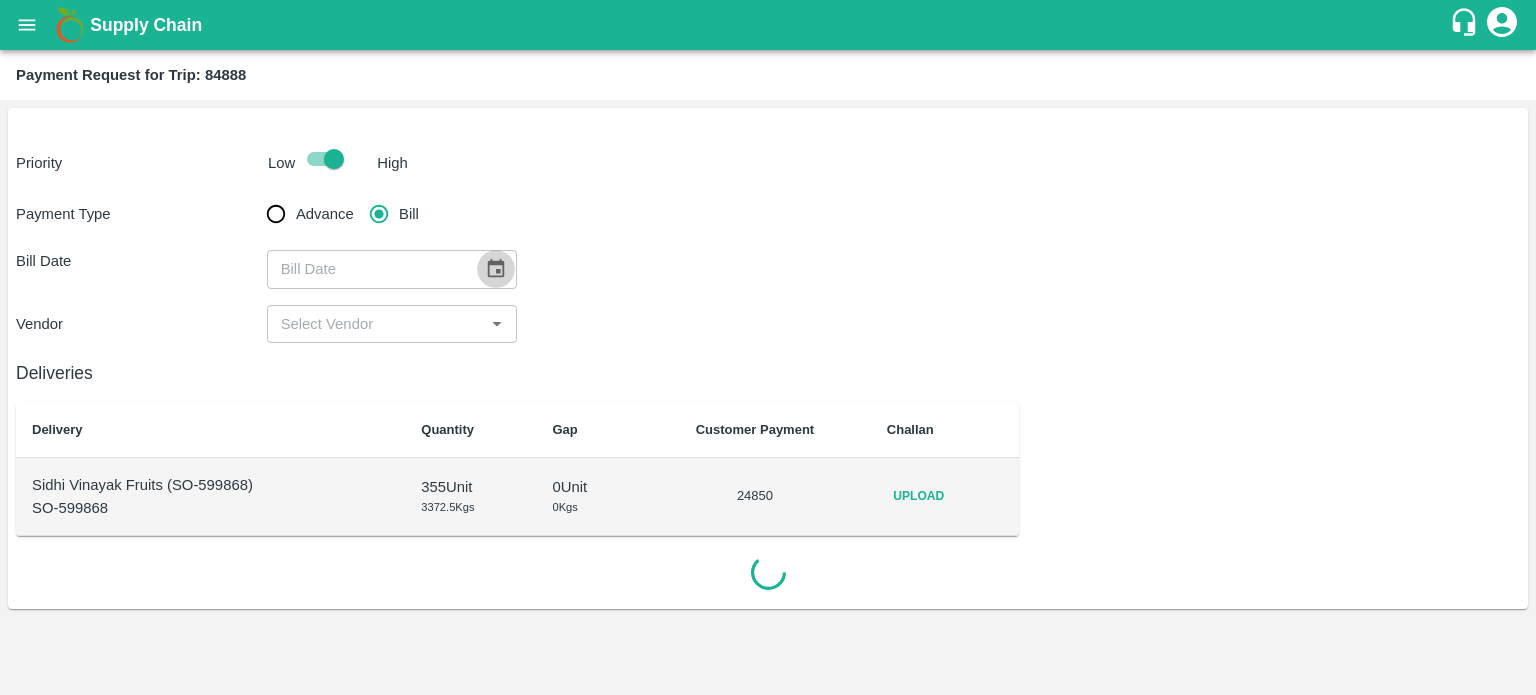 click 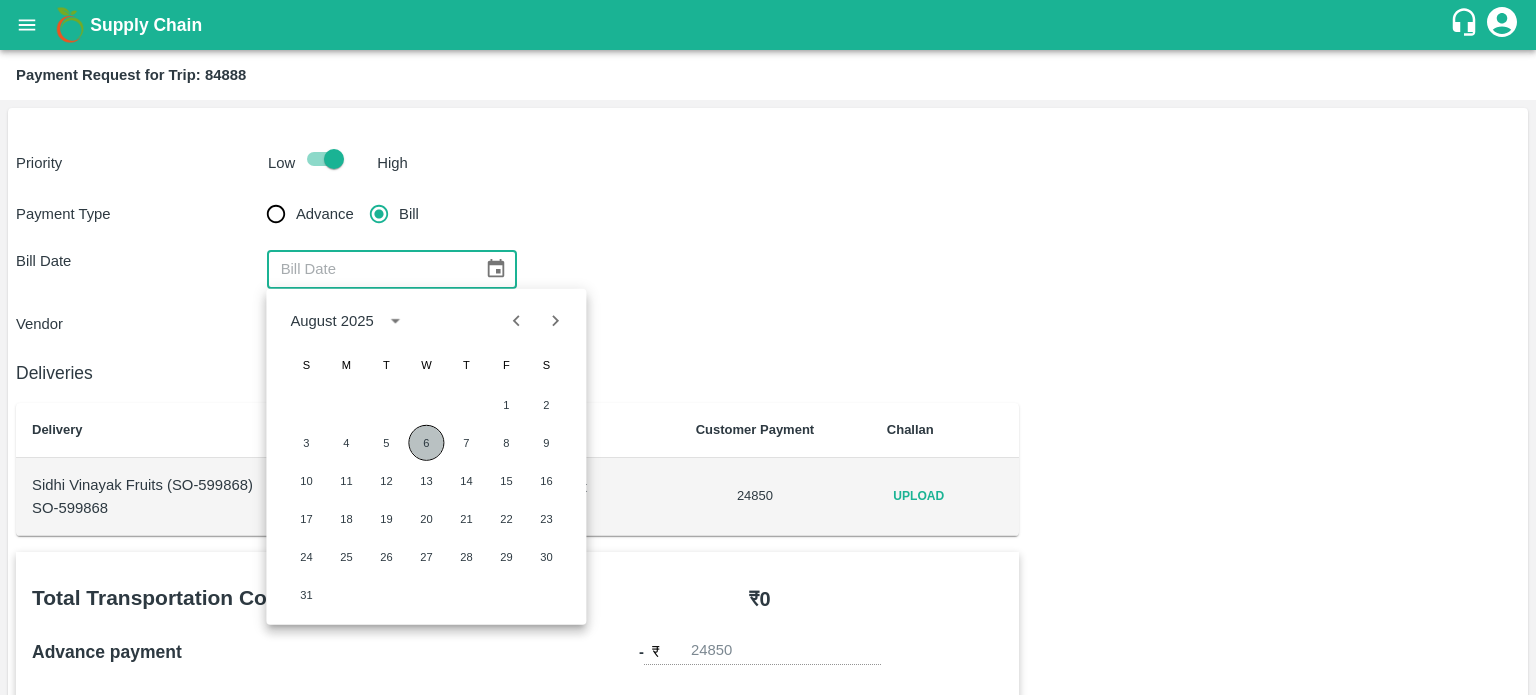 click on "6" at bounding box center [426, 443] 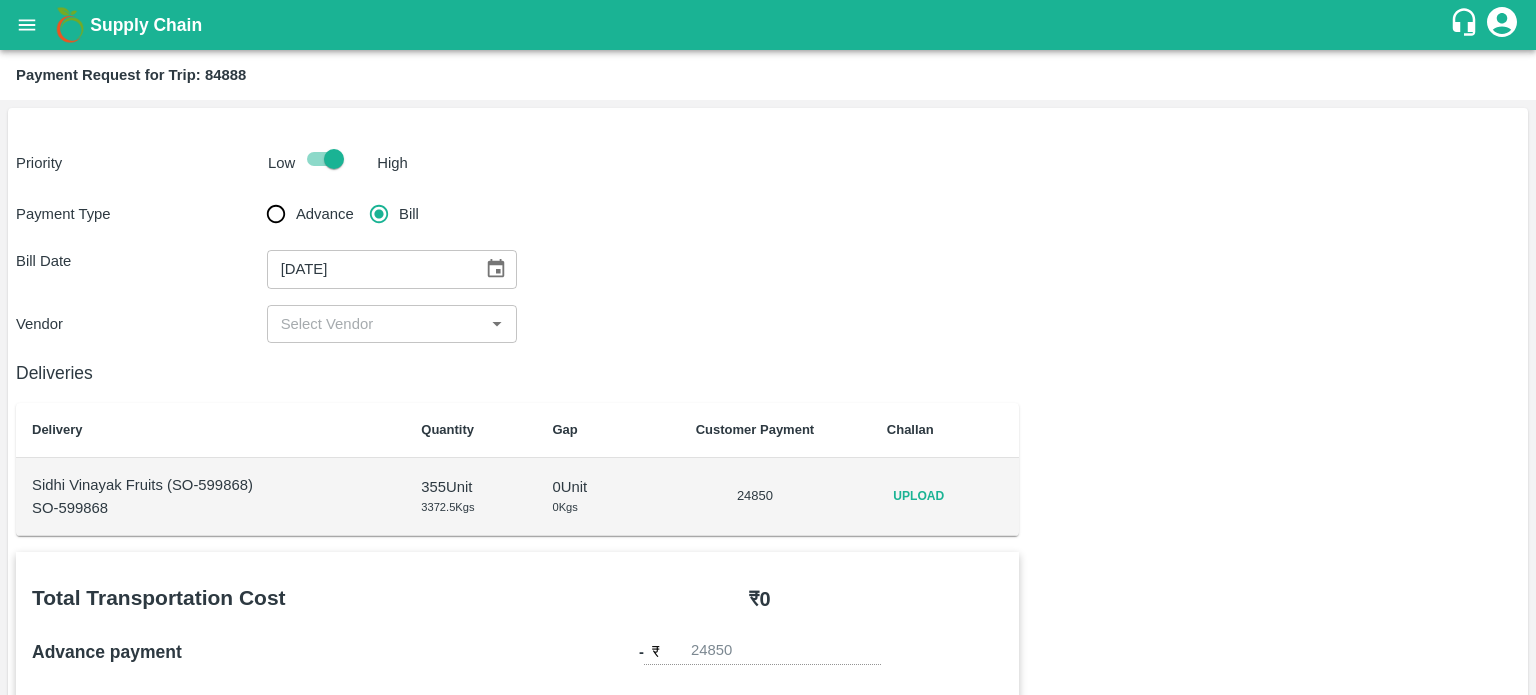click on "​" at bounding box center (392, 324) 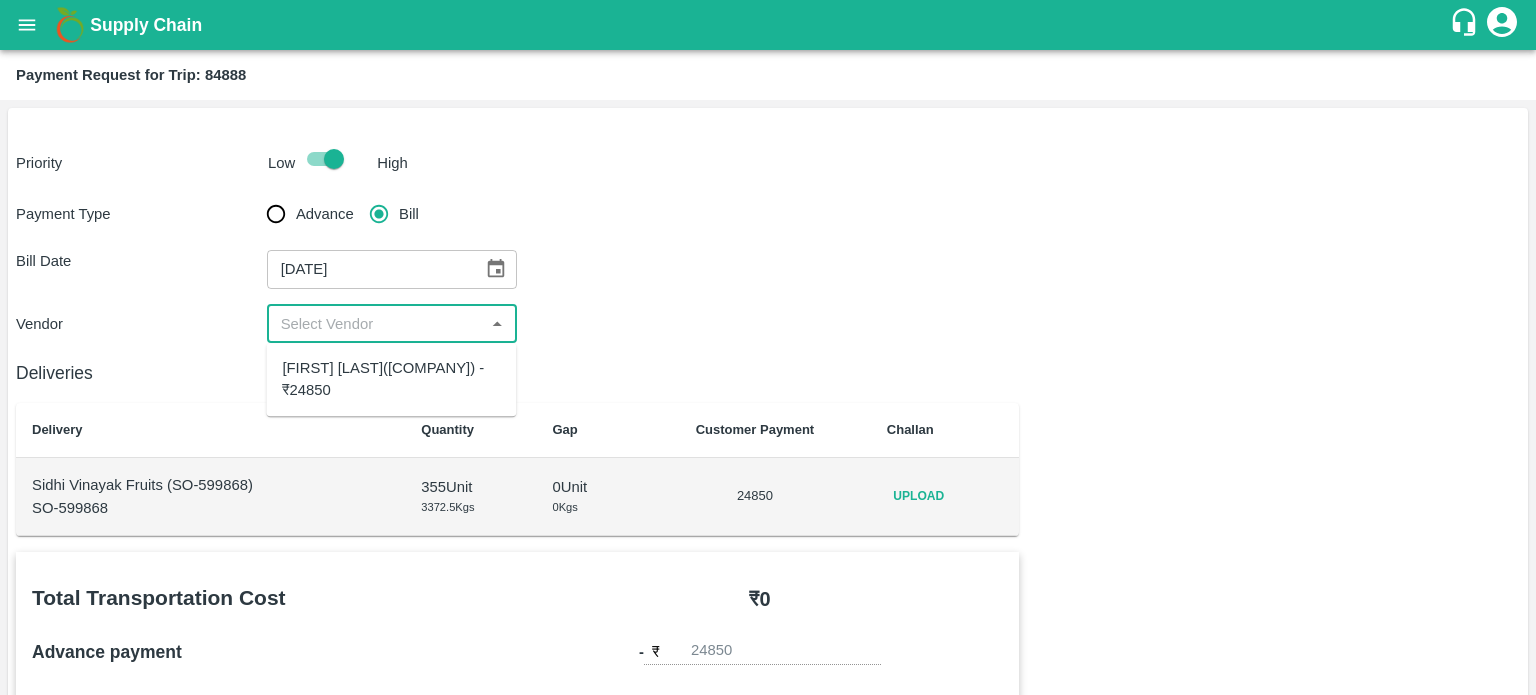 click on "Deepak Saini(Haryana Delhi Road Carriers) - ₹24850" at bounding box center (391, 379) 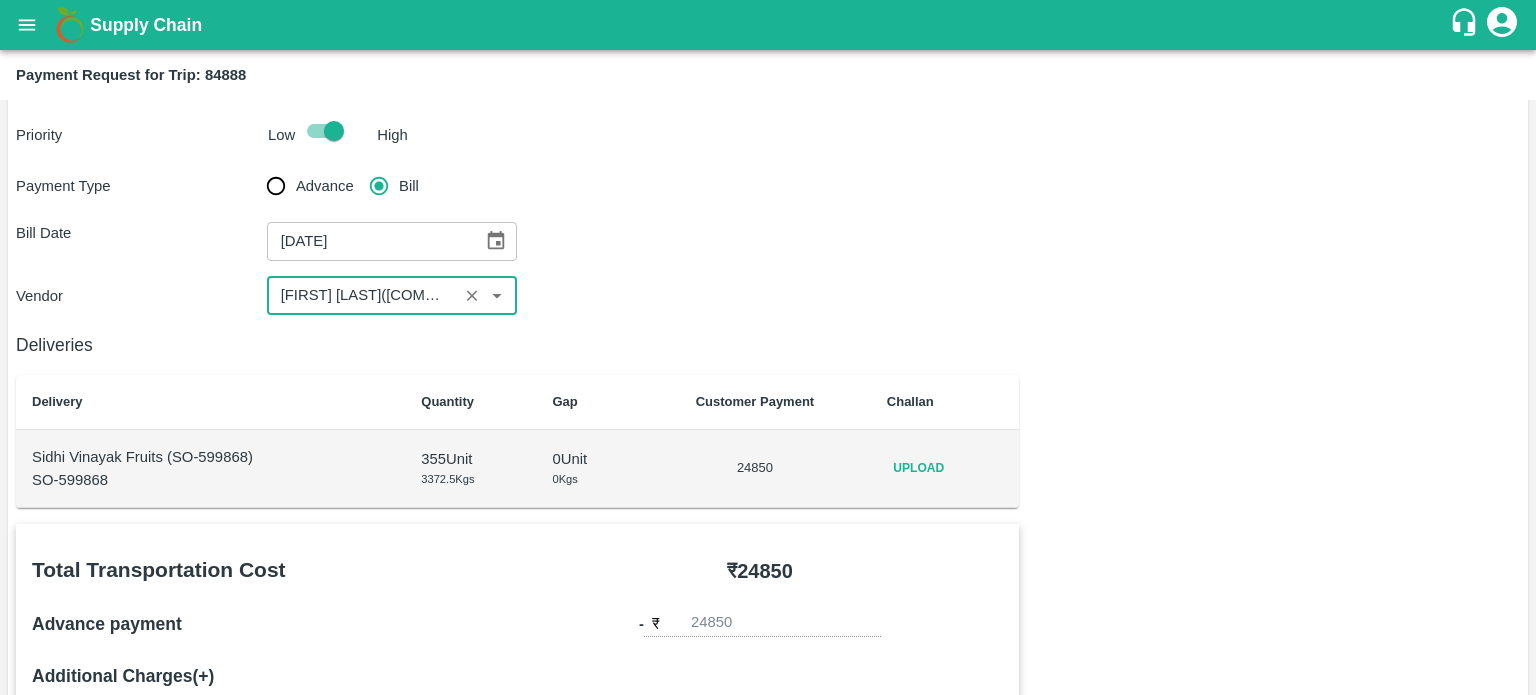 scroll, scrollTop: 27, scrollLeft: 0, axis: vertical 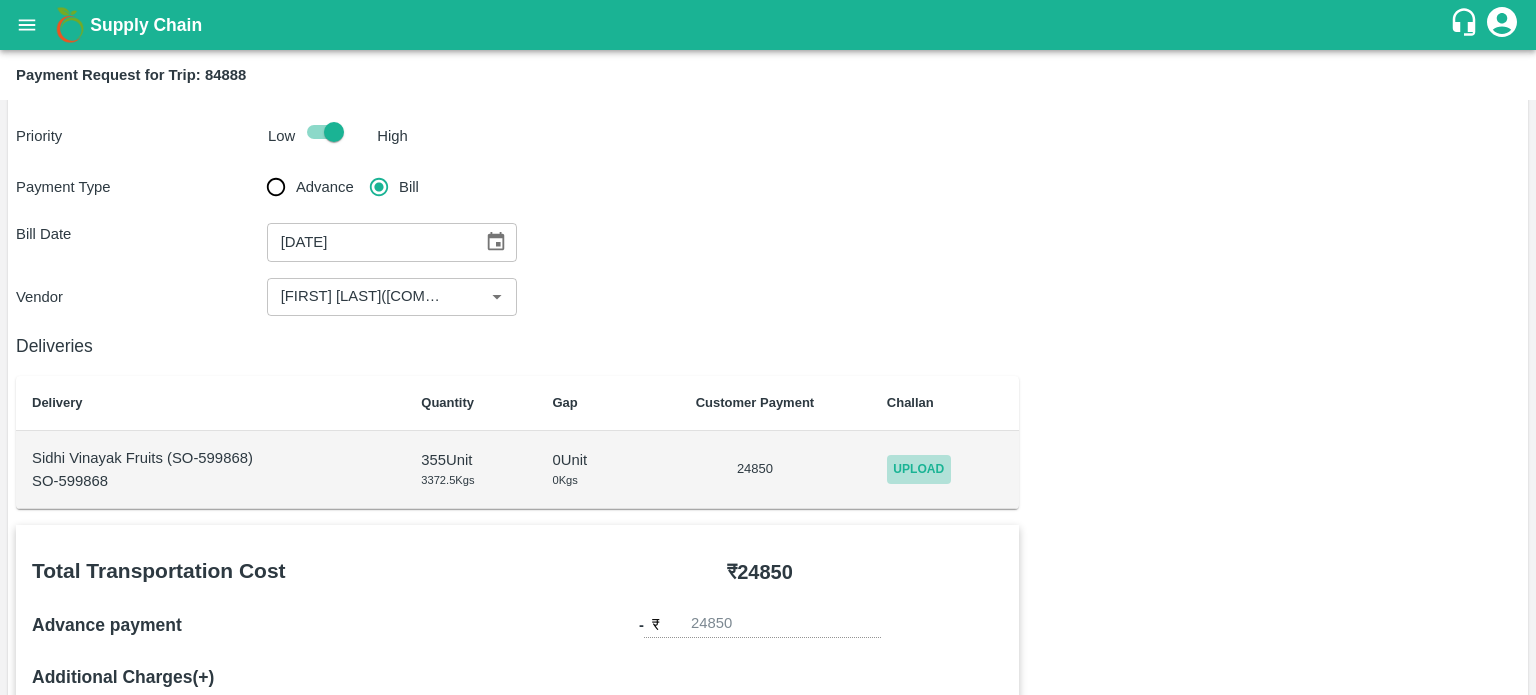 click on "Upload" at bounding box center (919, 469) 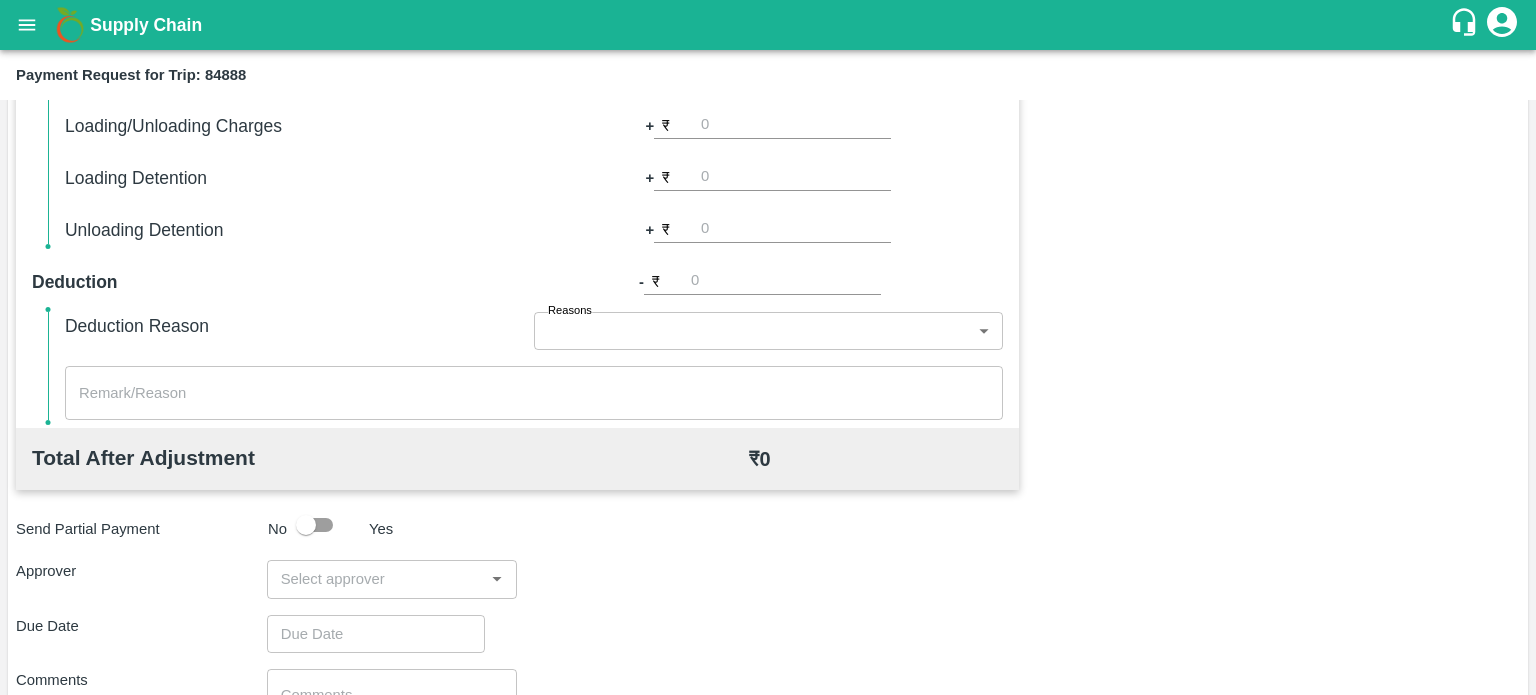 scroll, scrollTop: 680, scrollLeft: 0, axis: vertical 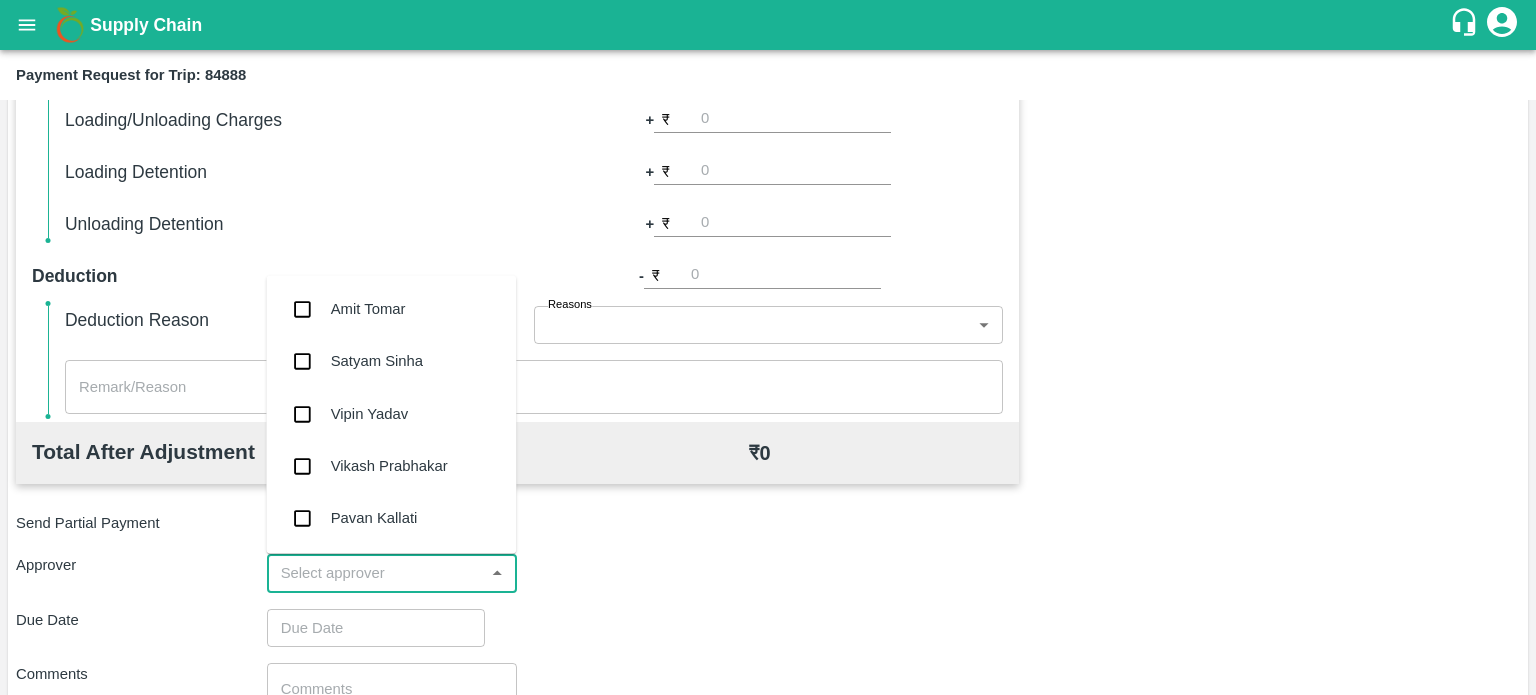 click at bounding box center [376, 573] 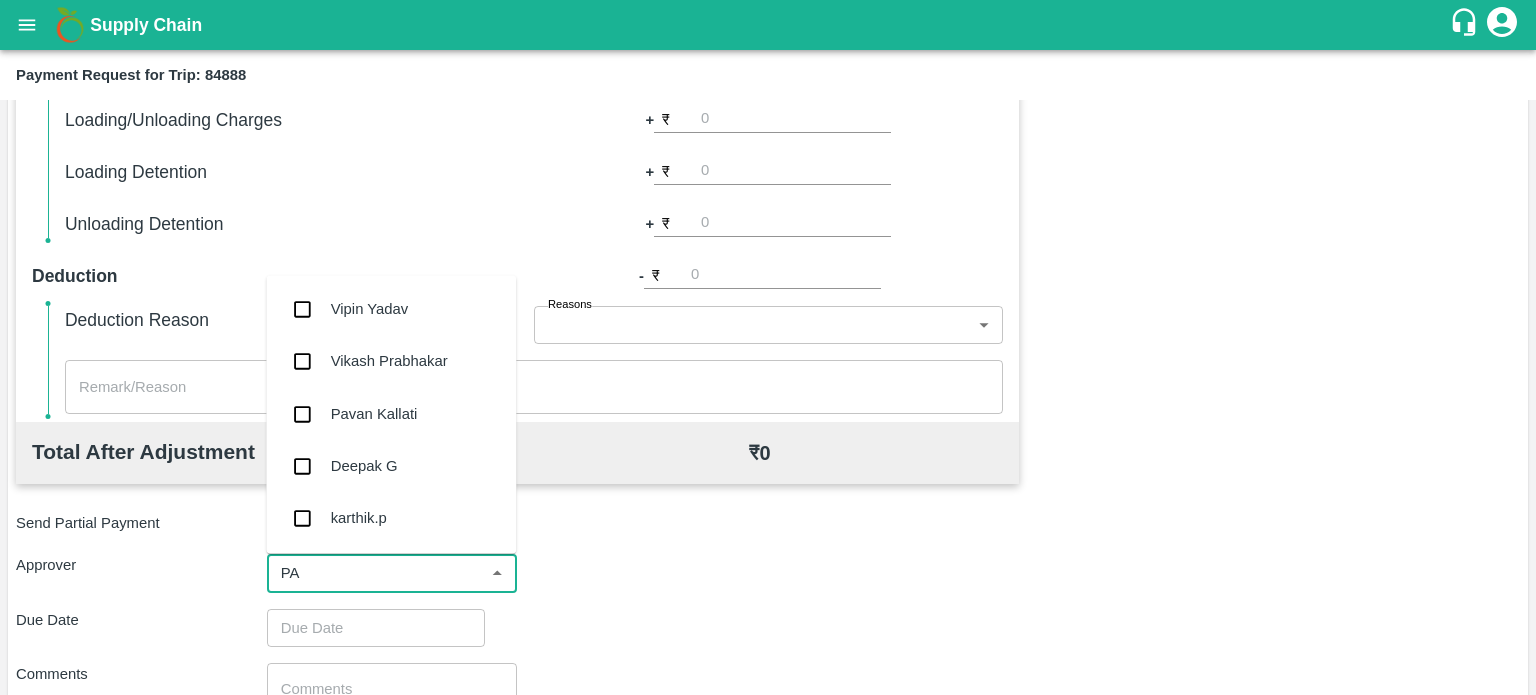 type on "PAL" 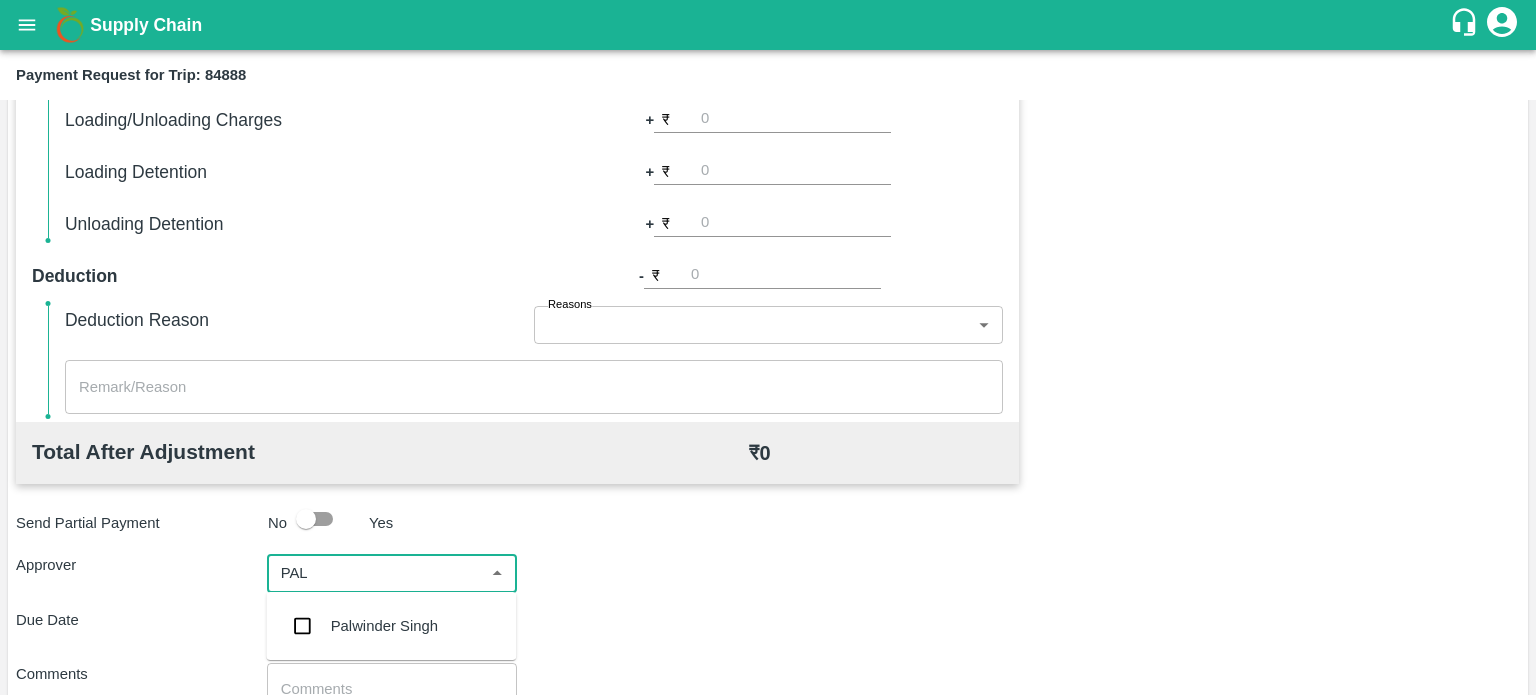 click on "Palwinder Singh" at bounding box center [384, 626] 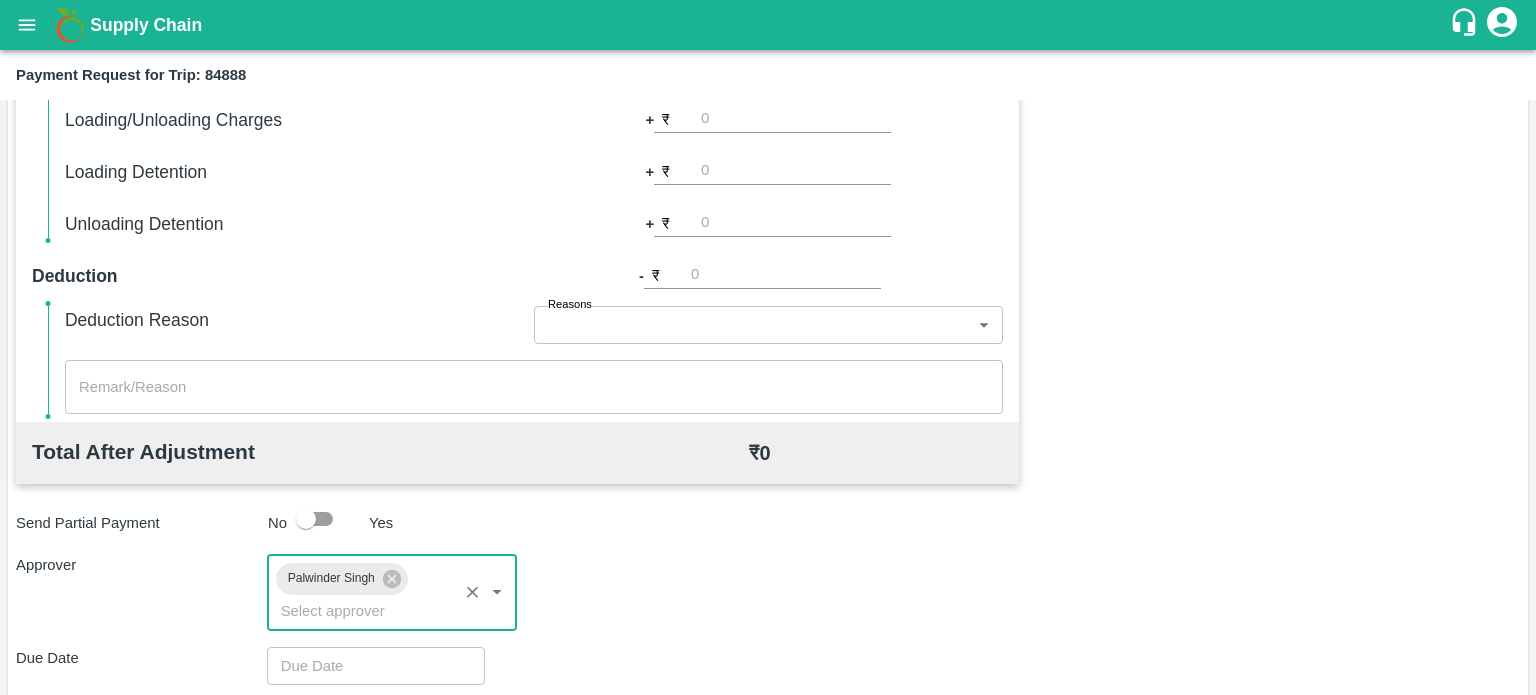 scroll, scrollTop: 885, scrollLeft: 0, axis: vertical 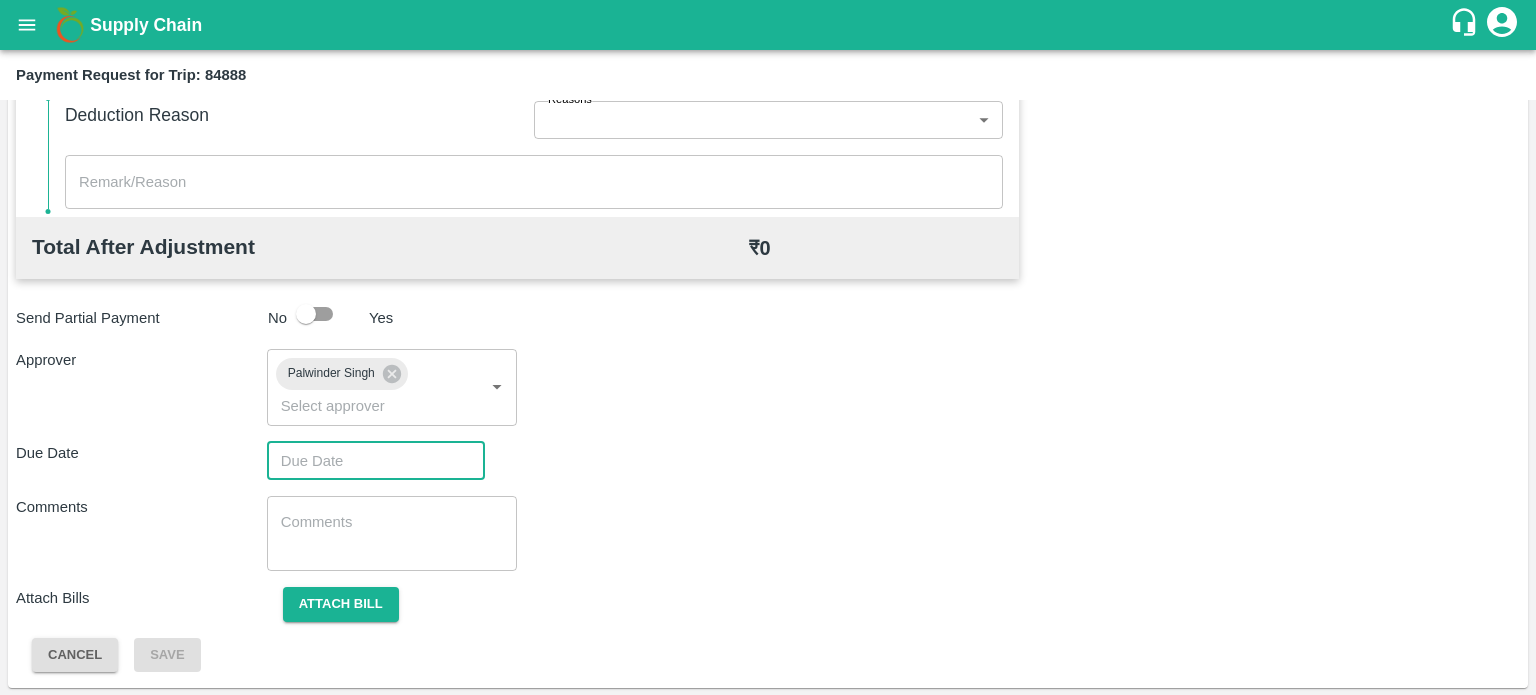 type on "DD/MM/YYYY hh:mm aa" 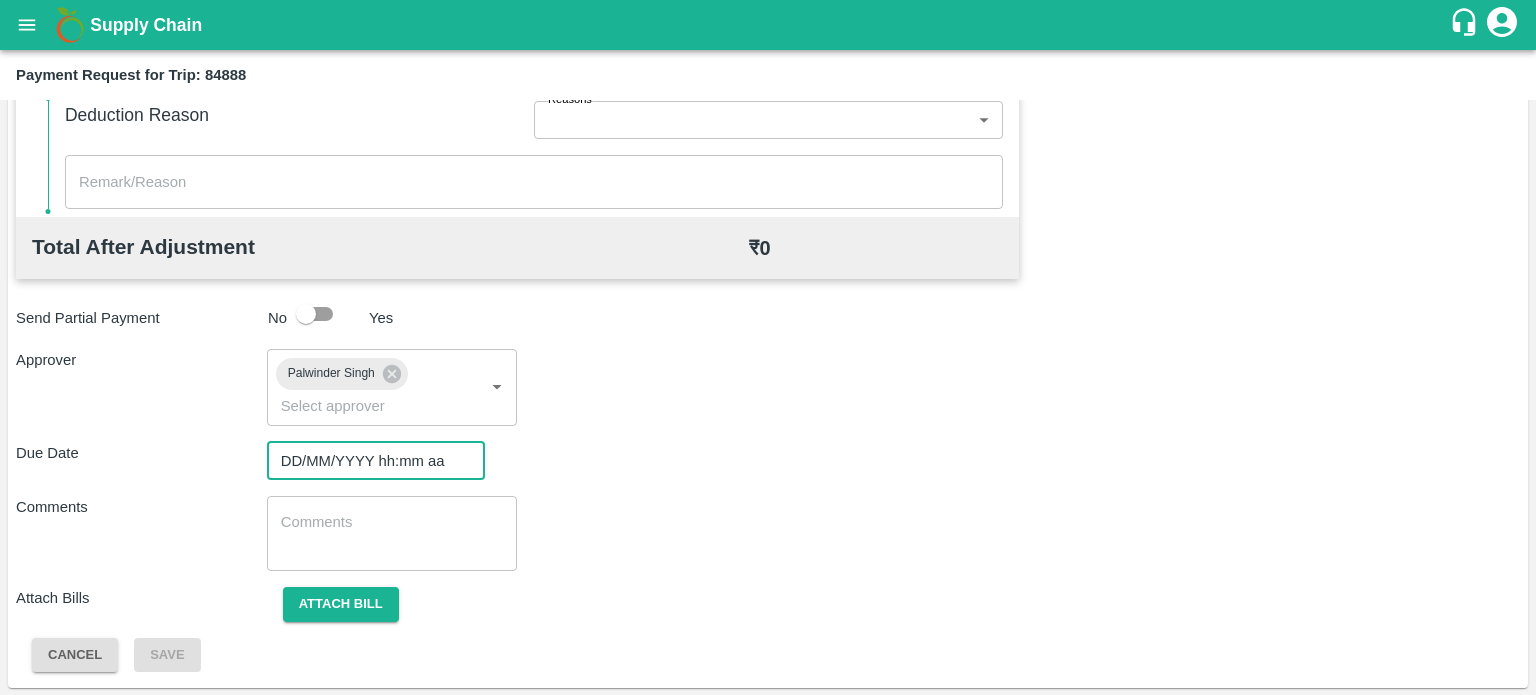 click on "DD/MM/YYYY hh:mm aa" at bounding box center [369, 461] 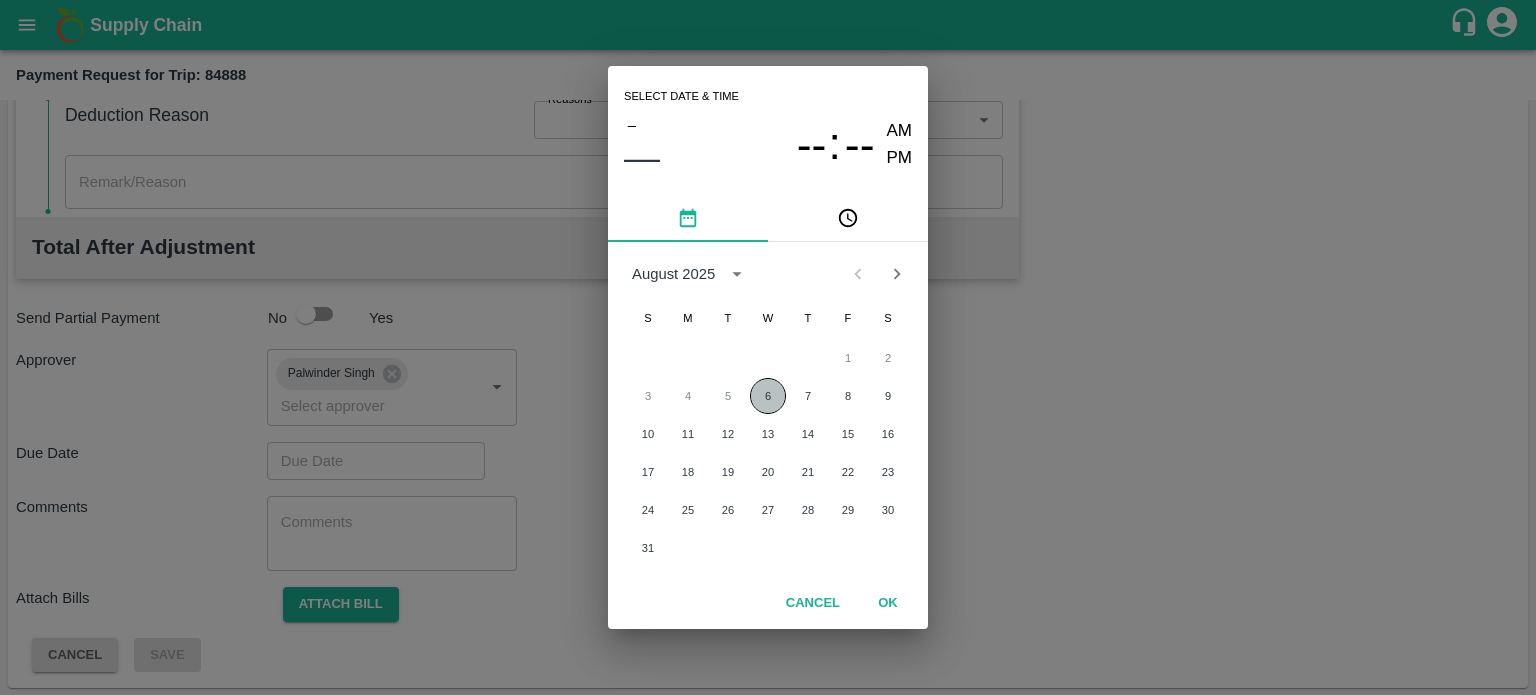 click on "6" at bounding box center [768, 396] 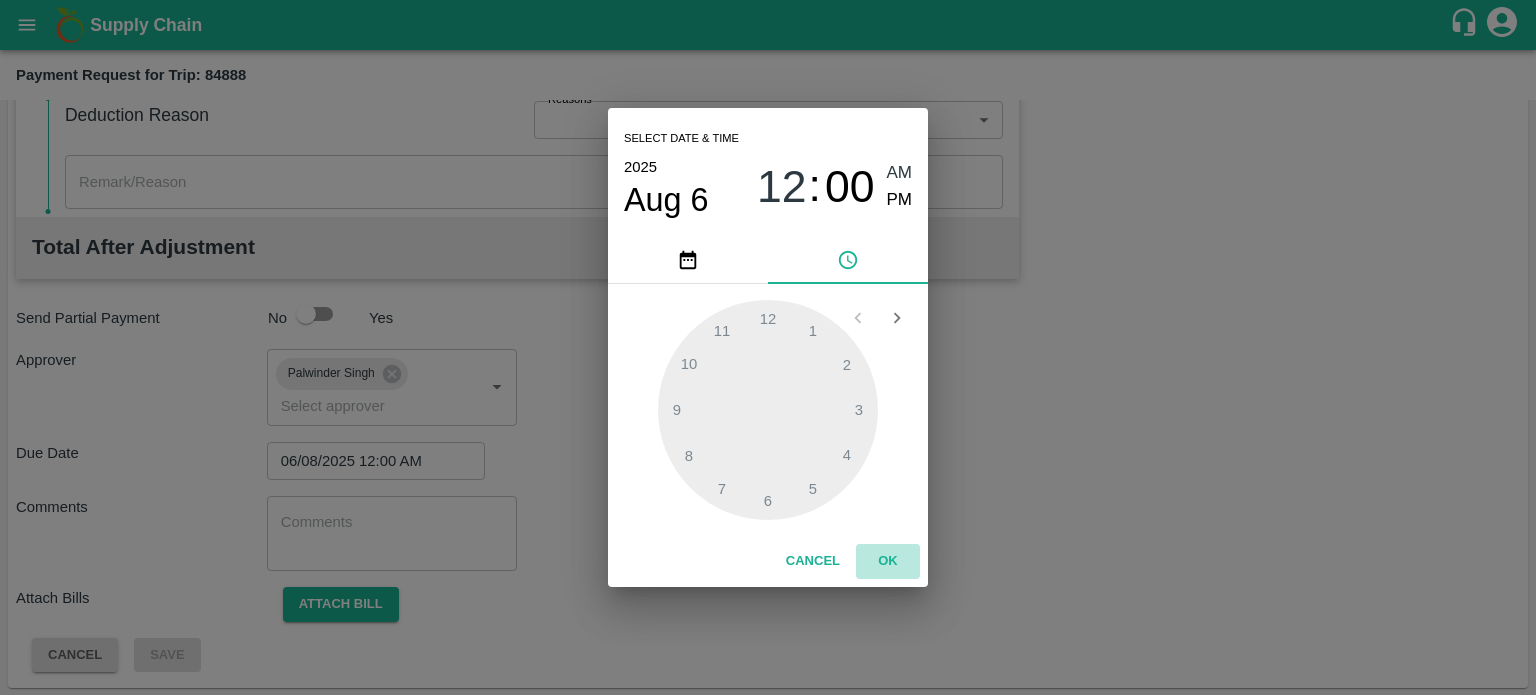 click on "OK" at bounding box center (888, 561) 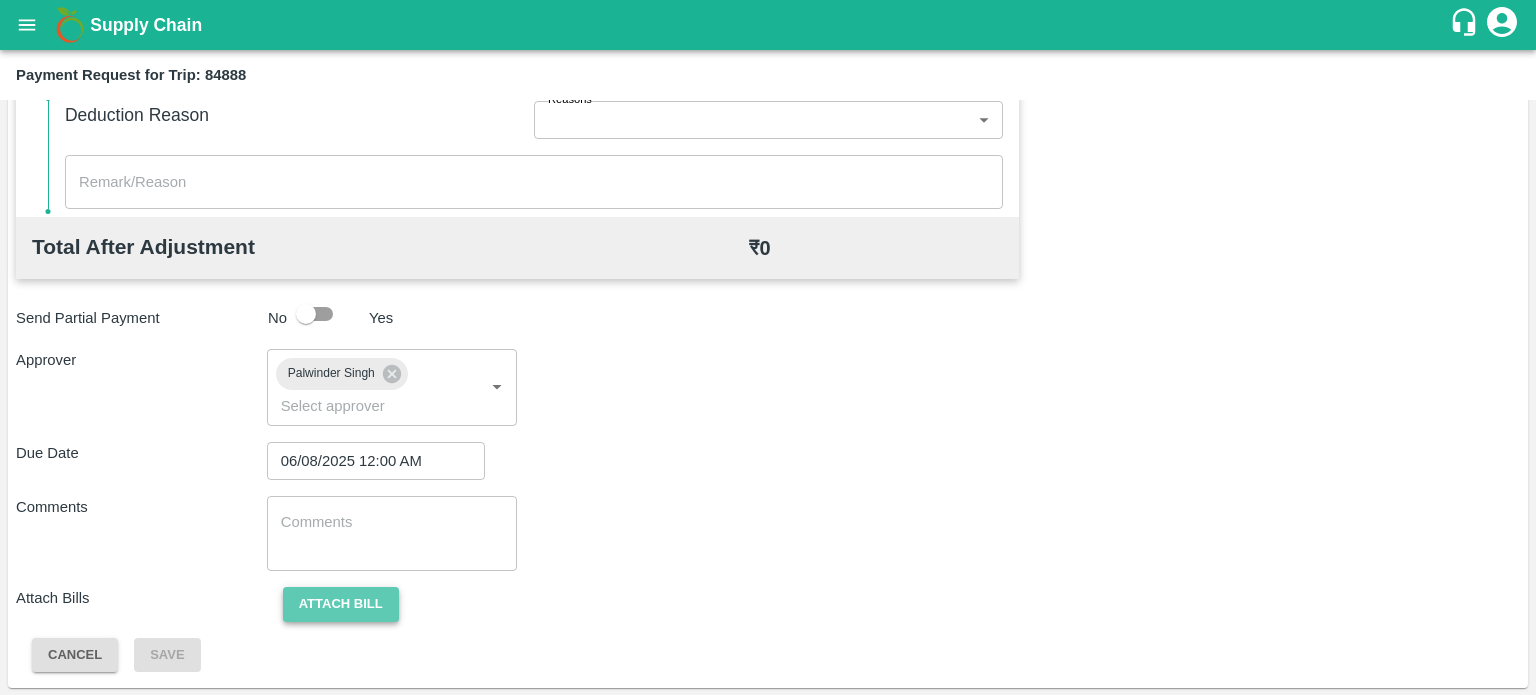 click on "Attach bill" at bounding box center [341, 604] 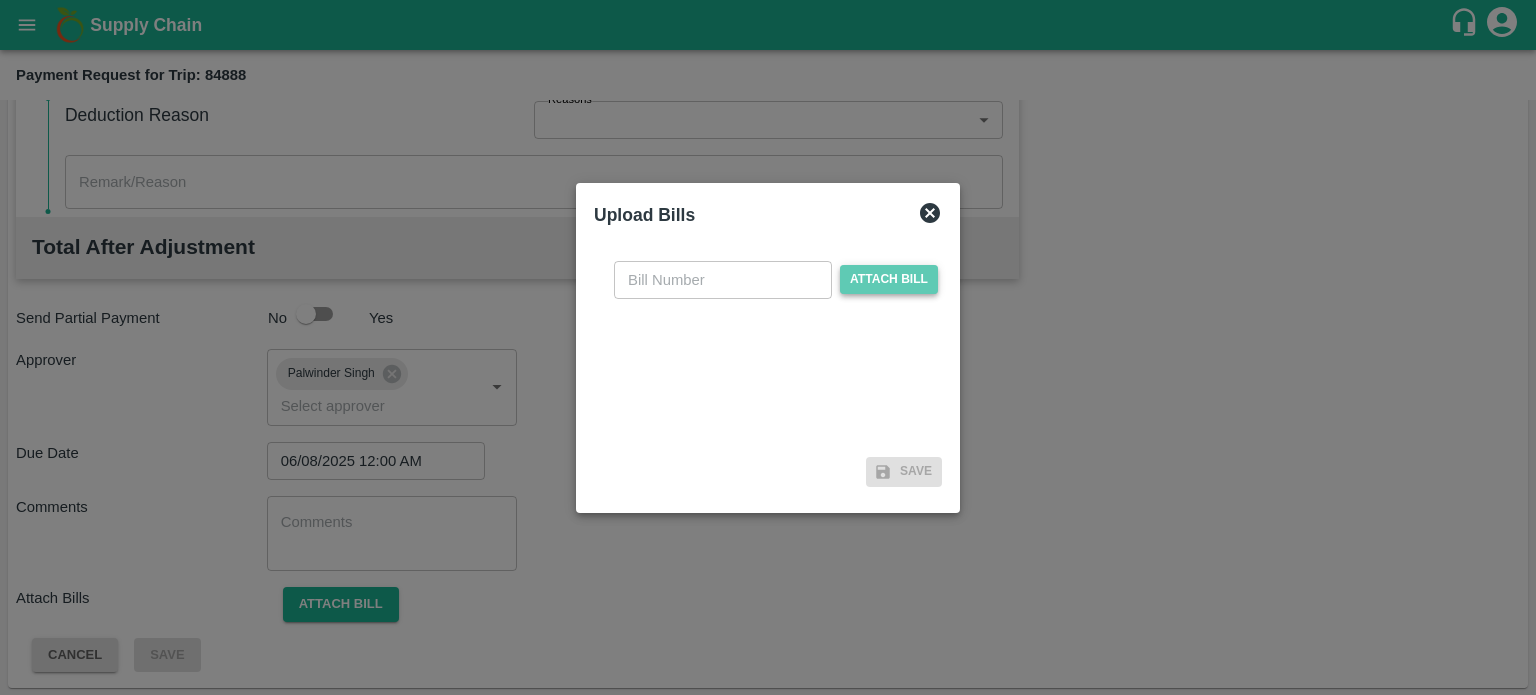 click on "Attach bill" at bounding box center (889, 279) 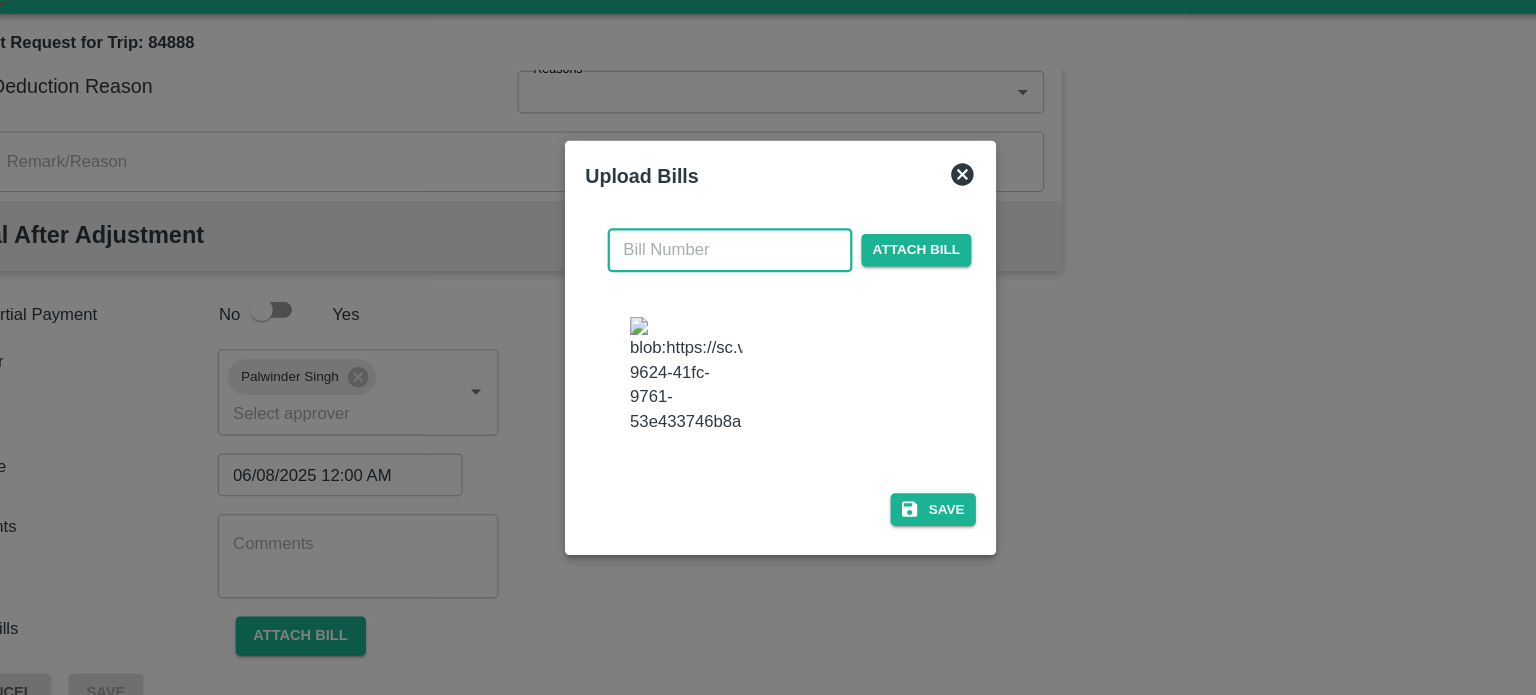 click at bounding box center (723, 260) 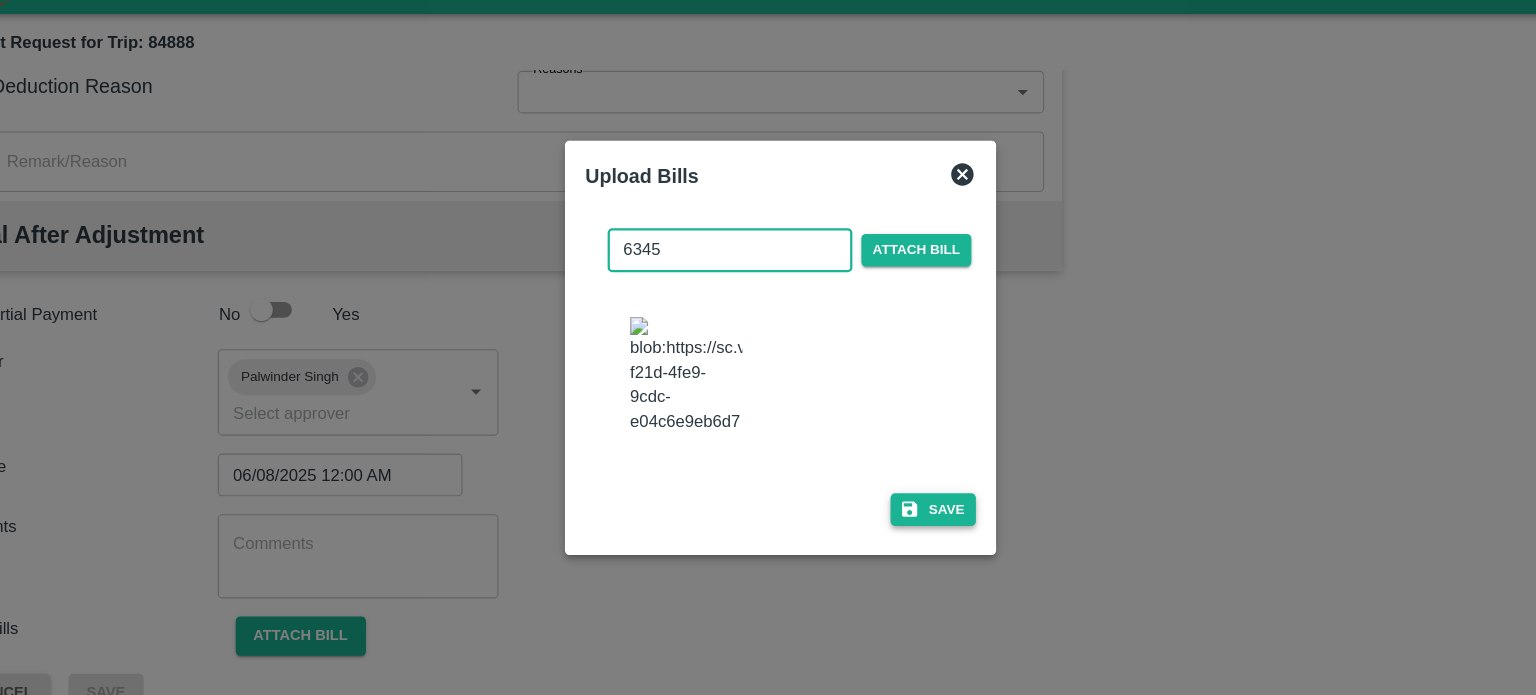 type on "6345" 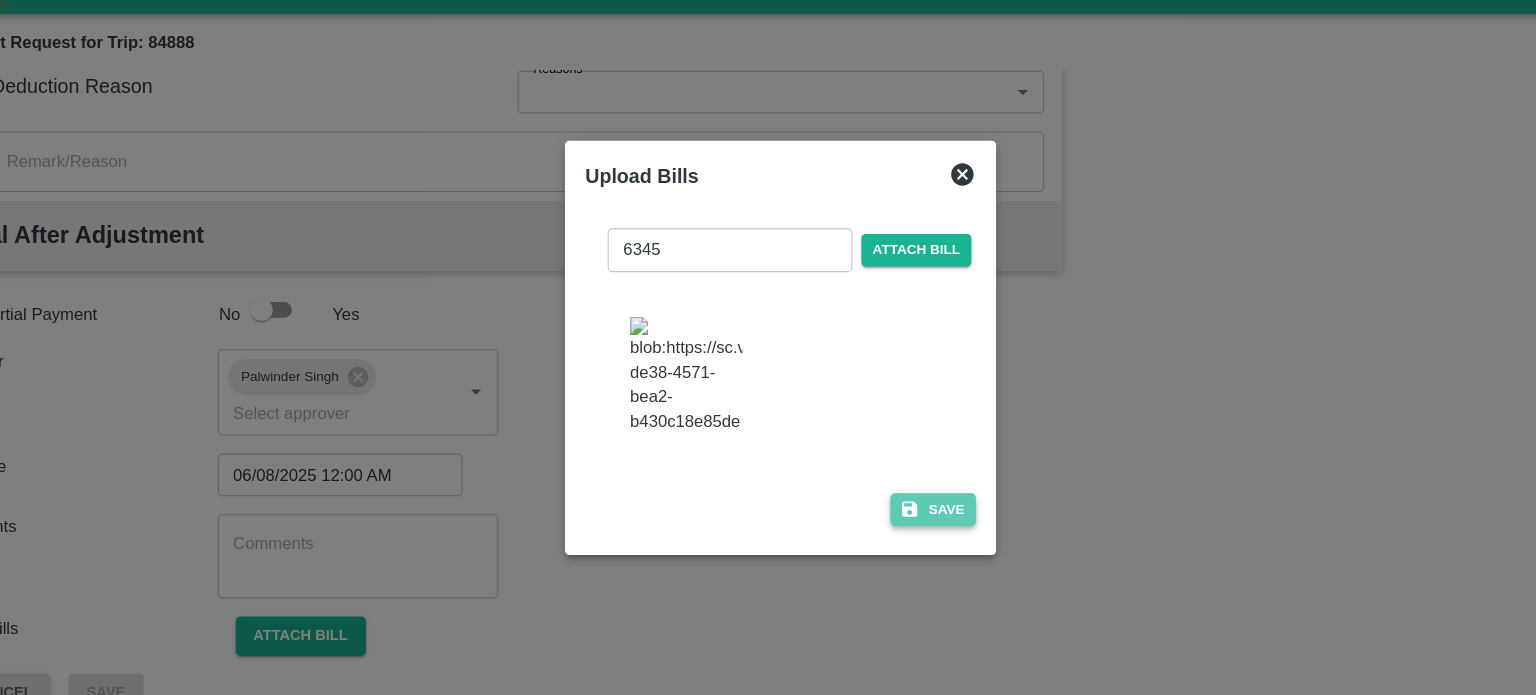 click on "Save" at bounding box center [904, 491] 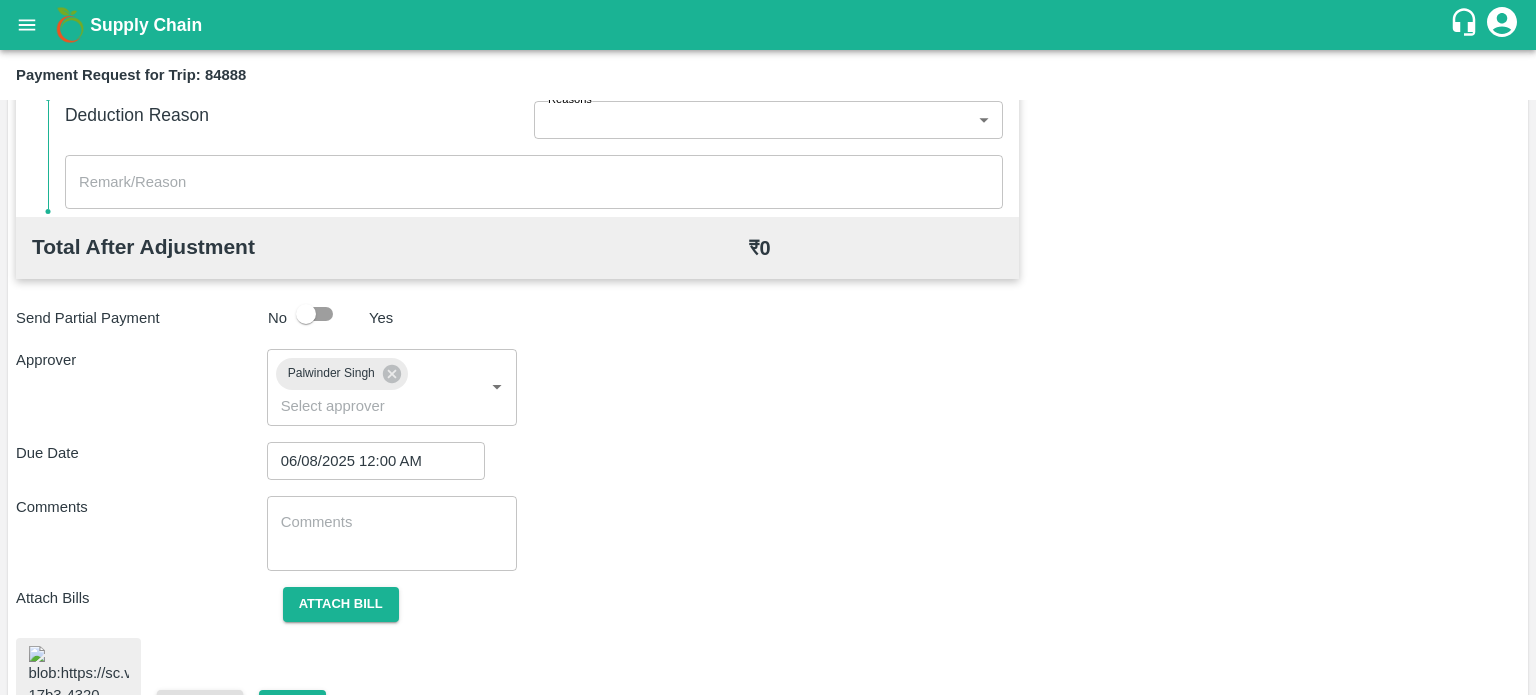 scroll, scrollTop: 979, scrollLeft: 0, axis: vertical 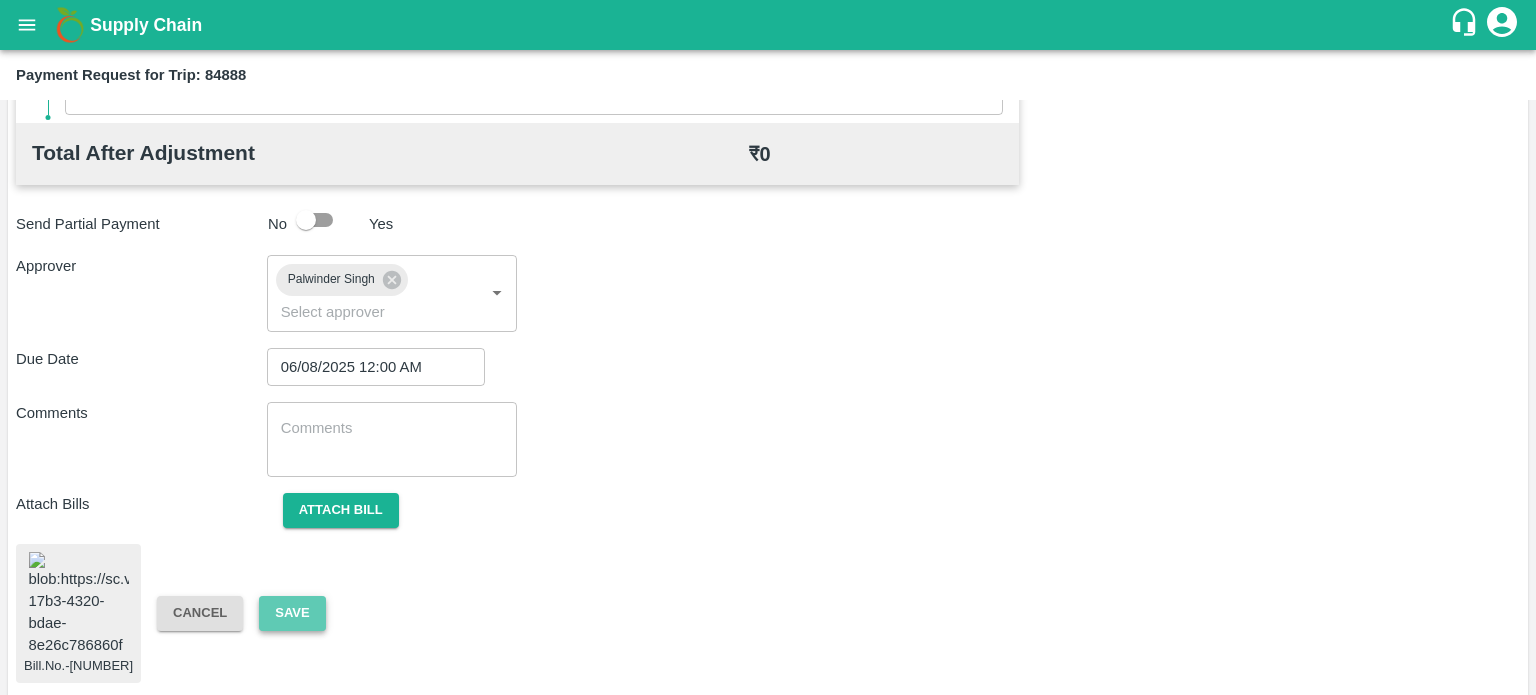 click on "Save" at bounding box center (292, 613) 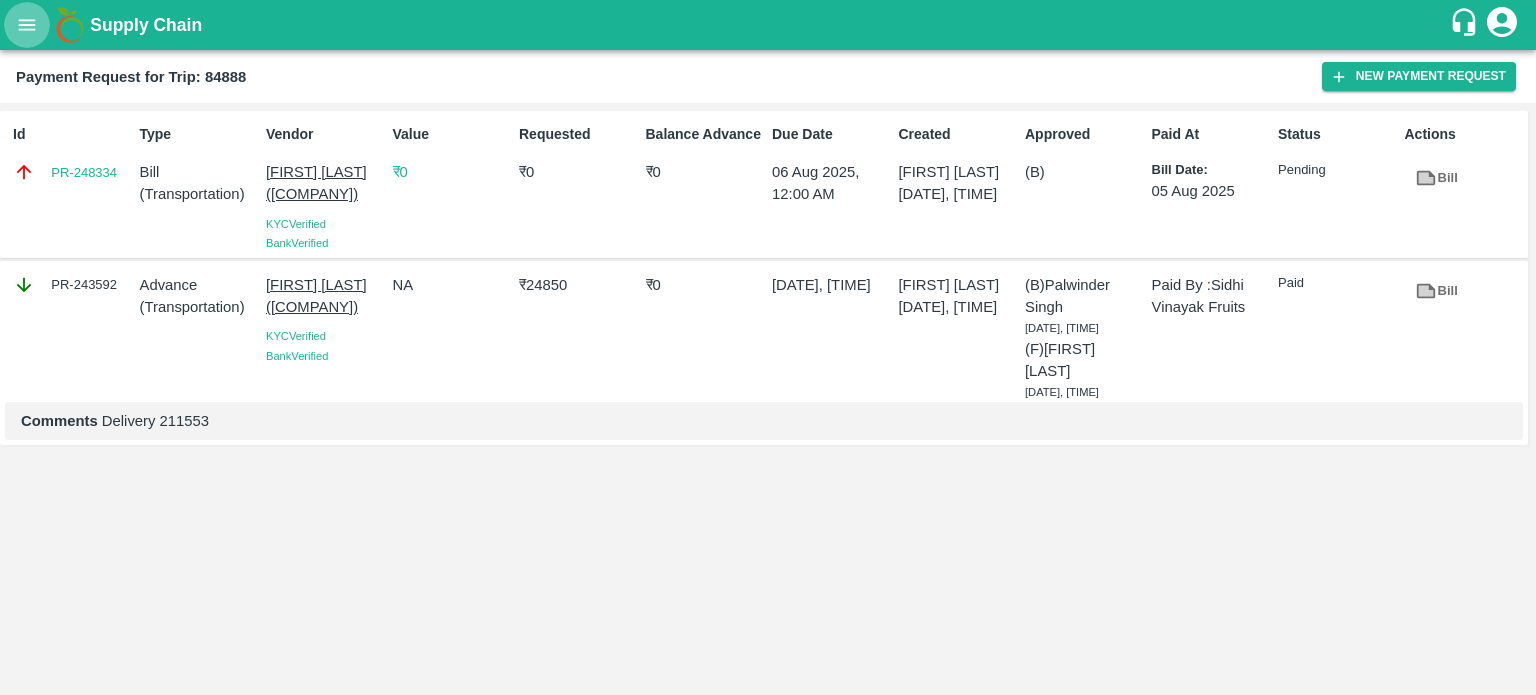 click at bounding box center [27, 25] 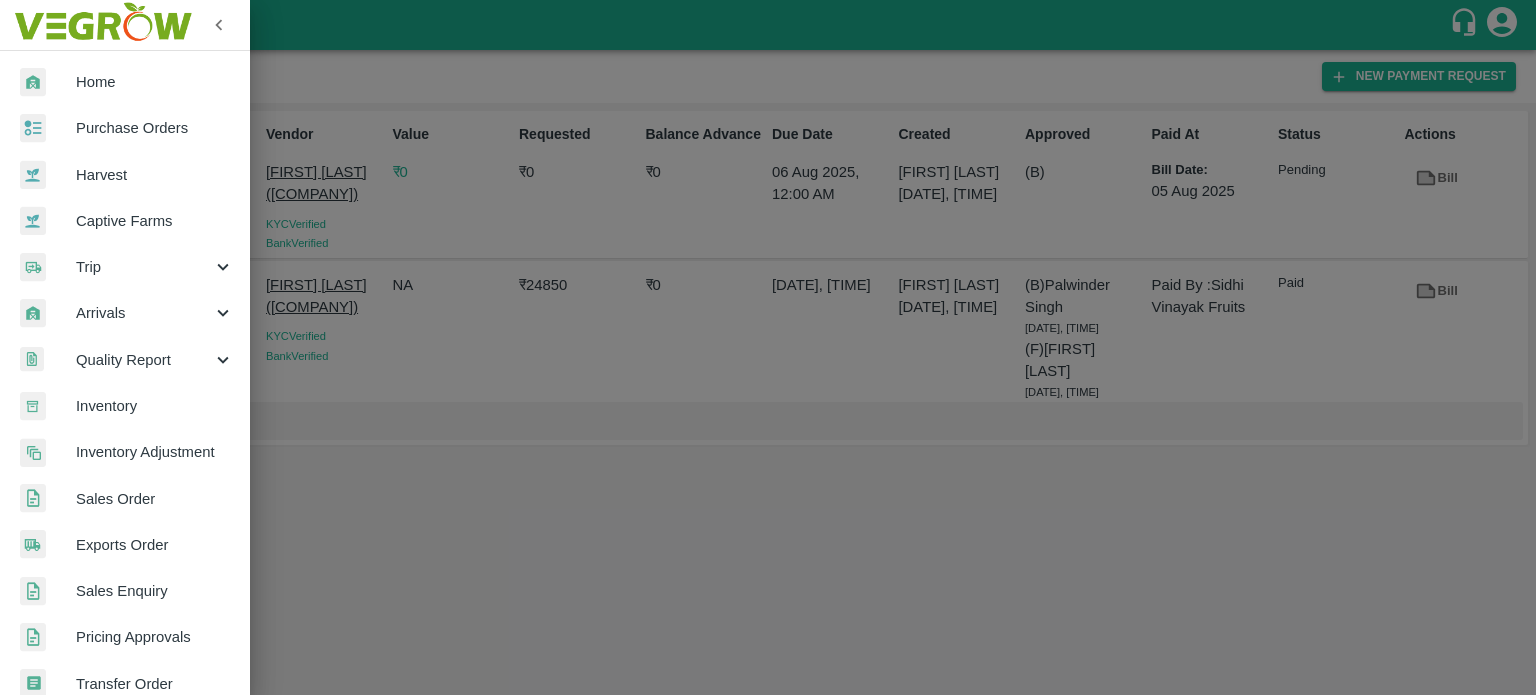 click on "Trip" at bounding box center (144, 267) 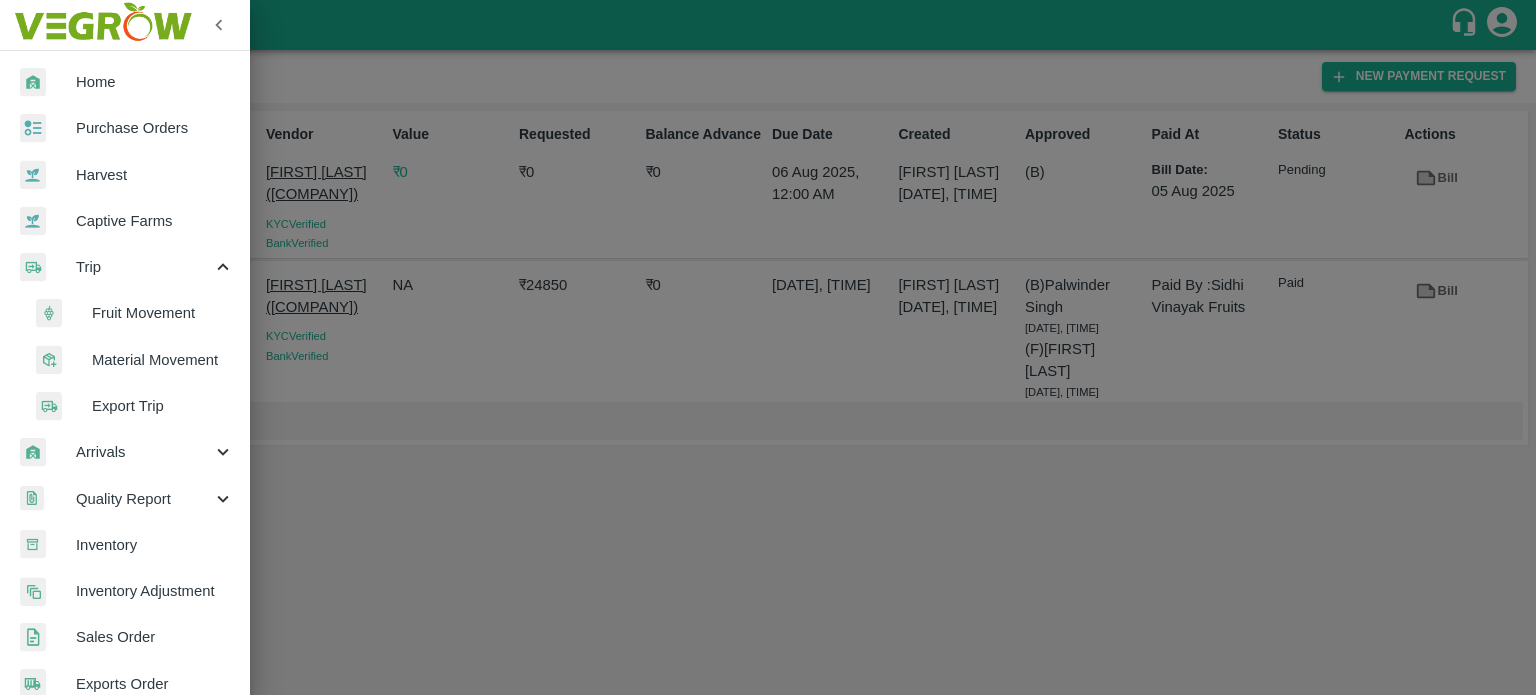 click on "Fruit Movement" at bounding box center [163, 313] 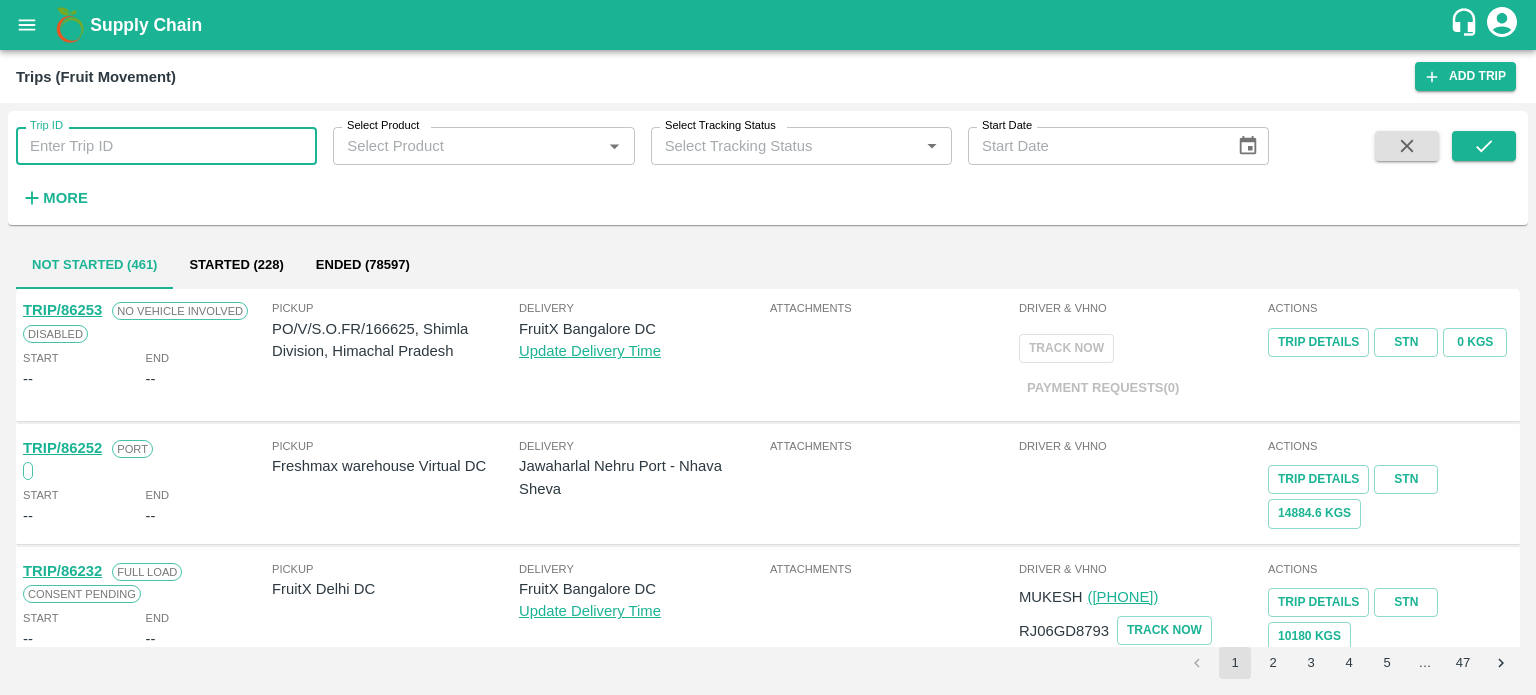 click on "Trip ID" at bounding box center (166, 146) 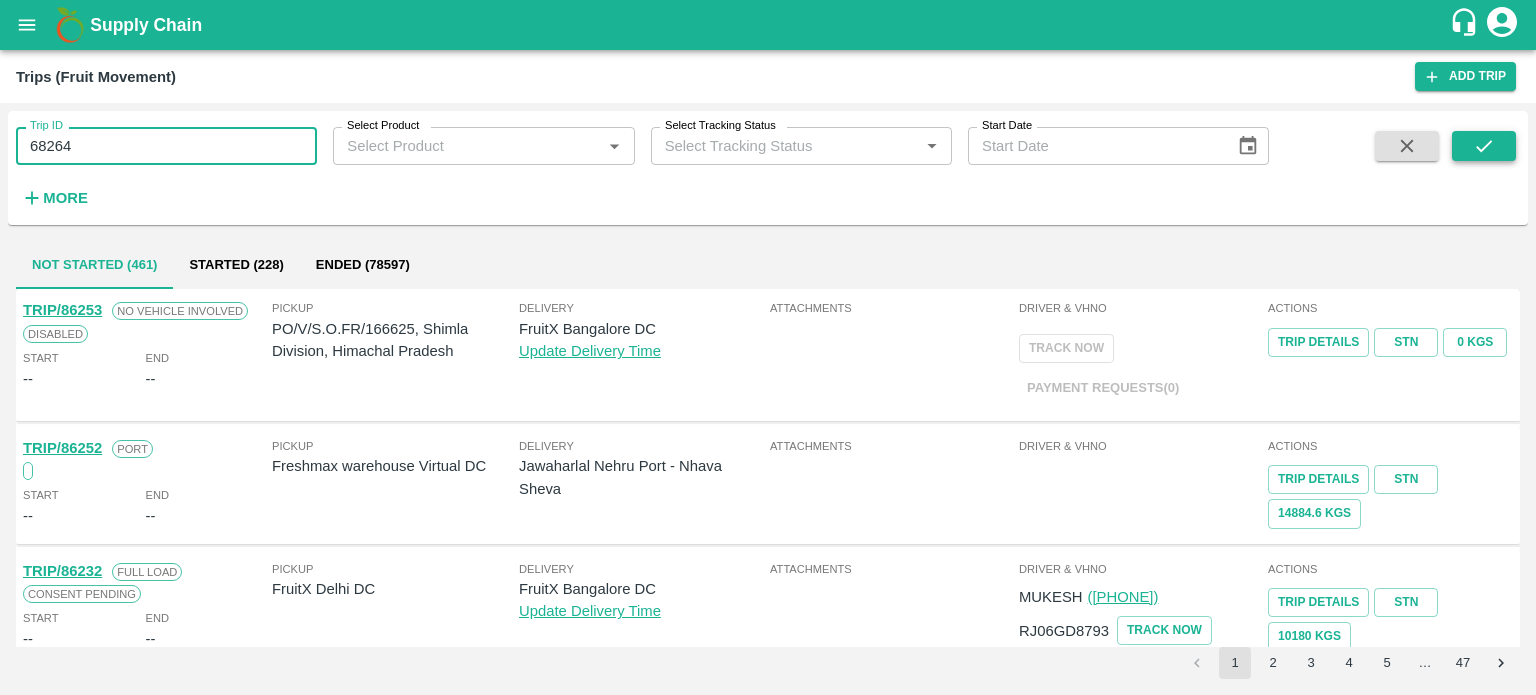 type on "68264" 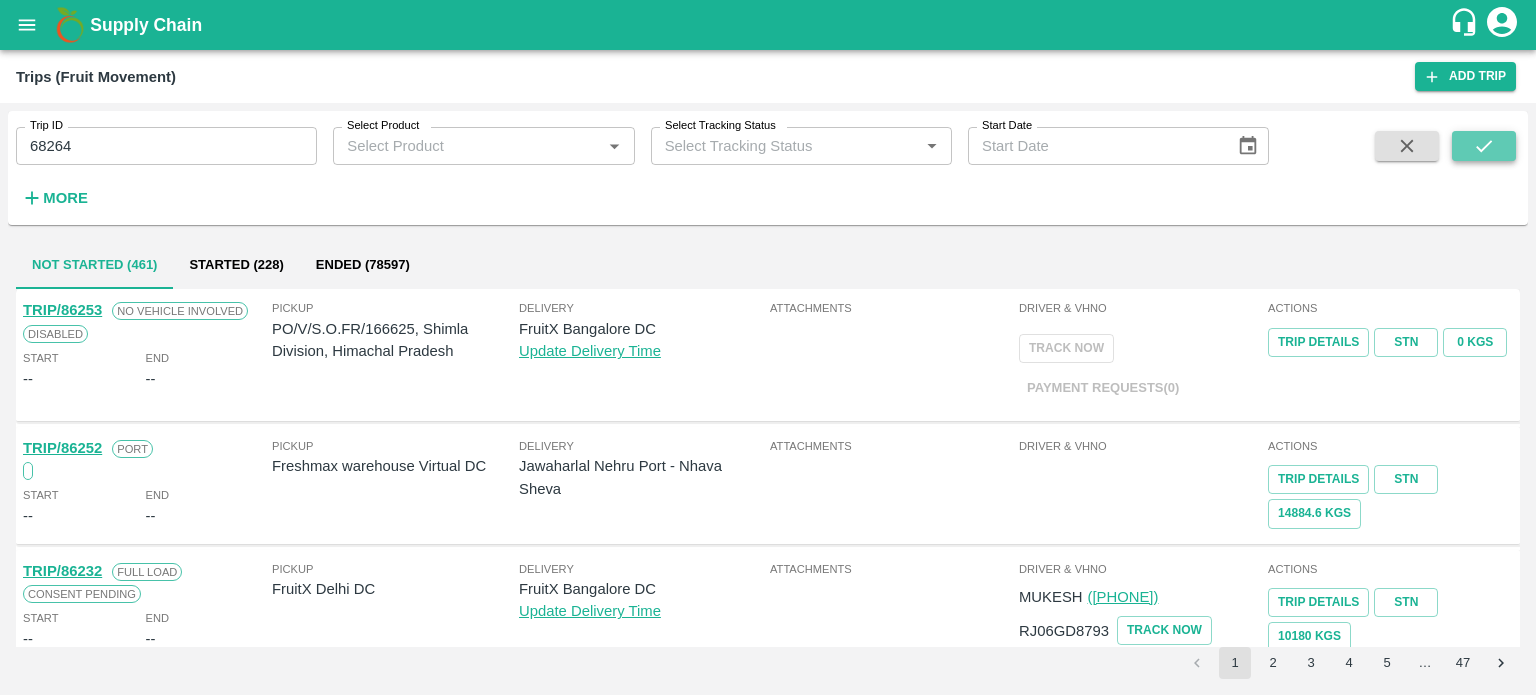 click 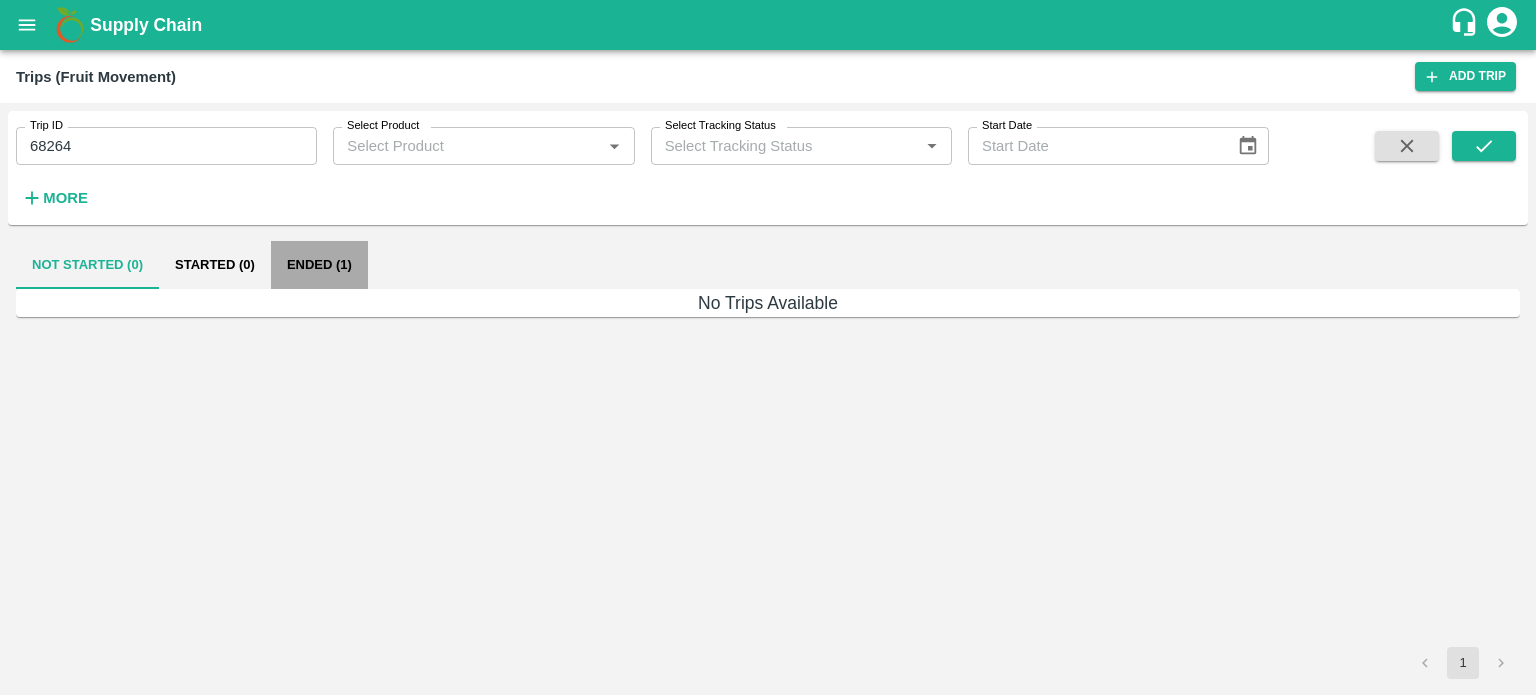 click on "Ended (1)" at bounding box center [319, 265] 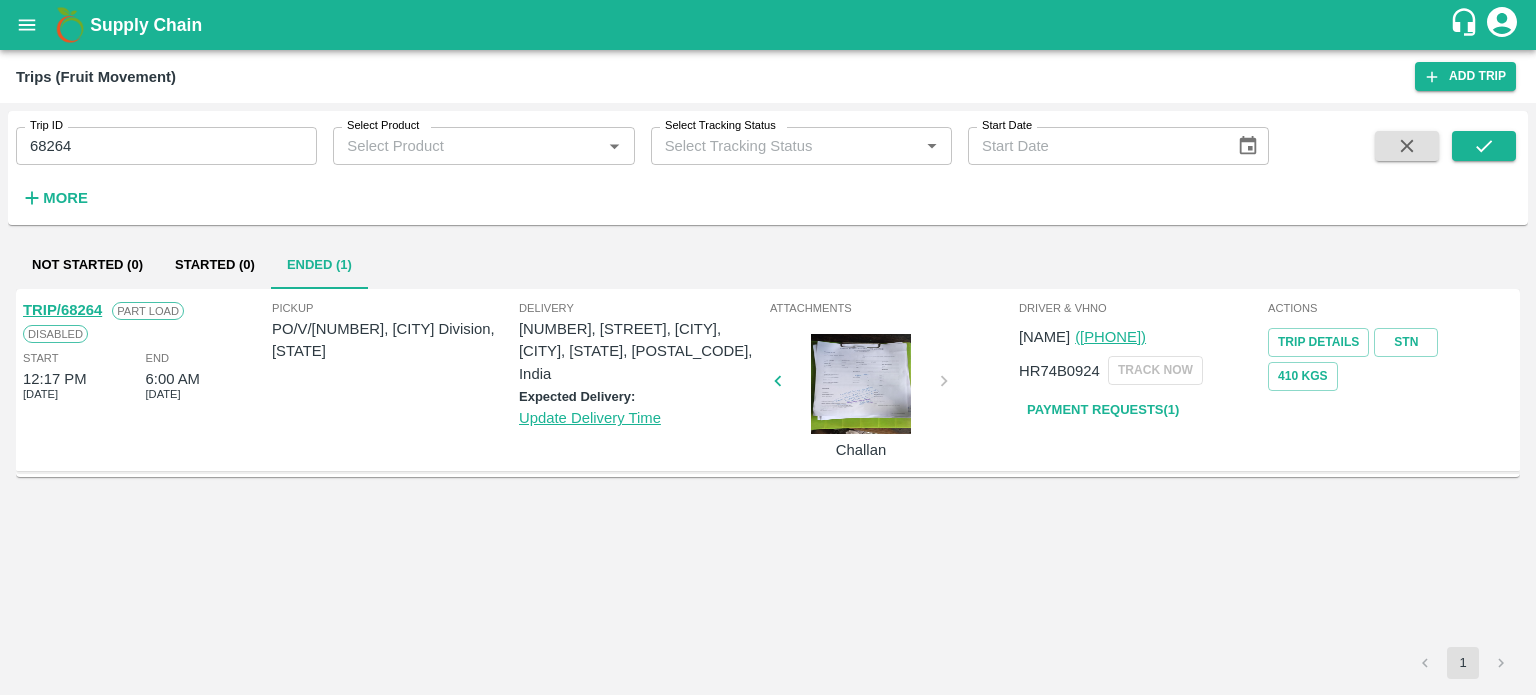 click at bounding box center [861, 384] 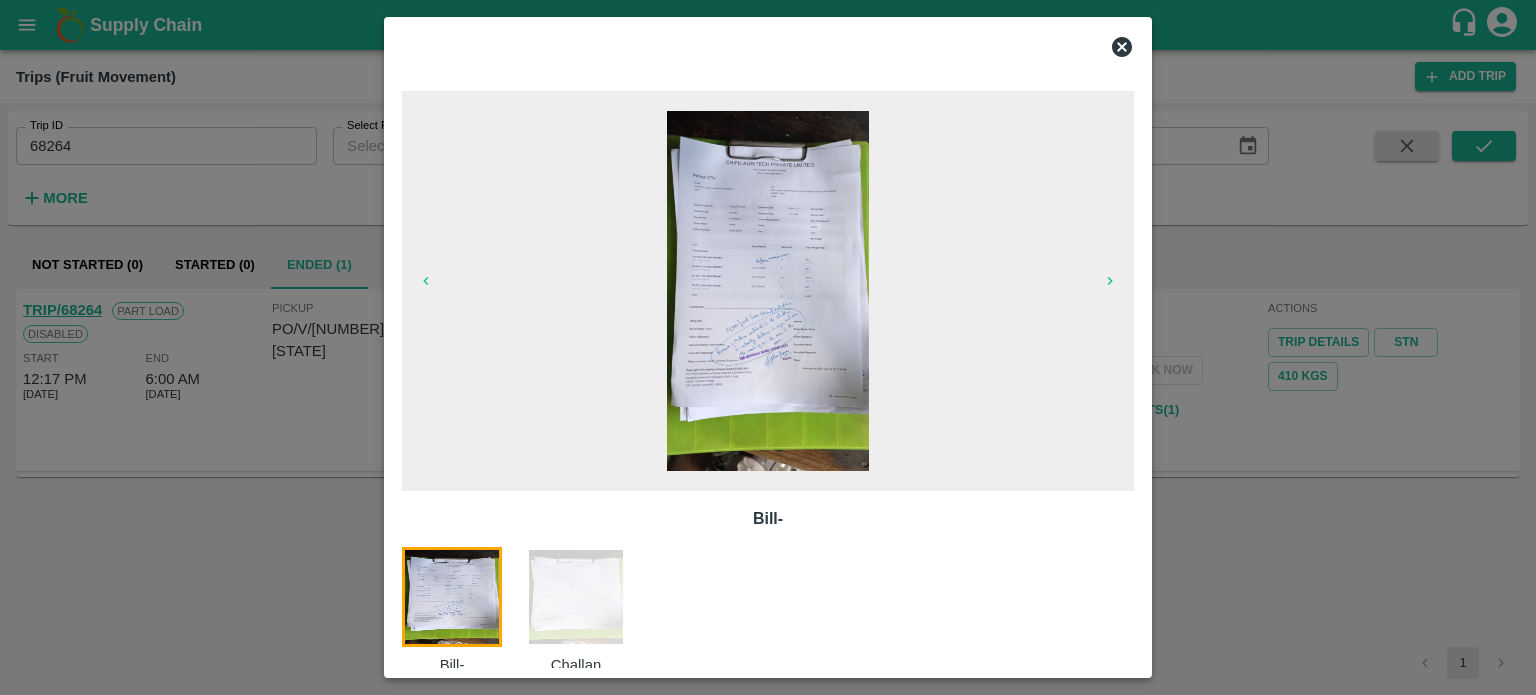 click at bounding box center (576, 597) 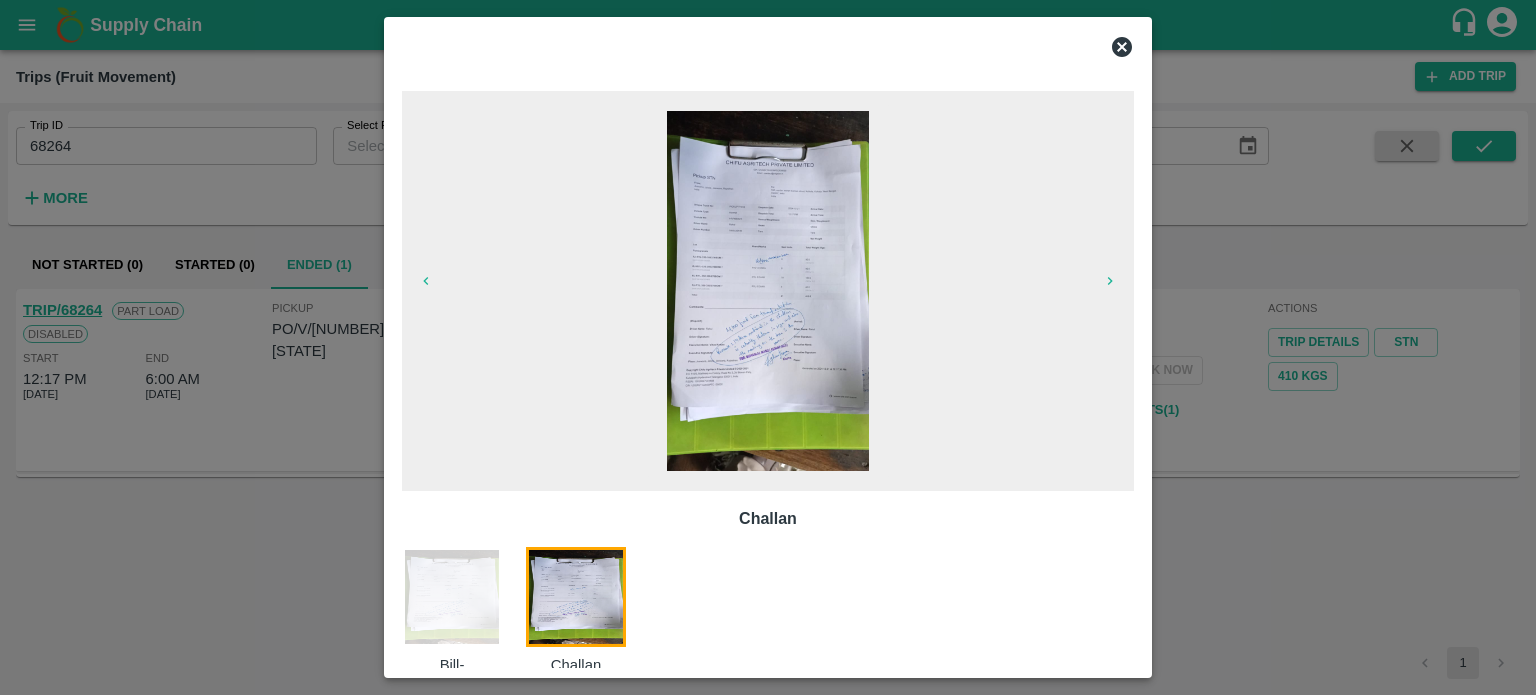 scroll, scrollTop: 32, scrollLeft: 0, axis: vertical 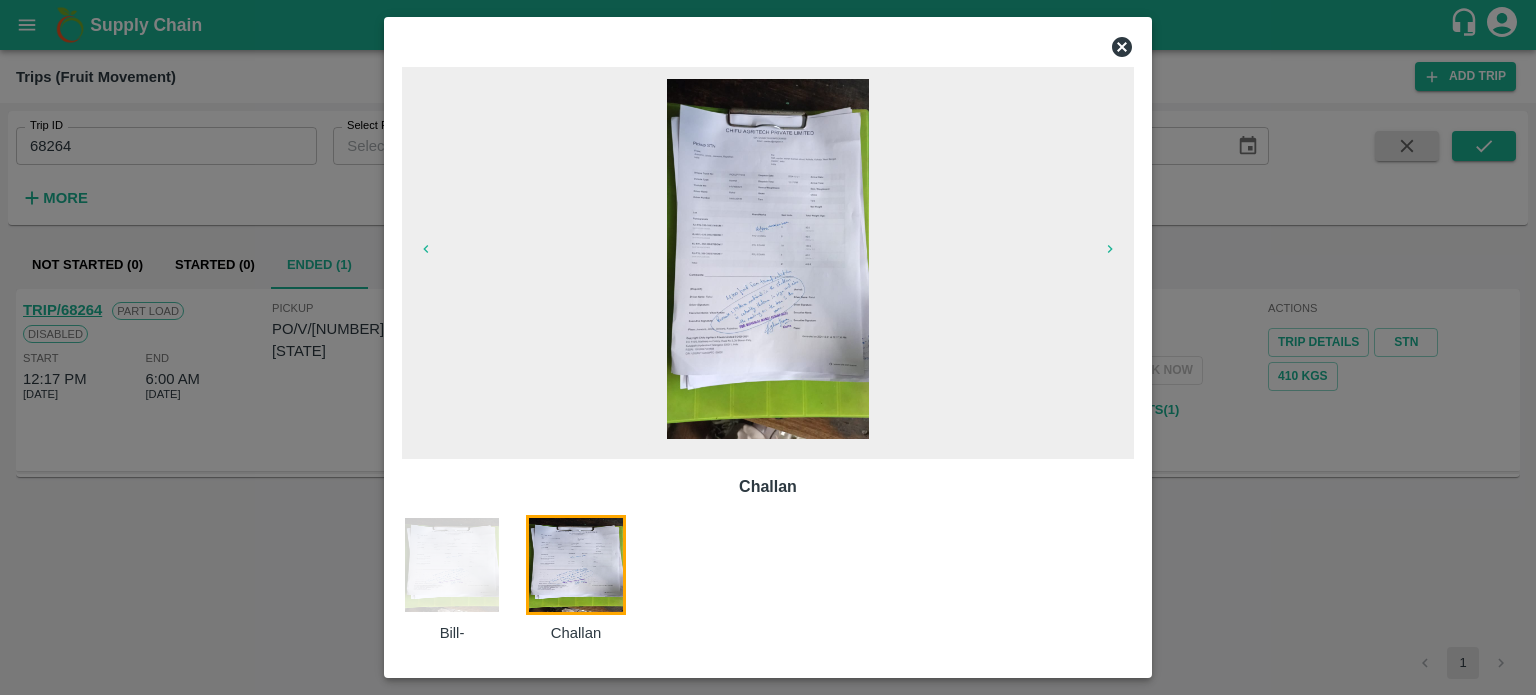 click at bounding box center (768, 347) 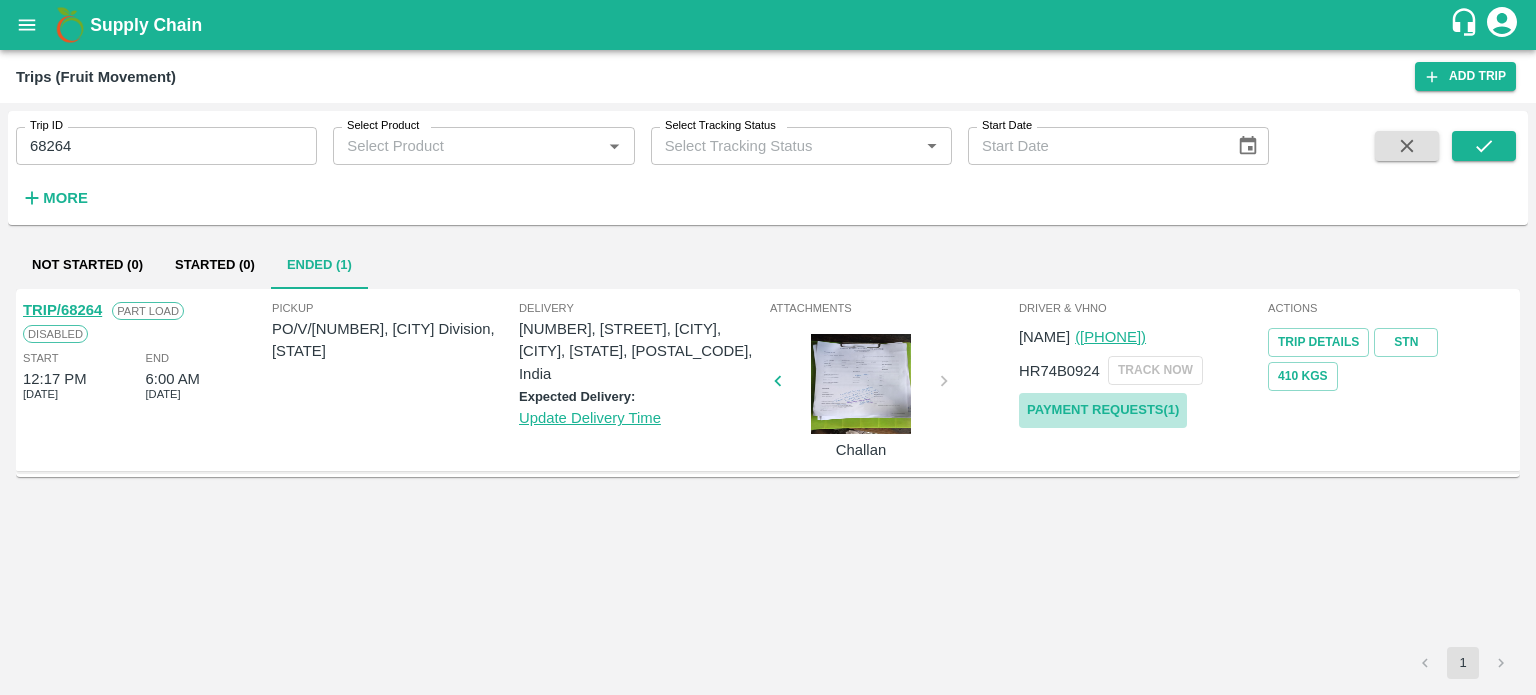 click on "Payment Requests( 1 )" at bounding box center [1103, 410] 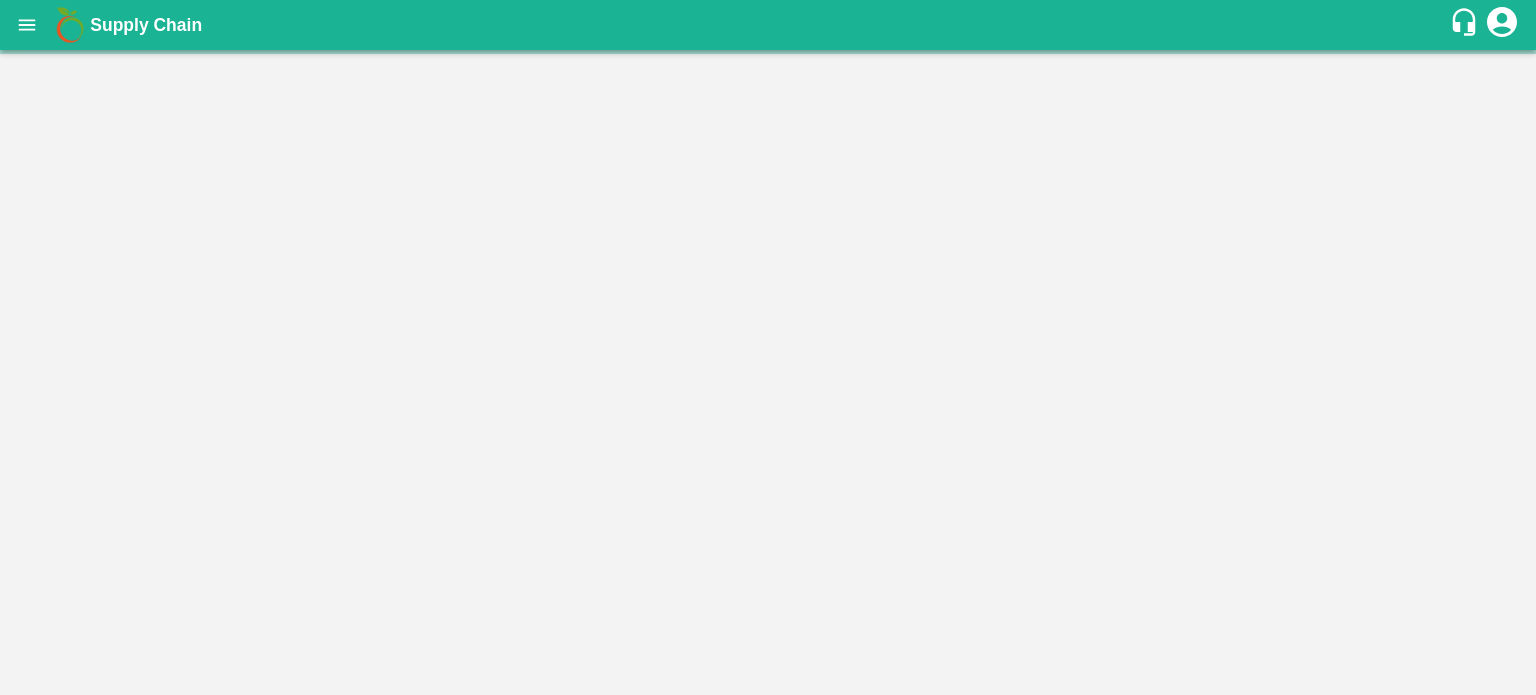 scroll, scrollTop: 0, scrollLeft: 0, axis: both 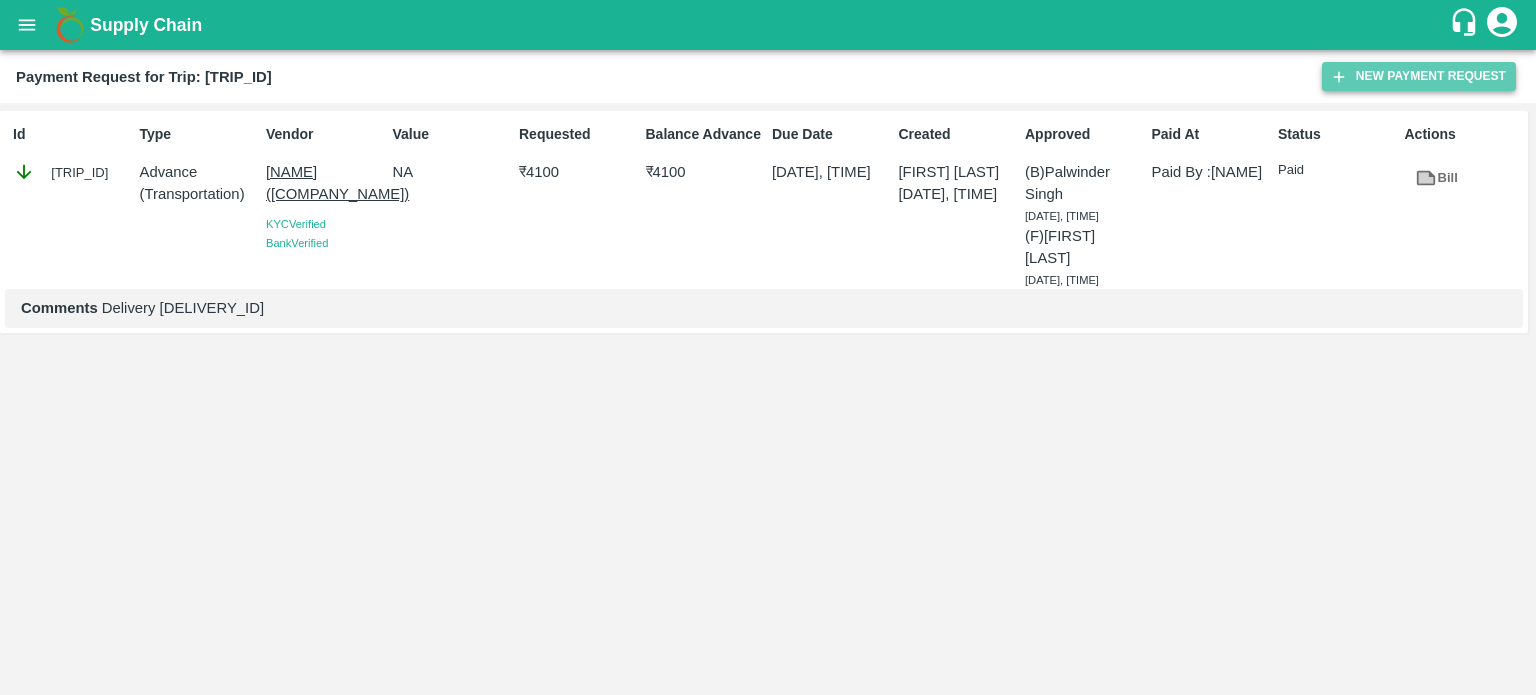 click on "New Payment Request" at bounding box center (1419, 76) 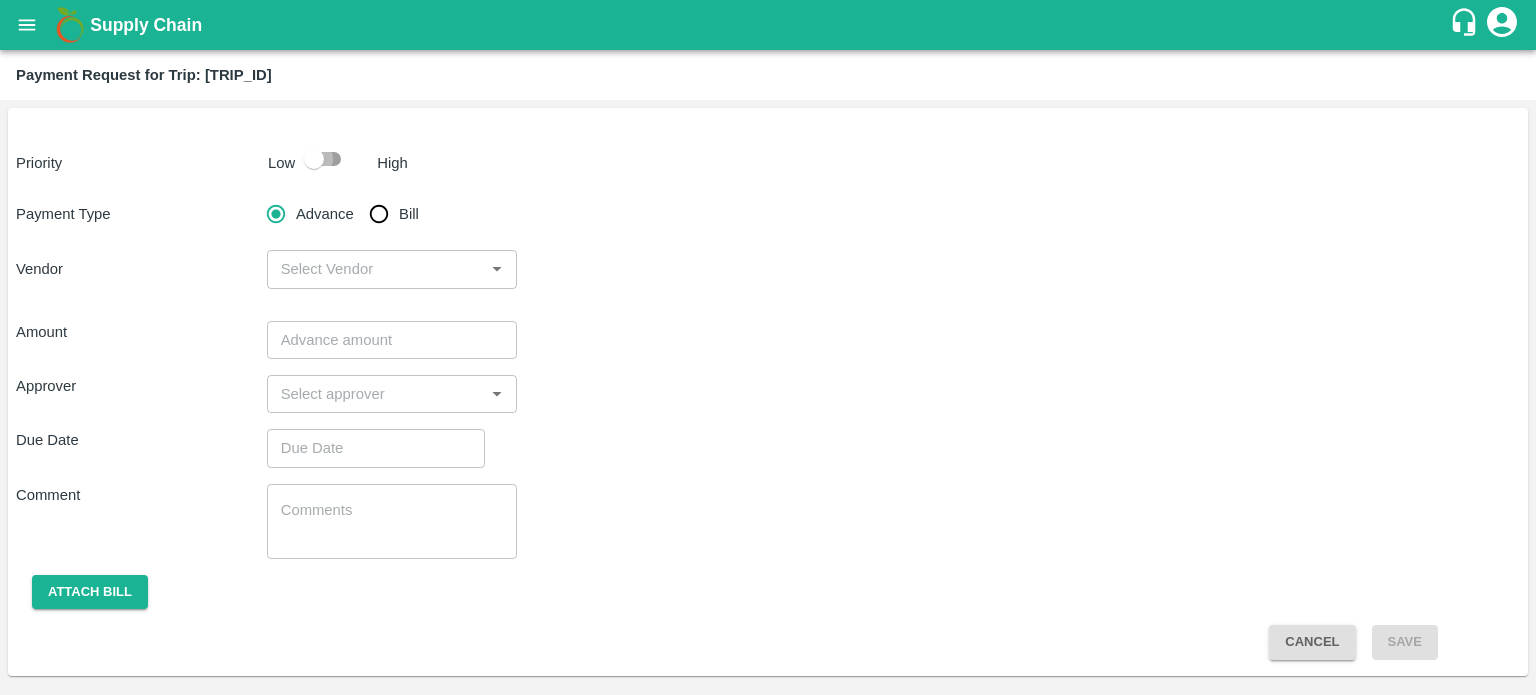 click at bounding box center (314, 159) 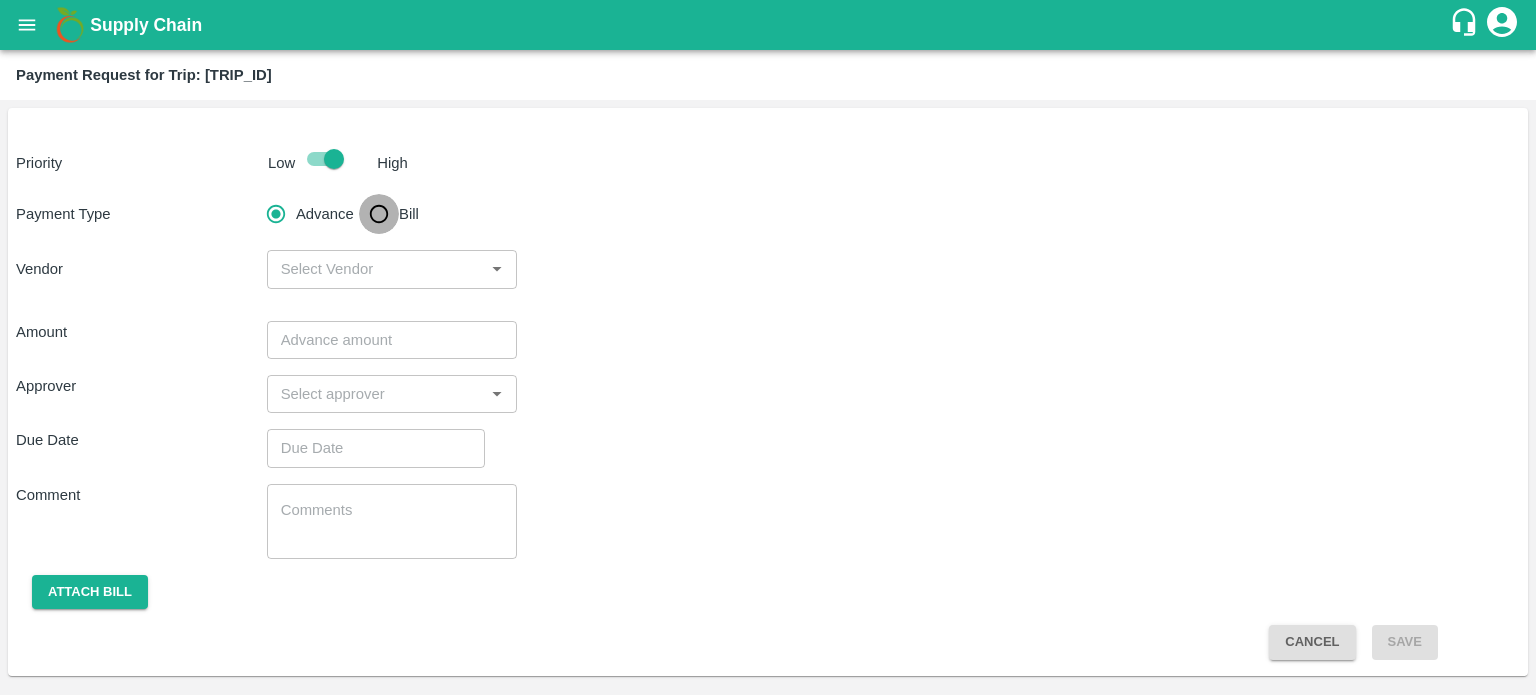 click on "Bill" at bounding box center [379, 214] 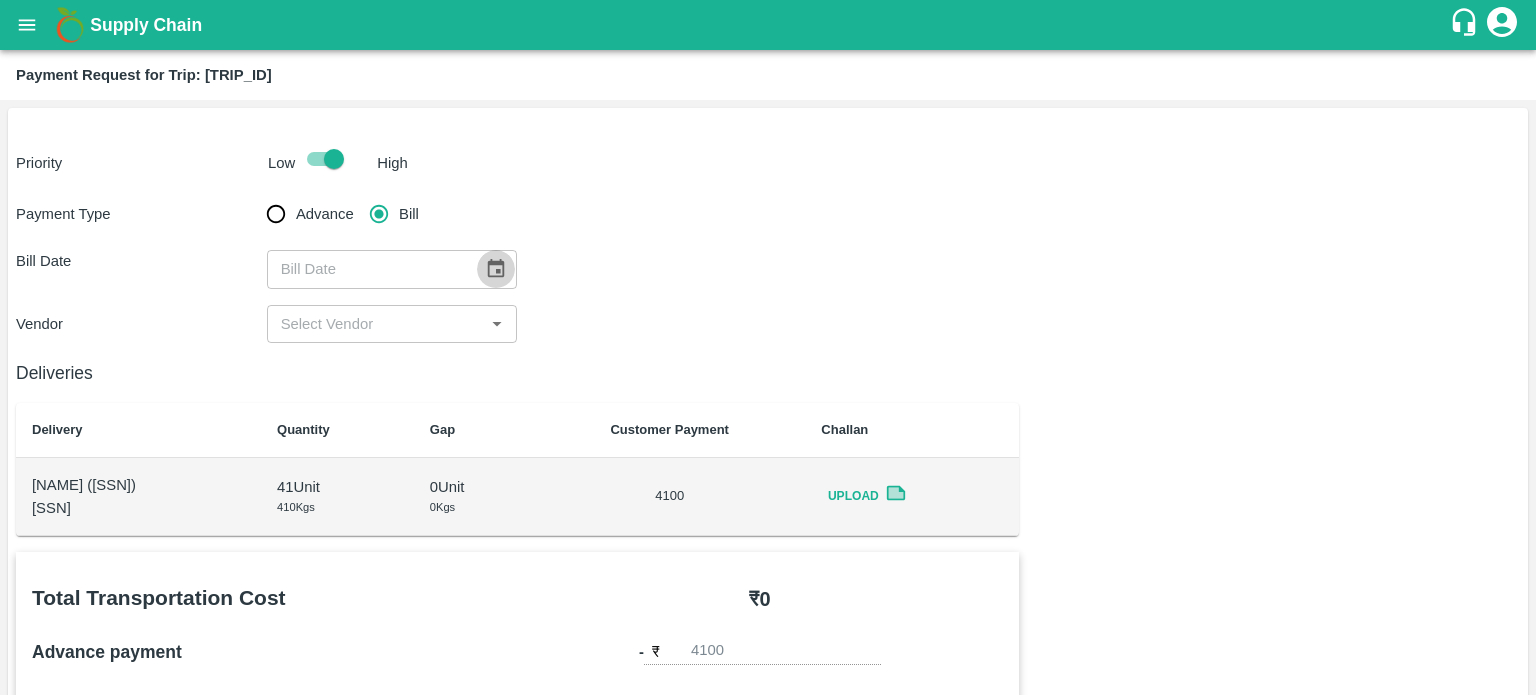 click 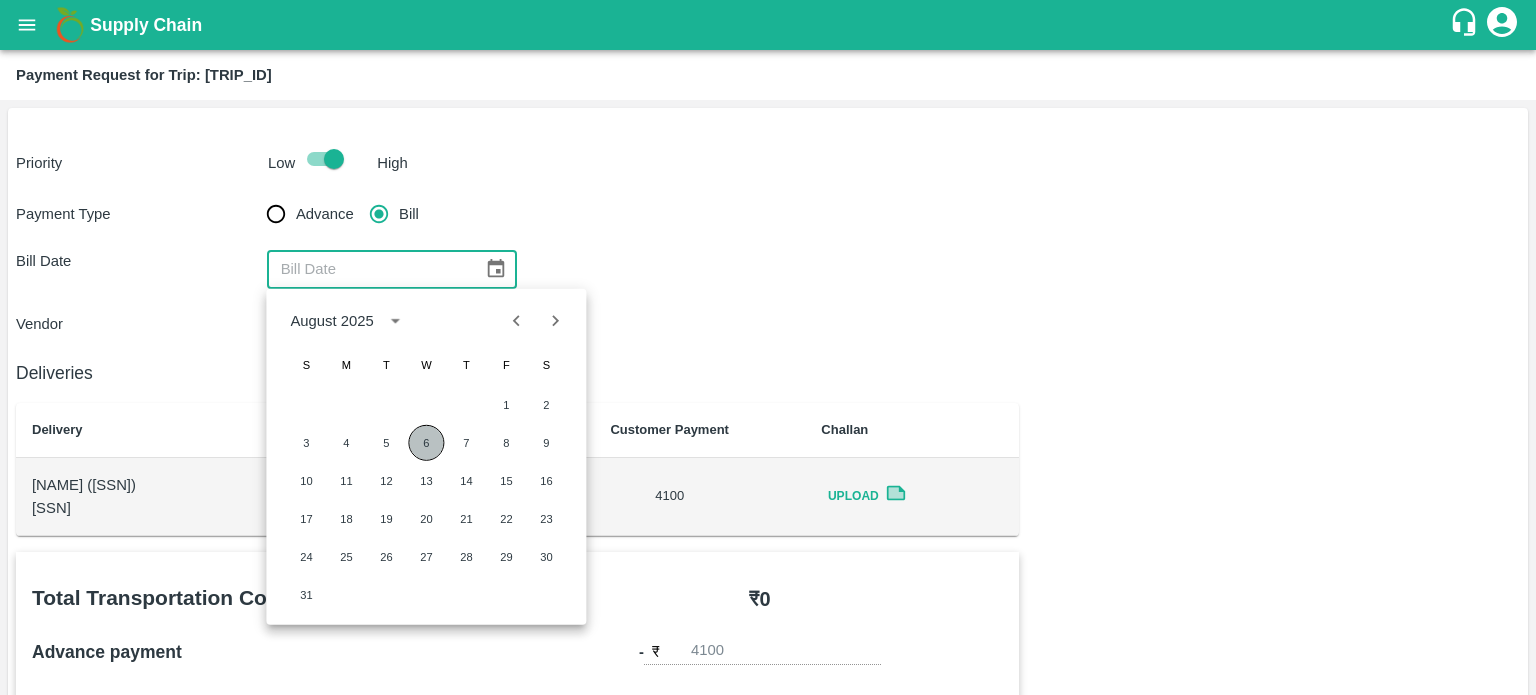 click on "6" at bounding box center (426, 443) 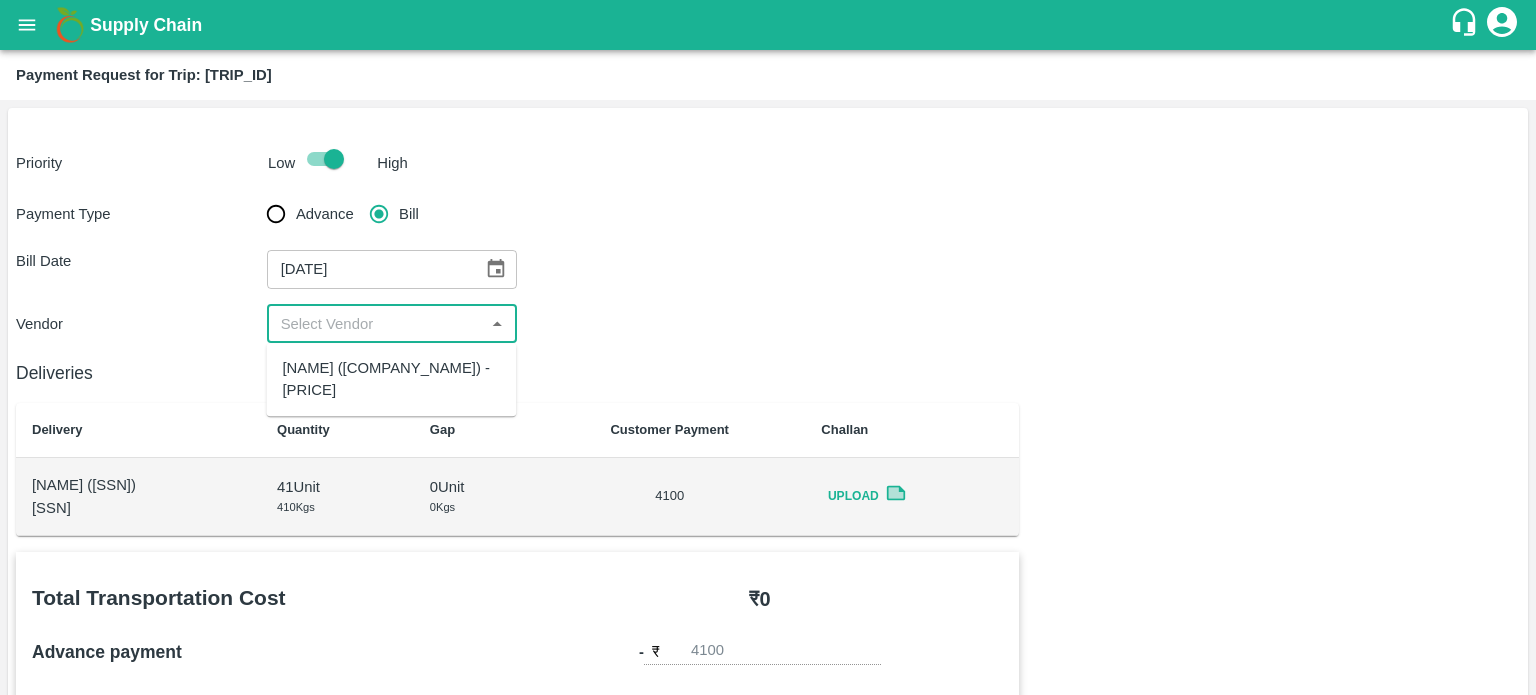 click at bounding box center (376, 324) 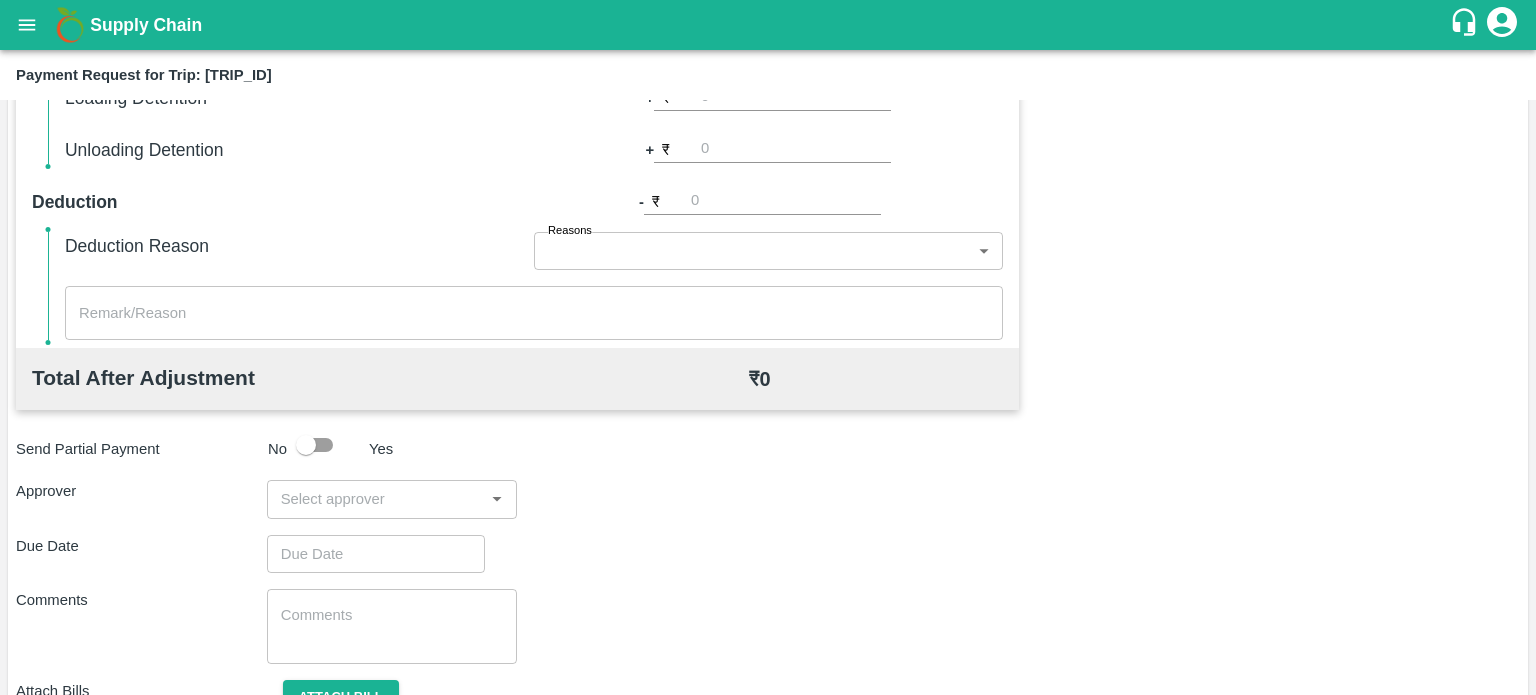 scroll, scrollTop: 822, scrollLeft: 0, axis: vertical 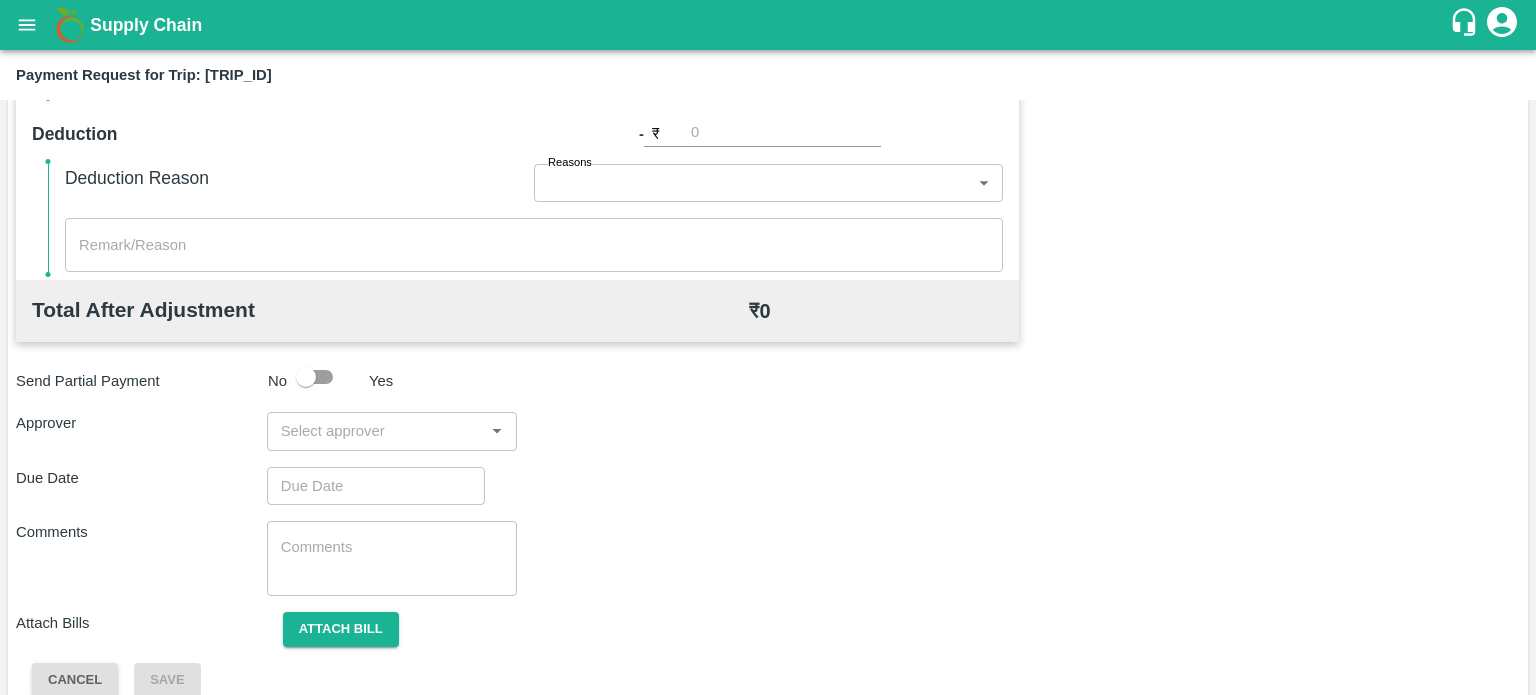 click on "​" at bounding box center (392, 431) 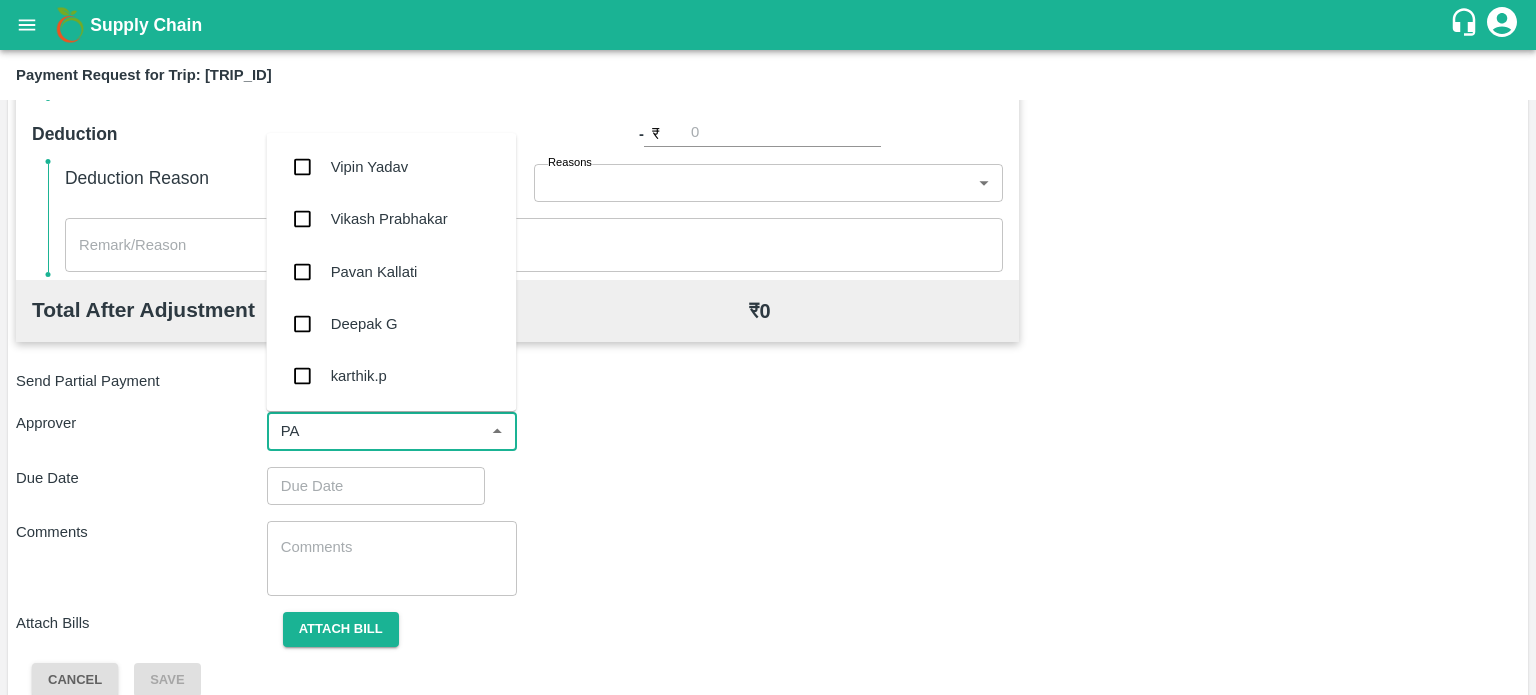 type on "PAL" 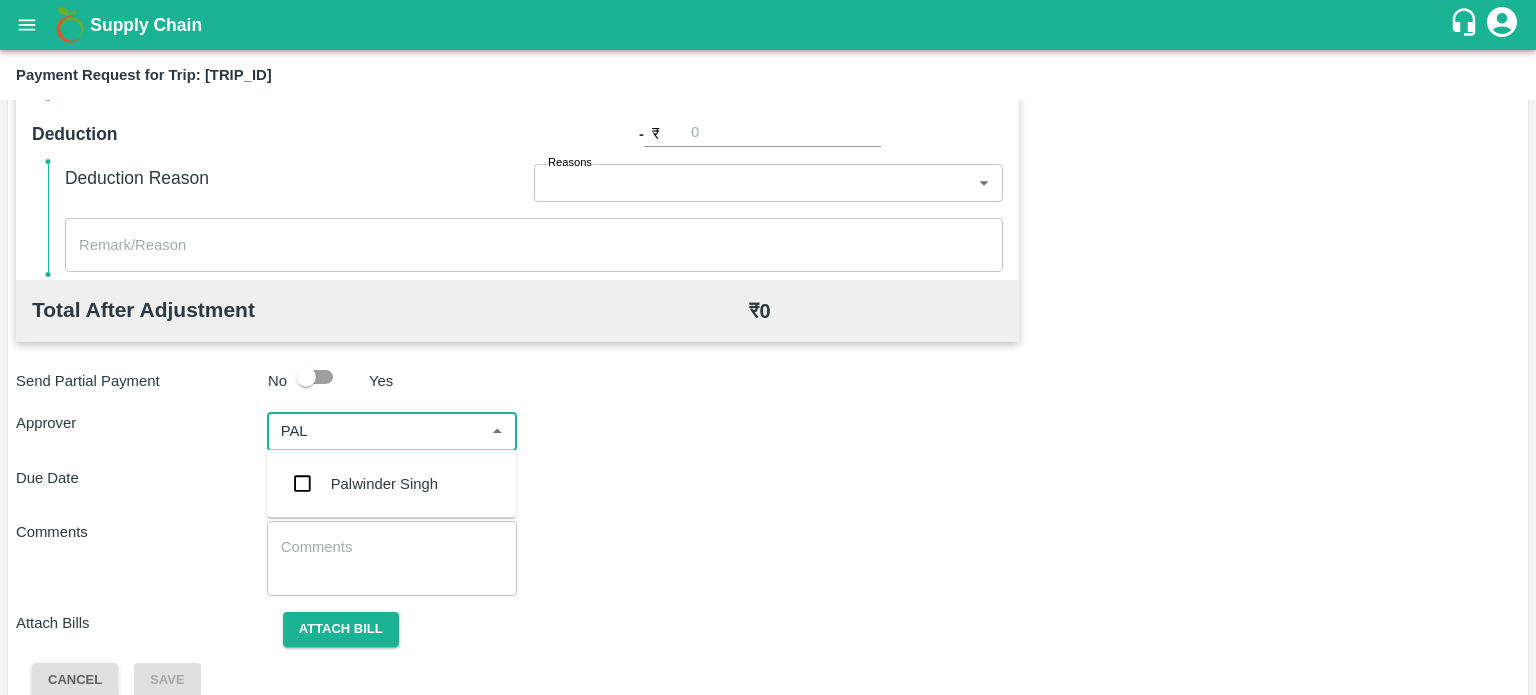 click on "Palwinder Singh" at bounding box center [384, 484] 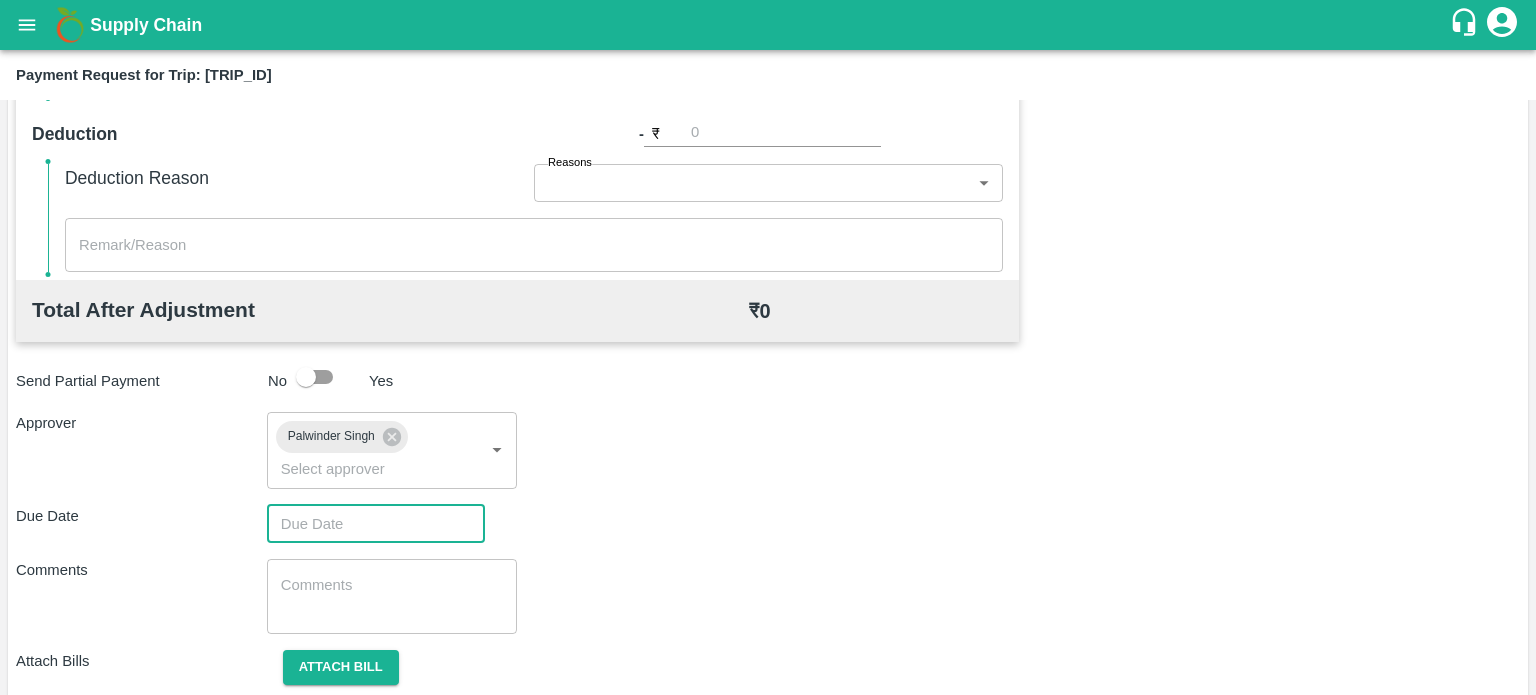 type on "DD/MM/YYYY hh:mm aa" 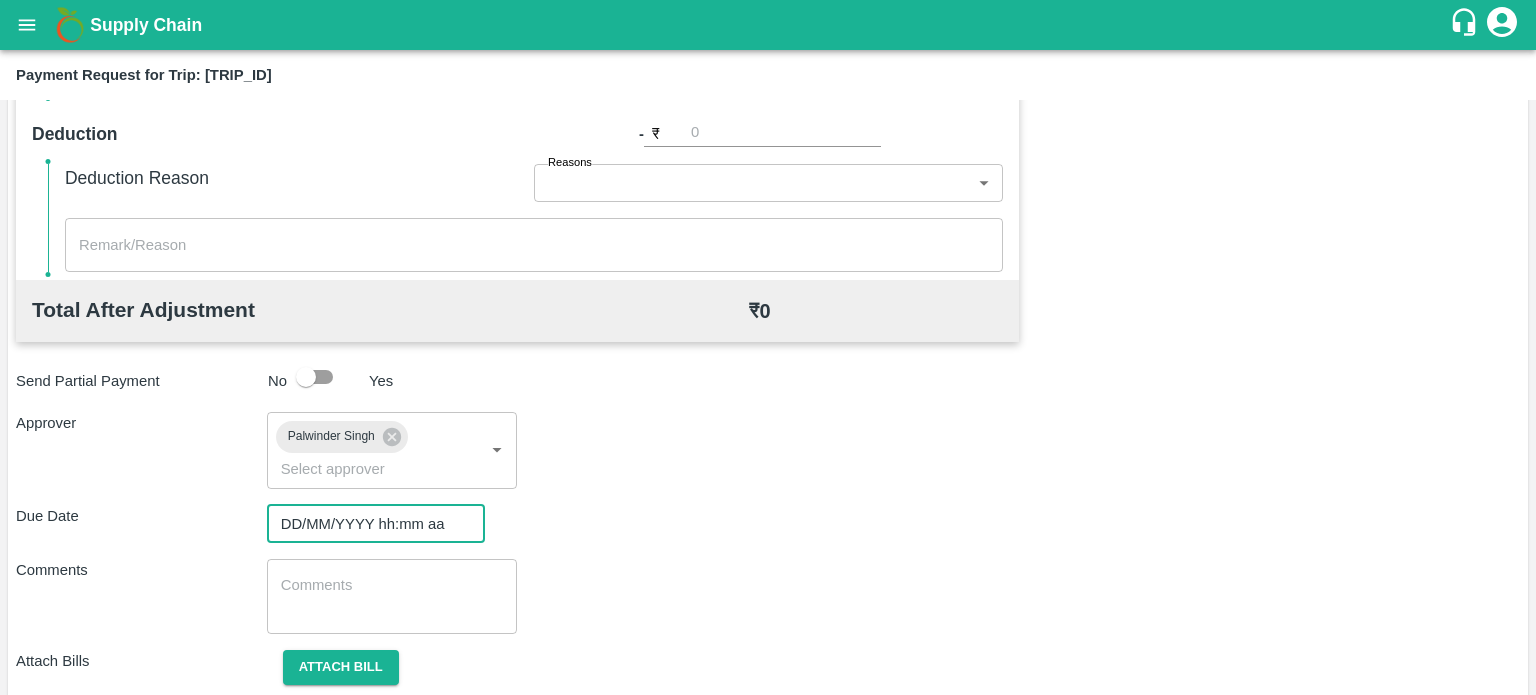 click on "DD/MM/YYYY hh:mm aa" at bounding box center (369, 524) 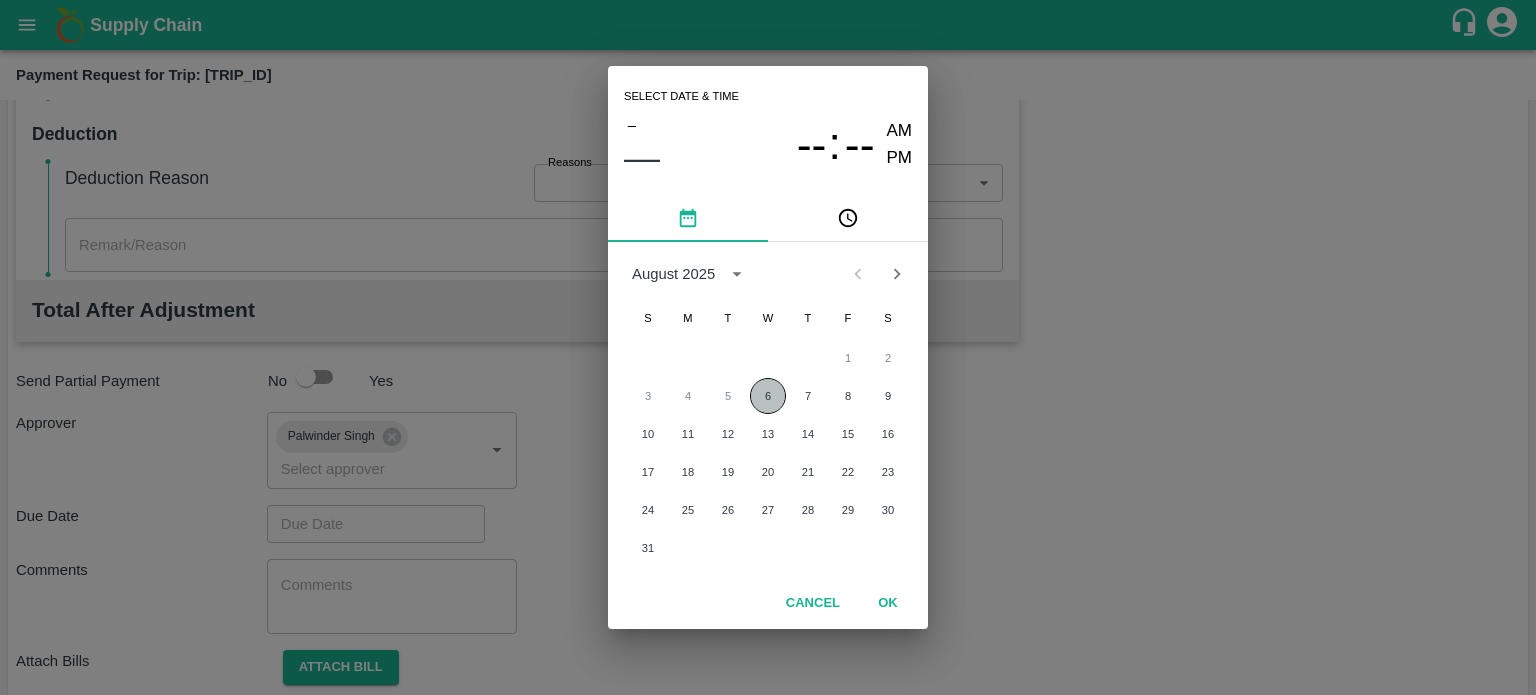 click on "6" at bounding box center (768, 396) 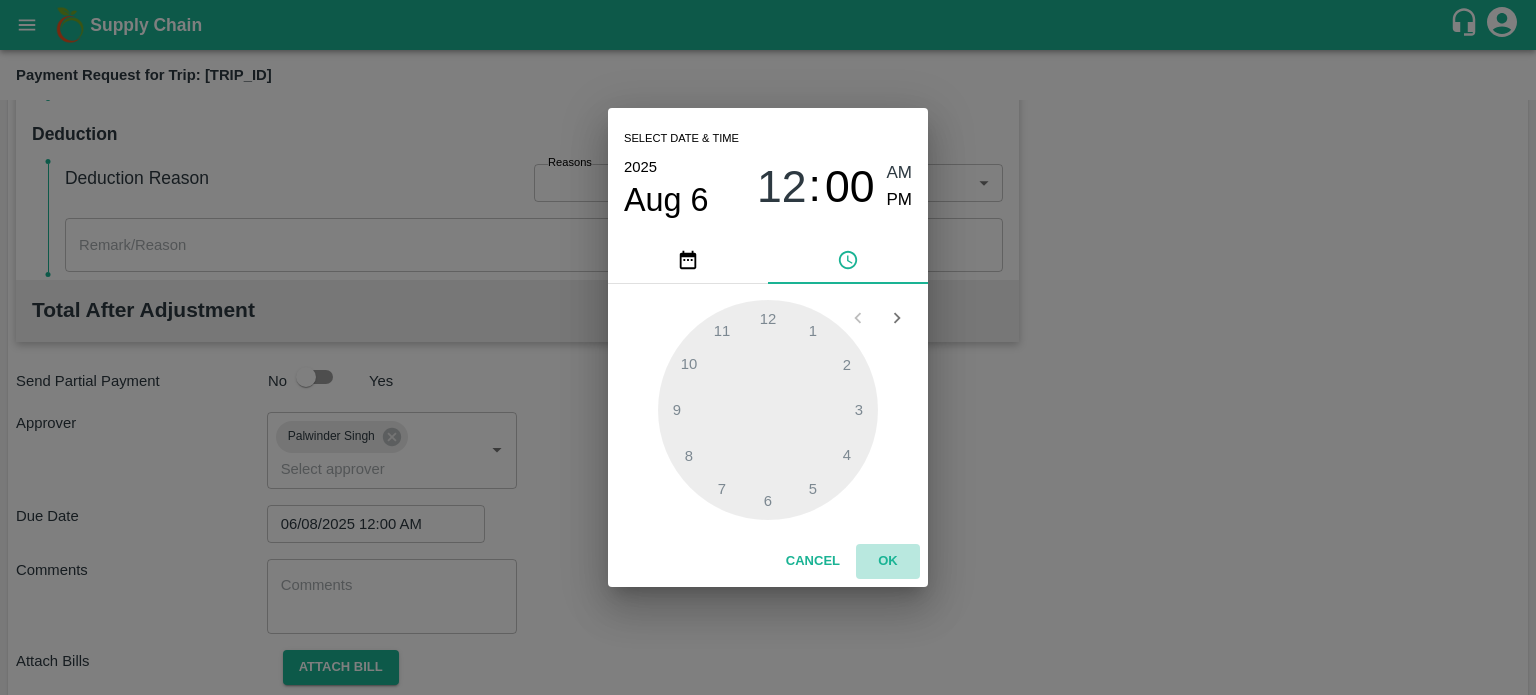click on "OK" at bounding box center (888, 561) 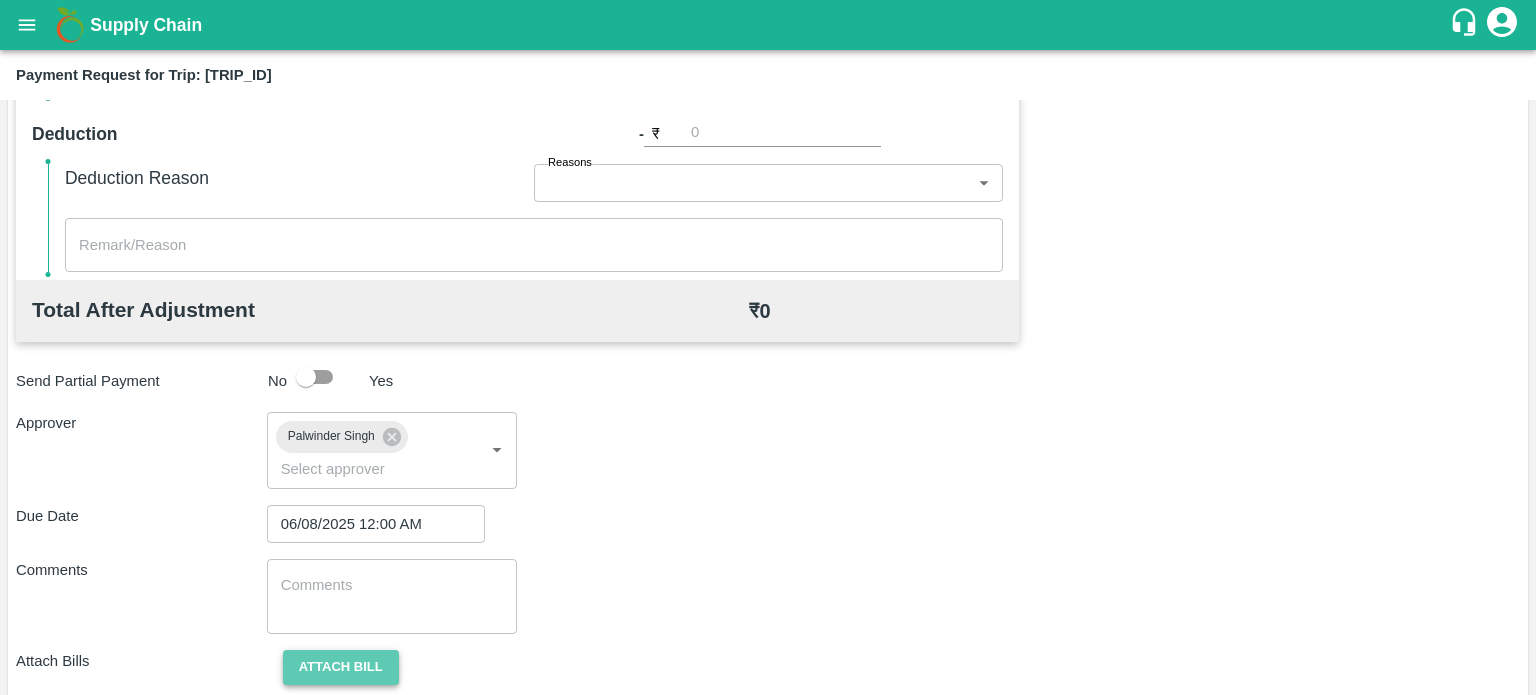 click on "Attach bill" at bounding box center [341, 667] 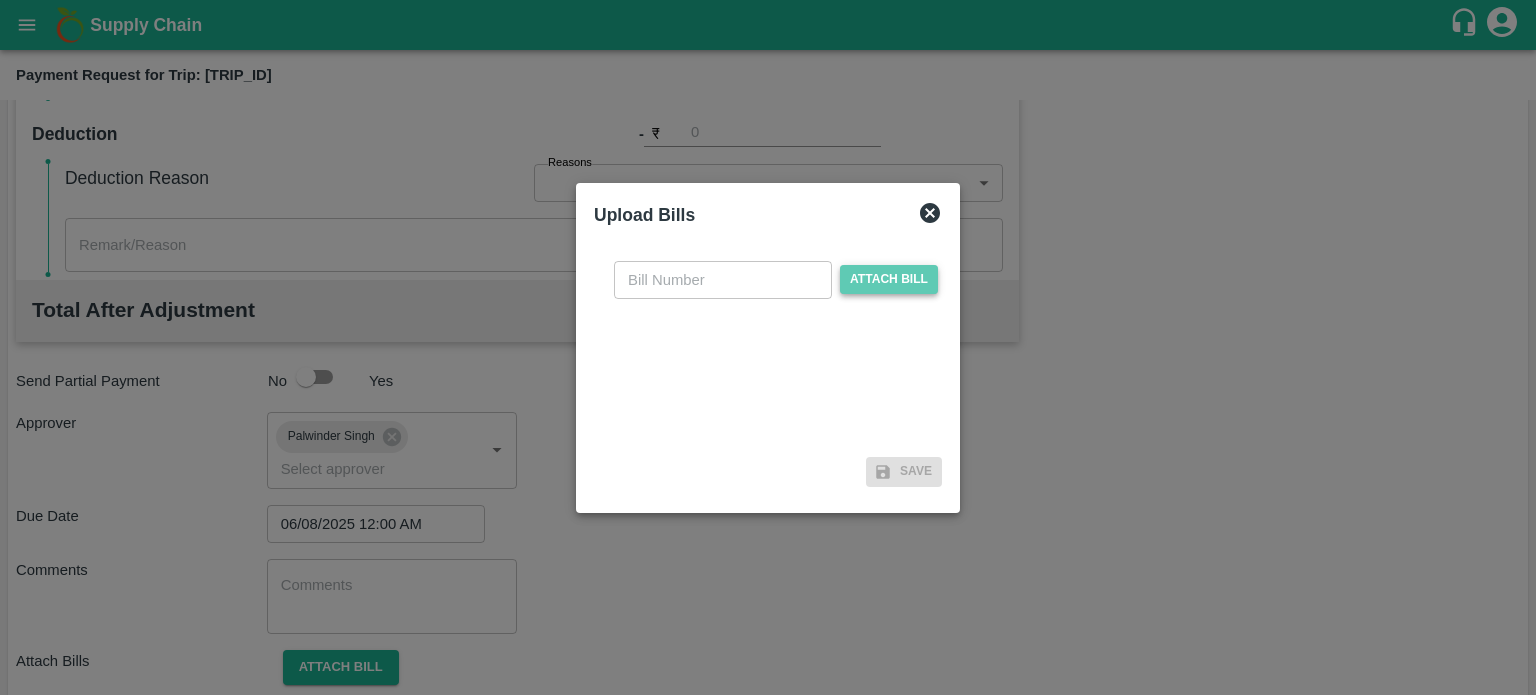 click on "Attach bill" at bounding box center (889, 279) 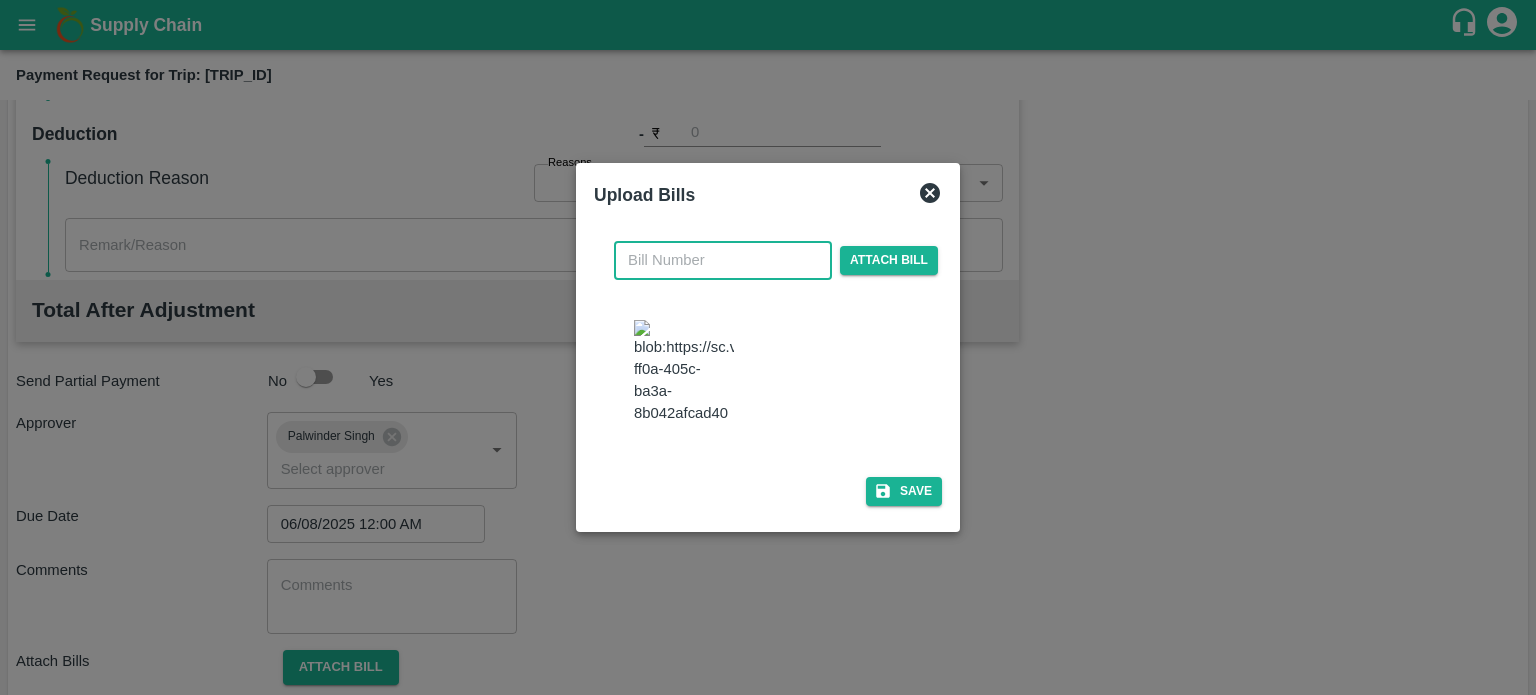 click at bounding box center [723, 260] 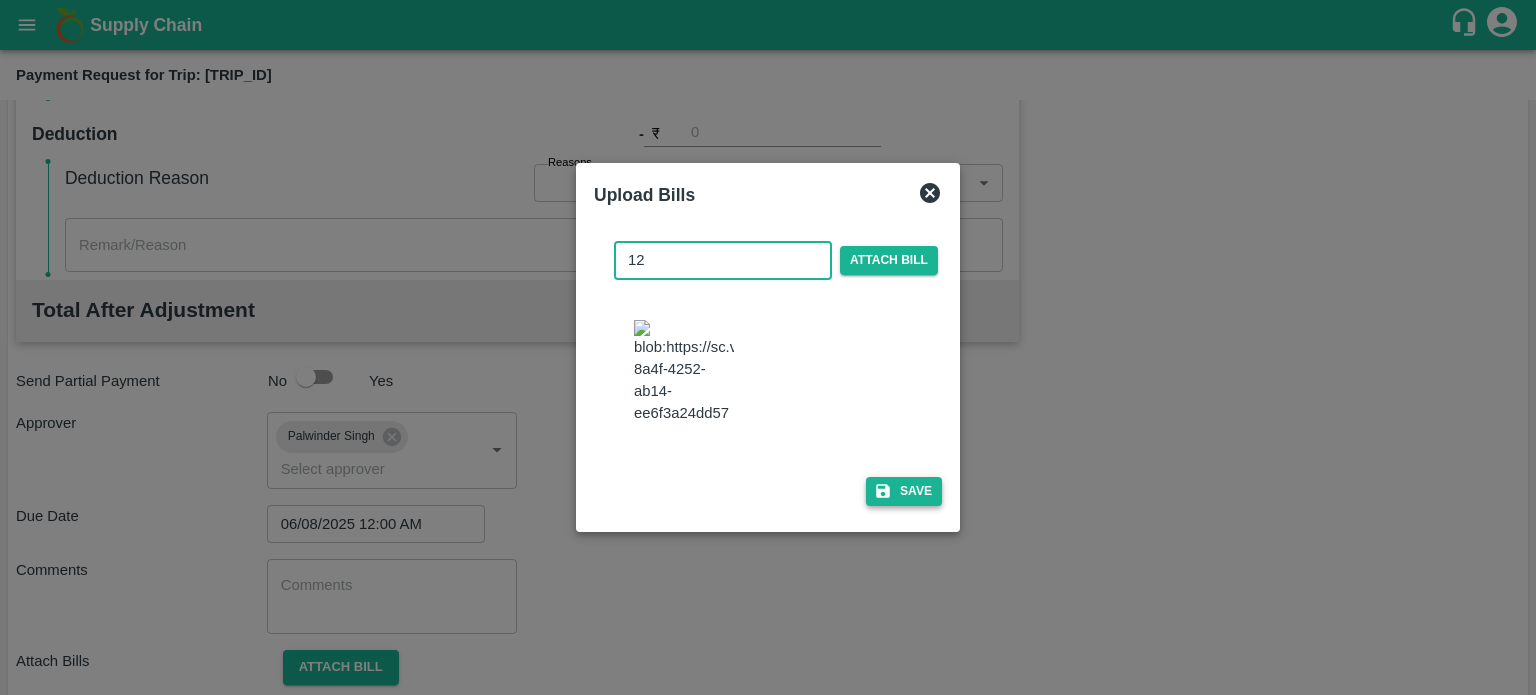 type on "12" 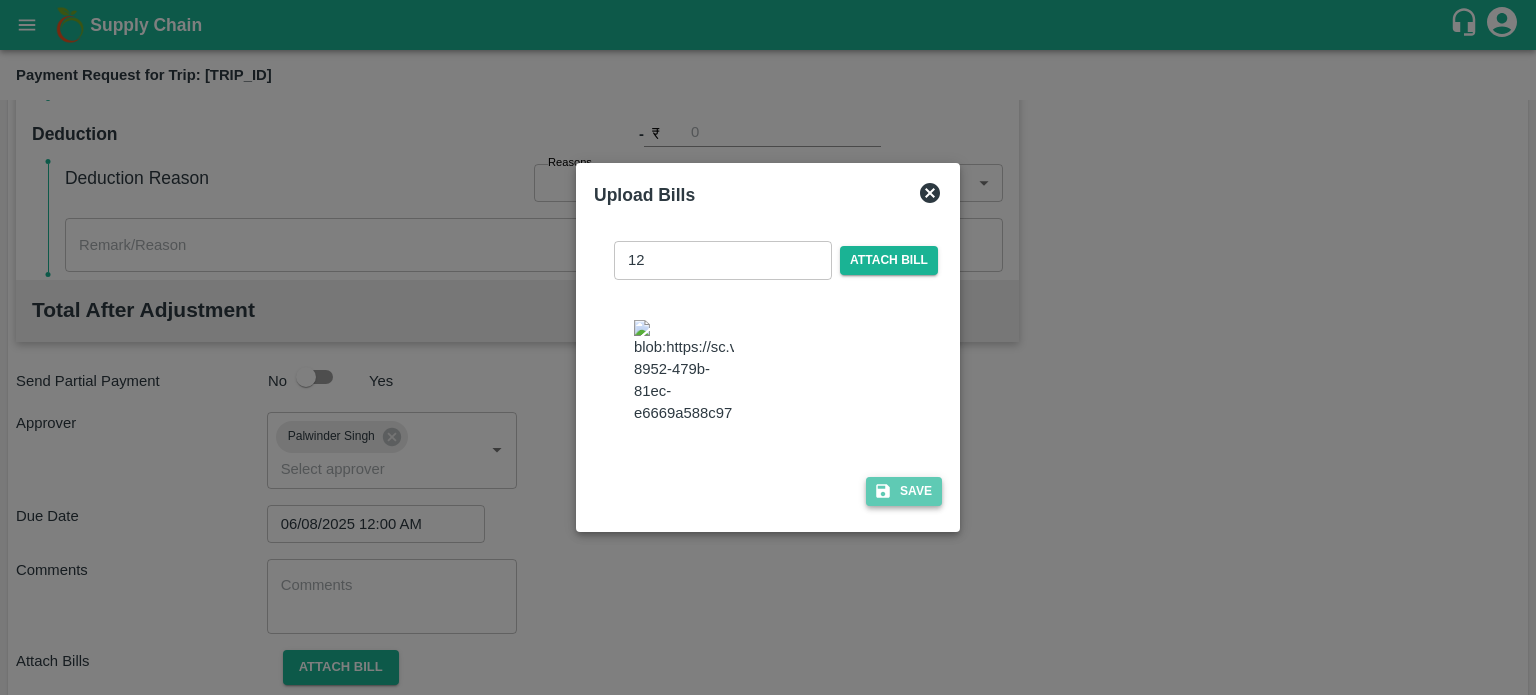click on "Save" at bounding box center [904, 491] 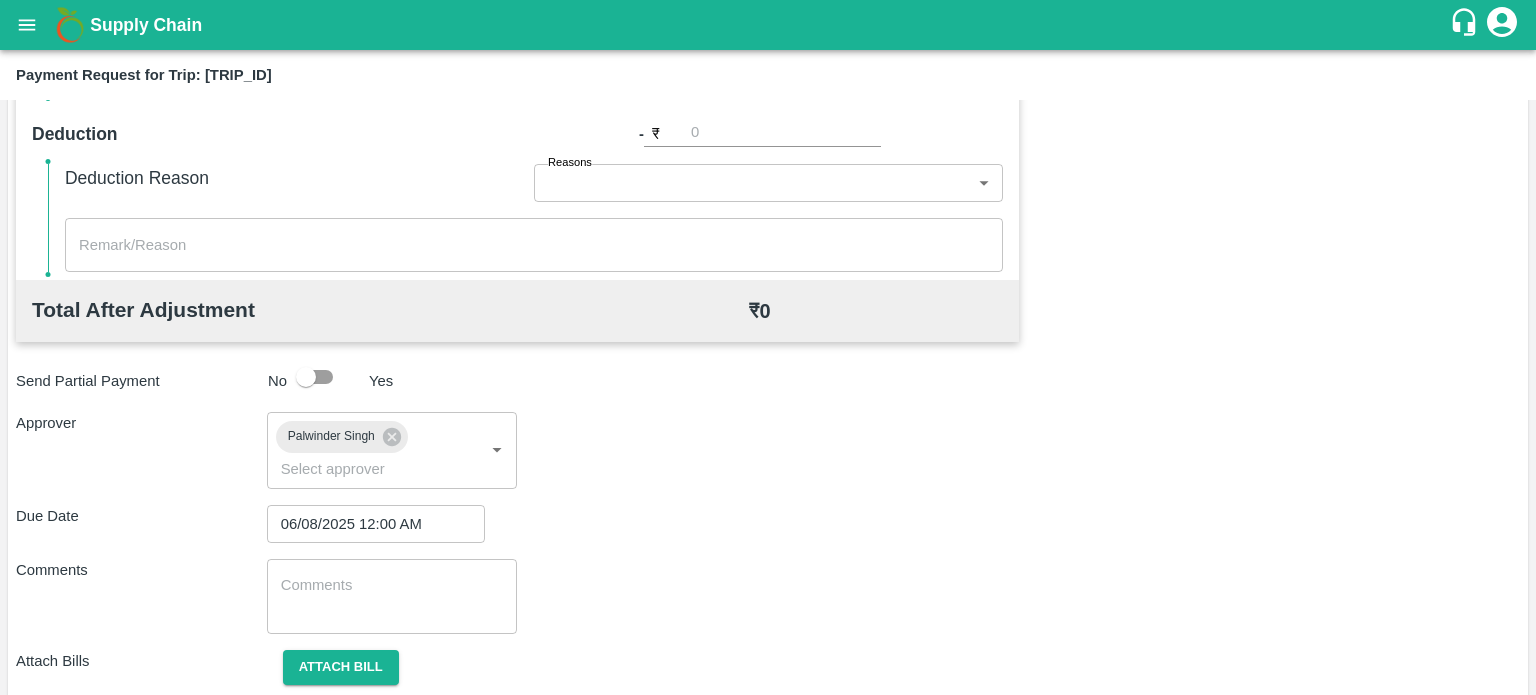 scroll, scrollTop: 955, scrollLeft: 0, axis: vertical 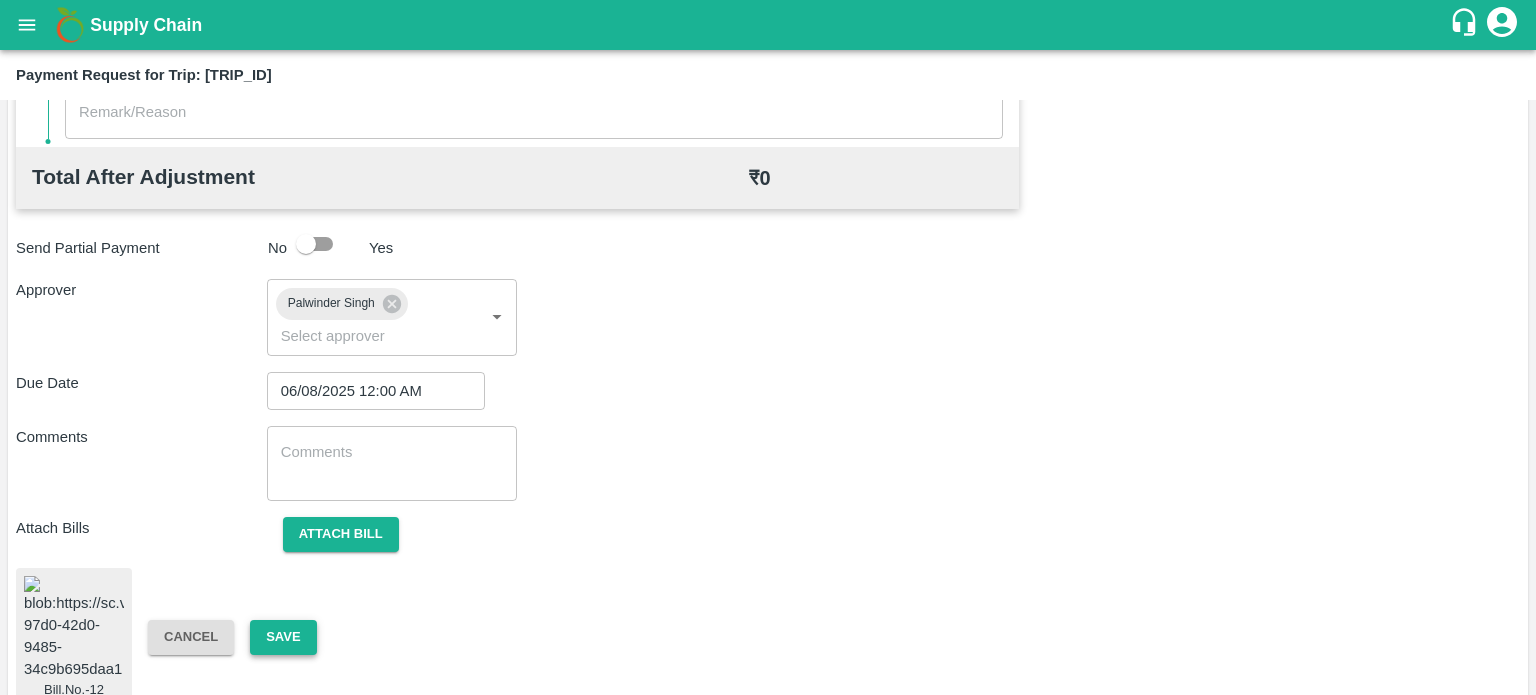 click on "Save" at bounding box center (283, 637) 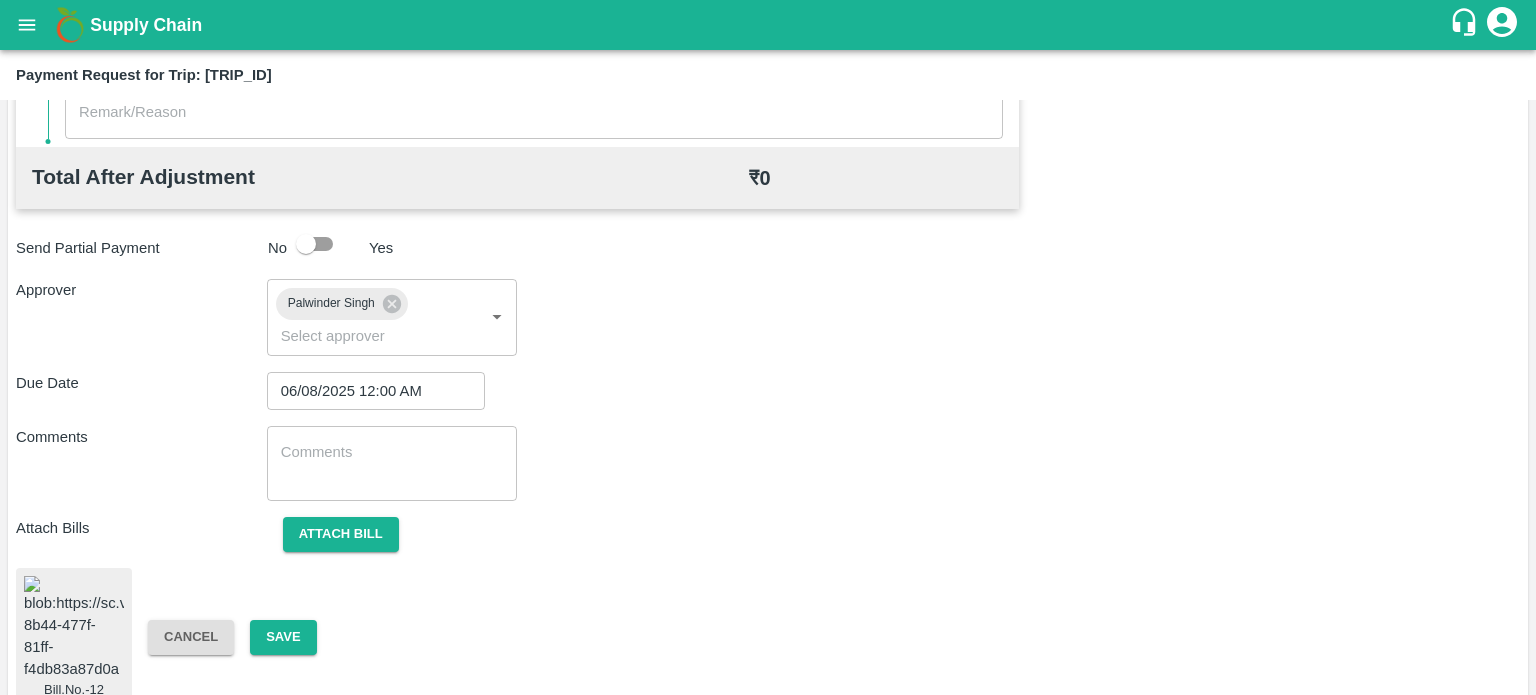 click 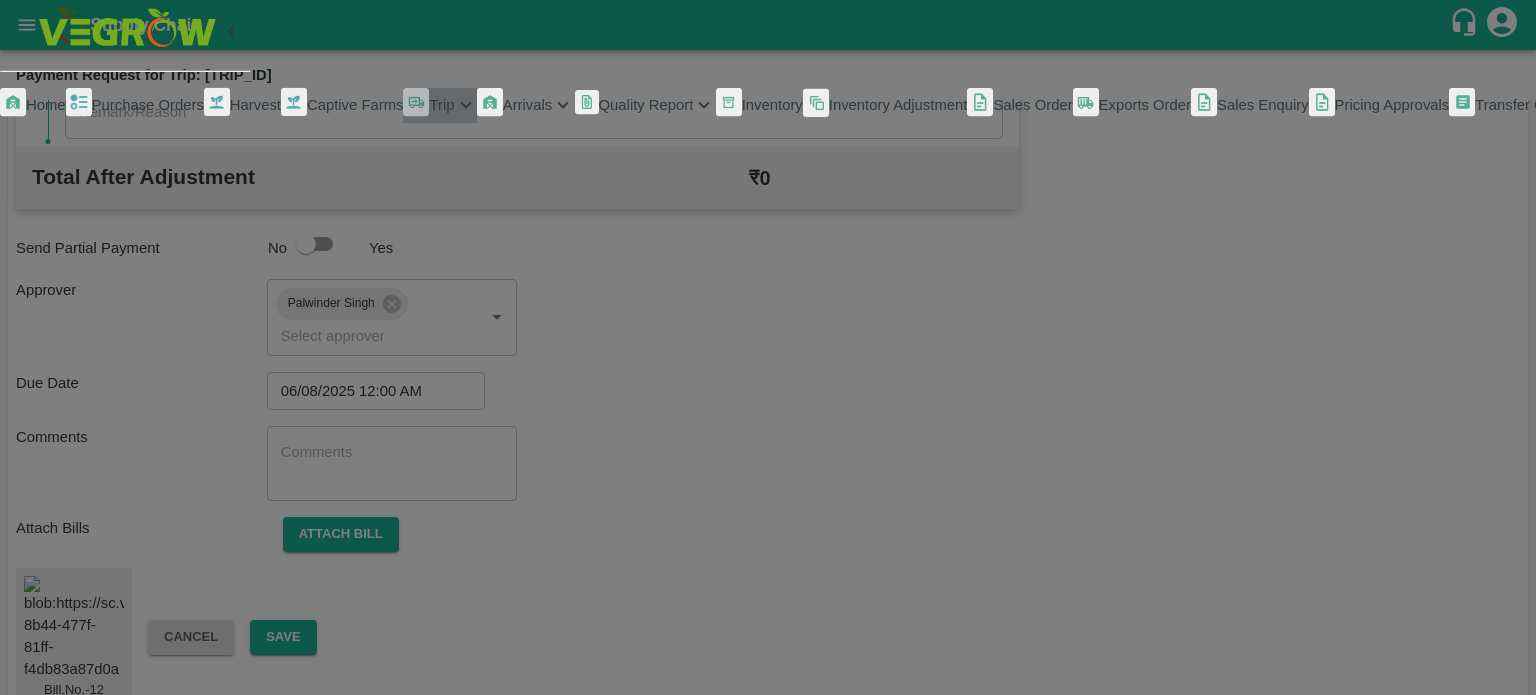 click on "Trip" at bounding box center [441, 105] 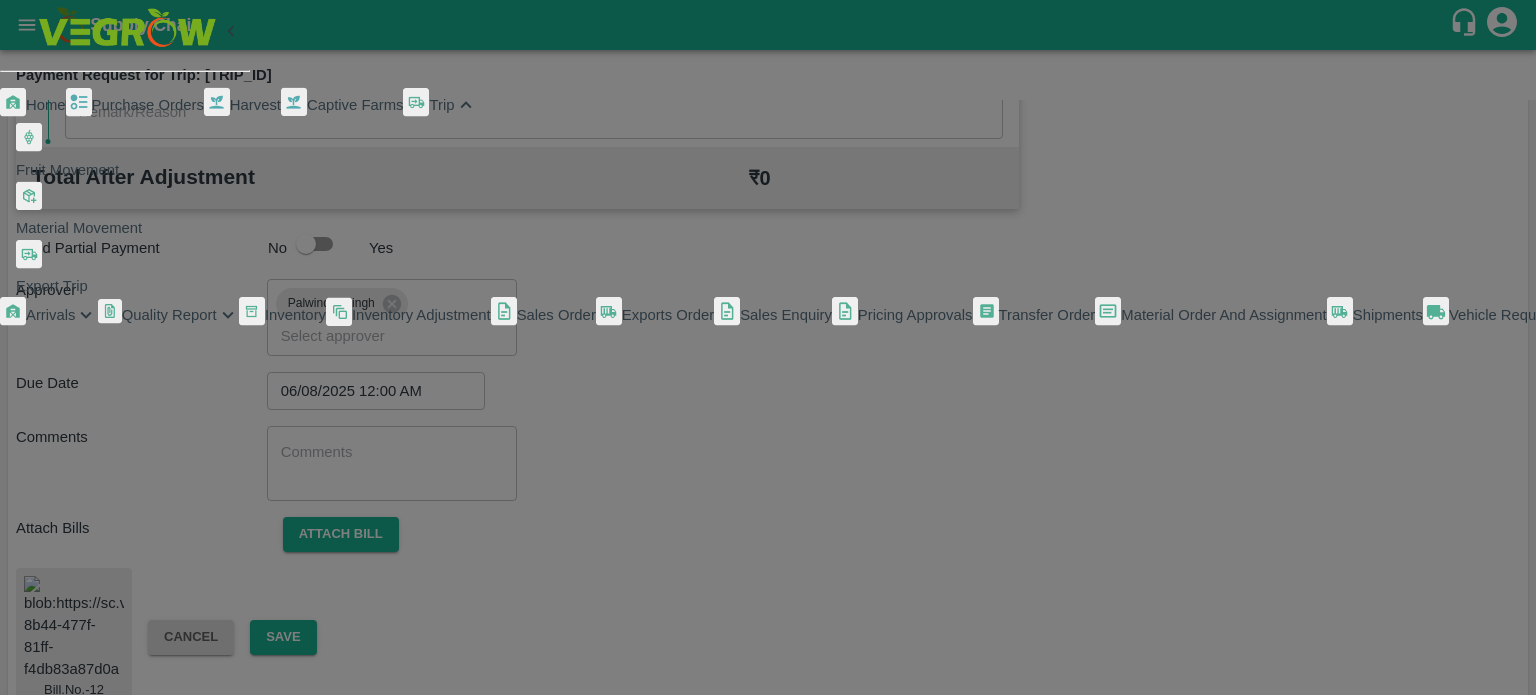 click on "Fruit Movement" at bounding box center [67, 170] 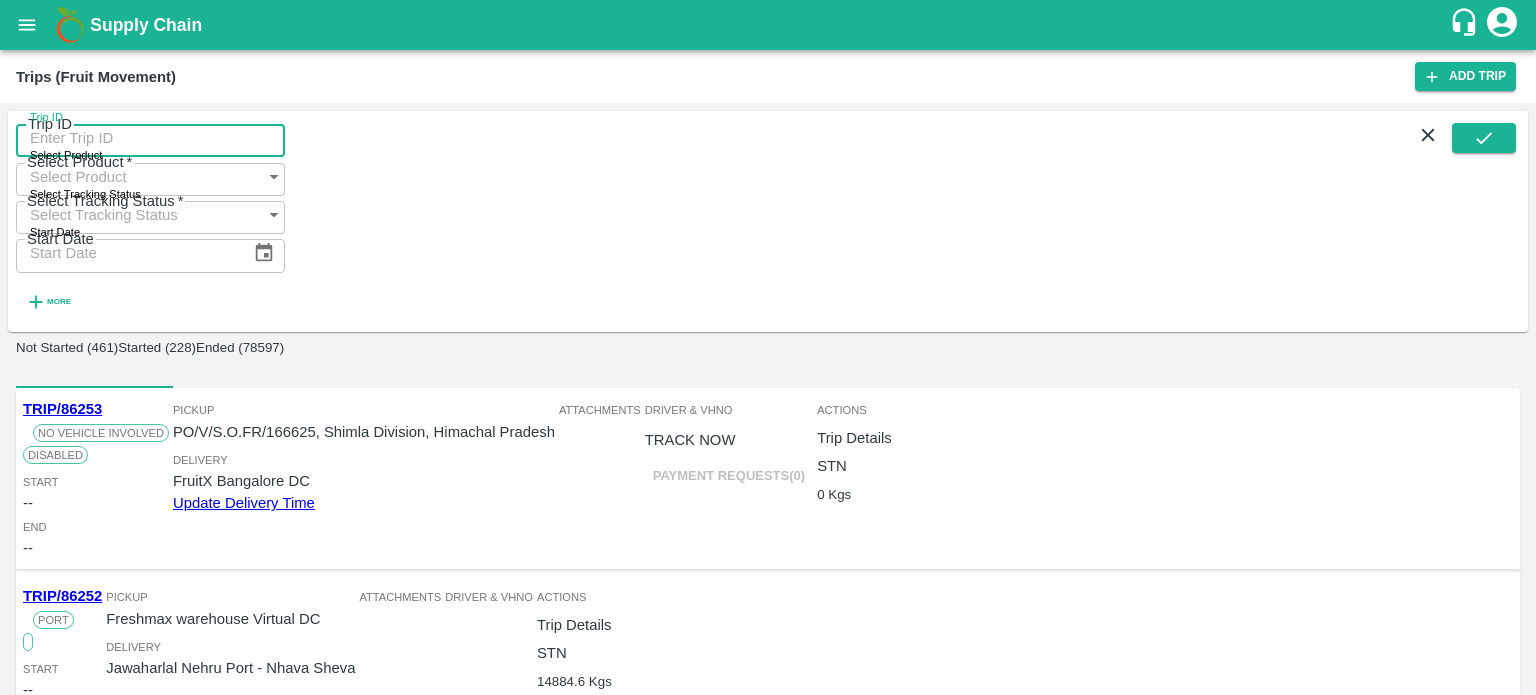 click on "Trip ID" at bounding box center (150, 138) 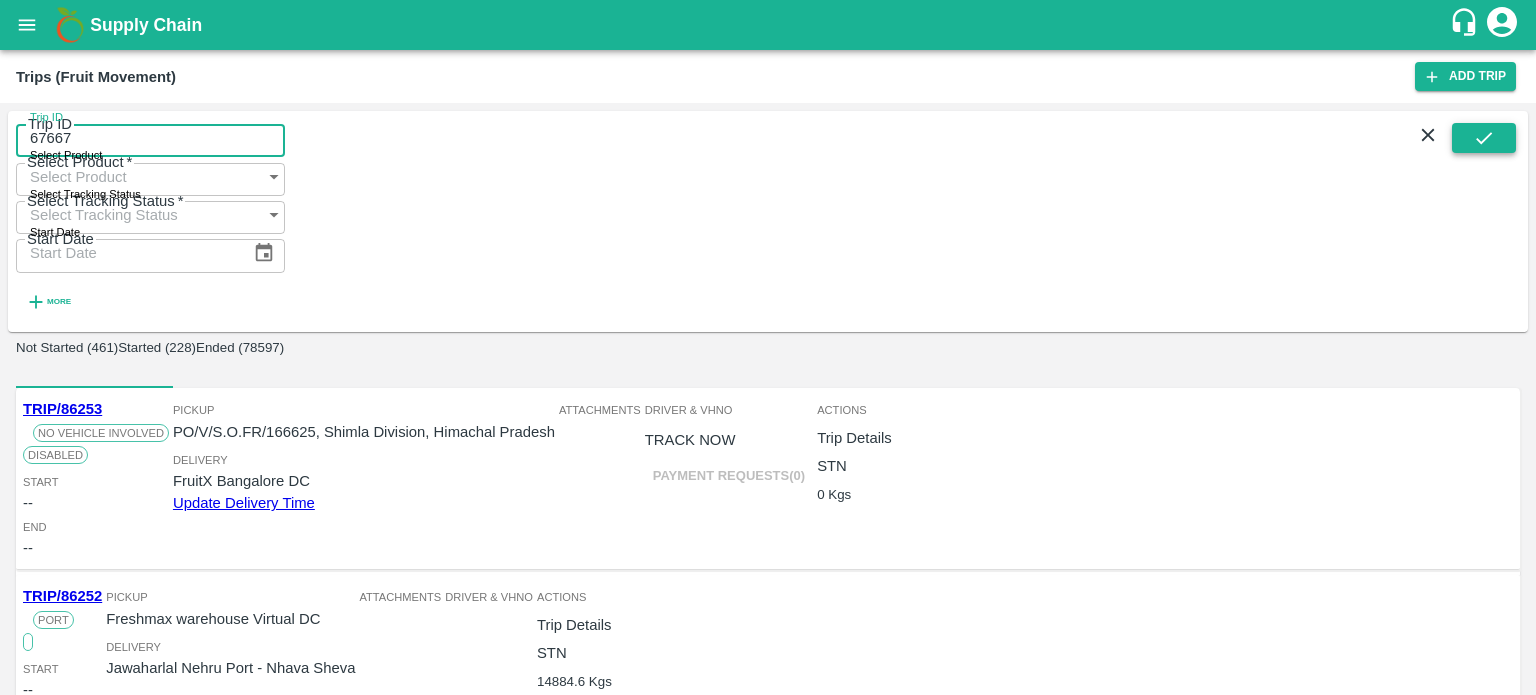 type on "67667" 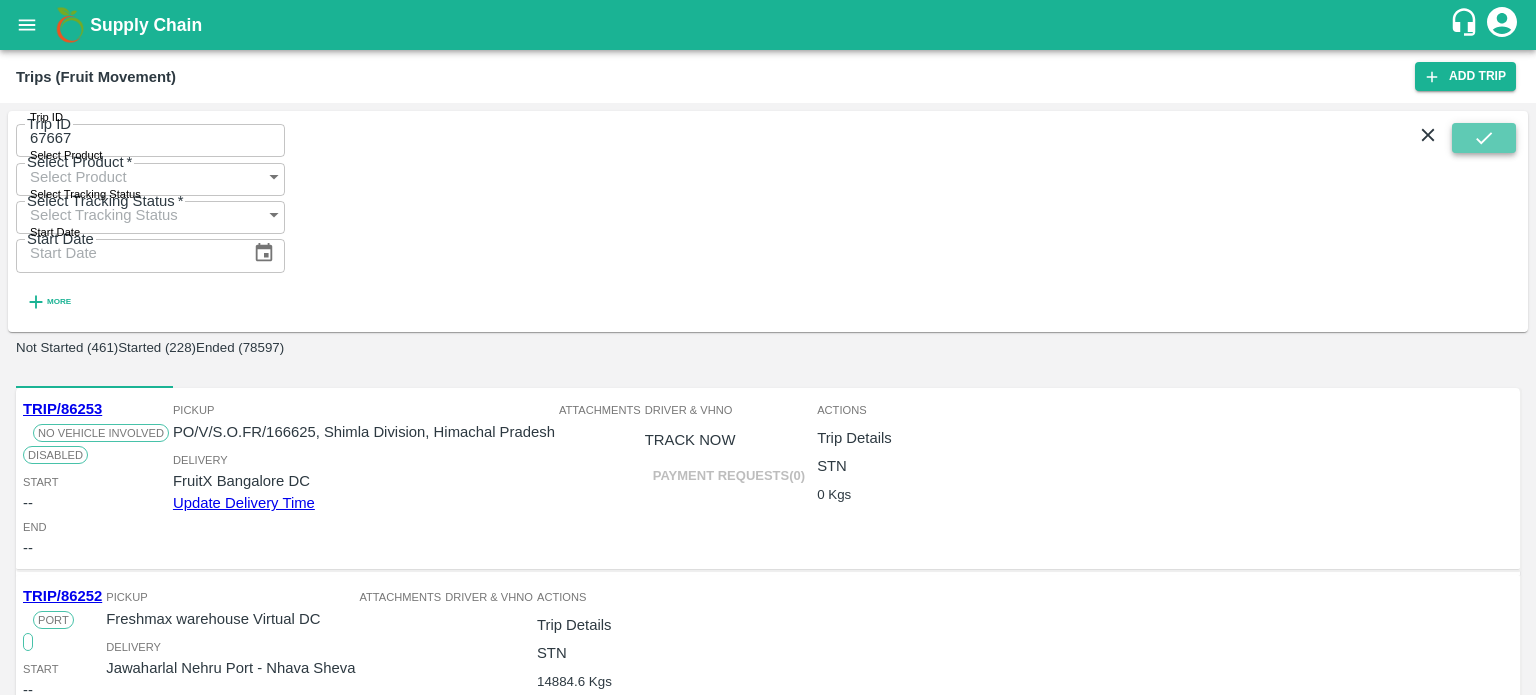 click 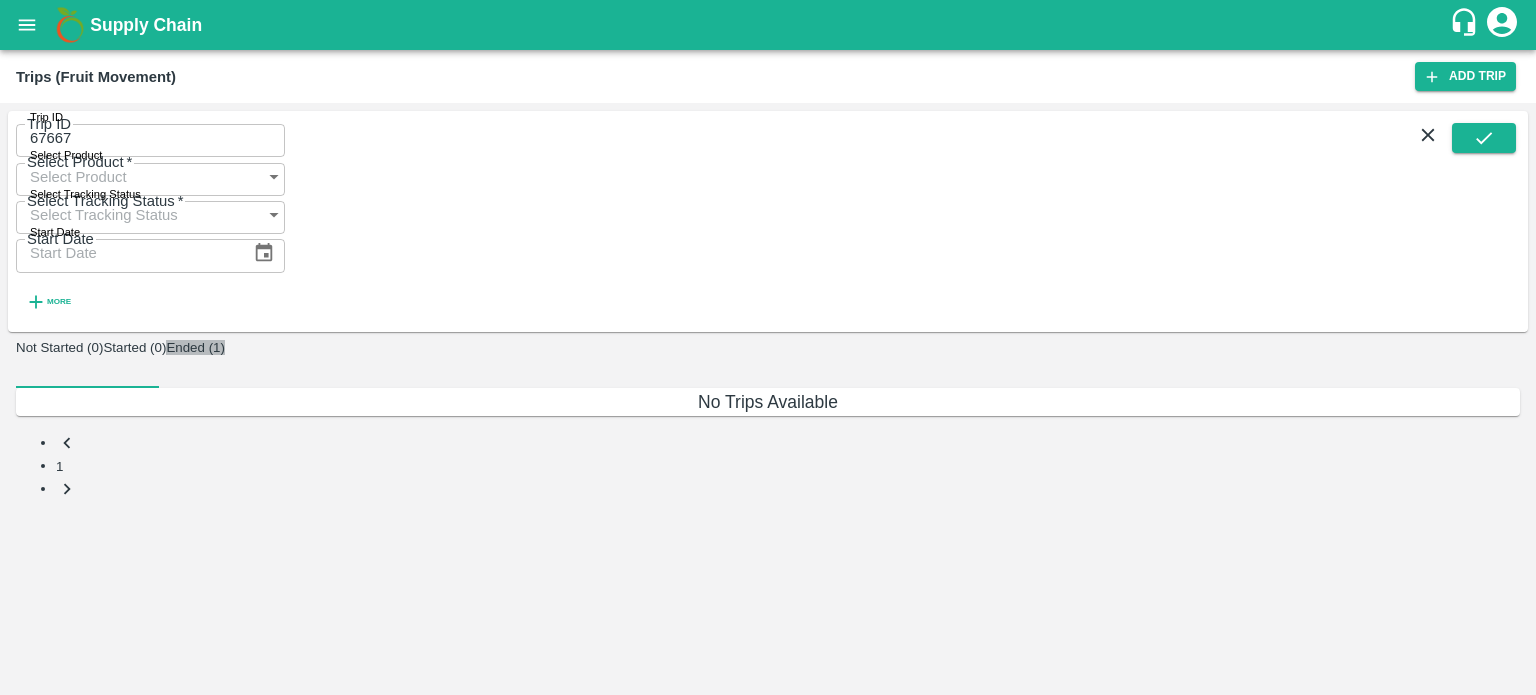 click on "Ended (1)" at bounding box center [195, 347] 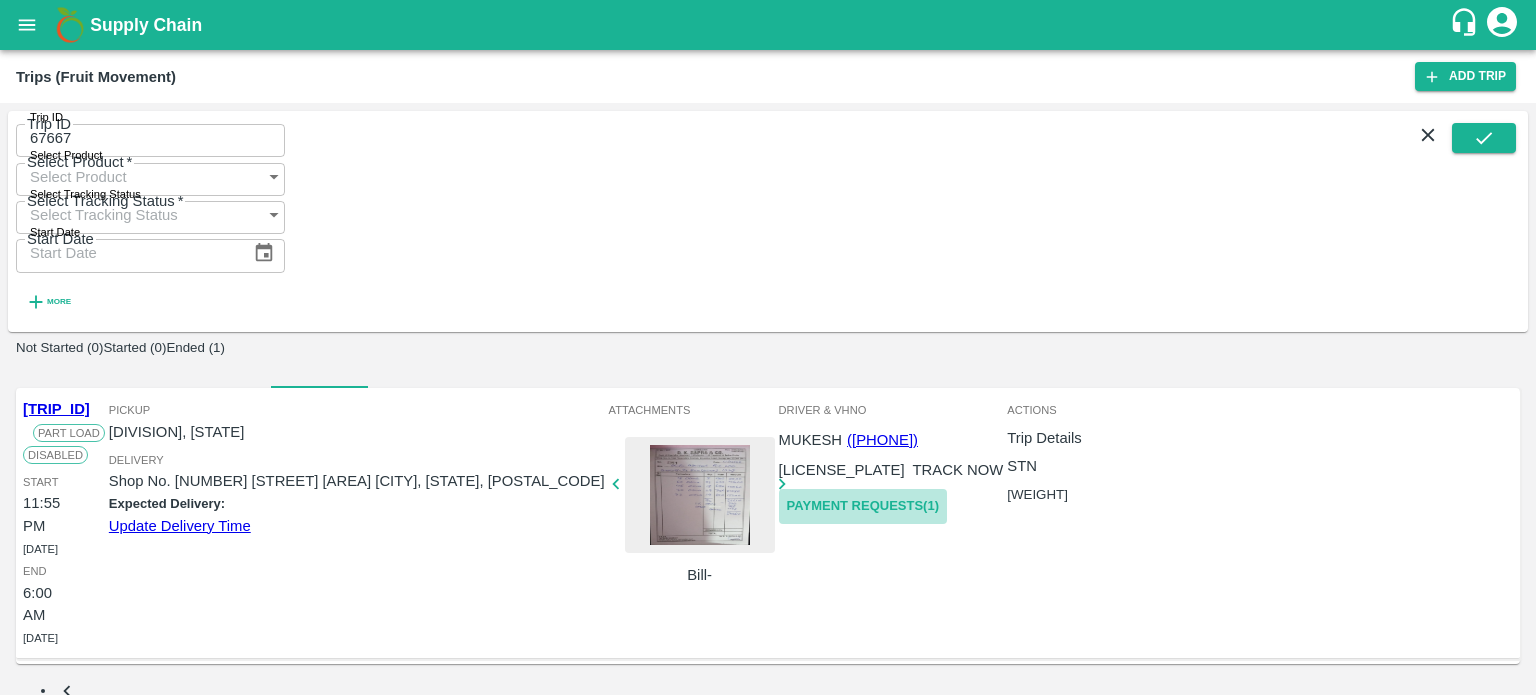 click on "Payment Requests( 1 )" at bounding box center (863, 506) 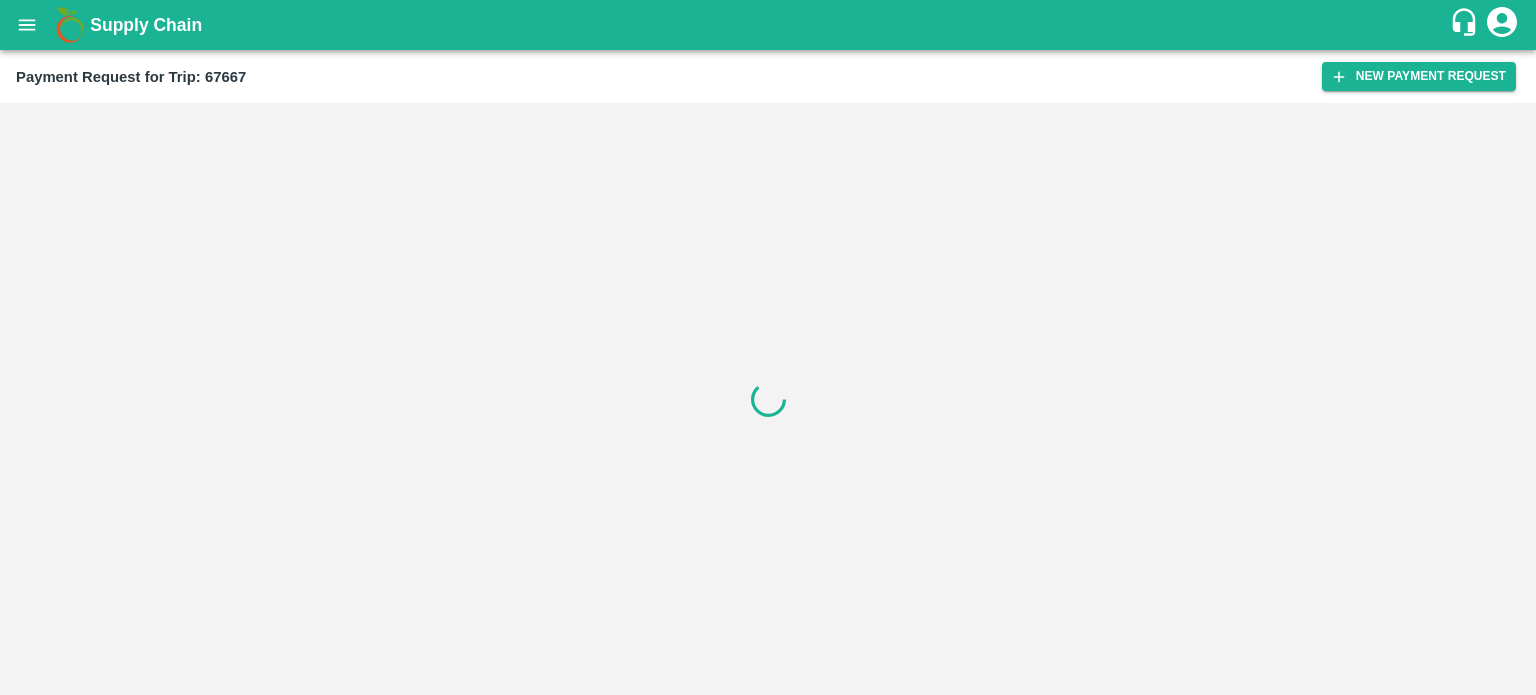 scroll, scrollTop: 0, scrollLeft: 0, axis: both 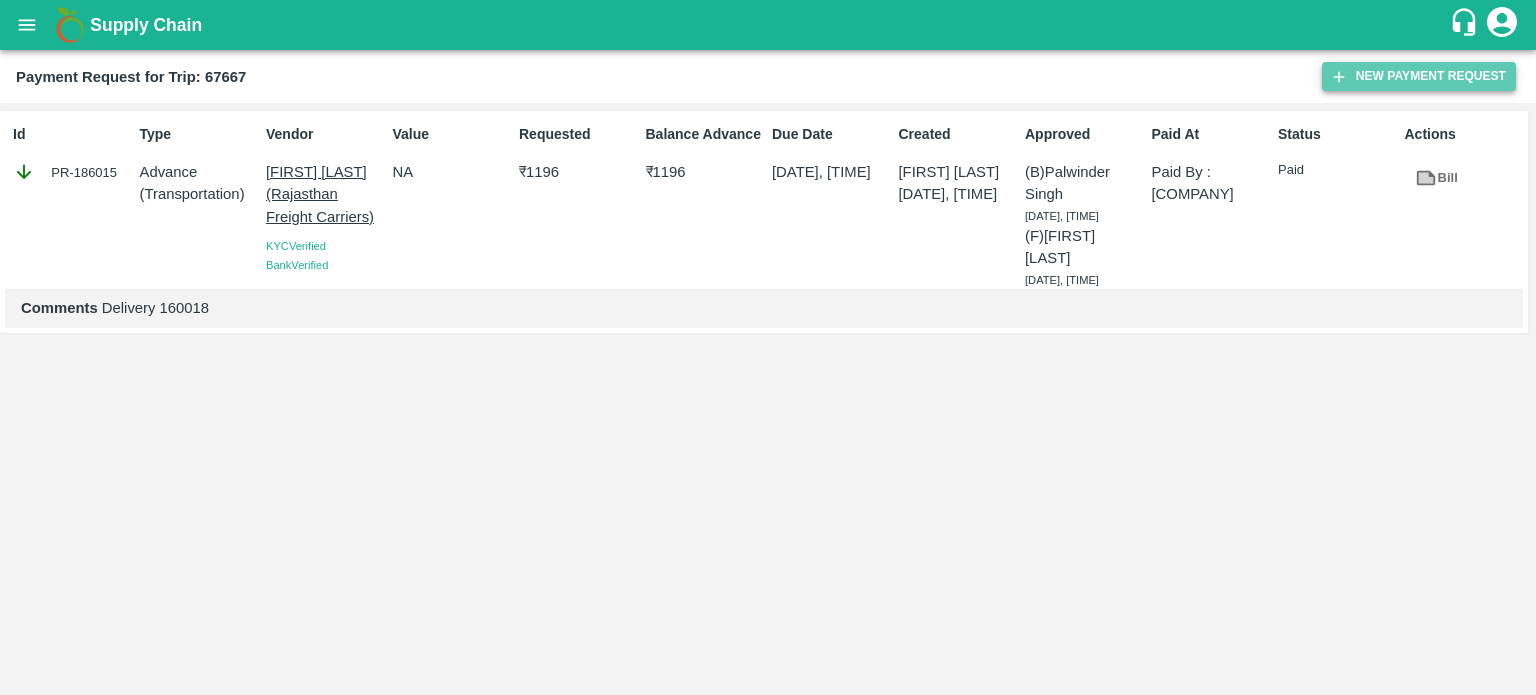 click on "New Payment Request" at bounding box center (1419, 76) 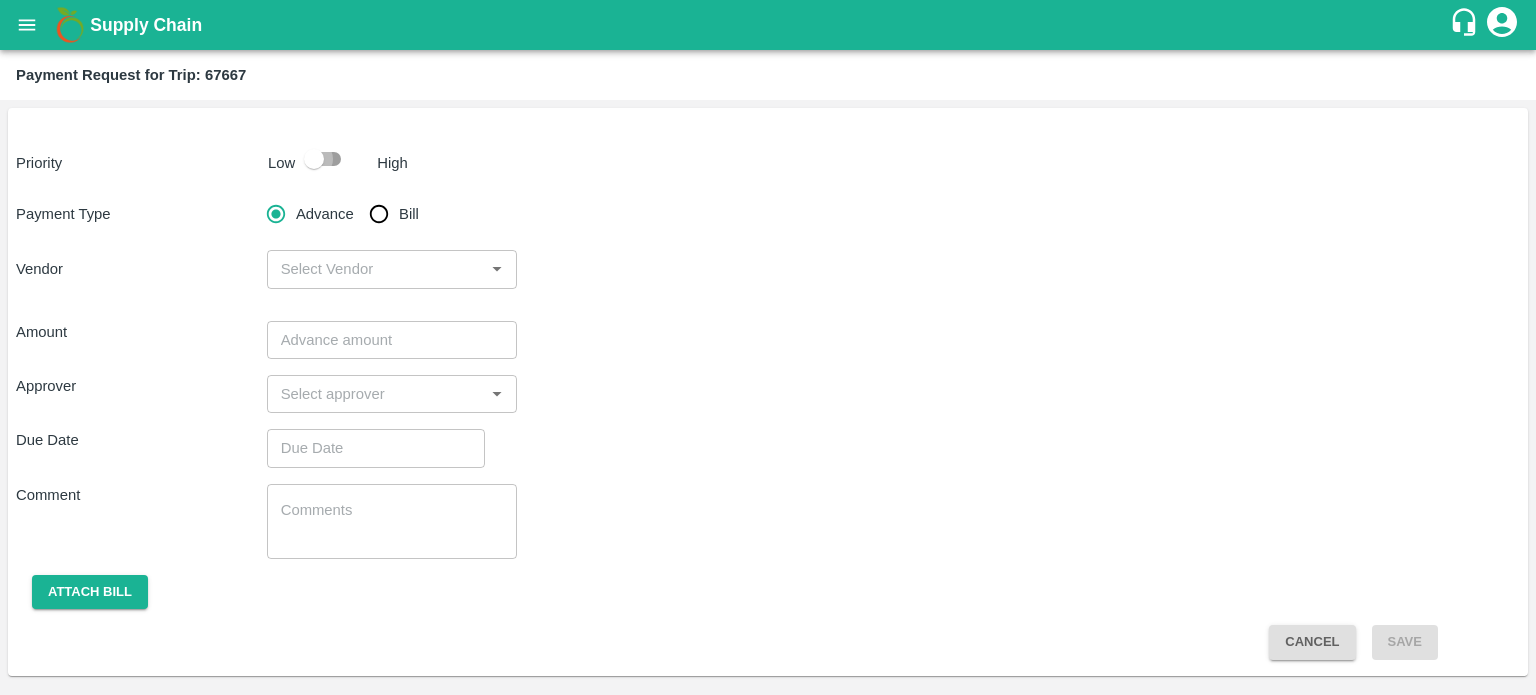click at bounding box center (314, 159) 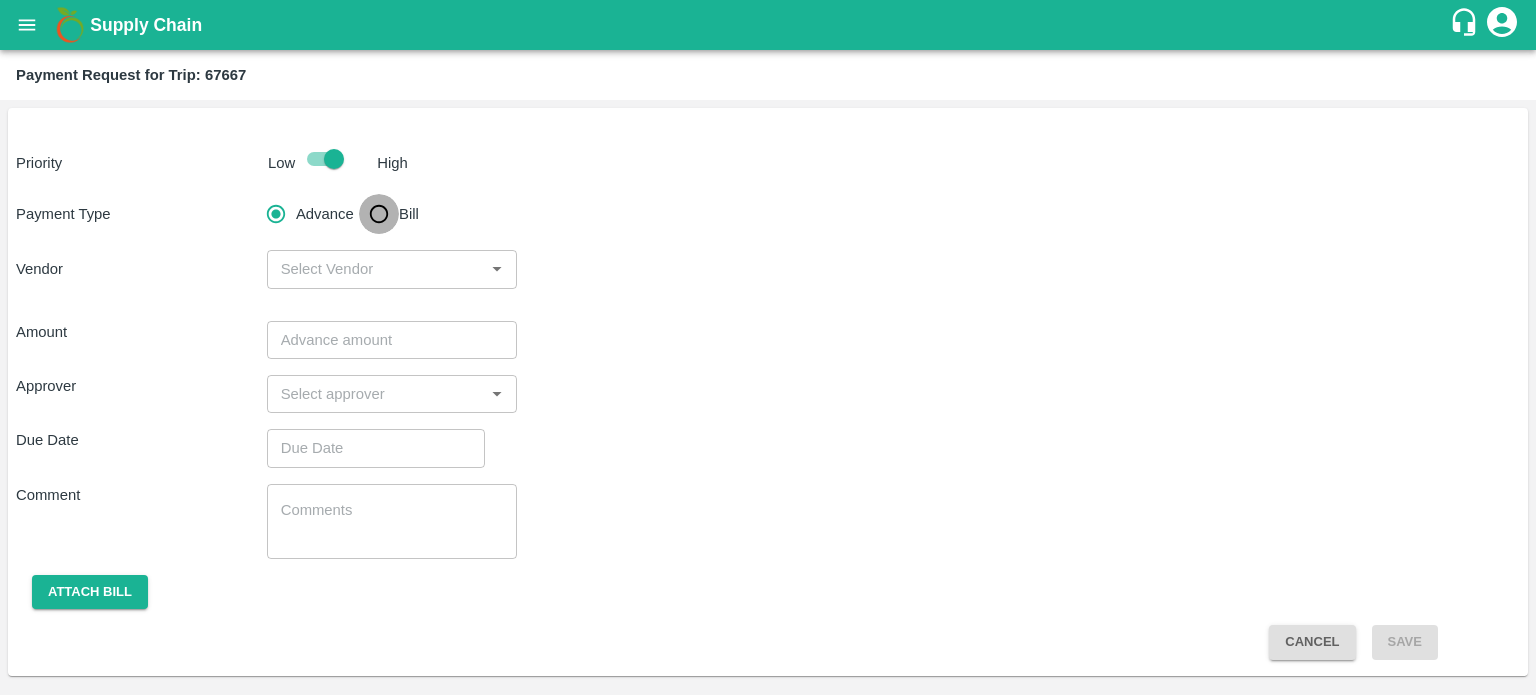 click on "Bill" at bounding box center [379, 214] 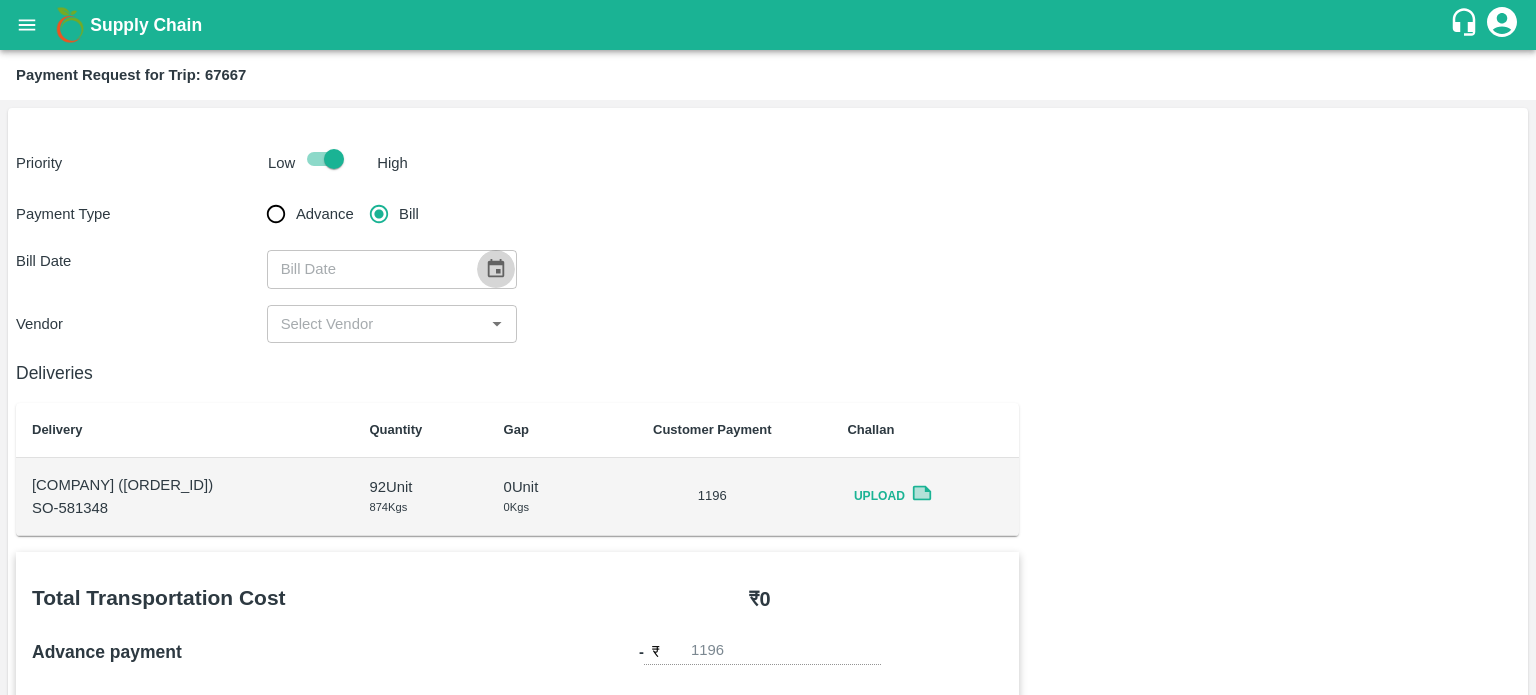 click 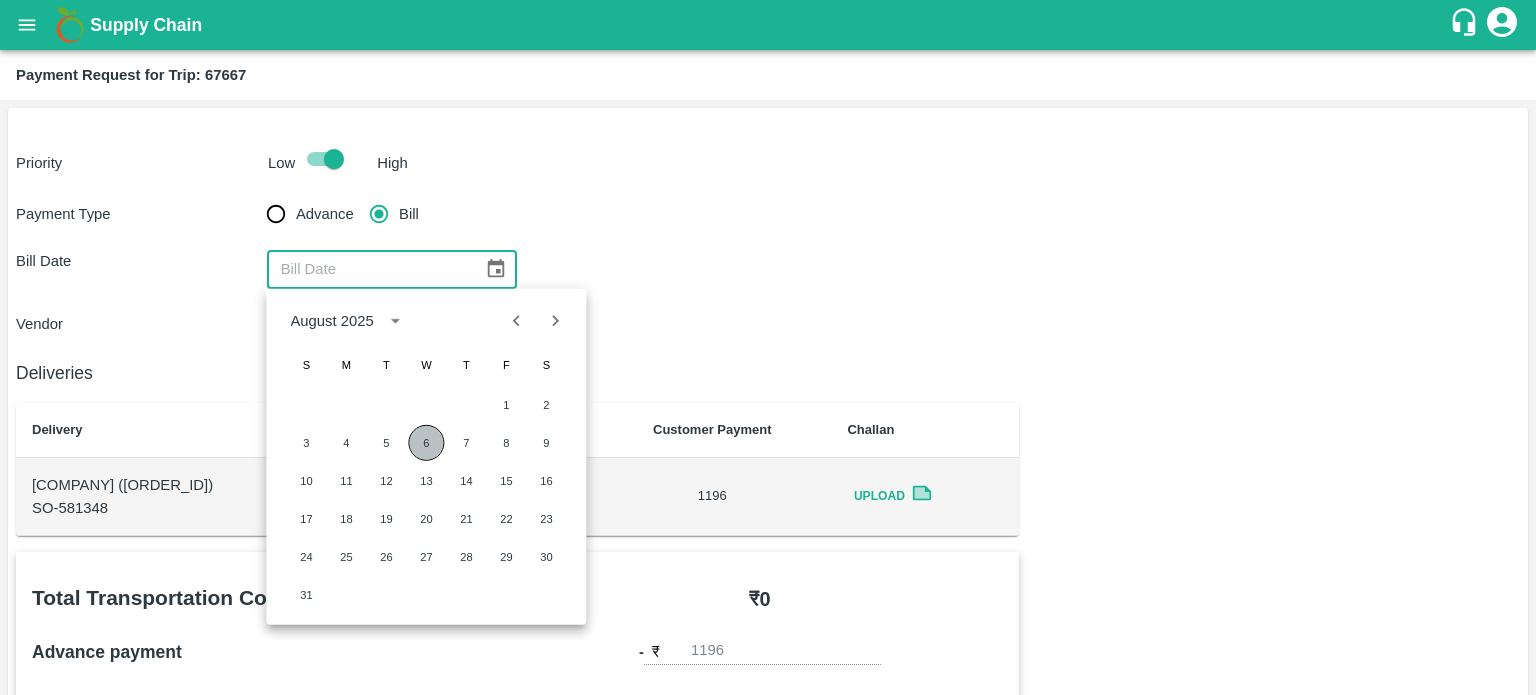 click on "6" at bounding box center (426, 443) 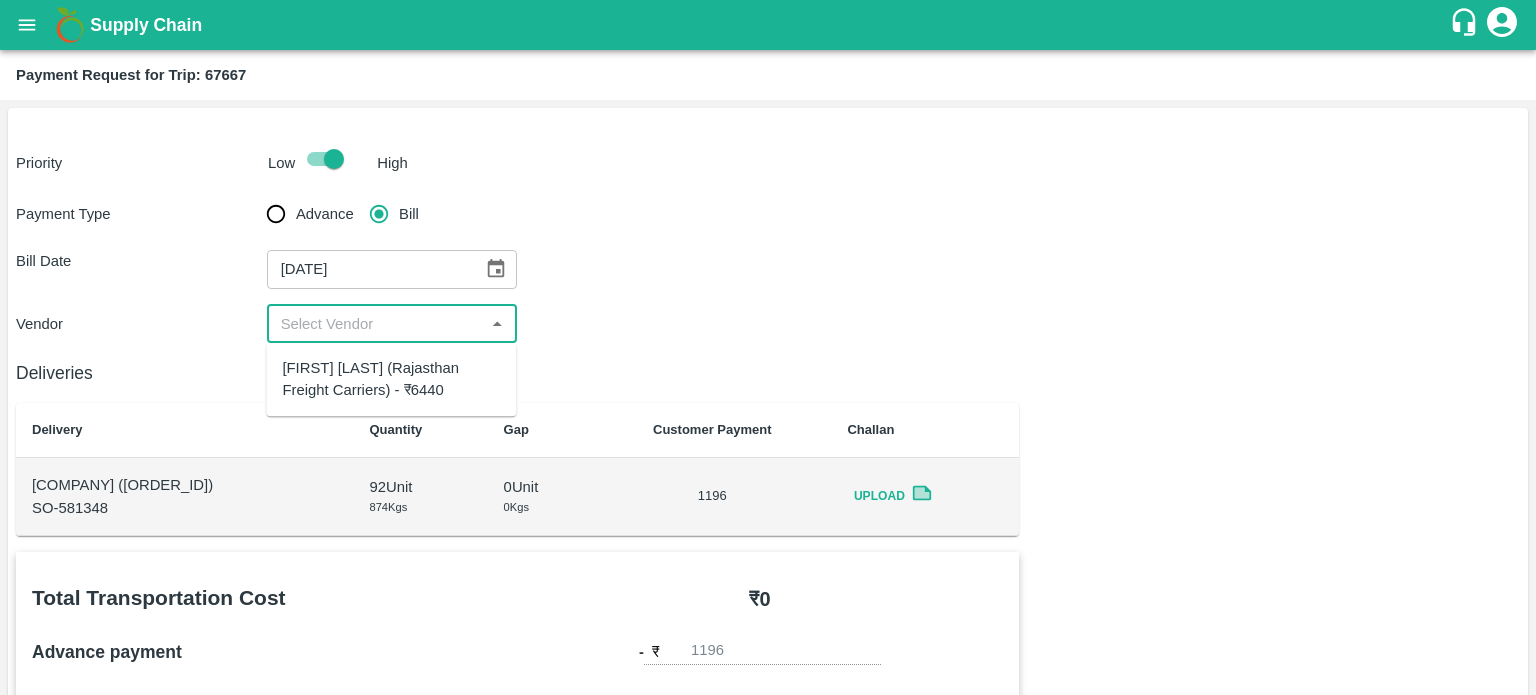 drag, startPoint x: 356, startPoint y: 315, endPoint x: 390, endPoint y: 391, distance: 83.25864 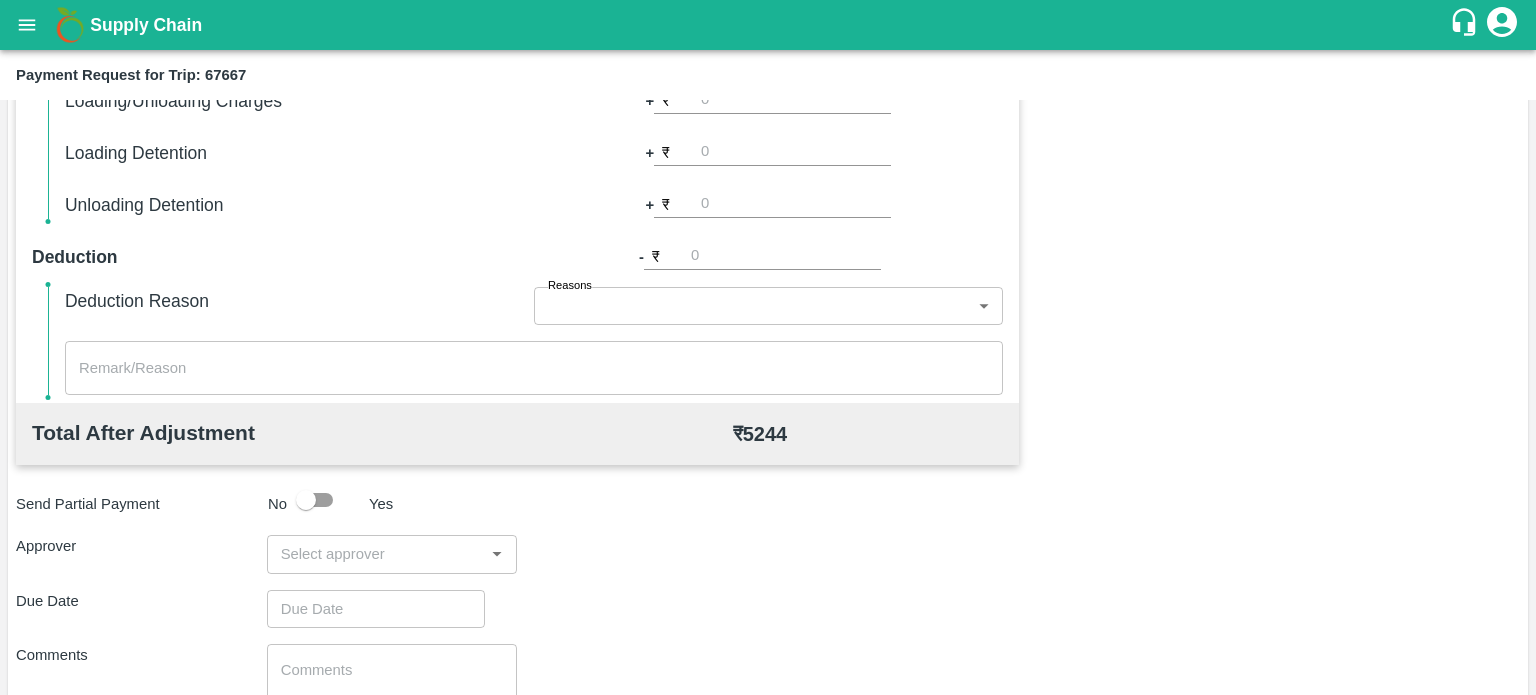 scroll, scrollTop: 706, scrollLeft: 0, axis: vertical 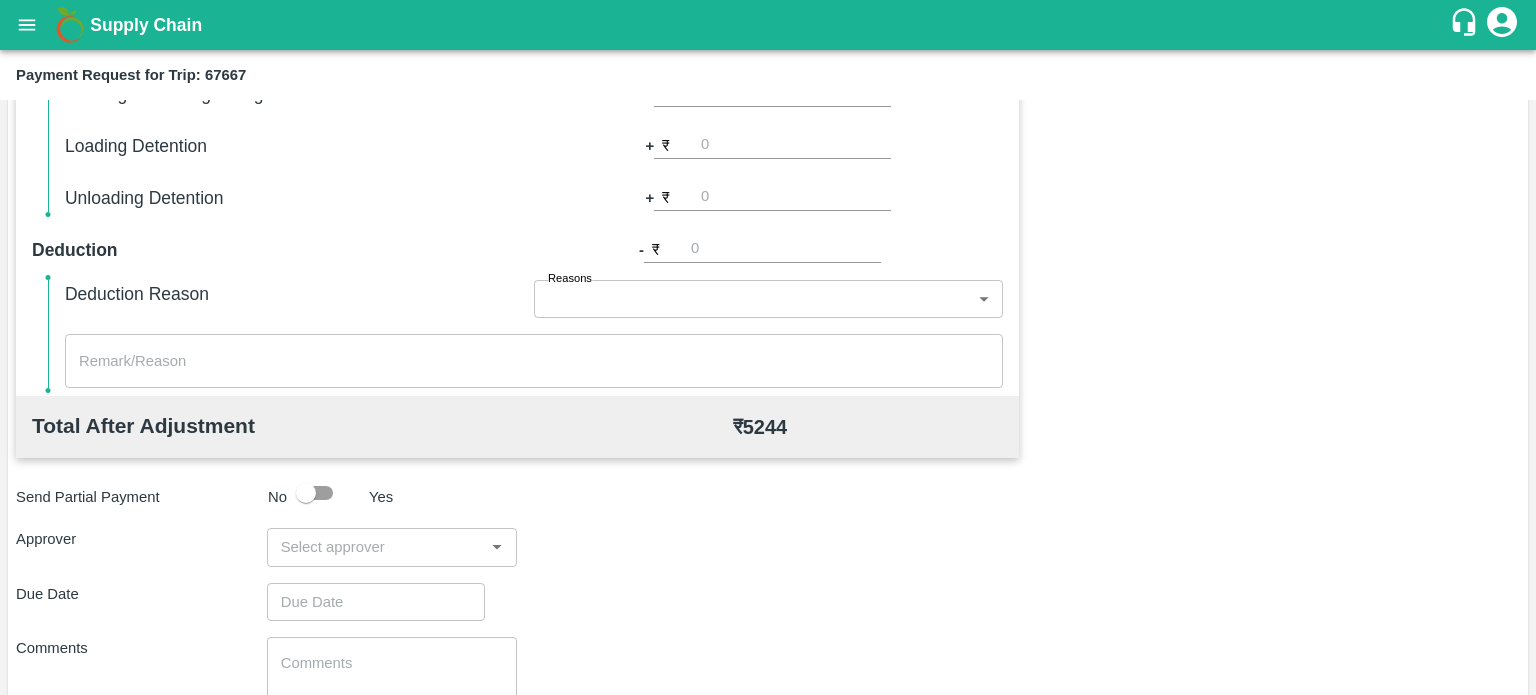 click on "​" at bounding box center (392, 547) 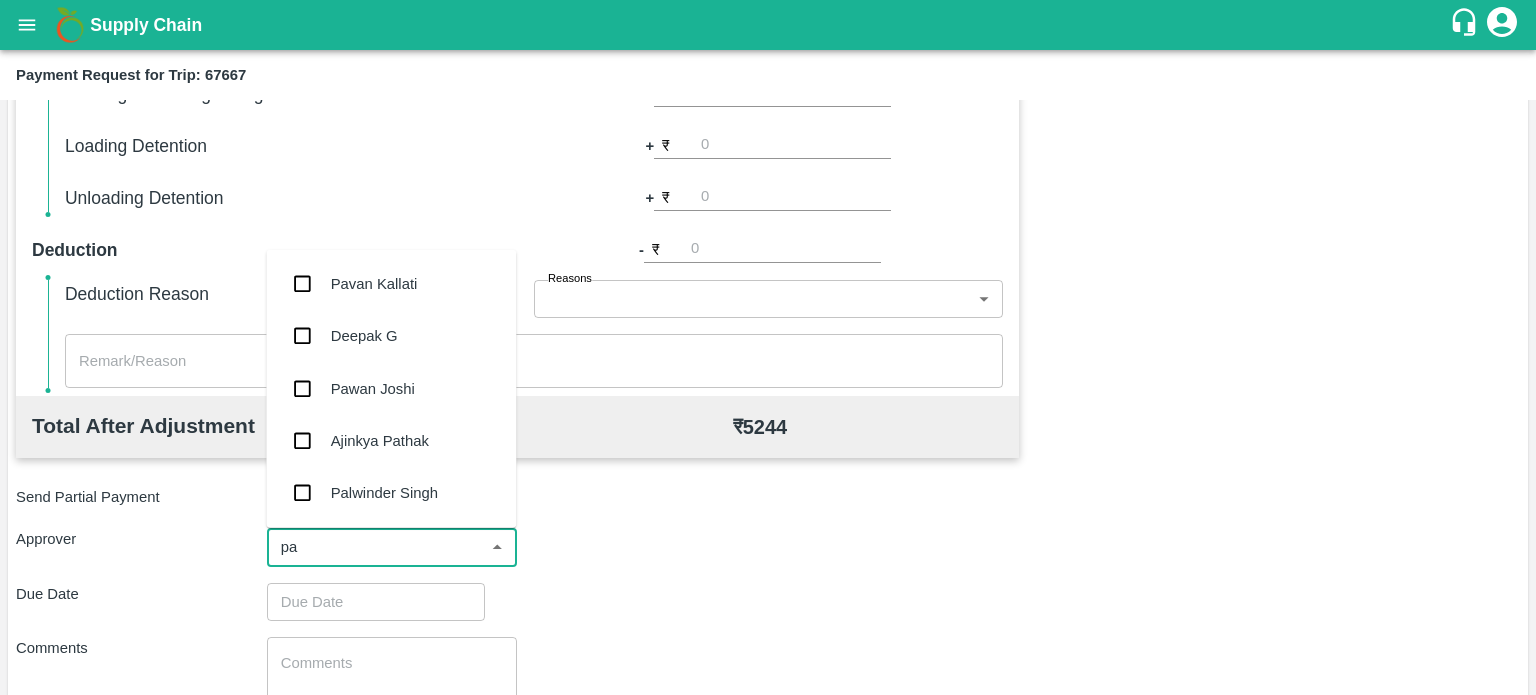 type on "pal" 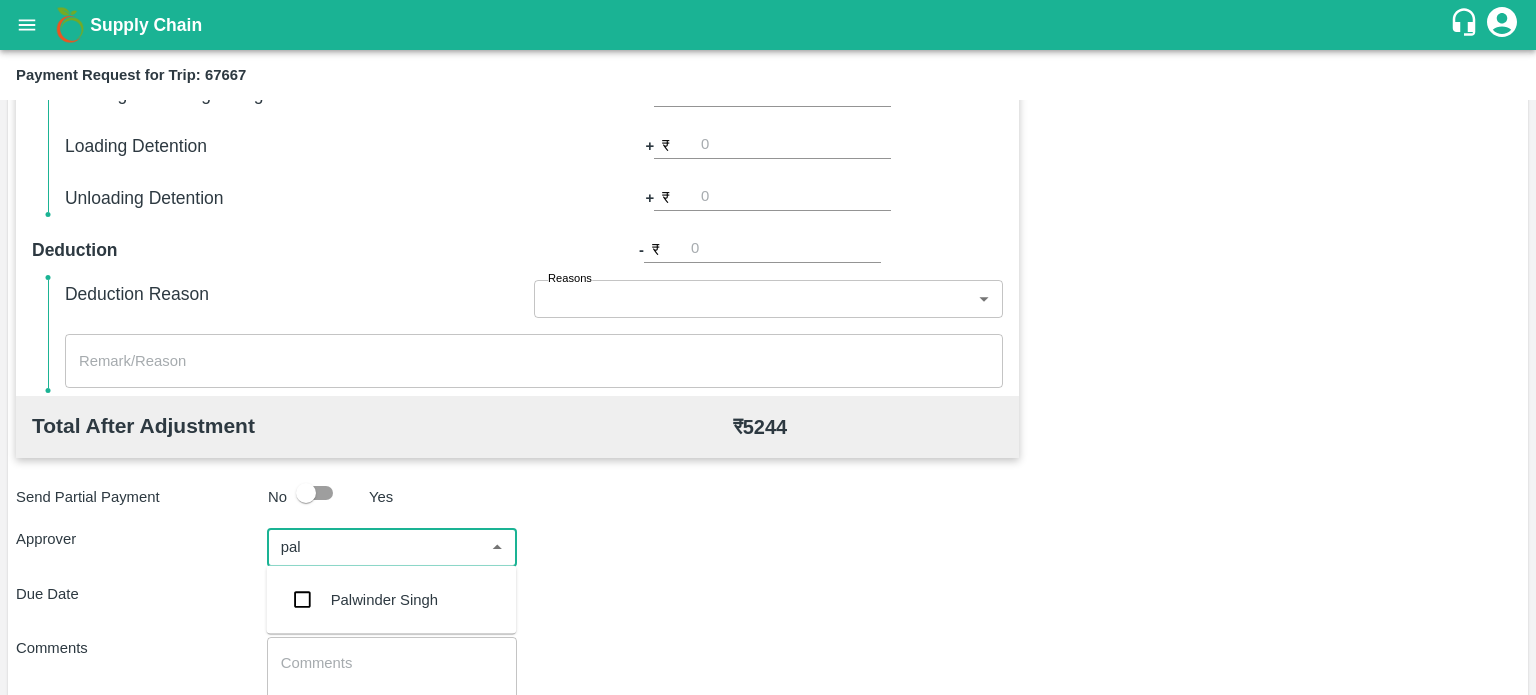 click on "Palwinder Singh" at bounding box center [384, 600] 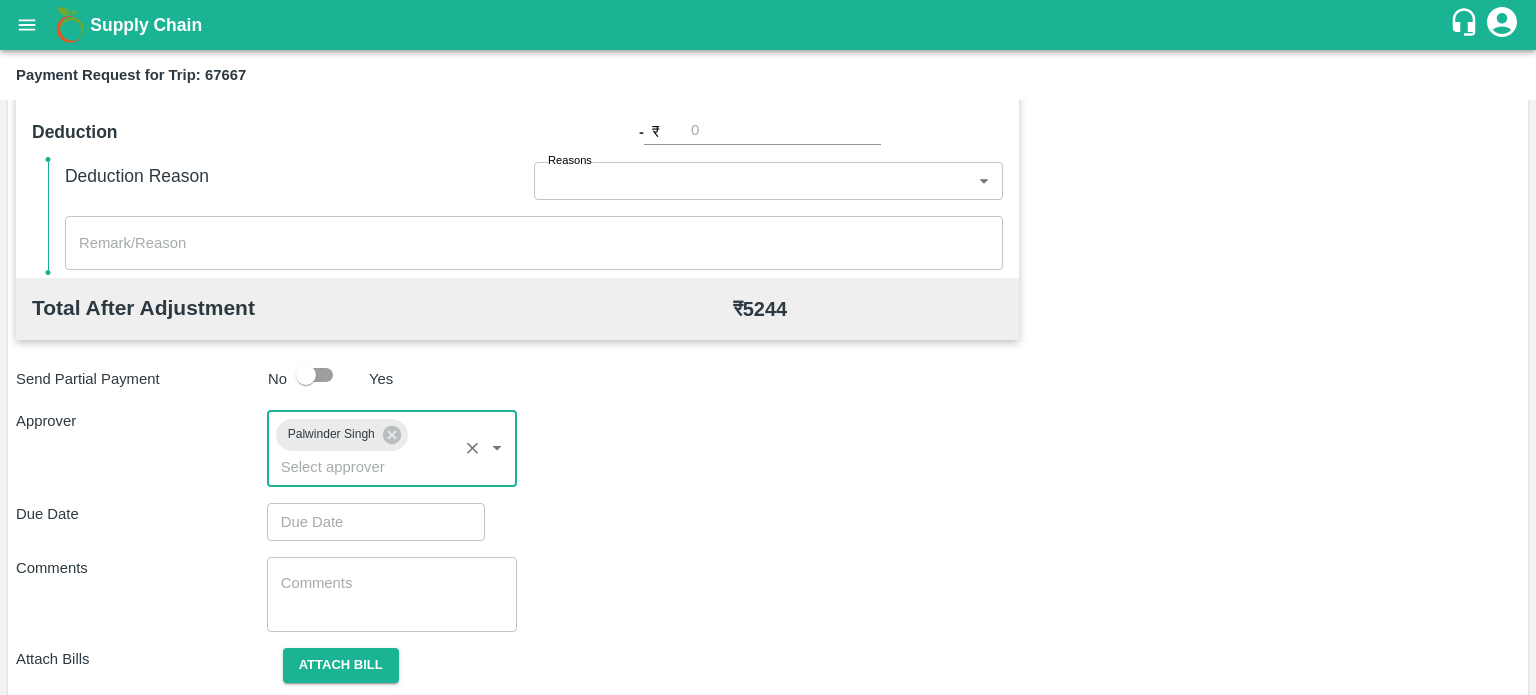scroll, scrollTop: 826, scrollLeft: 0, axis: vertical 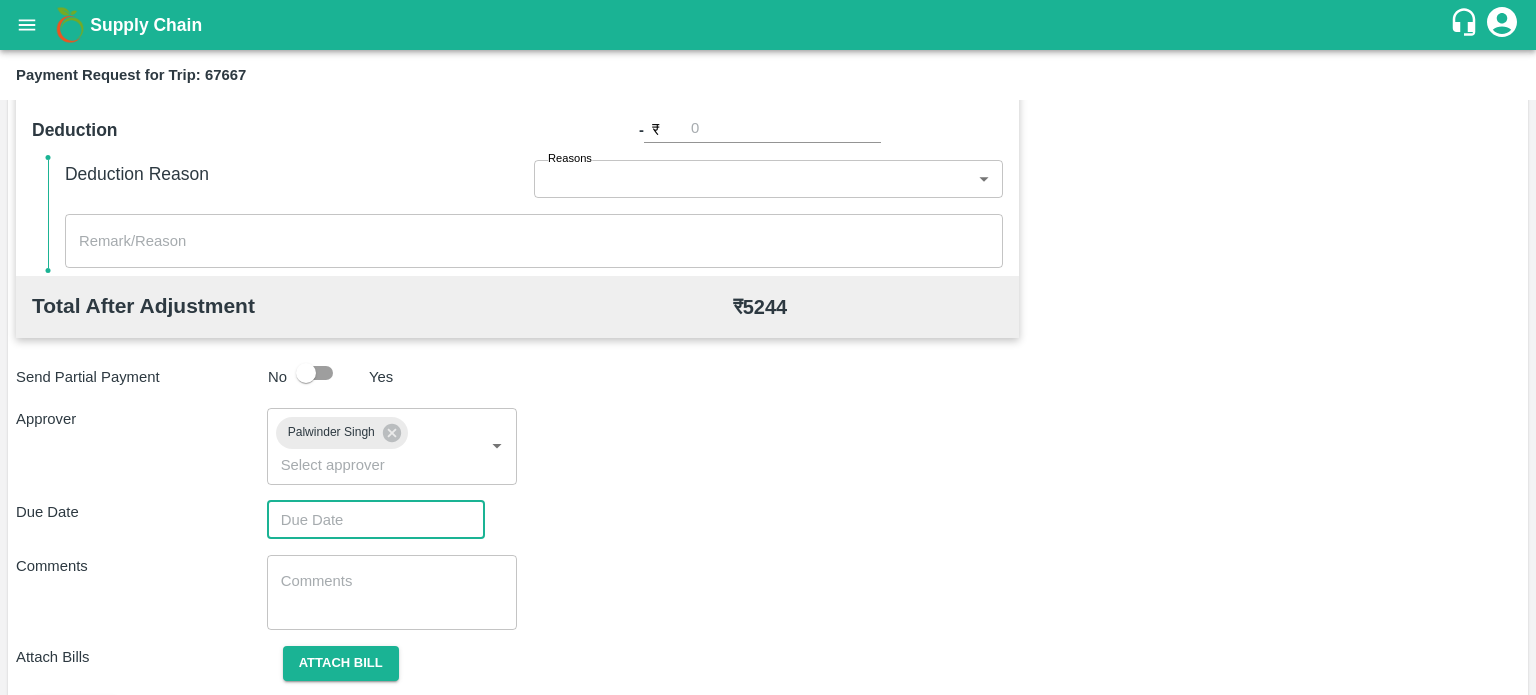 type on "DD/MM/YYYY hh:mm aa" 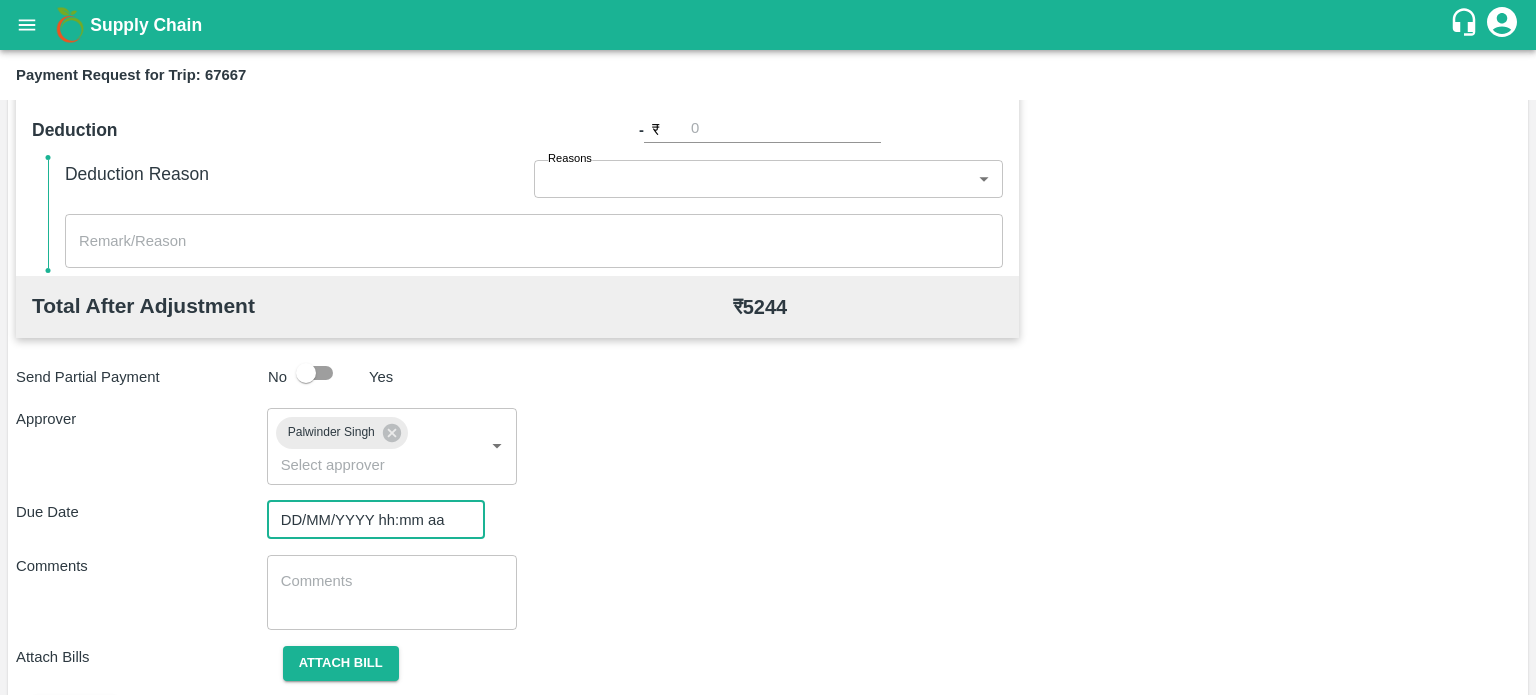 click on "DD/MM/YYYY hh:mm aa" at bounding box center (369, 520) 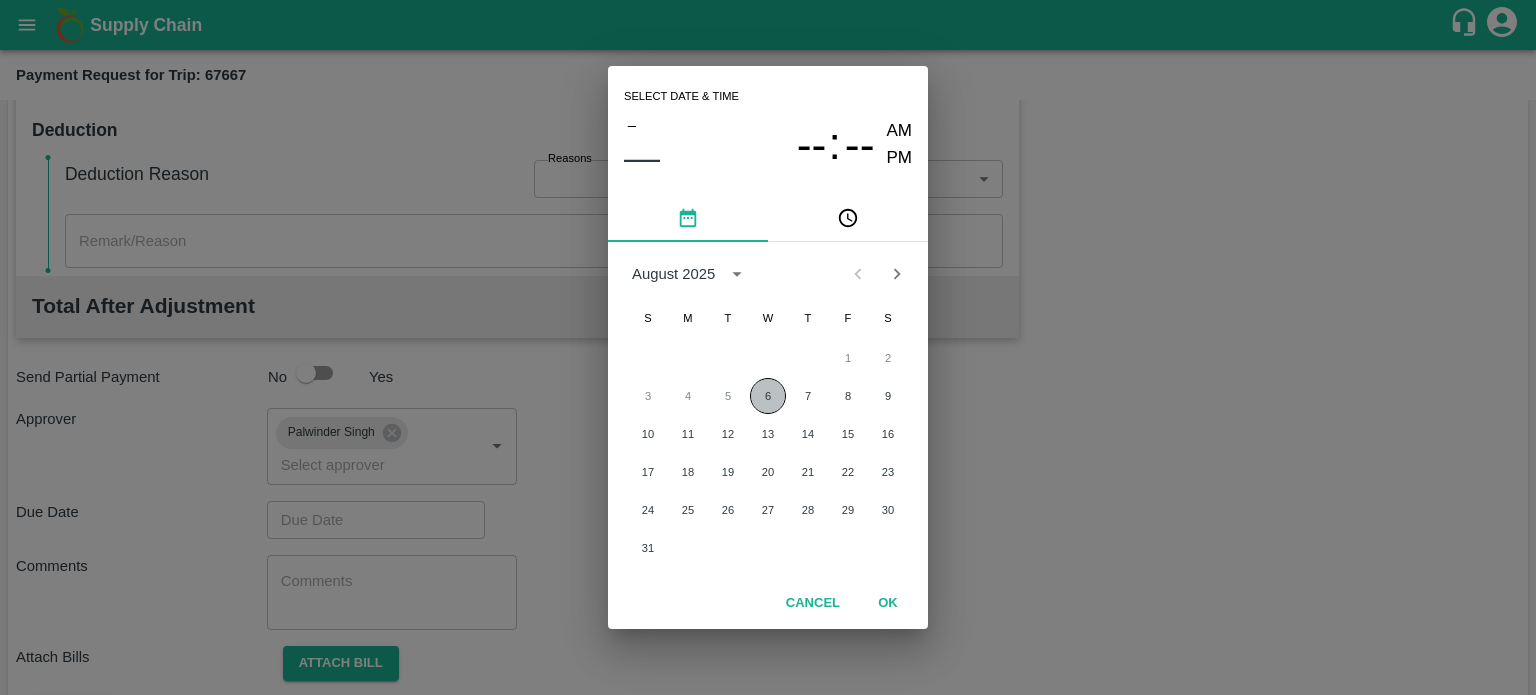 click on "6" at bounding box center [768, 396] 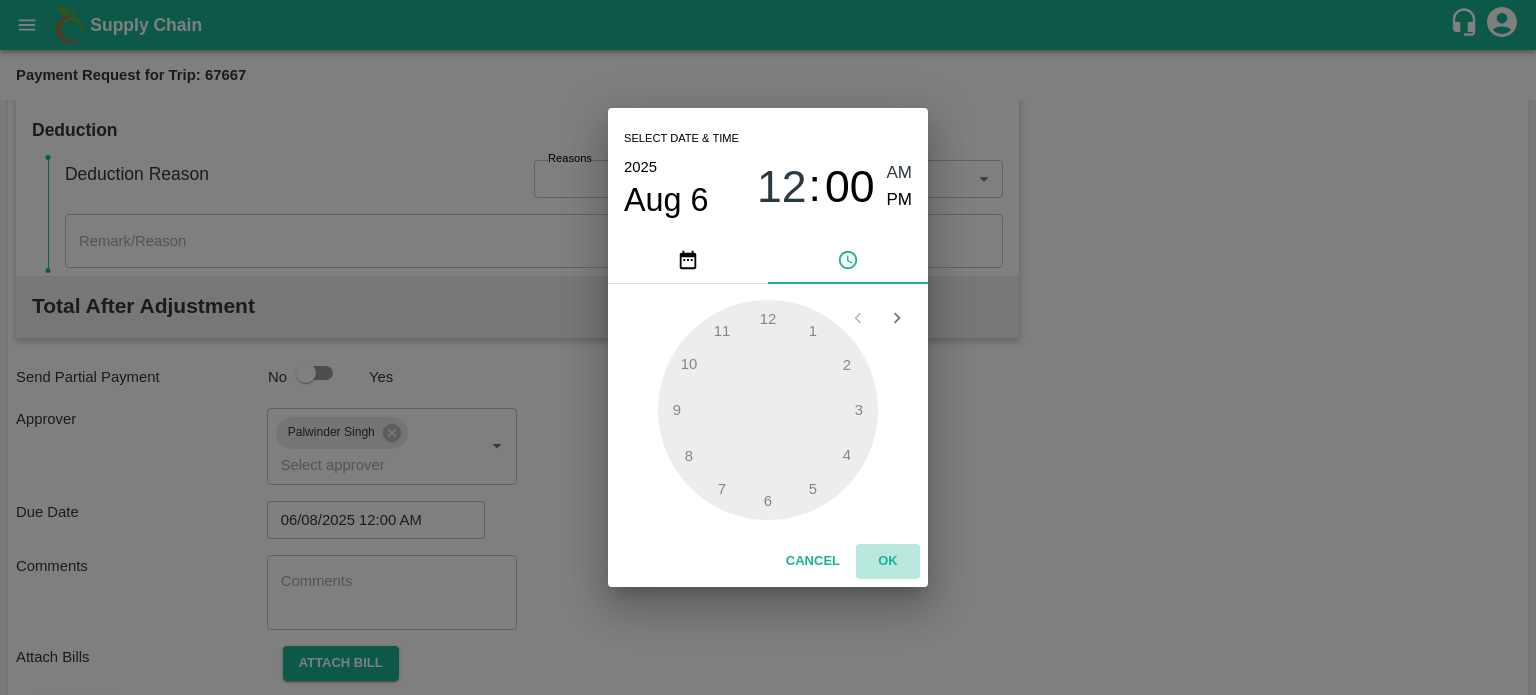 click on "OK" at bounding box center (888, 561) 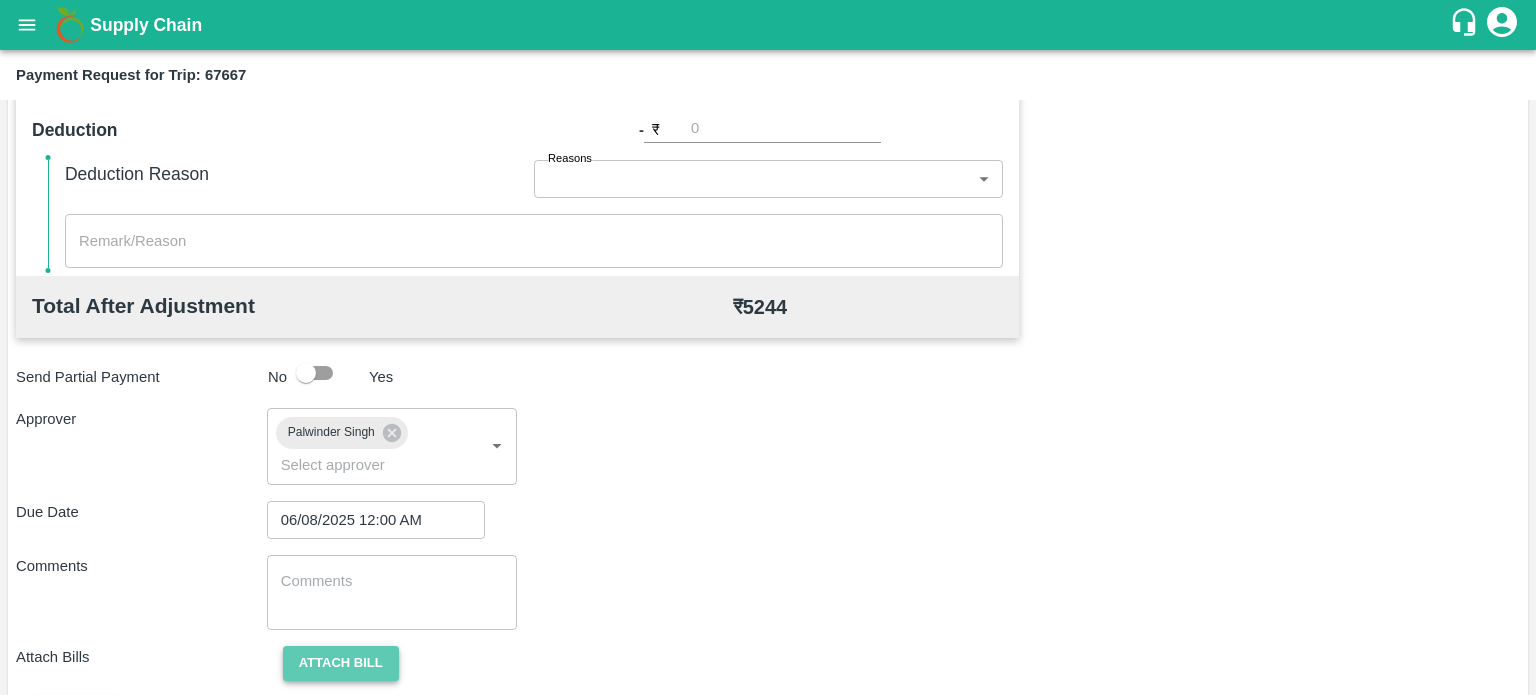 click on "Attach bill" at bounding box center [341, 663] 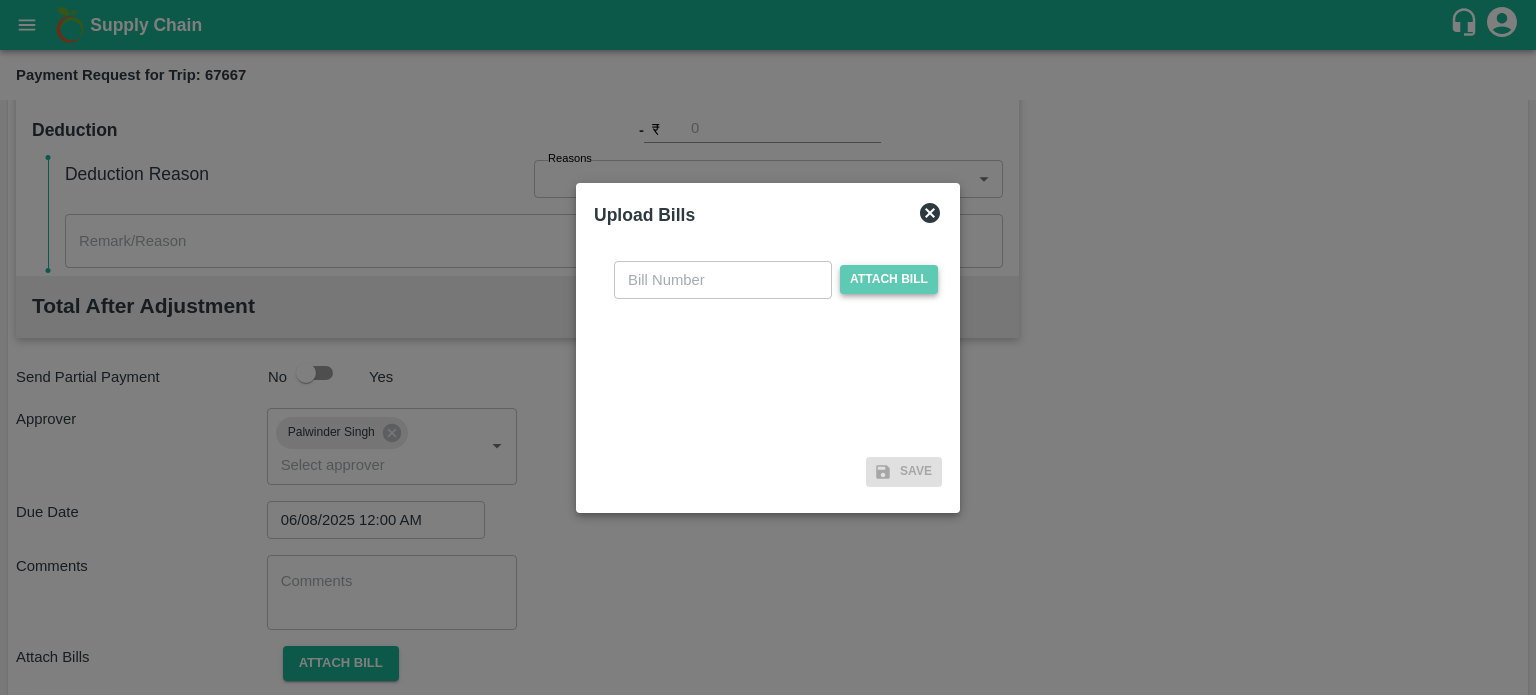 click on "Attach bill" at bounding box center (889, 279) 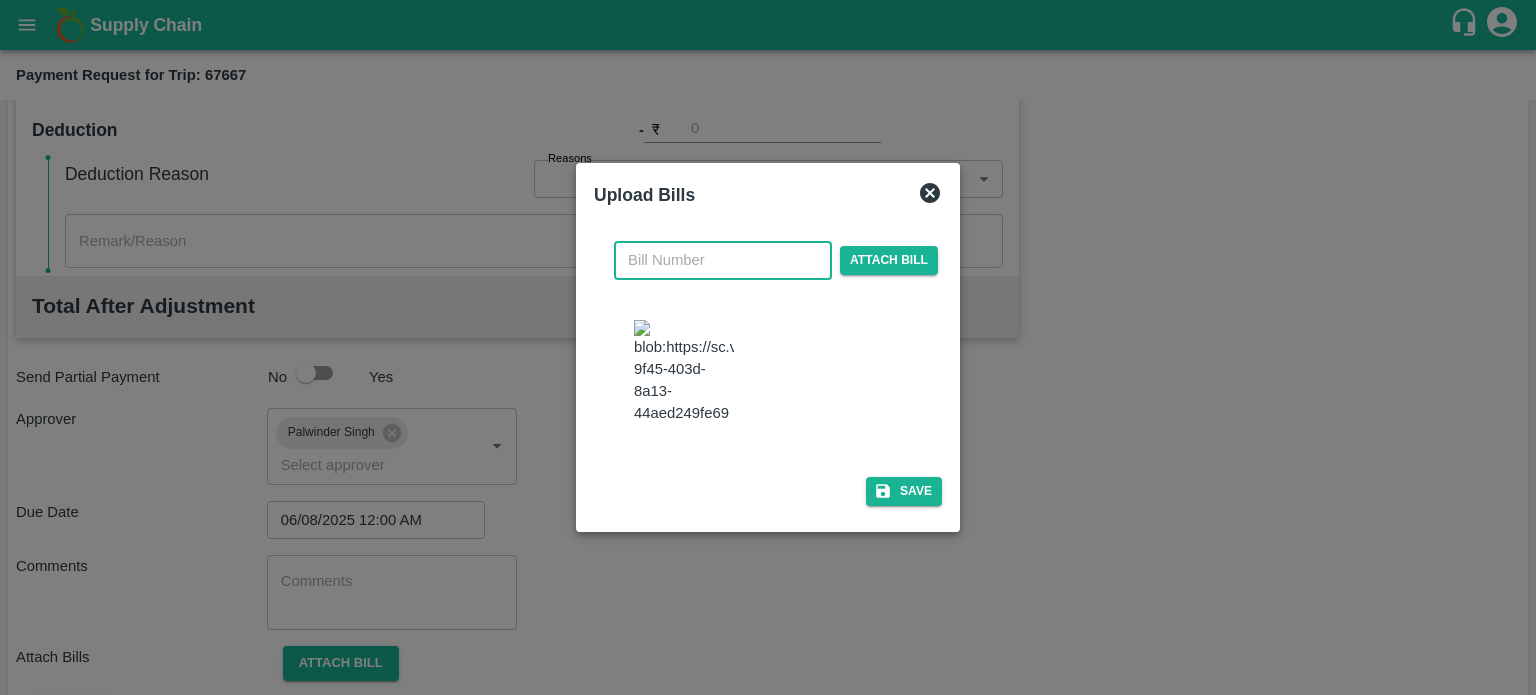 click at bounding box center (723, 260) 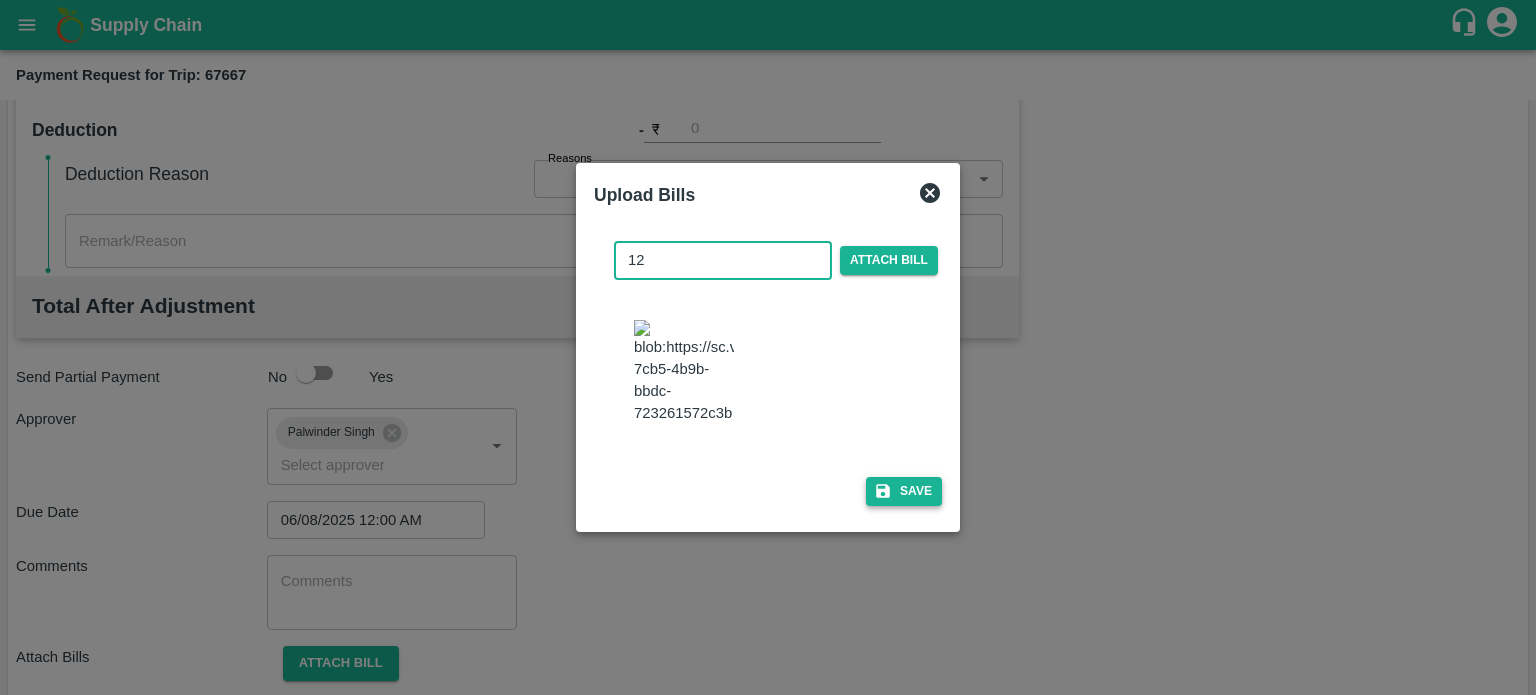 type on "12" 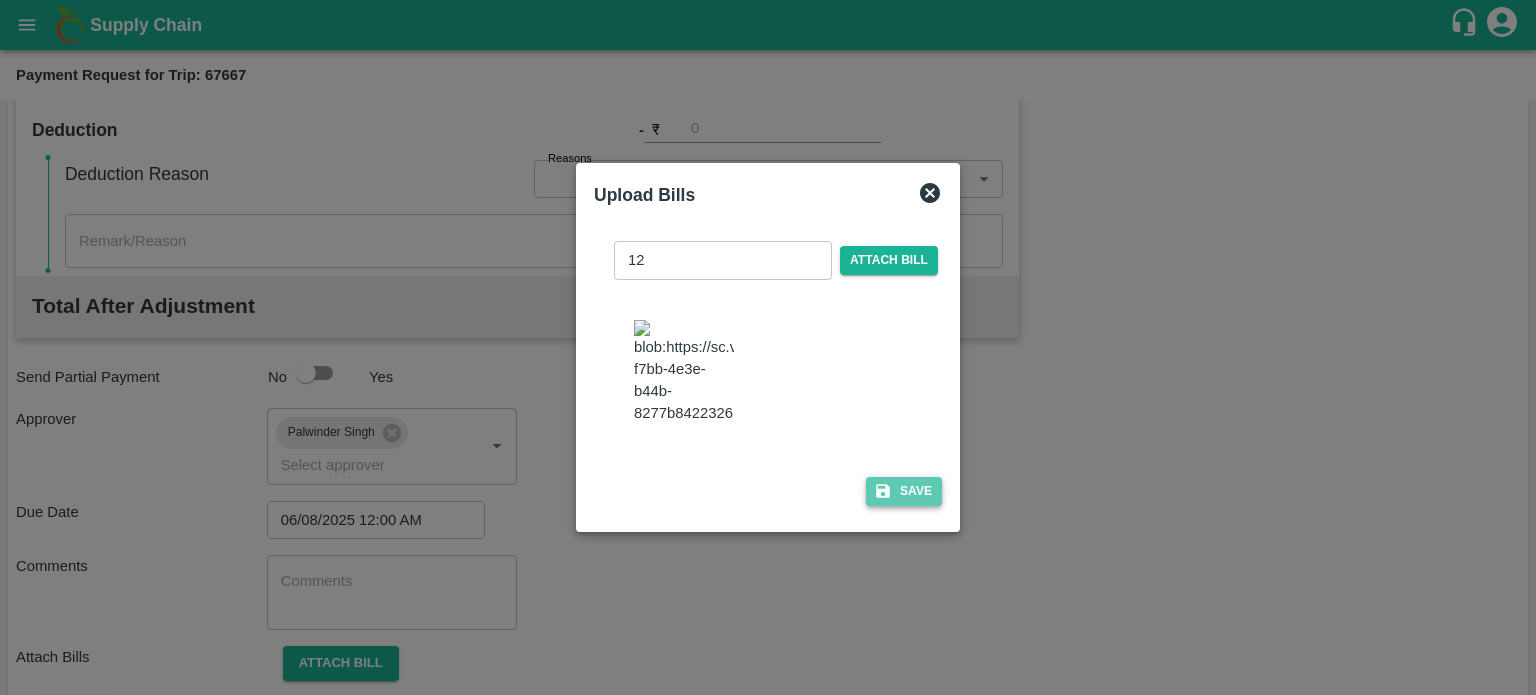 click on "Save" at bounding box center (904, 491) 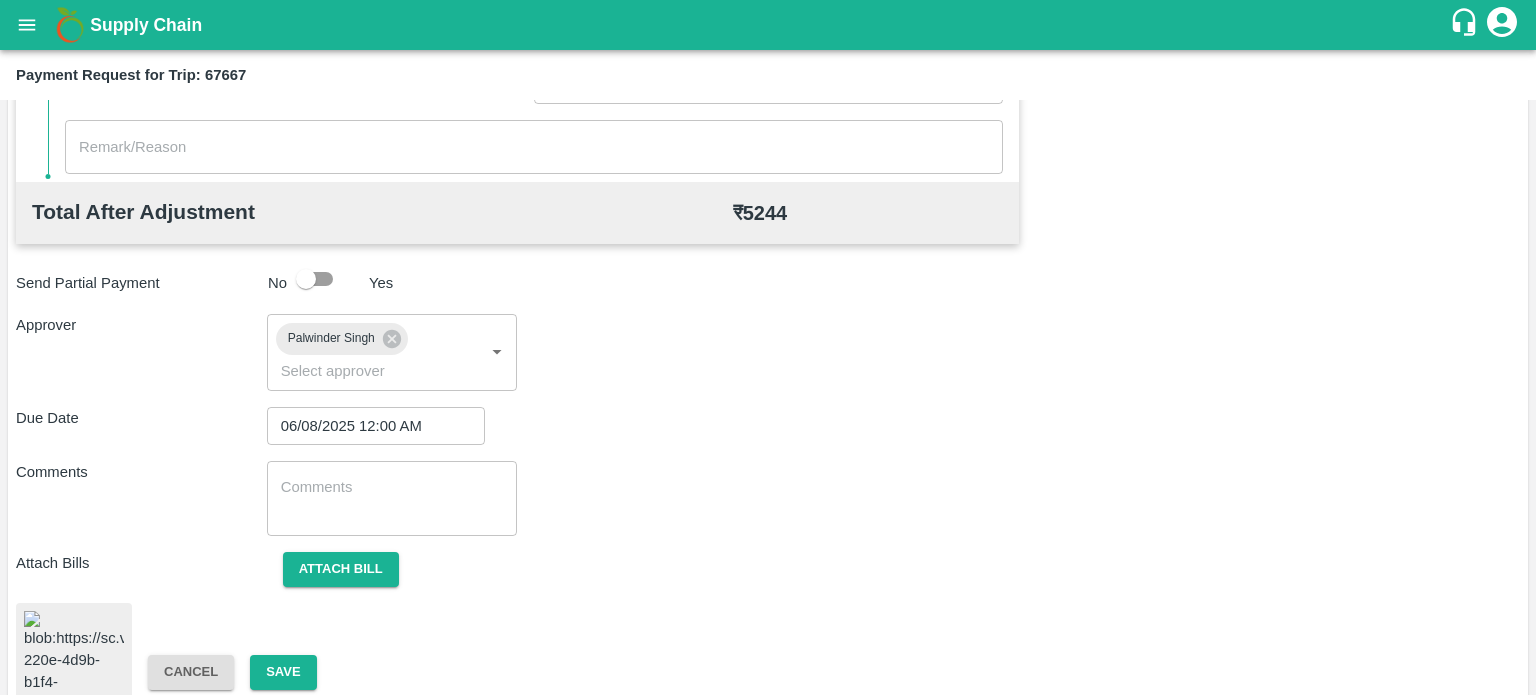 scroll, scrollTop: 955, scrollLeft: 0, axis: vertical 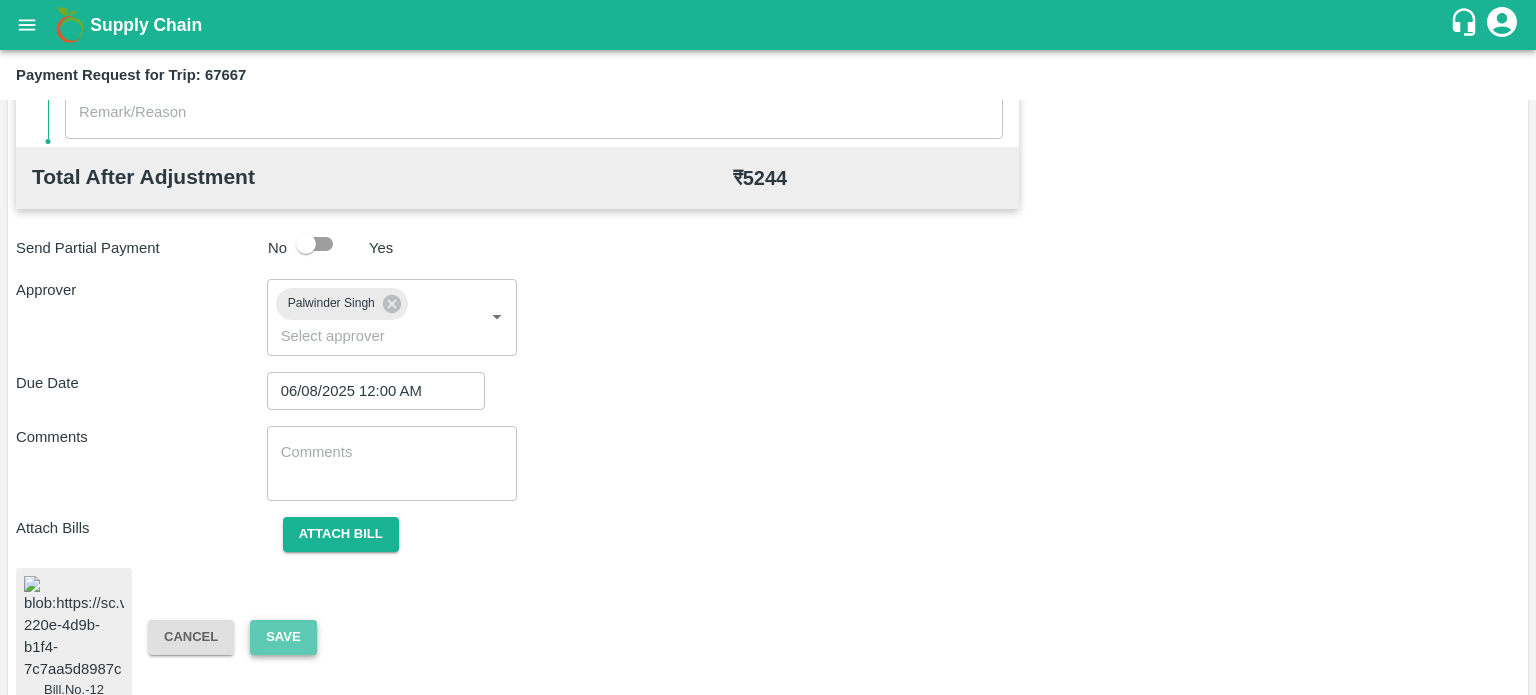 click on "Save" at bounding box center [283, 637] 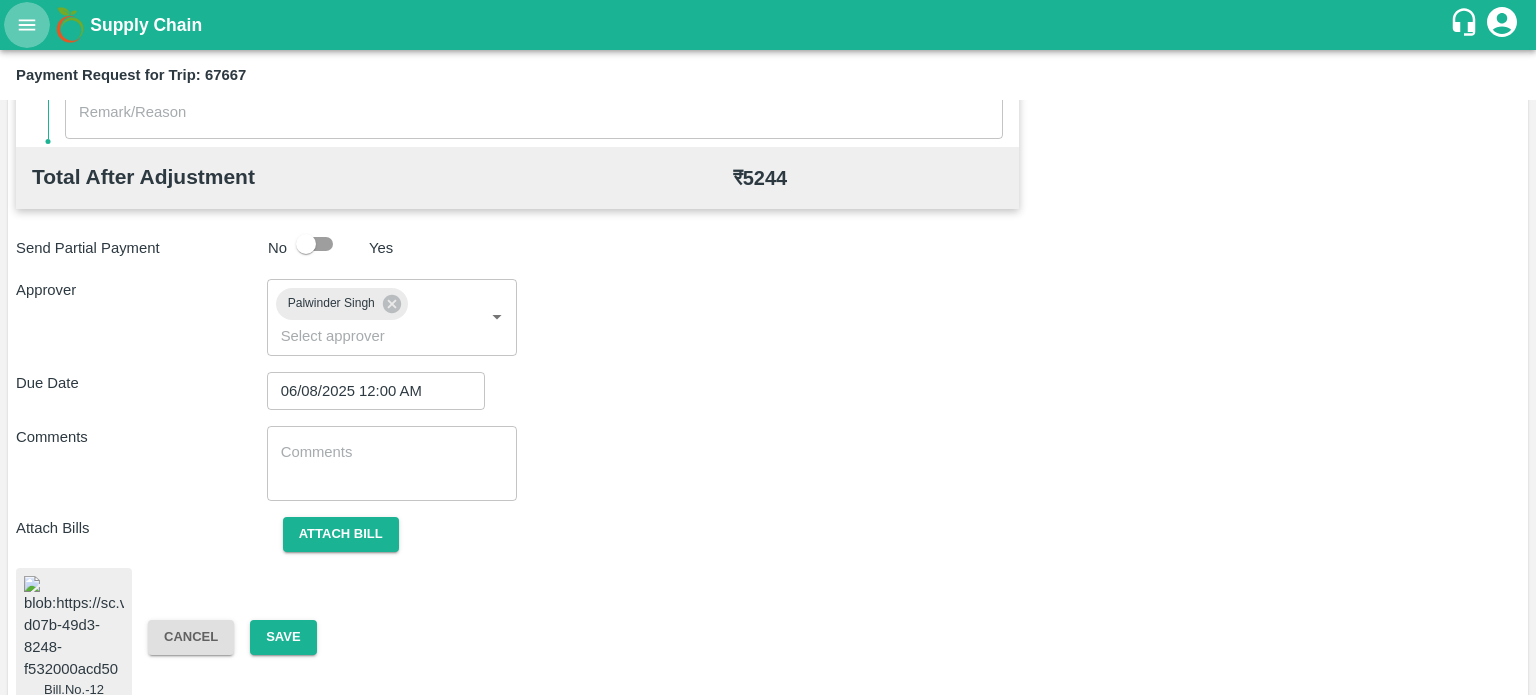 click 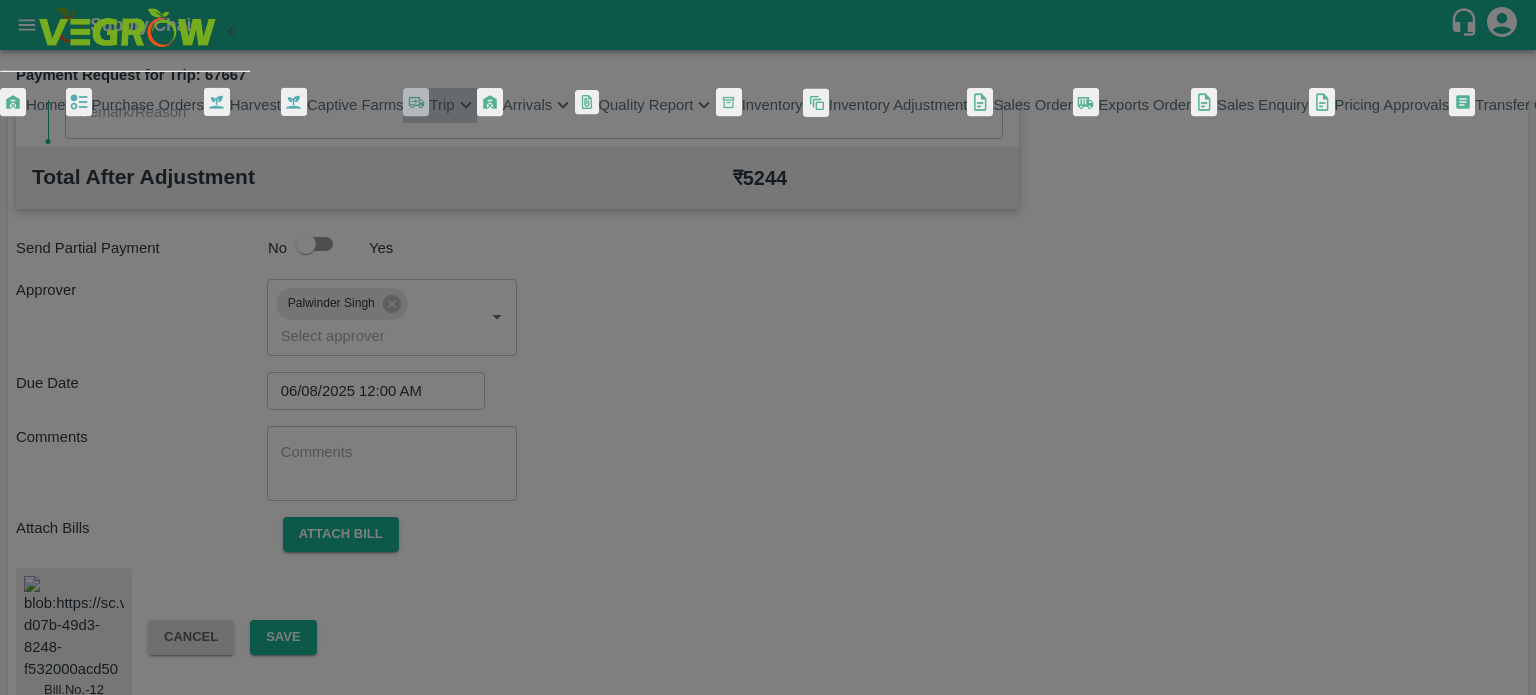 click on "Trip" at bounding box center [441, 105] 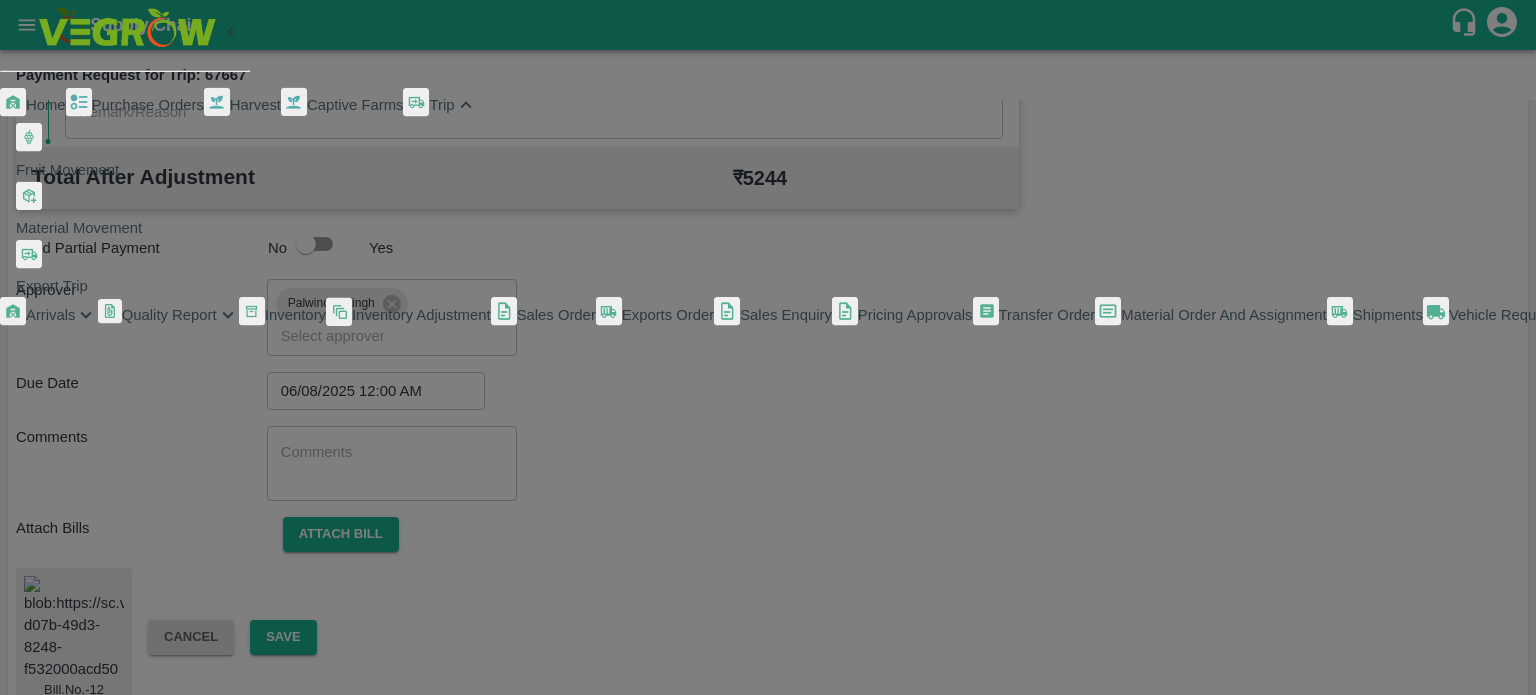 click on "Fruit Movement" at bounding box center [67, 170] 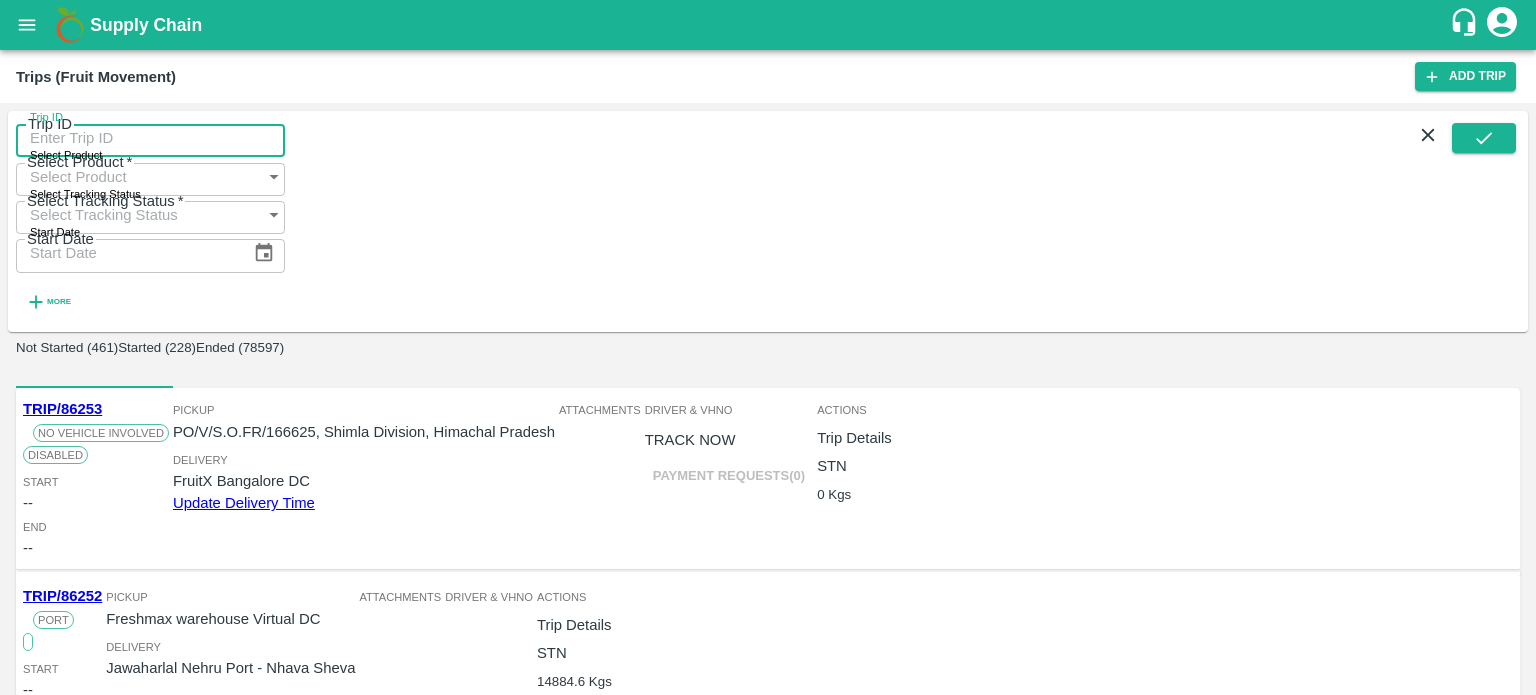 click on "Trip ID" at bounding box center (150, 138) 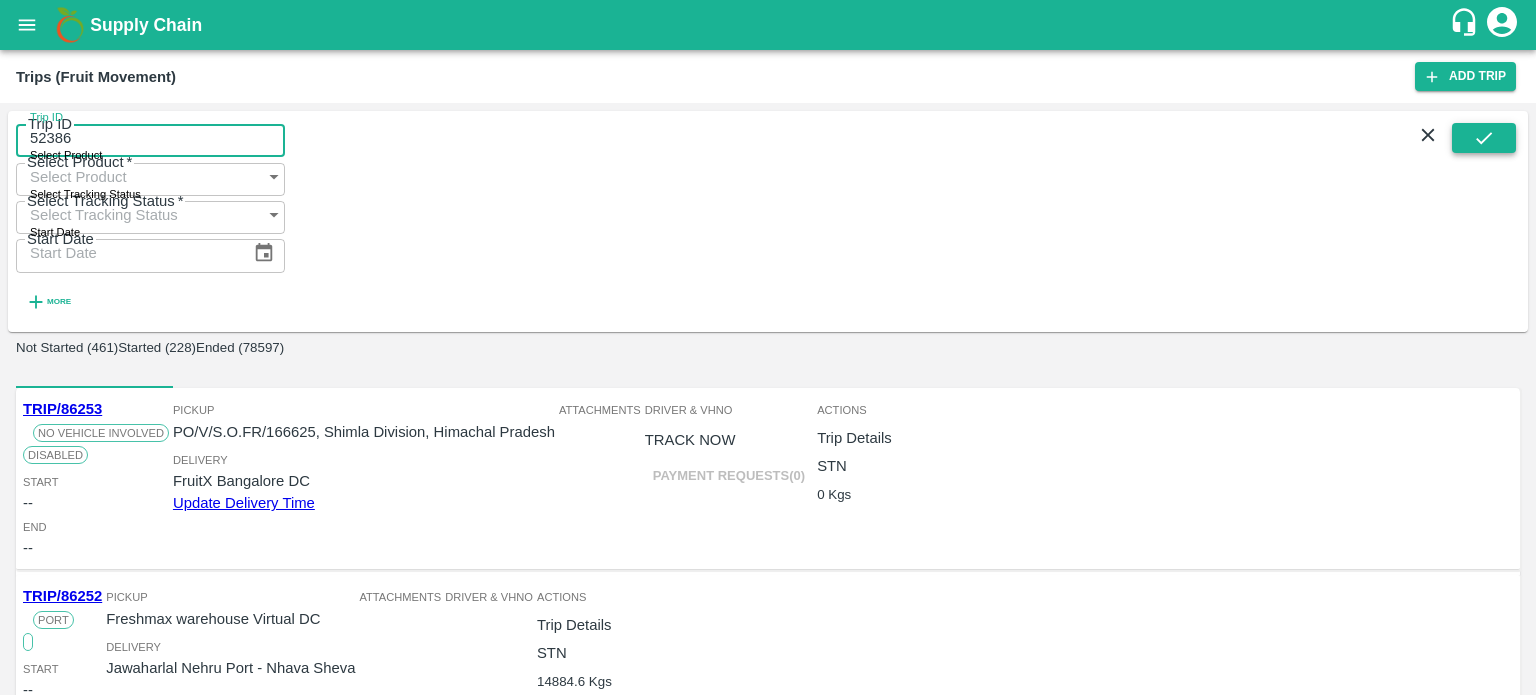 type on "52386" 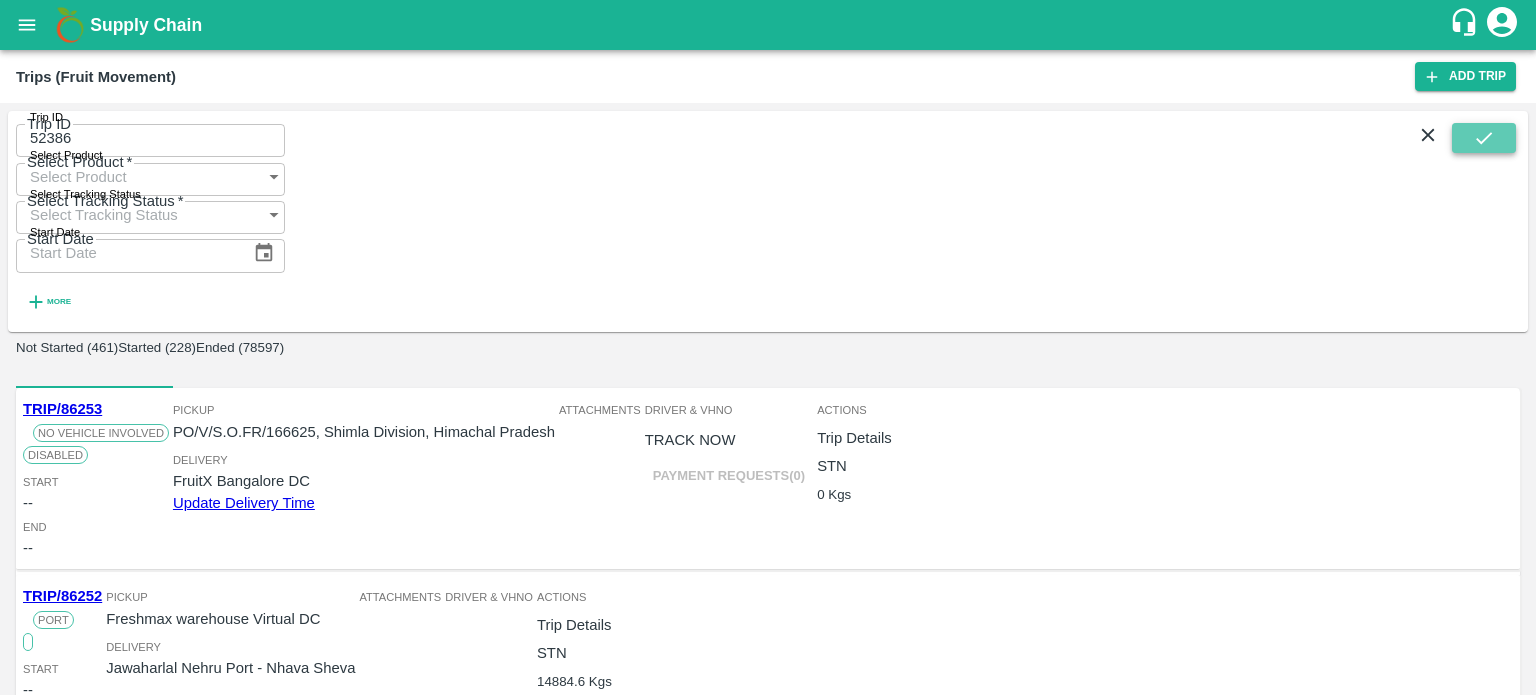 click 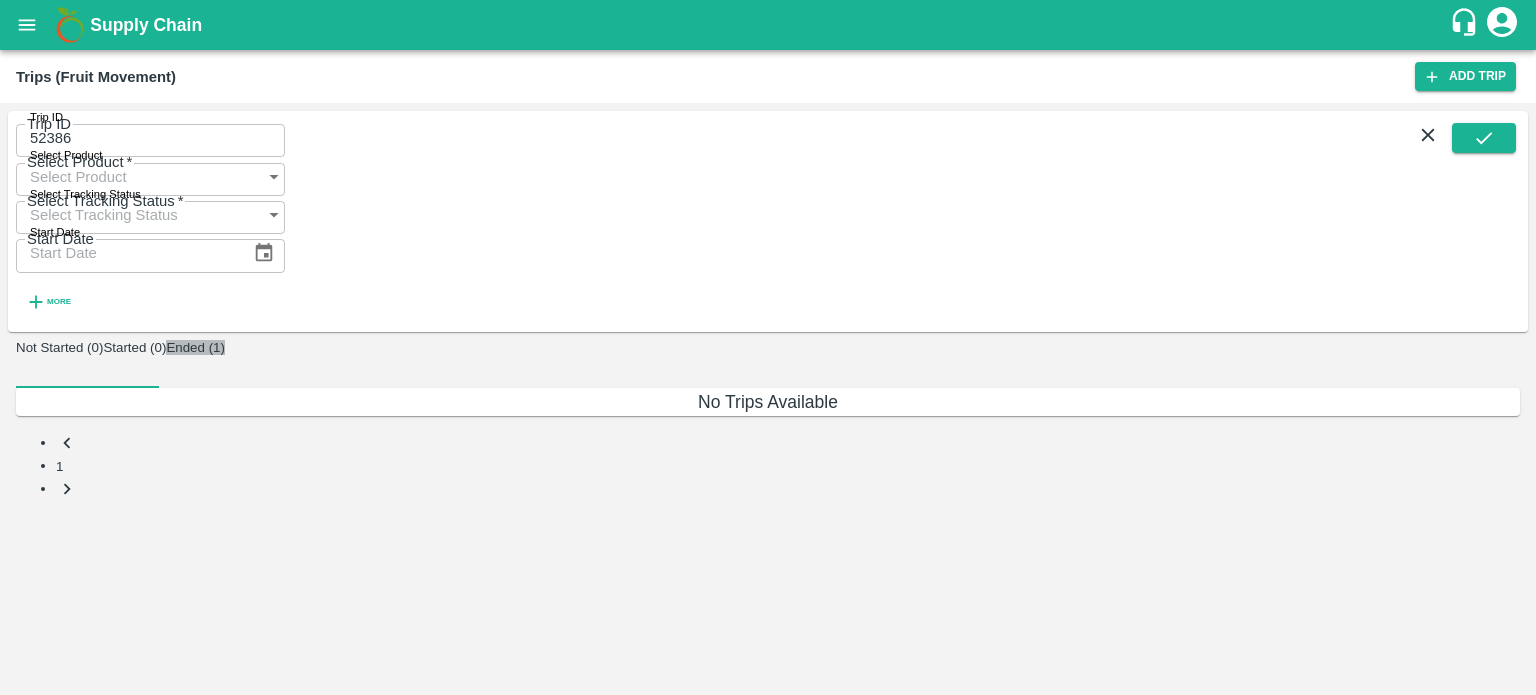 click on "Ended (1)" at bounding box center (195, 347) 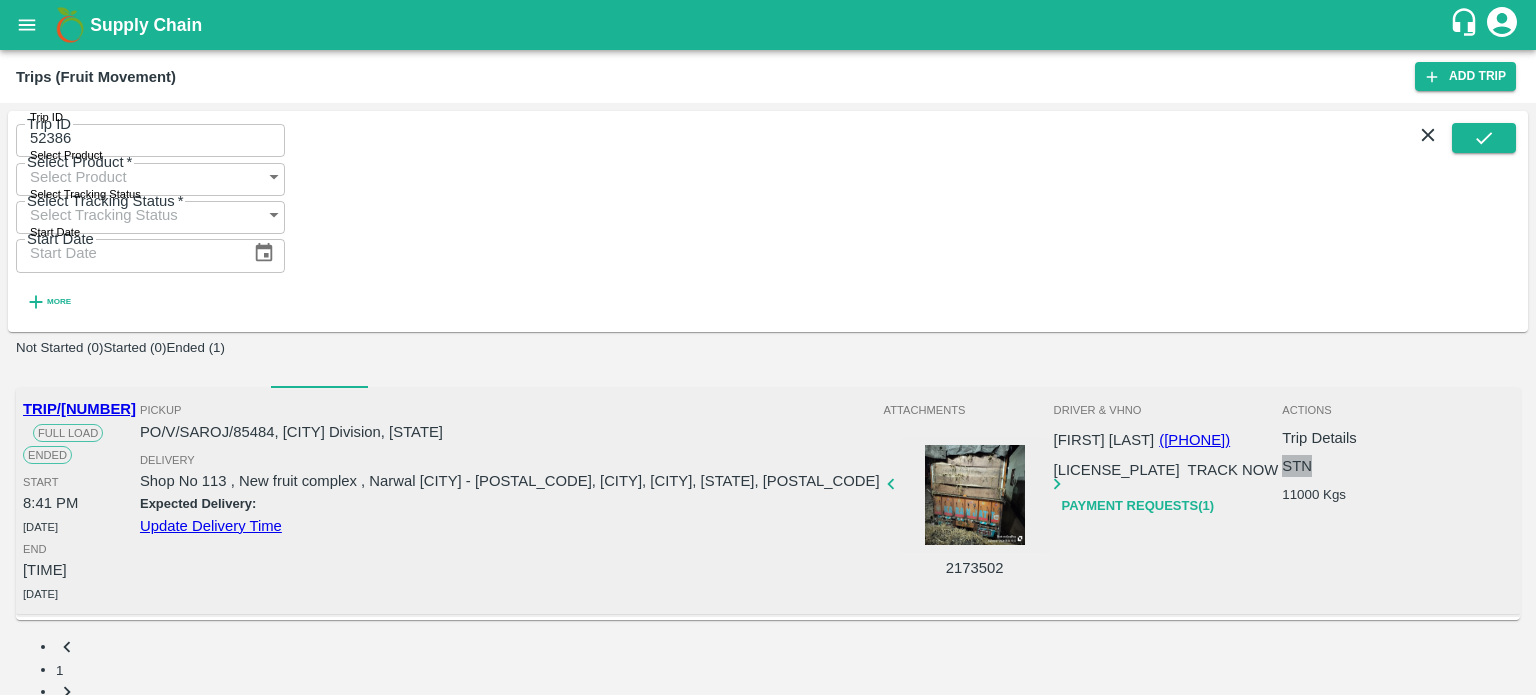 click on "STN" at bounding box center [1297, 466] 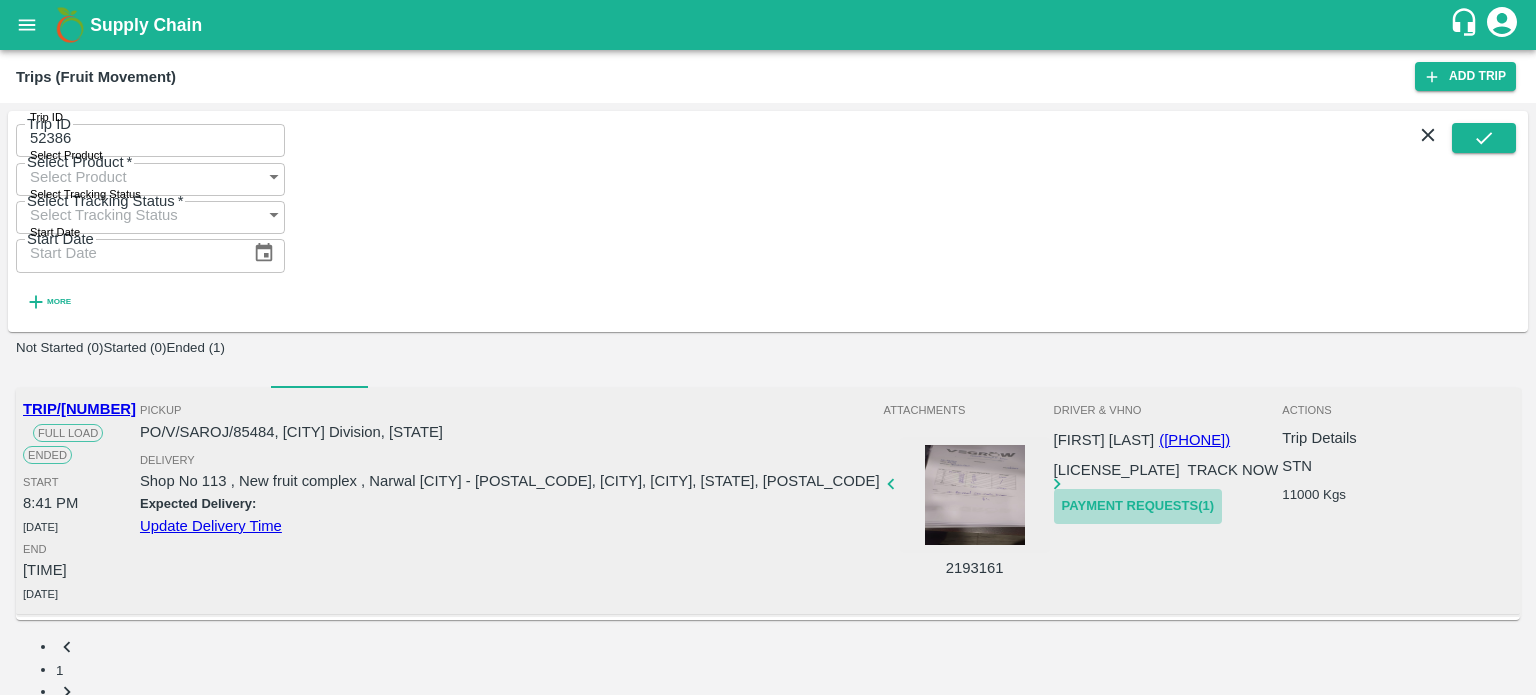 click on "Payment Requests( 1 )" at bounding box center [1138, 506] 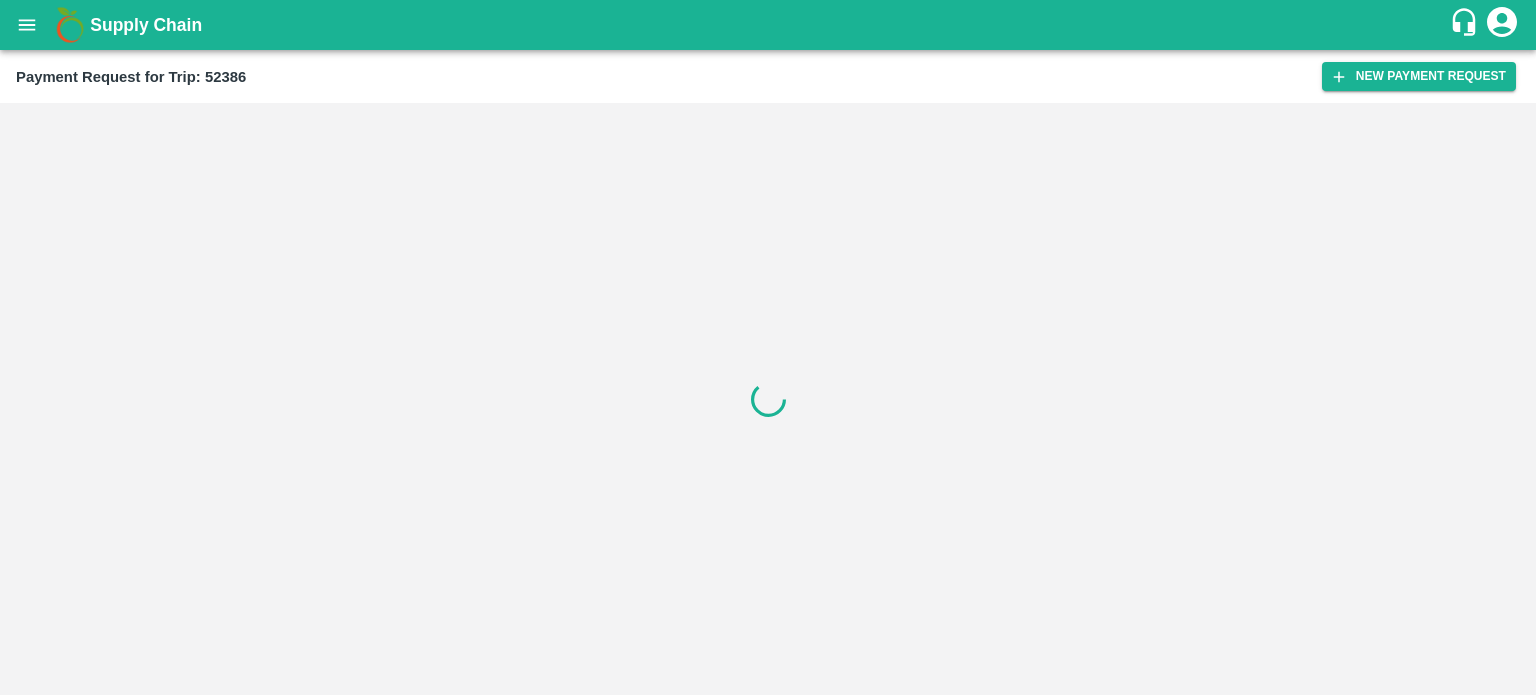 scroll, scrollTop: 0, scrollLeft: 0, axis: both 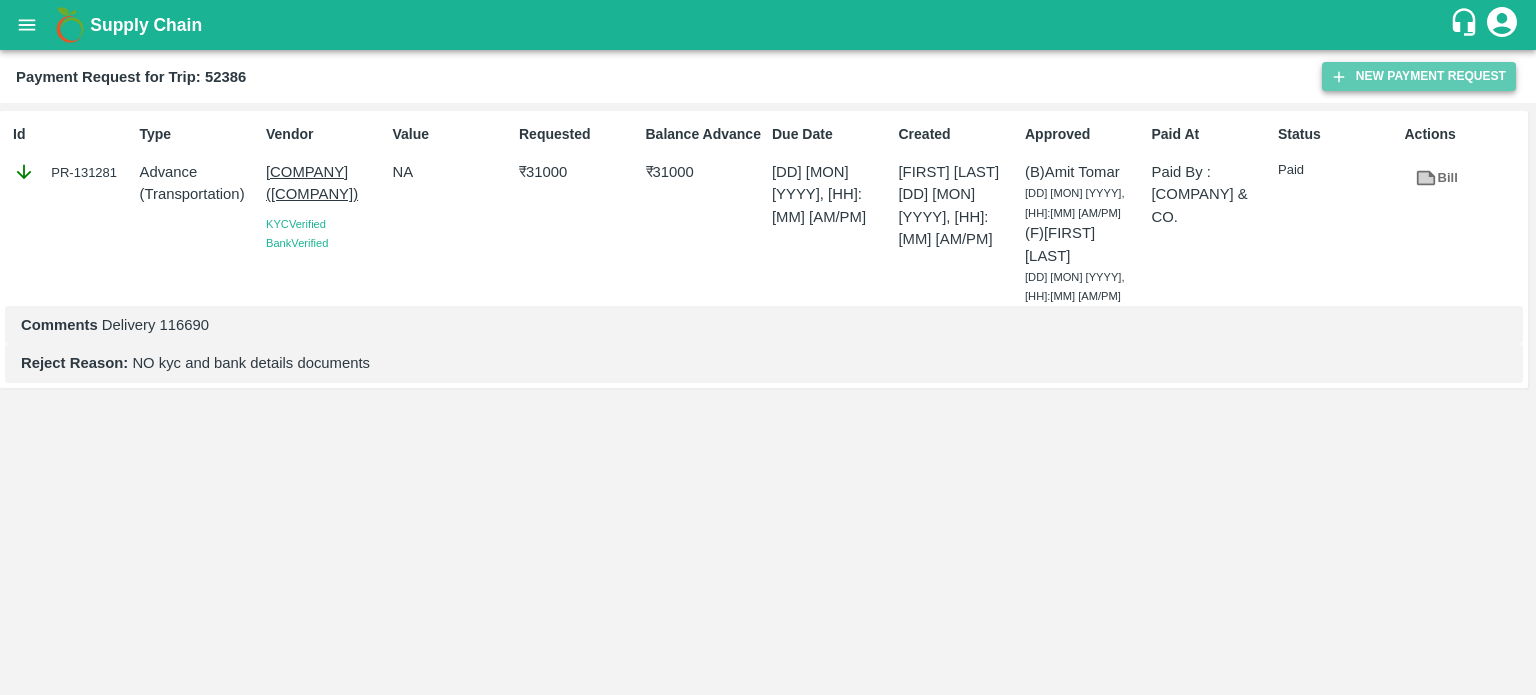 click on "New Payment Request" at bounding box center [1419, 76] 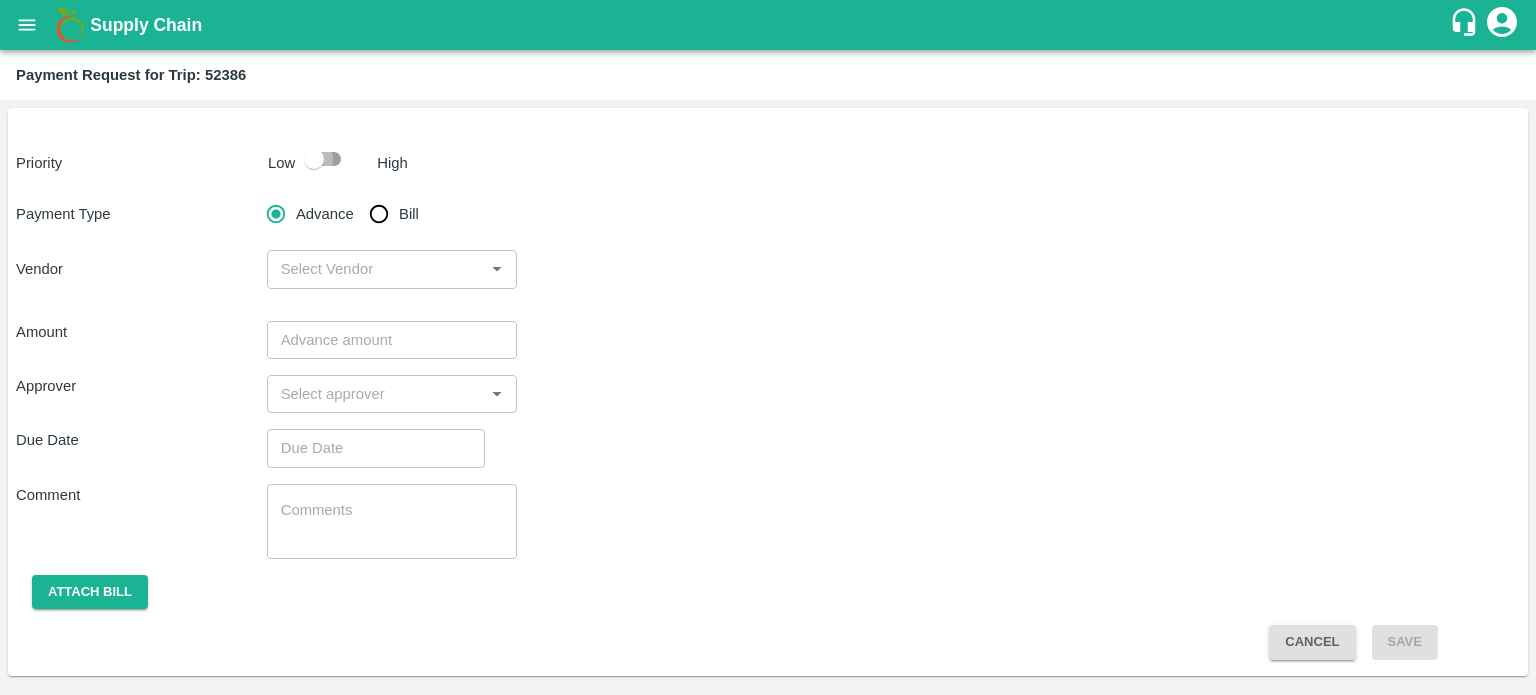 click at bounding box center [314, 159] 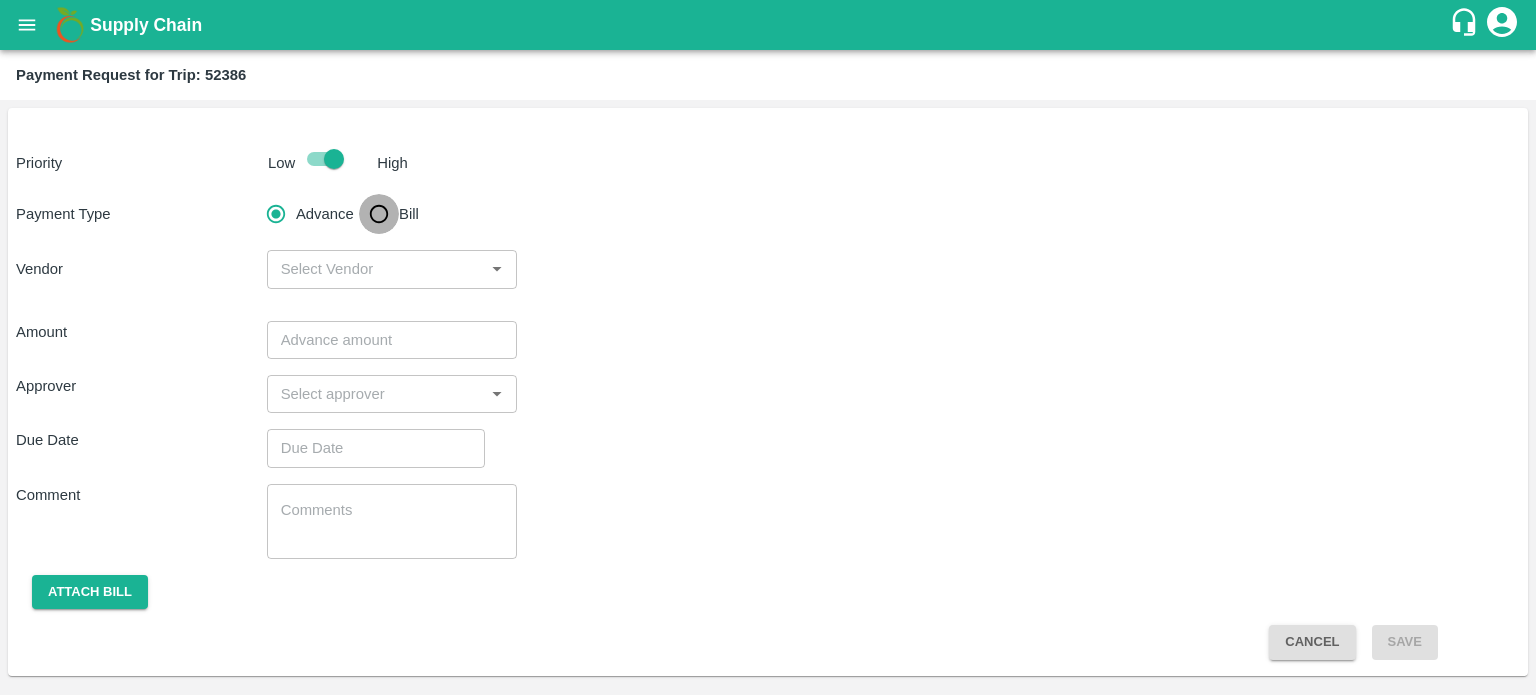click on "Bill" at bounding box center (379, 214) 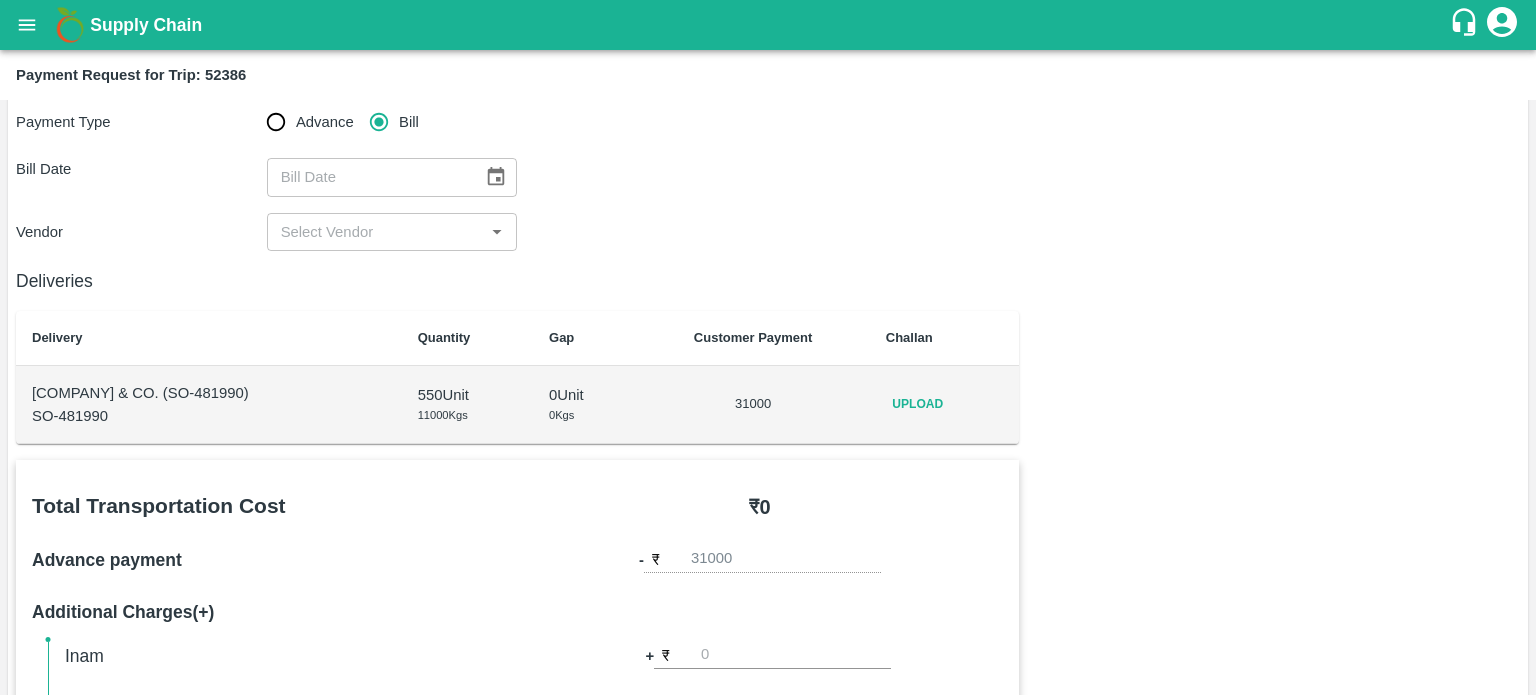 scroll, scrollTop: 0, scrollLeft: 0, axis: both 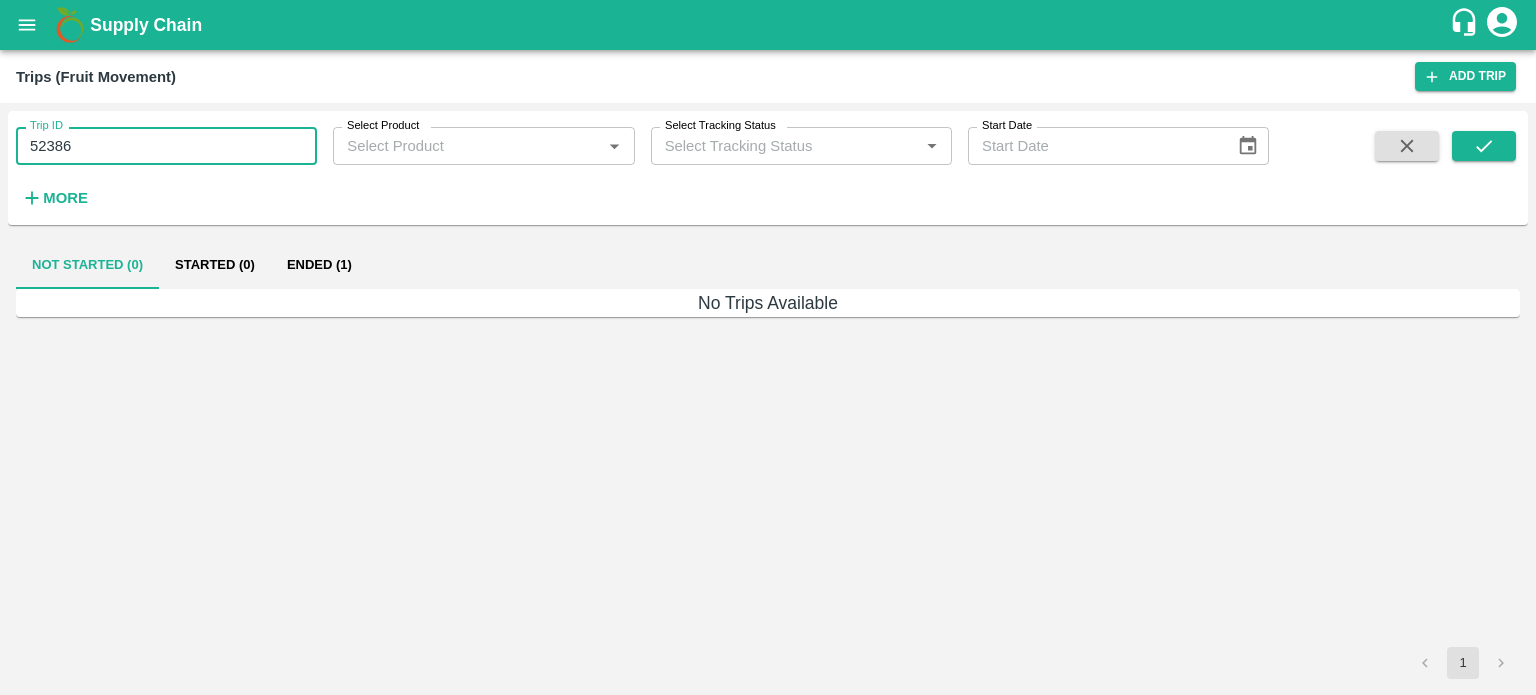 click on "52386" at bounding box center (166, 146) 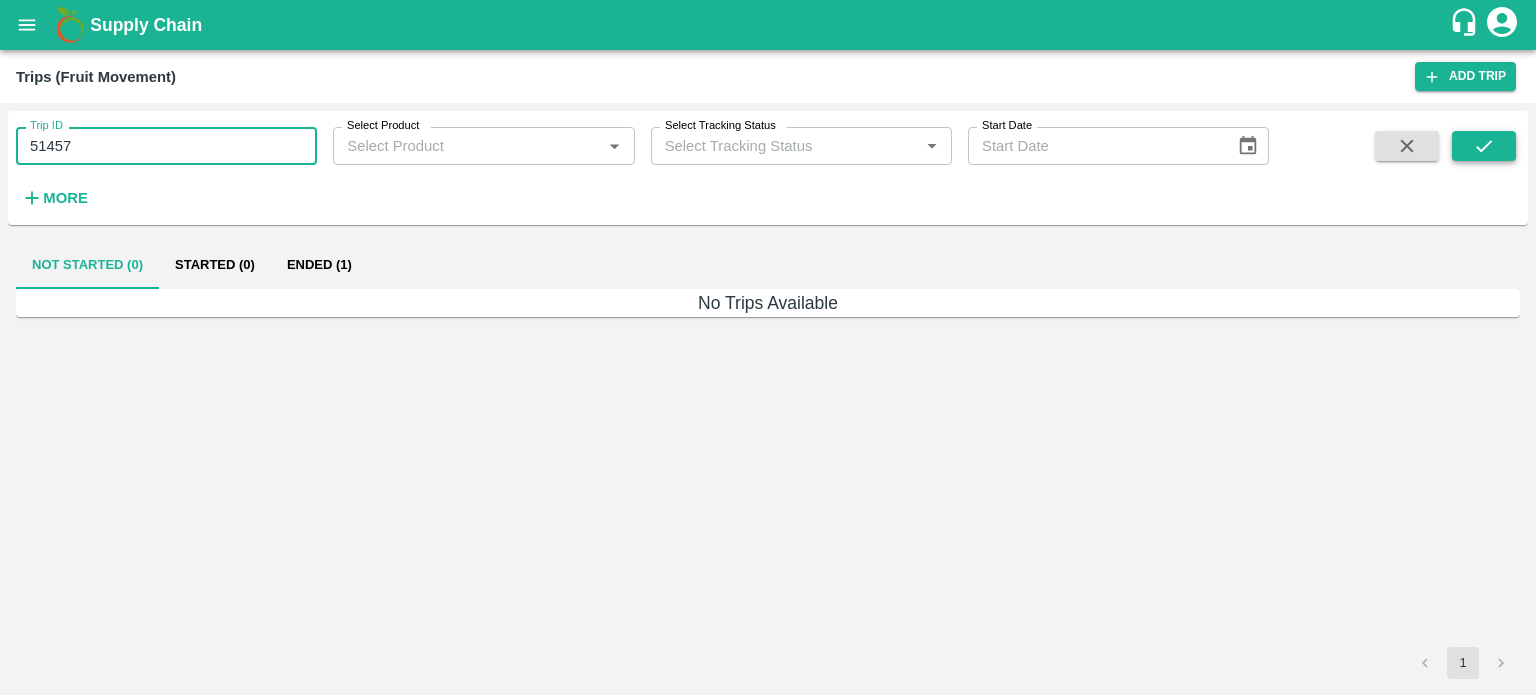 type on "51457" 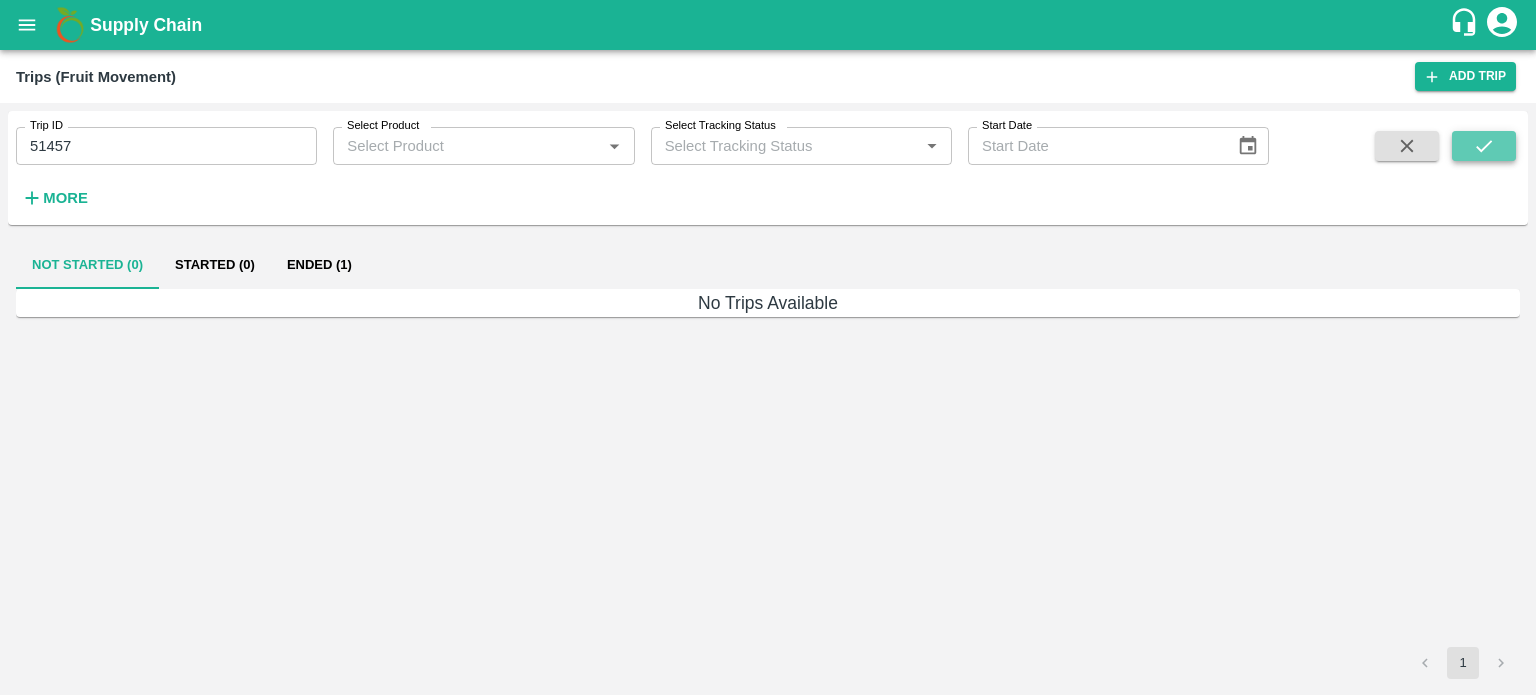 click at bounding box center [1484, 146] 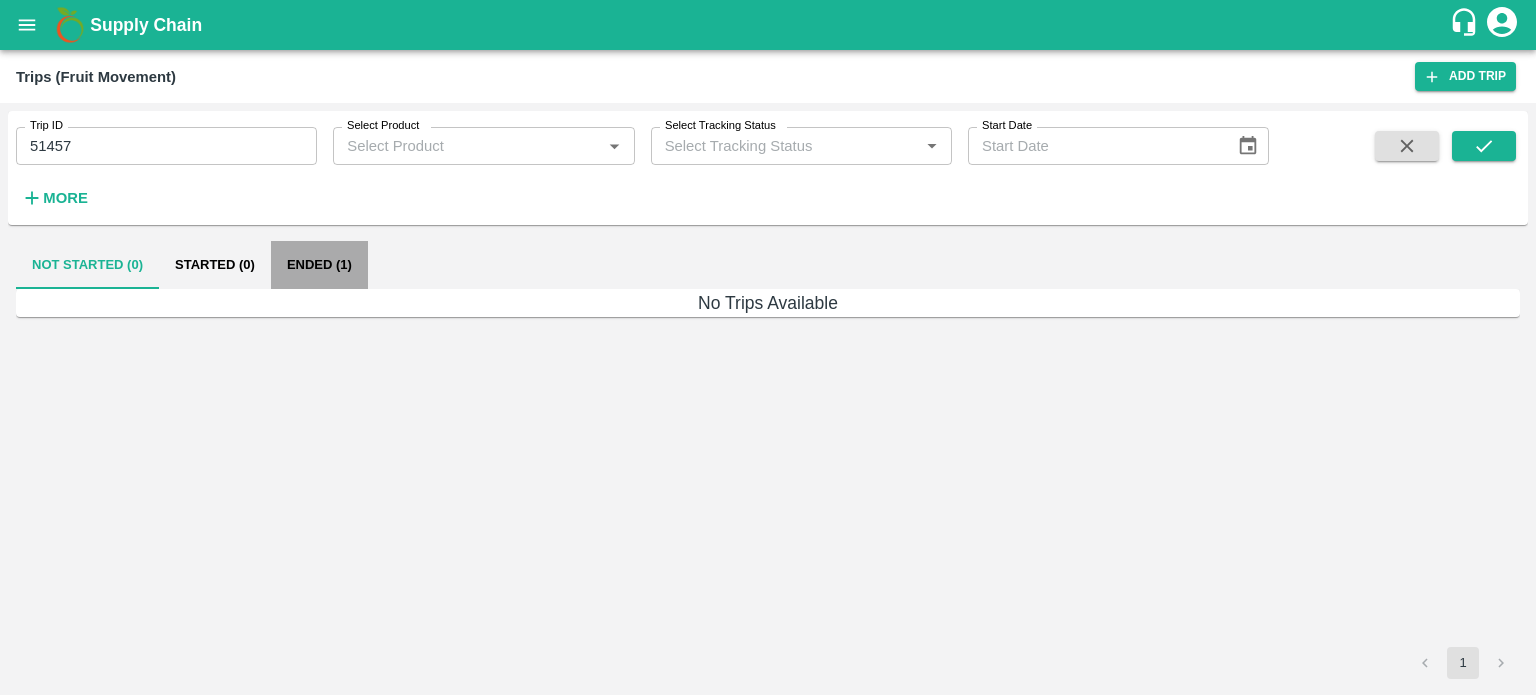 click on "Ended (1)" at bounding box center [319, 265] 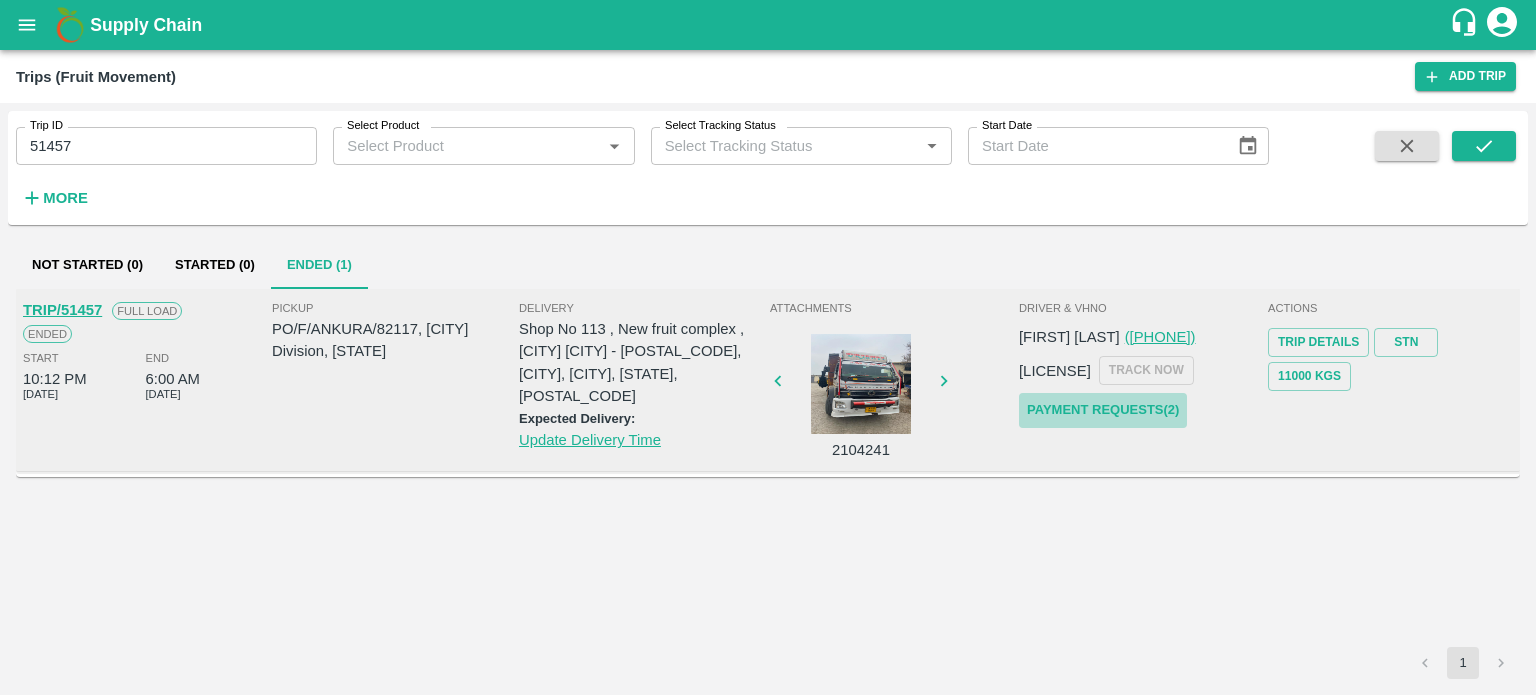 click on "Payment Requests( 2 )" at bounding box center [1103, 410] 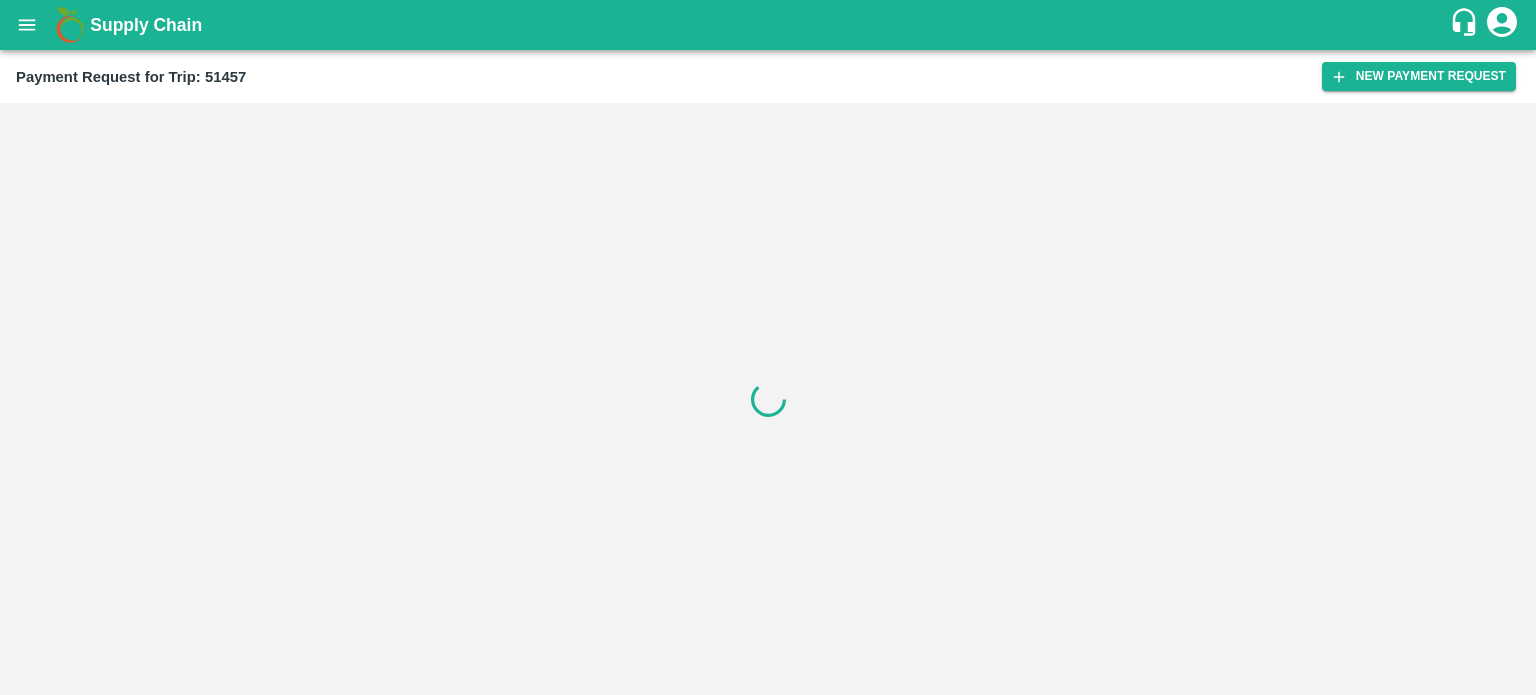 scroll, scrollTop: 0, scrollLeft: 0, axis: both 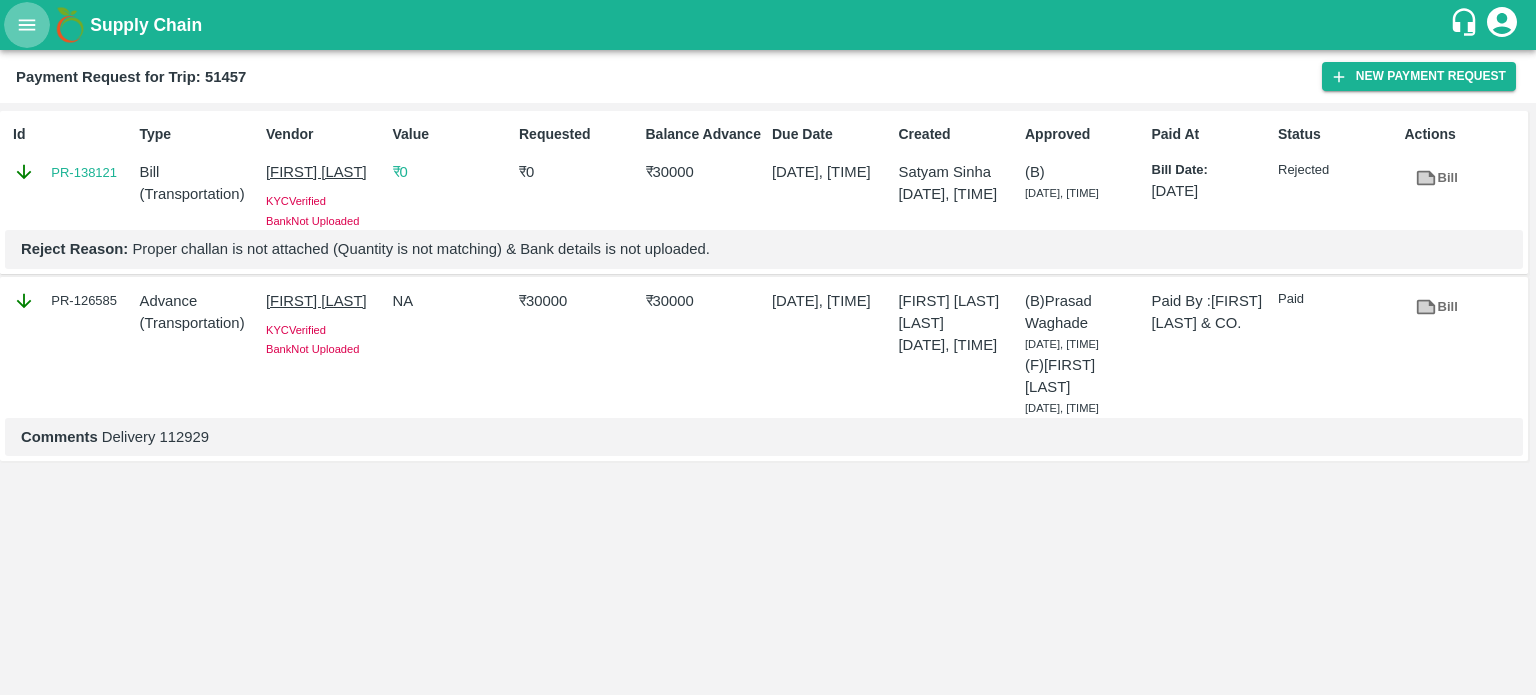 click 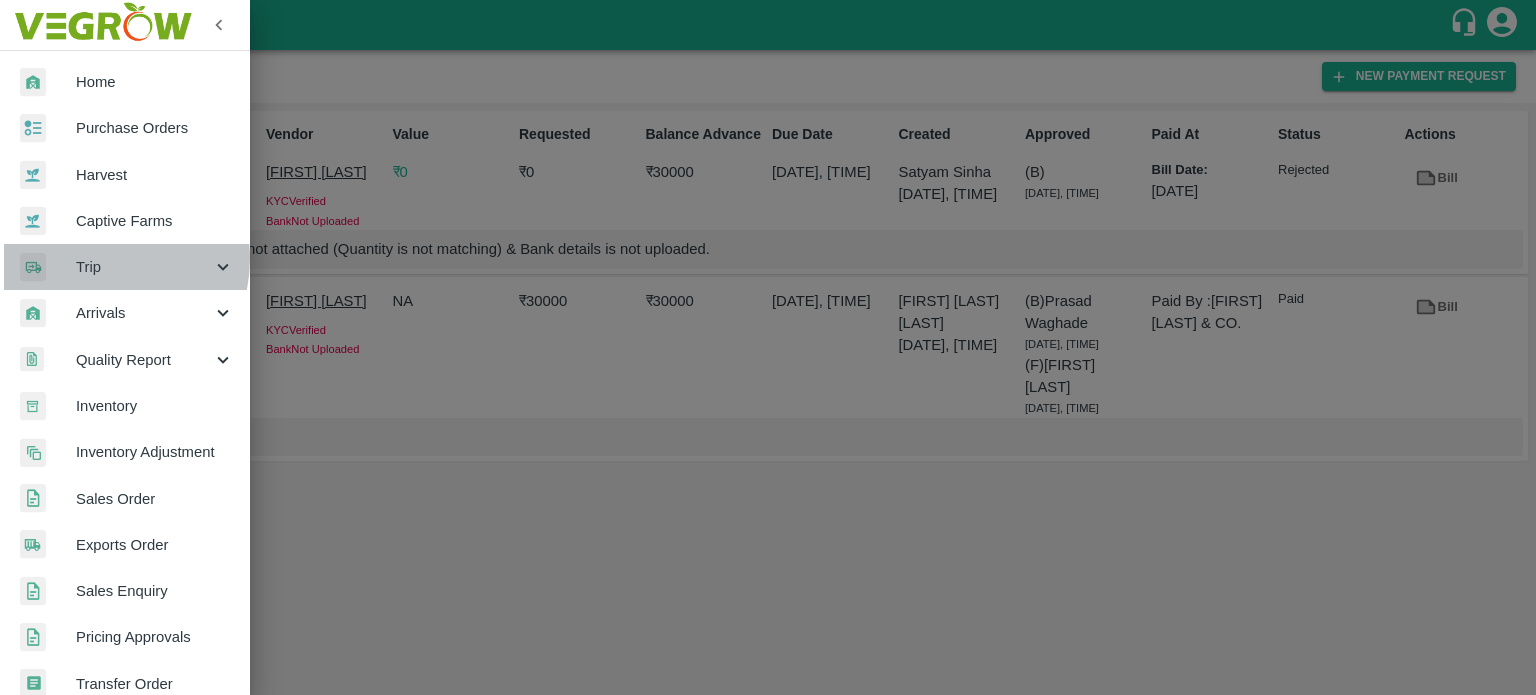 click on "Trip" at bounding box center [144, 267] 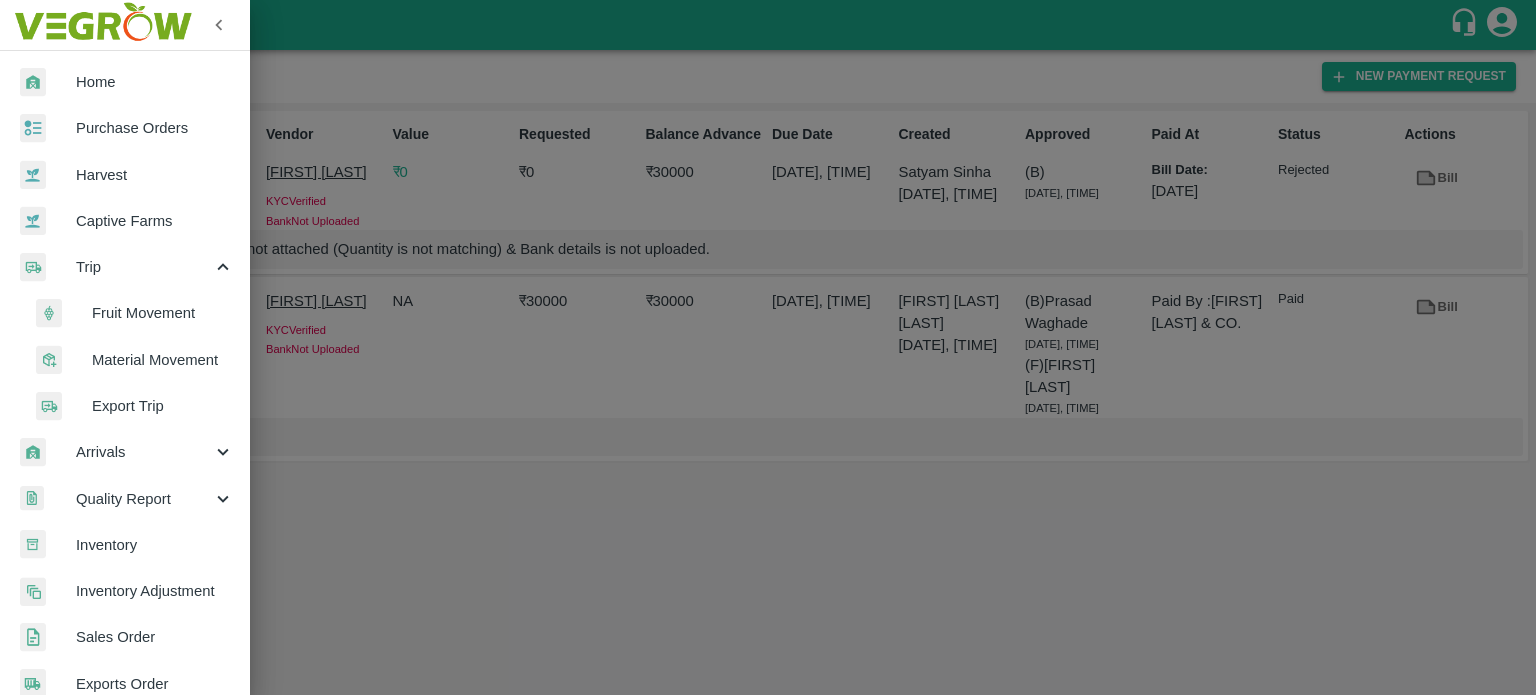 click on "Fruit Movement" at bounding box center (163, 313) 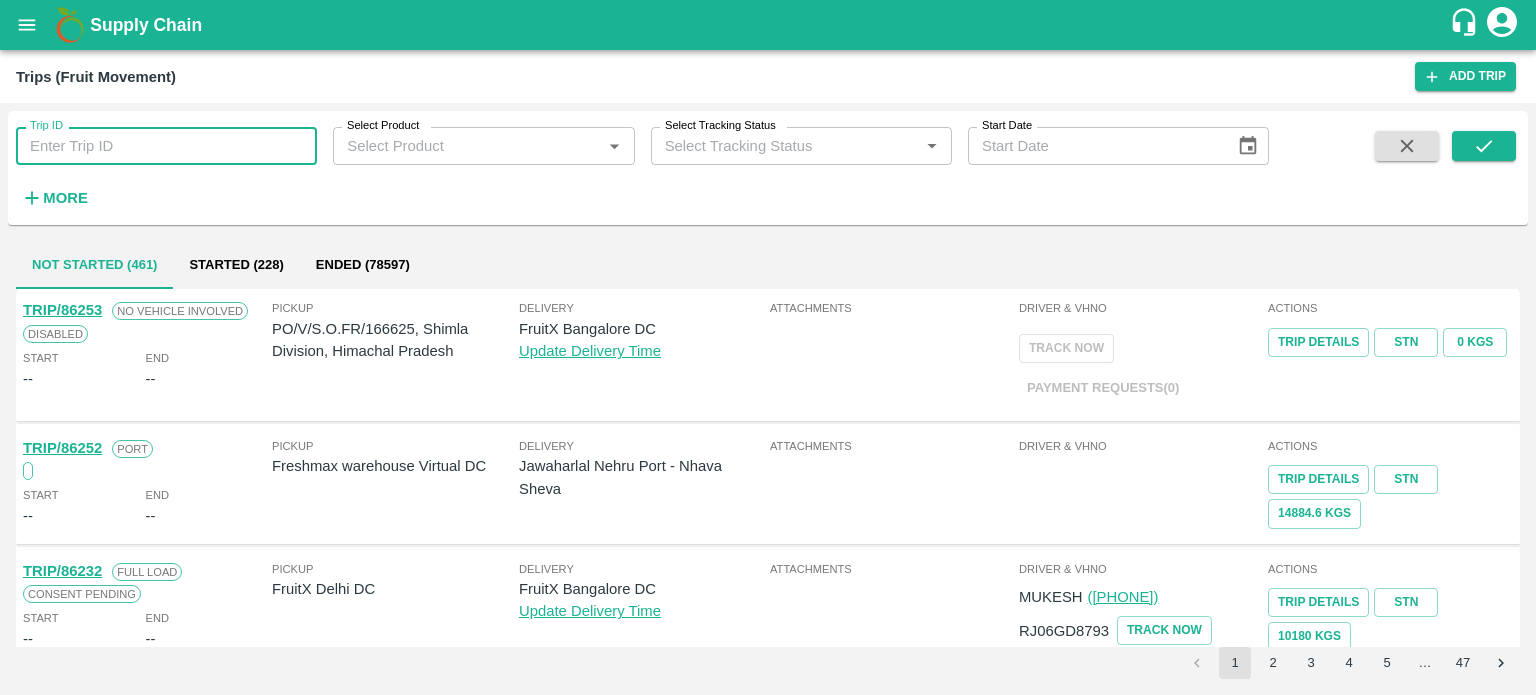 click on "Trip ID" at bounding box center (166, 146) 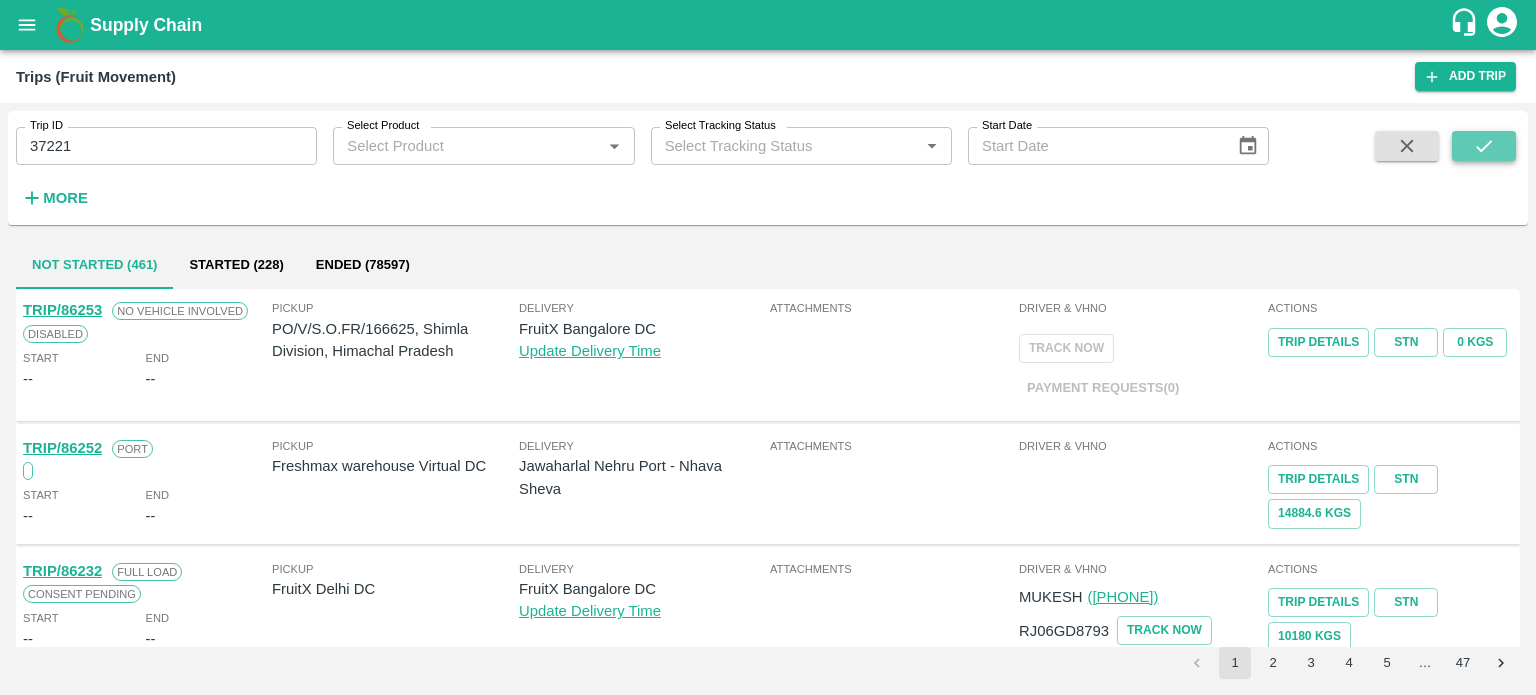 click 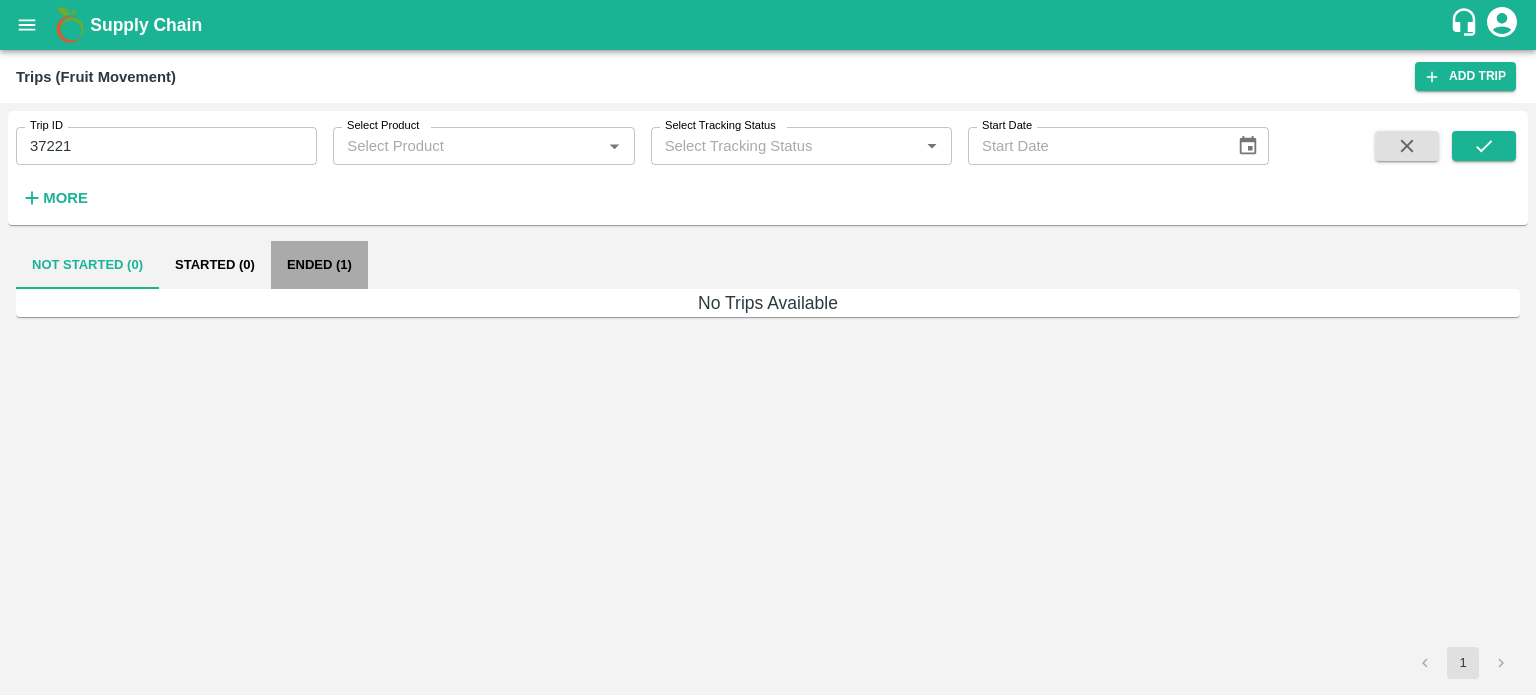 click on "Ended (1)" at bounding box center (319, 265) 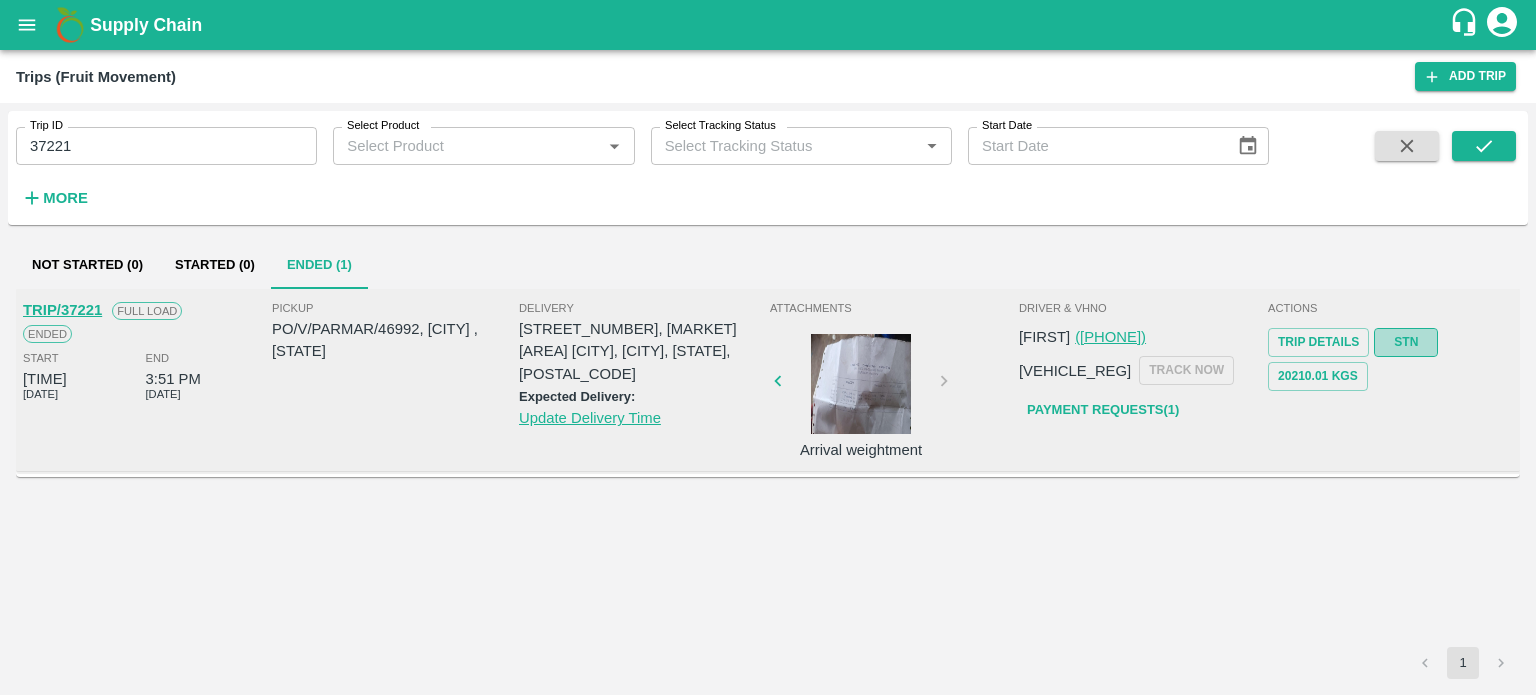 click on "STN" at bounding box center (1406, 342) 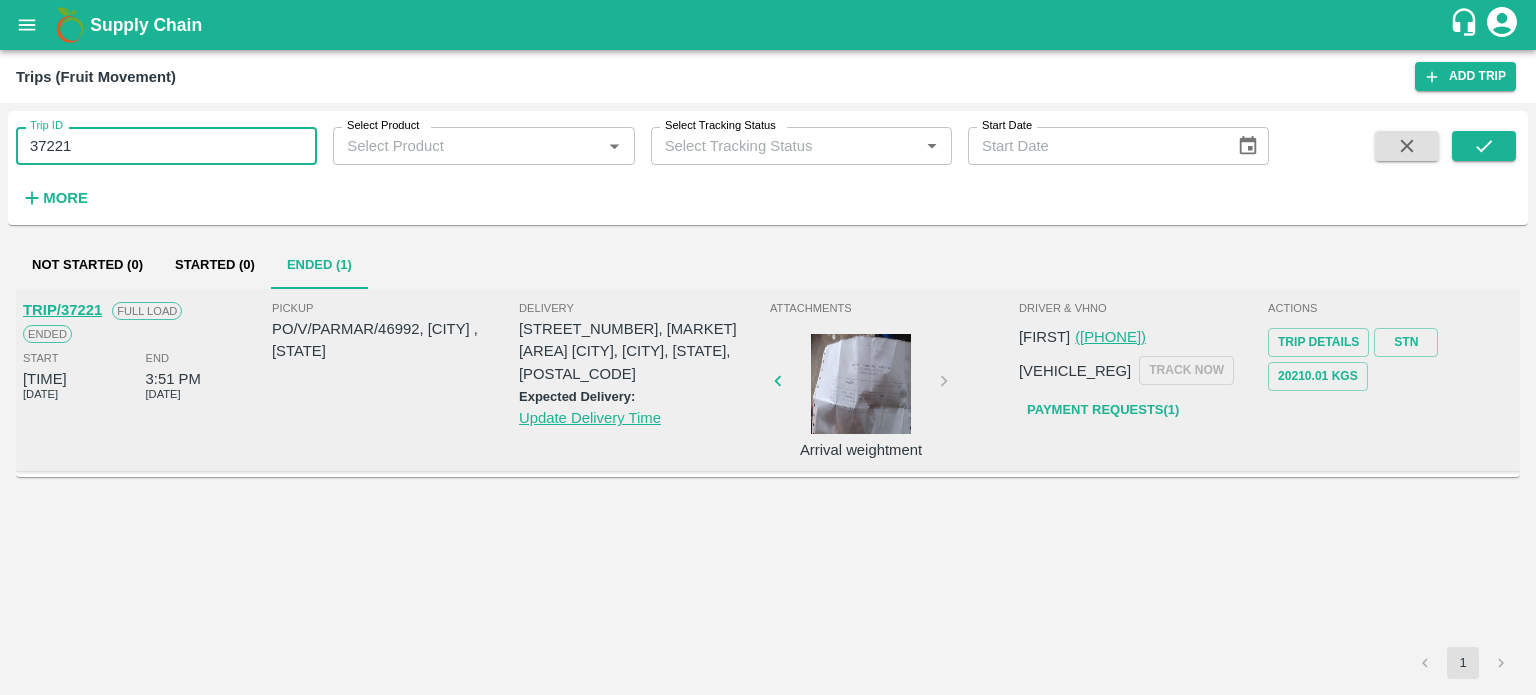 click on "37221" at bounding box center [166, 146] 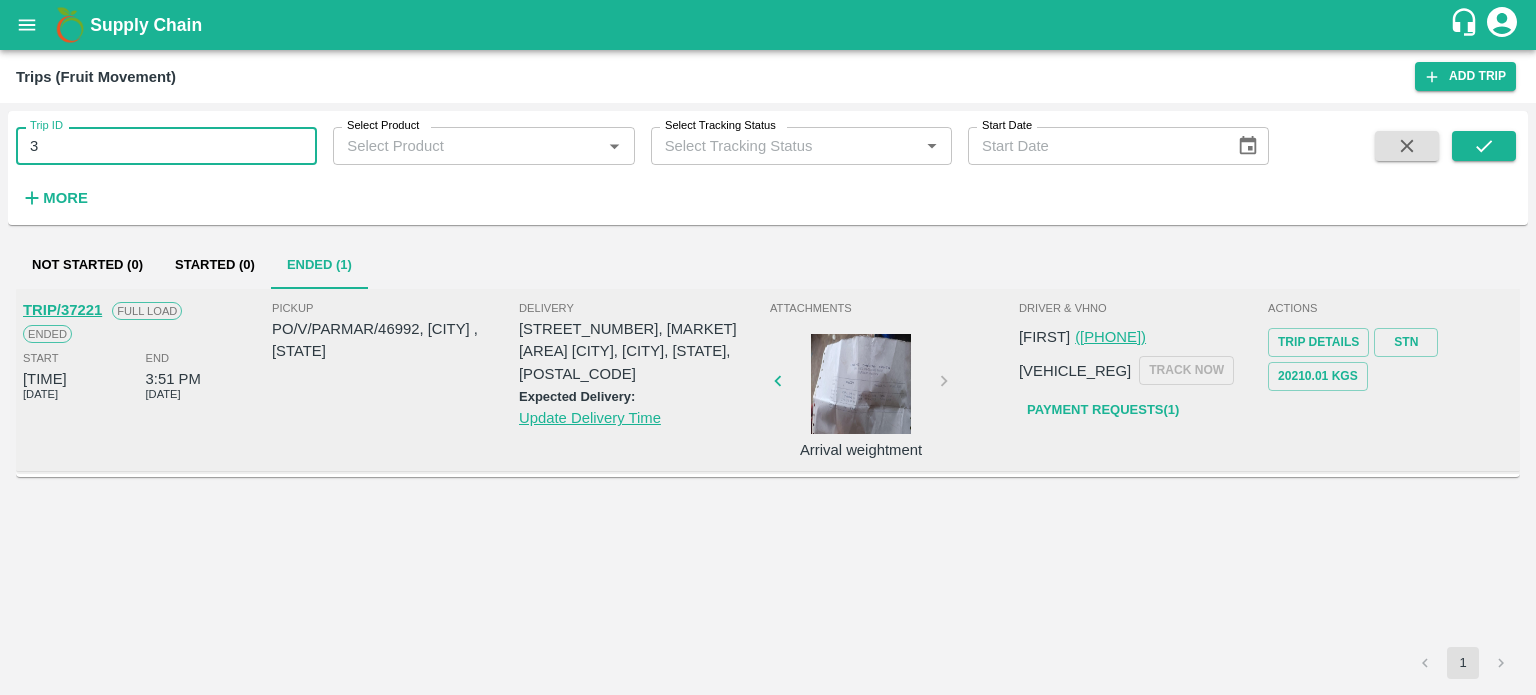 type on "3" 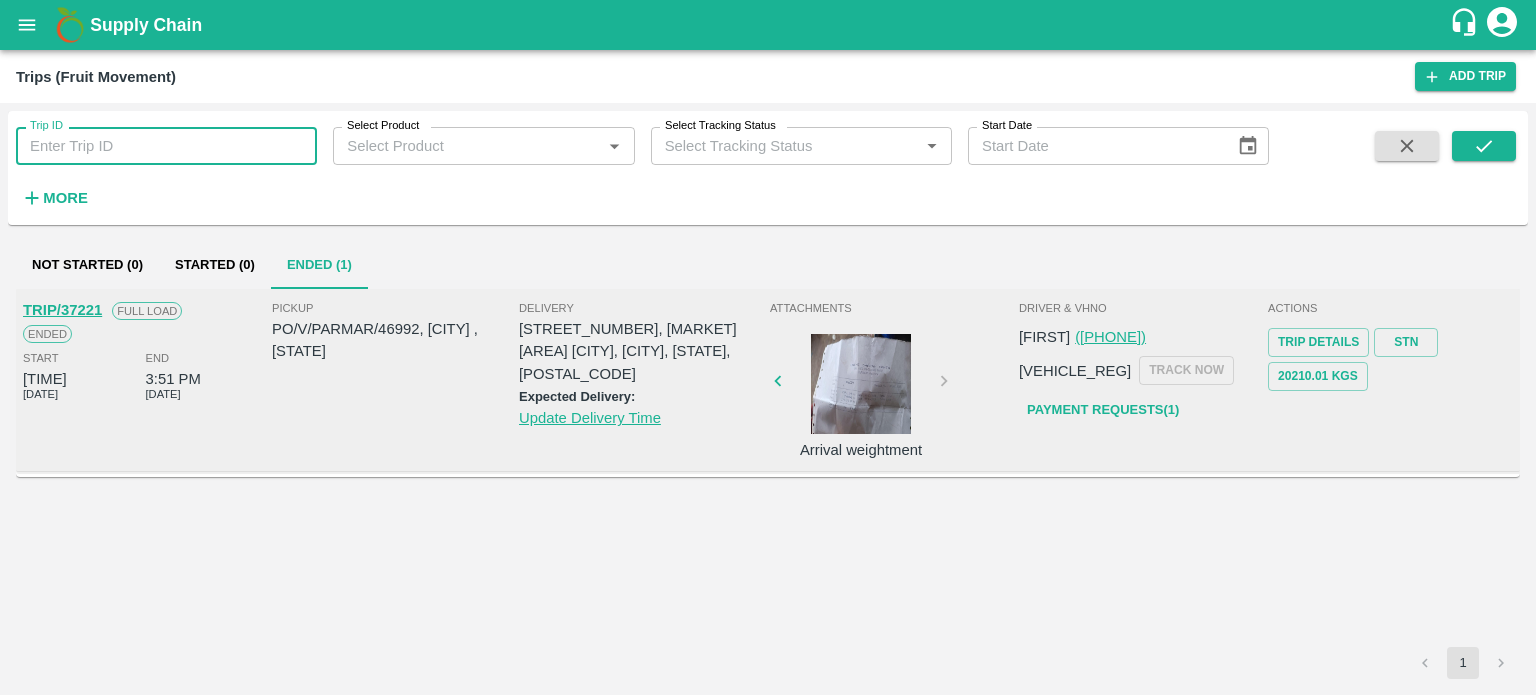 click on "Trip ID" at bounding box center [166, 146] 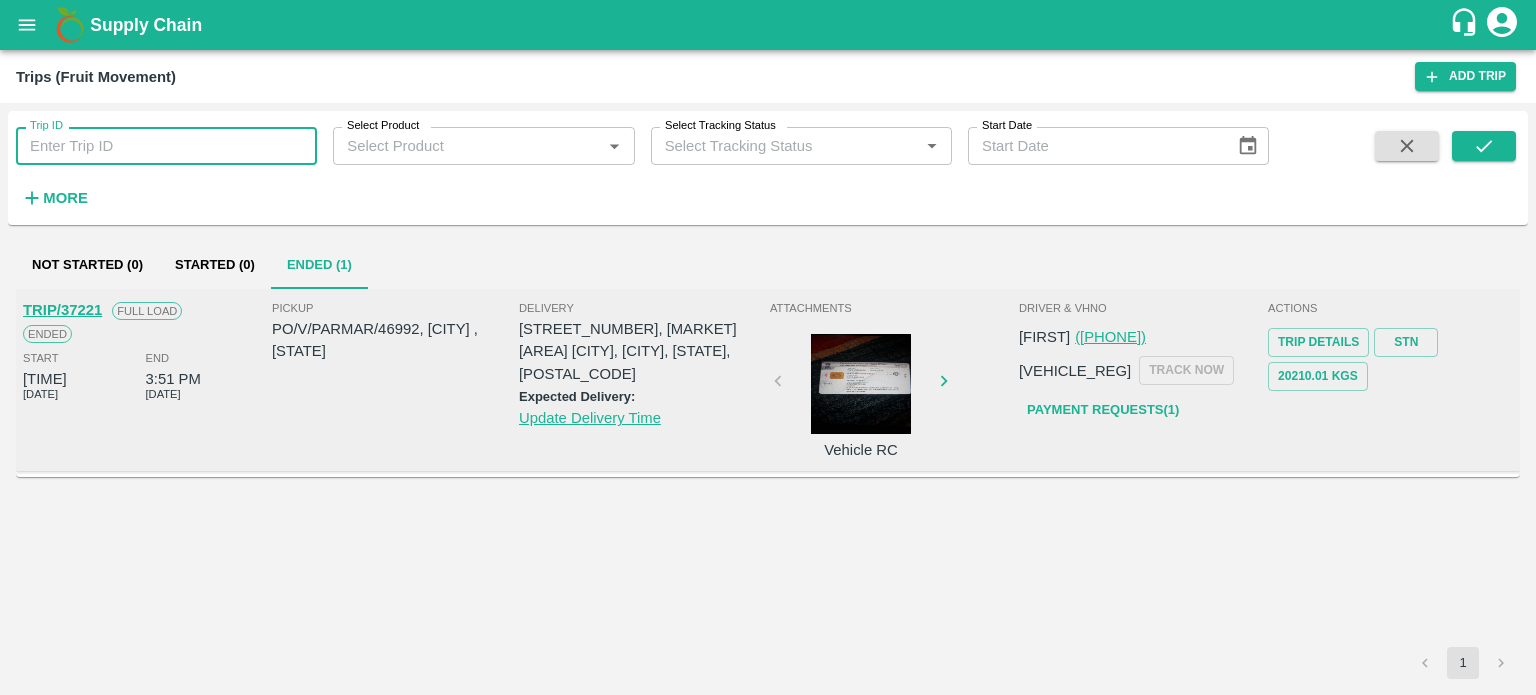 type 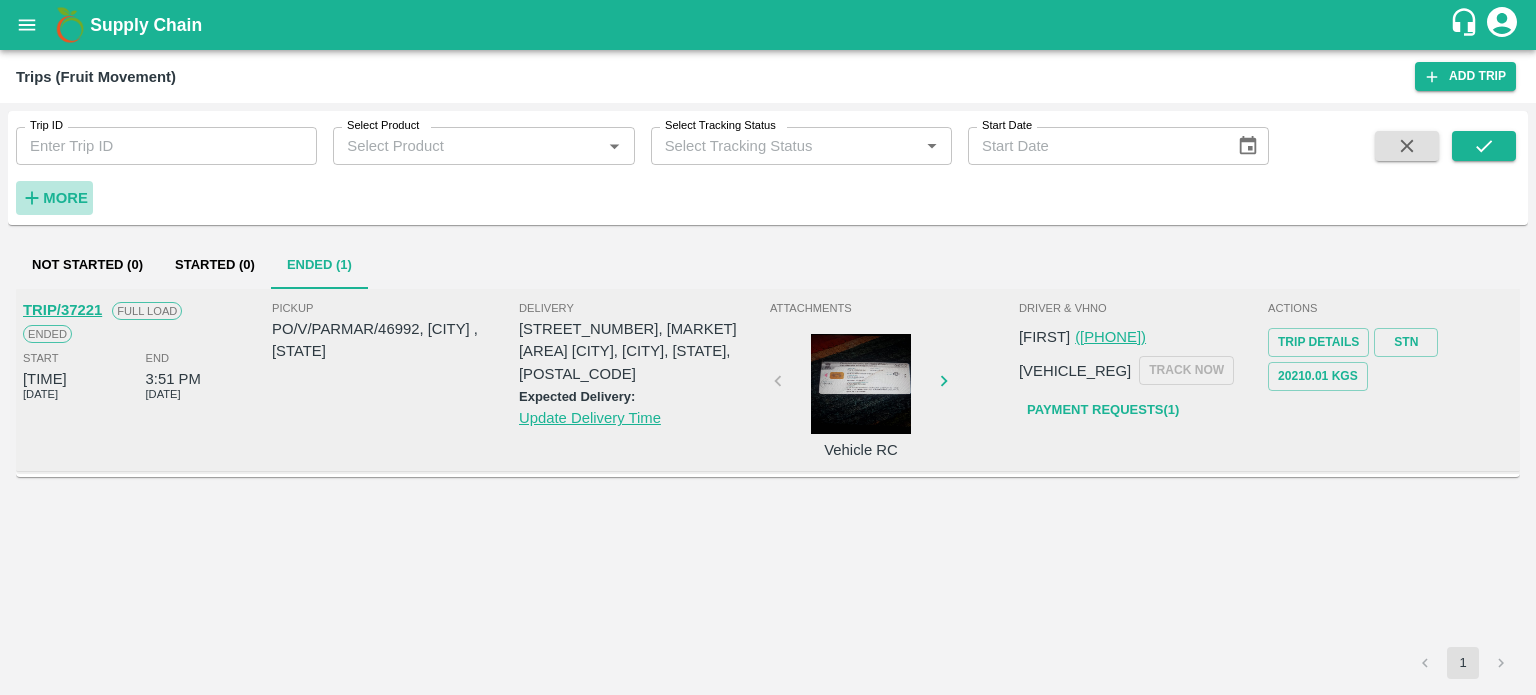 click on "More" at bounding box center (65, 198) 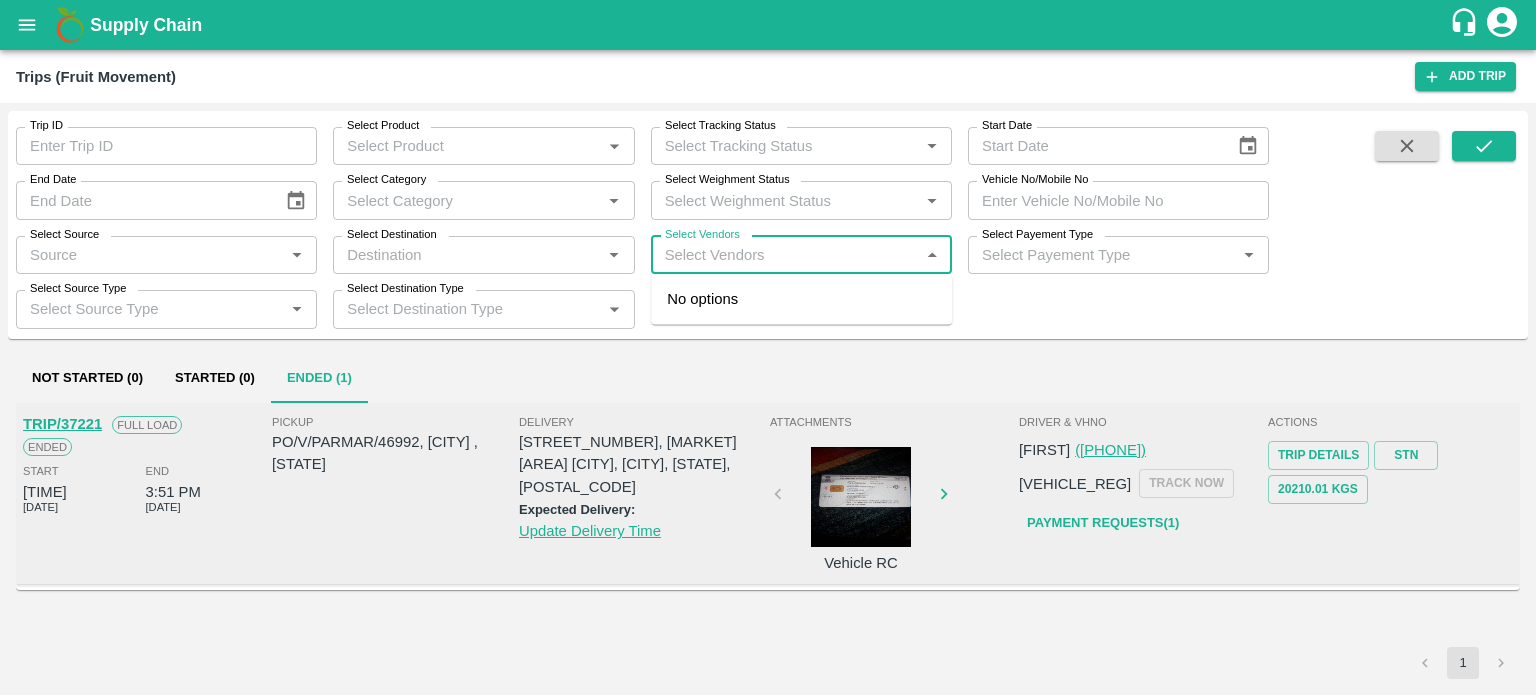 click on "Select Vendors" at bounding box center (785, 255) 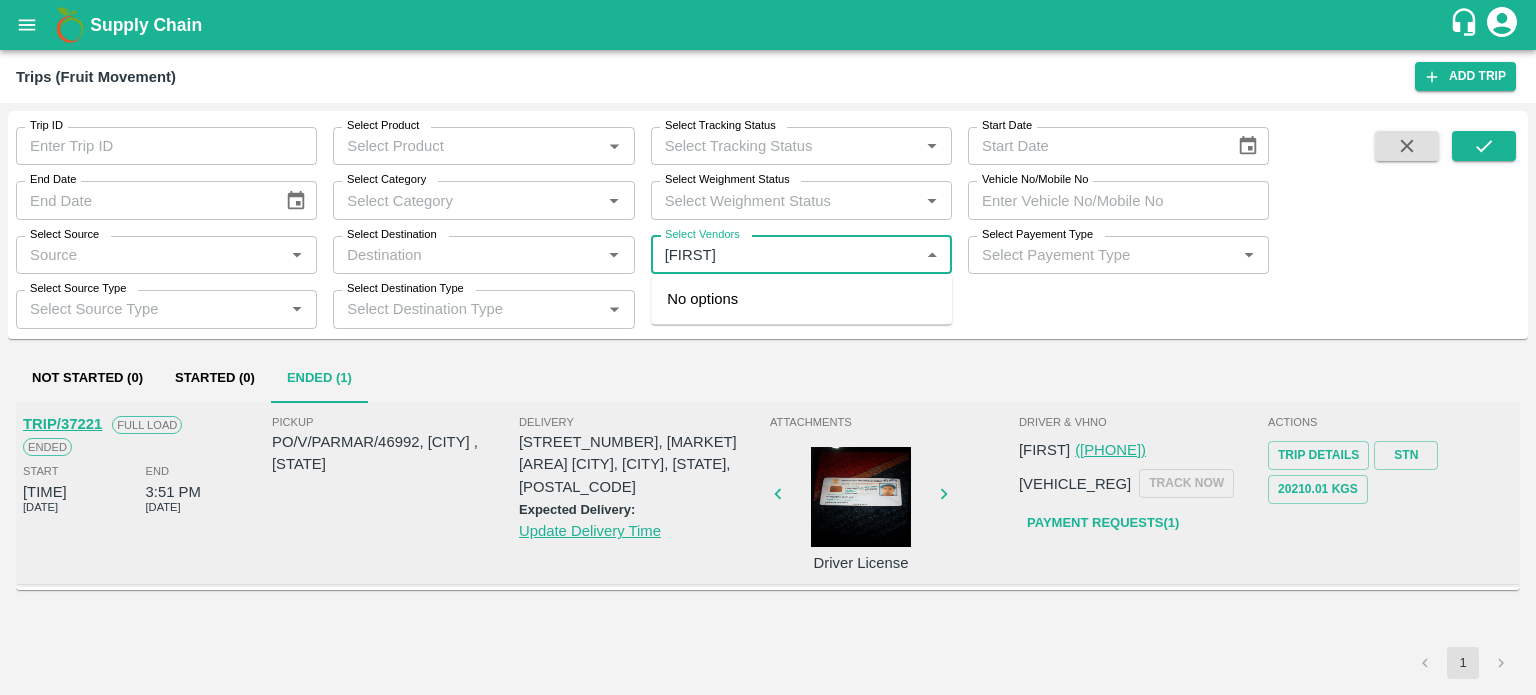 type on "HANIF" 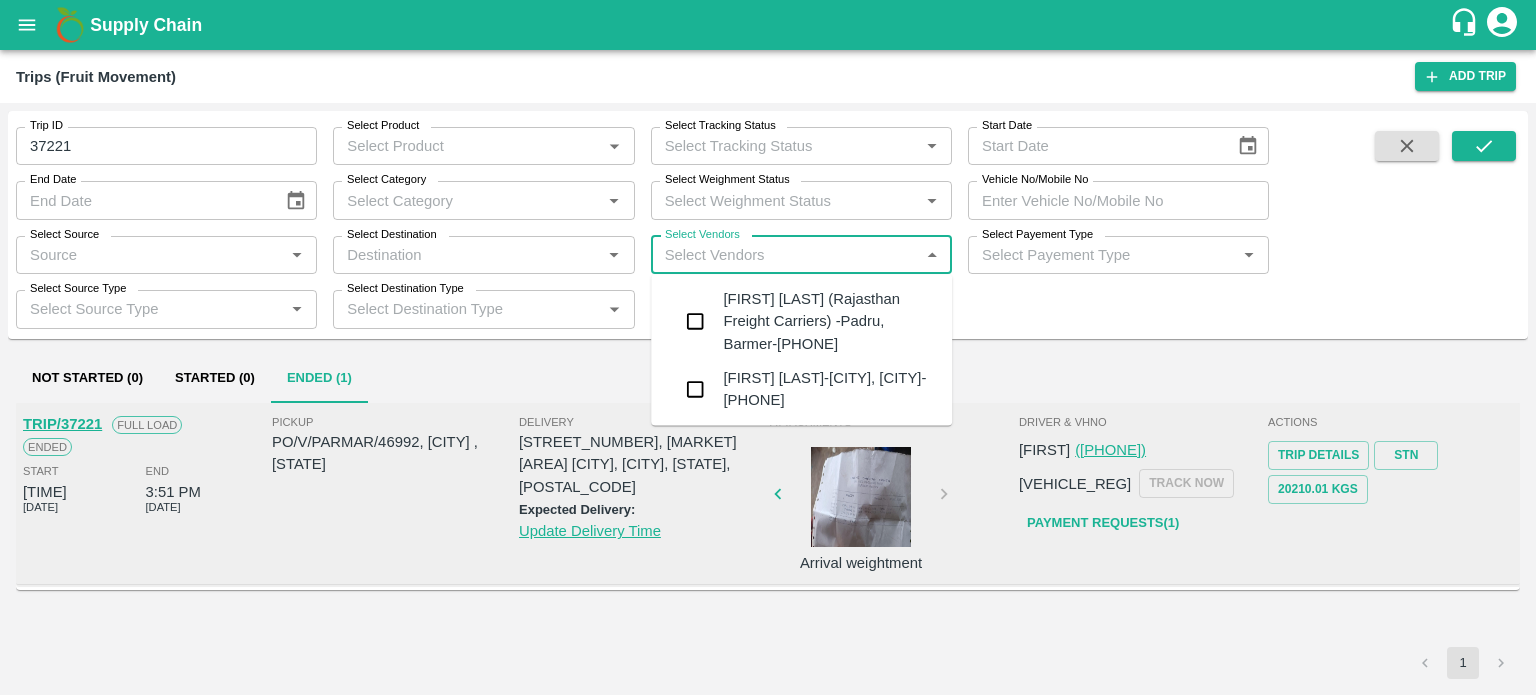 click on "[NAME] ([COMPANY]) -[CITY], [CITY]-[PHONE]" at bounding box center (829, 321) 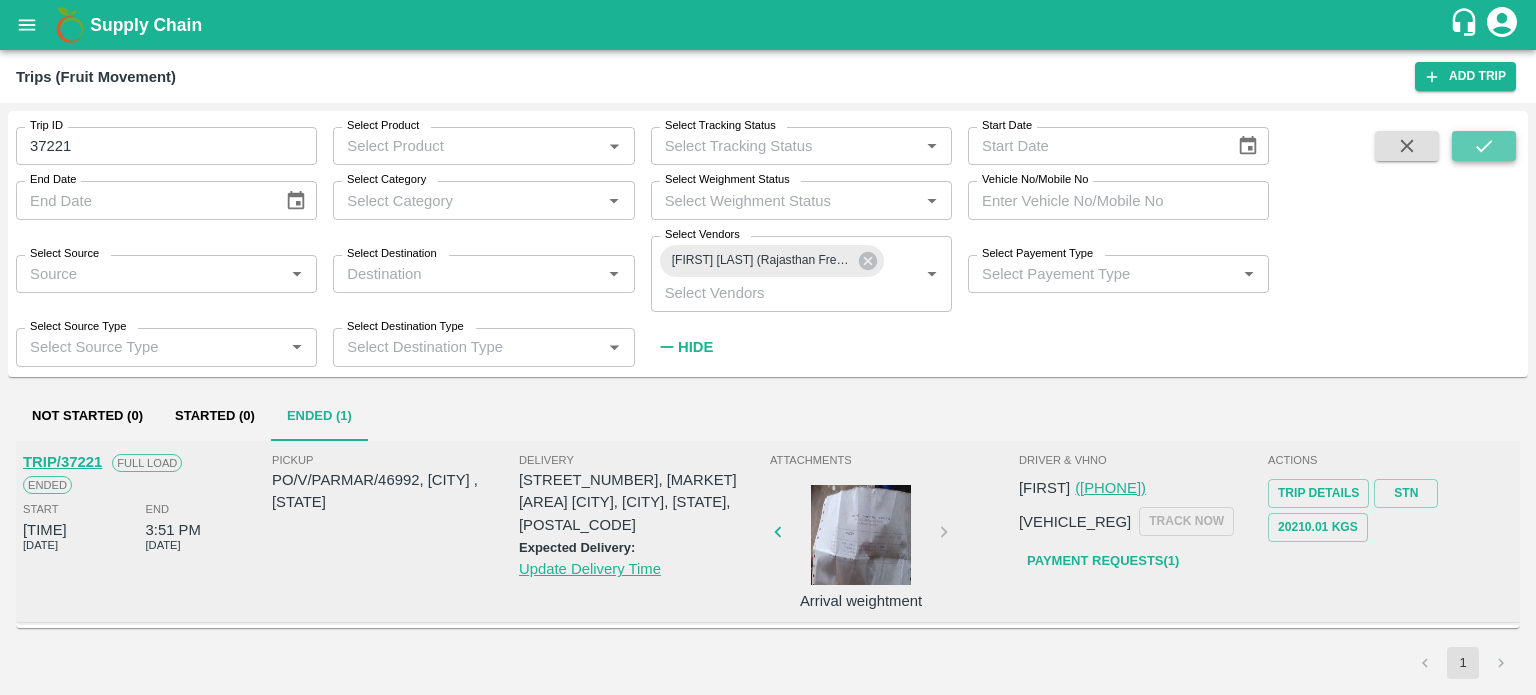 click at bounding box center [1484, 146] 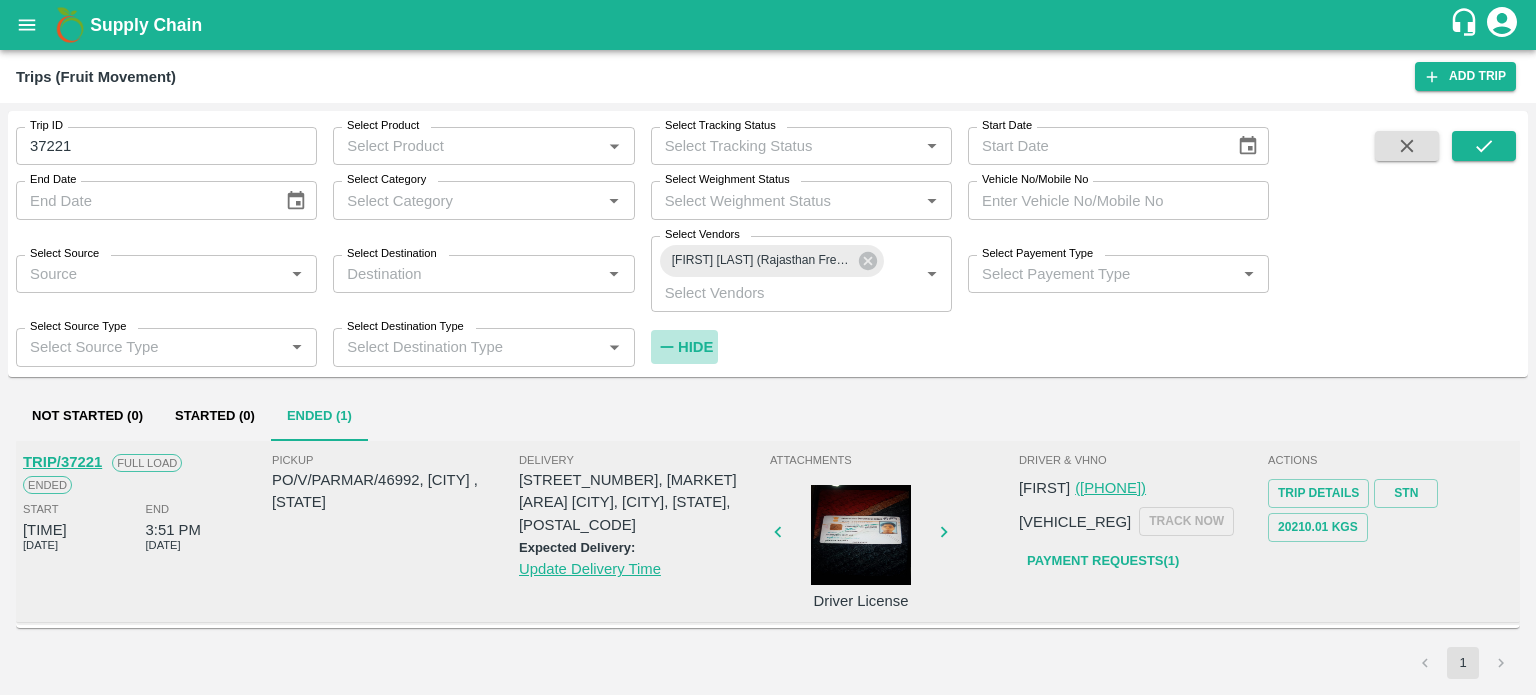 click on "Hide" at bounding box center (685, 347) 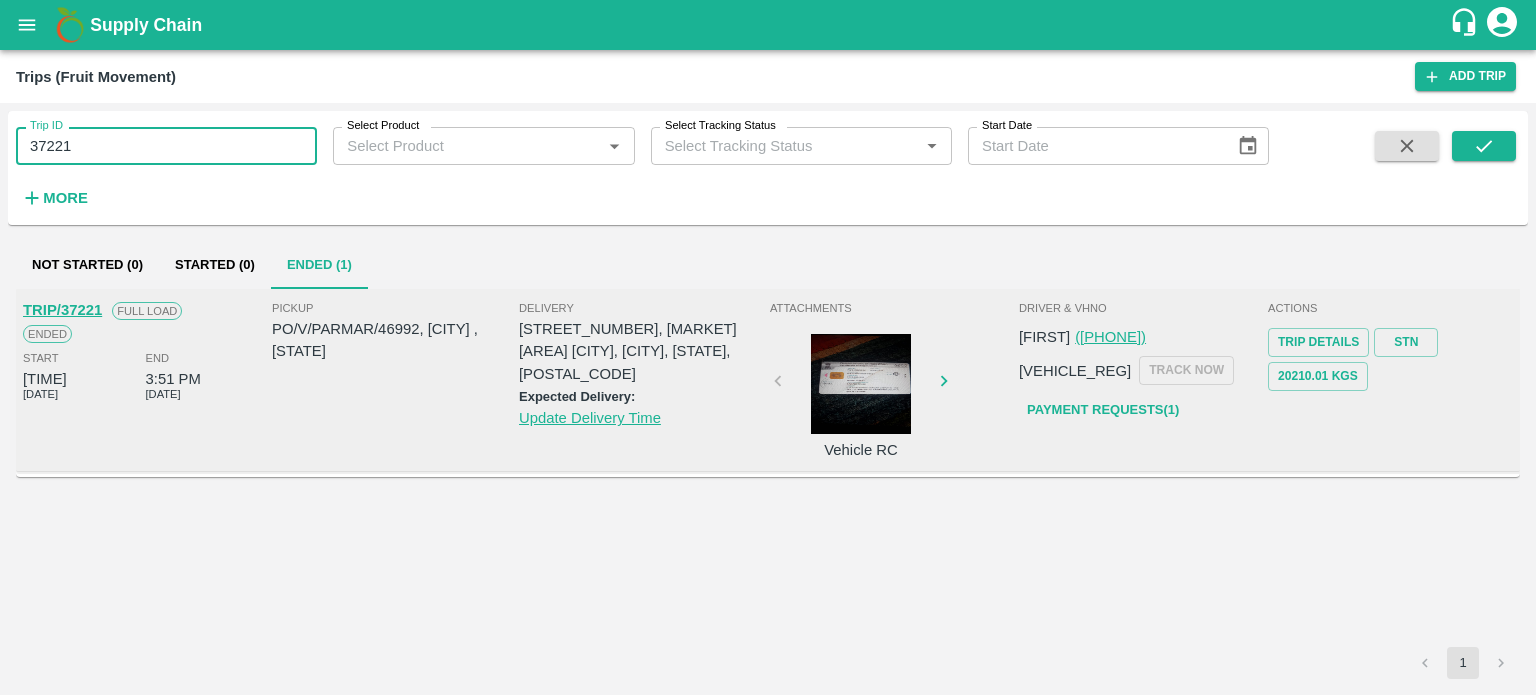 click on "37221" at bounding box center [166, 146] 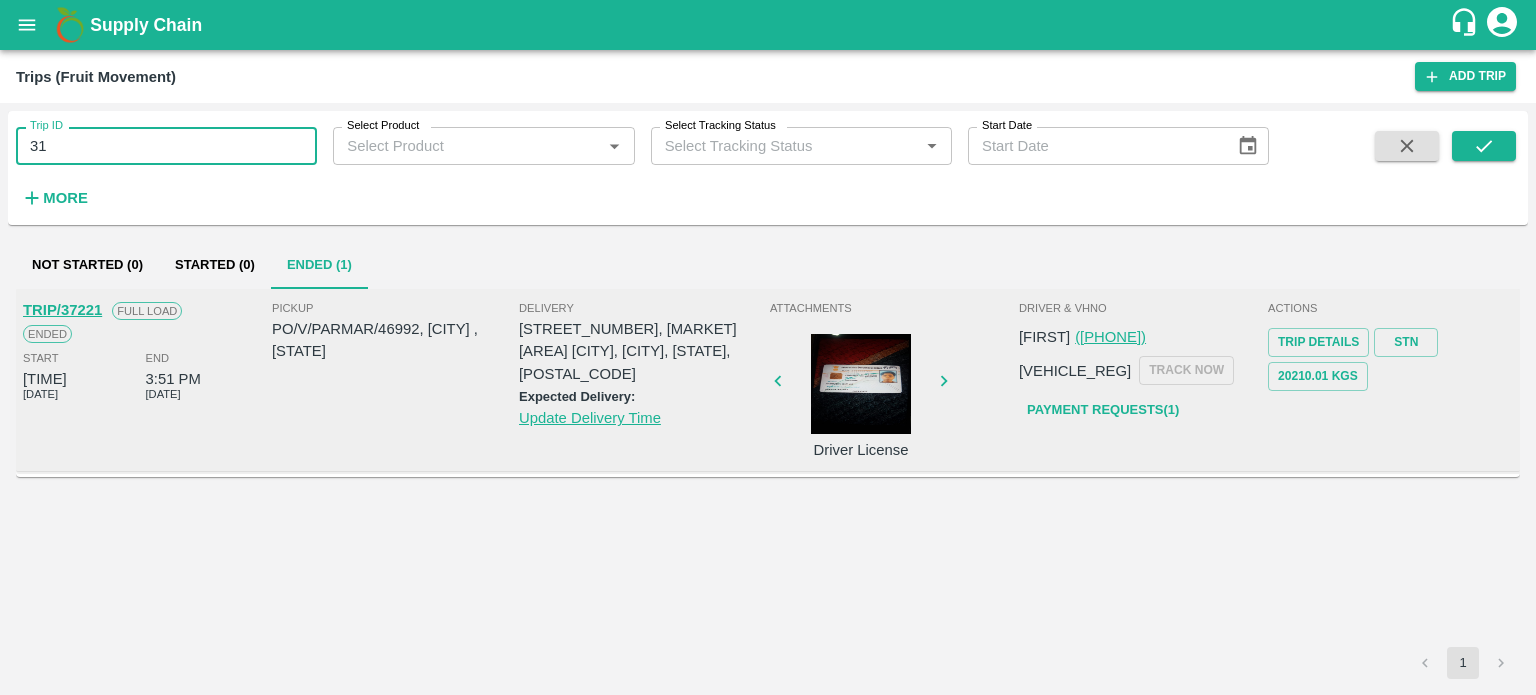 click on "31" at bounding box center [166, 146] 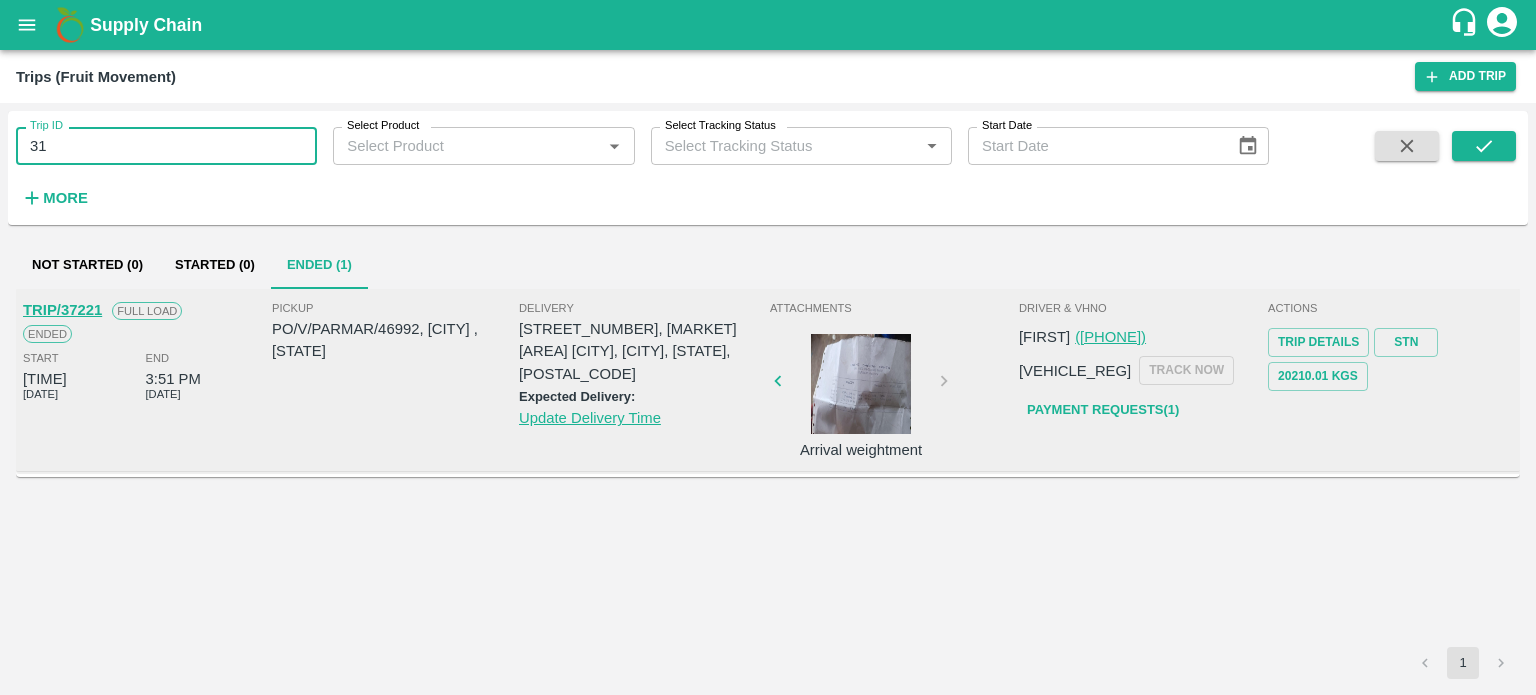 click on "31" at bounding box center (166, 146) 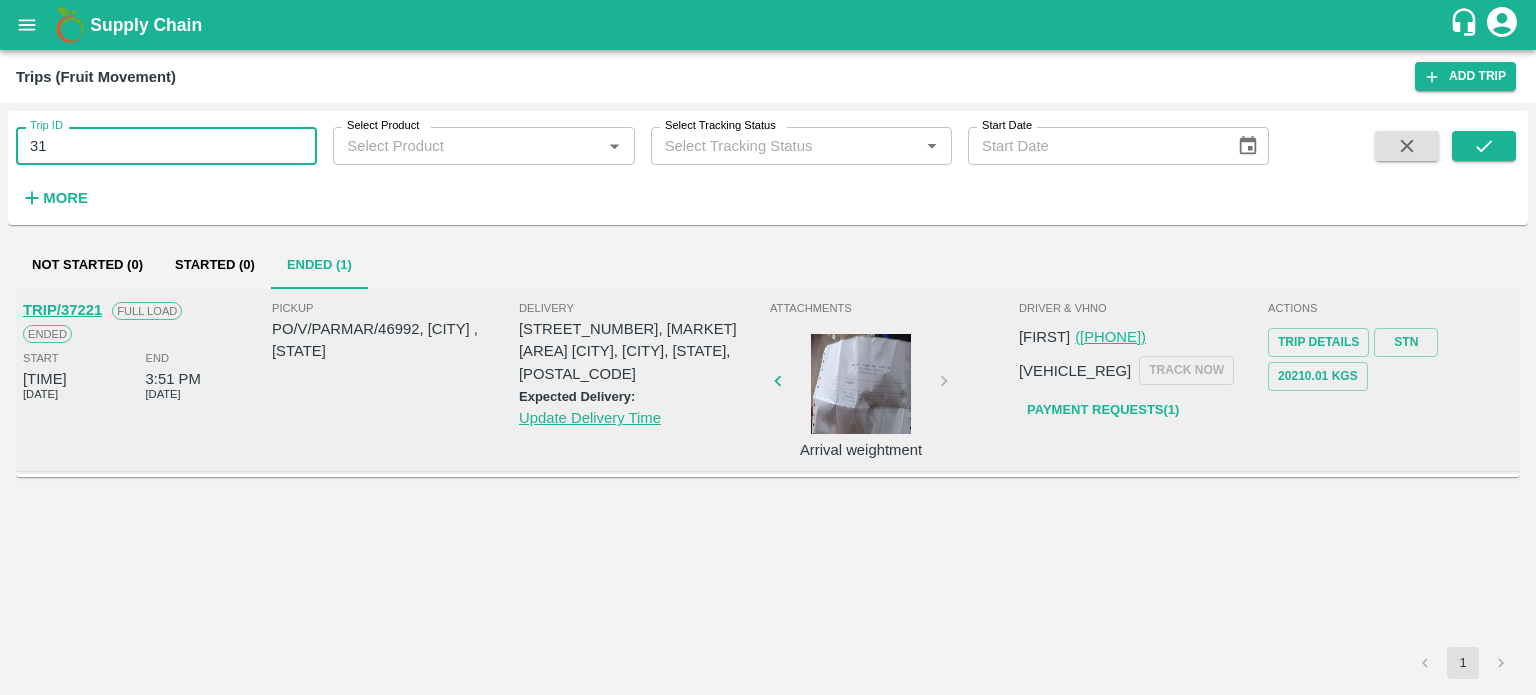 click on "31" at bounding box center (166, 146) 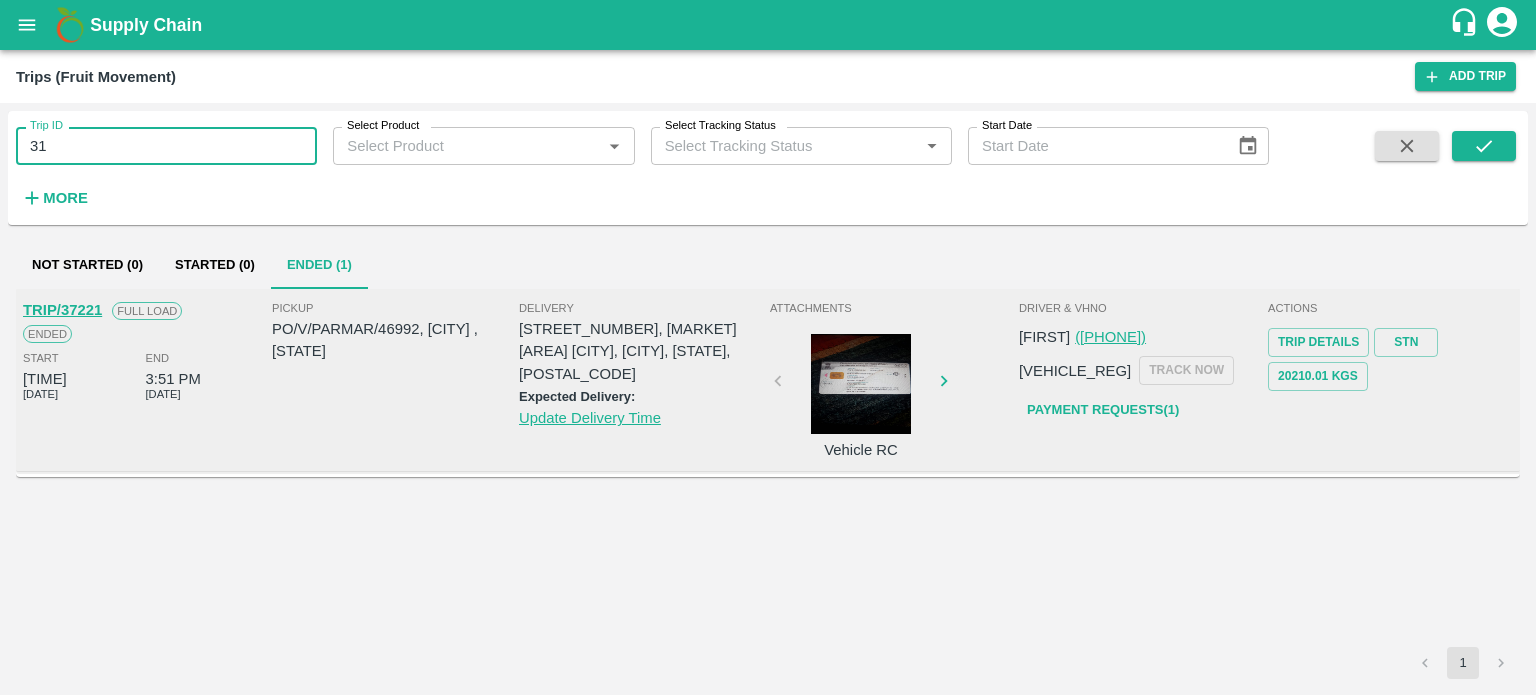 click on "31" at bounding box center (166, 146) 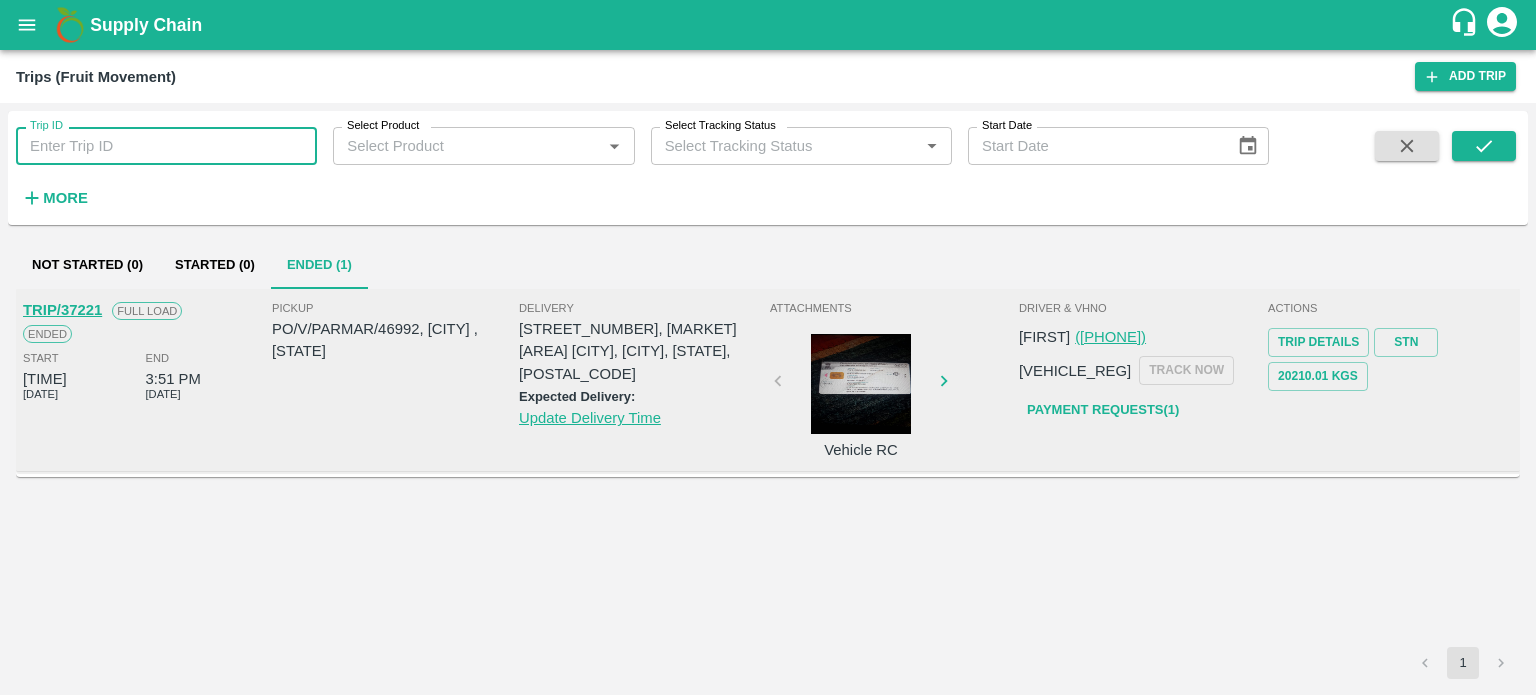click on "Trip ID" at bounding box center (166, 146) 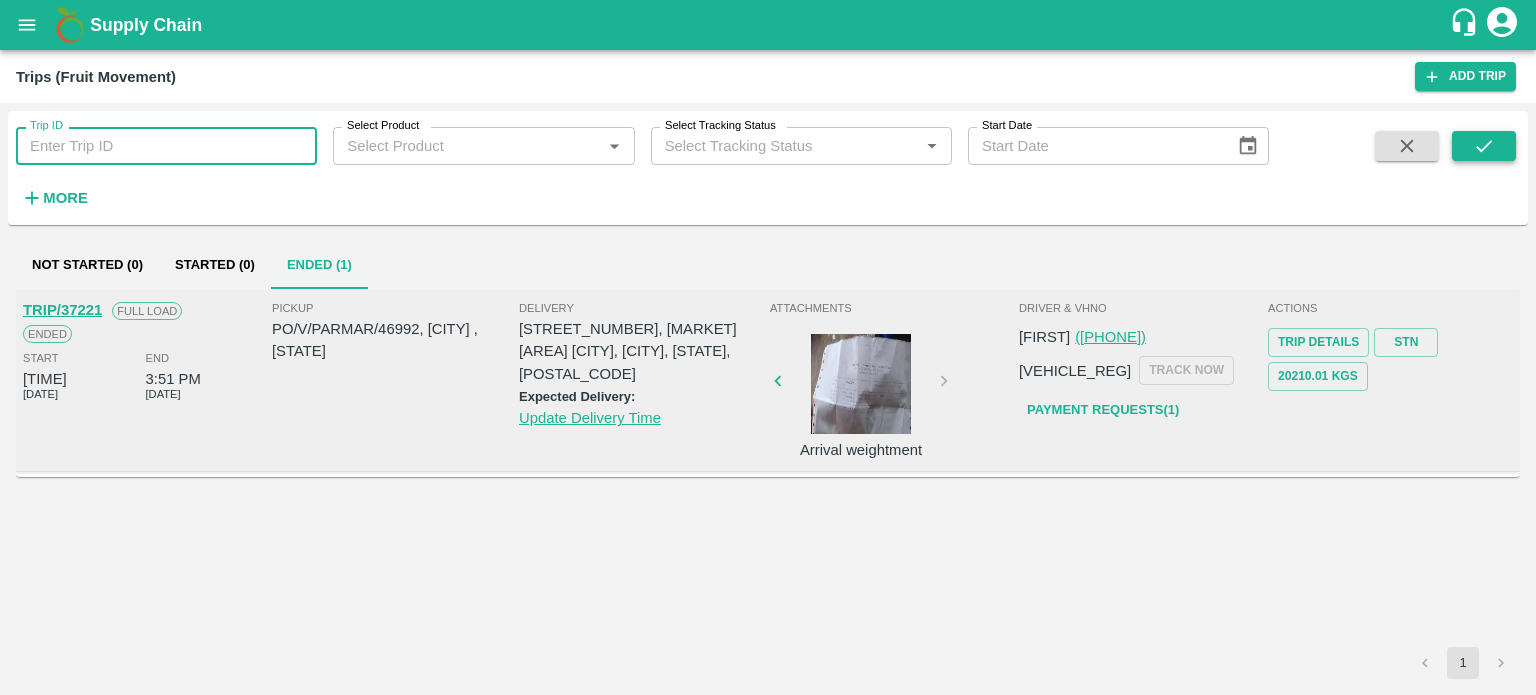 type 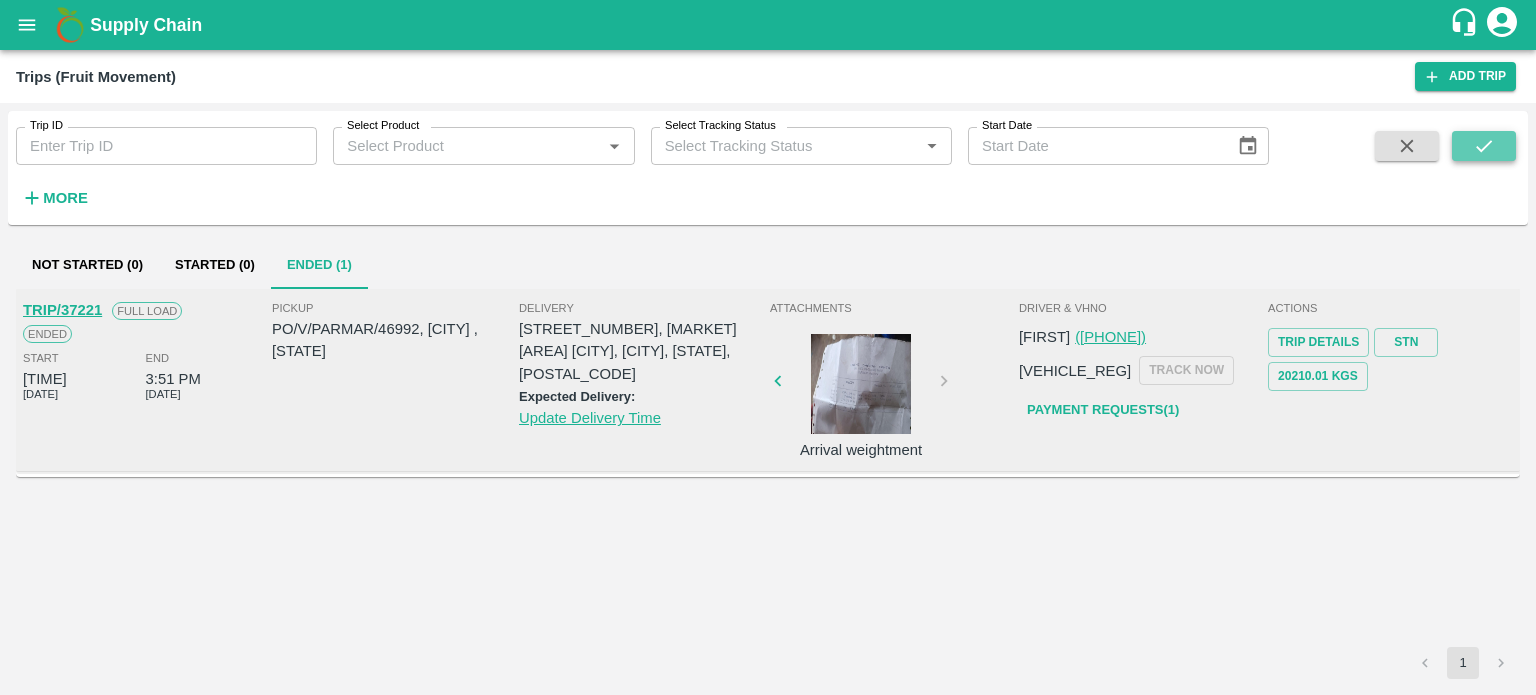 click 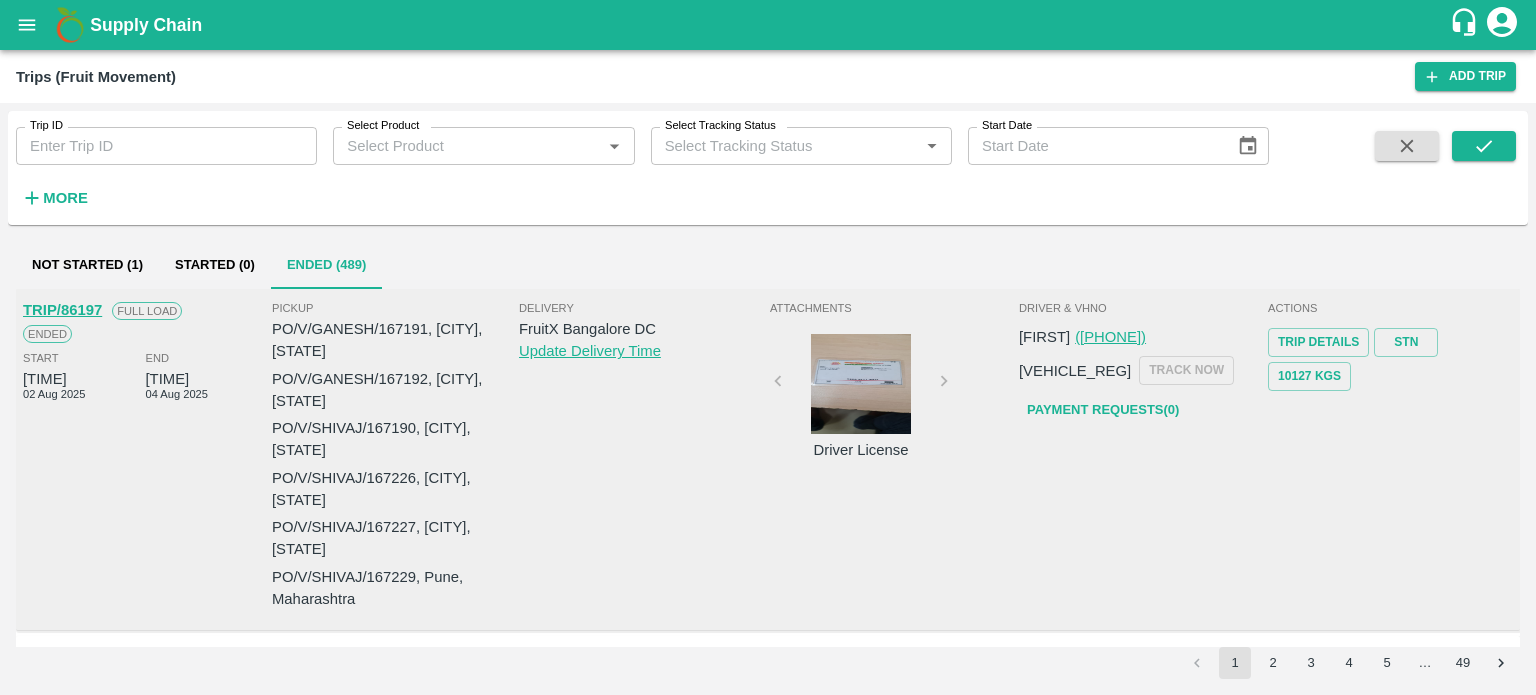 click on "More" at bounding box center [54, 198] 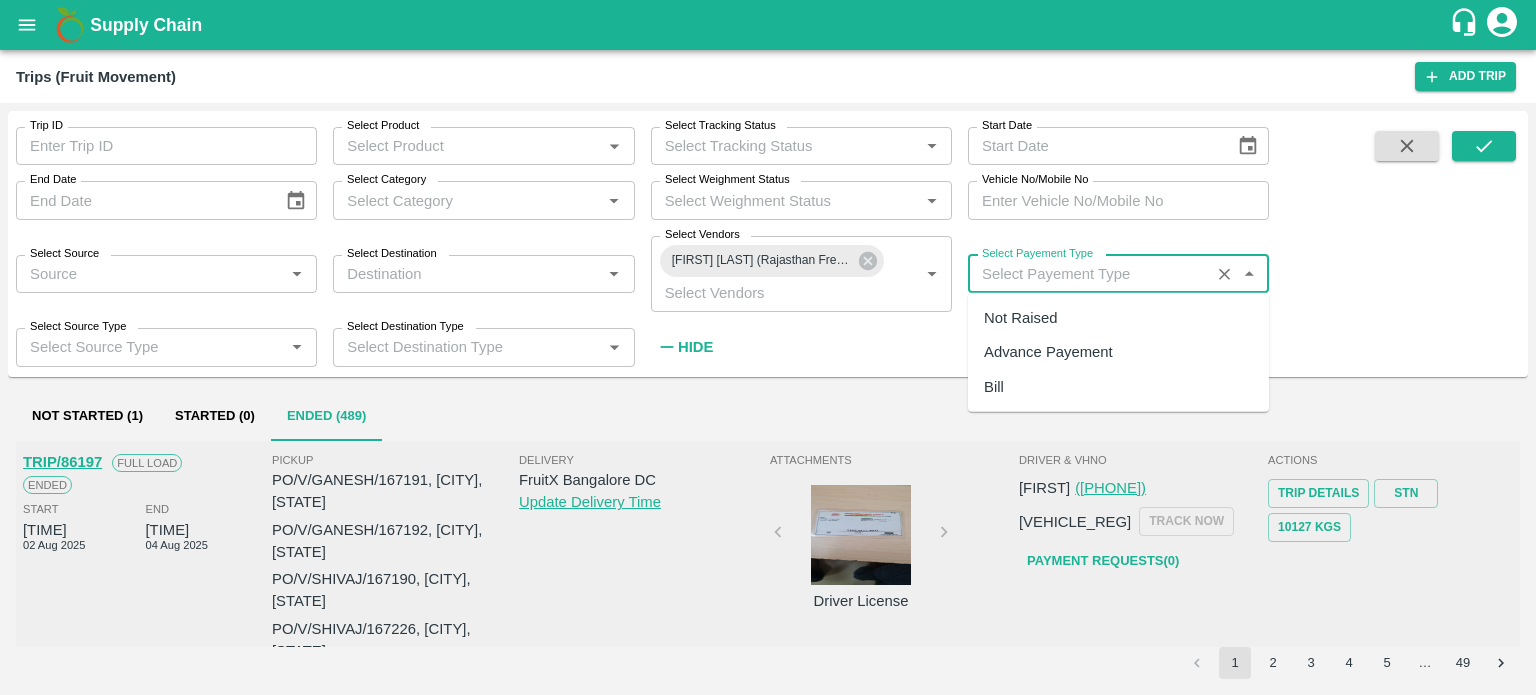click on "Select Payement Type" at bounding box center (1089, 274) 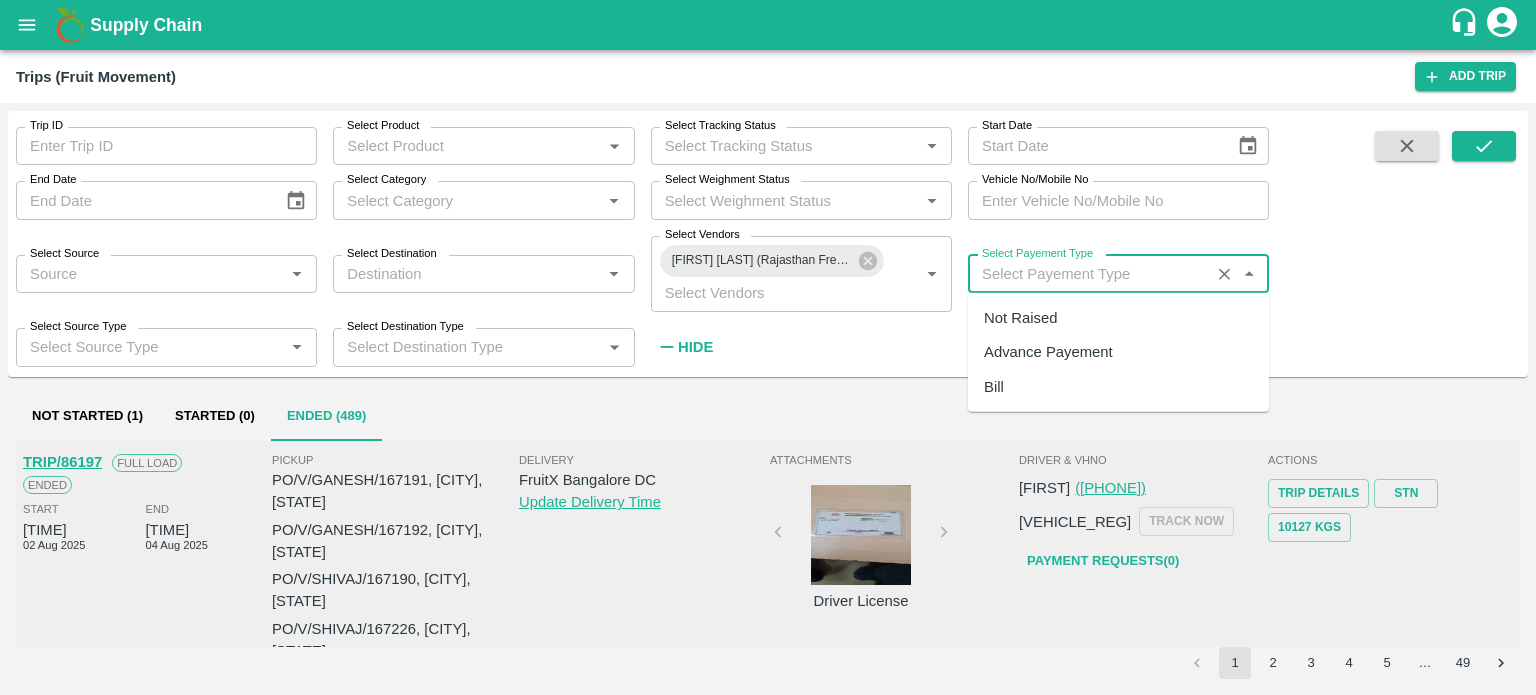 click on "Advance Payement" at bounding box center [1048, 352] 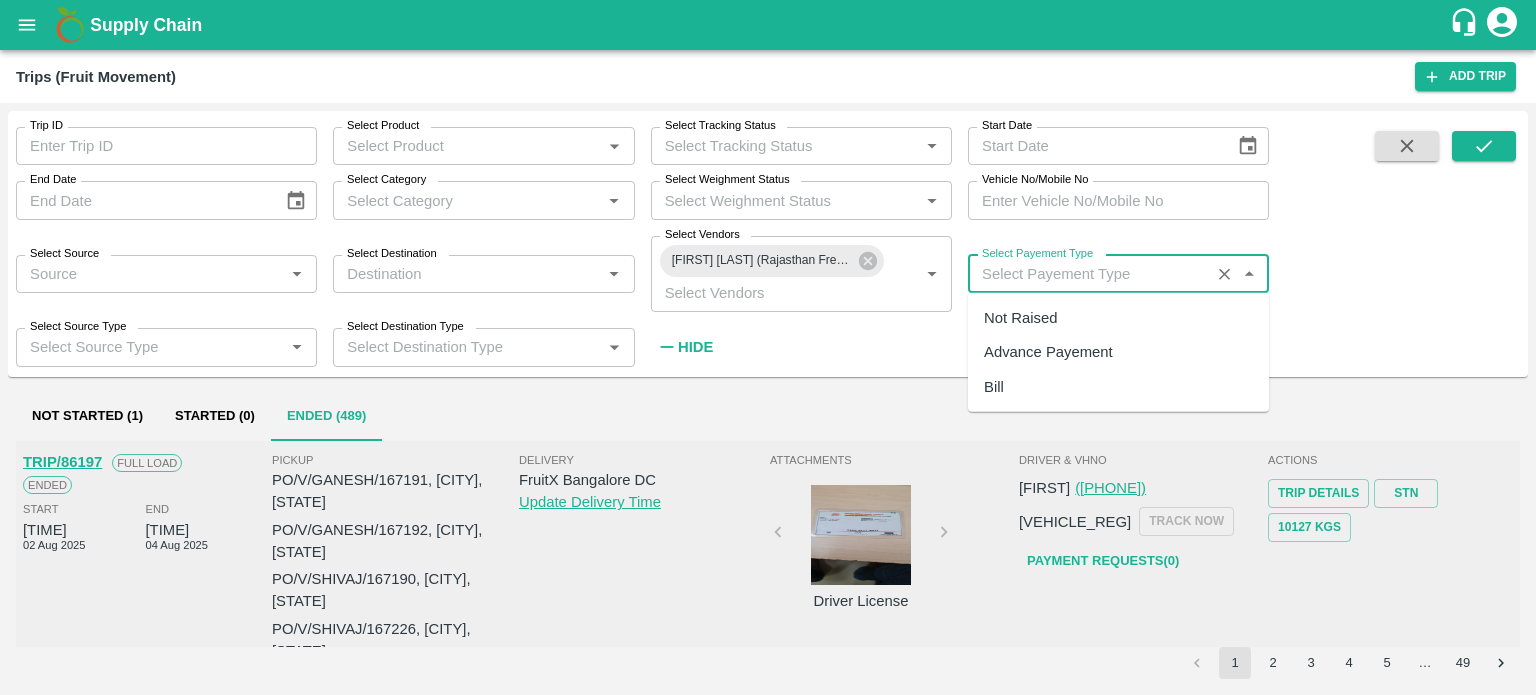 type on "Advance Payement" 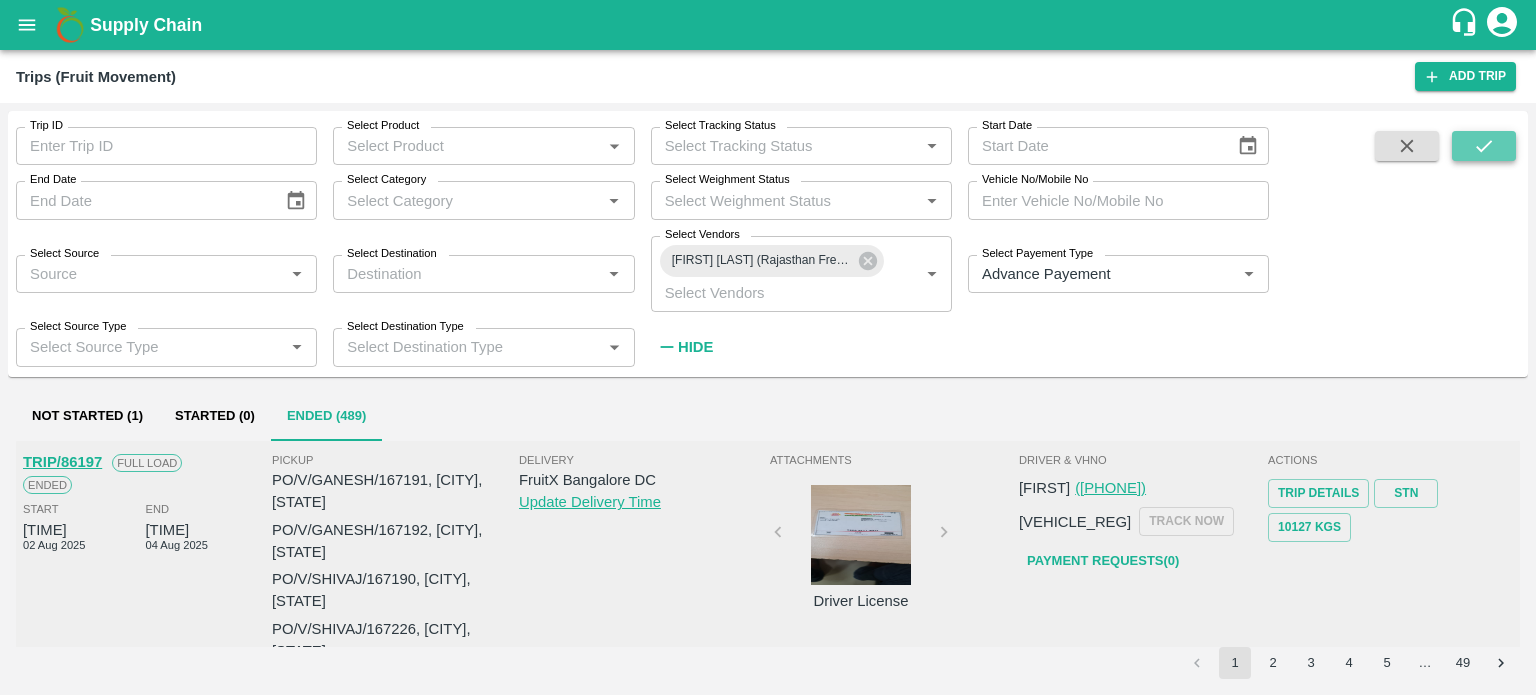 click 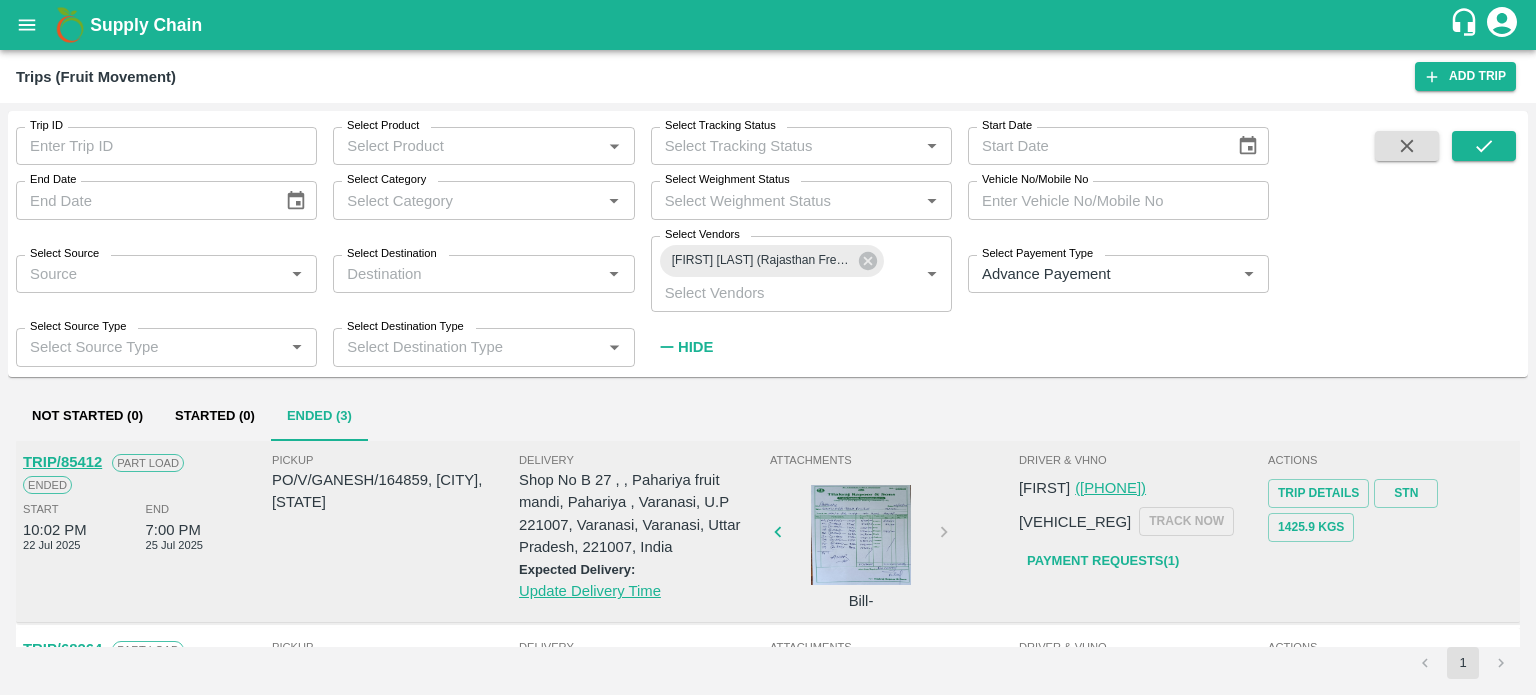 click at bounding box center (861, 535) 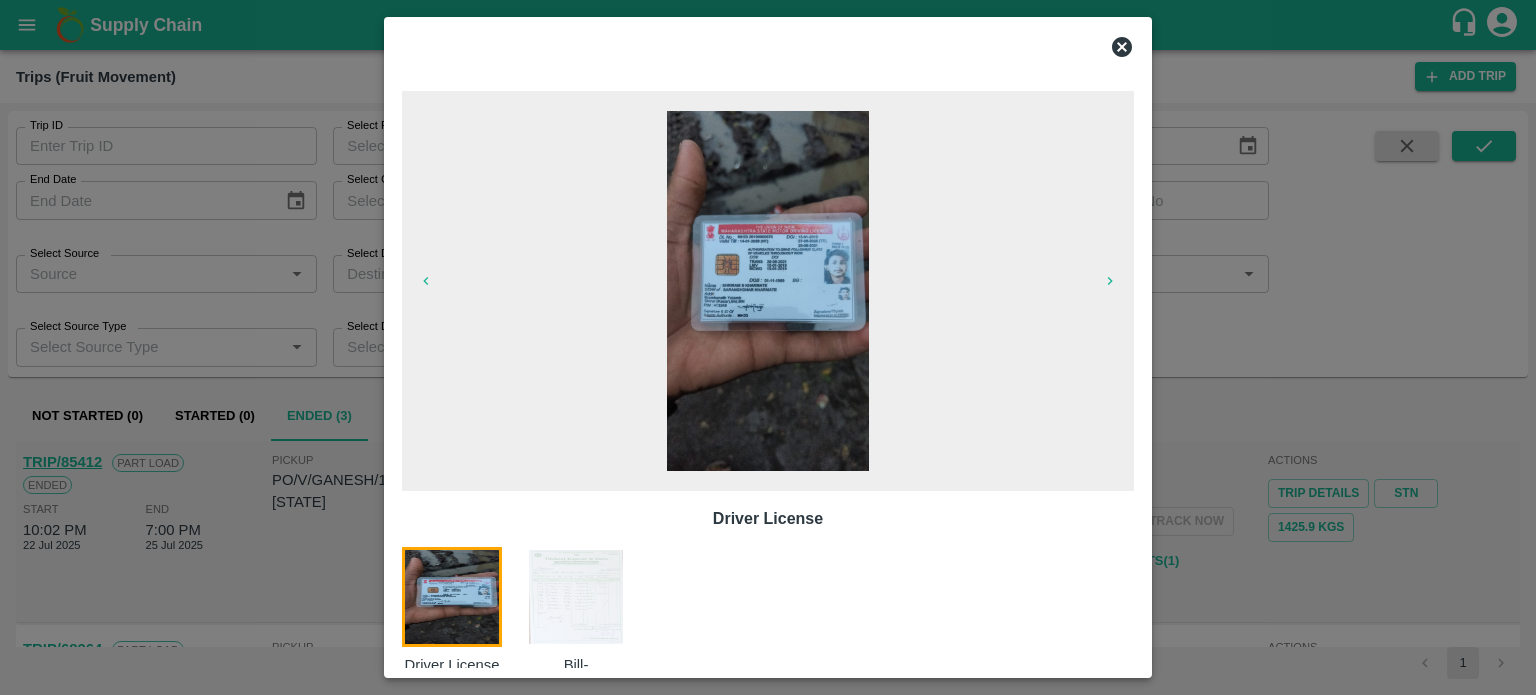 click at bounding box center (576, 597) 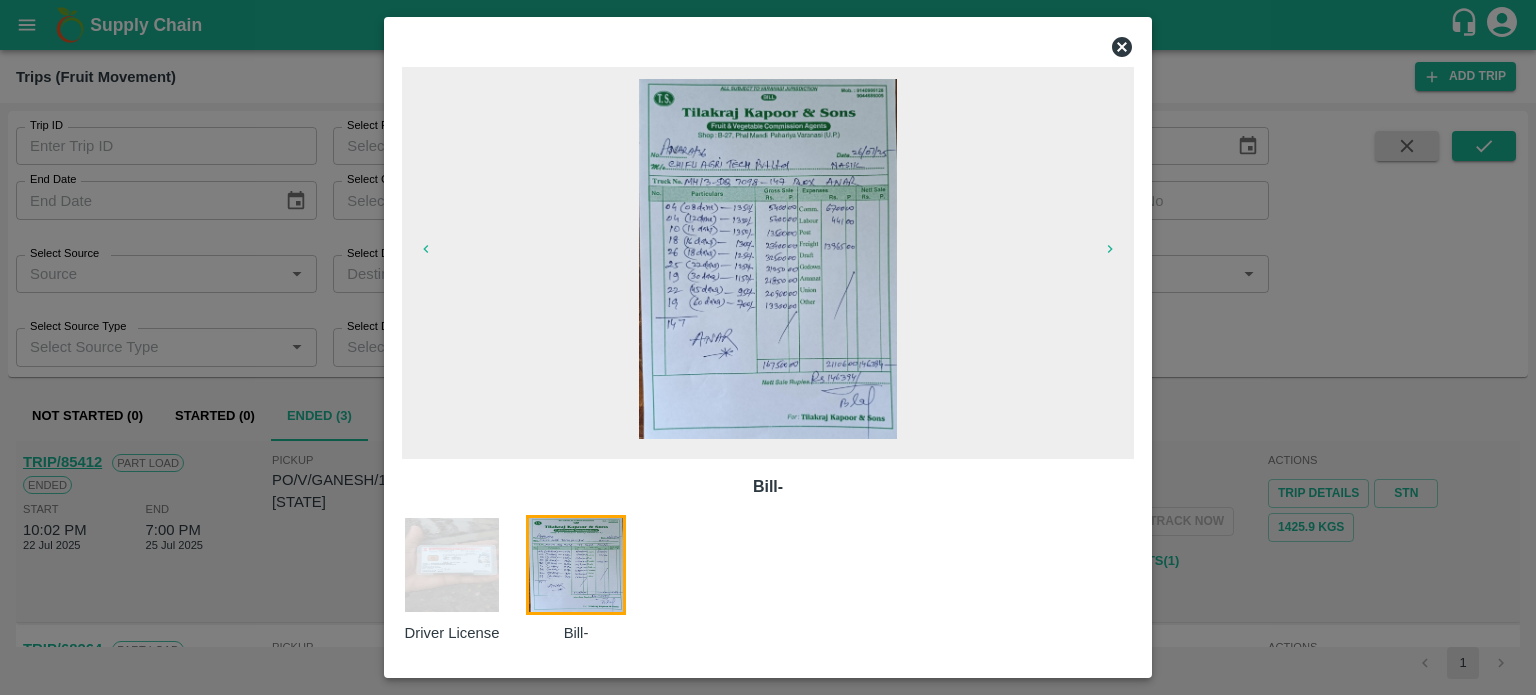 click at bounding box center (768, 347) 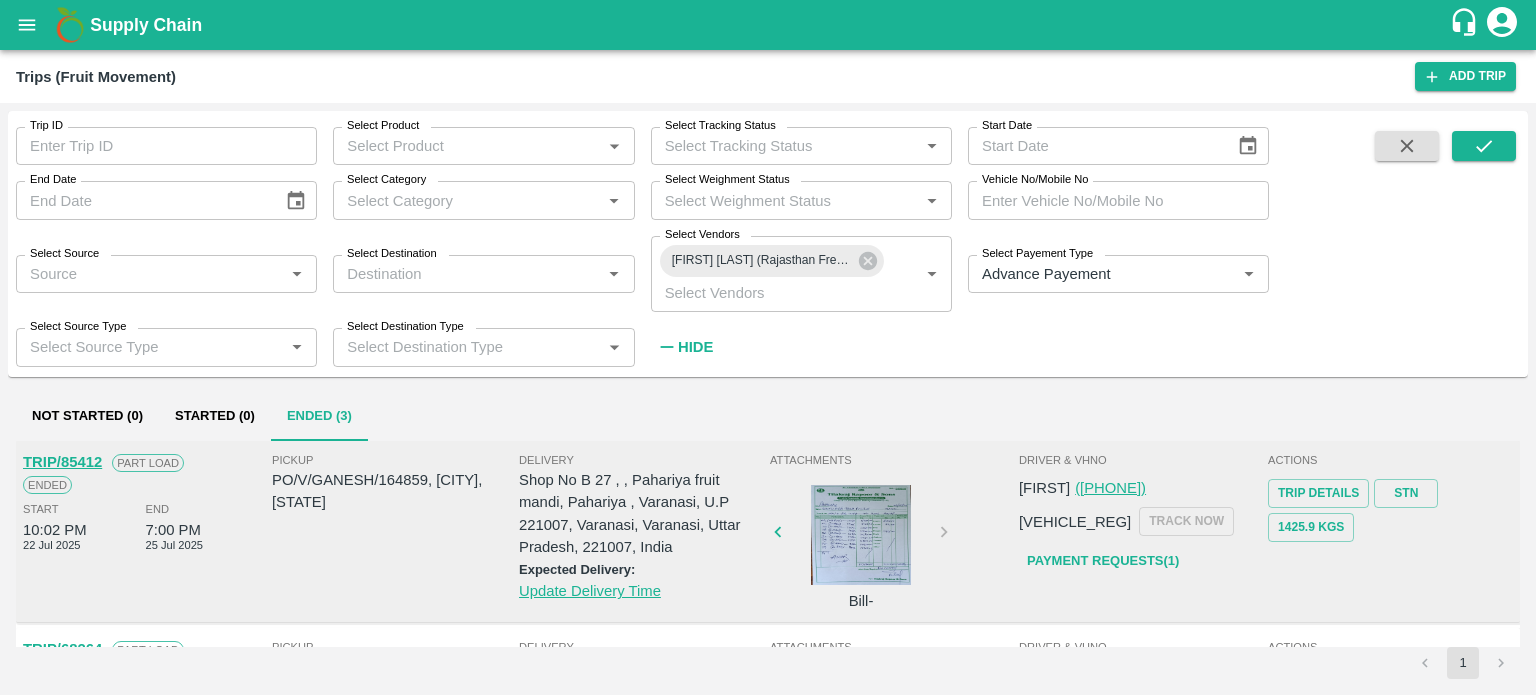 scroll, scrollTop: 0, scrollLeft: 0, axis: both 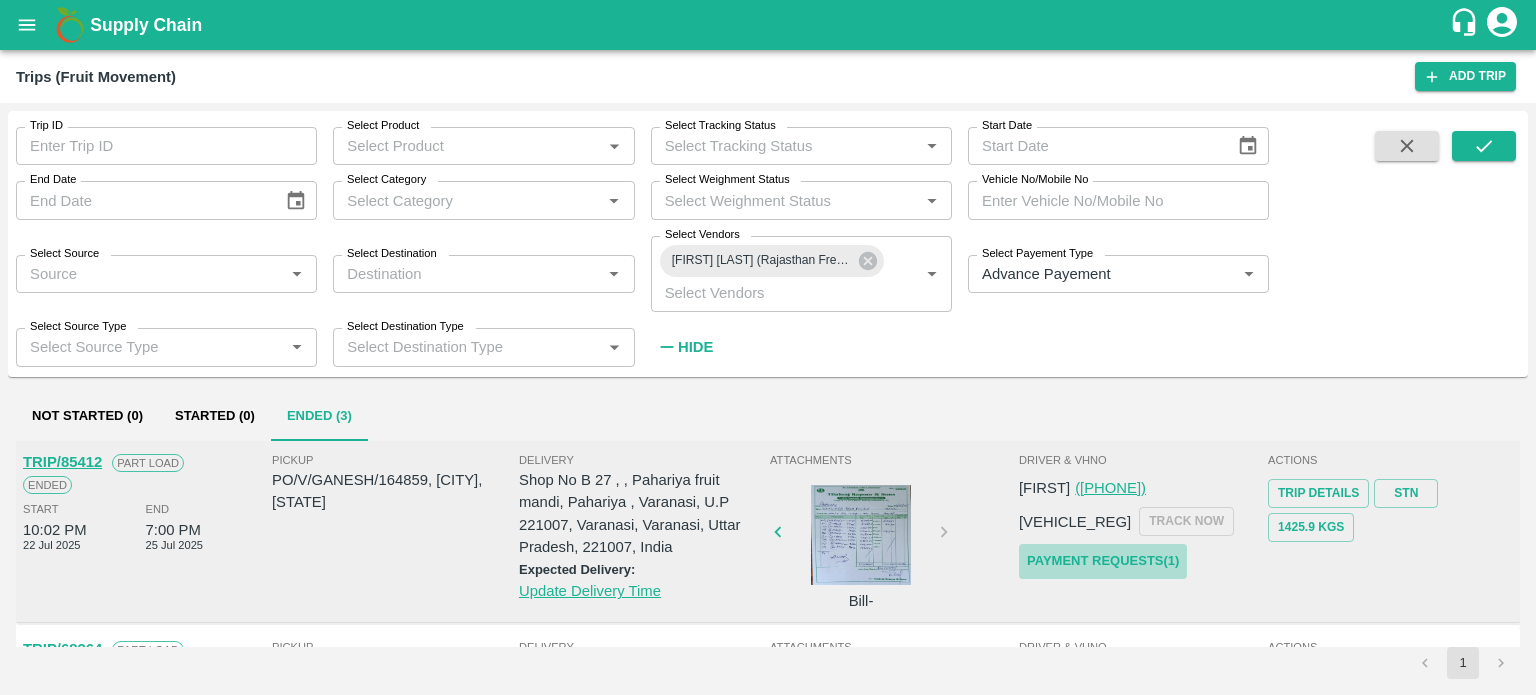 click on "Payment Requests( 1 )" at bounding box center (1103, 561) 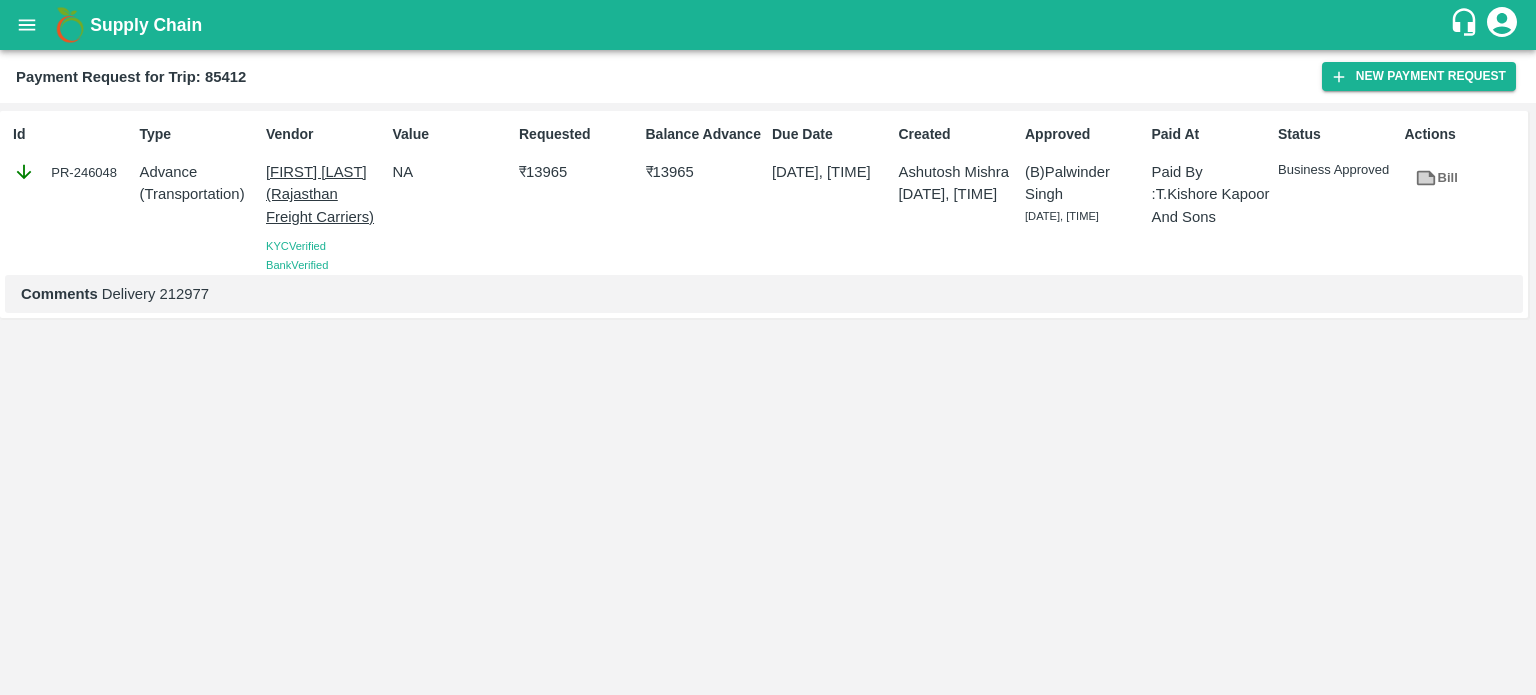 scroll, scrollTop: 0, scrollLeft: 0, axis: both 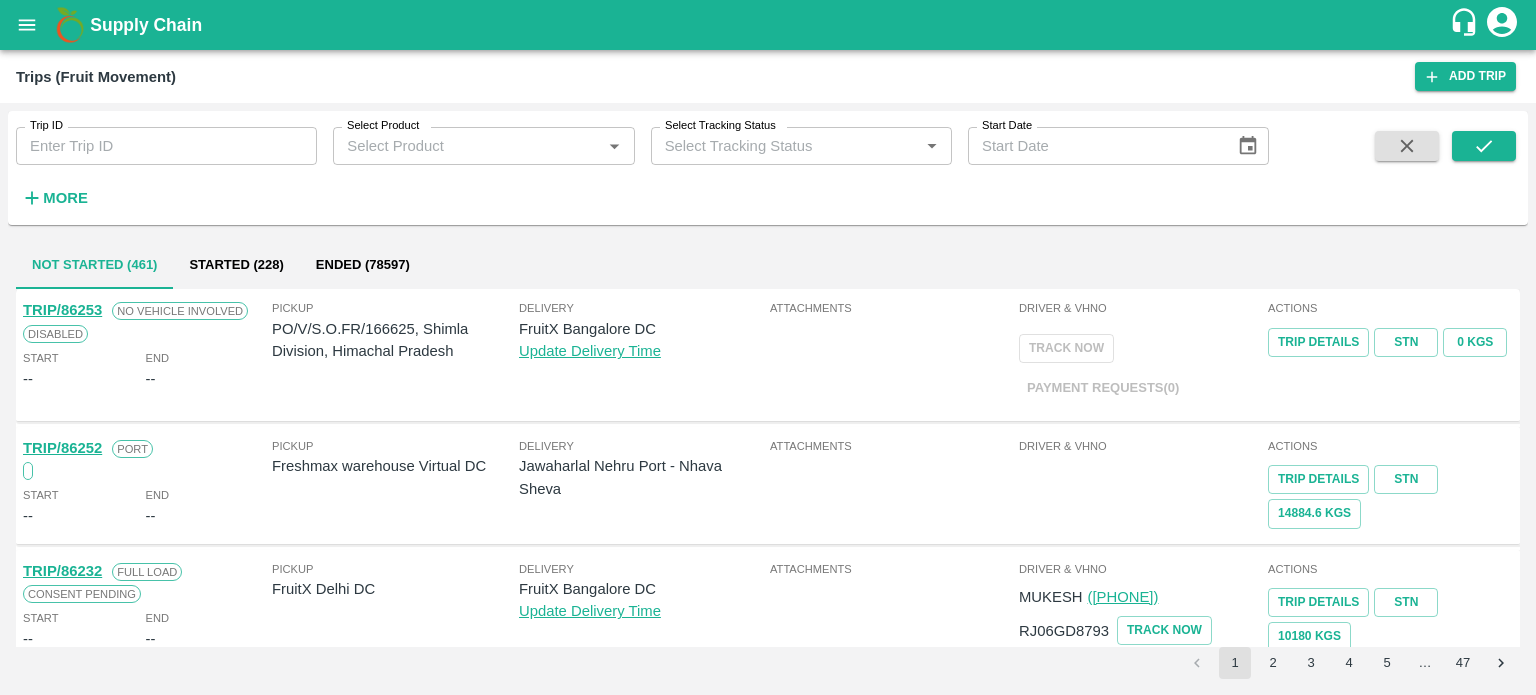 type 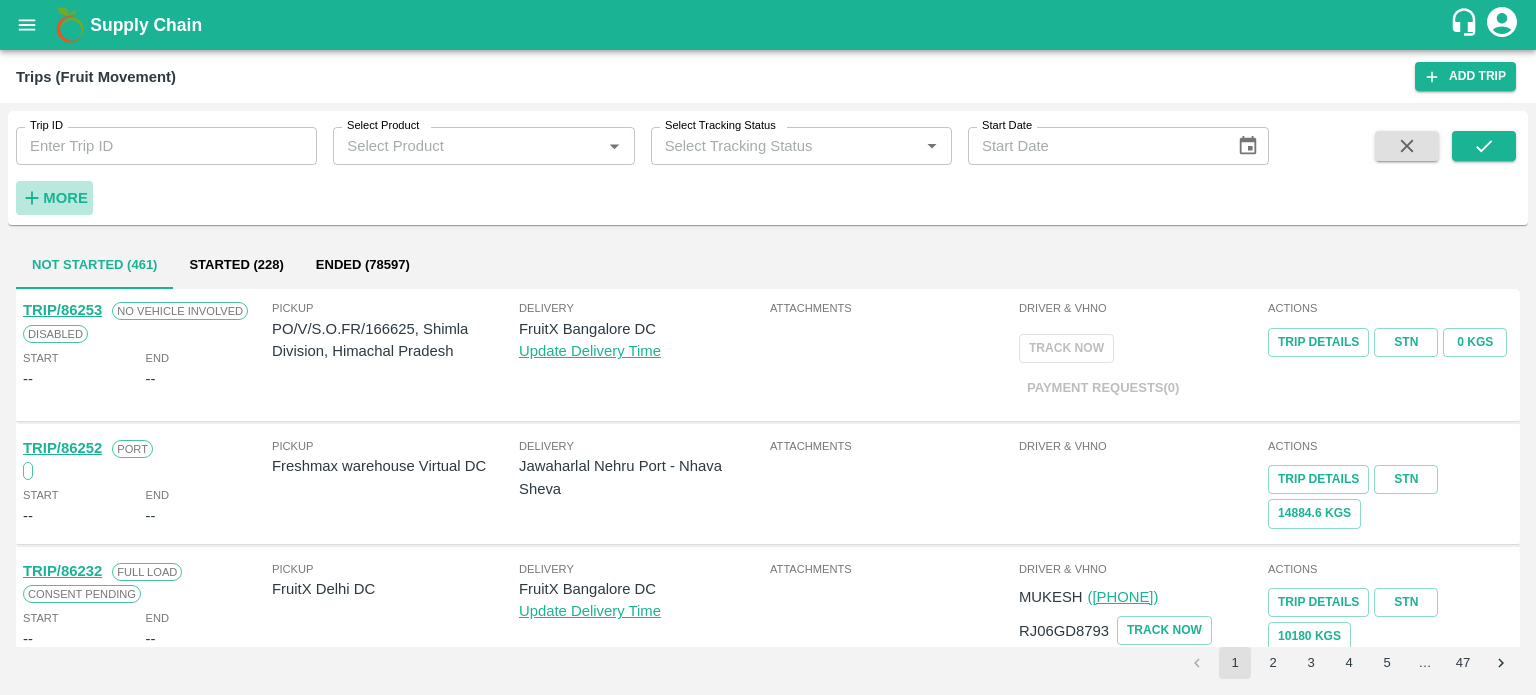 click on "More" at bounding box center (65, 198) 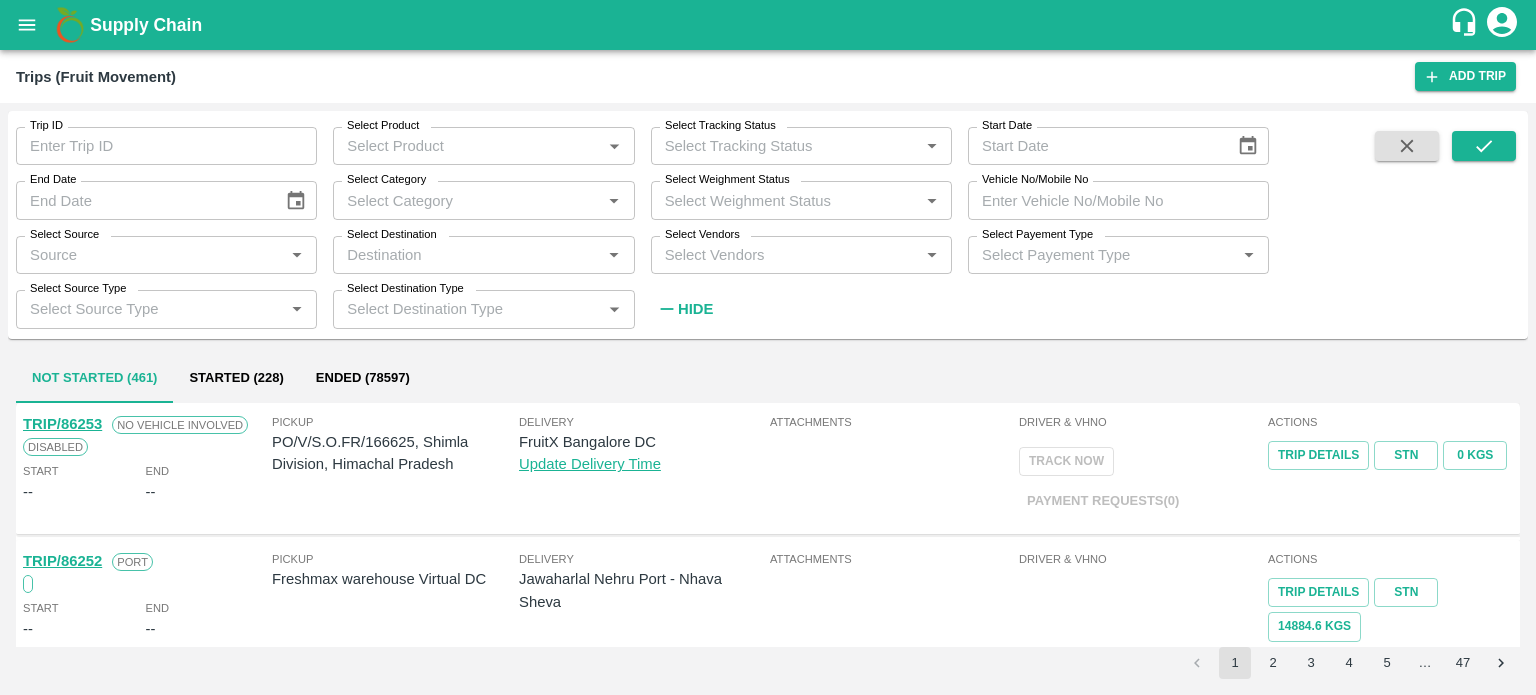 click on "Select Vendors   *" at bounding box center (801, 255) 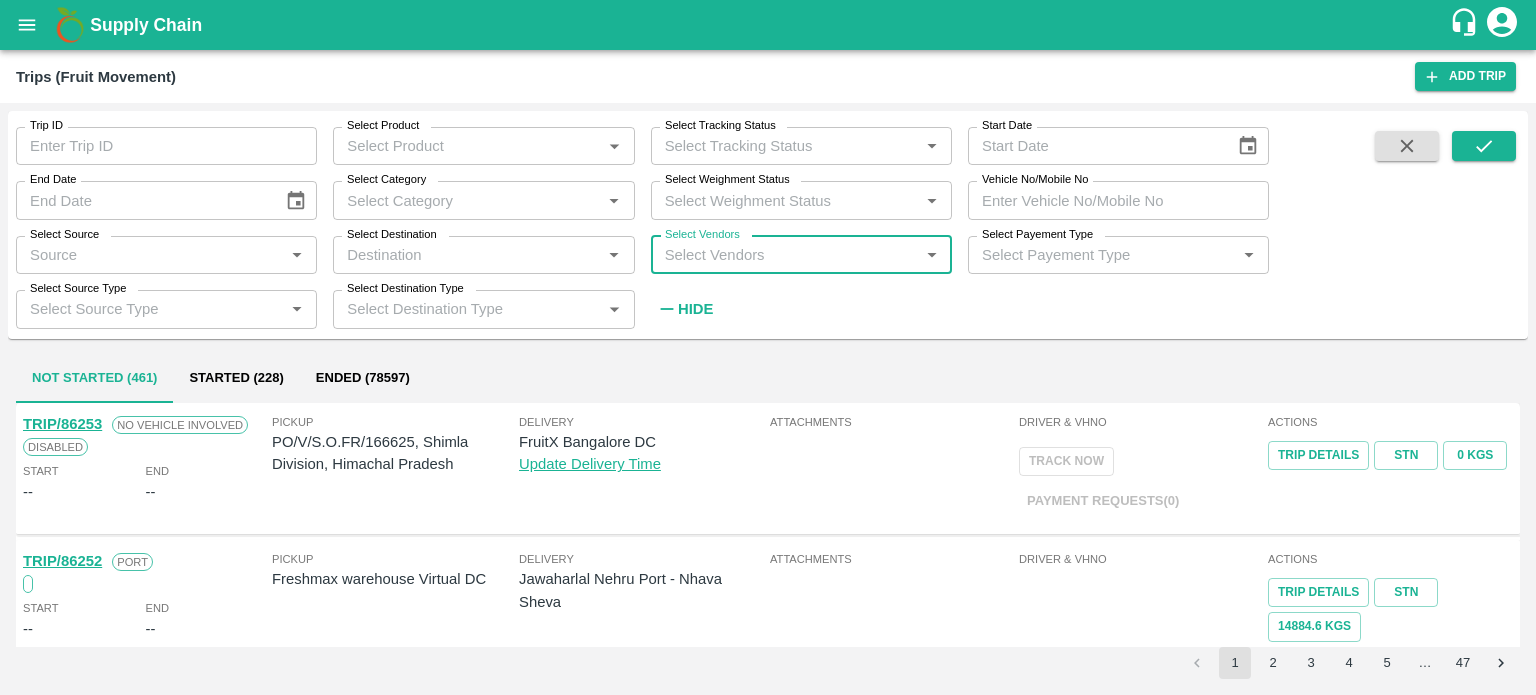 click on "Select Vendors" at bounding box center (785, 255) 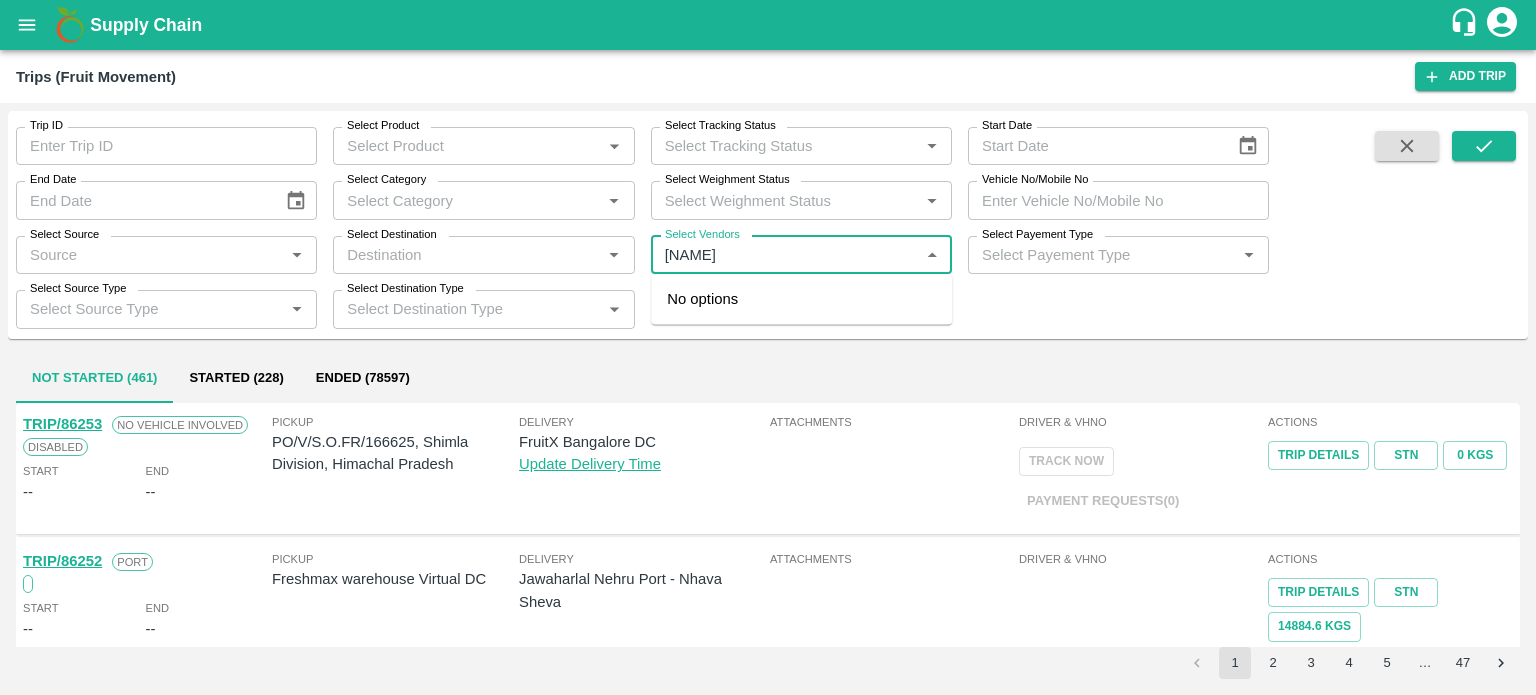 type on "HANIF" 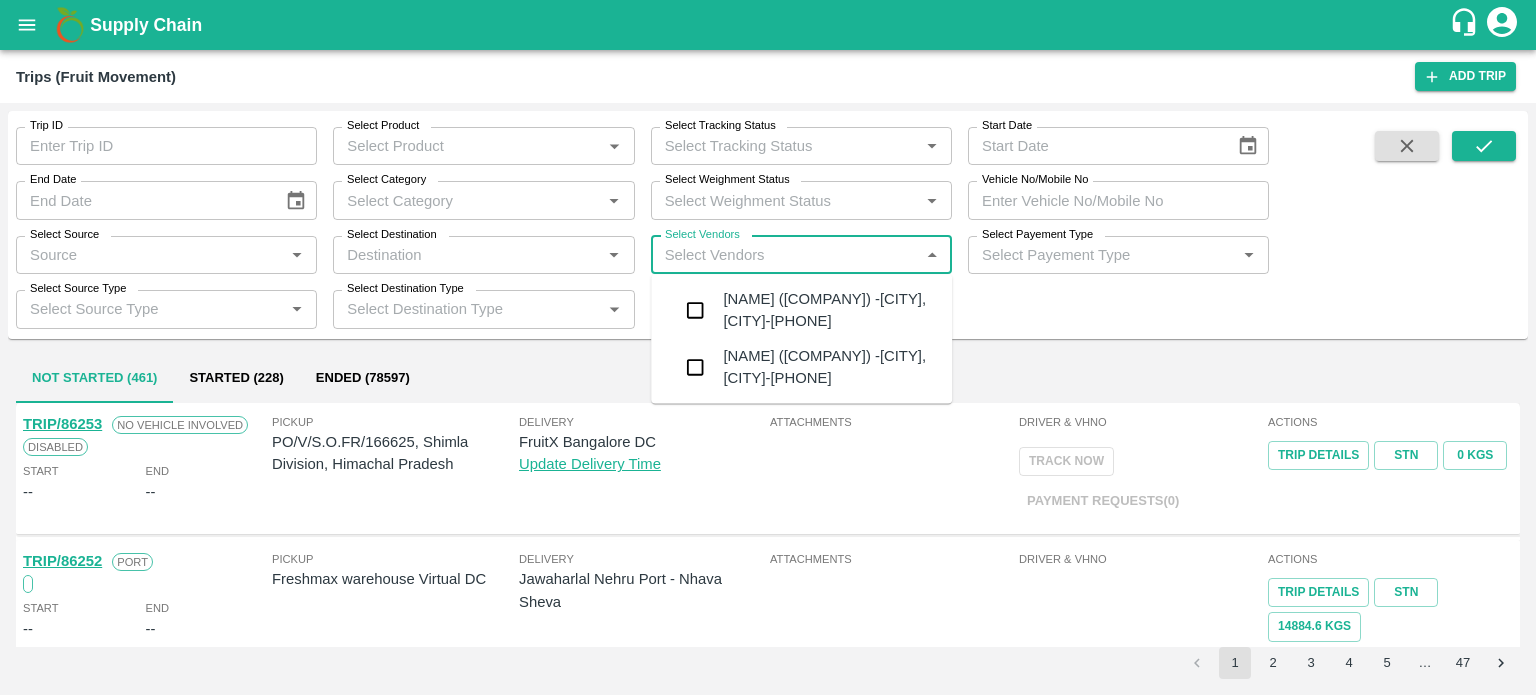 click on "Hanif Khan (Rajasthan Freight Carriers) -Padru, Barmer-7597705476" at bounding box center [829, 310] 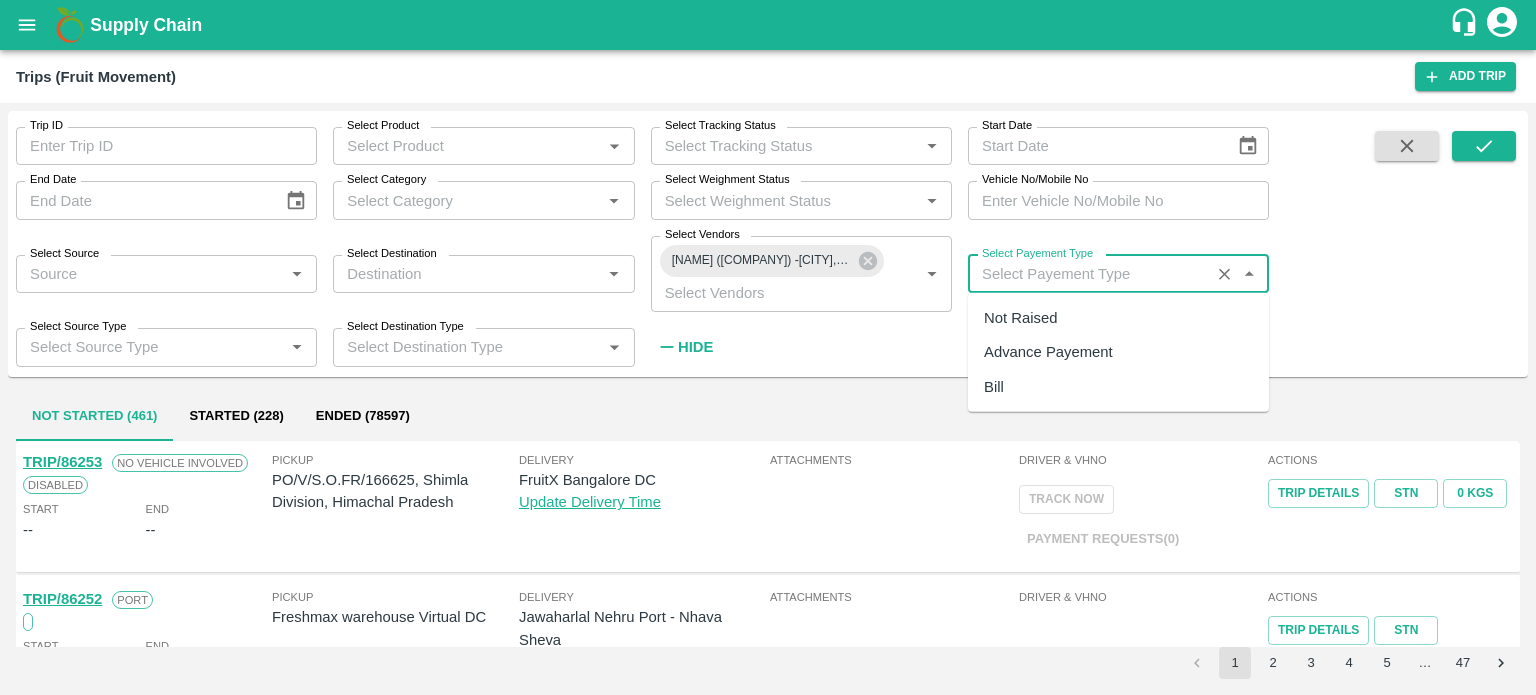 click on "Select Payement Type" at bounding box center [1089, 274] 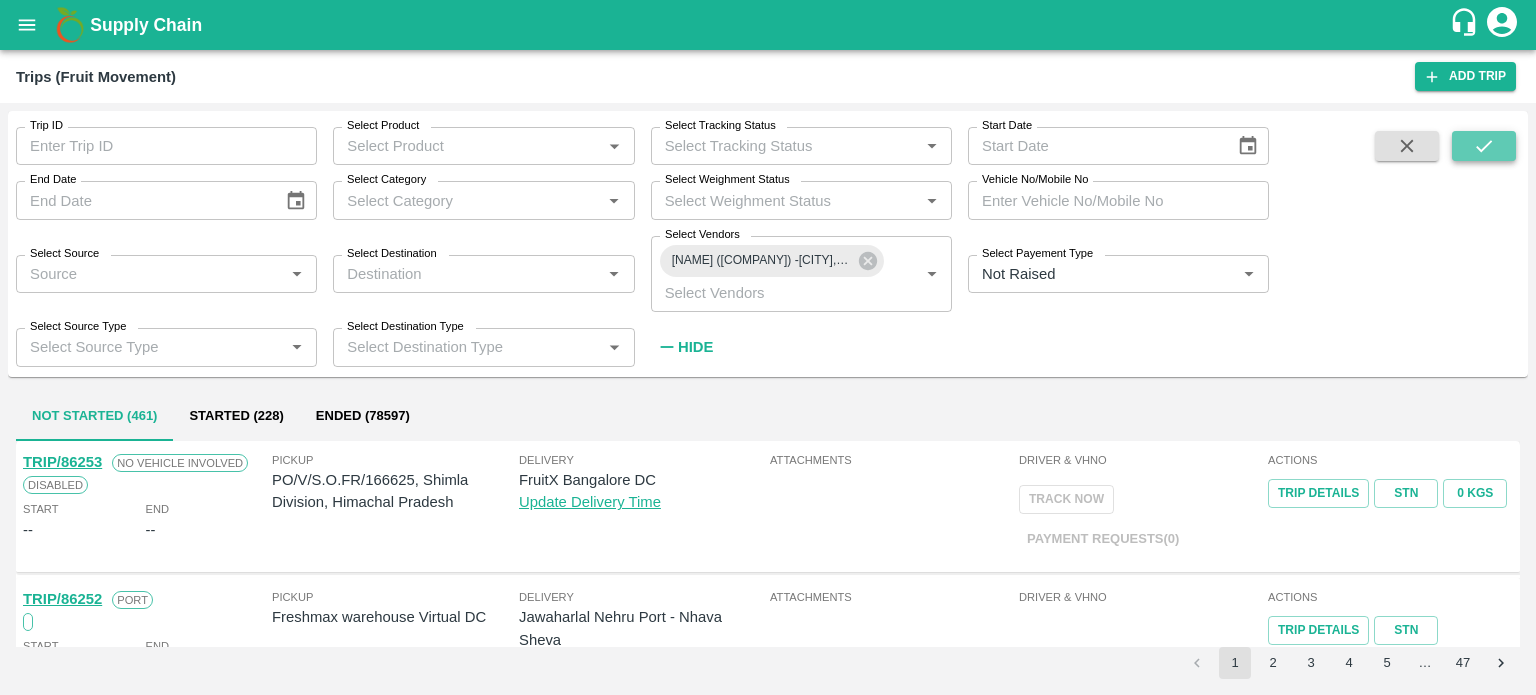 click 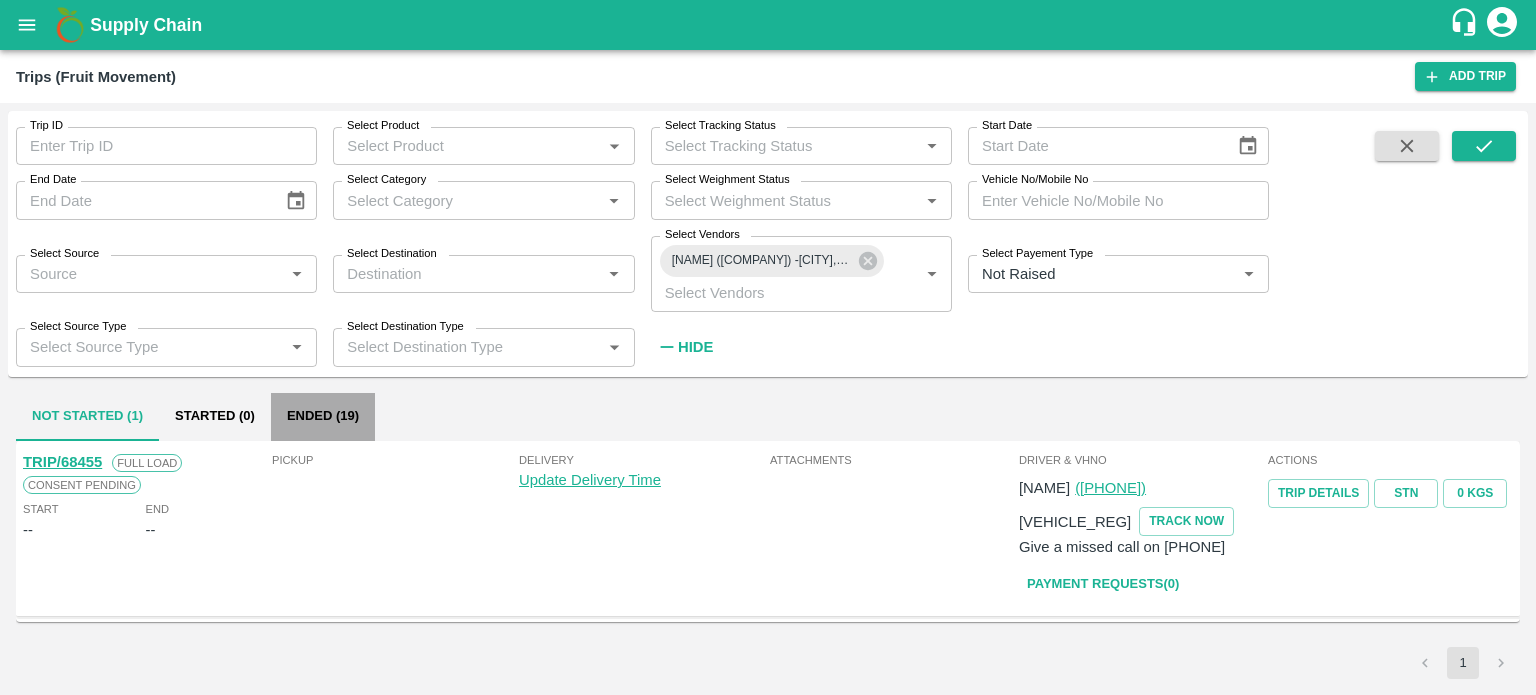 click on "Ended (19)" at bounding box center [323, 417] 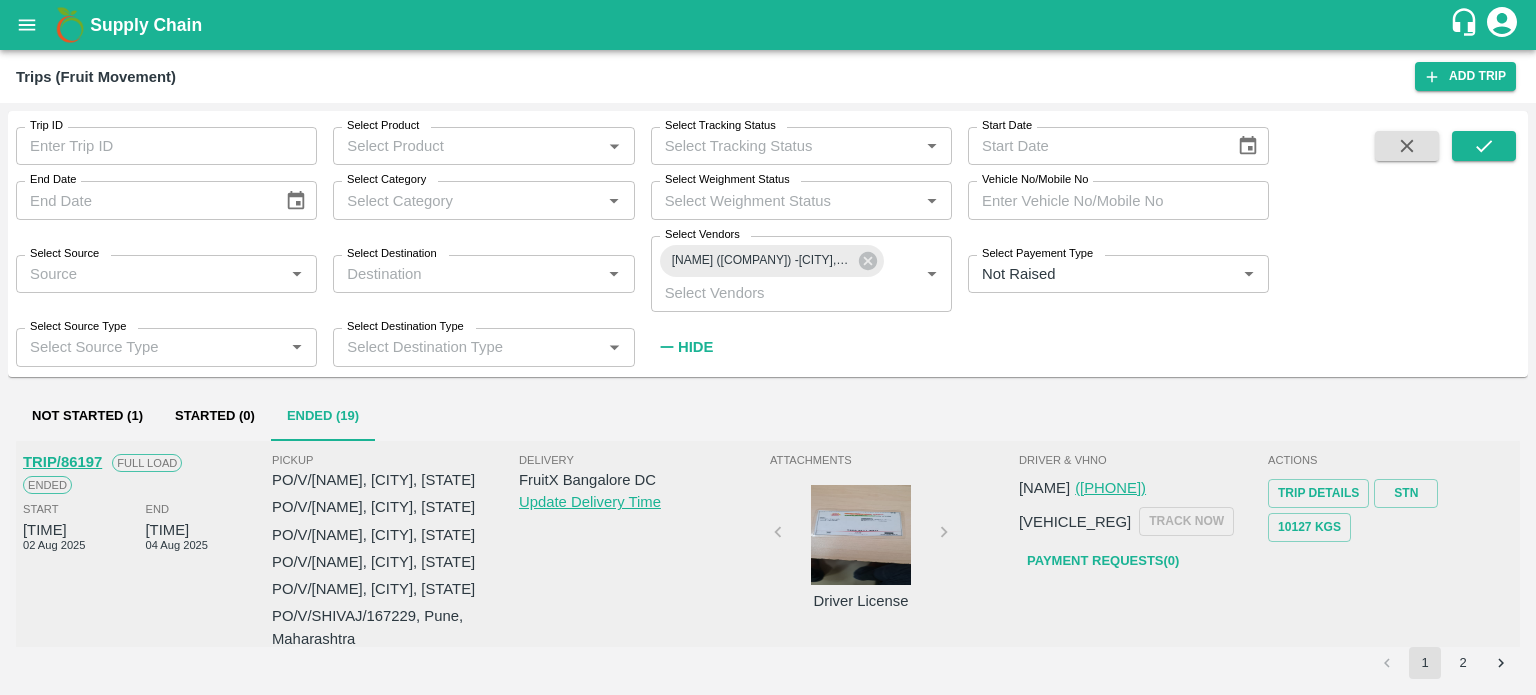 click on "Hide" at bounding box center (695, 347) 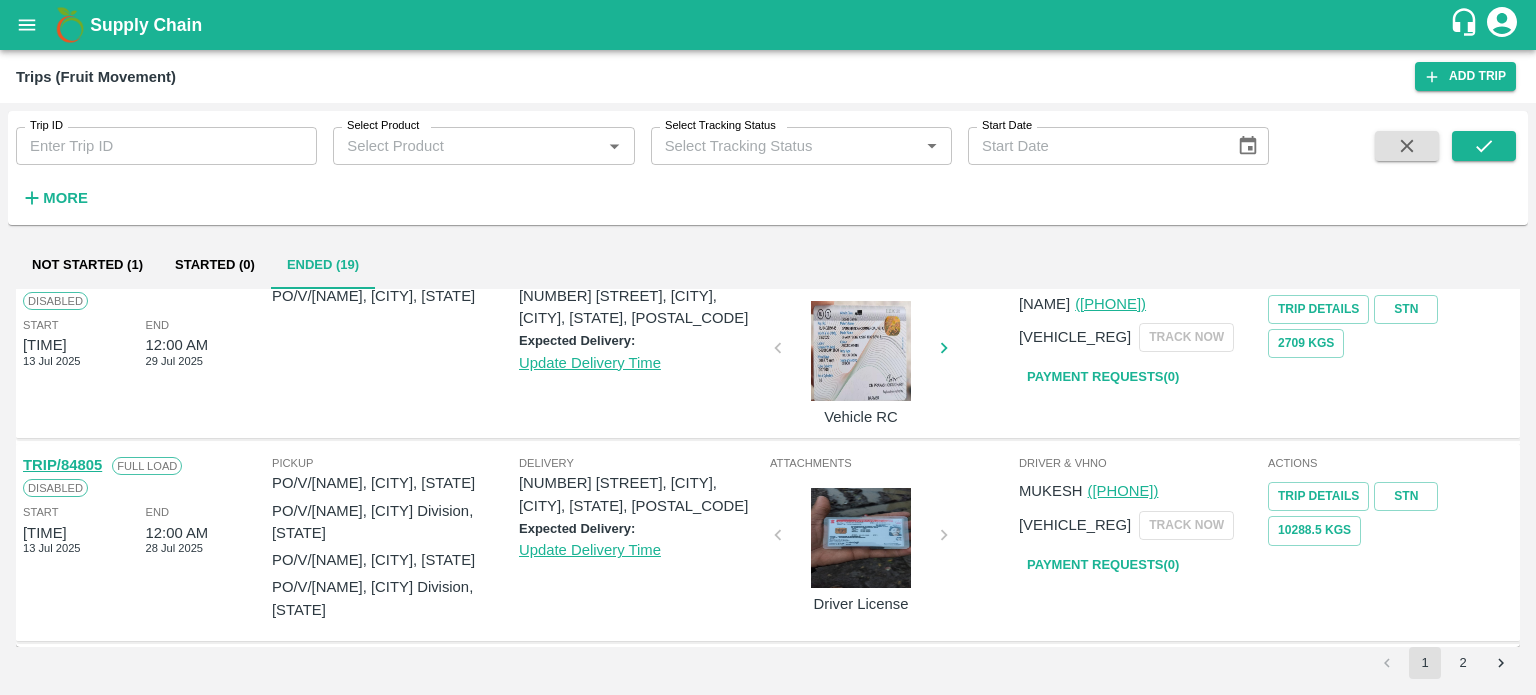 scroll, scrollTop: 2098, scrollLeft: 0, axis: vertical 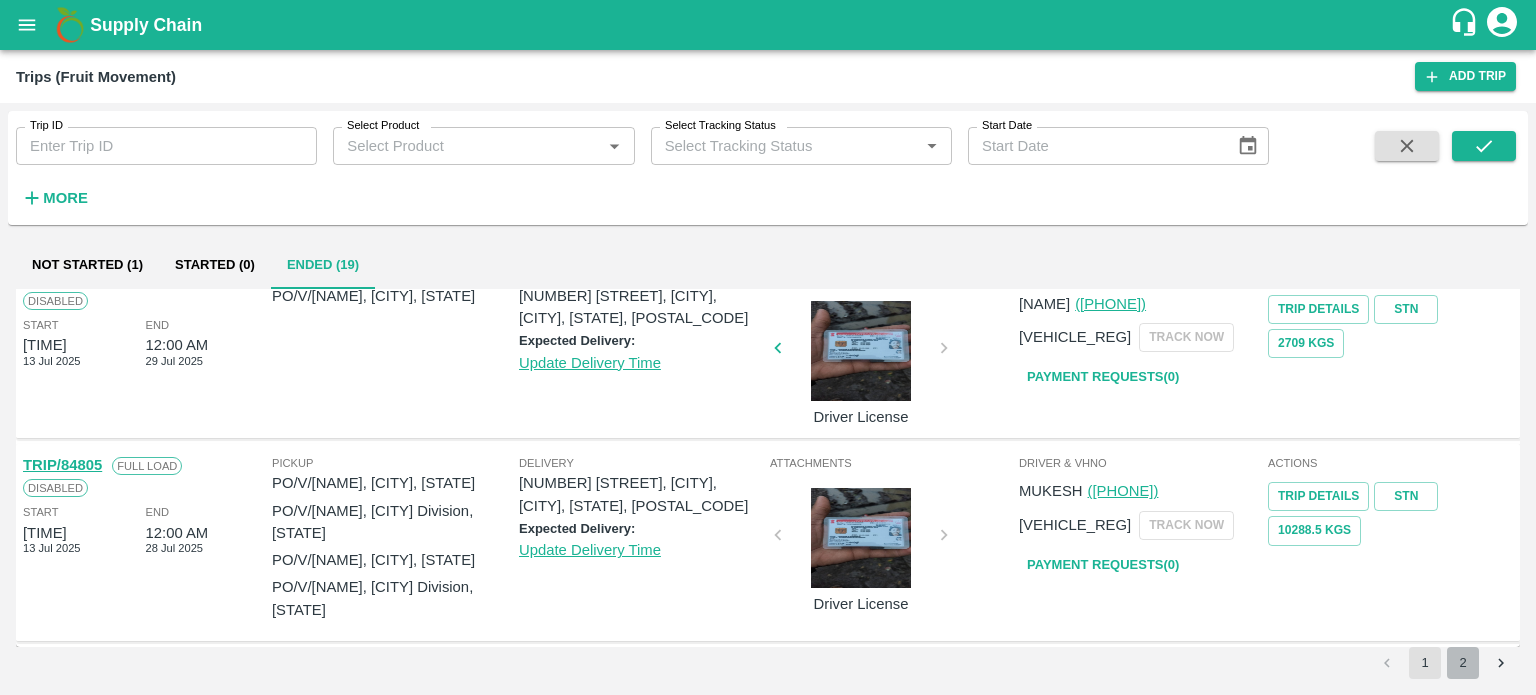 click on "2" at bounding box center (1463, 663) 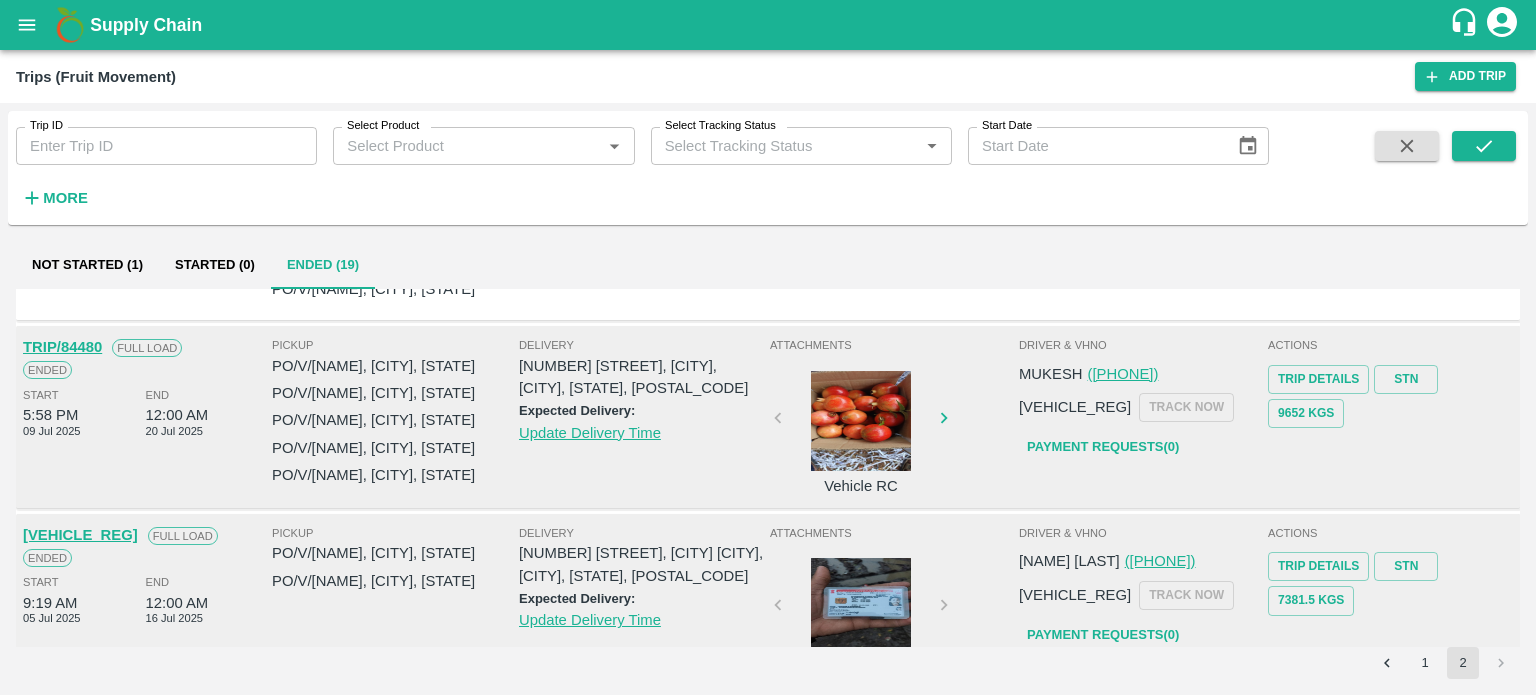 scroll, scrollTop: 0, scrollLeft: 0, axis: both 